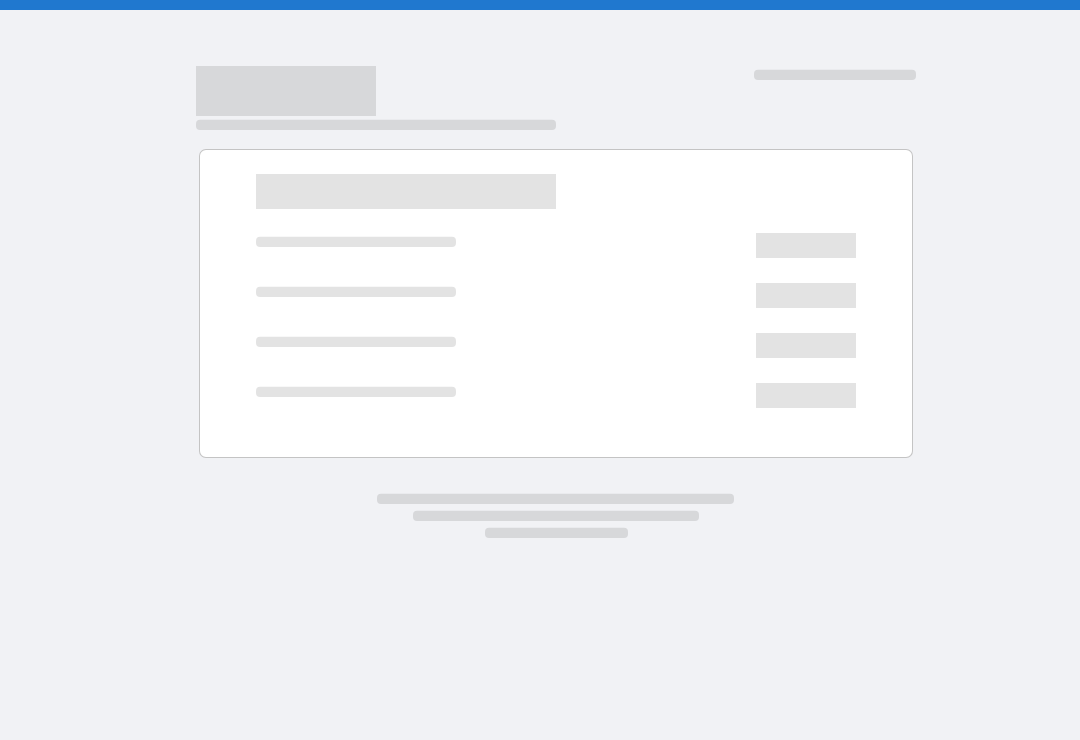 scroll, scrollTop: 0, scrollLeft: 0, axis: both 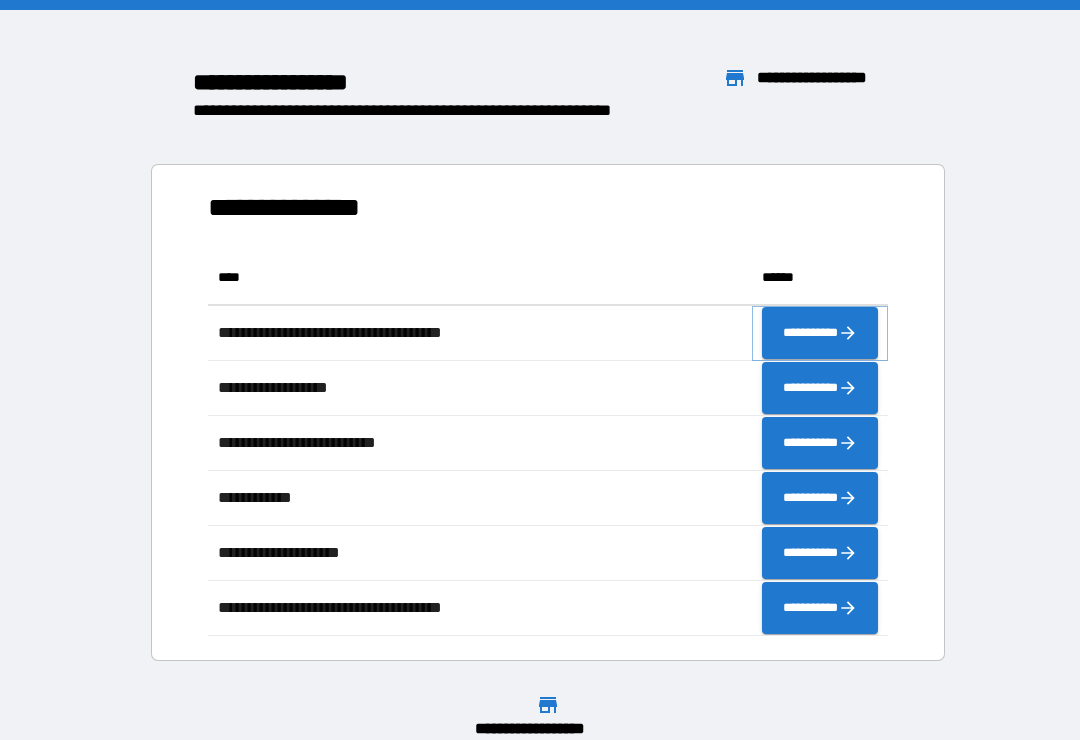 click 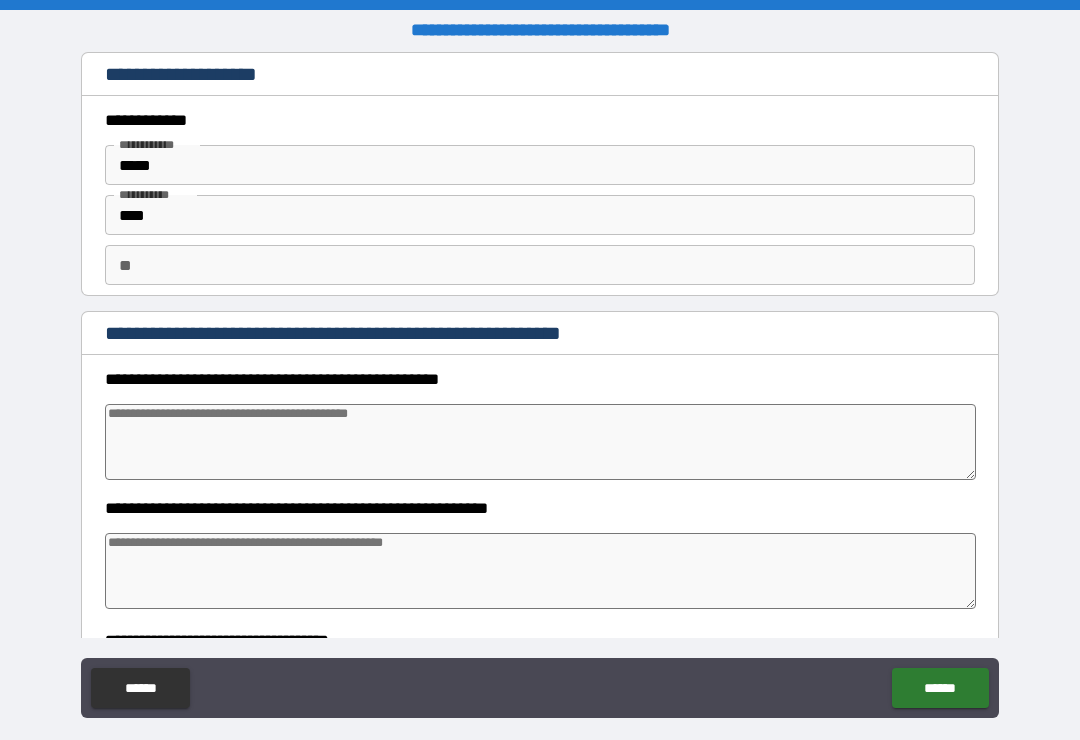 type on "*" 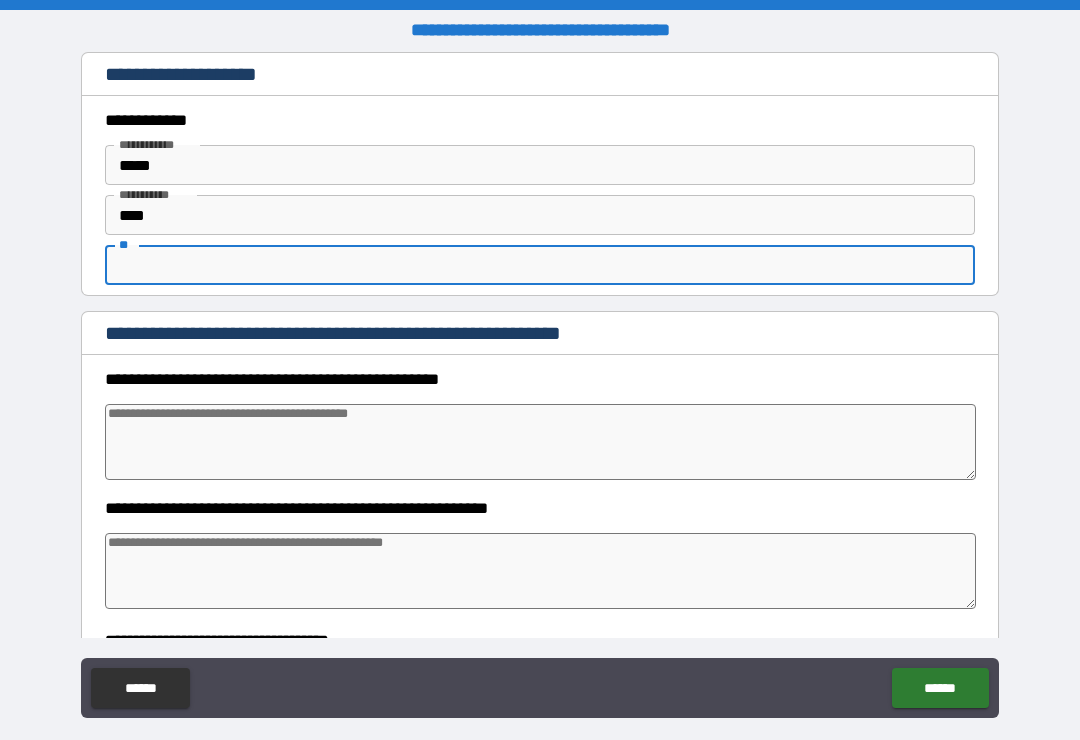 type on "*" 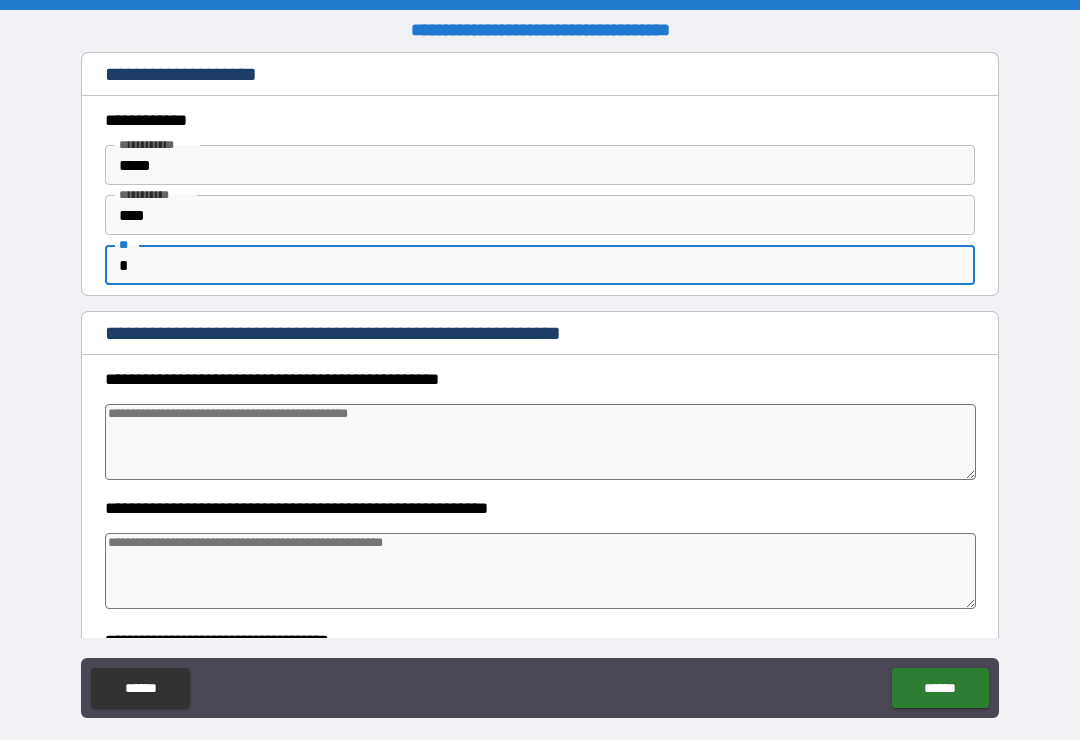 type on "*" 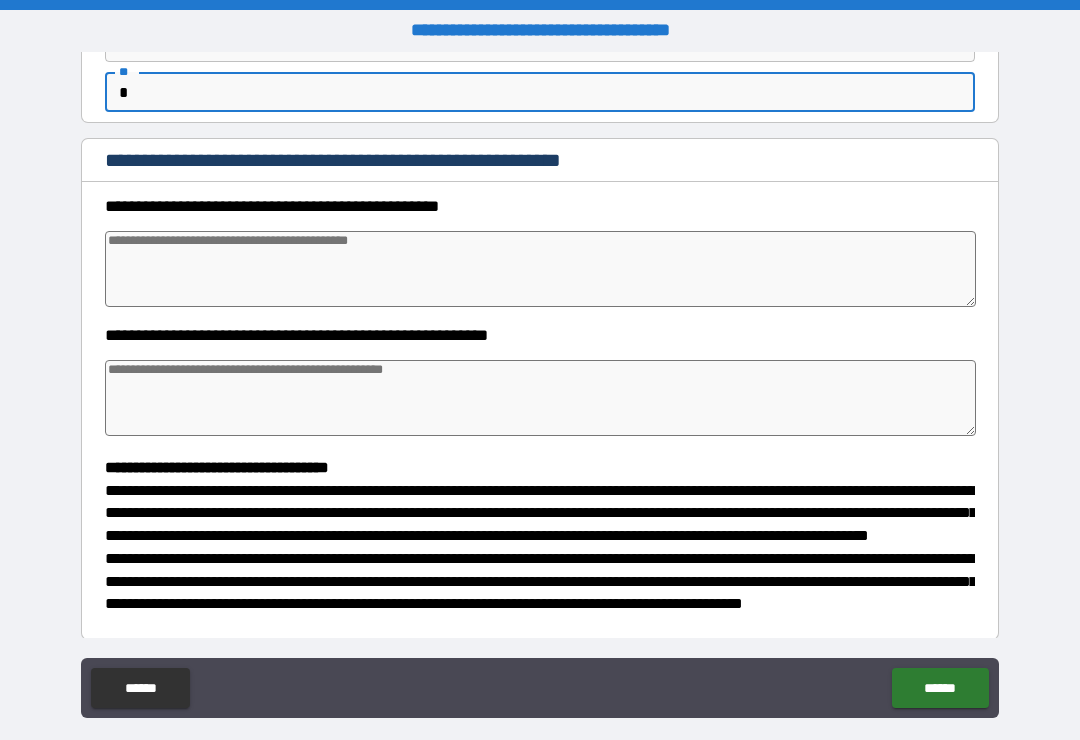 scroll, scrollTop: 174, scrollLeft: 0, axis: vertical 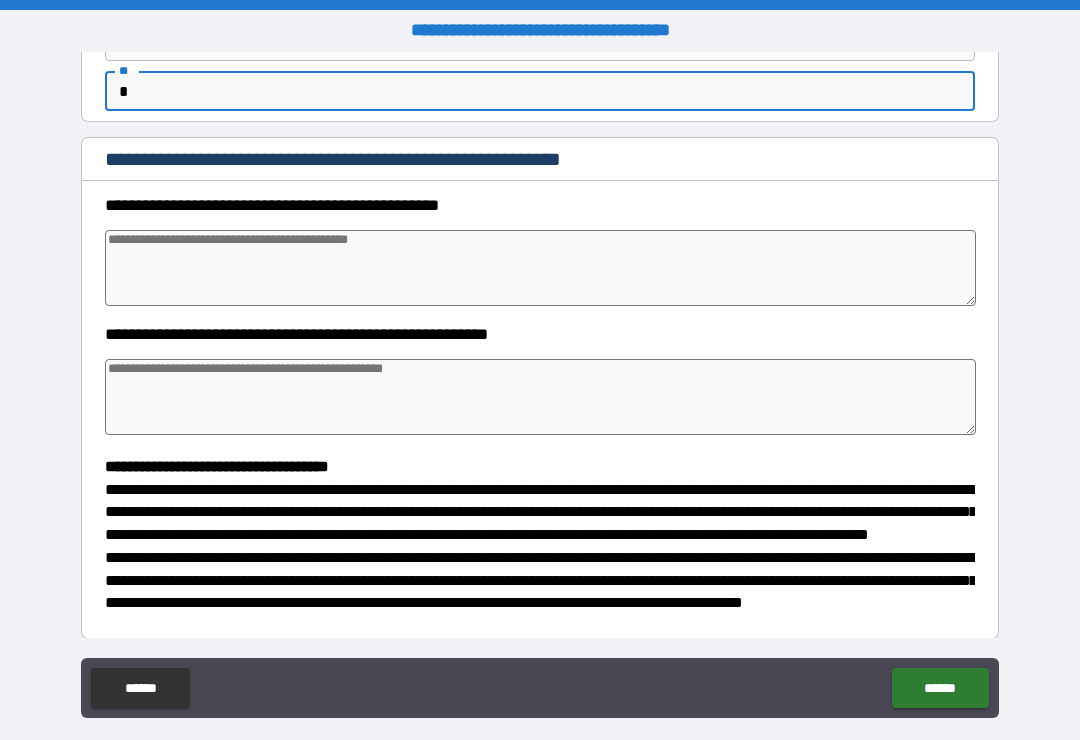 type on "*" 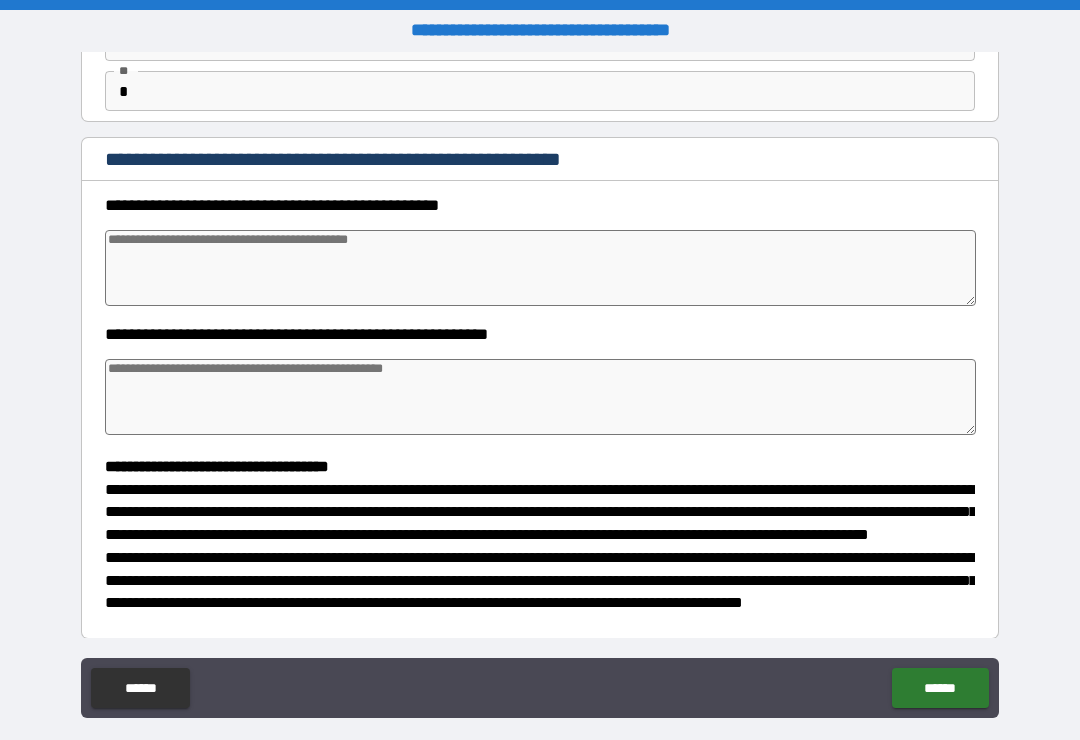 type on "*" 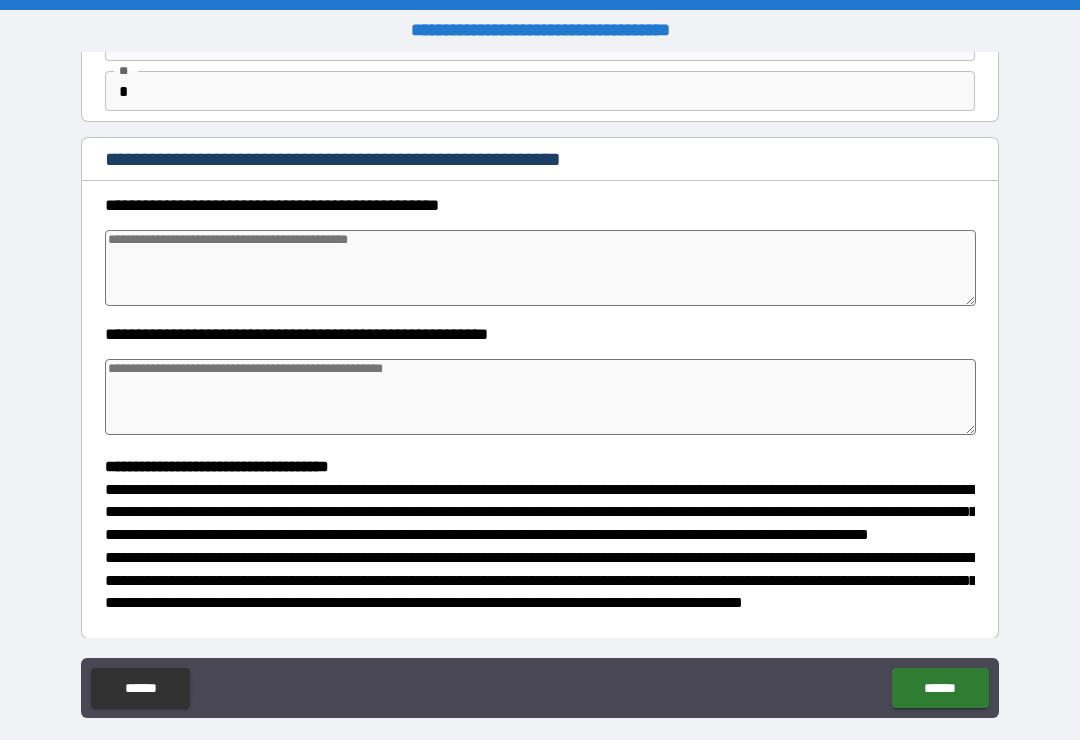 type on "*" 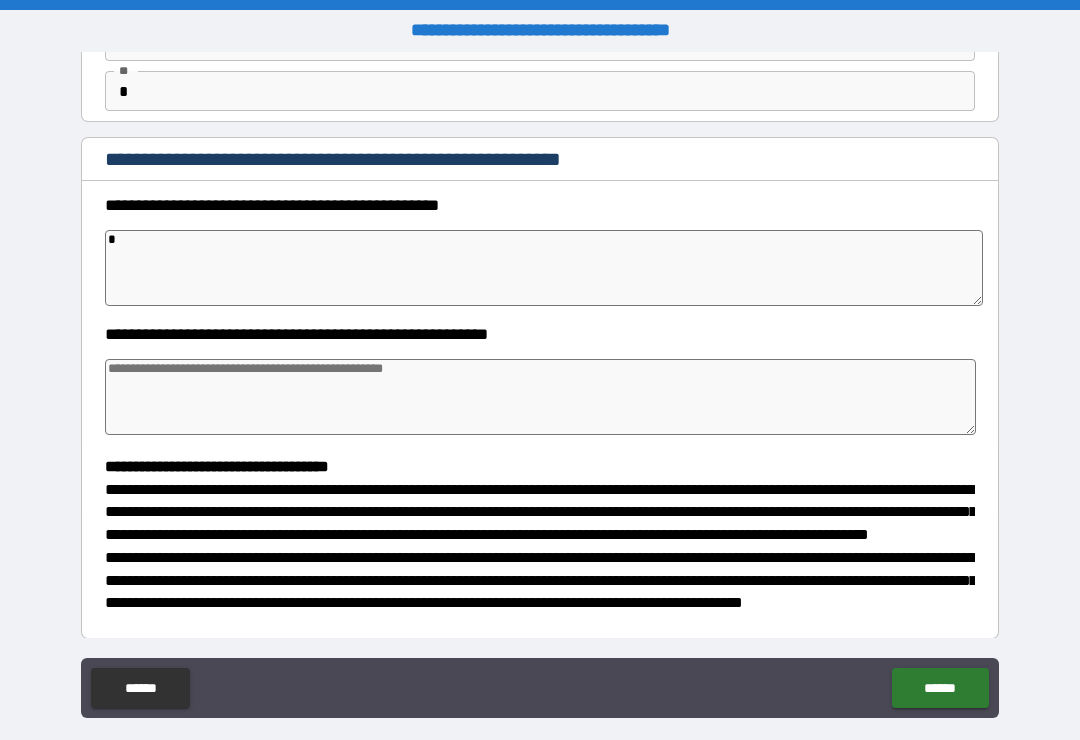type on "*" 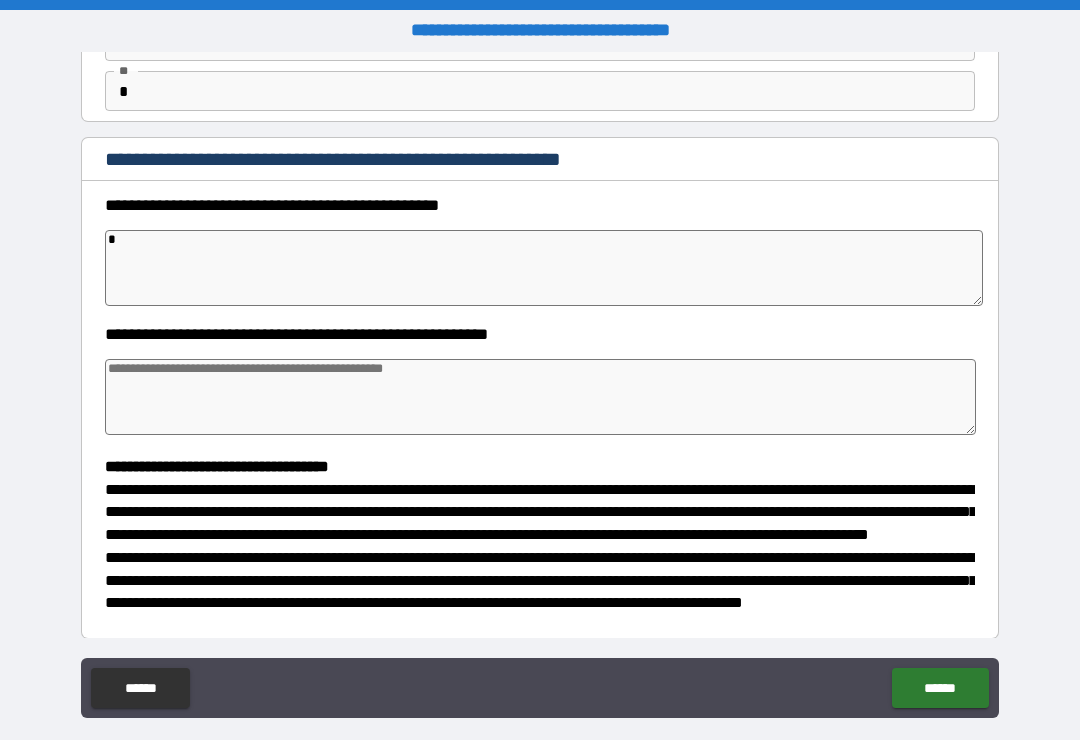 type on "*" 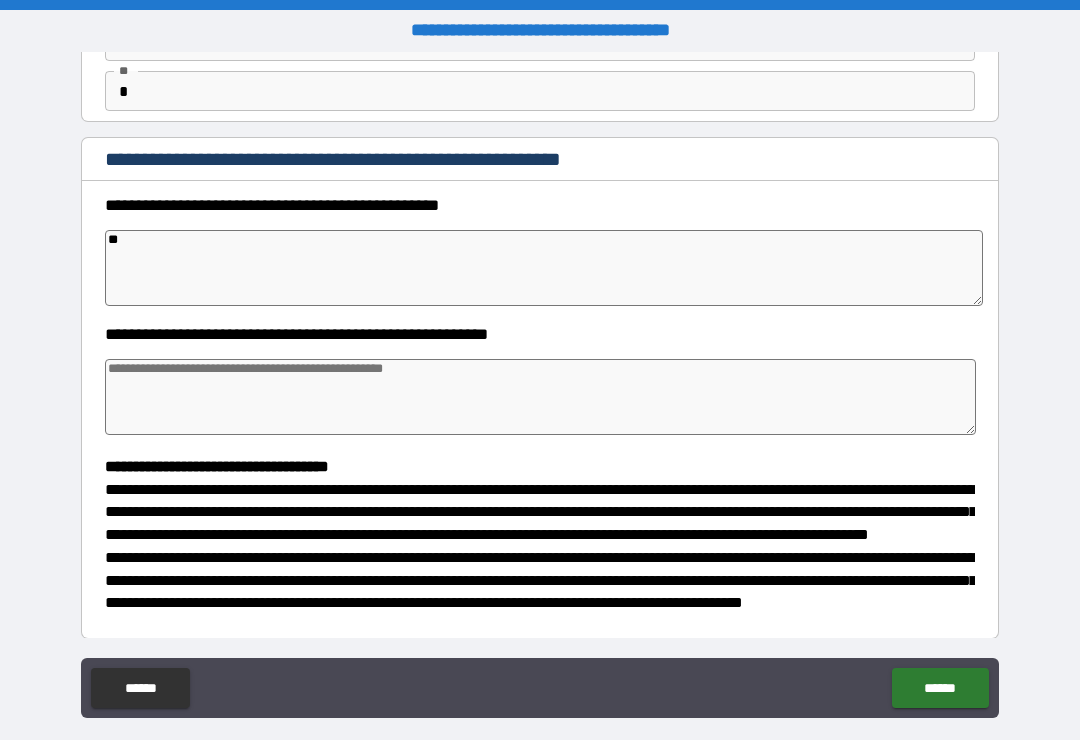 type on "*" 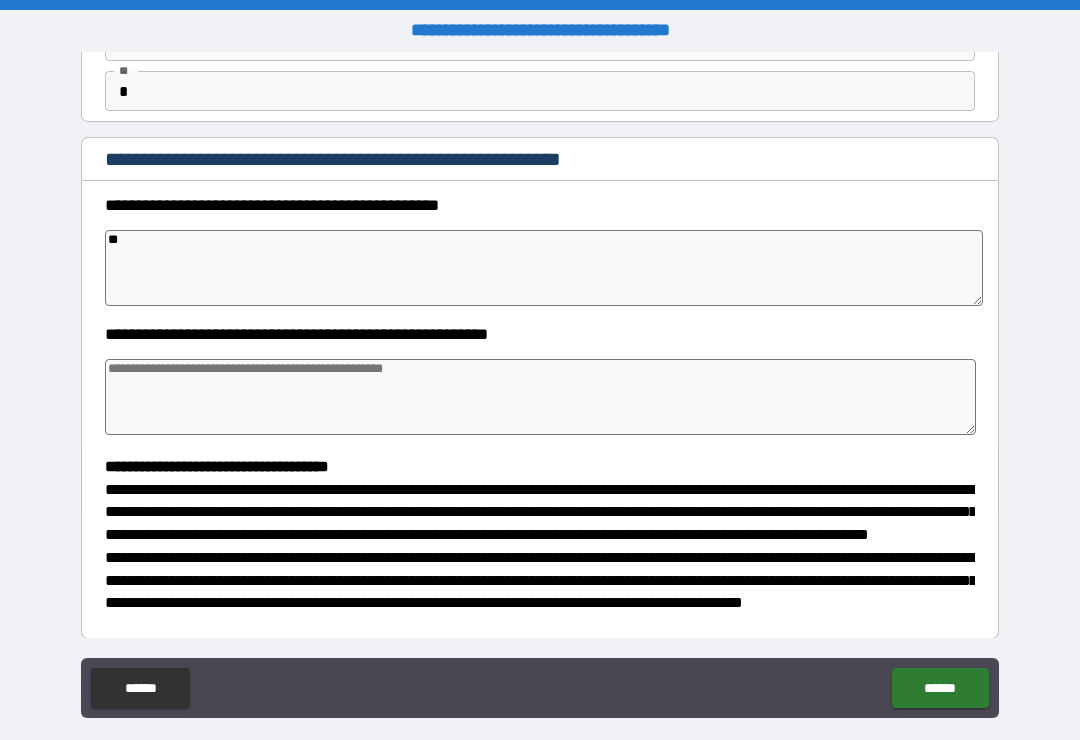 type on "*" 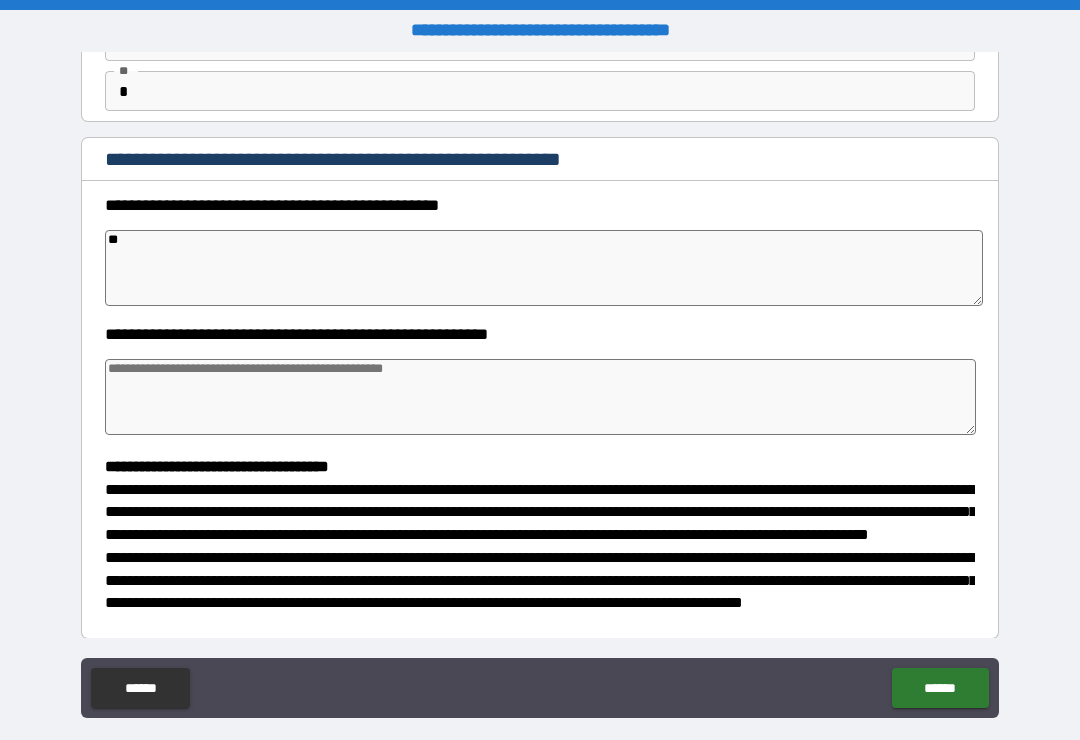 type on "*" 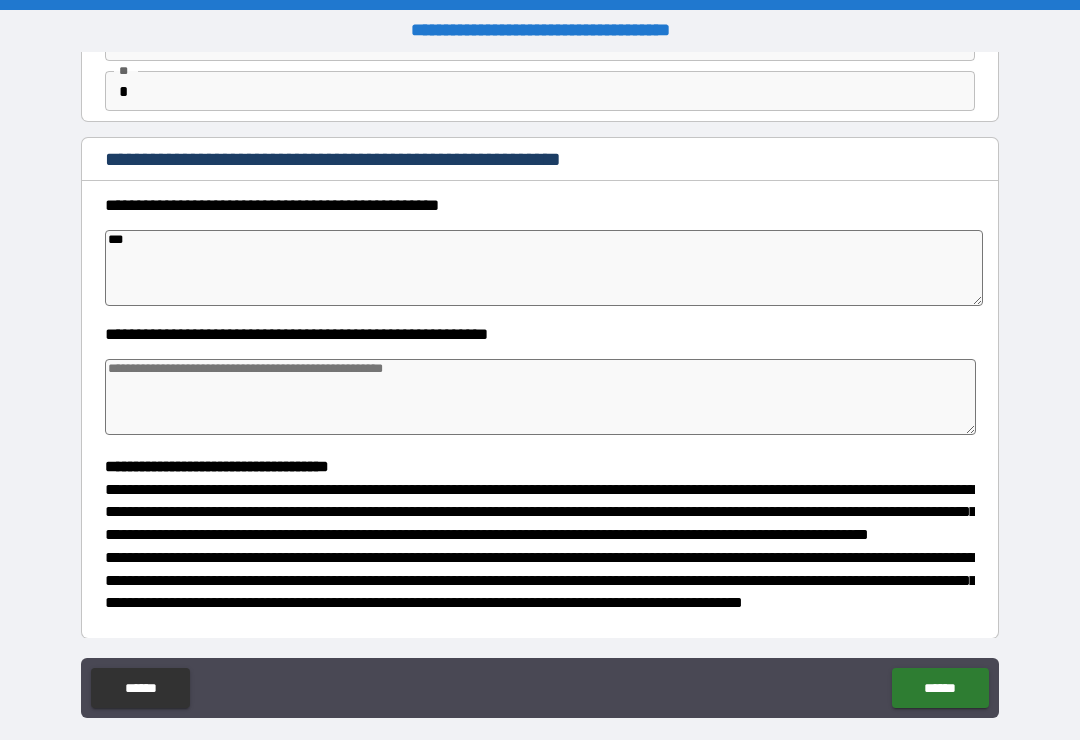 type on "*" 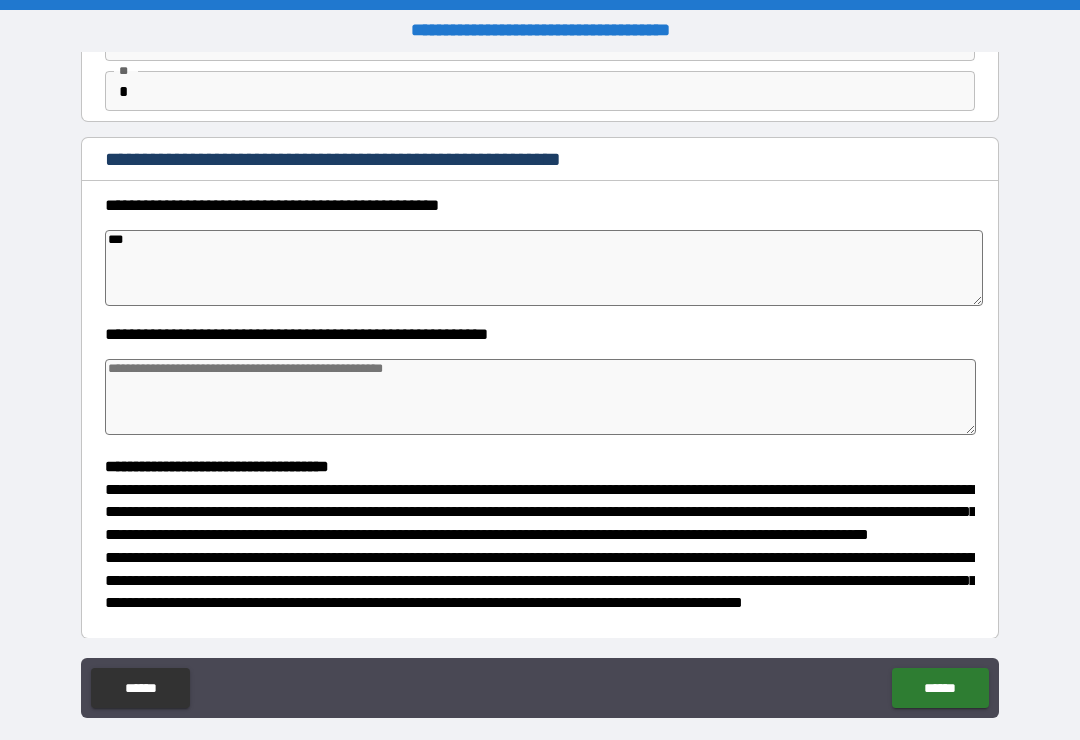 type on "*" 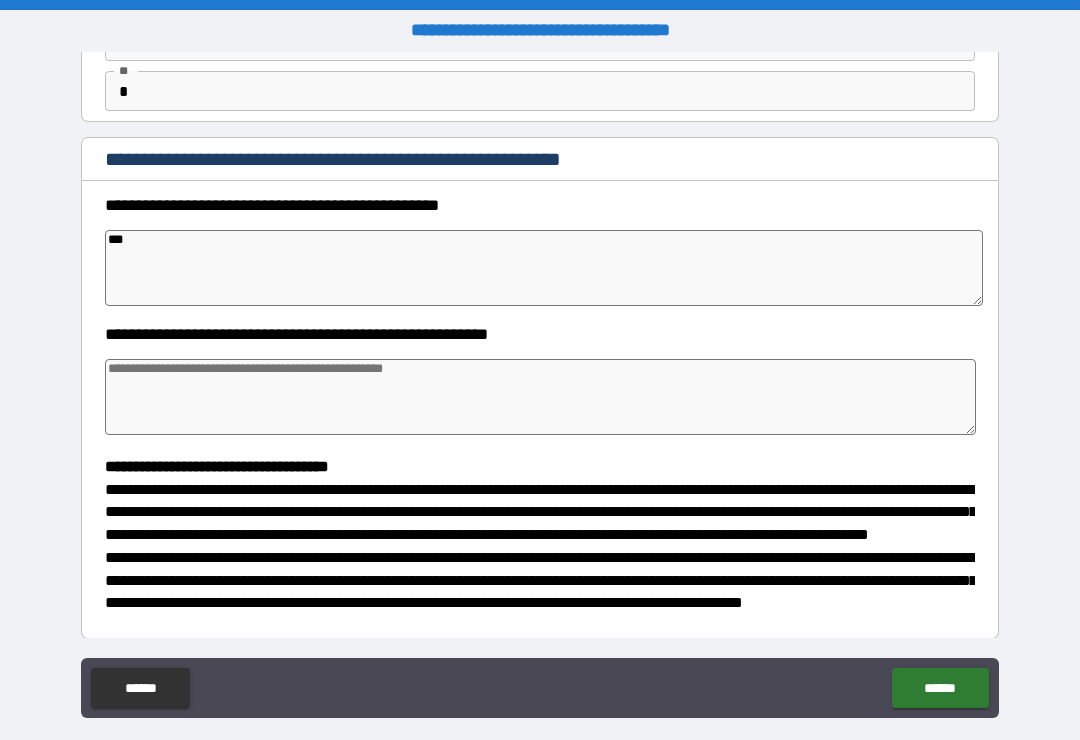 type on "*********" 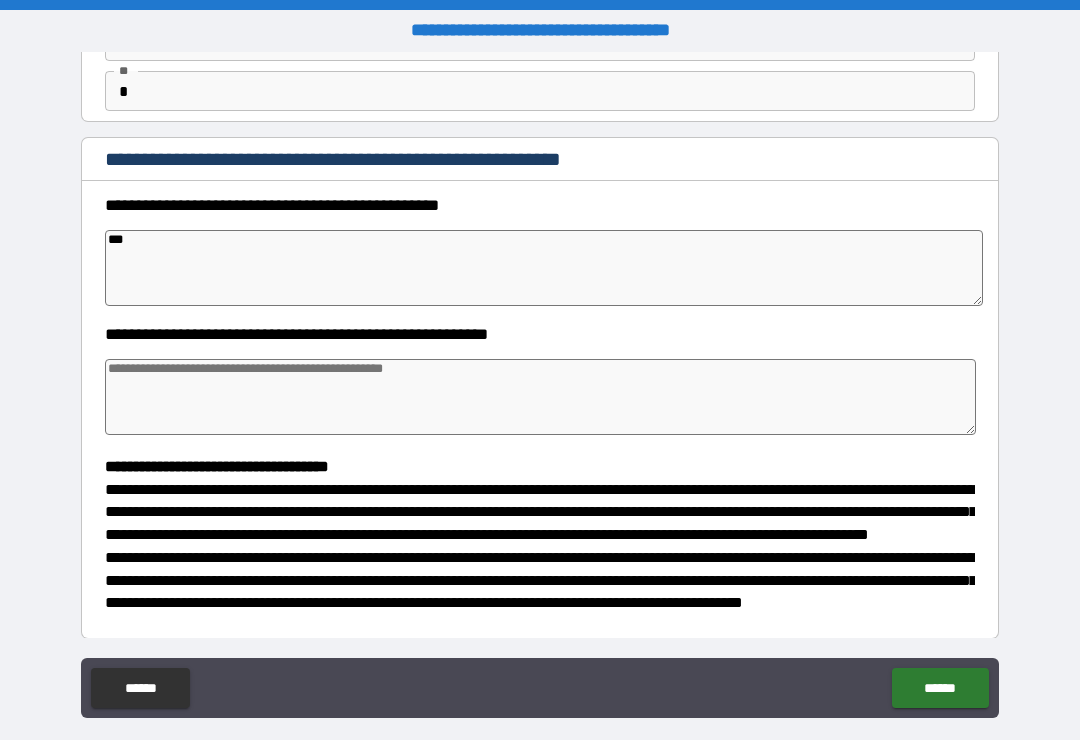 type on "*" 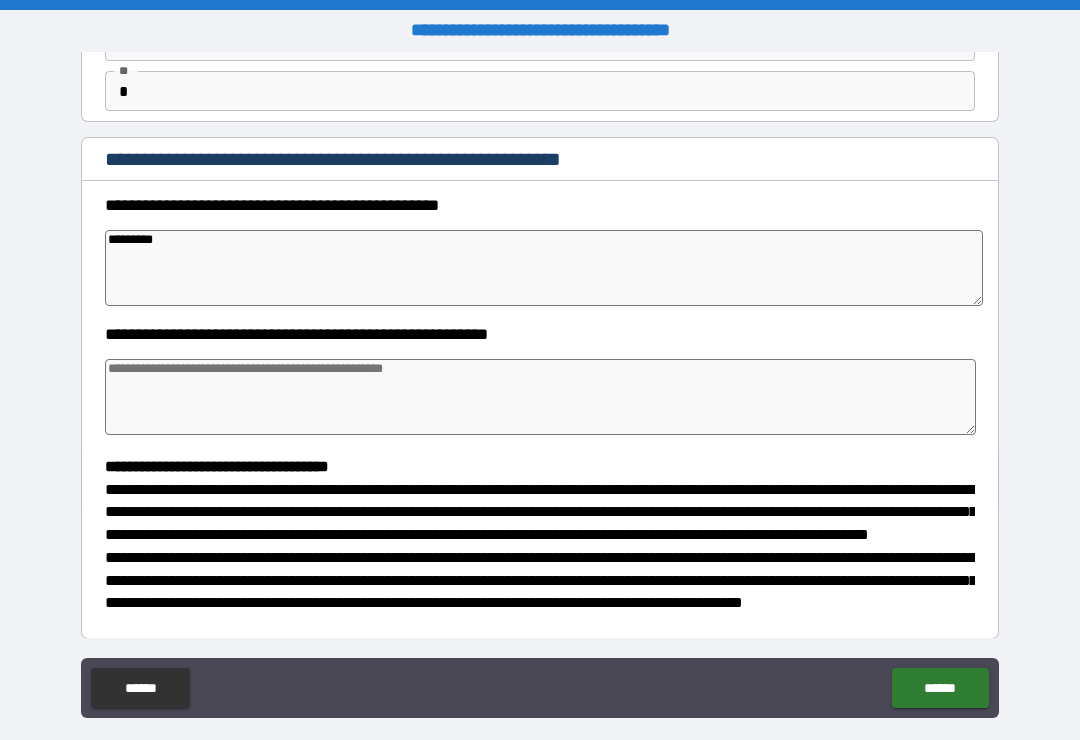 type on "*********" 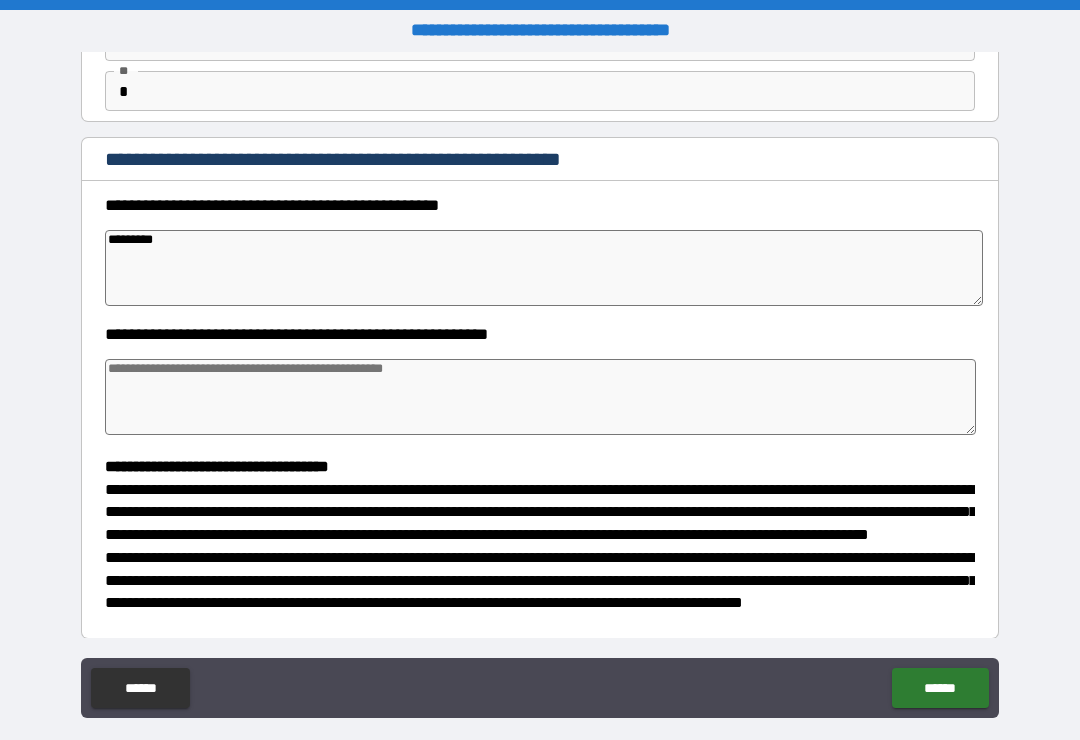 type on "*" 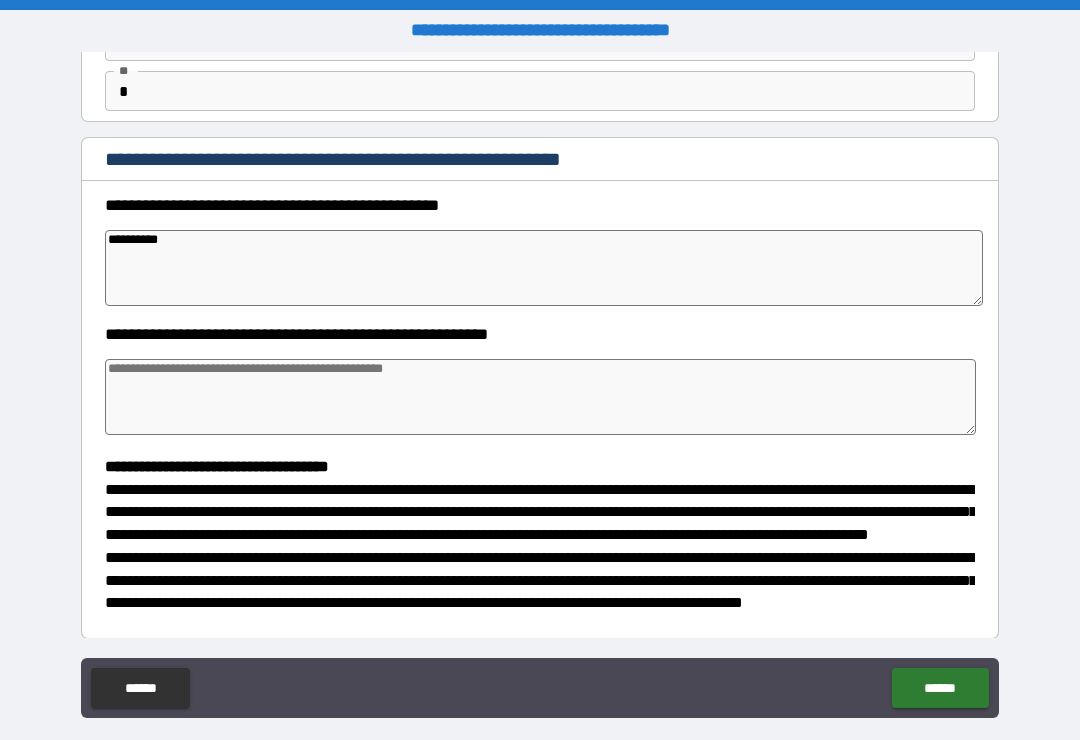 type on "*" 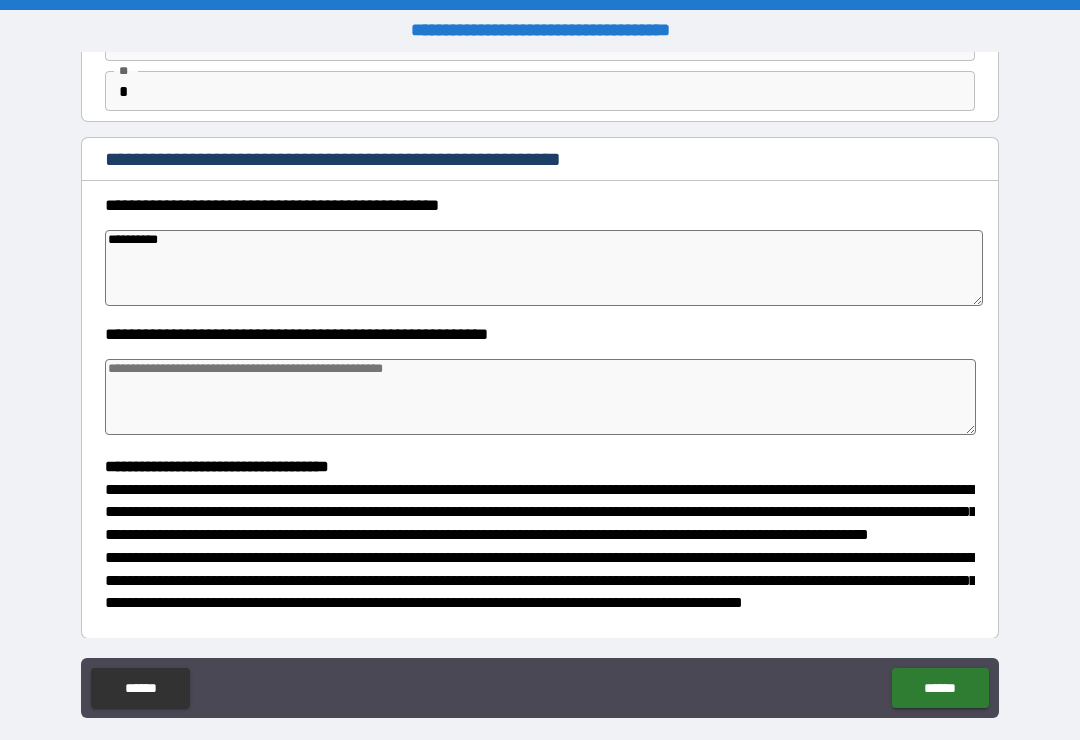 type on "**********" 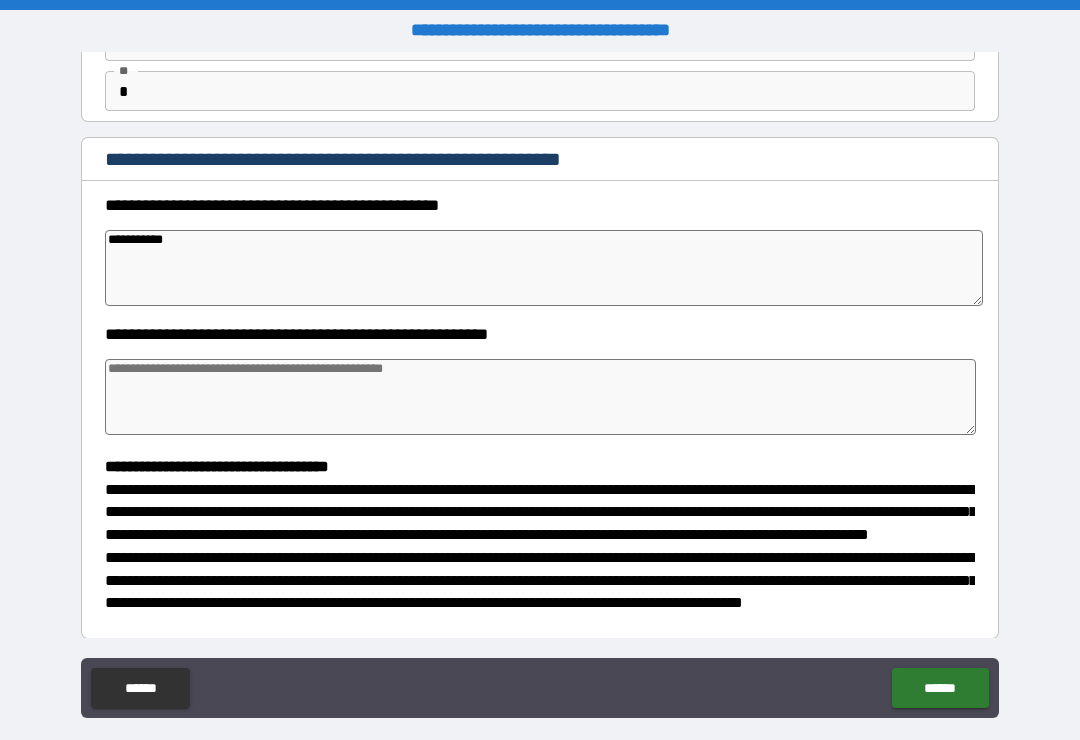 type on "*" 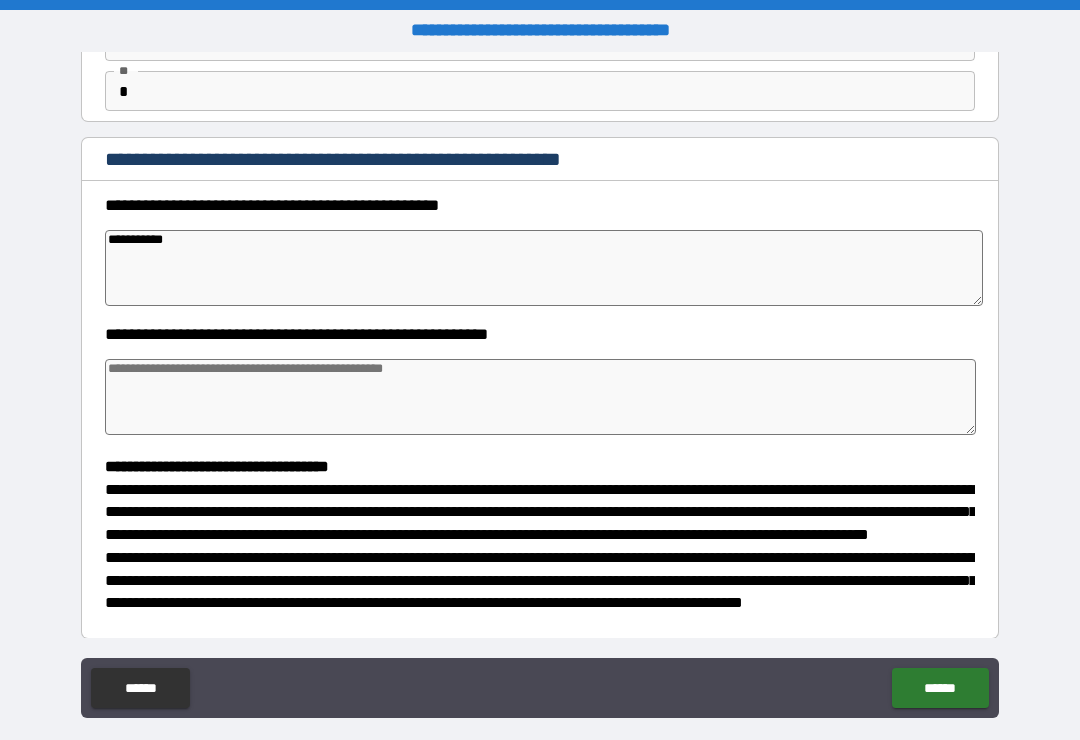type on "**********" 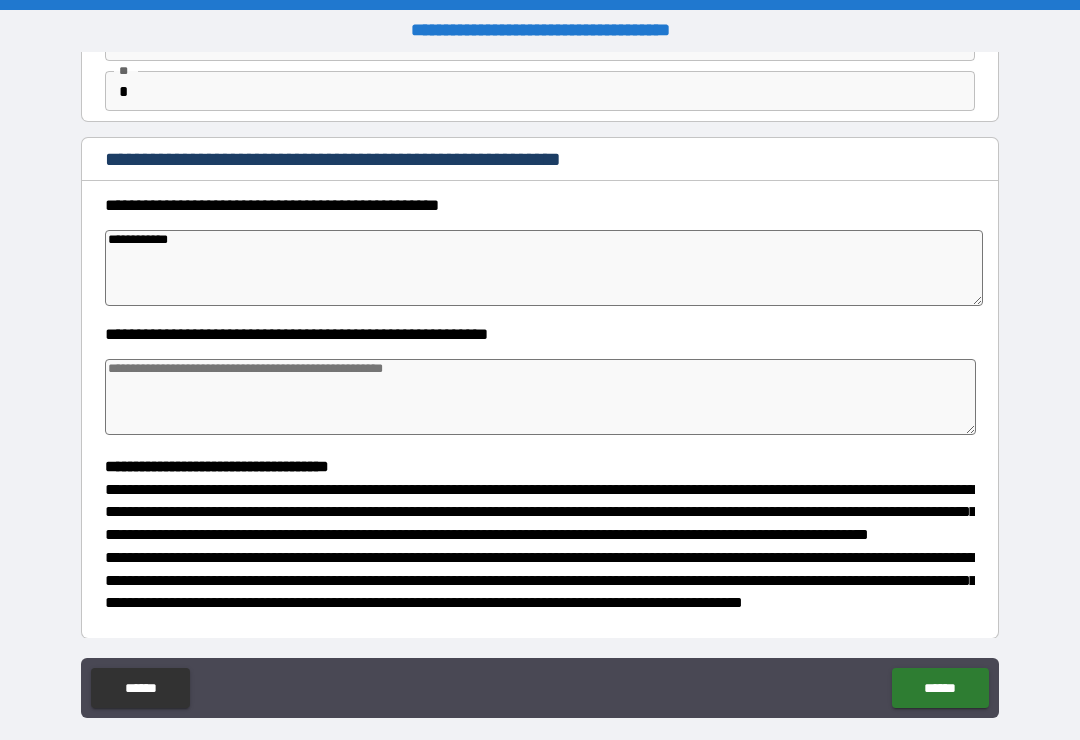 type on "*" 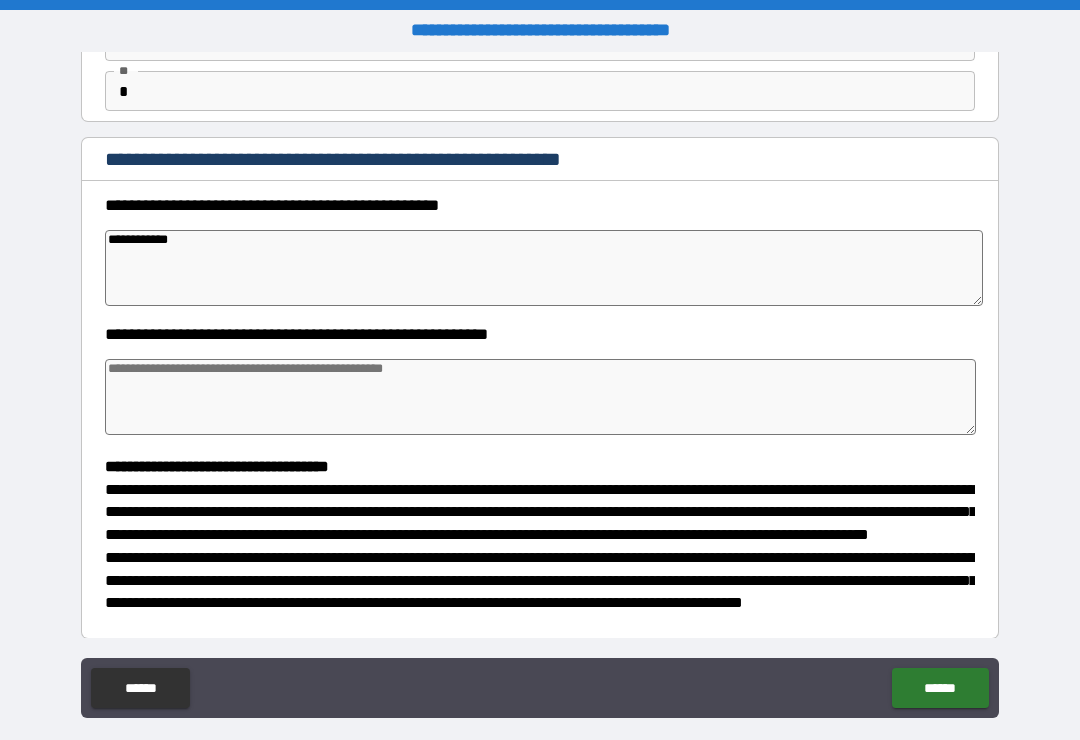 type on "*" 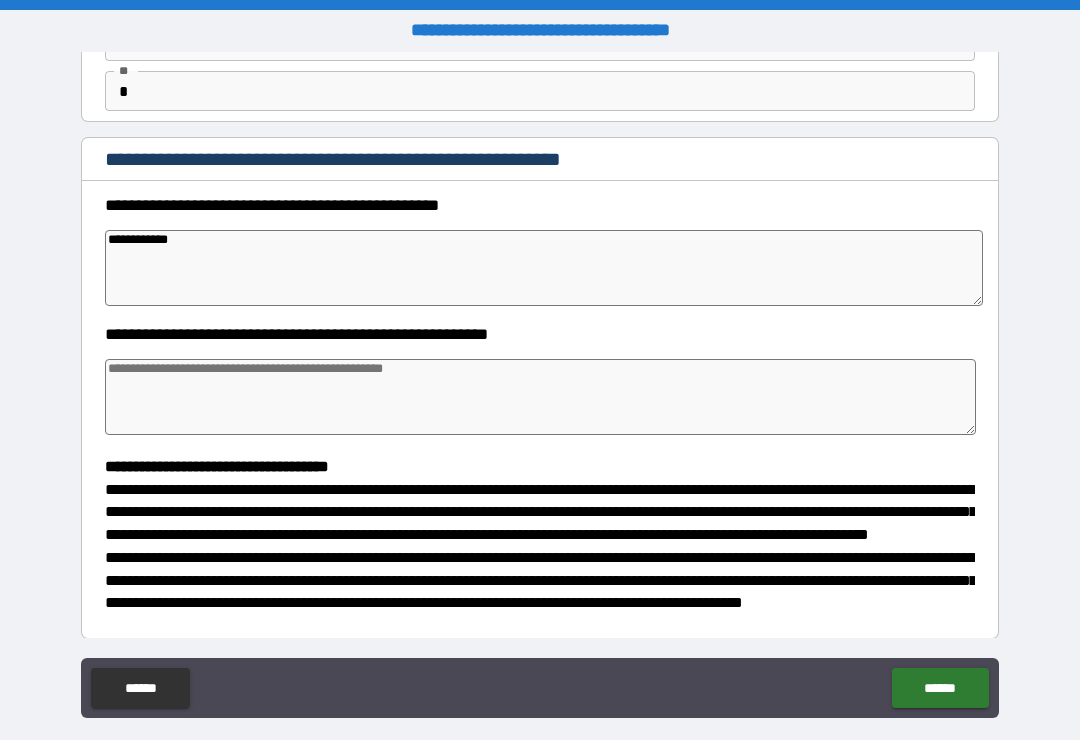 type on "*" 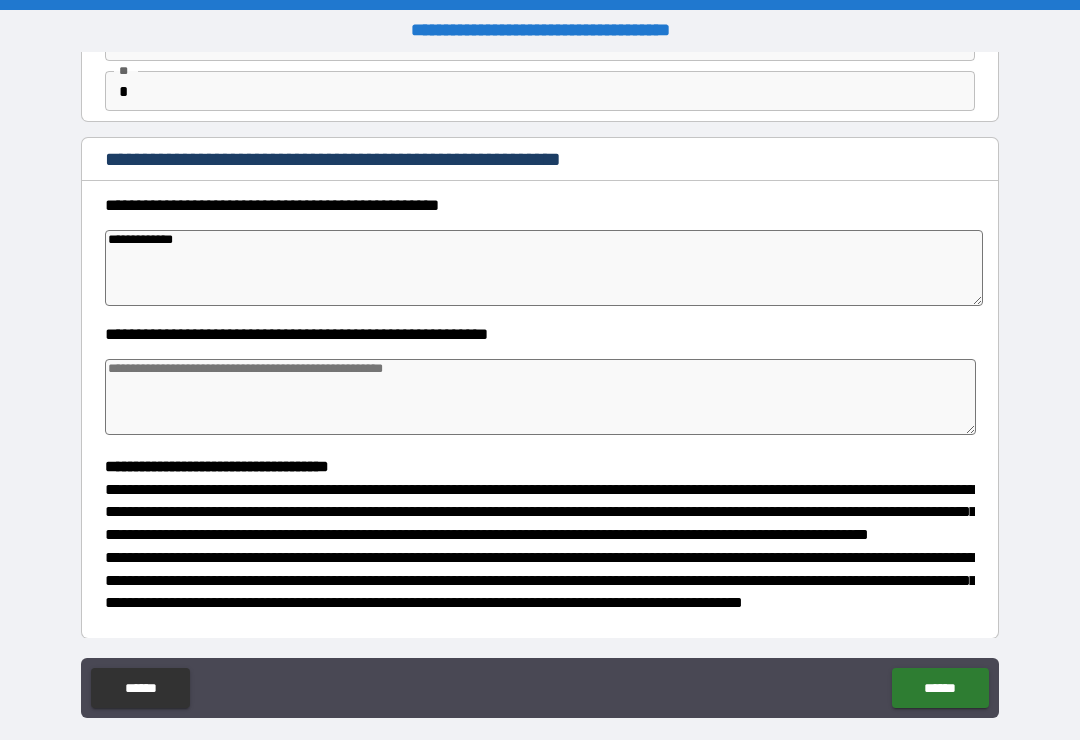 type on "*" 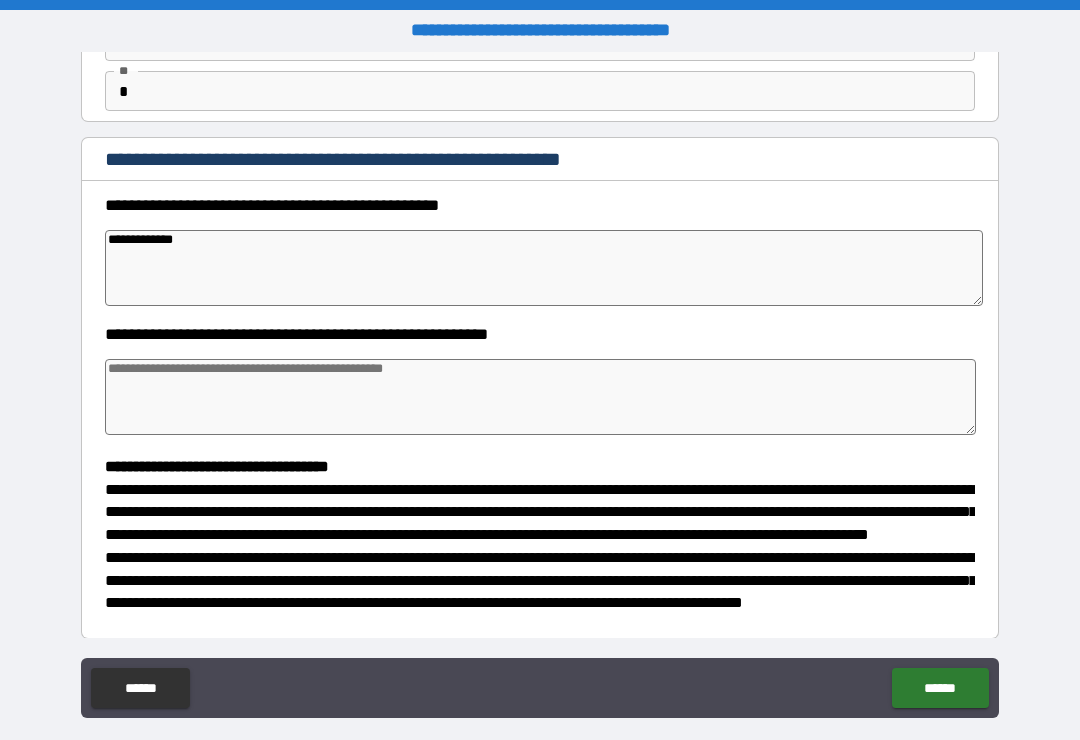 type on "*" 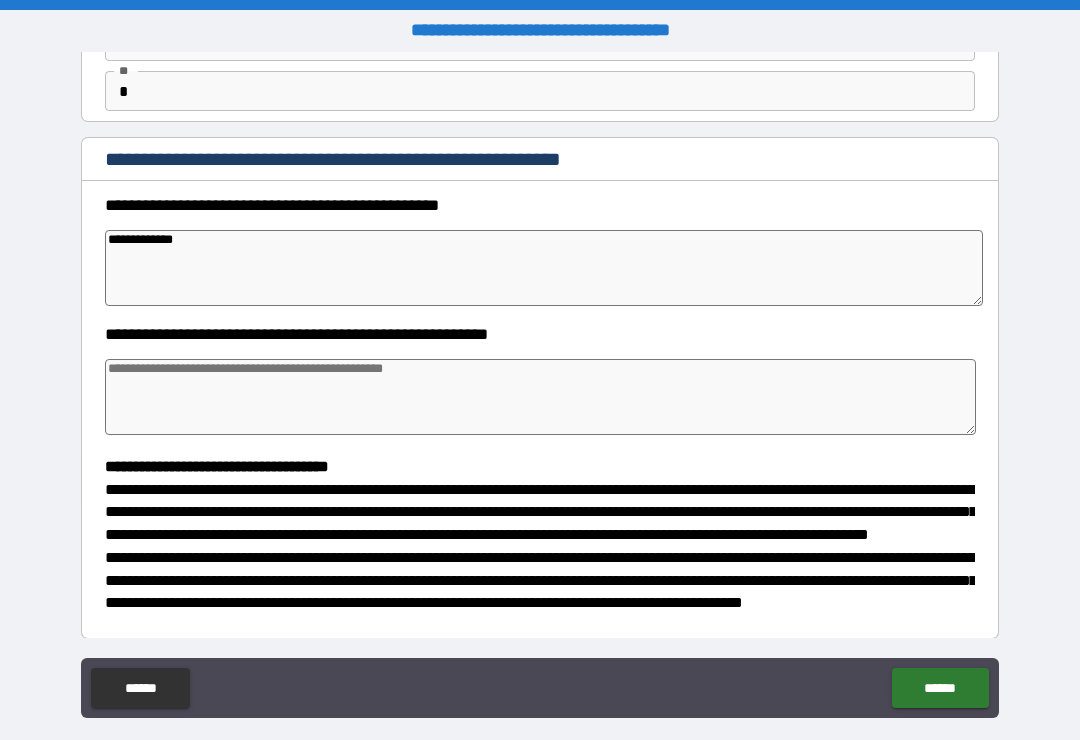 type on "*" 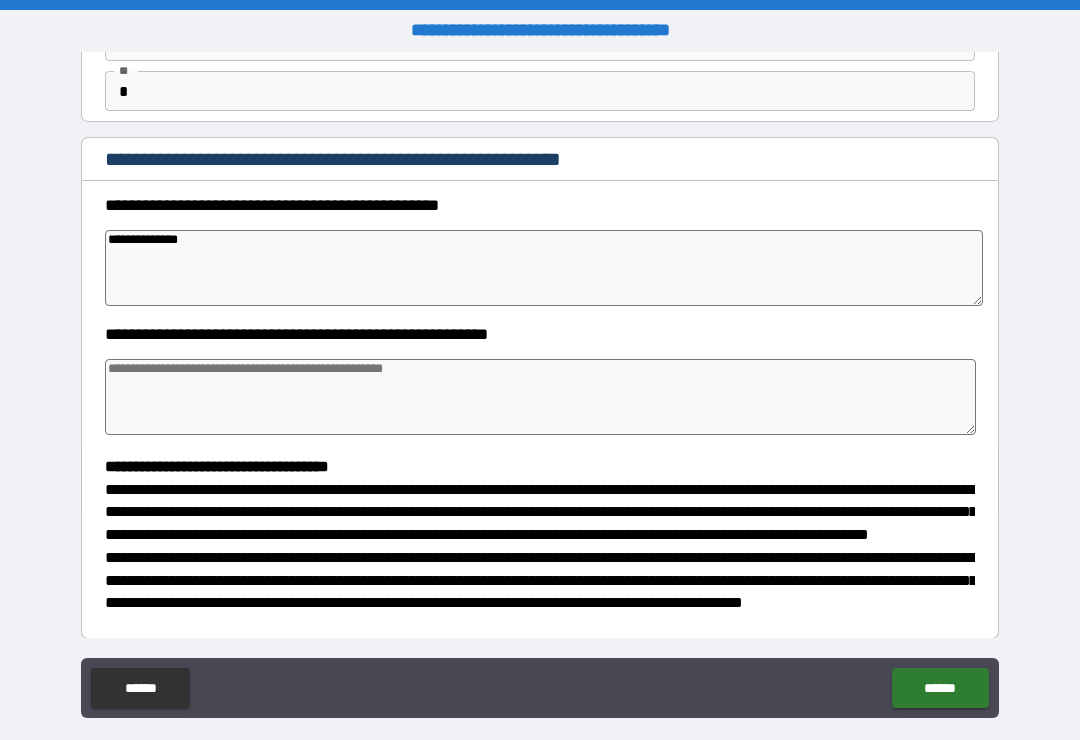type on "*" 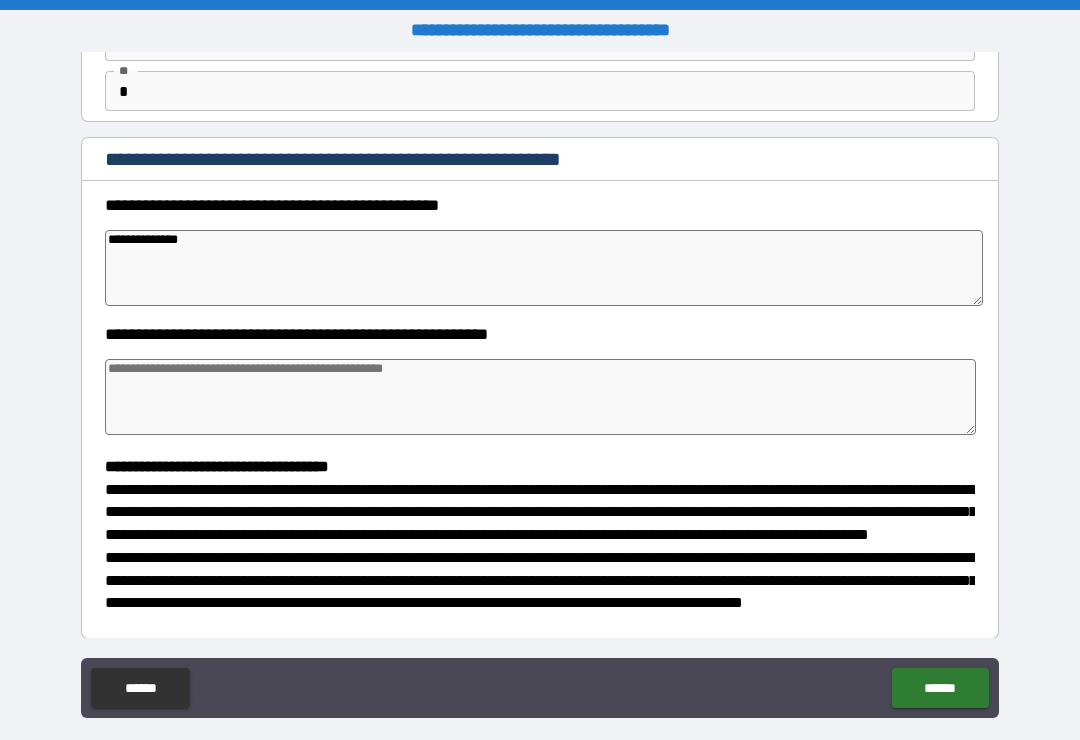 type on "*" 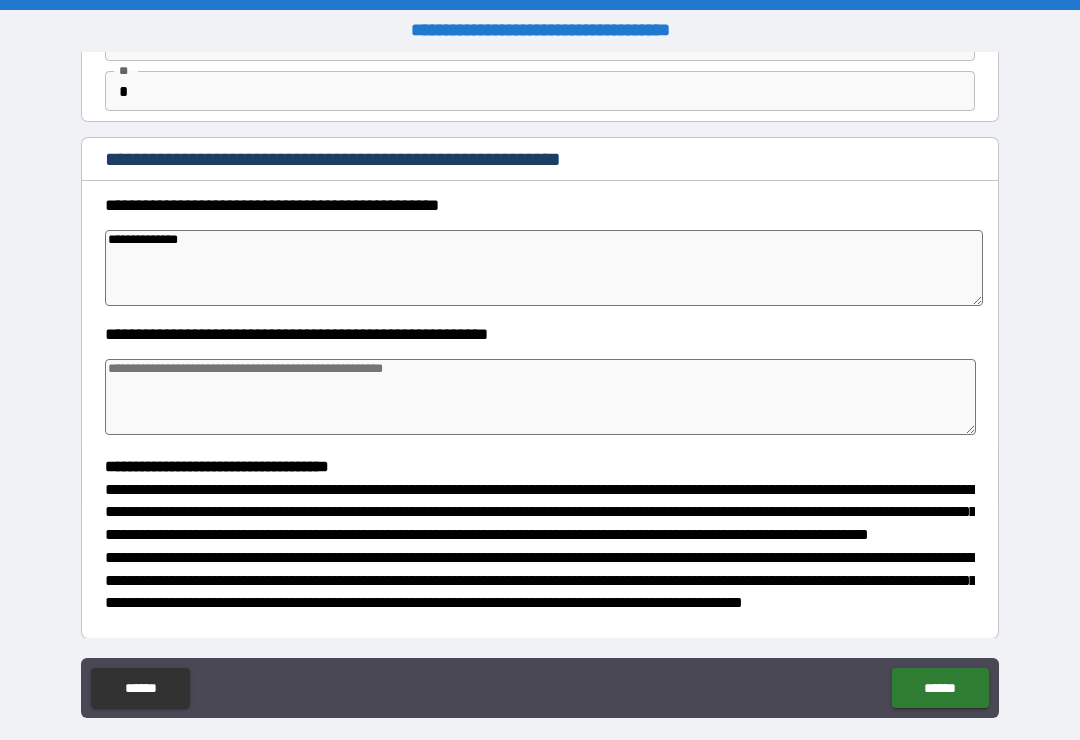 type on "*" 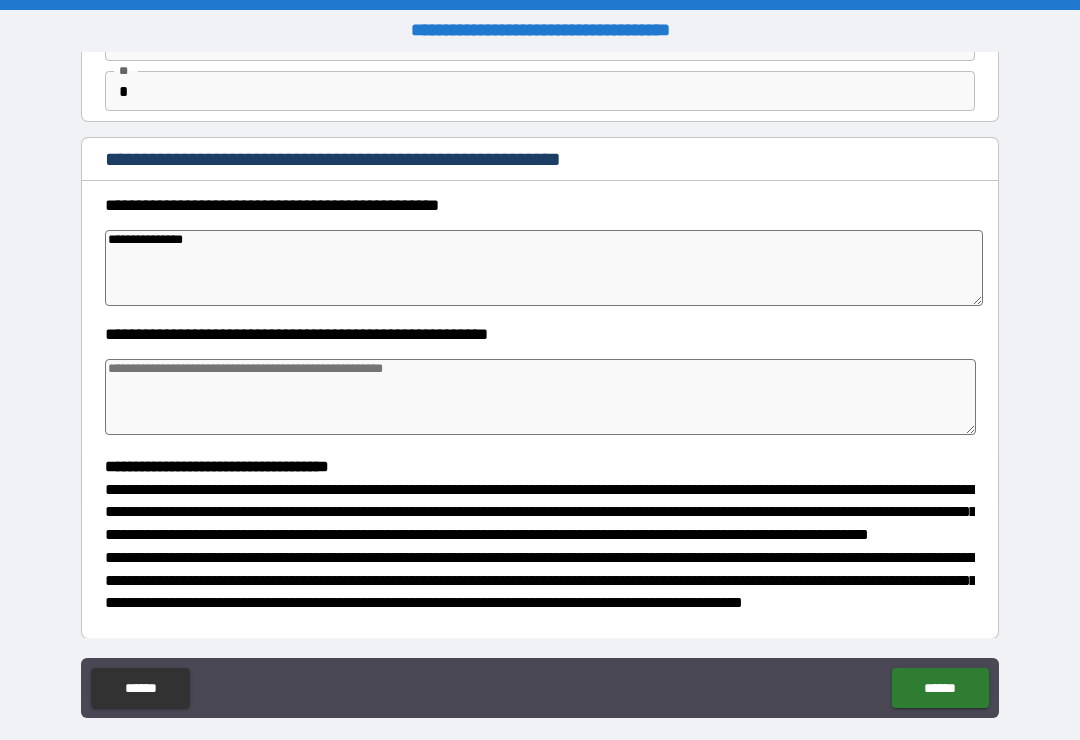 type on "*" 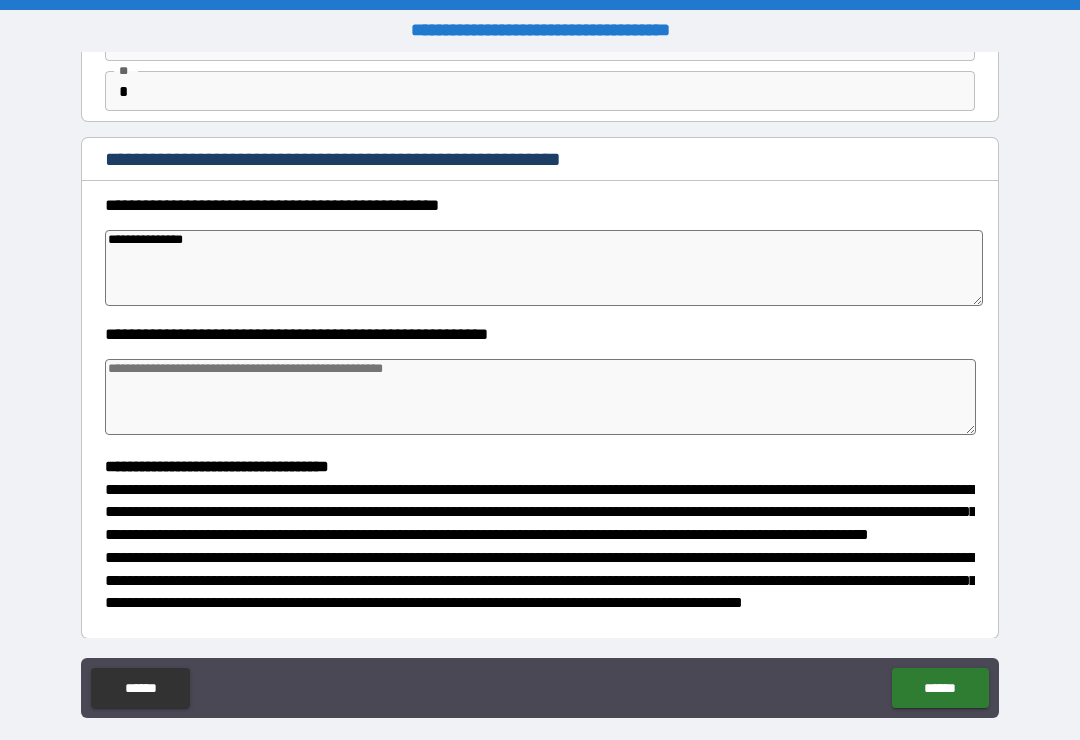 type on "**********" 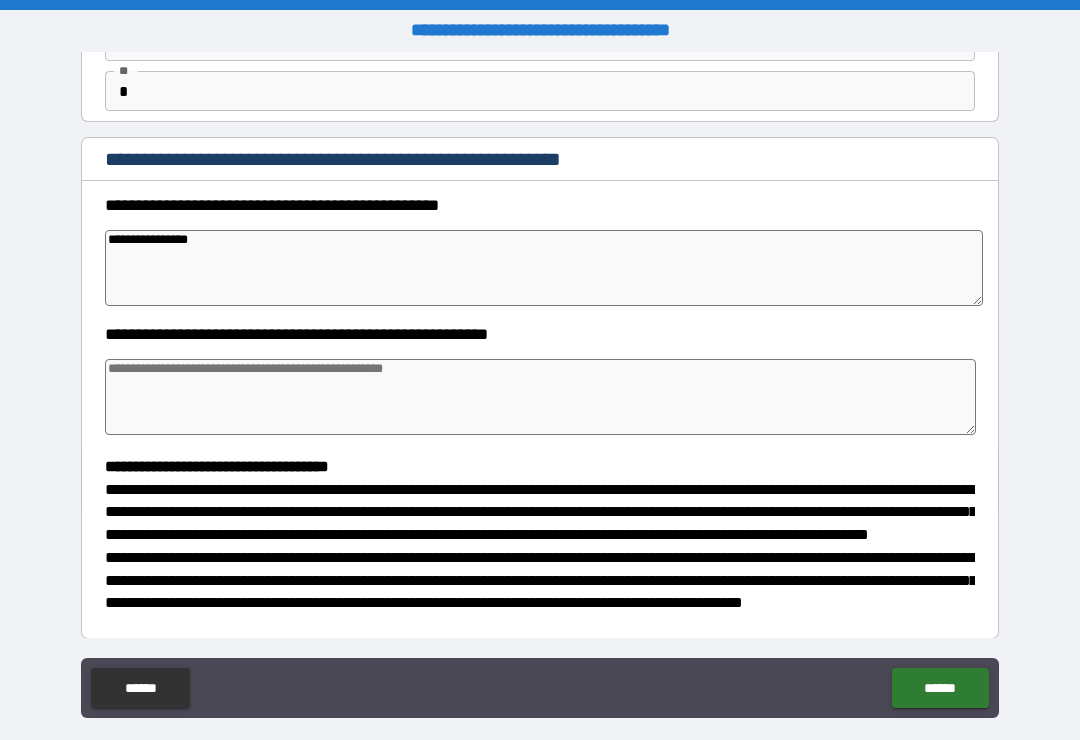 type on "*" 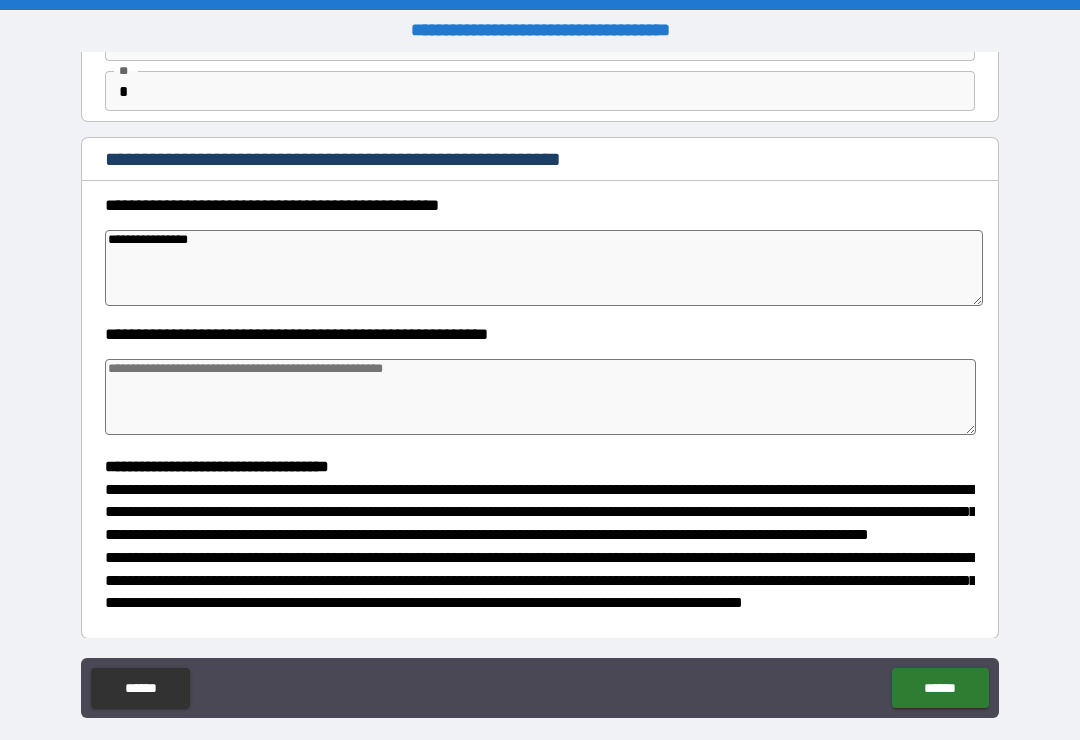 type on "*" 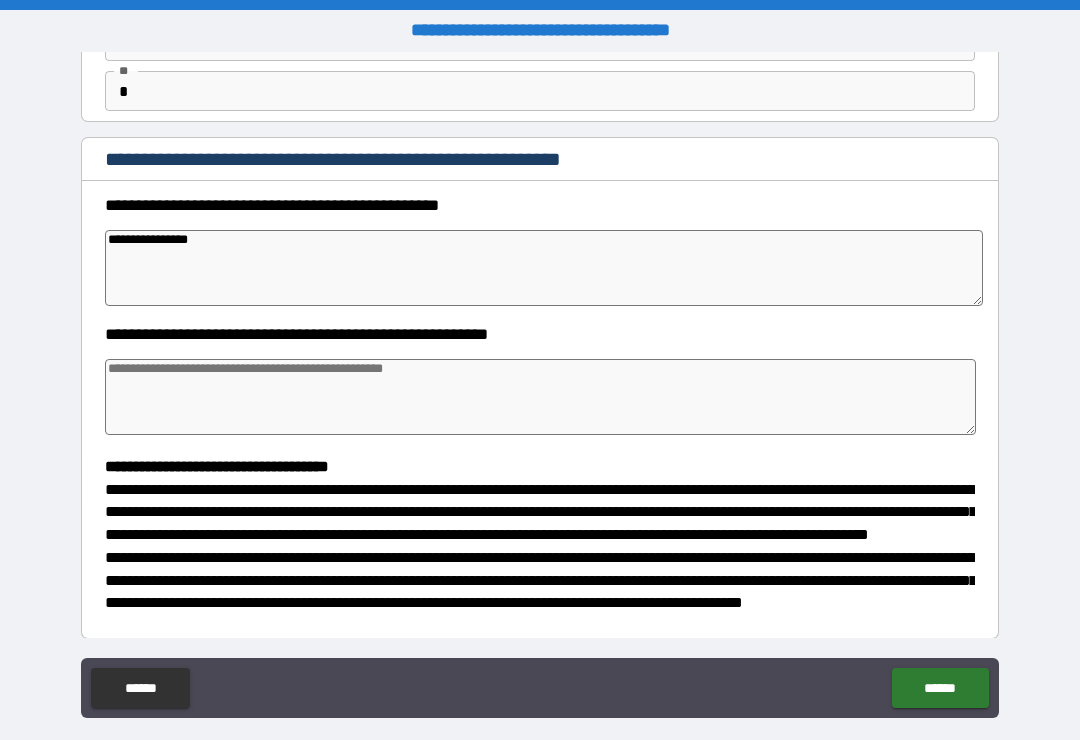 type on "*" 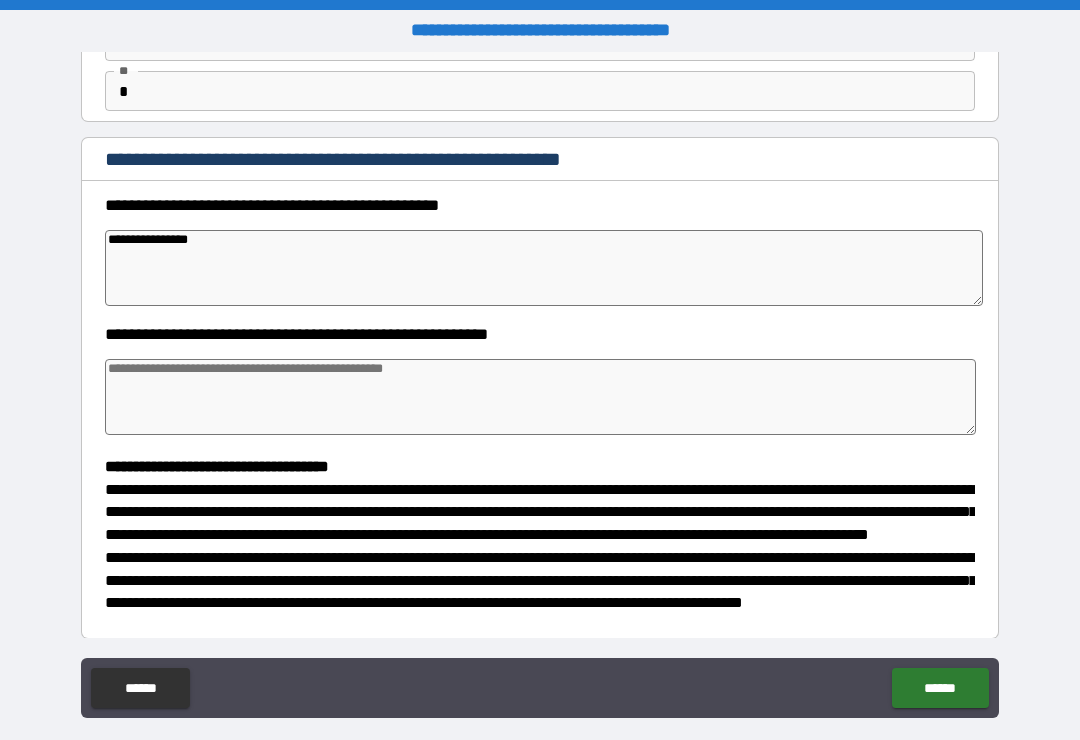 type on "**********" 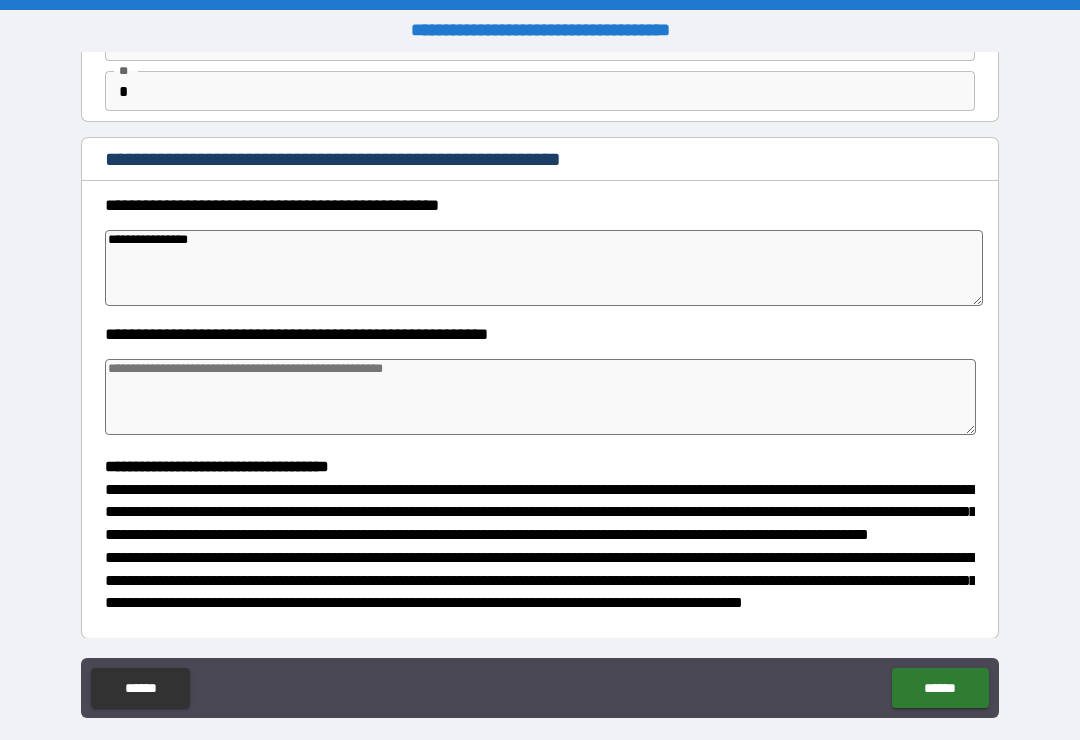 type on "*" 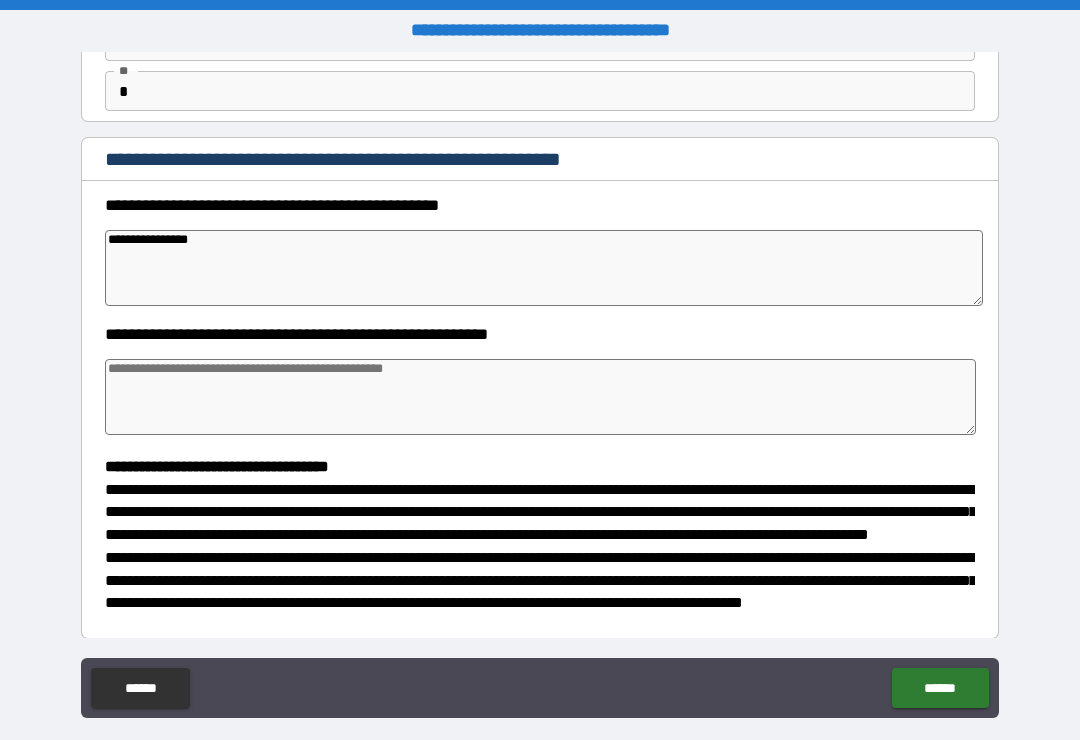 type on "**********" 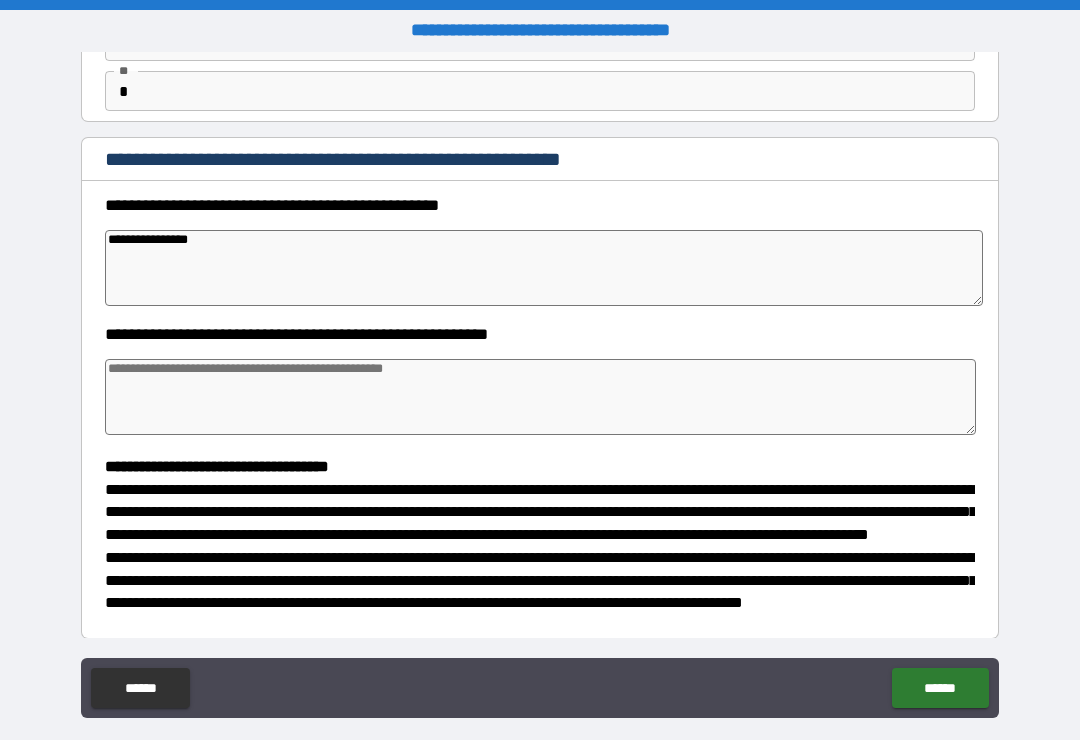 type on "*" 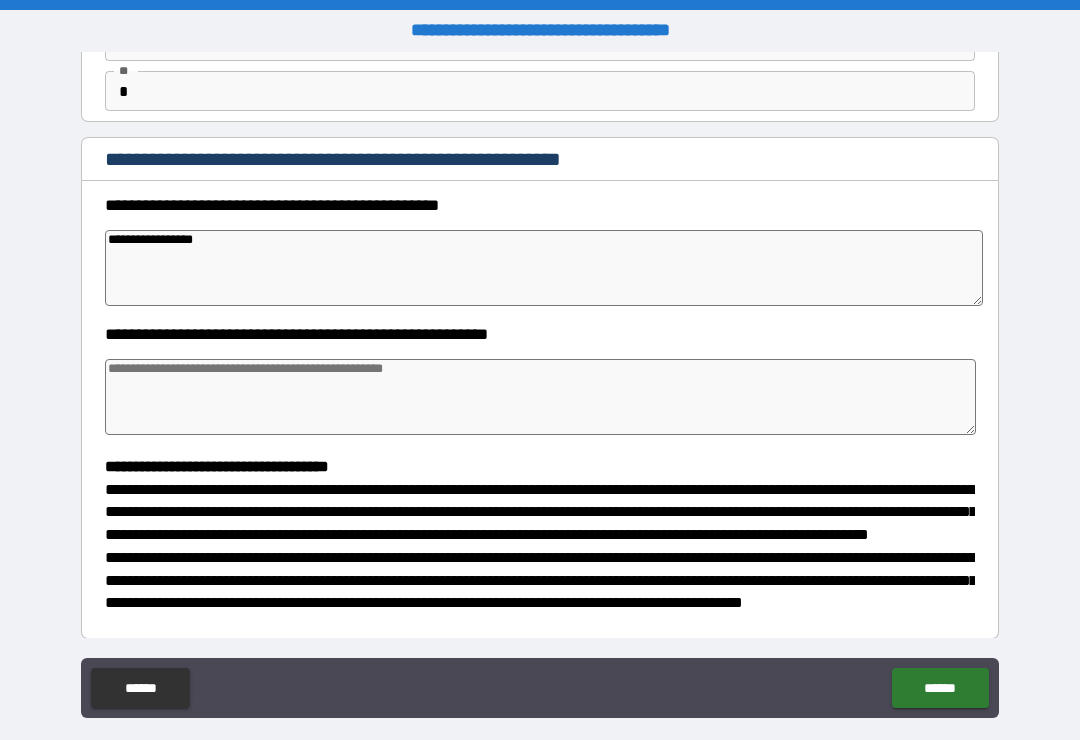 type on "*" 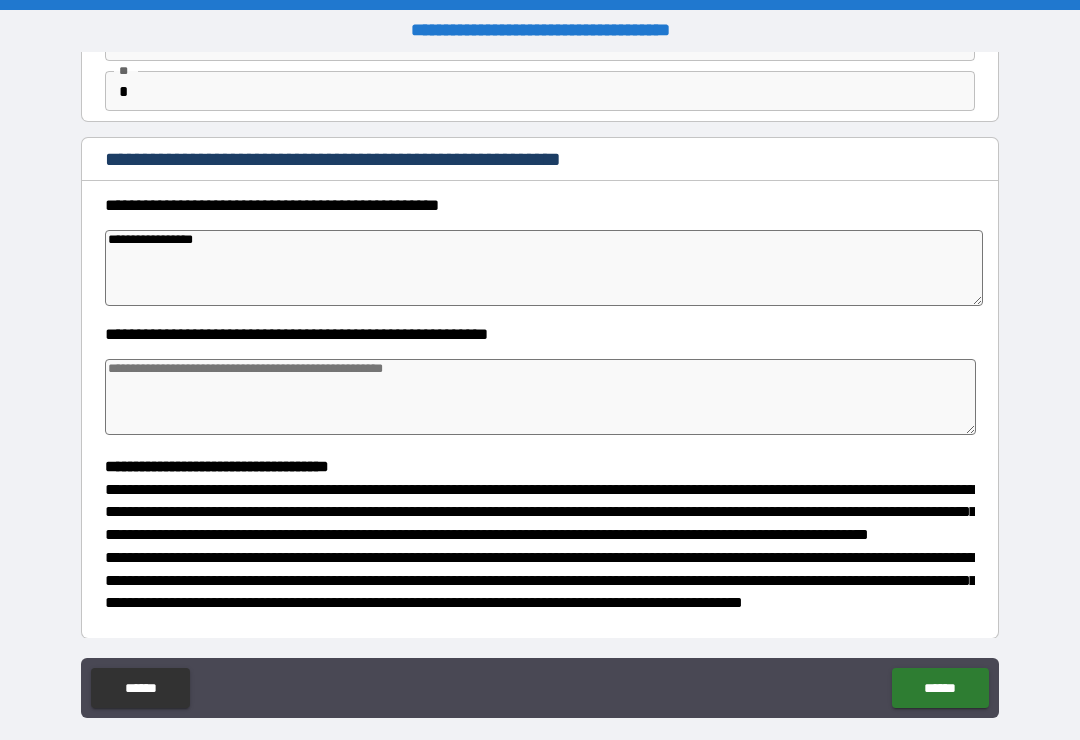 type on "**********" 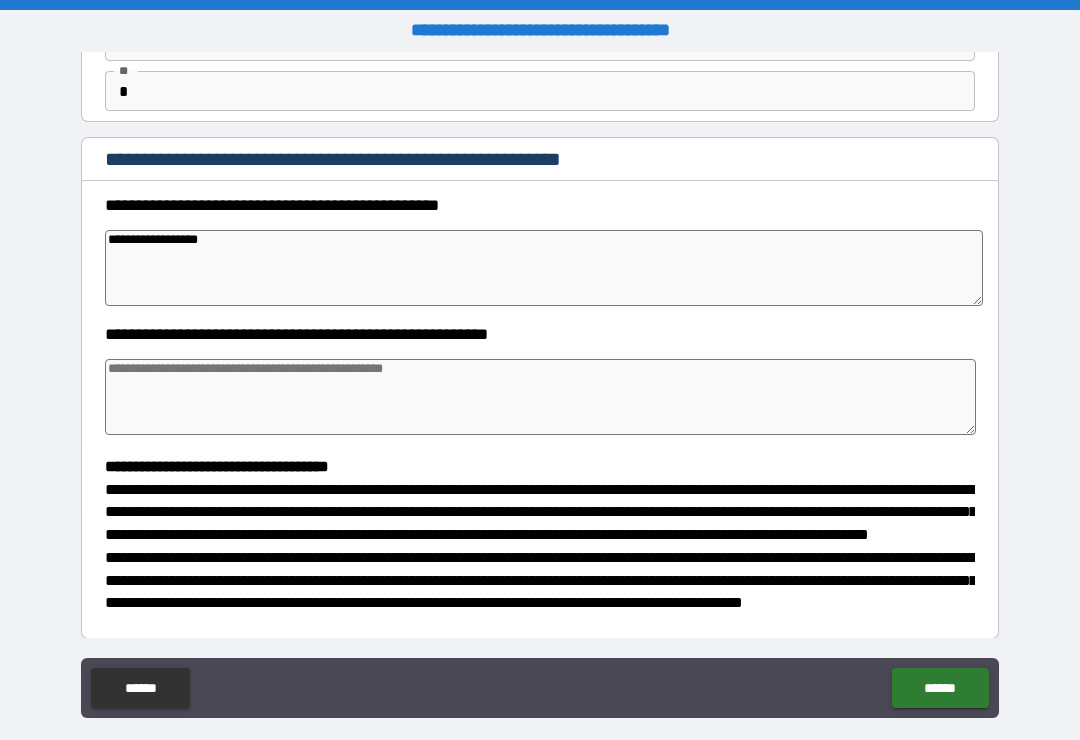 type on "*" 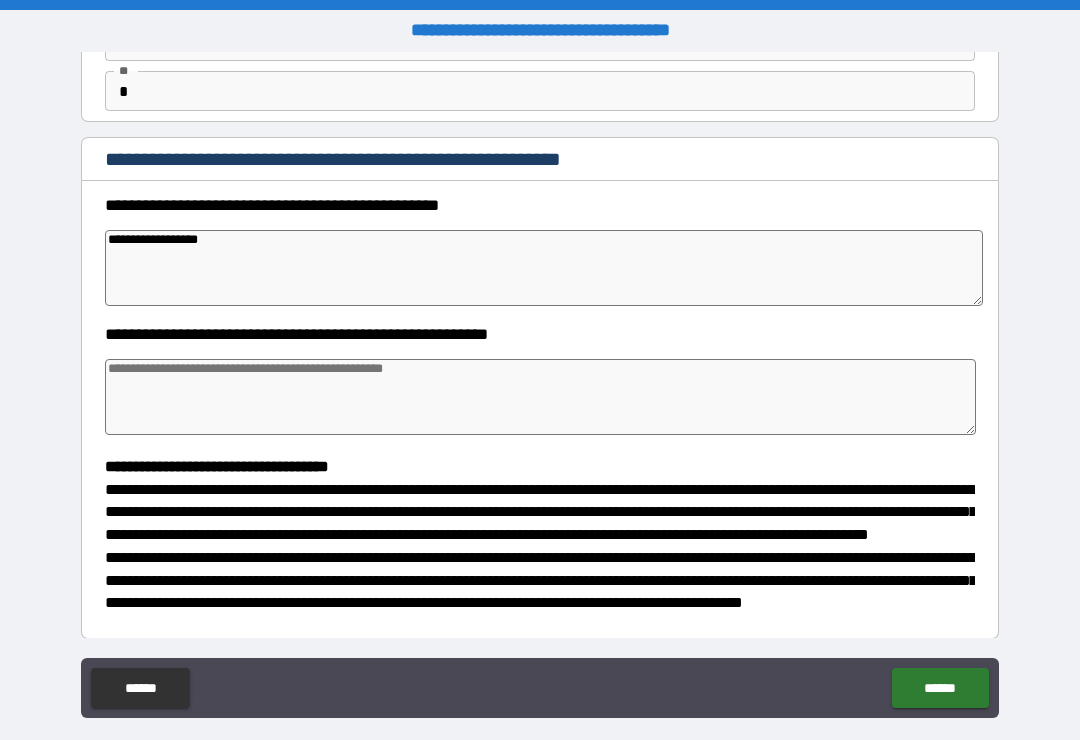 type on "*" 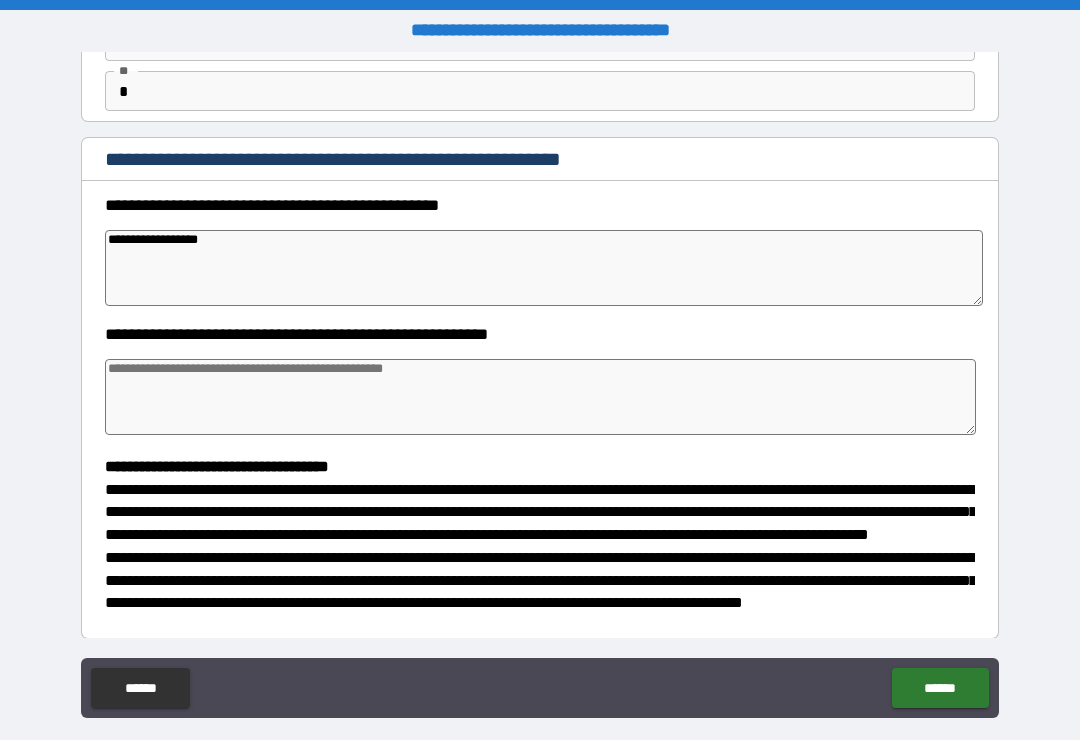 type on "*" 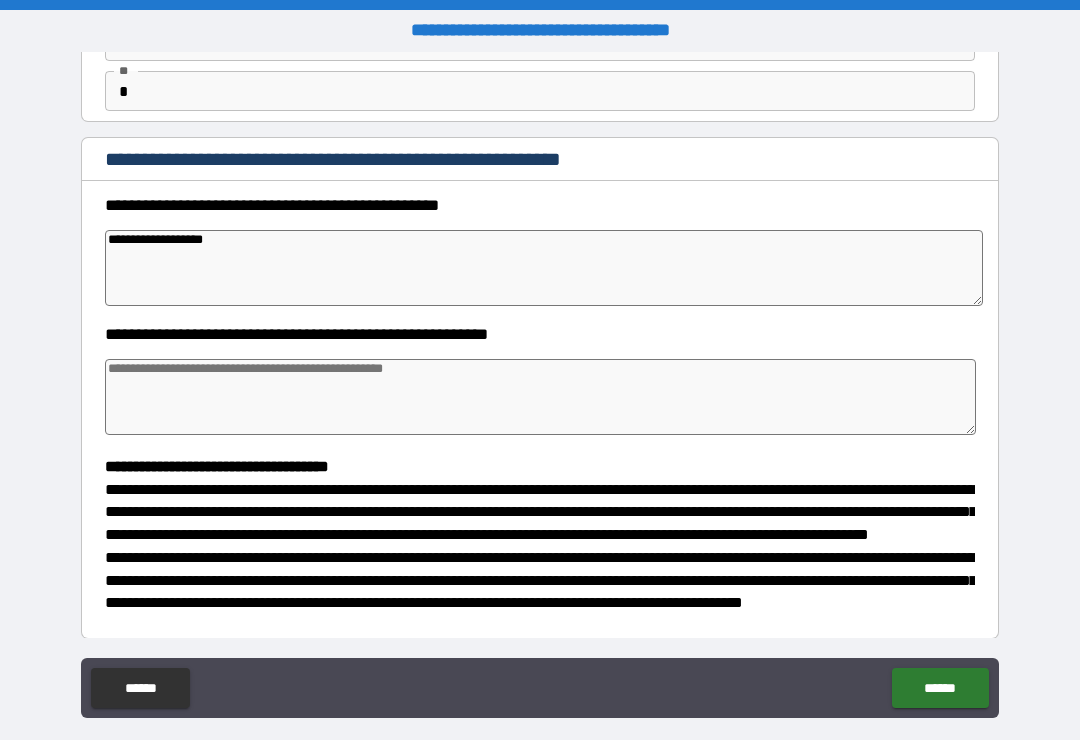 type on "*" 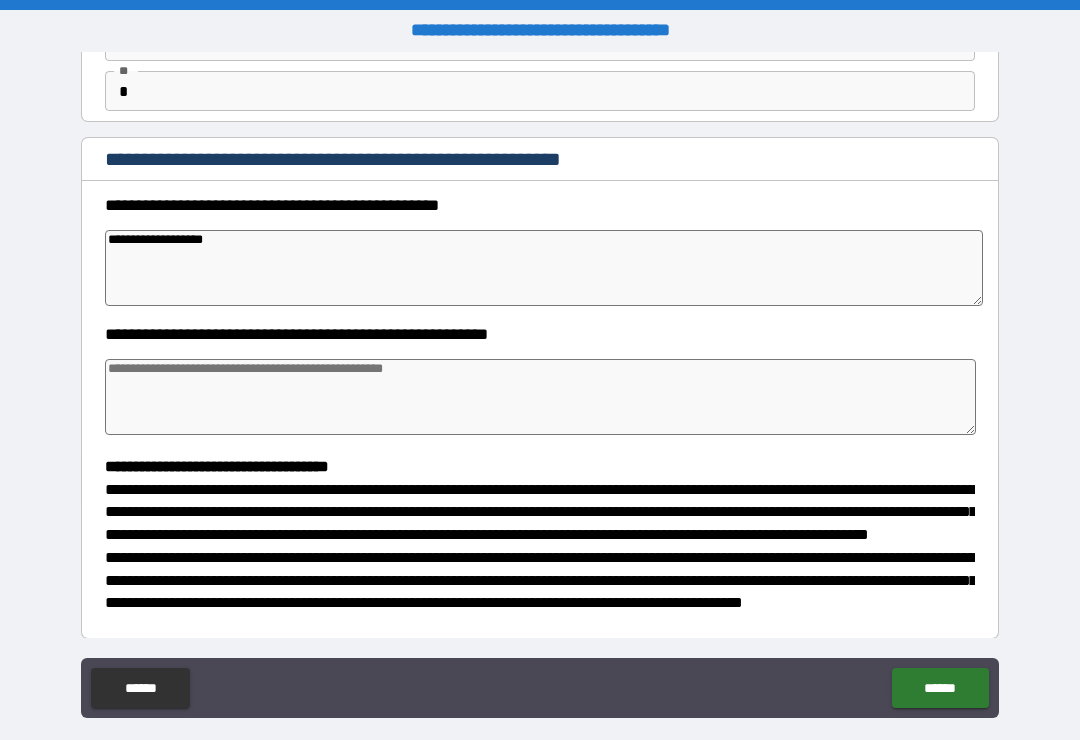 type on "*" 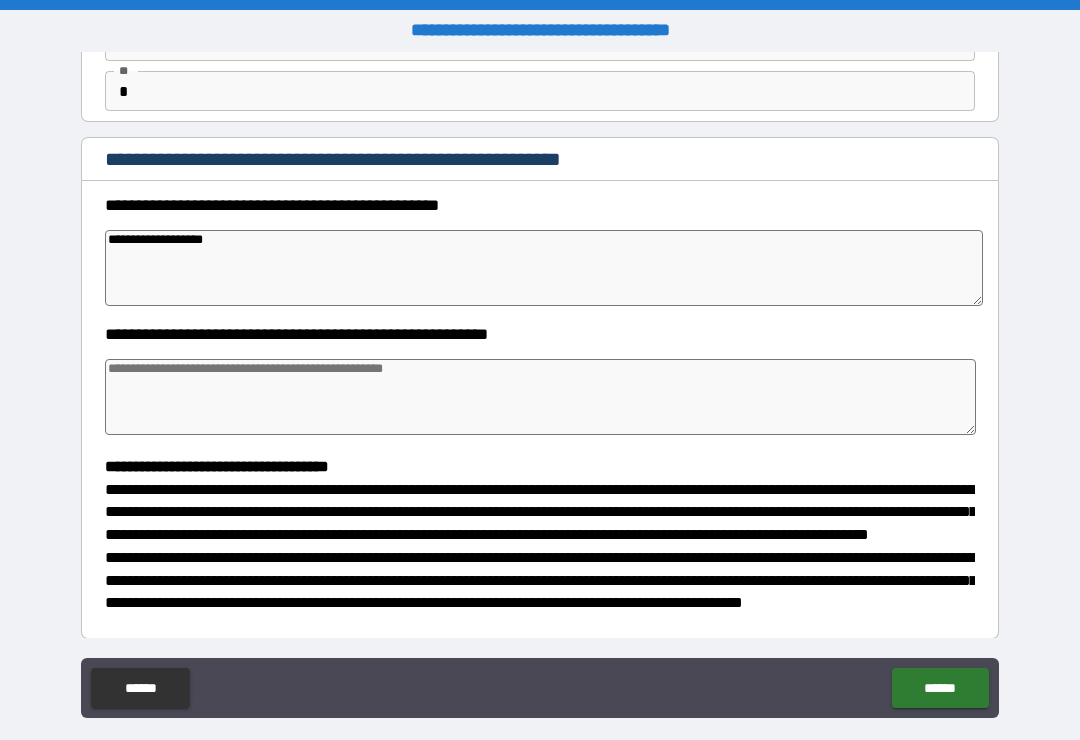 type on "*" 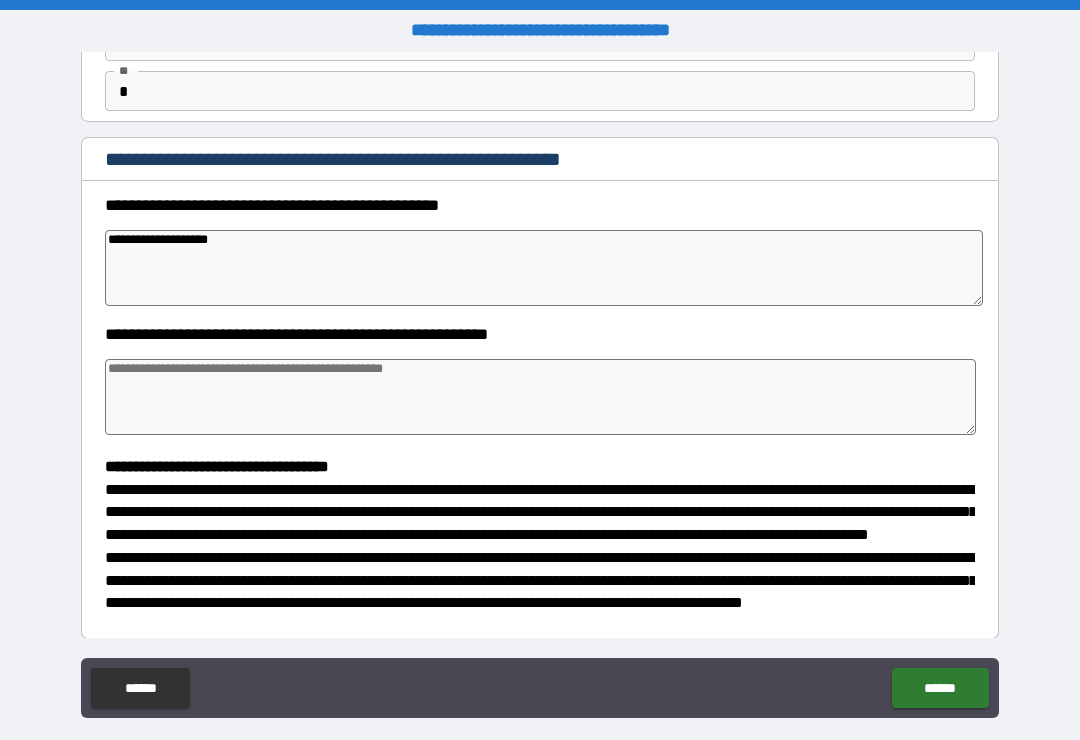 type on "*" 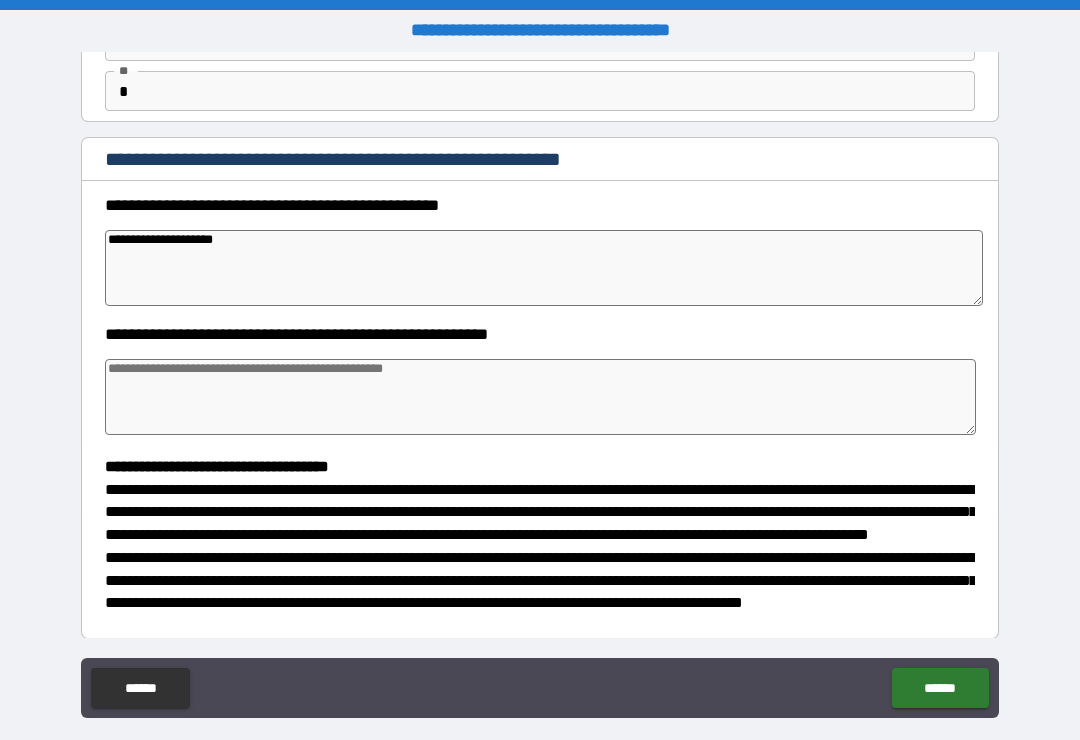 type on "*" 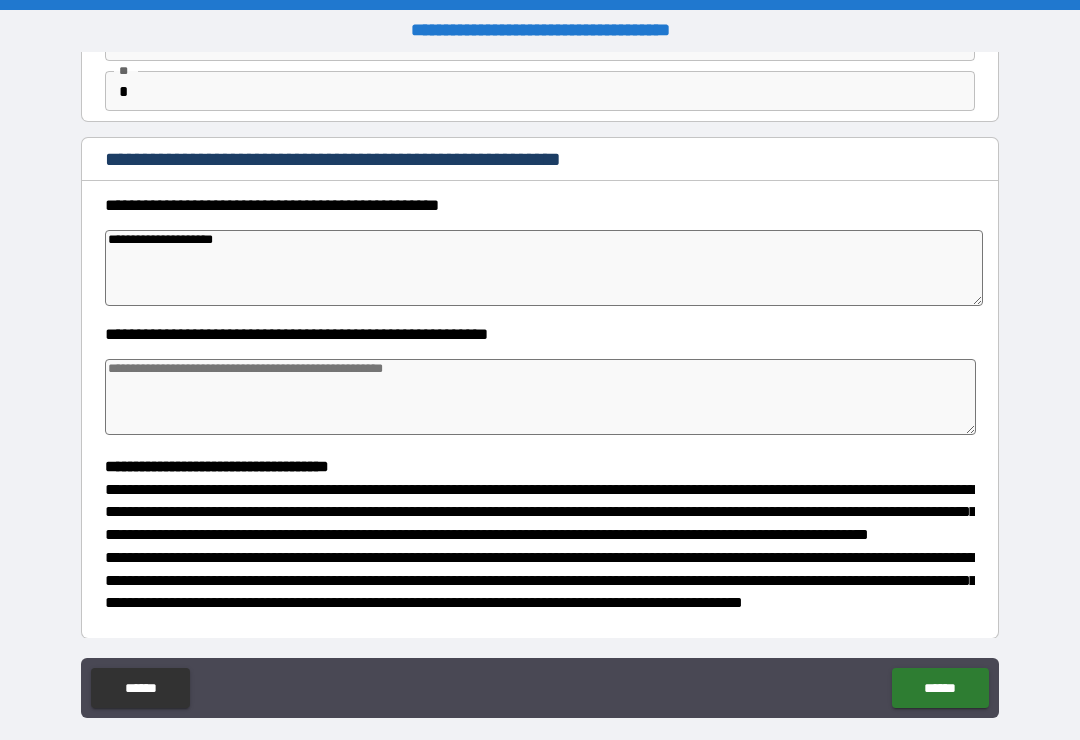 type on "*" 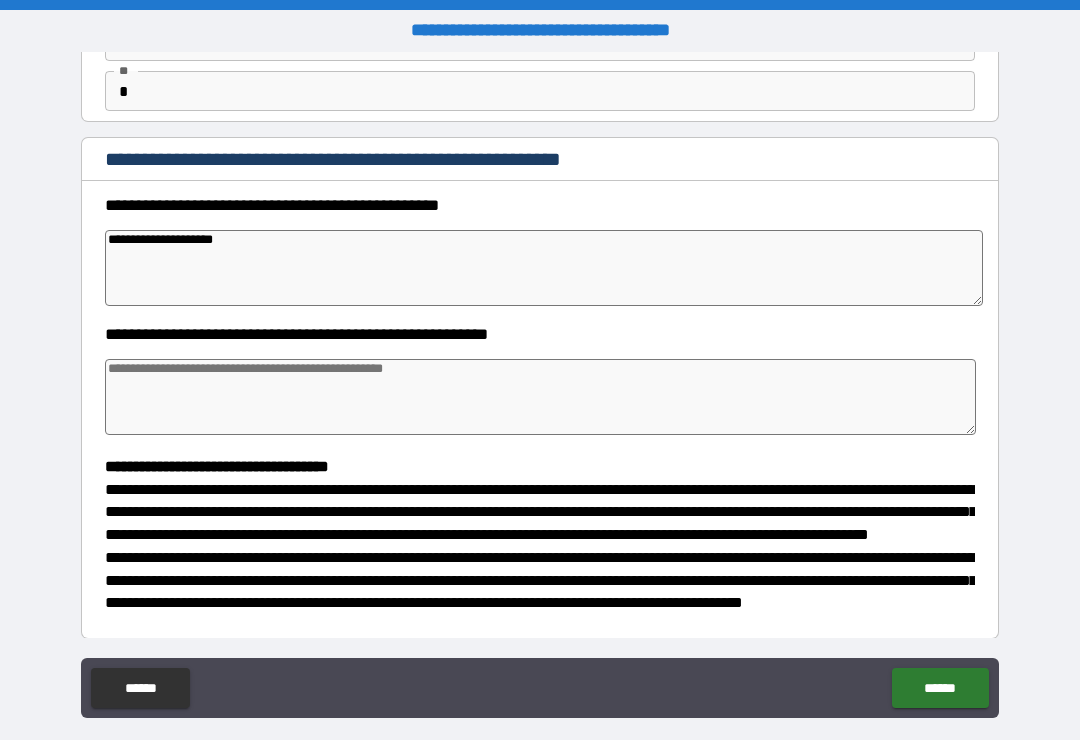type on "**********" 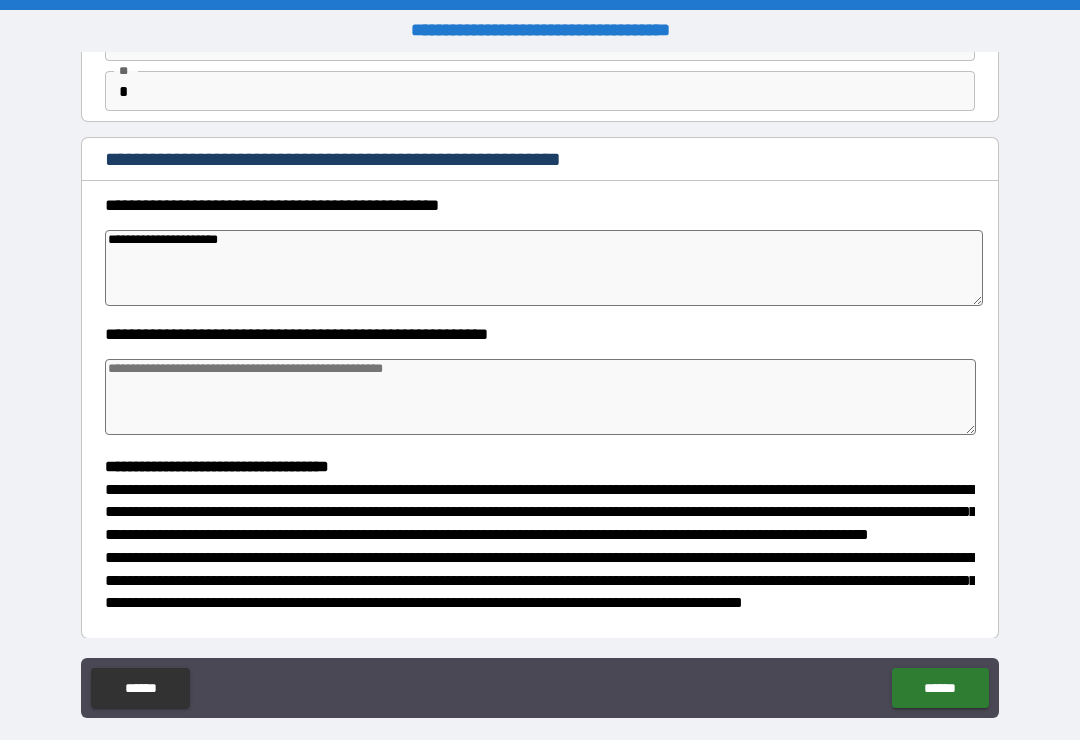 type on "*" 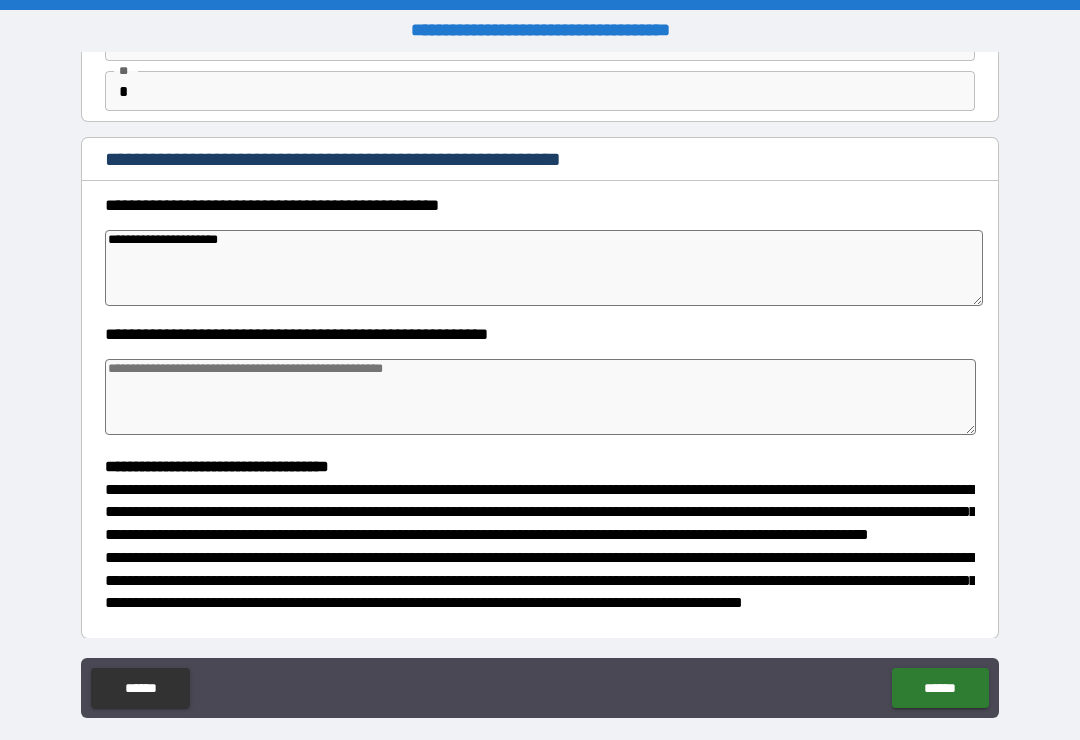 type on "**********" 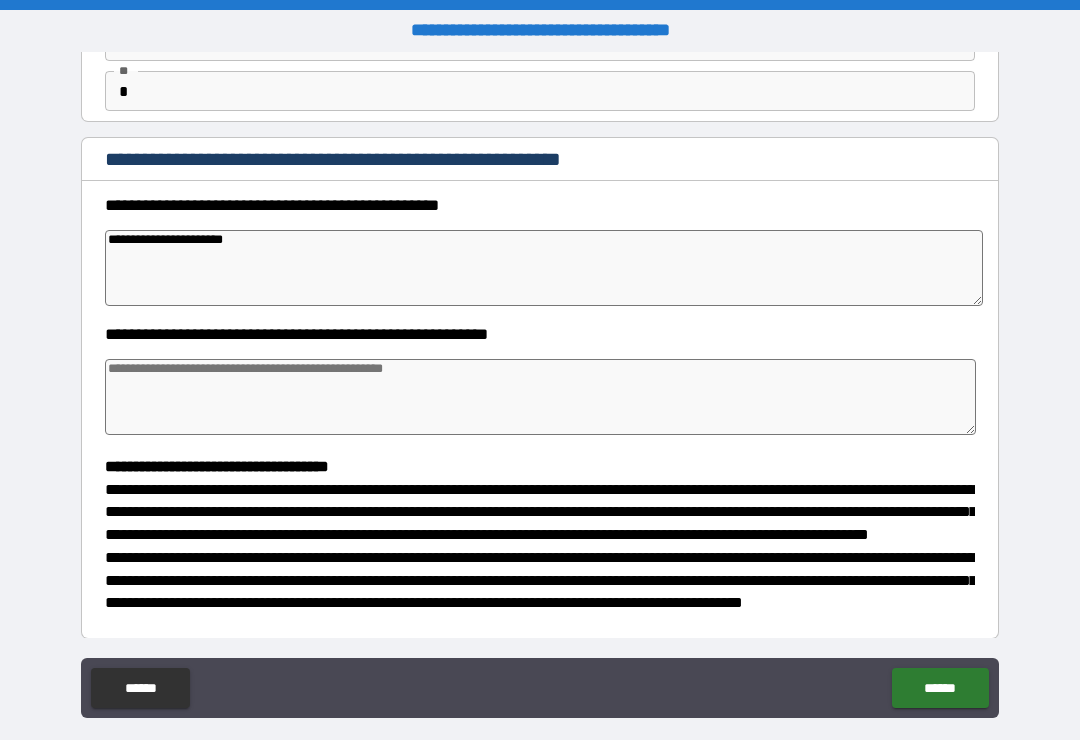 type on "*" 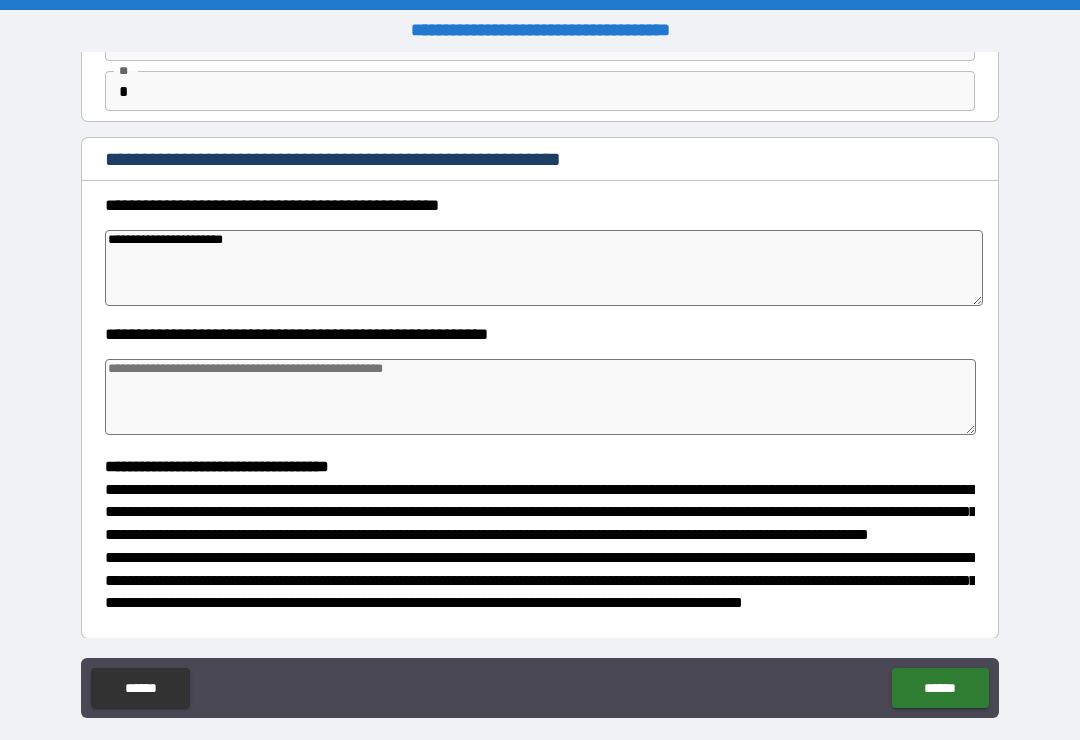 type on "*" 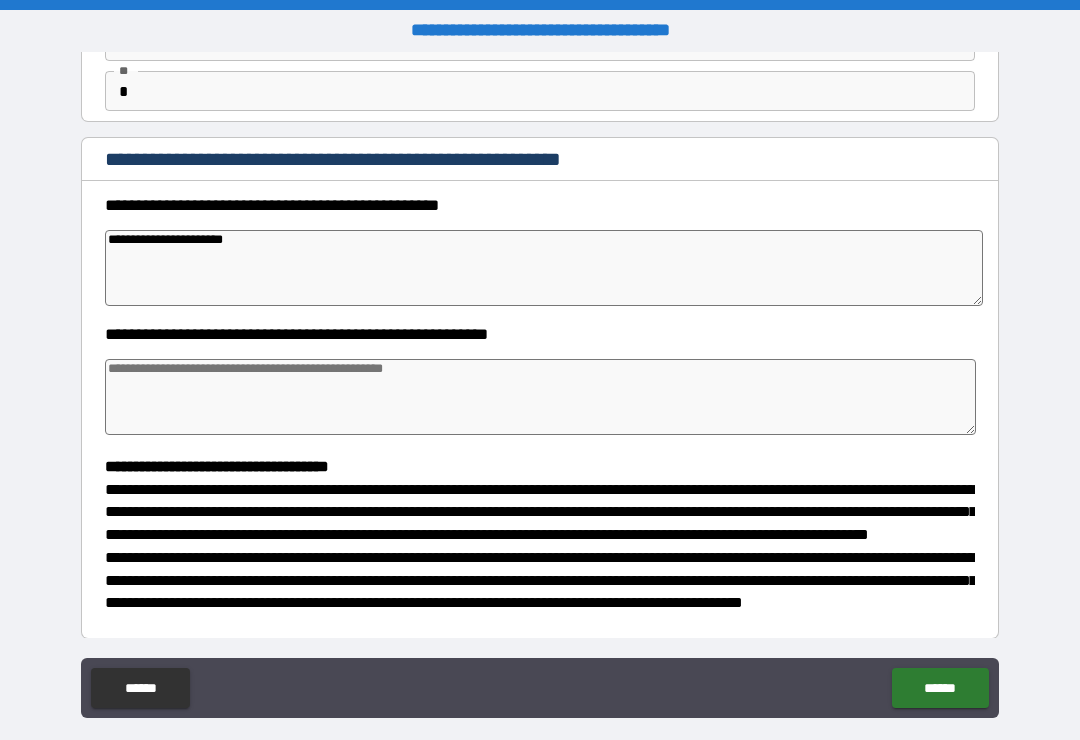 type on "*" 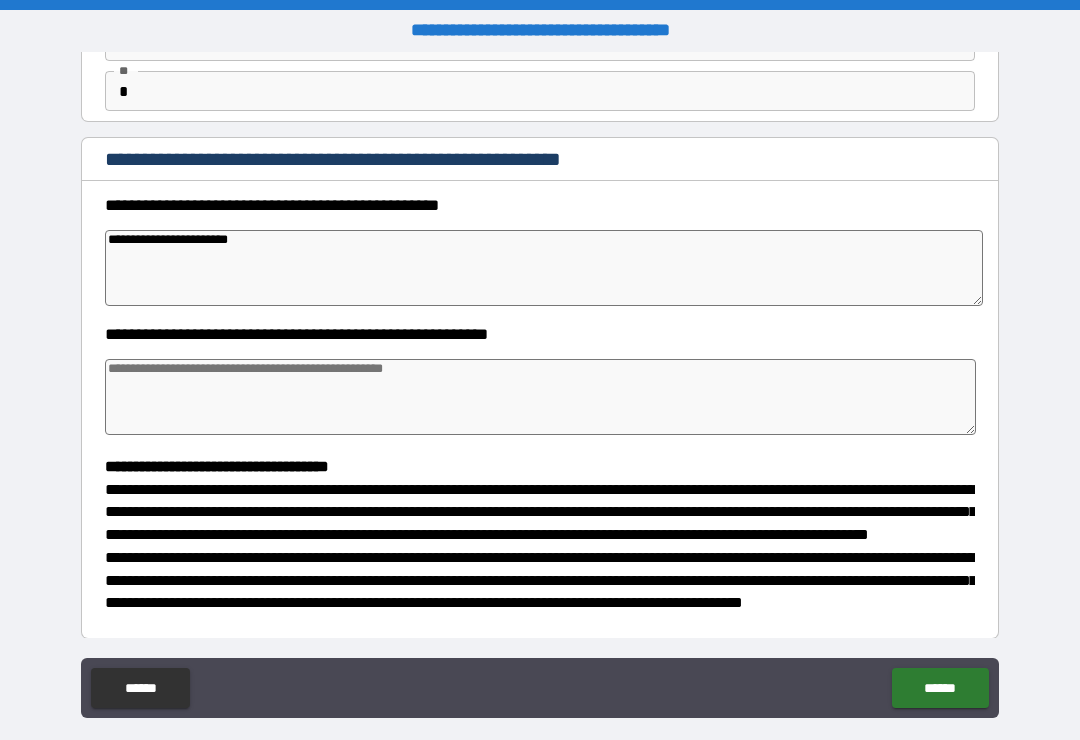 type on "*" 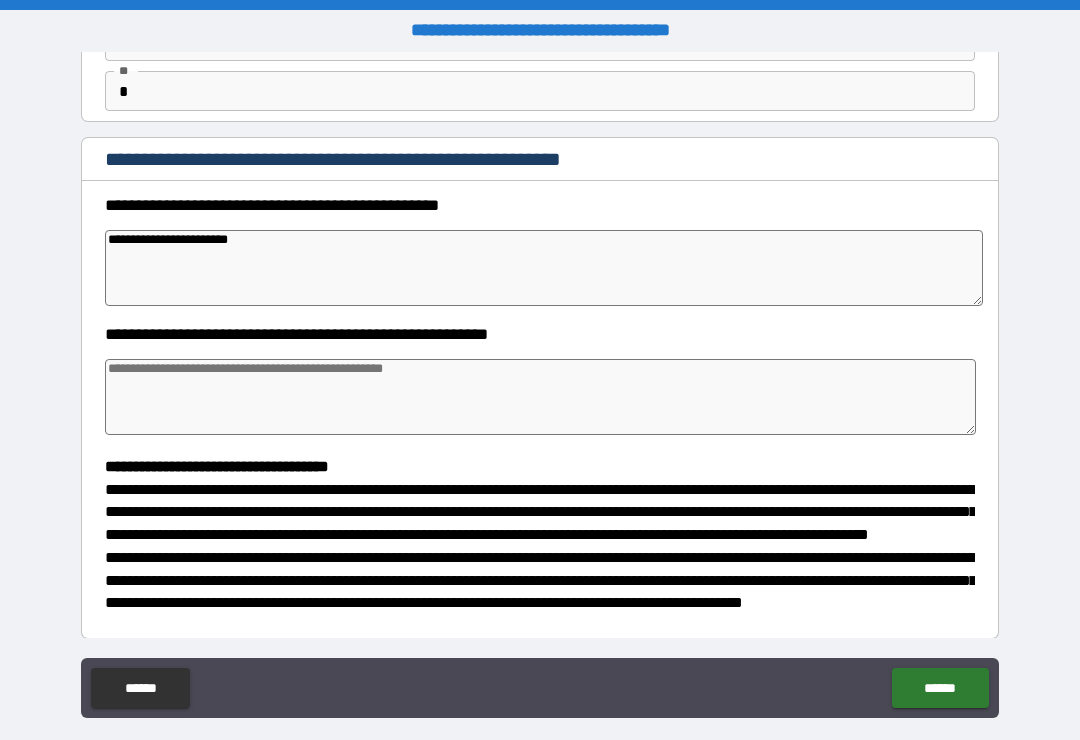 type on "*" 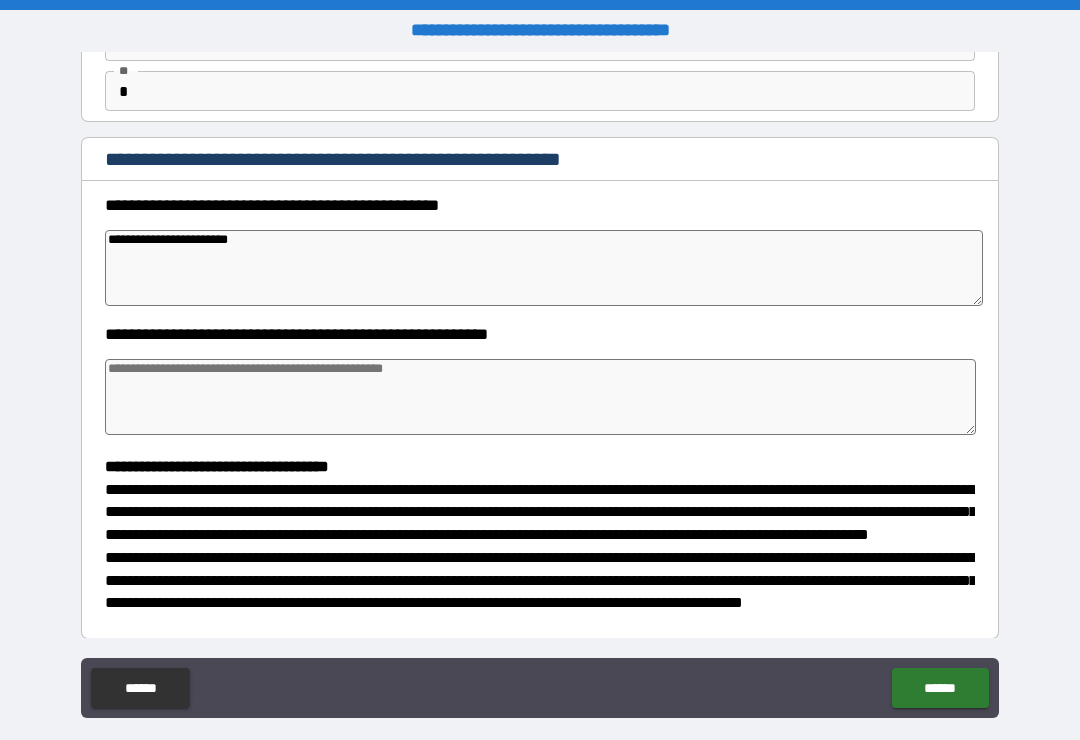 type on "*" 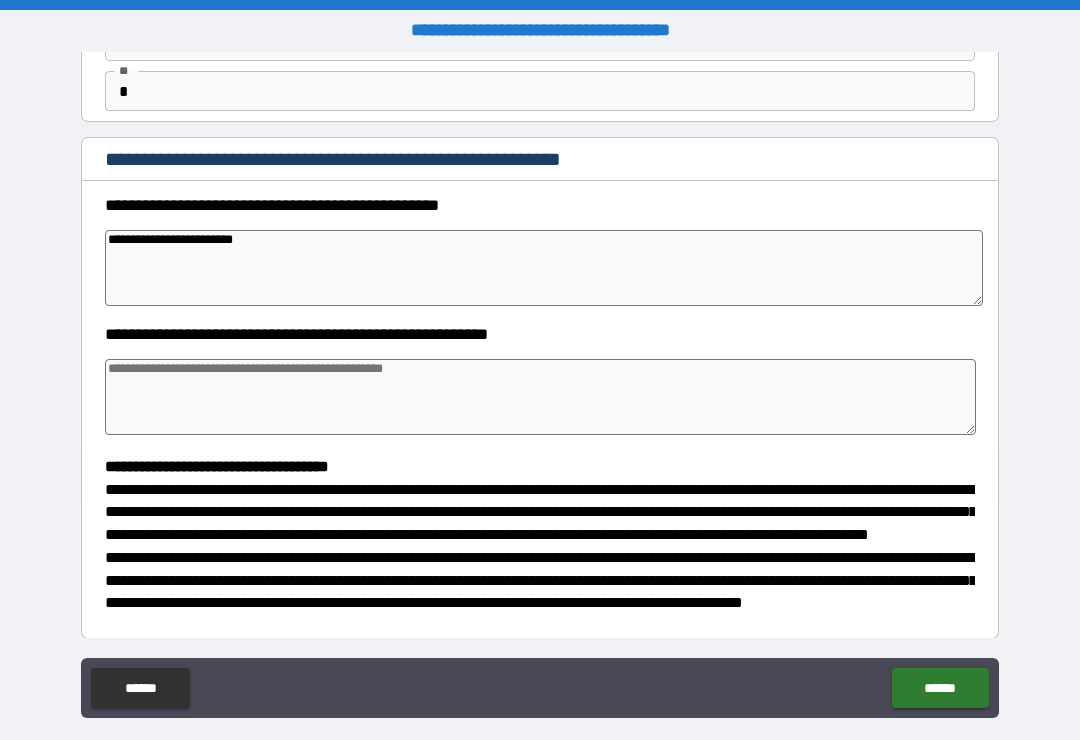 type on "*" 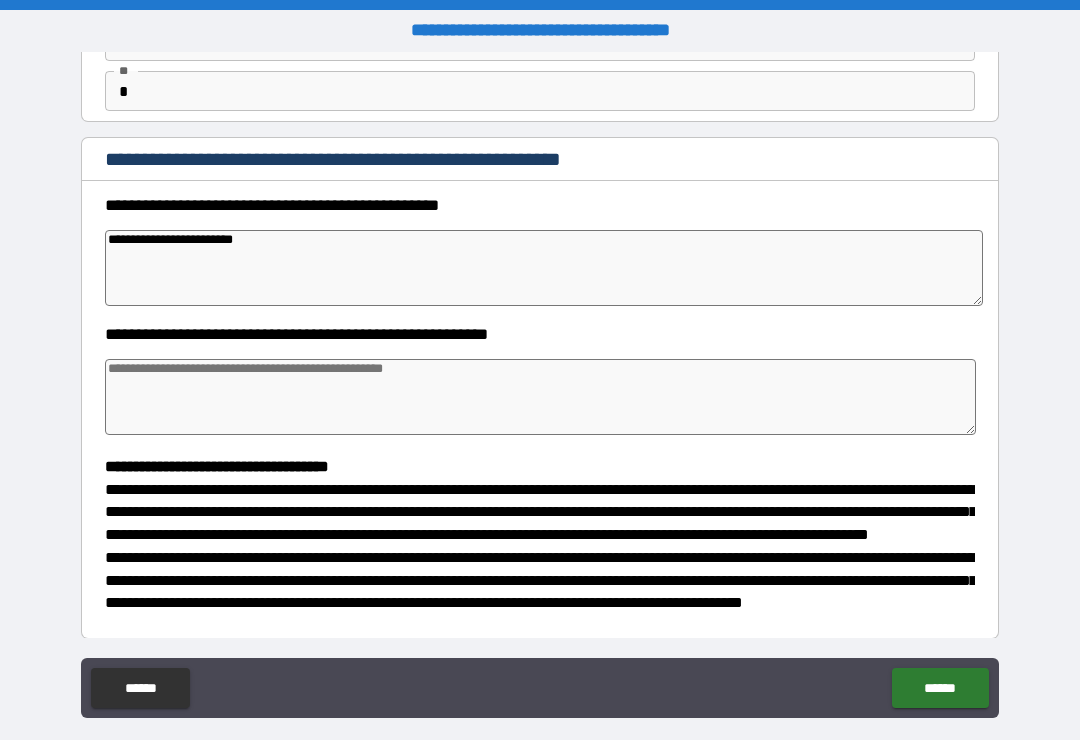 type on "*" 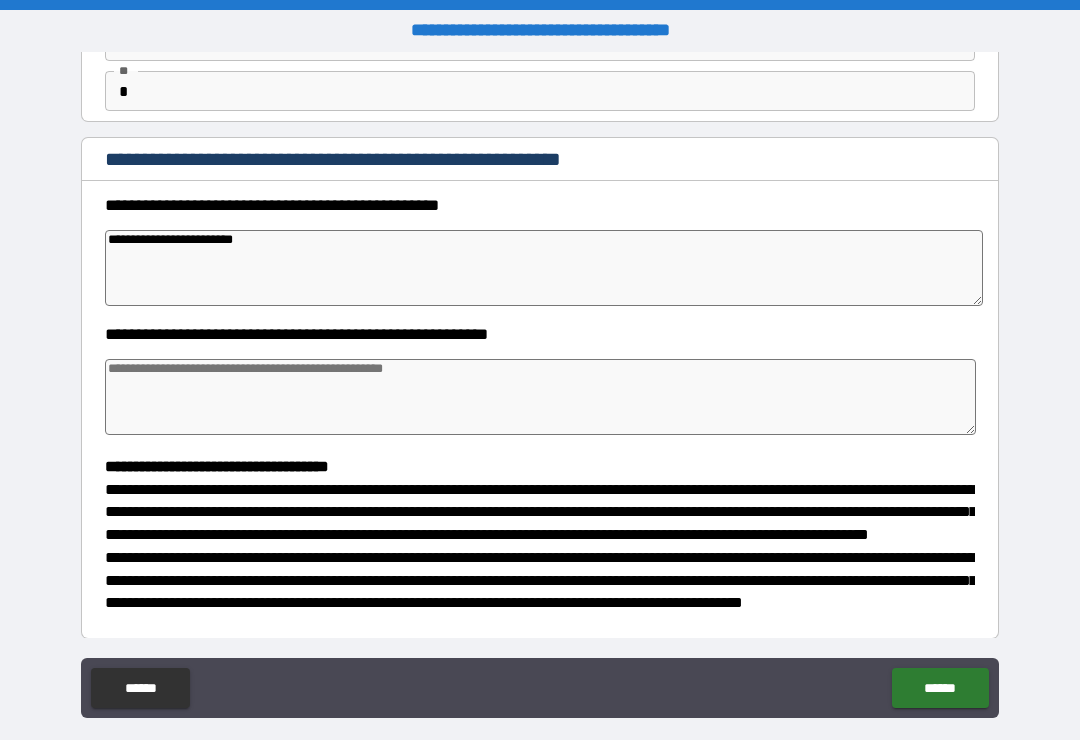 type on "*" 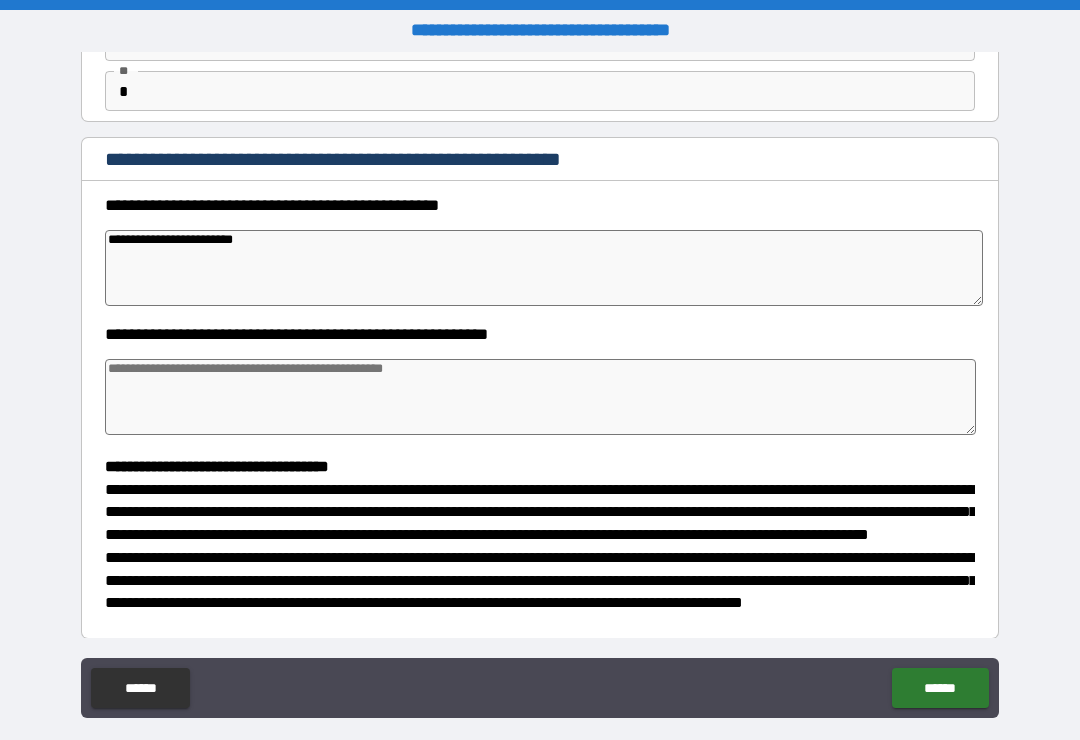 type on "**********" 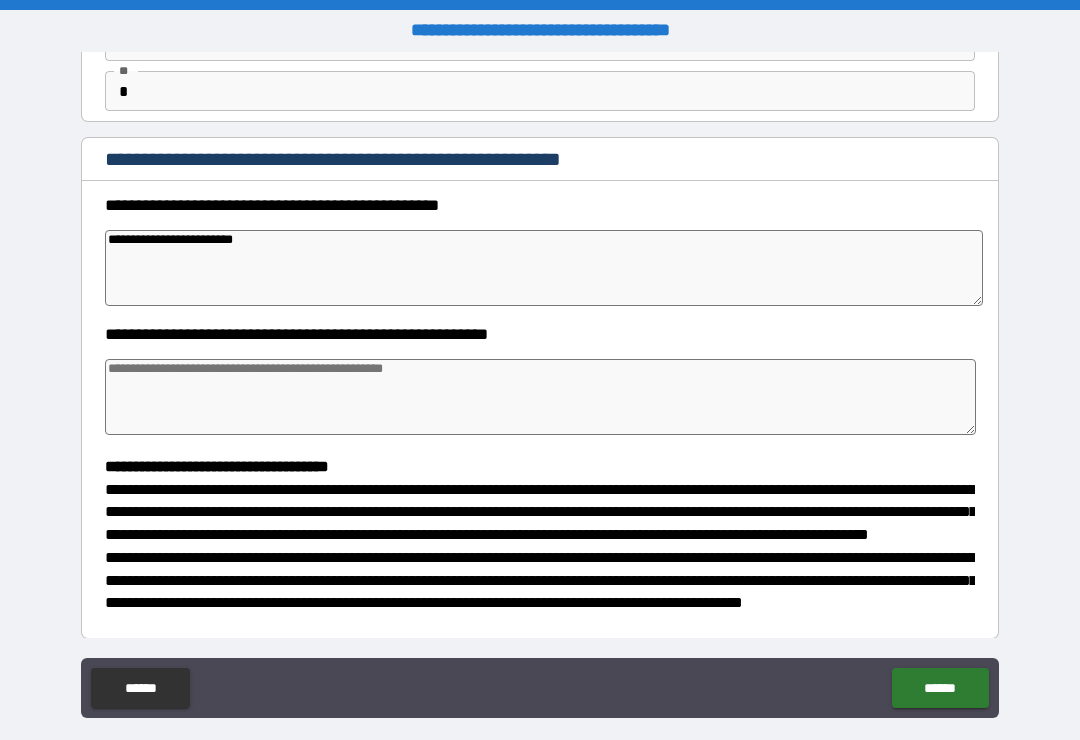 type on "*" 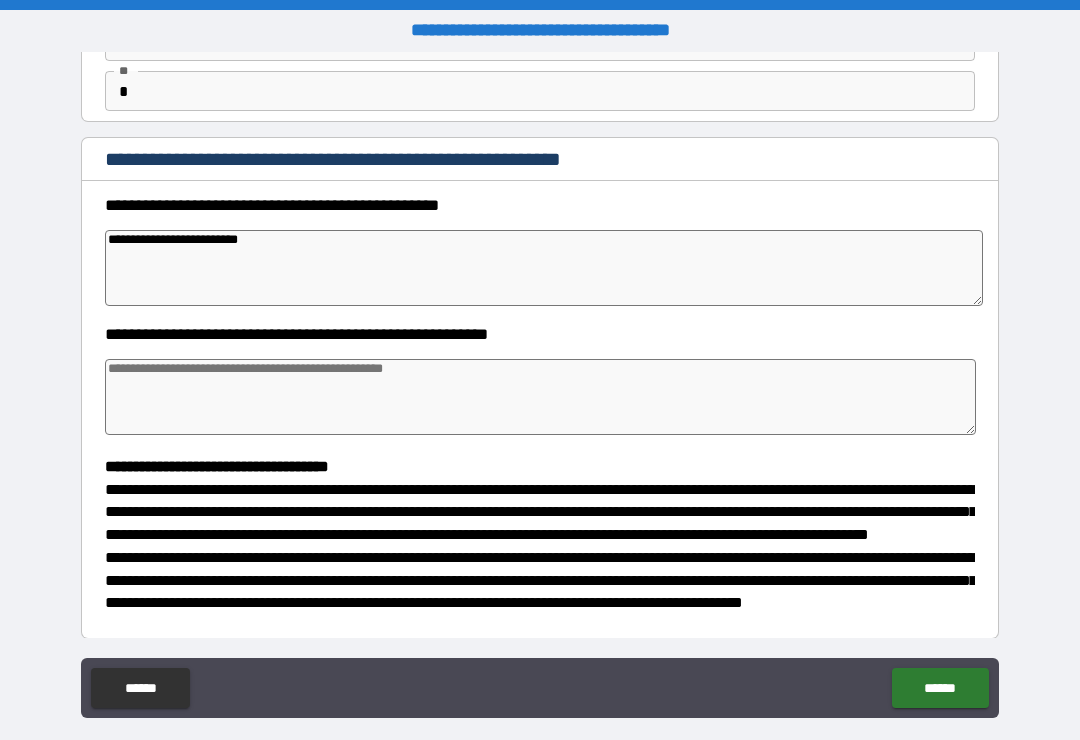 type on "*" 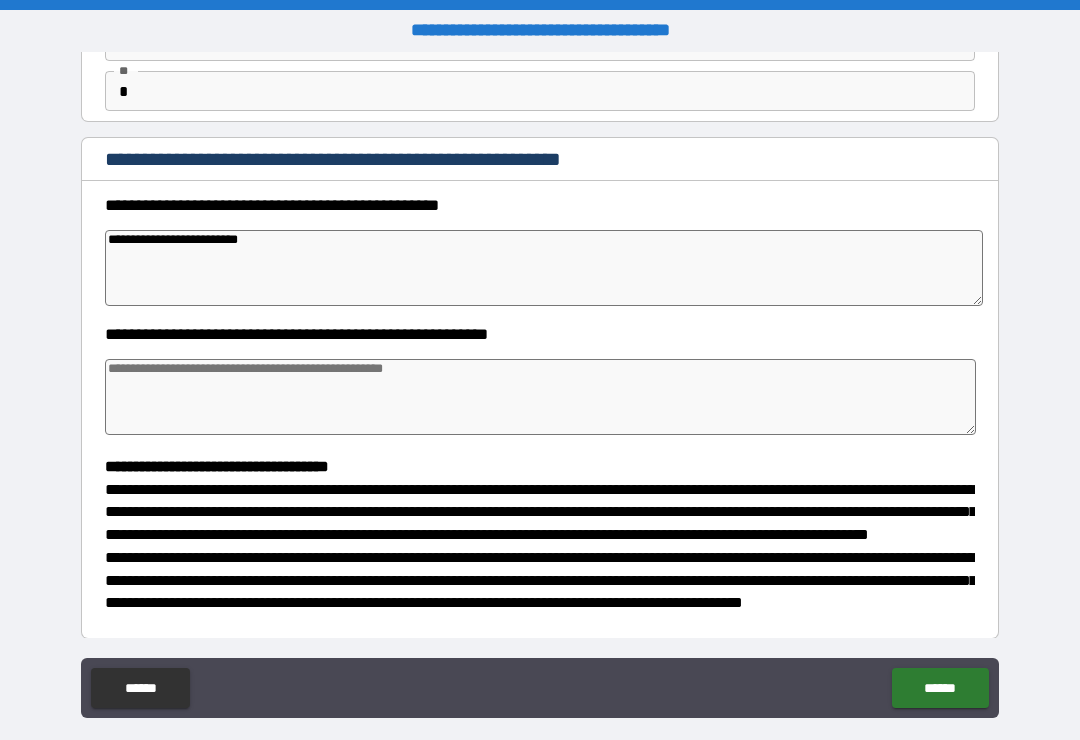 type on "**********" 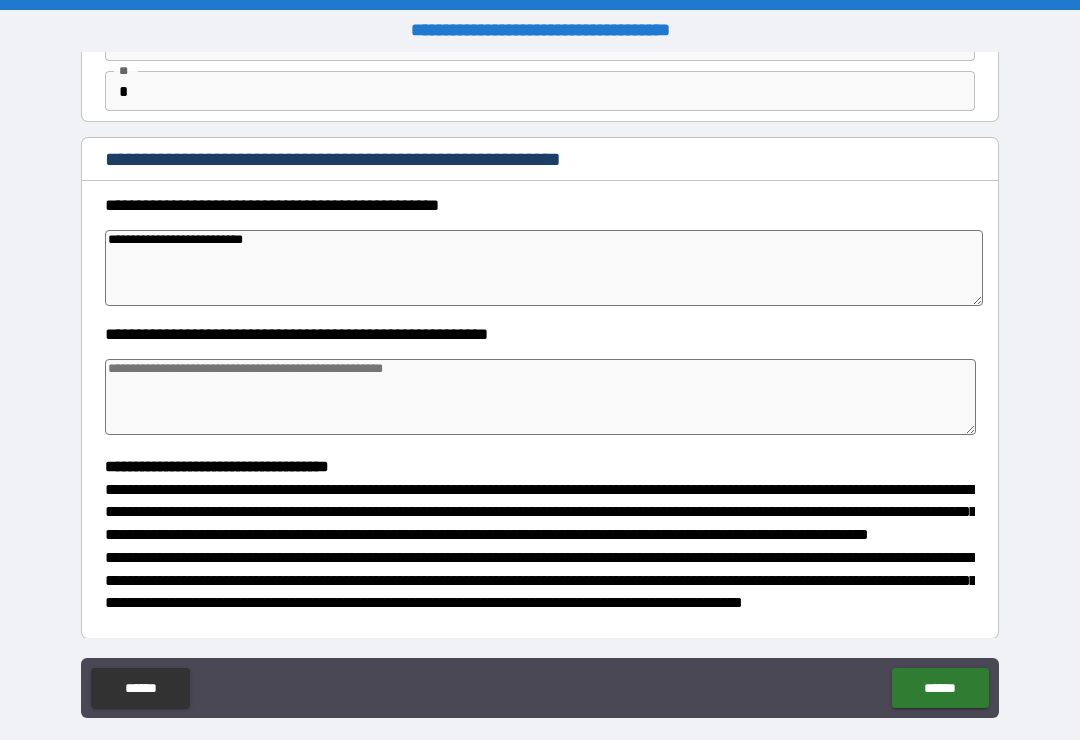 type on "*" 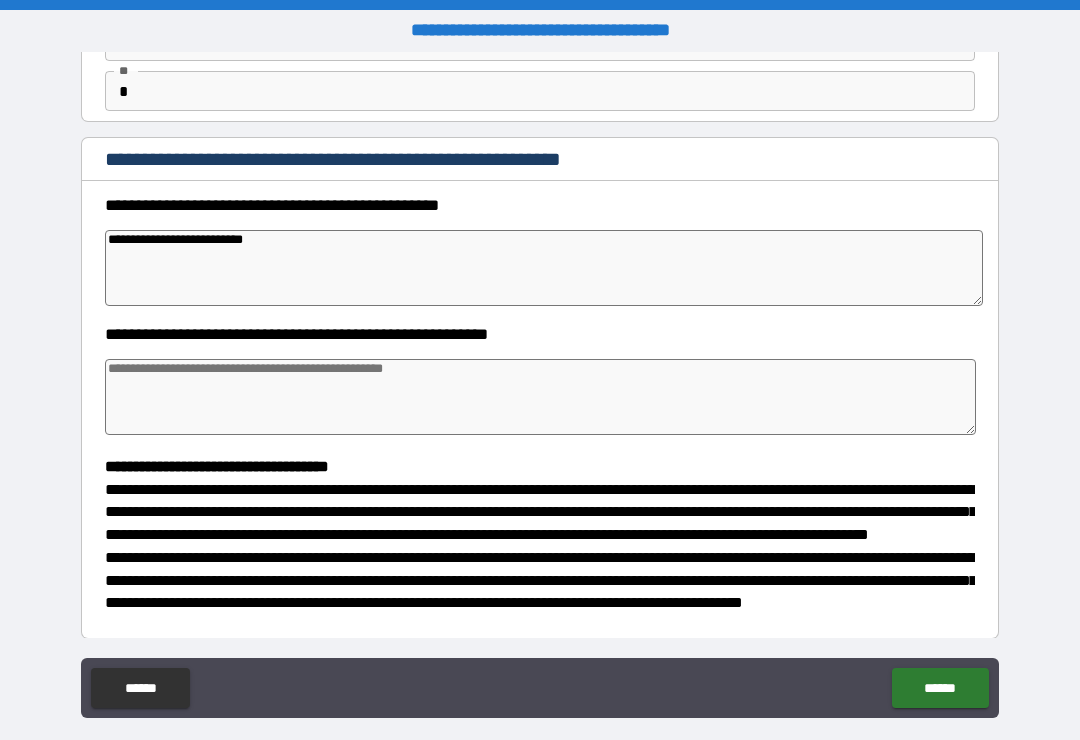 type on "*" 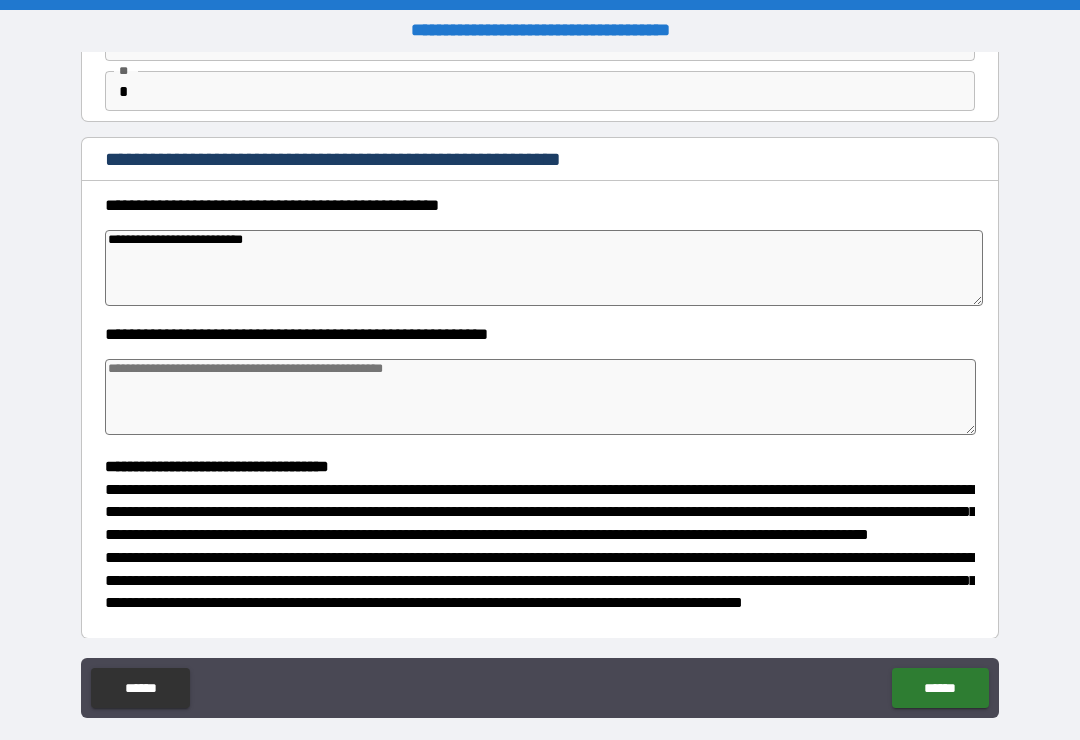 type on "*" 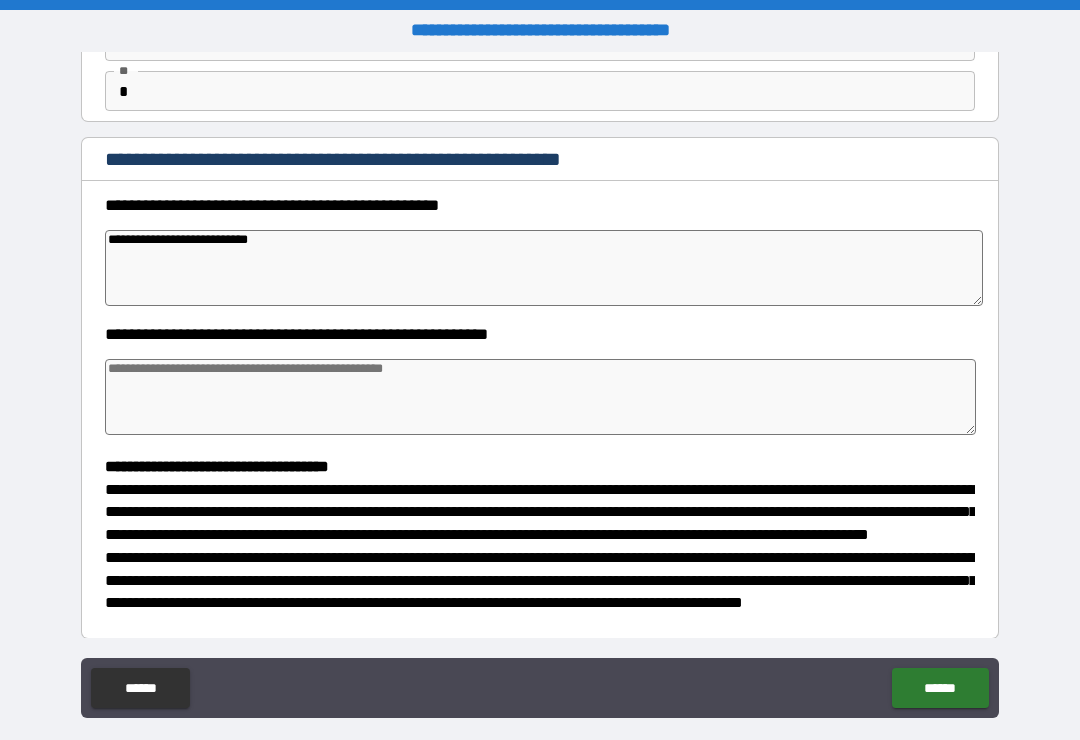 type on "*" 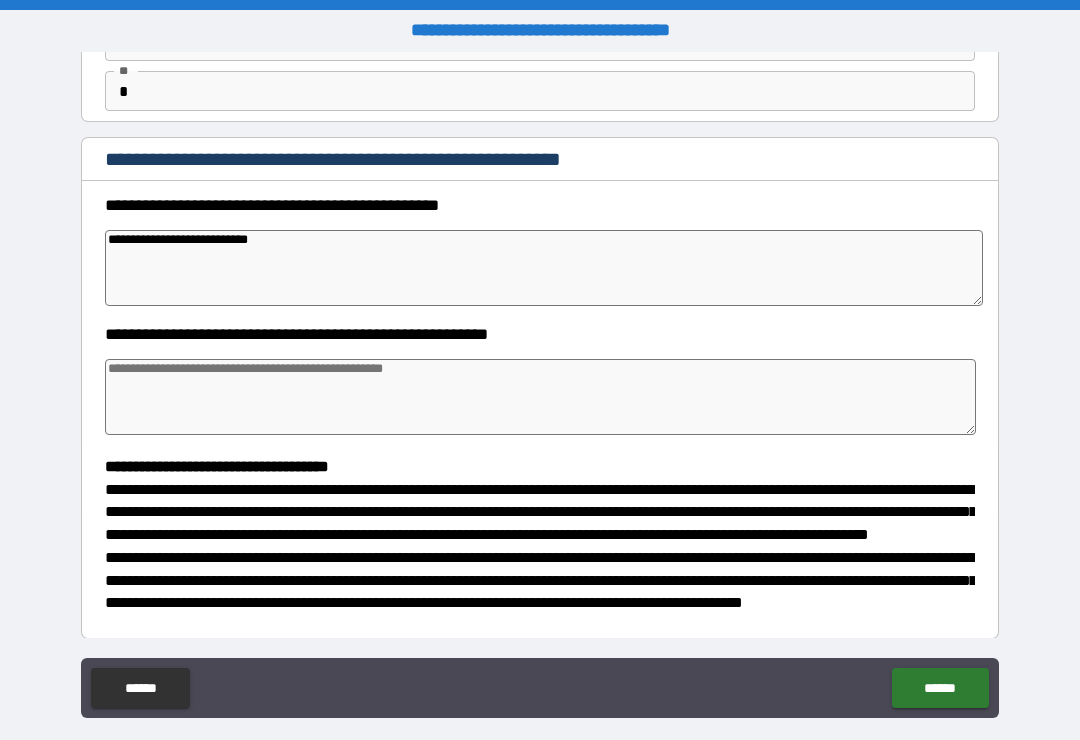 type on "*" 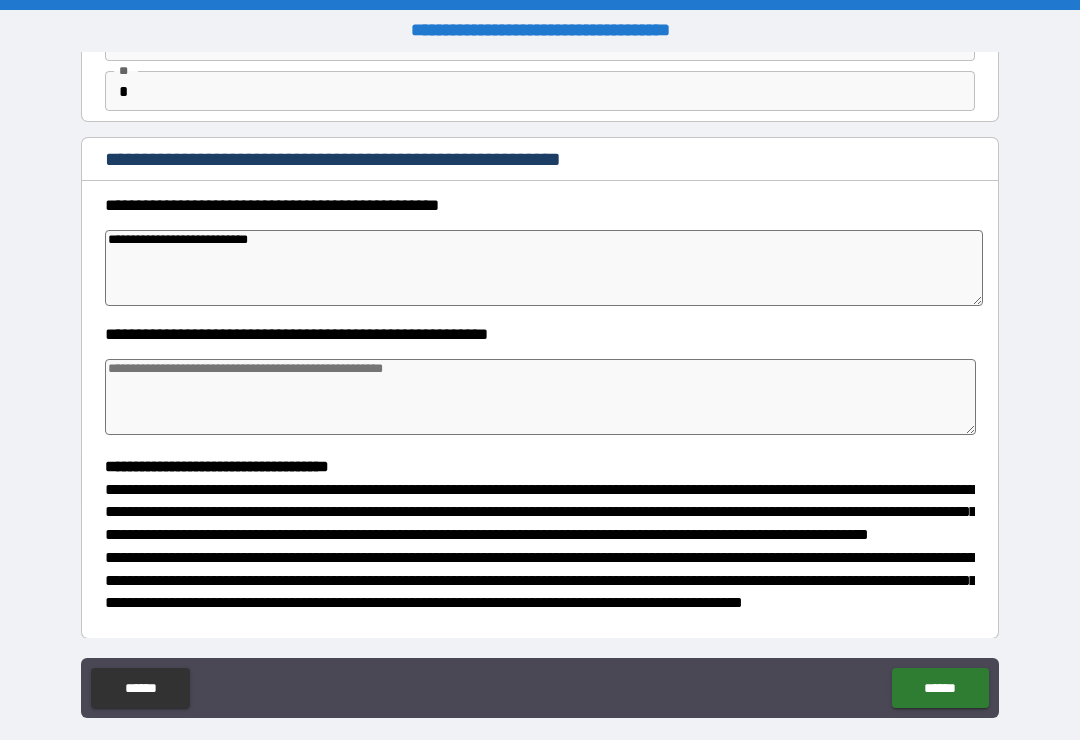 type on "*" 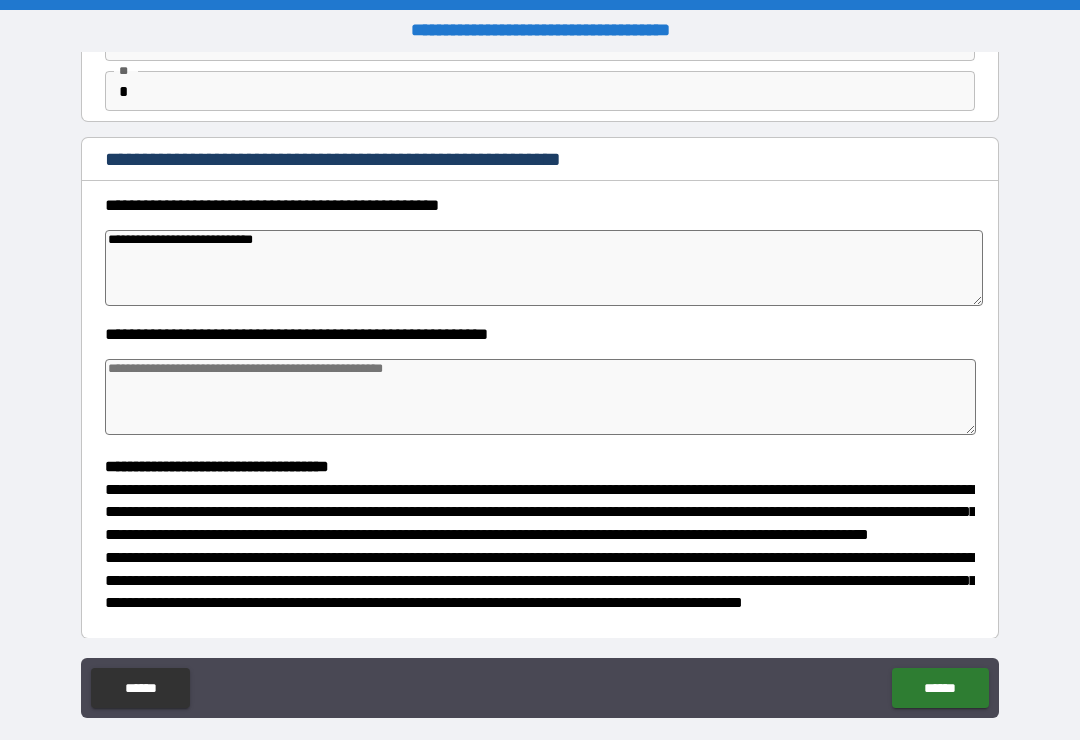 type on "*" 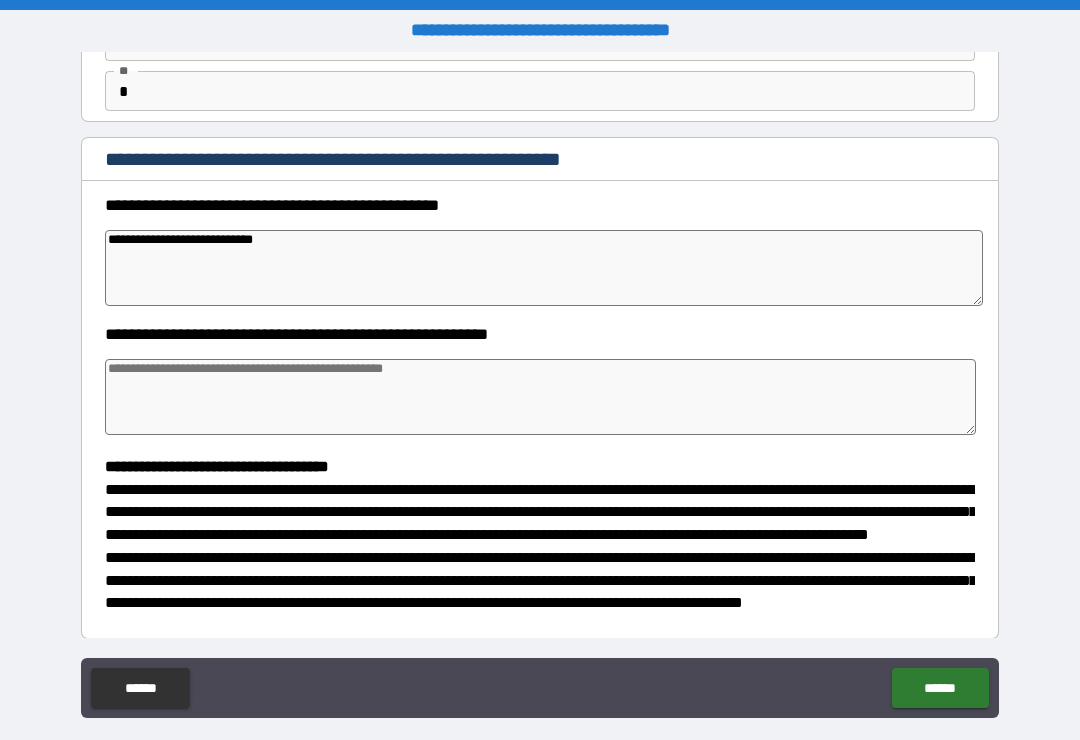 type on "*" 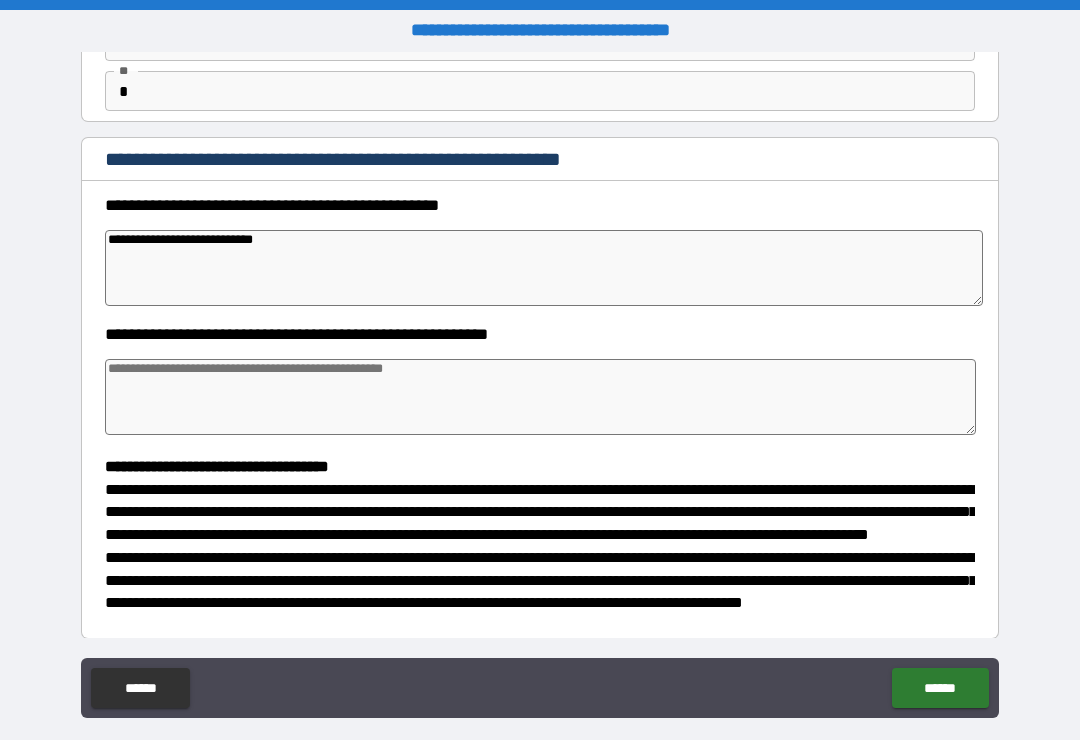 type on "*" 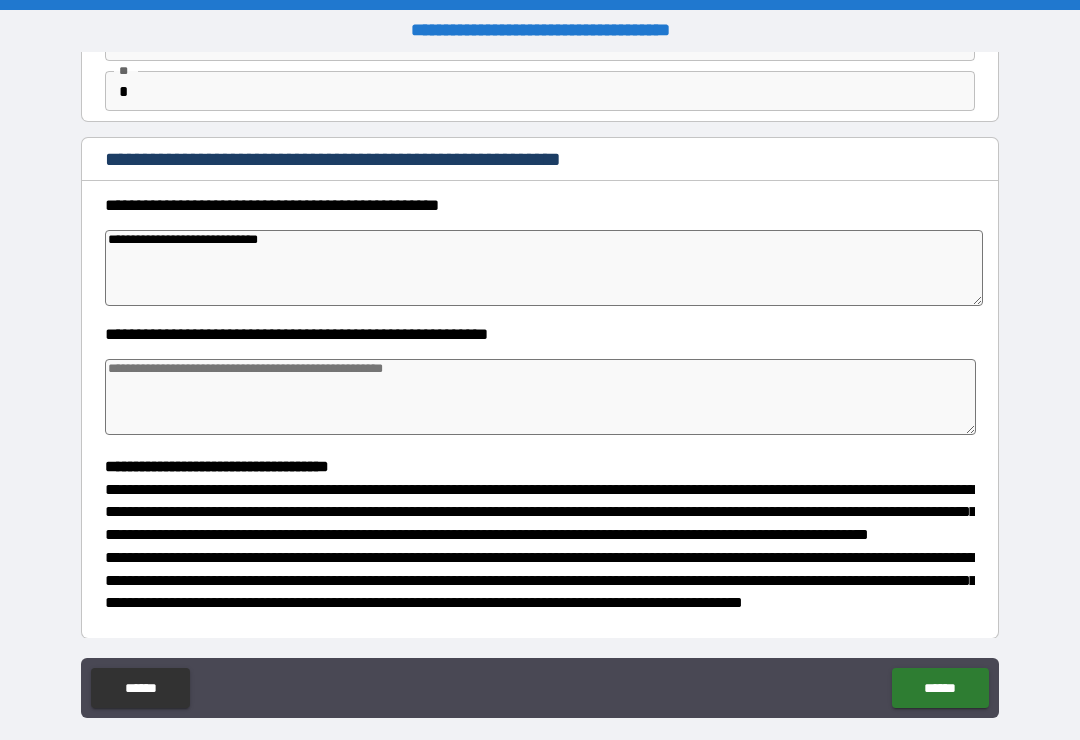 type on "*" 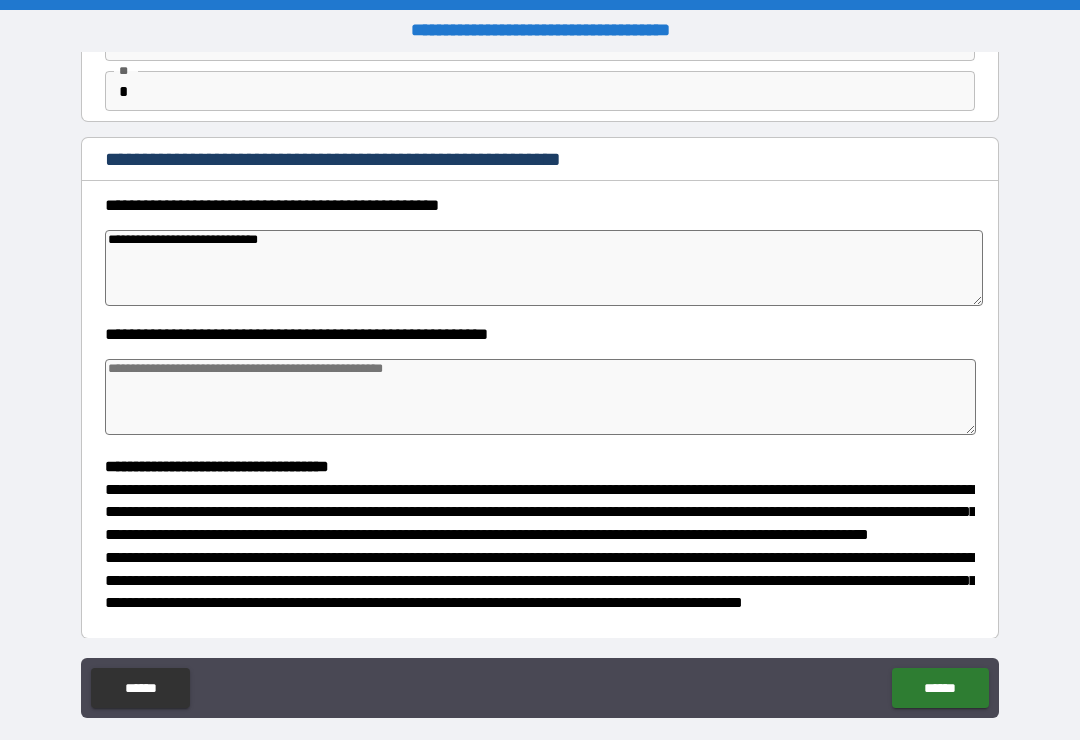 type on "*" 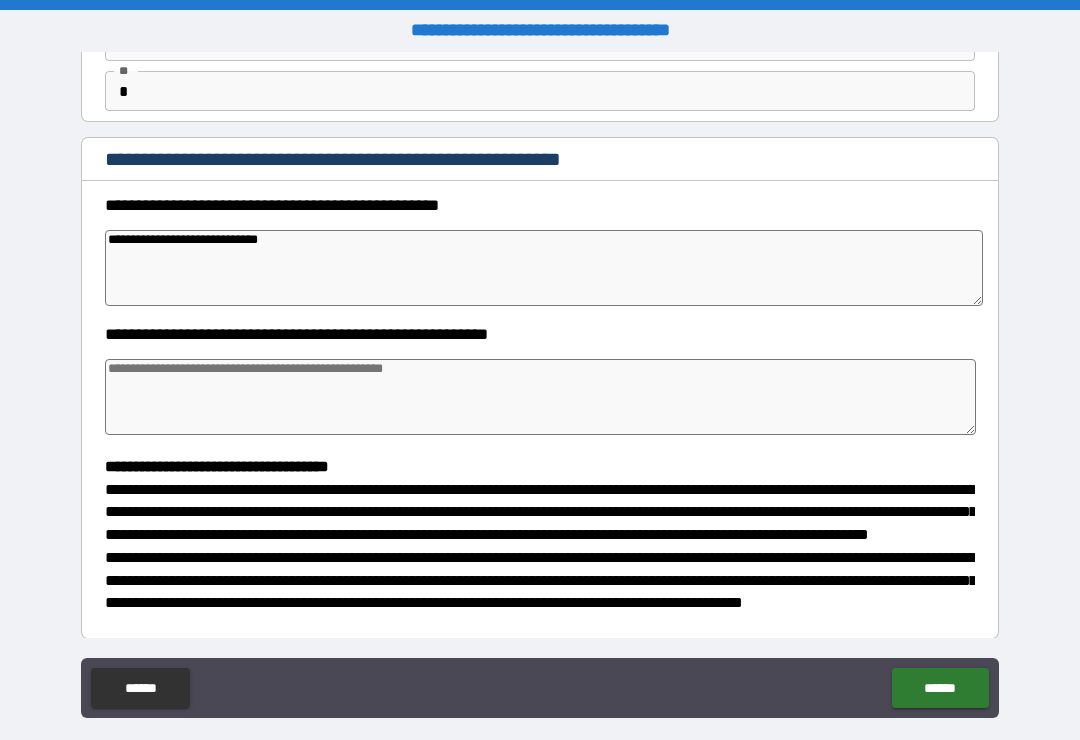 type on "*" 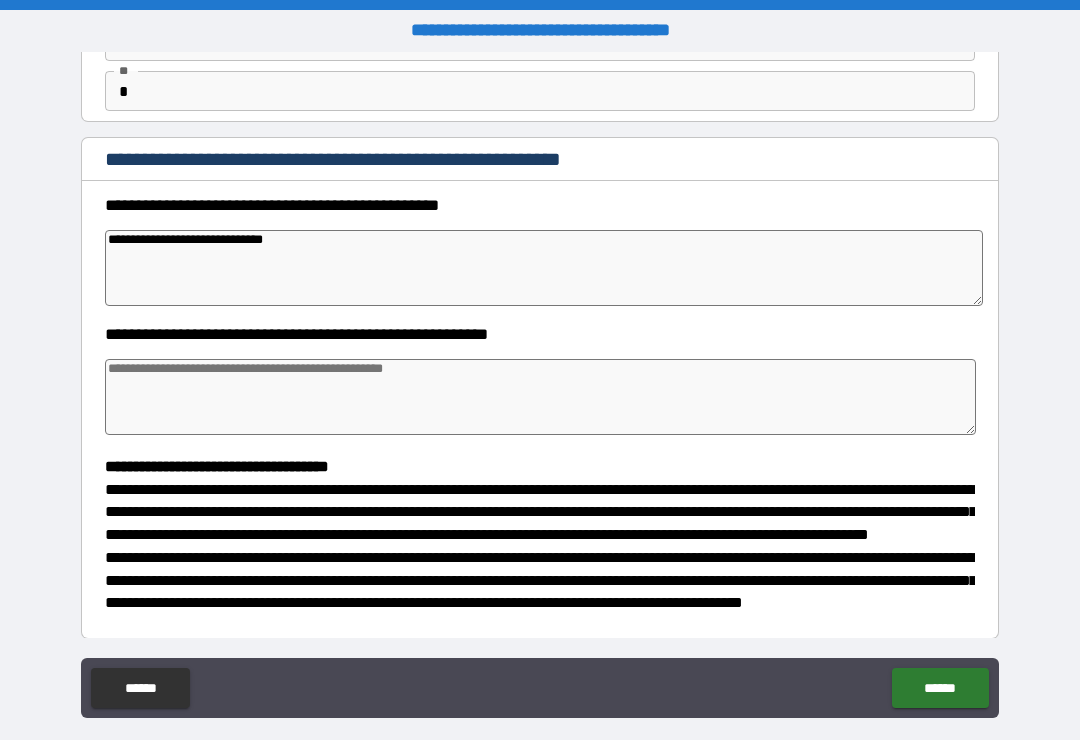 type on "*" 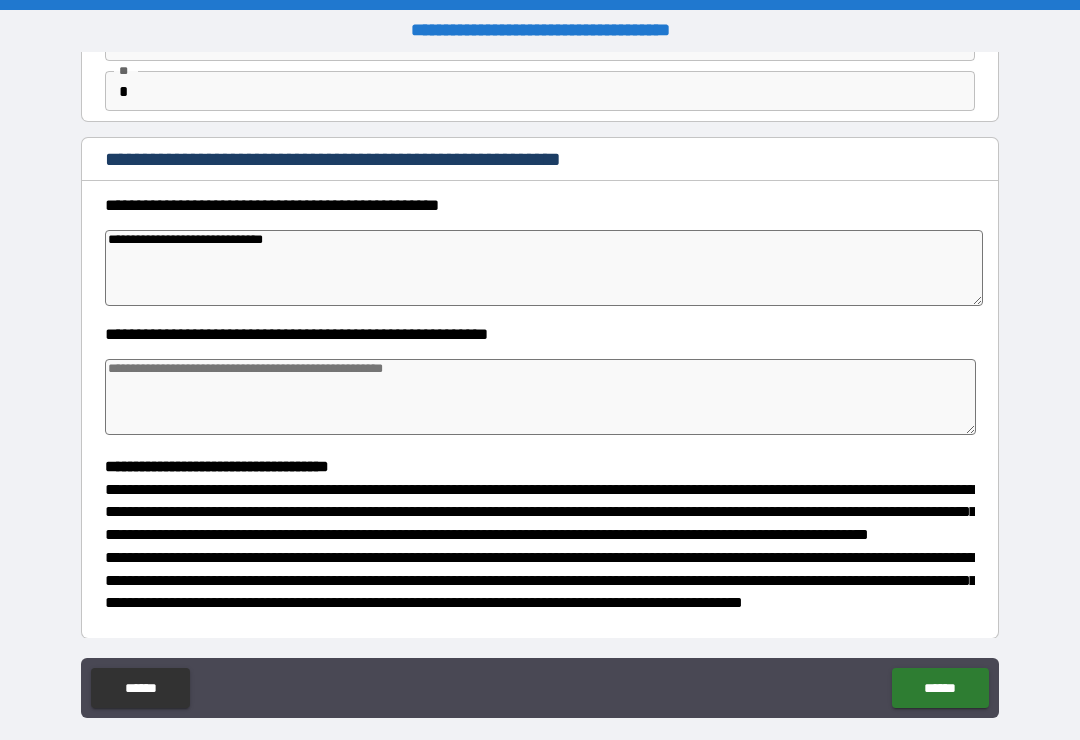 type on "**********" 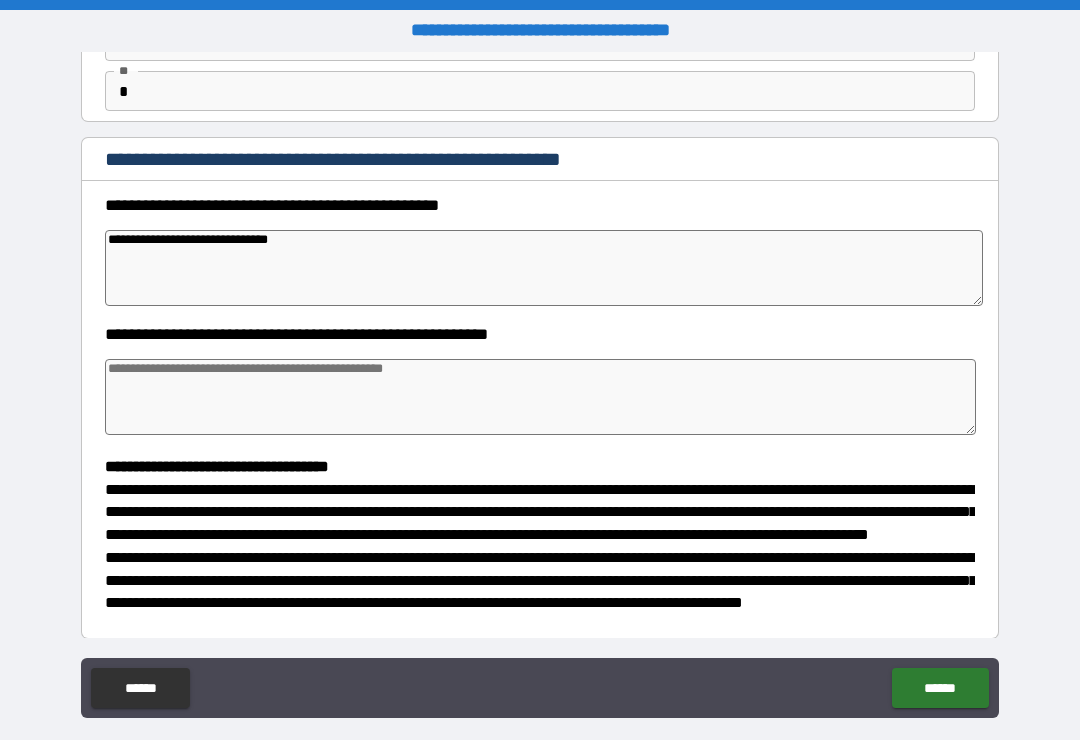 type on "*" 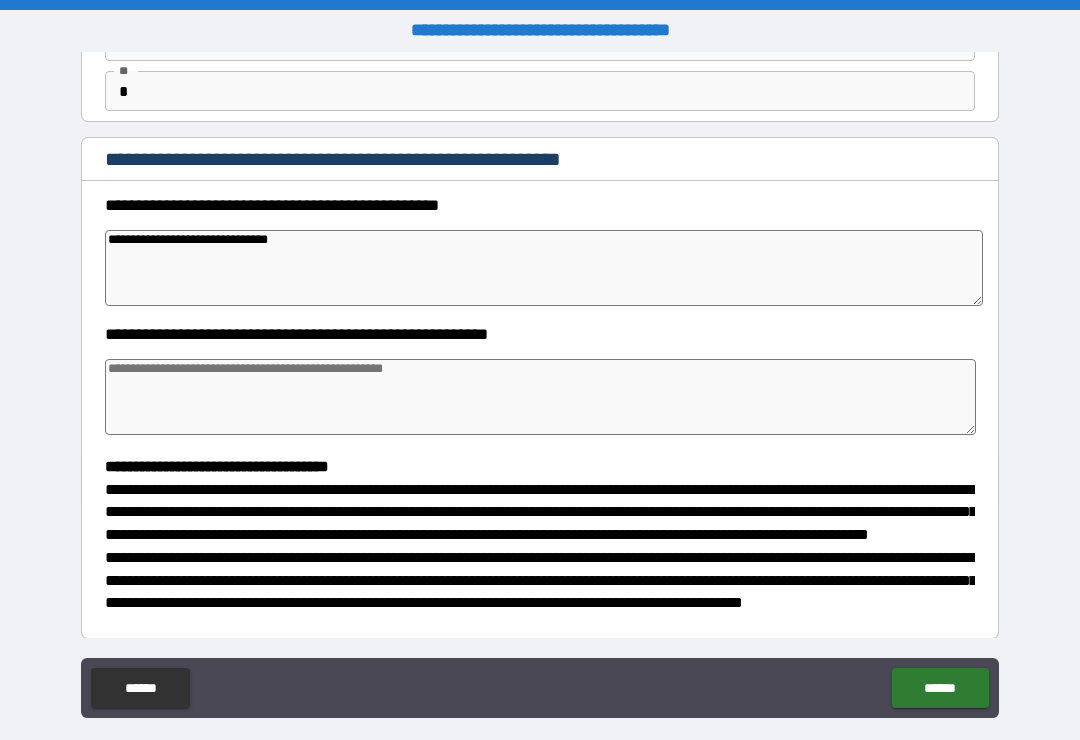 type on "*" 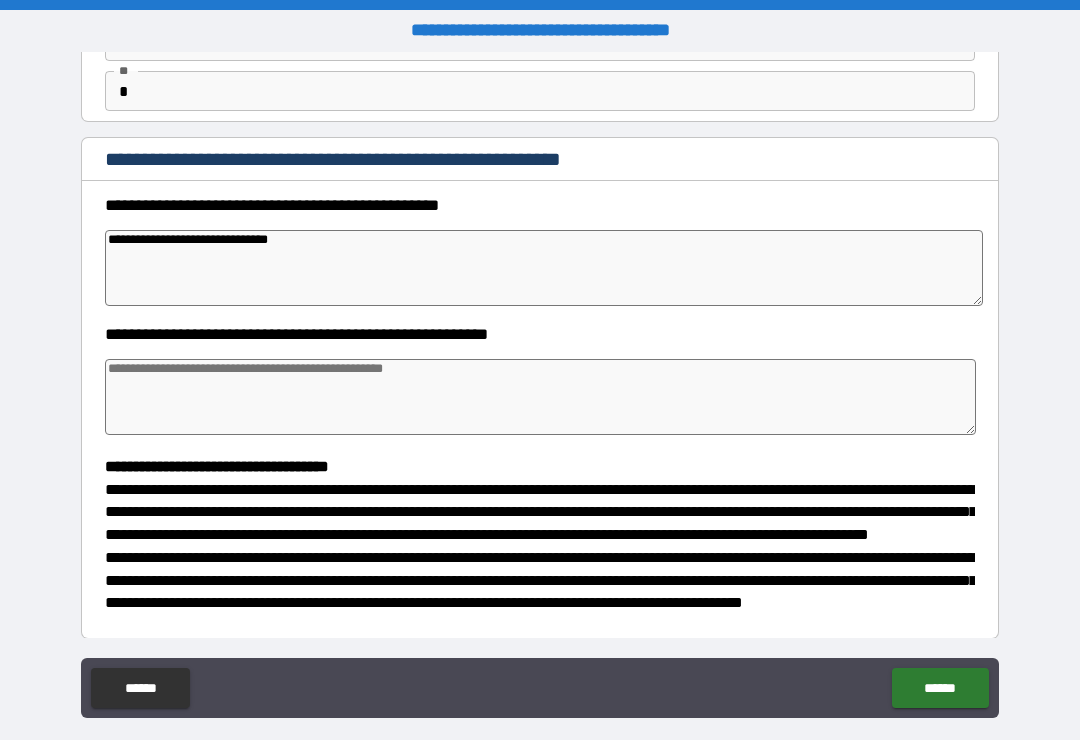 type on "*" 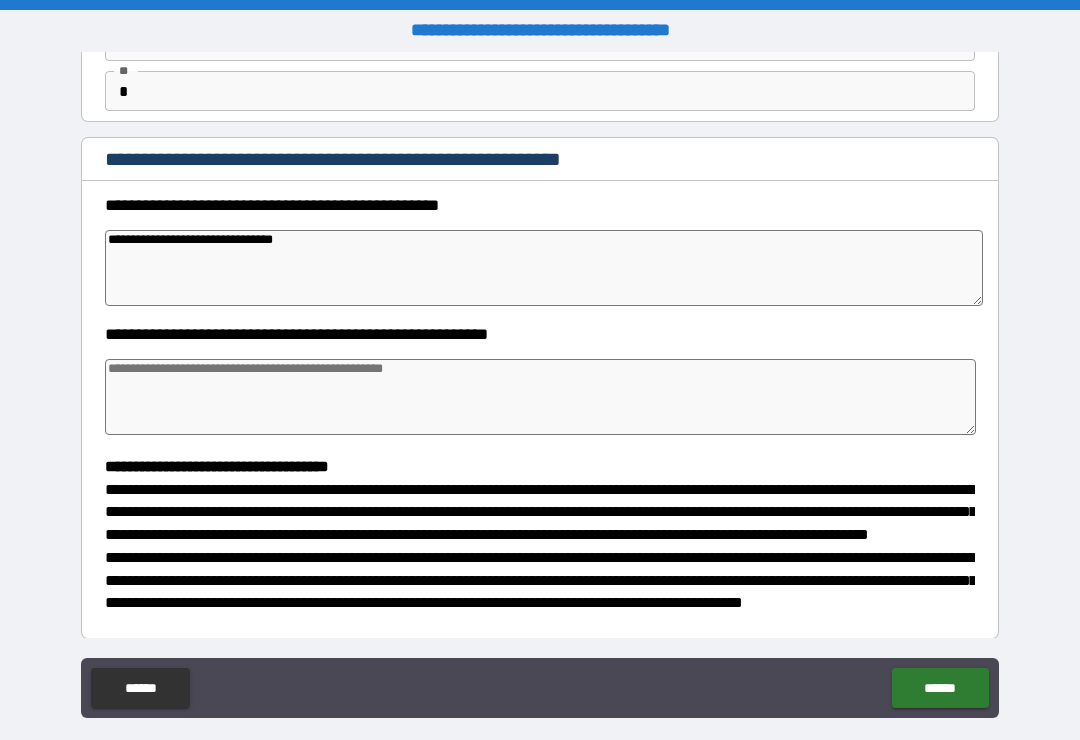 type on "*" 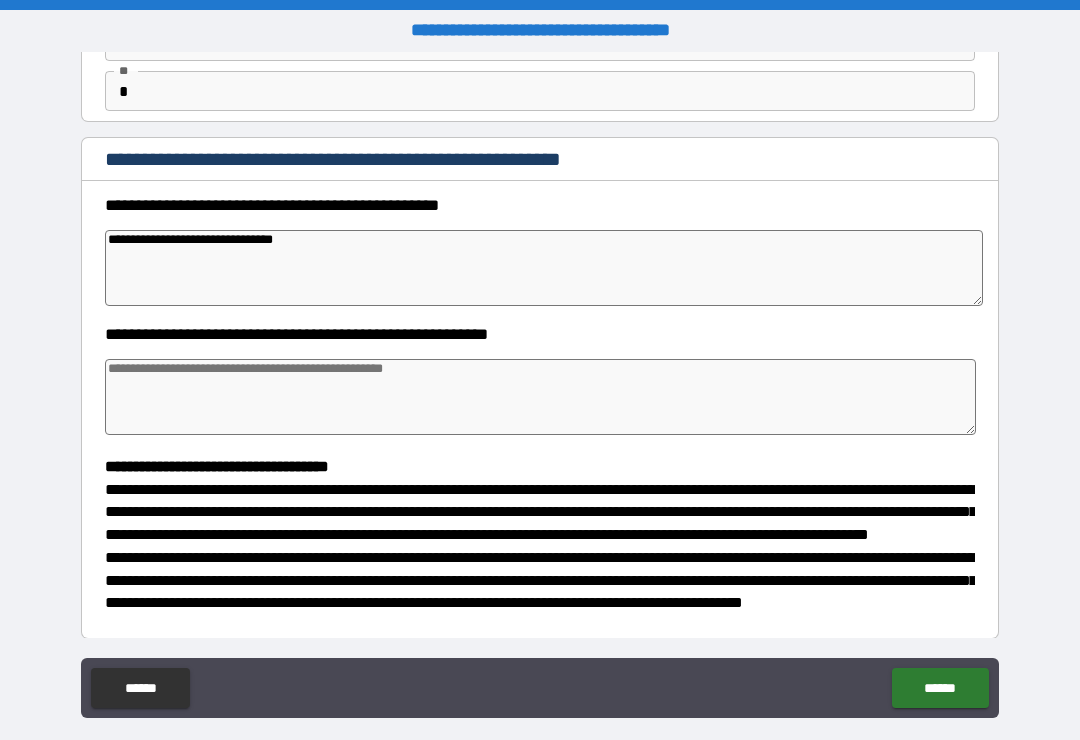 type on "*" 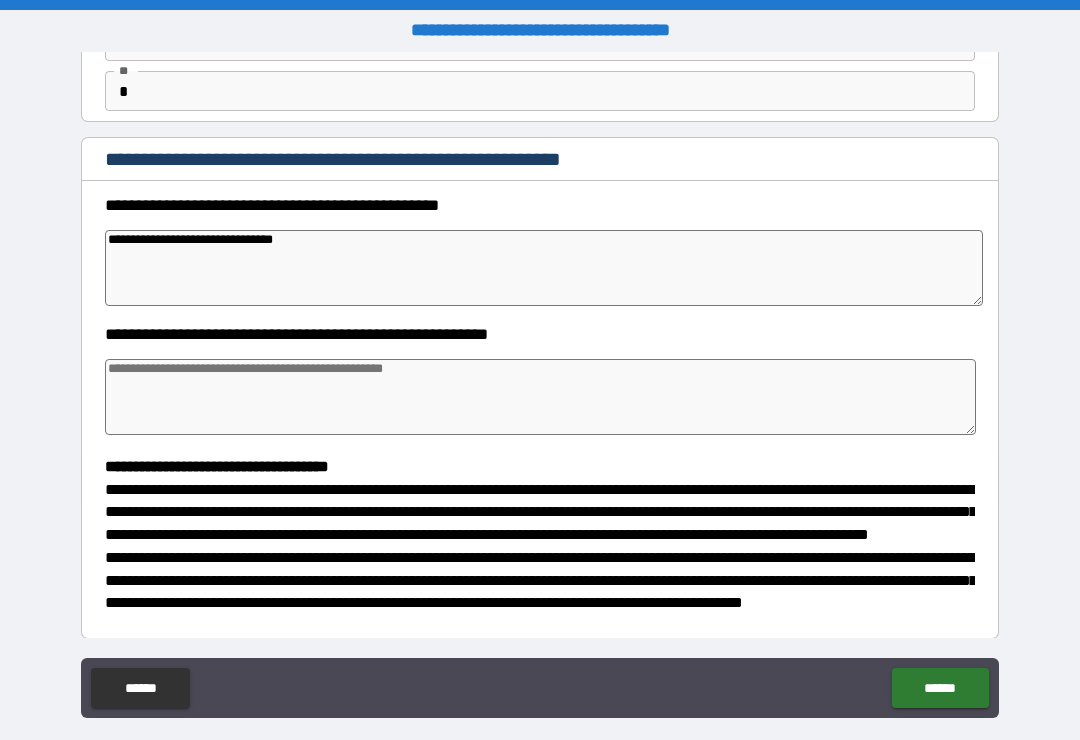 type on "*" 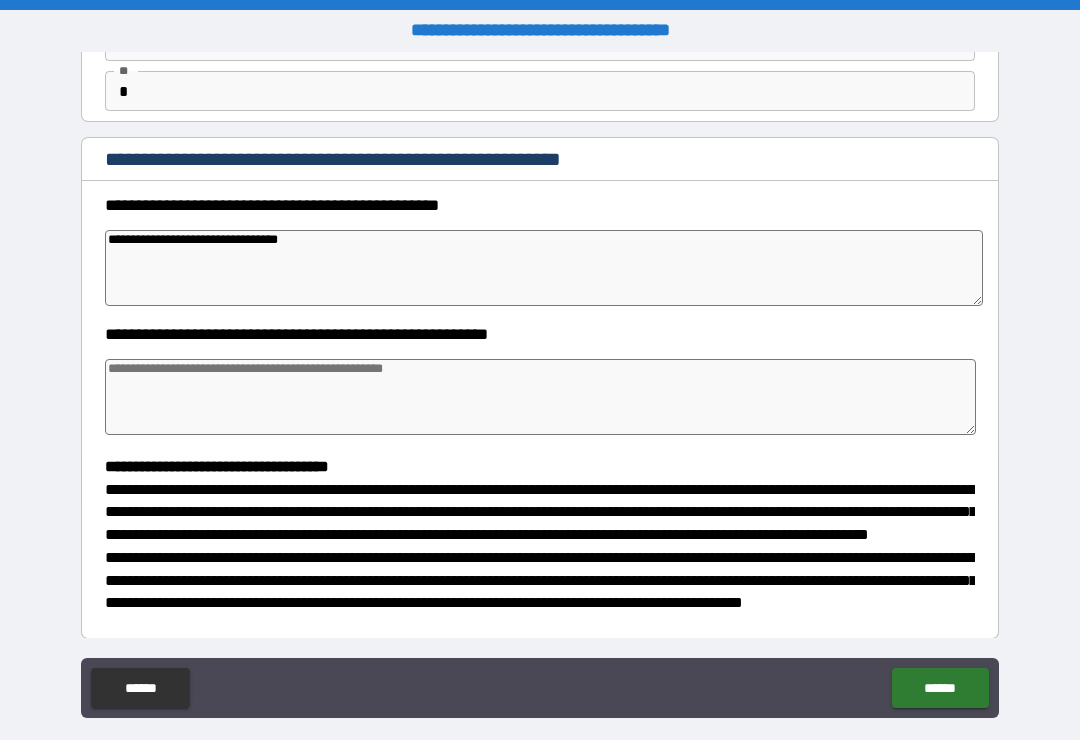 type on "*" 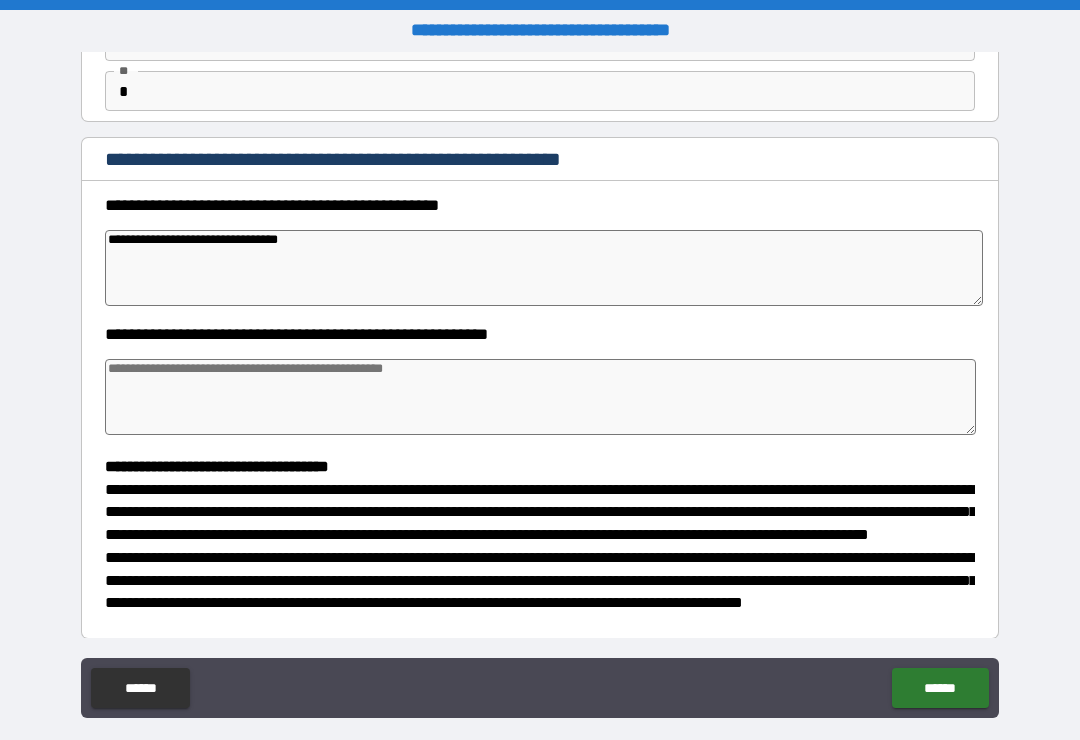type on "*" 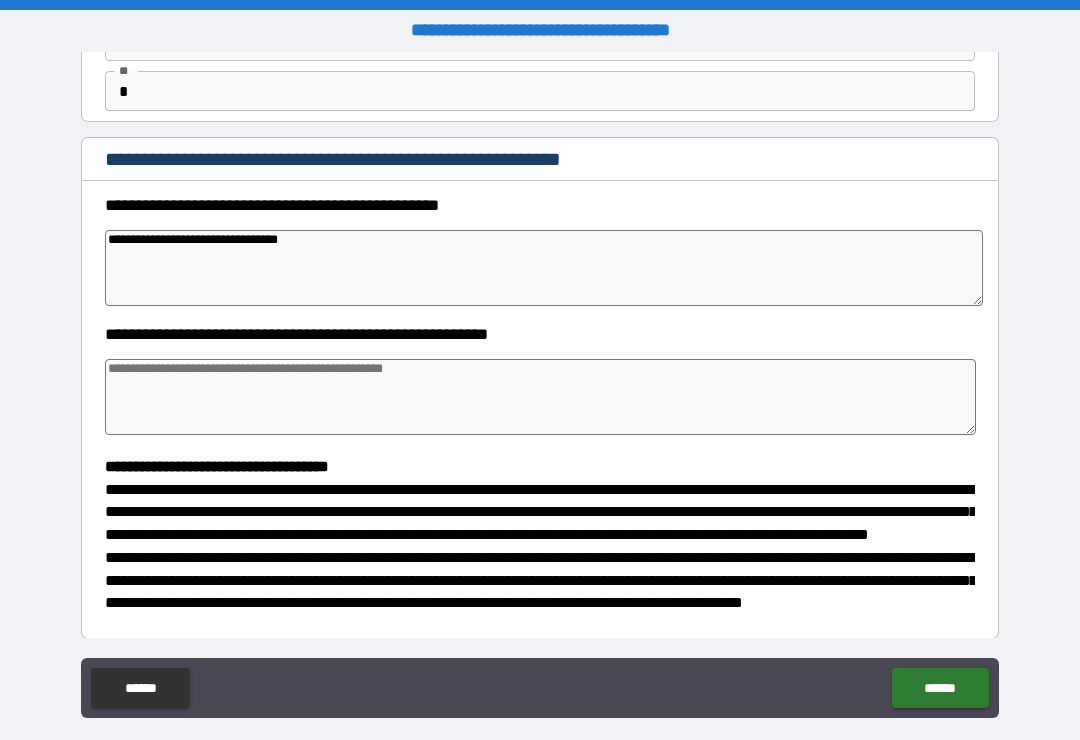 type on "*" 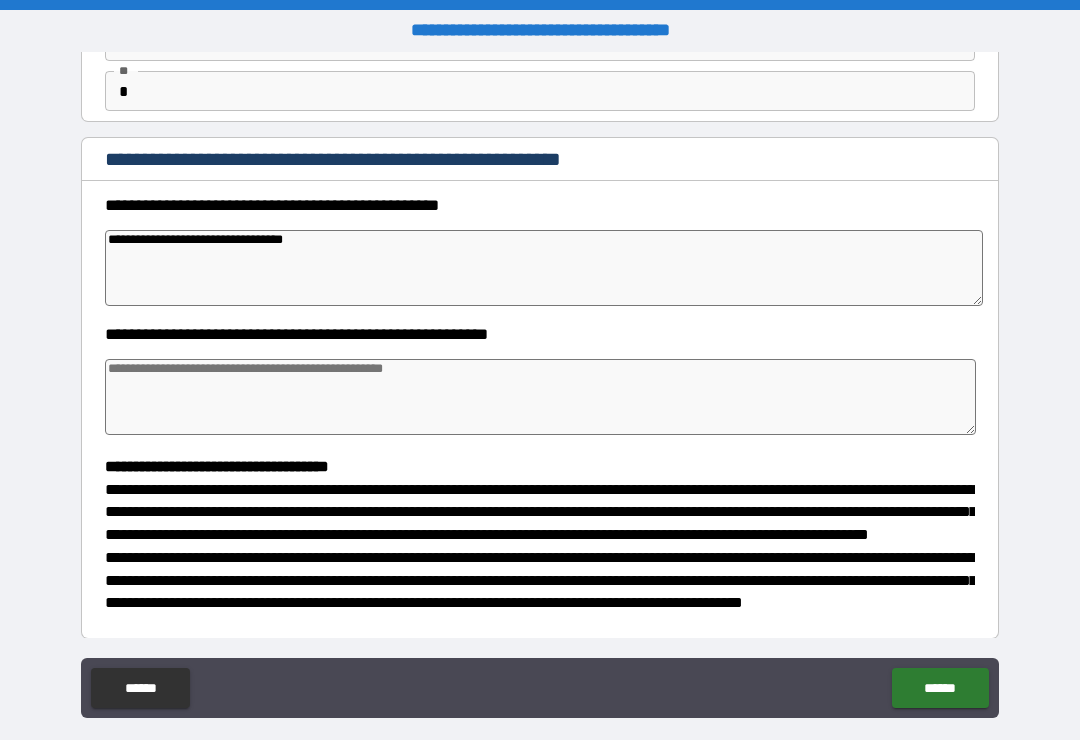 type on "*" 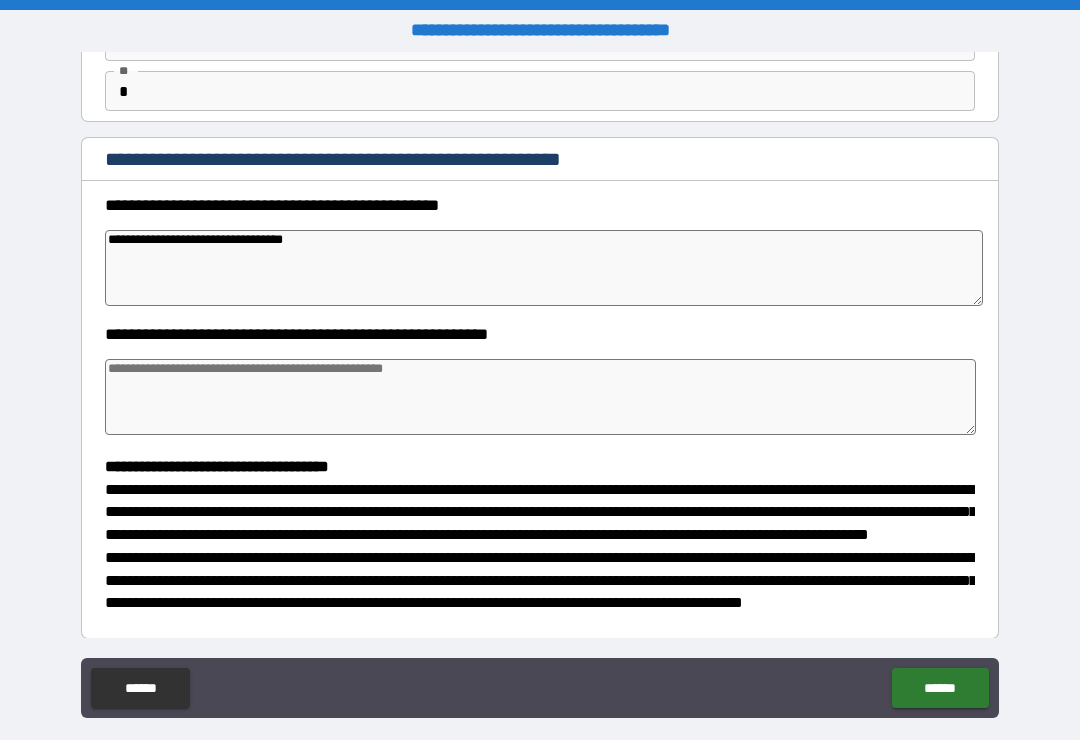 type on "*" 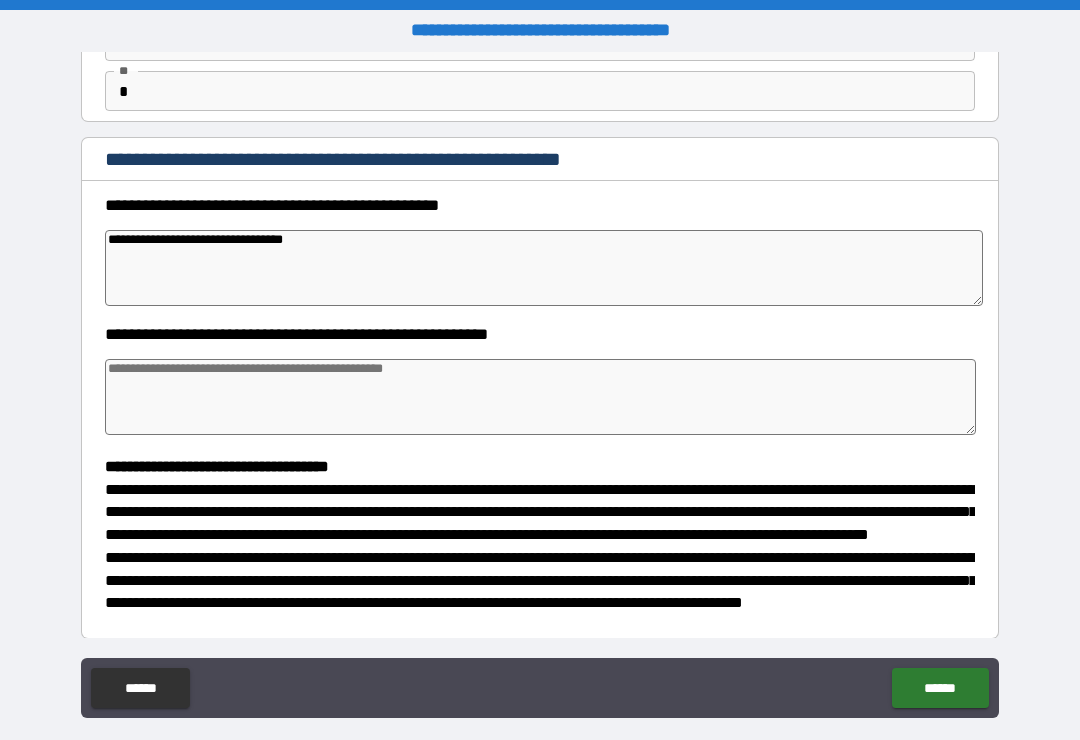 type on "*" 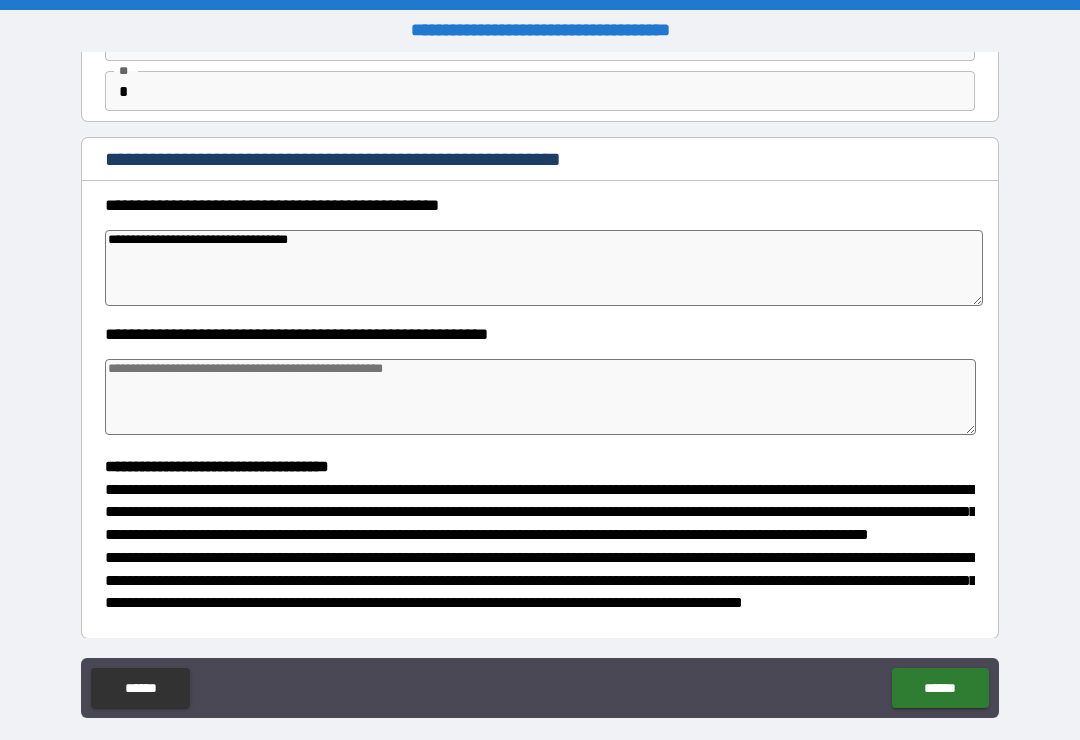 type on "*" 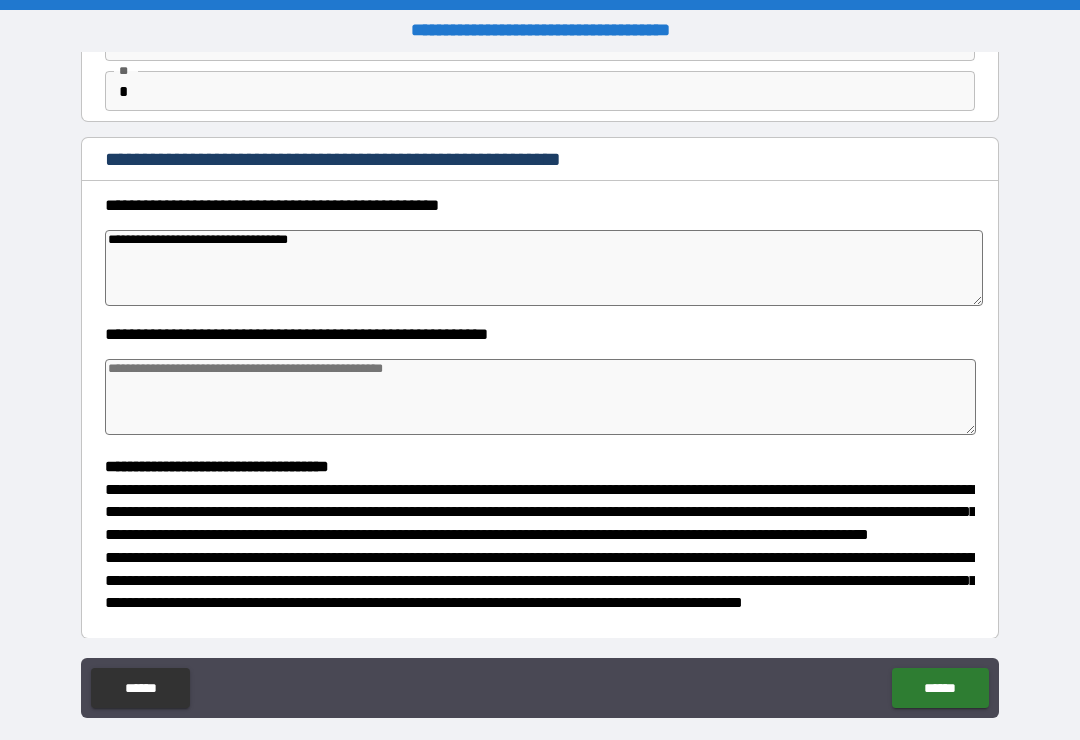 type on "**********" 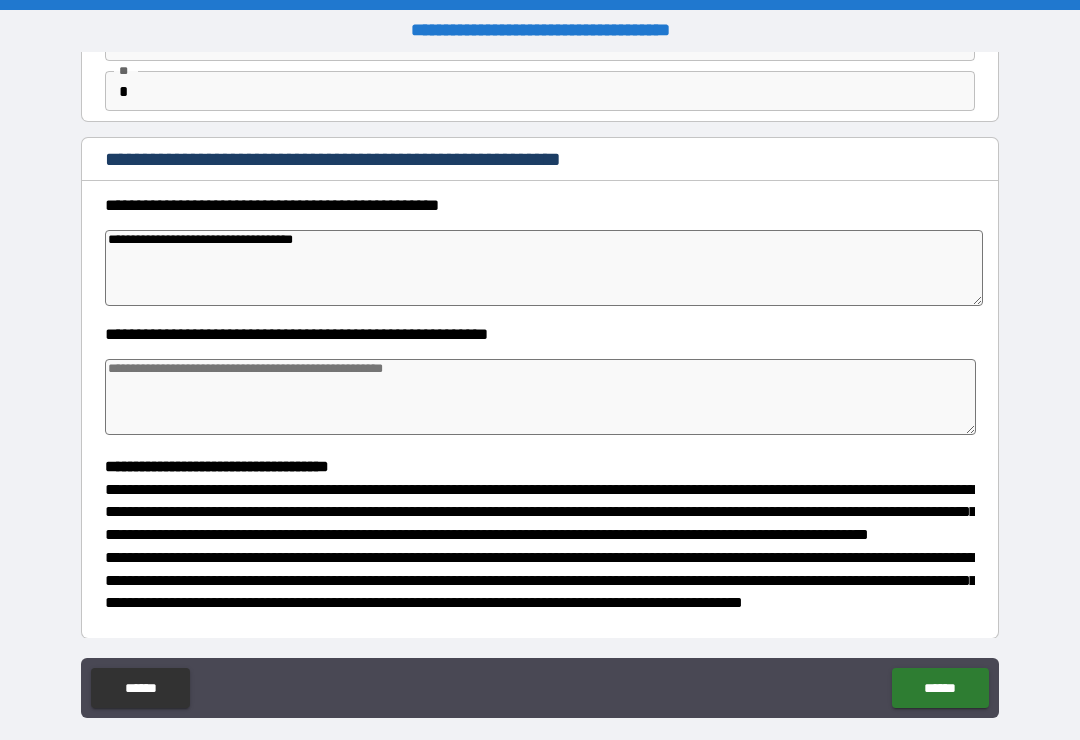 type on "*" 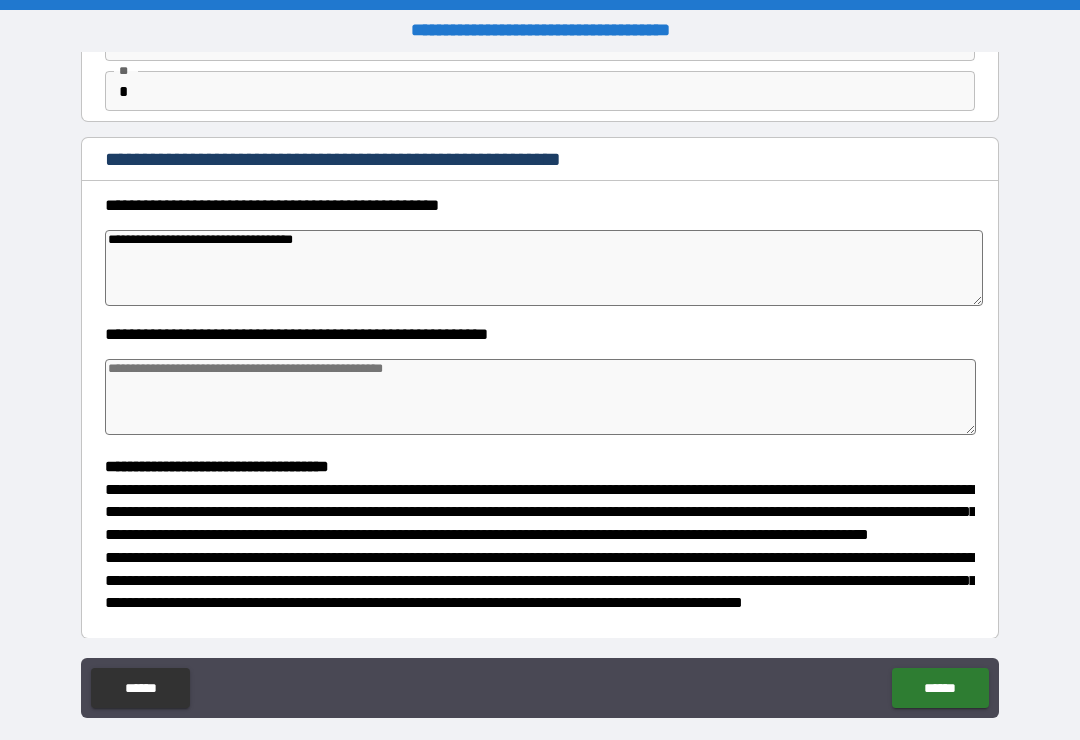 type on "*" 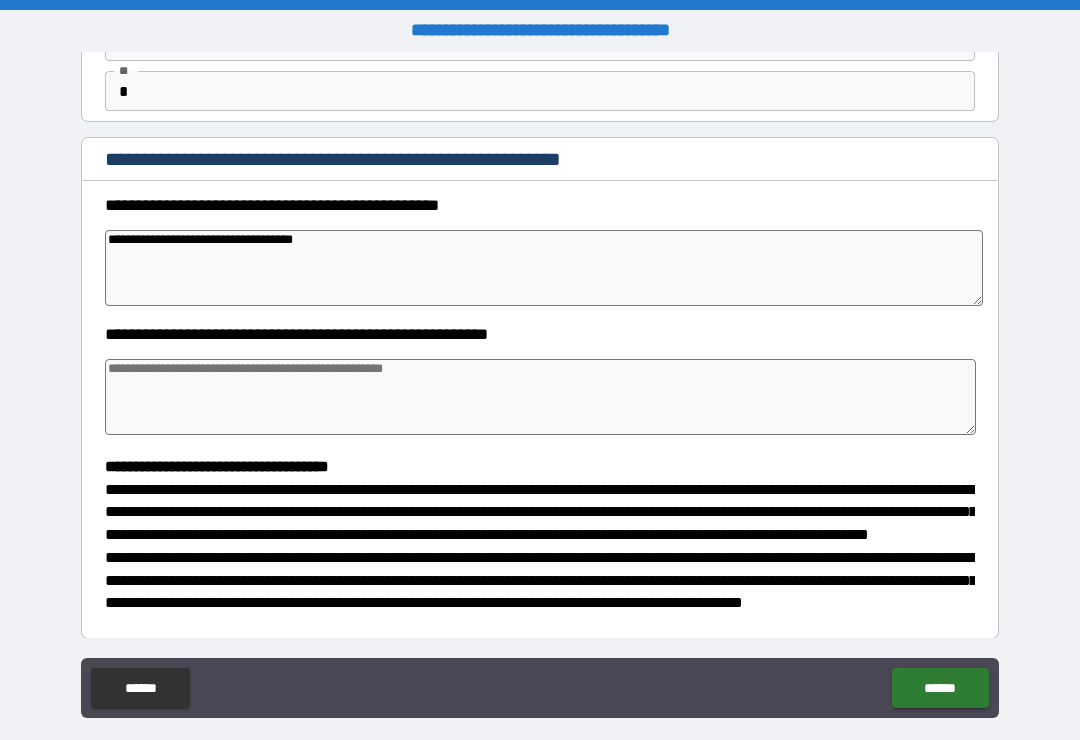 type on "*" 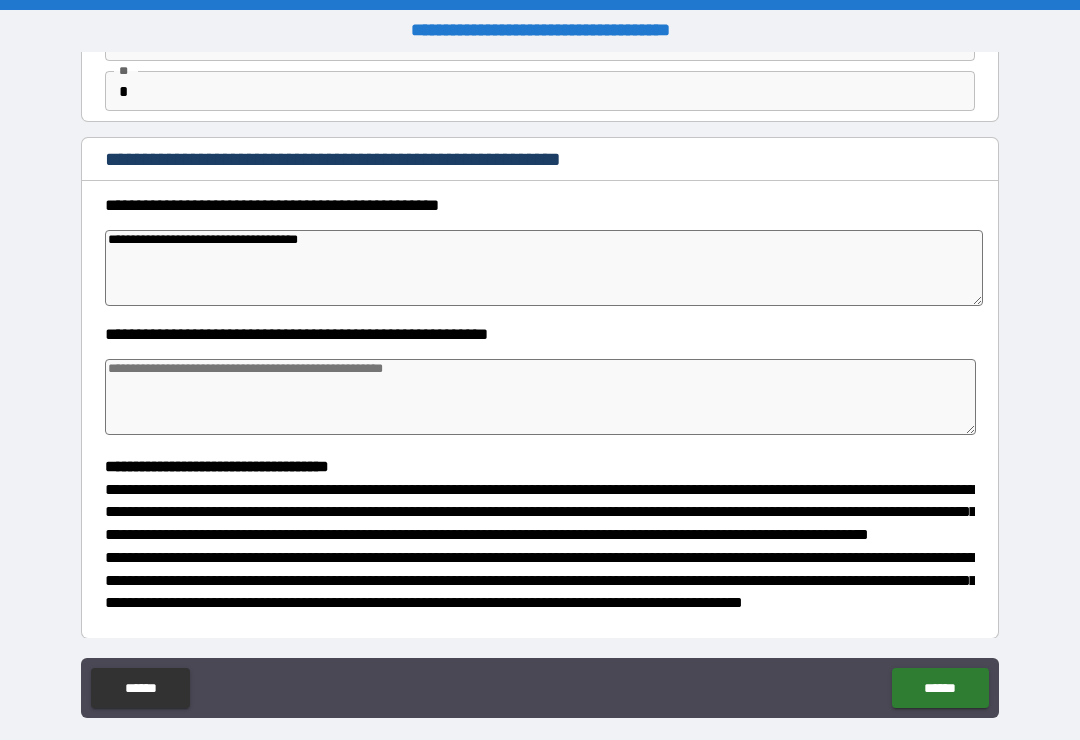 type on "*" 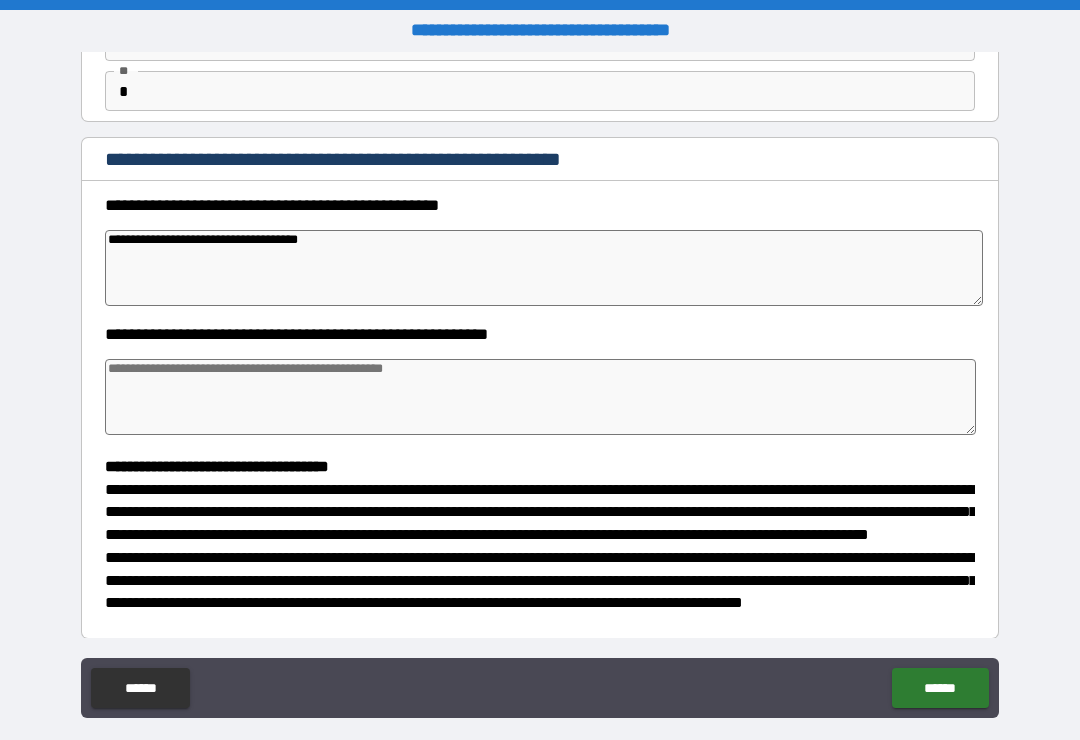 type on "*" 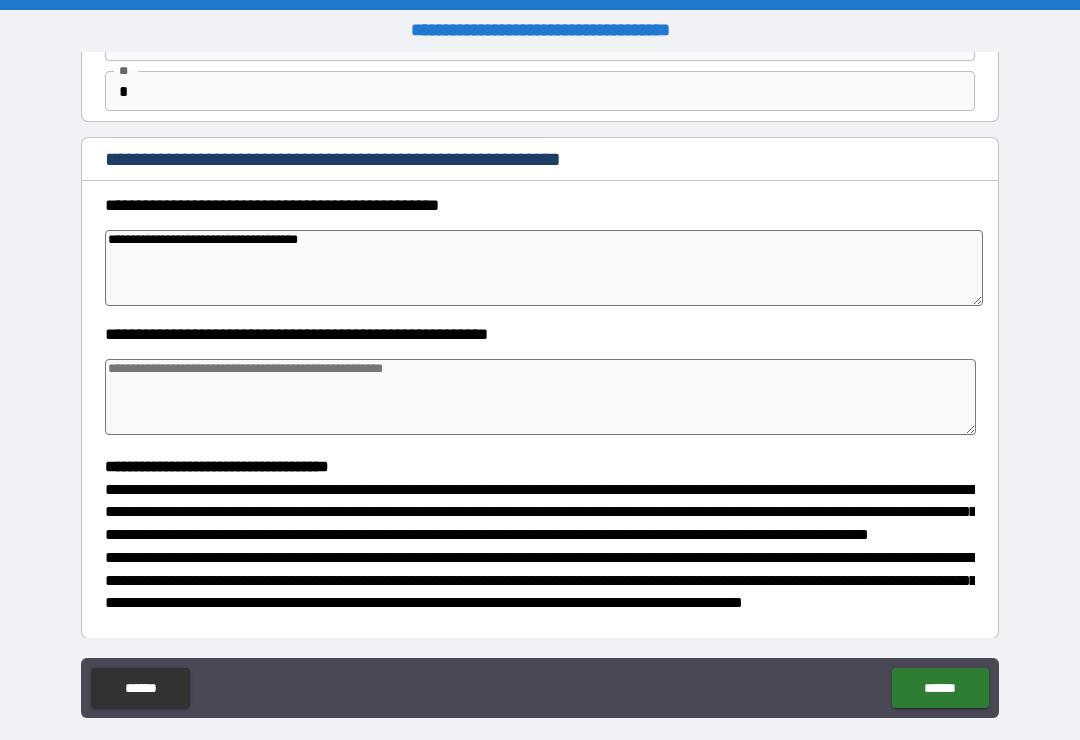 type on "*" 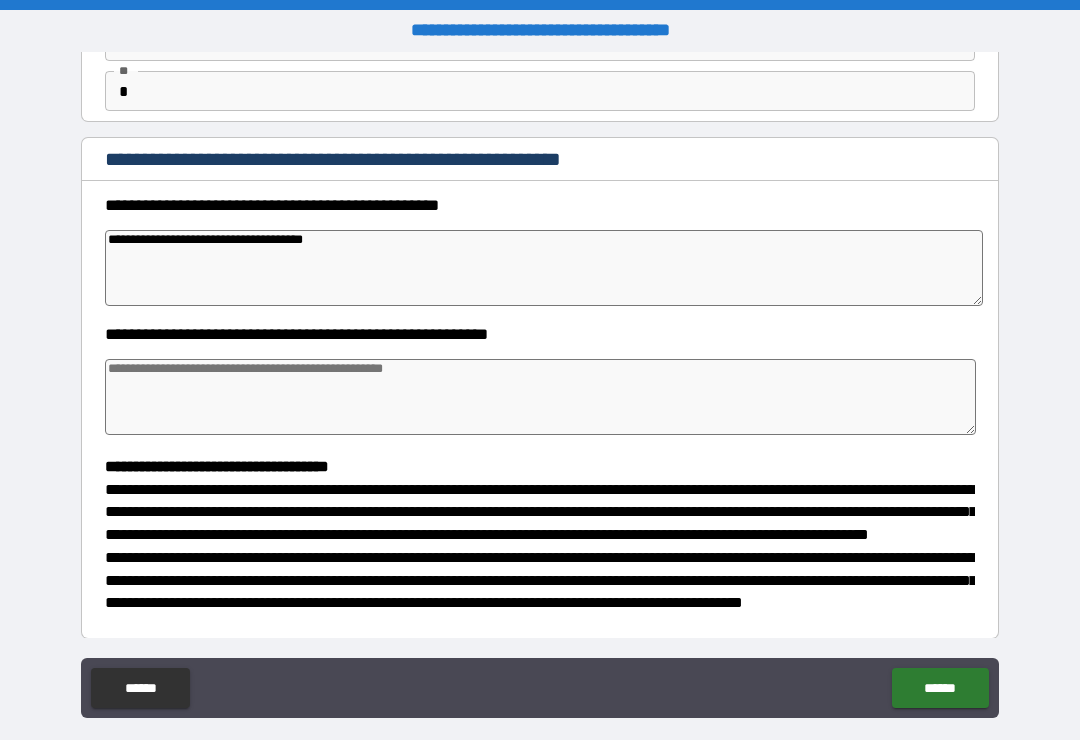 type on "*" 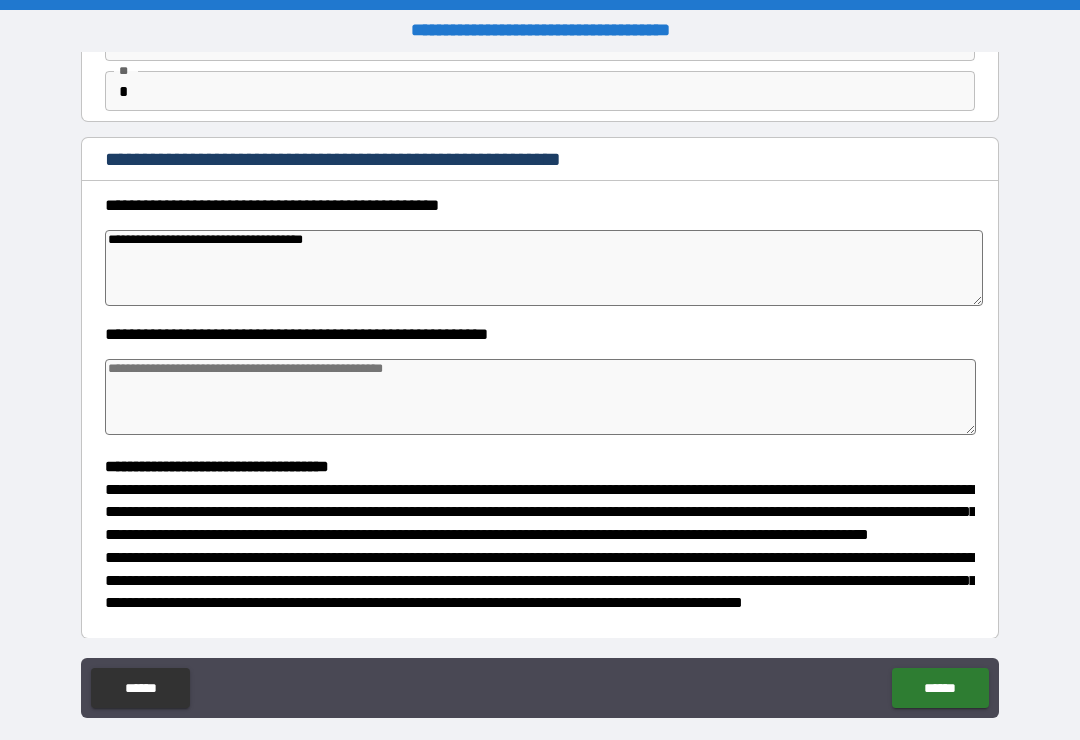 type on "*" 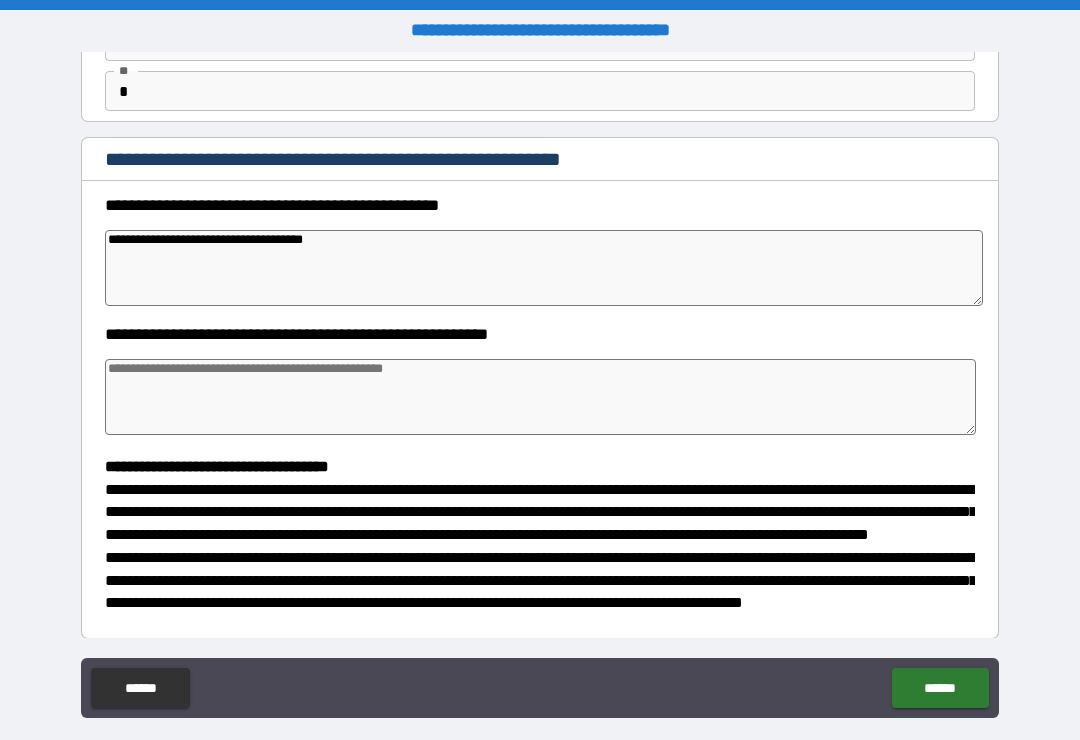 type on "*" 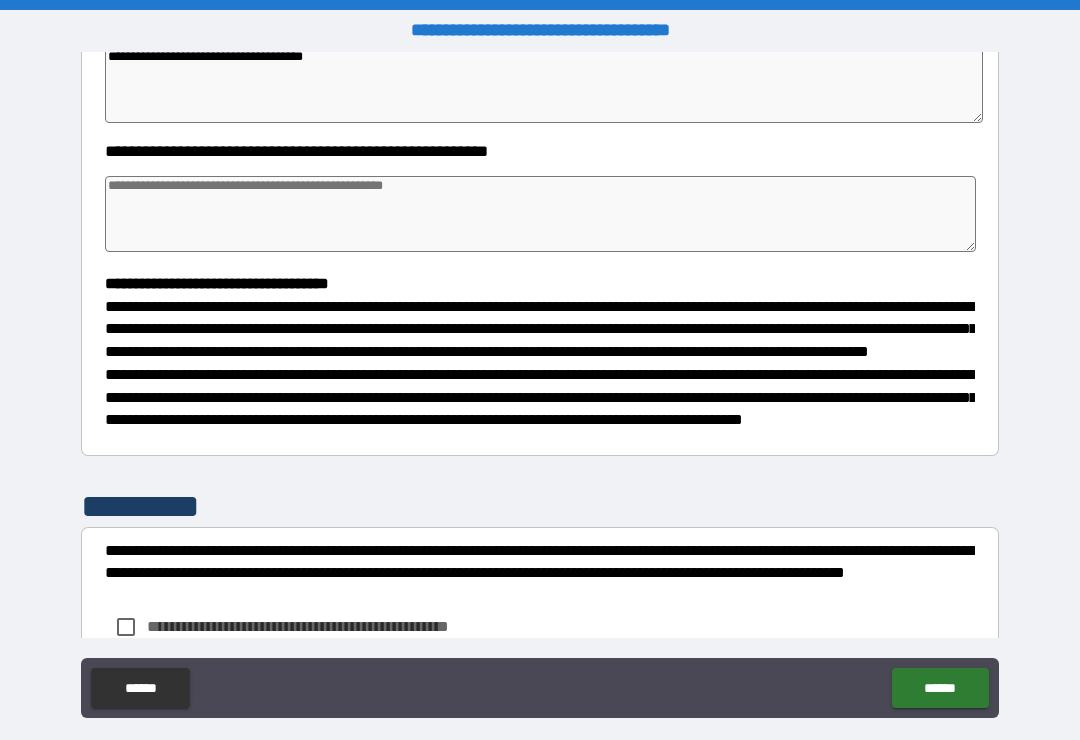 scroll, scrollTop: 356, scrollLeft: 0, axis: vertical 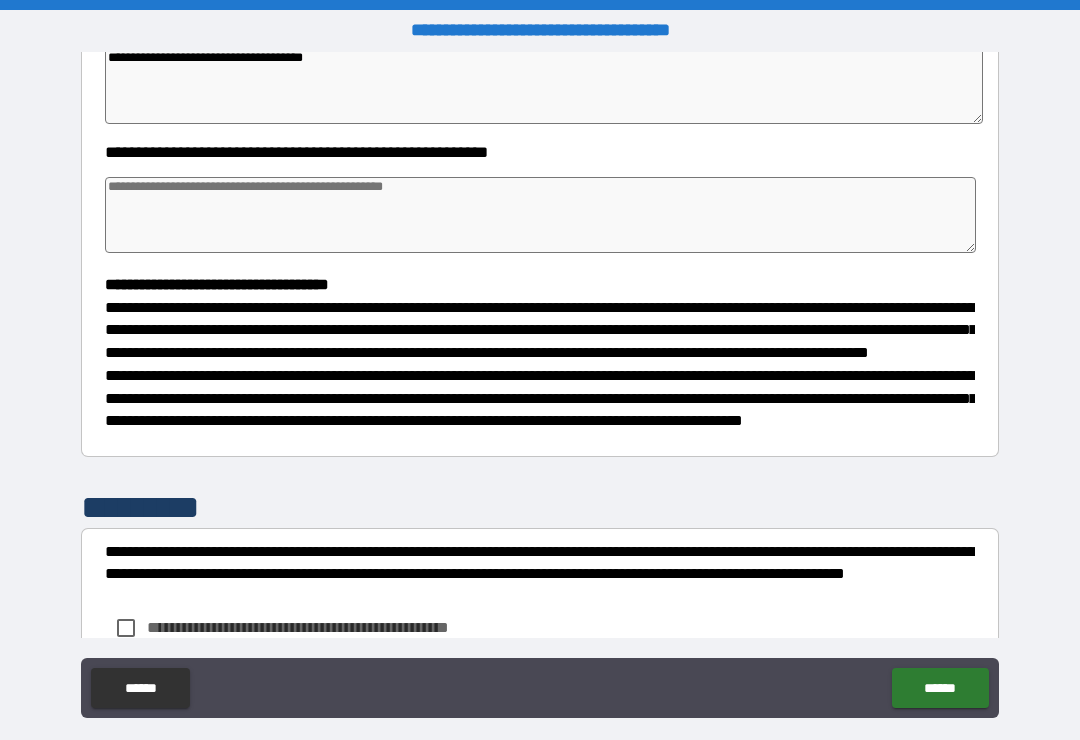 type on "**********" 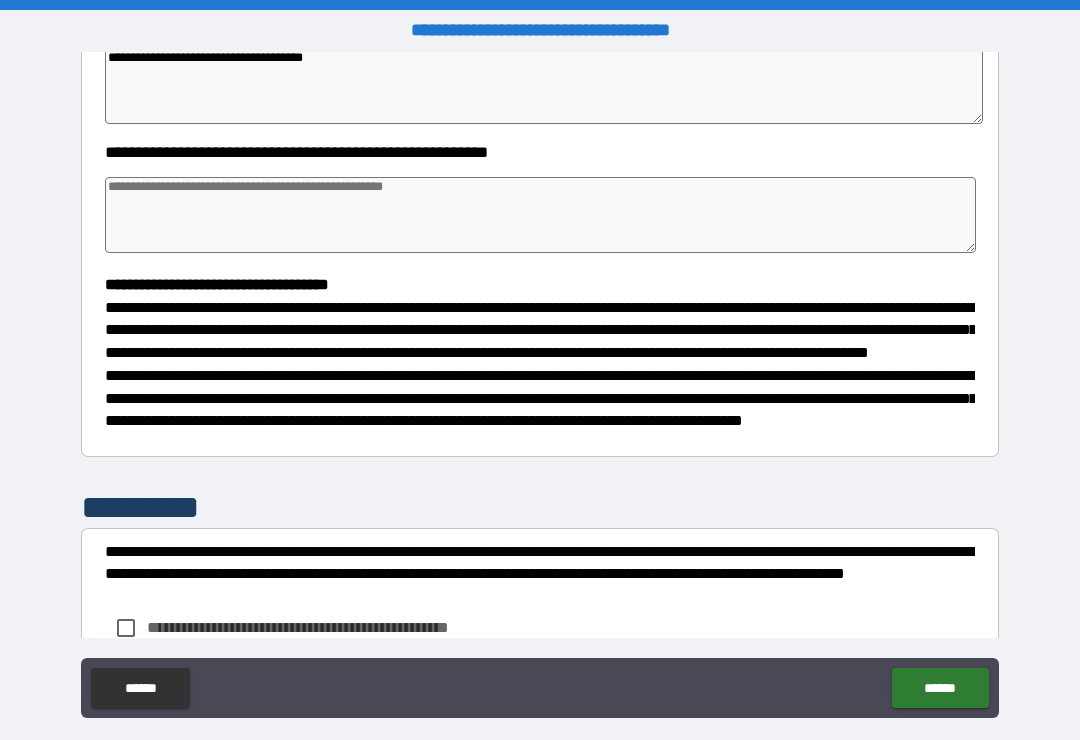 type on "*" 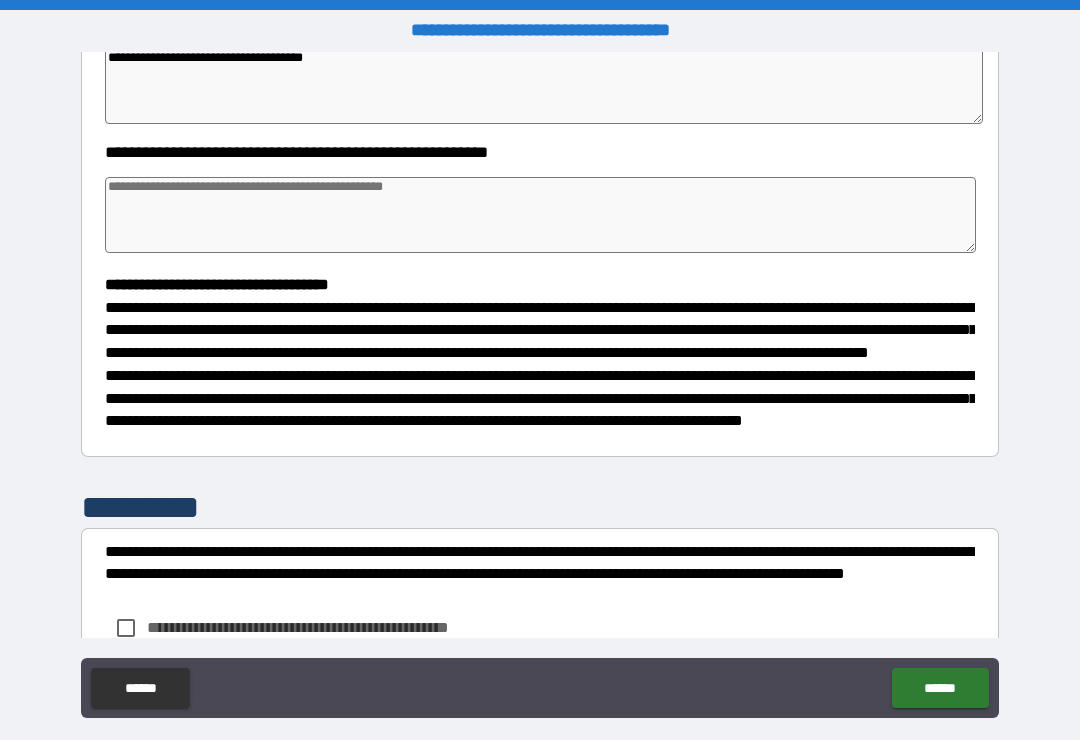 type on "*" 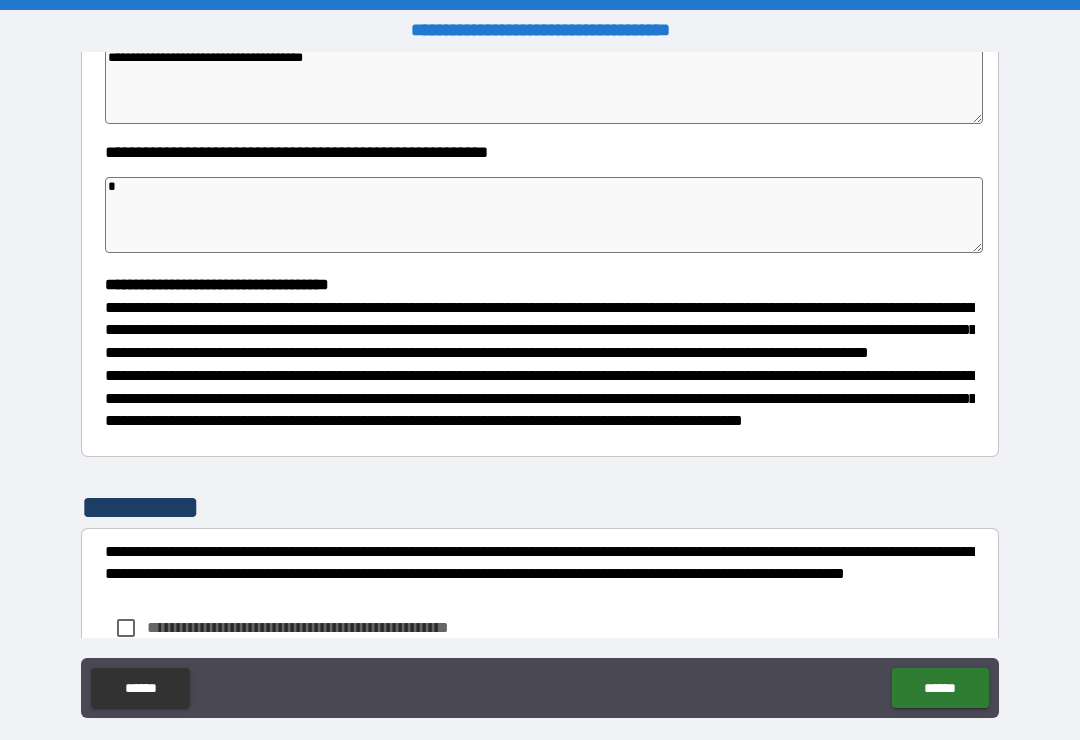 type on "*" 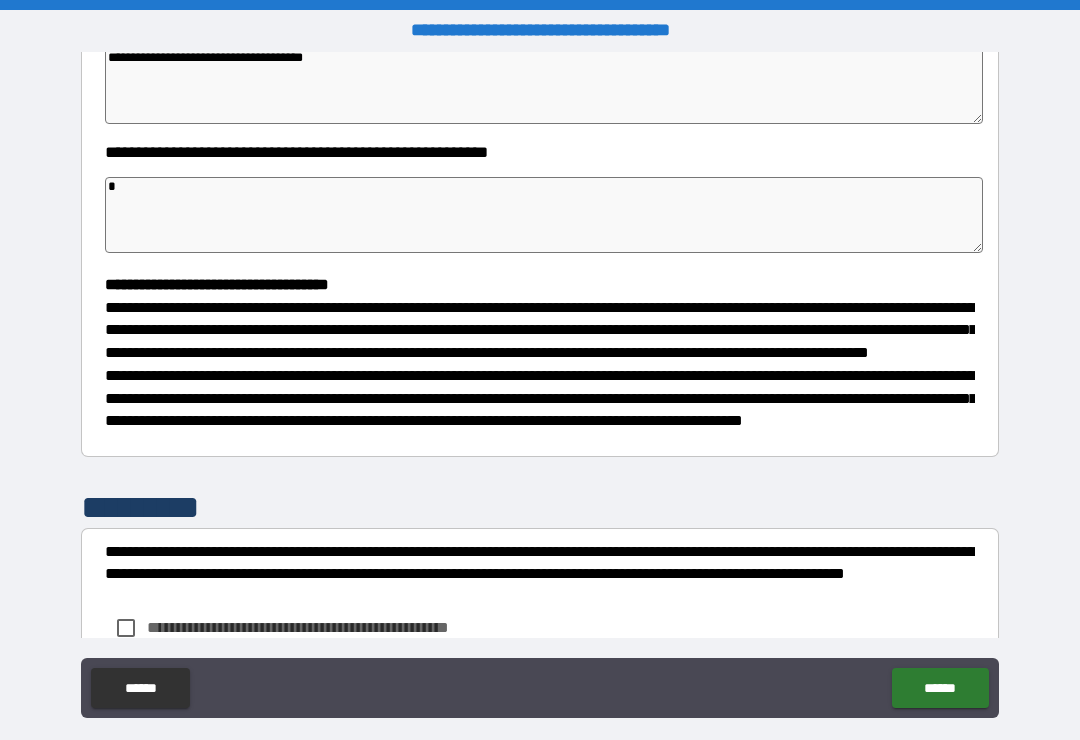 type on "*" 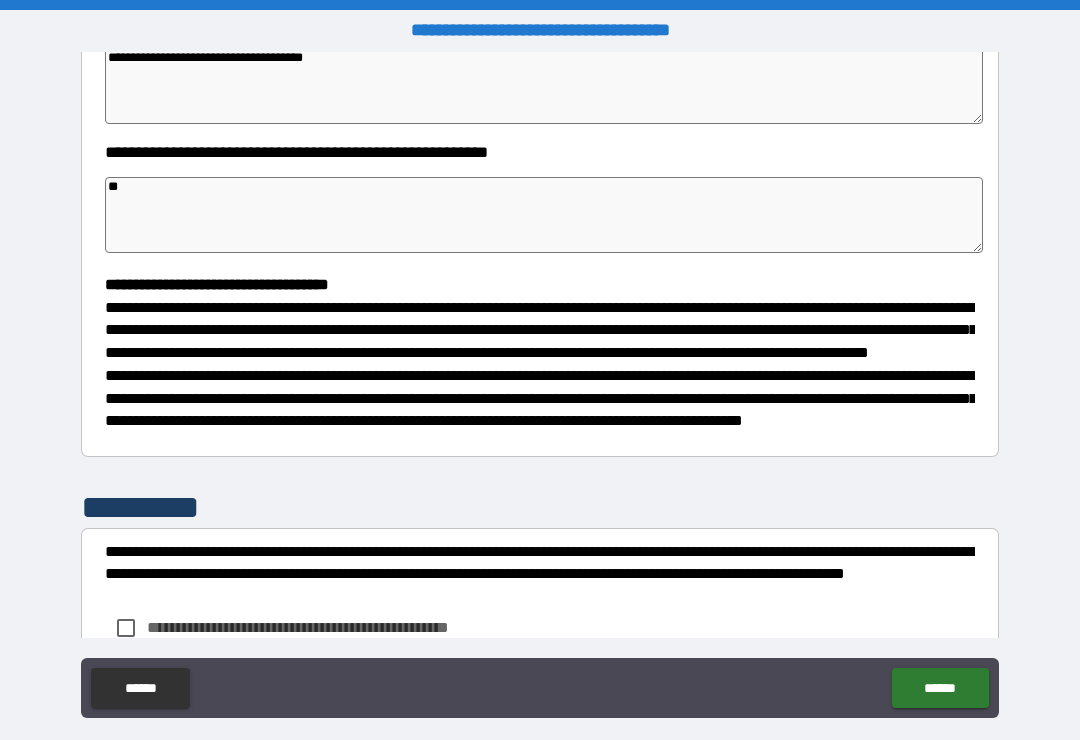 type on "*" 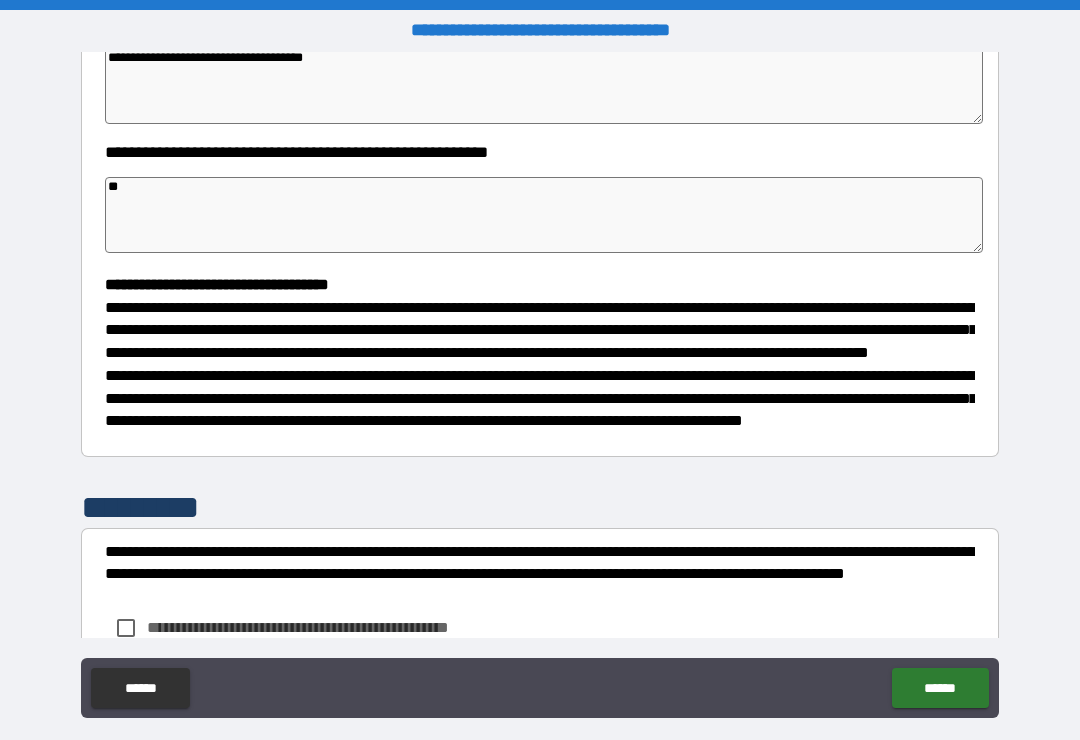 type on "*" 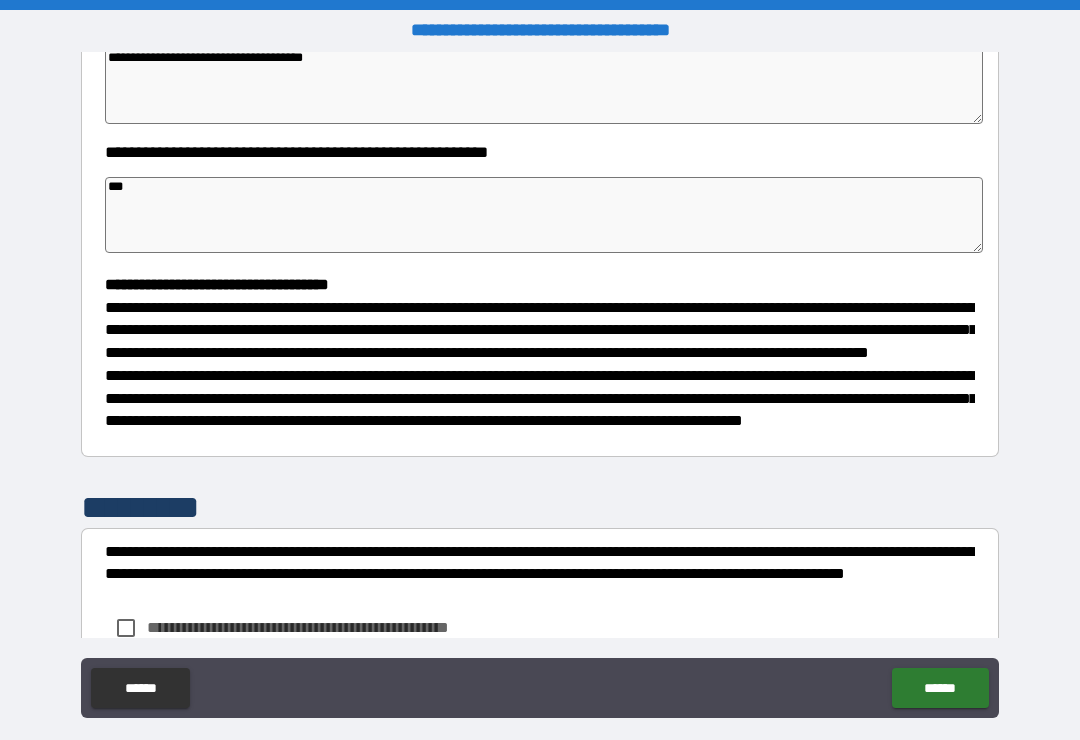 type on "*" 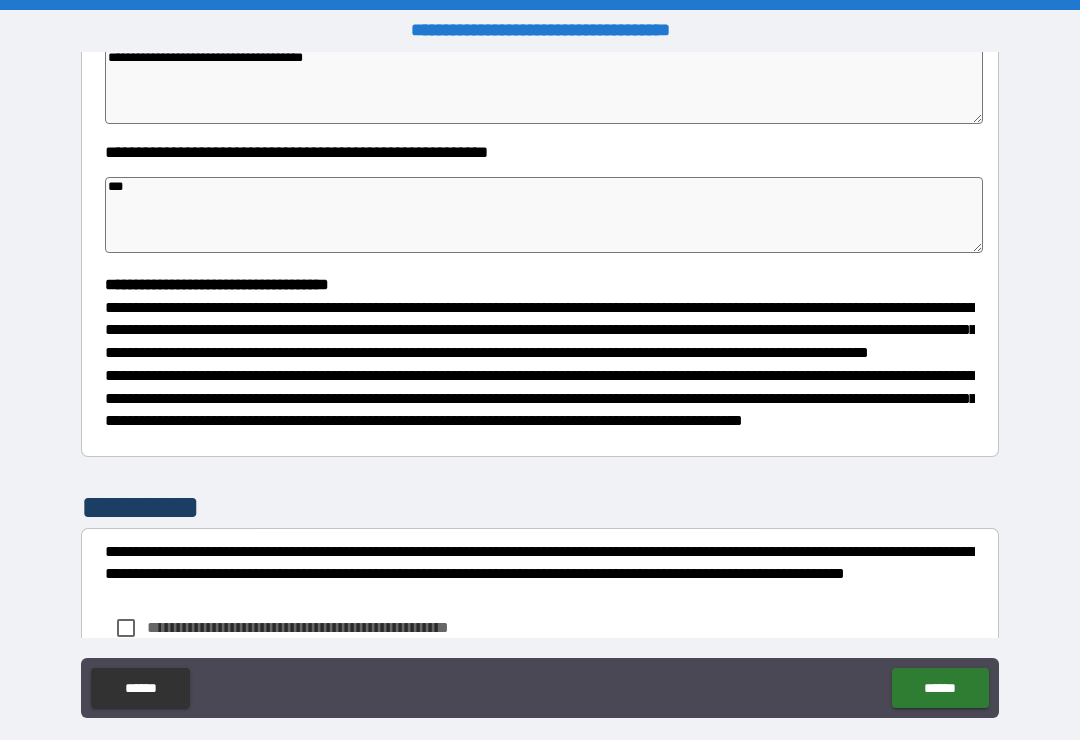 type on "*" 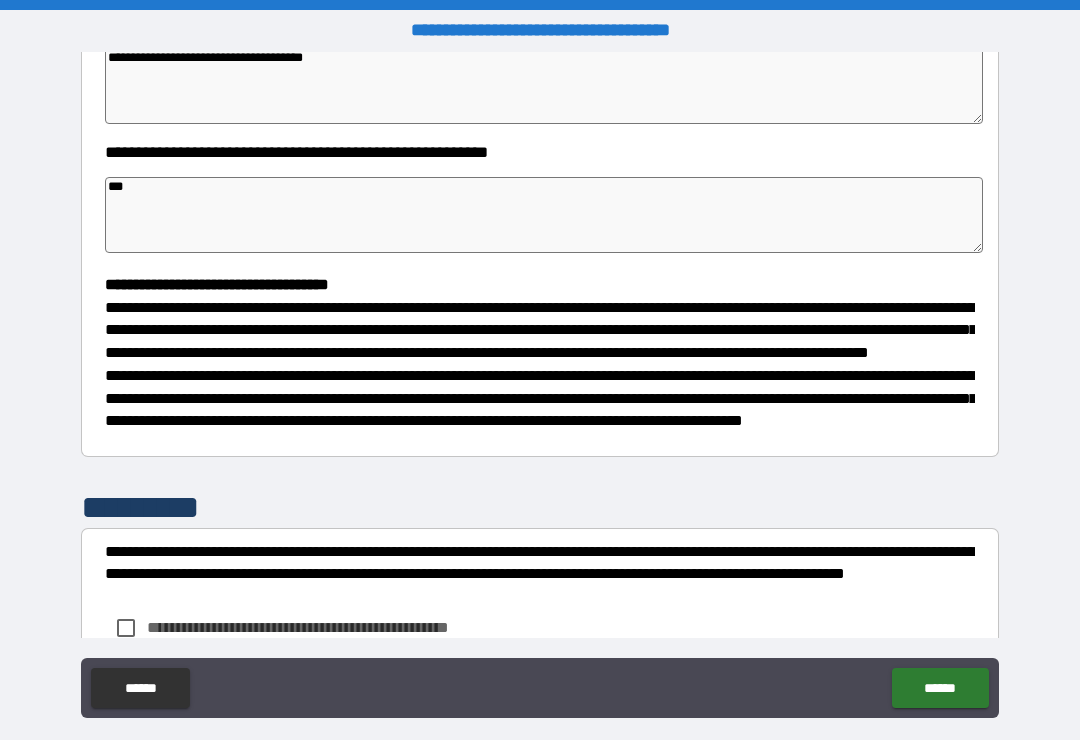 type on "*********" 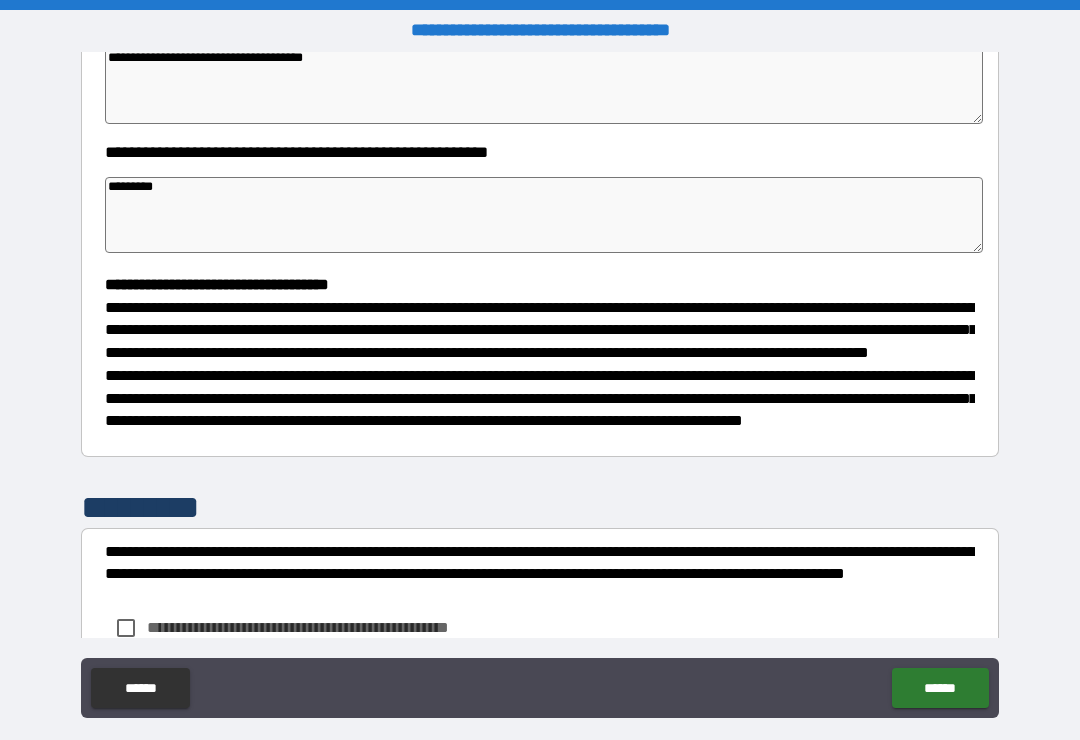 type on "*" 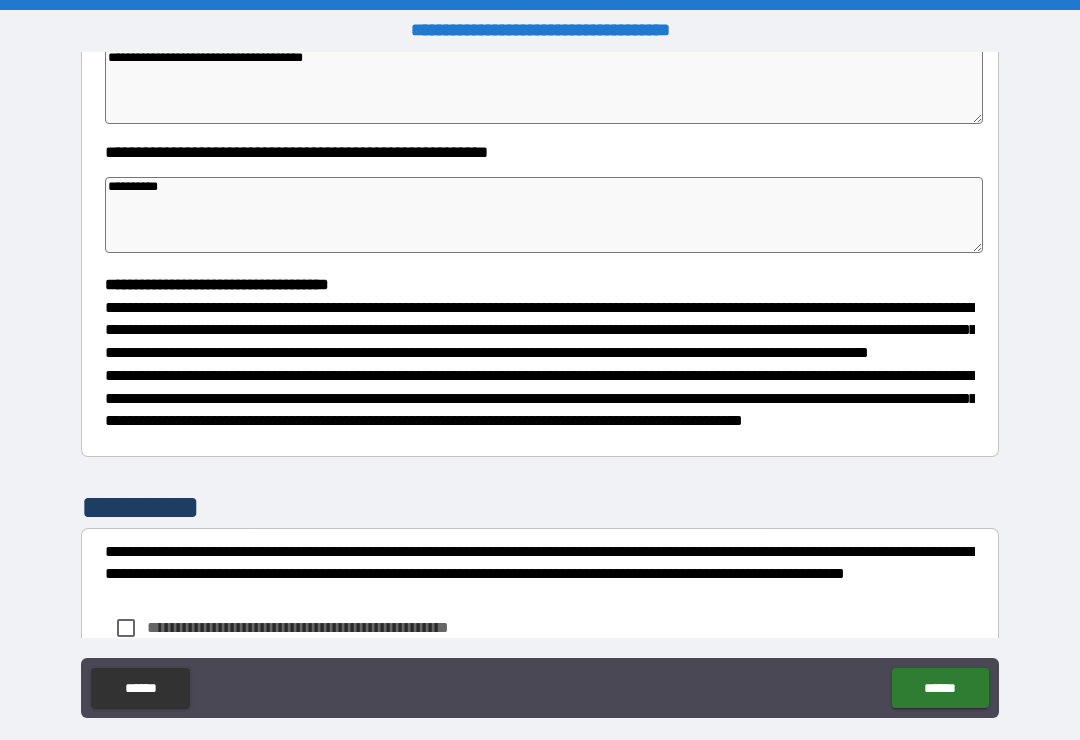 type on "*" 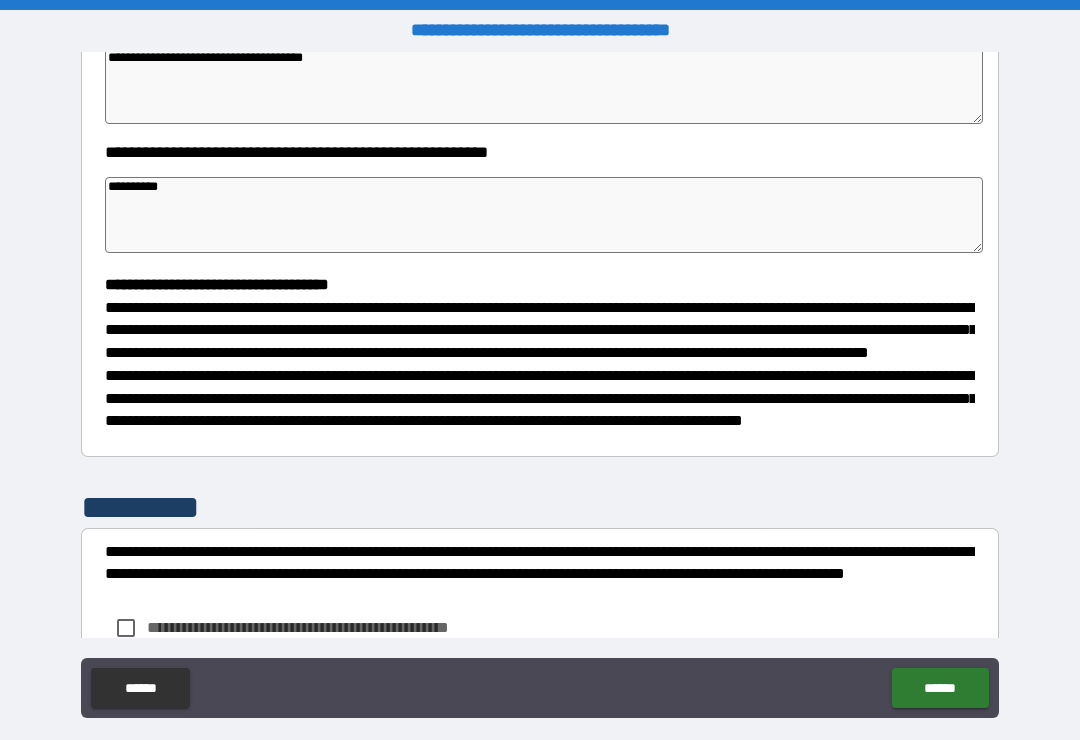 type on "*" 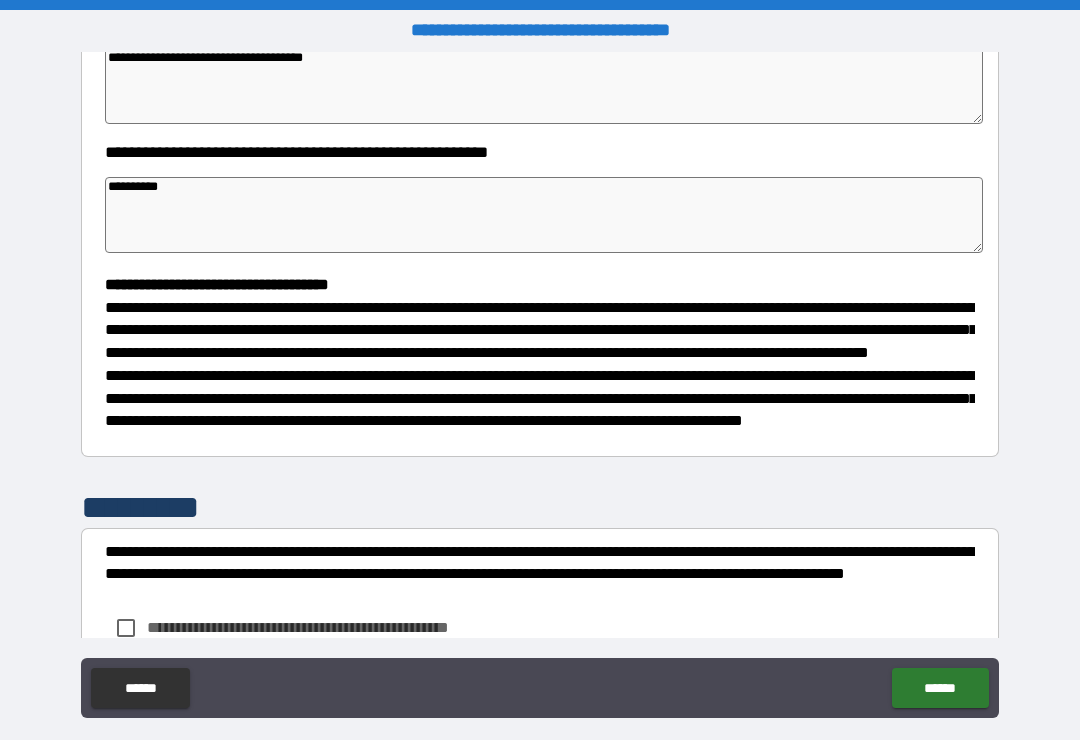 type on "**********" 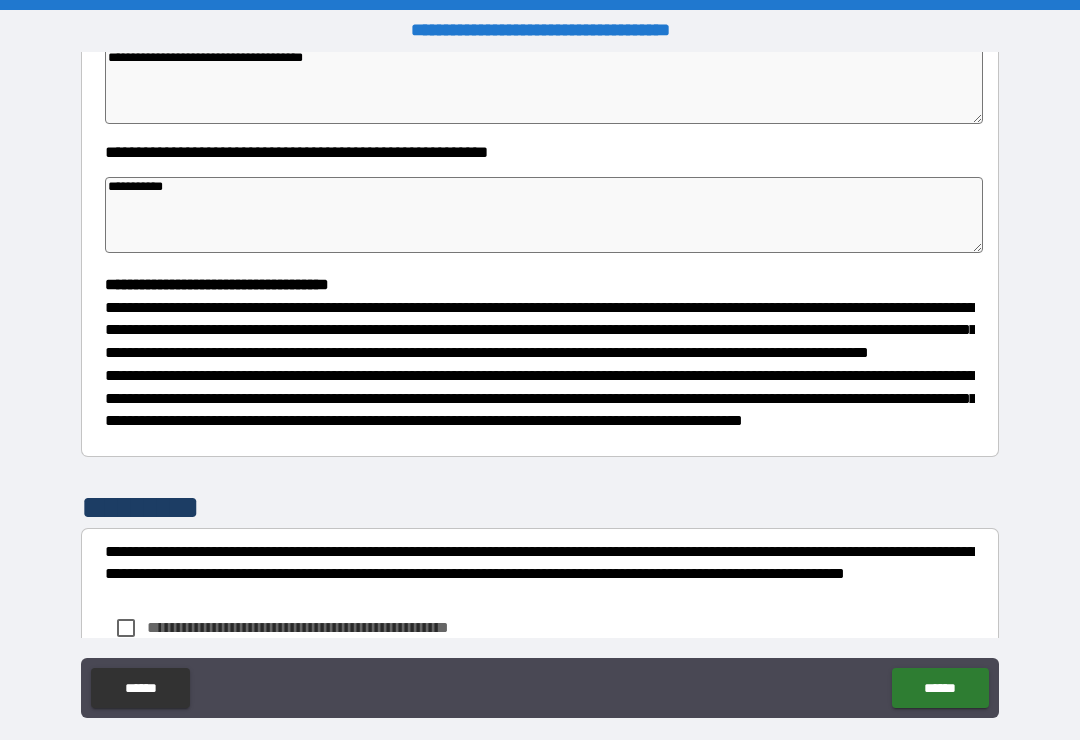 type on "*" 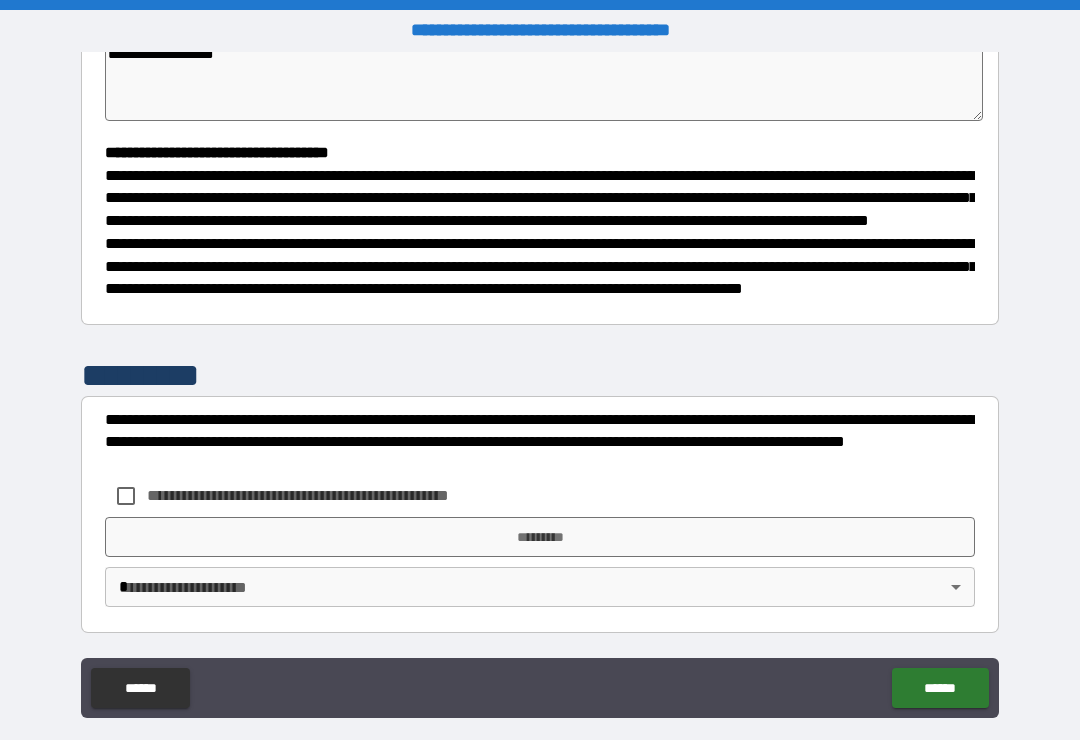 scroll, scrollTop: 526, scrollLeft: 0, axis: vertical 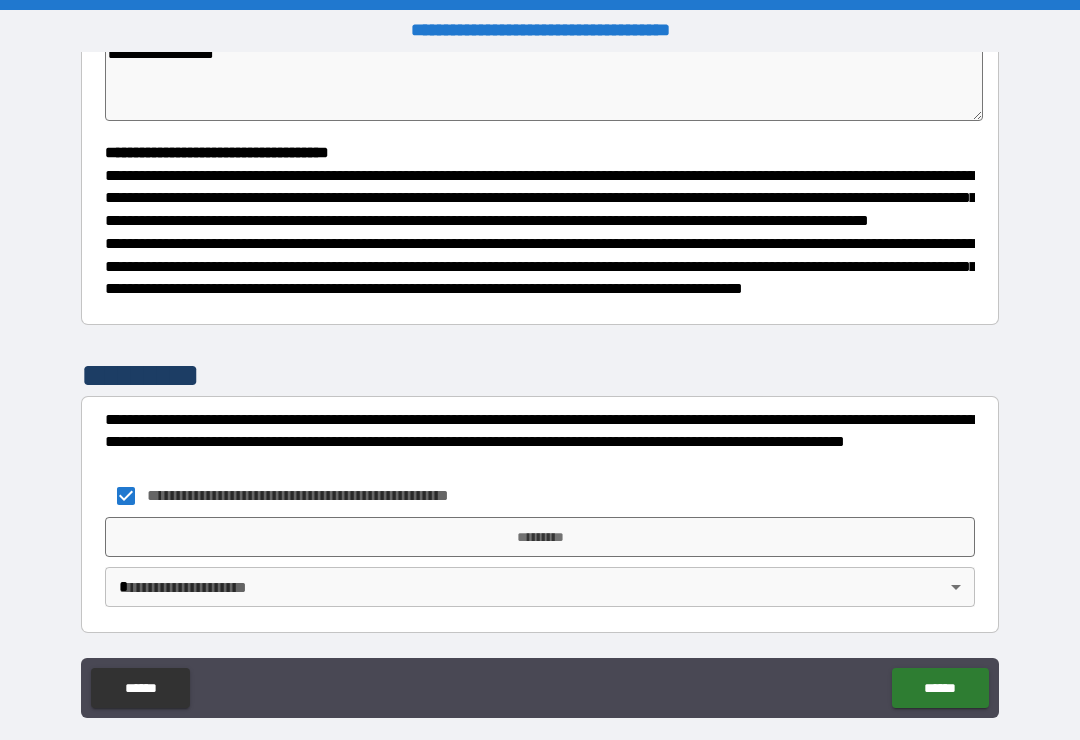 click on "*********" at bounding box center (540, 537) 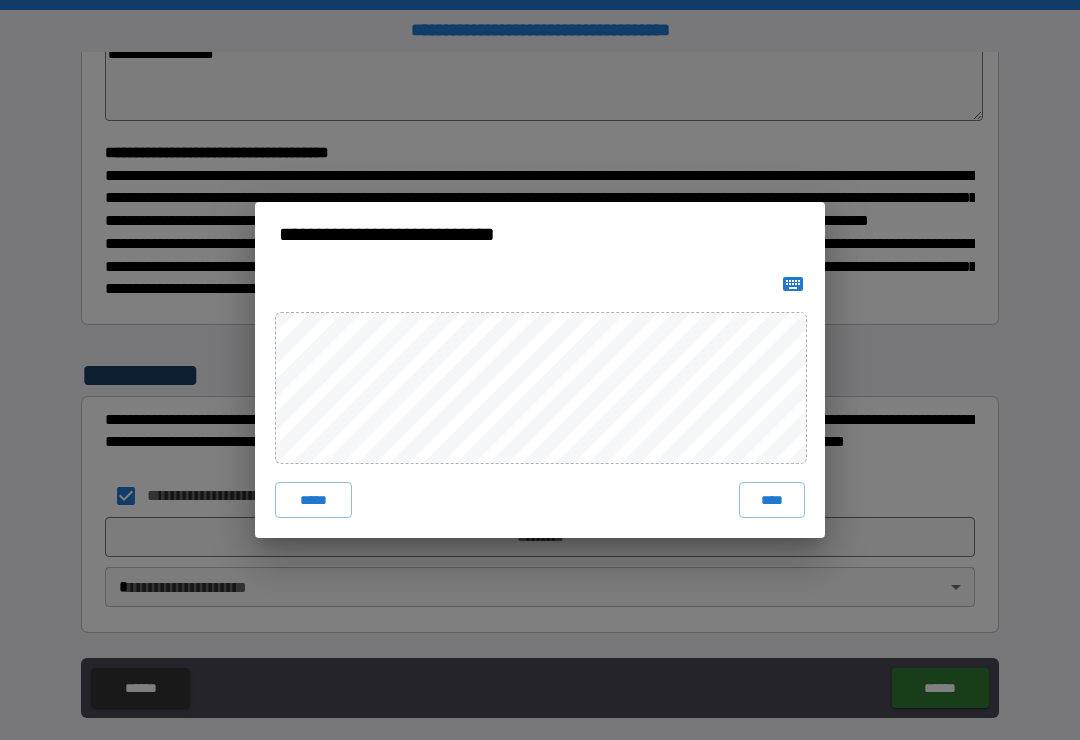 click on "****" at bounding box center [772, 500] 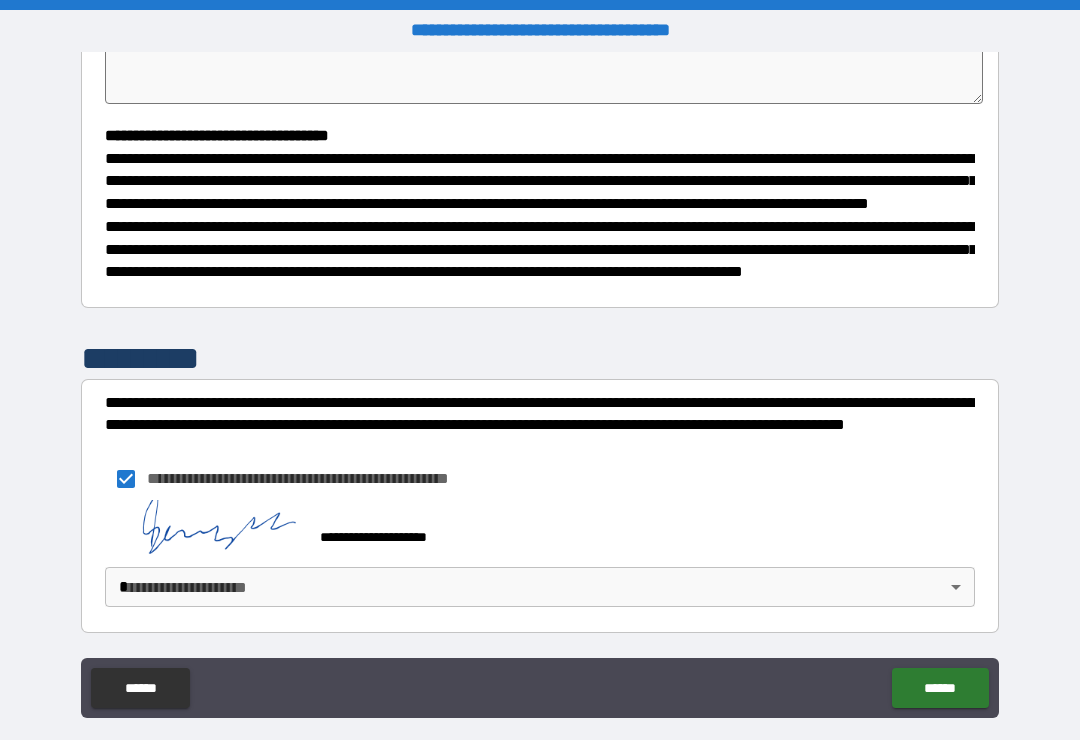 click on "**********" at bounding box center (540, 385) 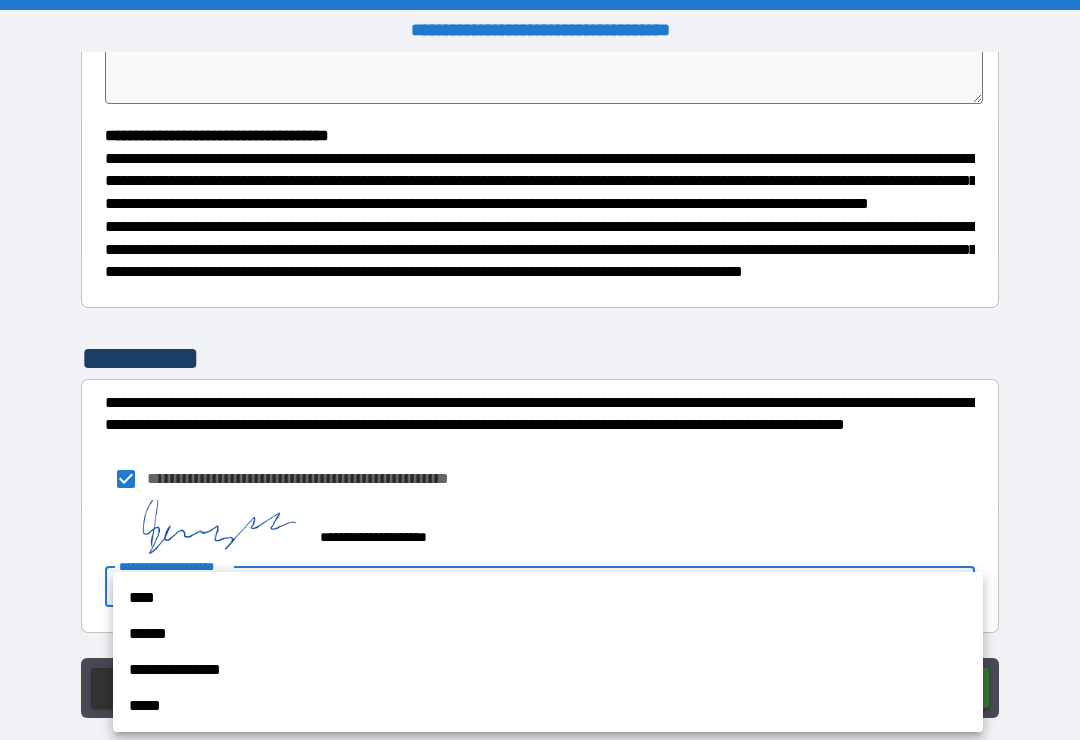 click on "****" at bounding box center (548, 598) 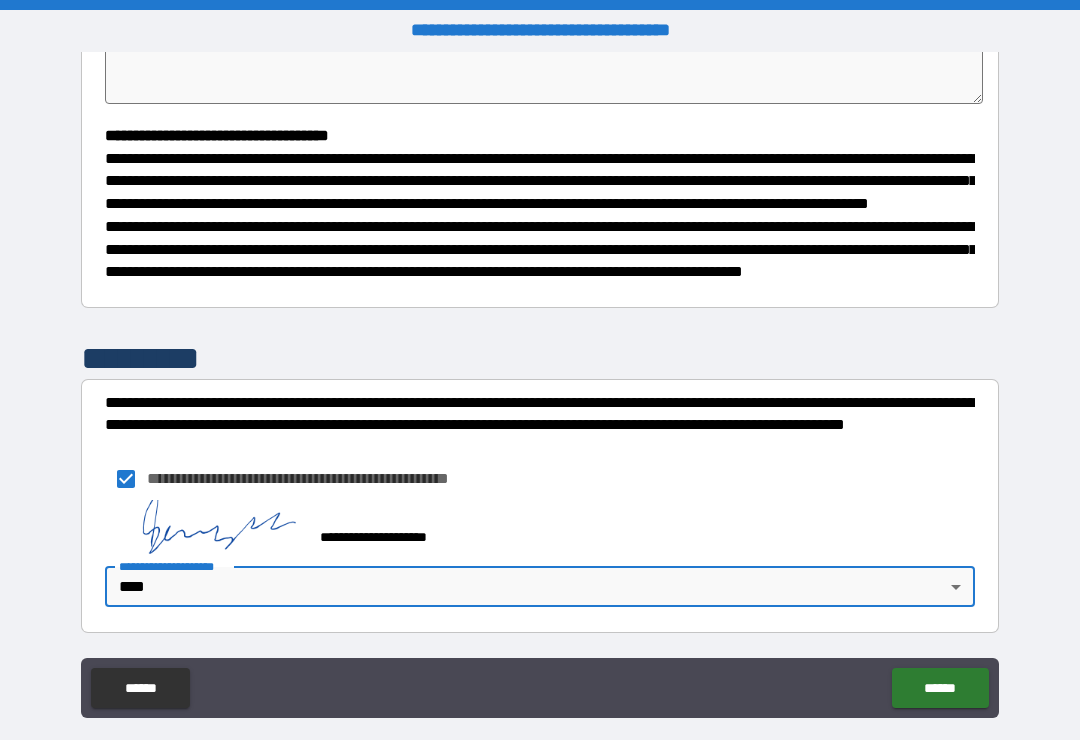 click on "******" at bounding box center (940, 688) 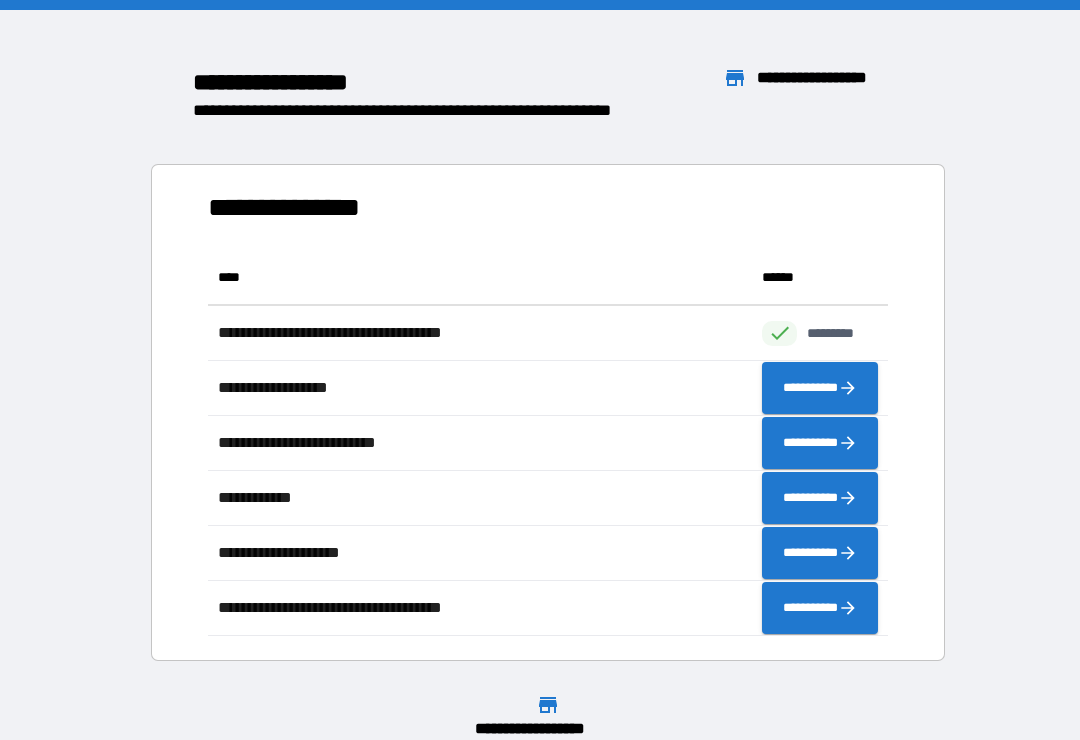 scroll, scrollTop: 1, scrollLeft: 1, axis: both 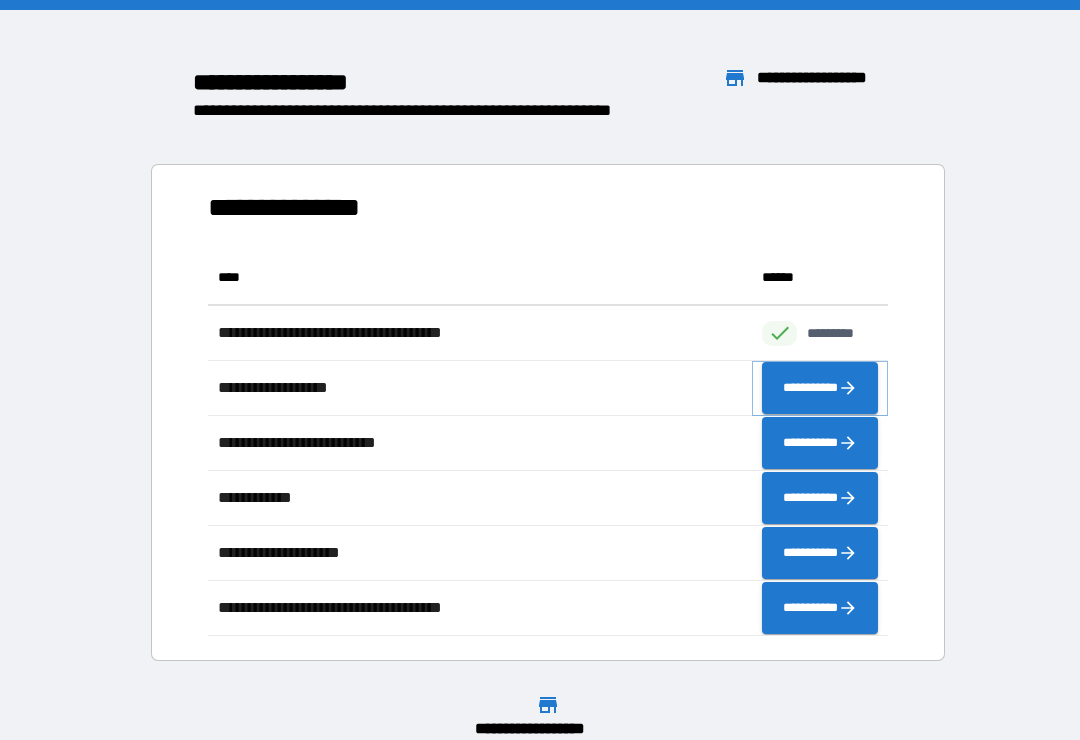 click on "**********" at bounding box center [820, 388] 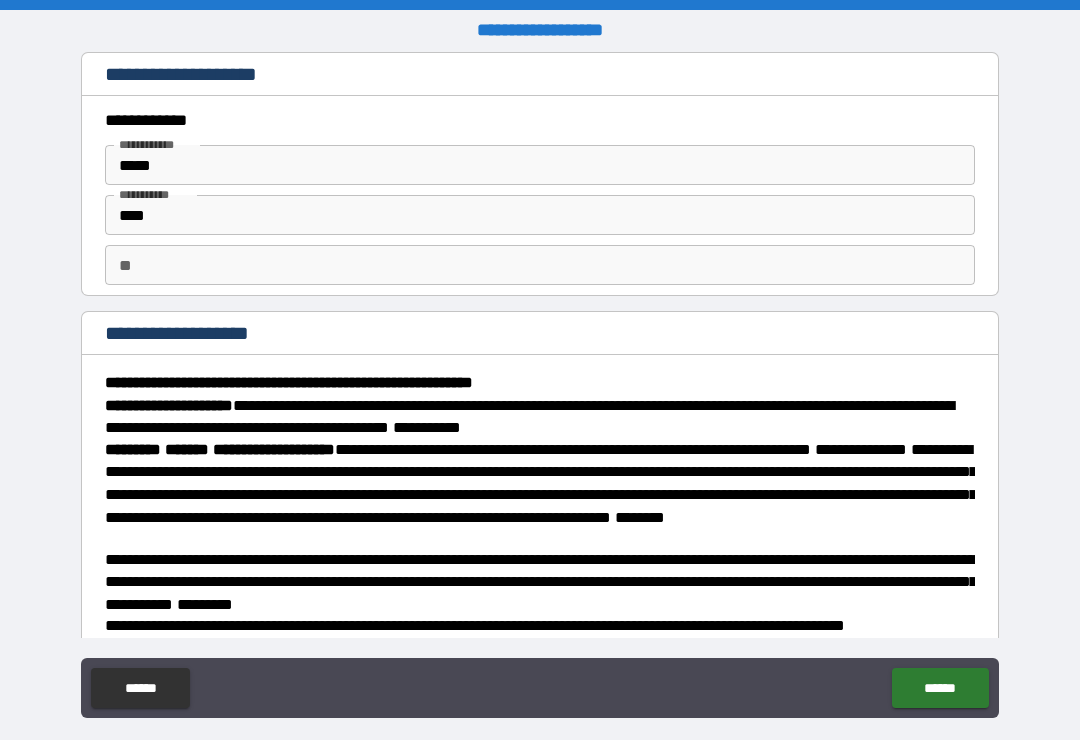click on "****" at bounding box center (540, 215) 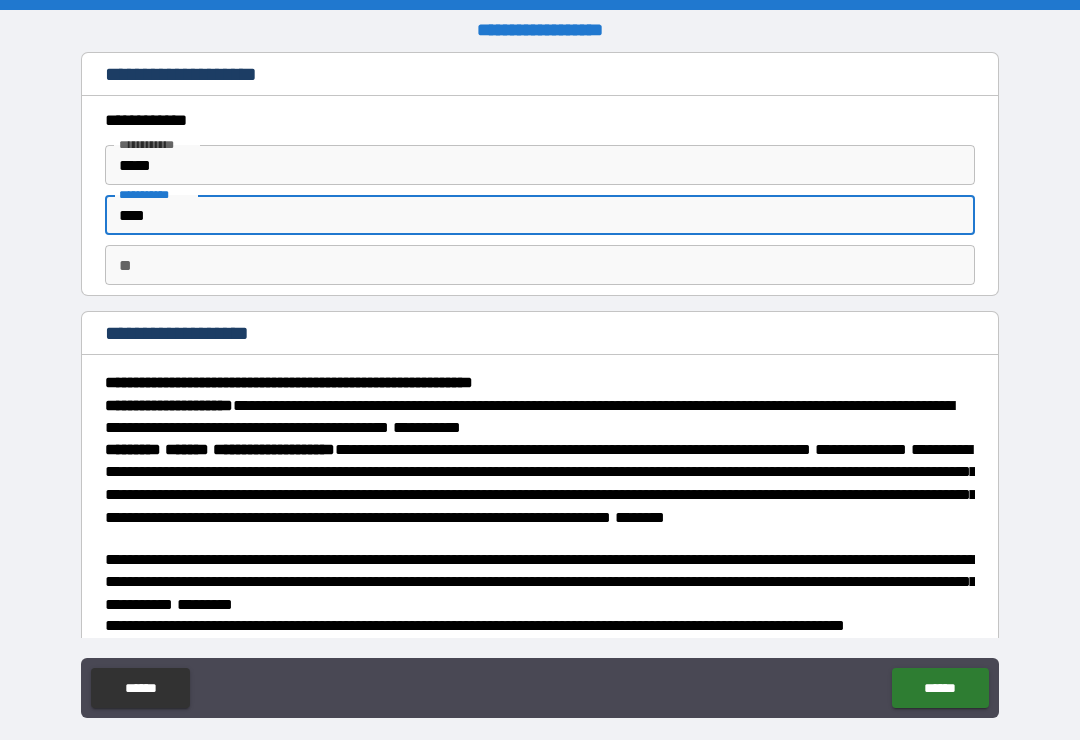 click on "**" at bounding box center (540, 265) 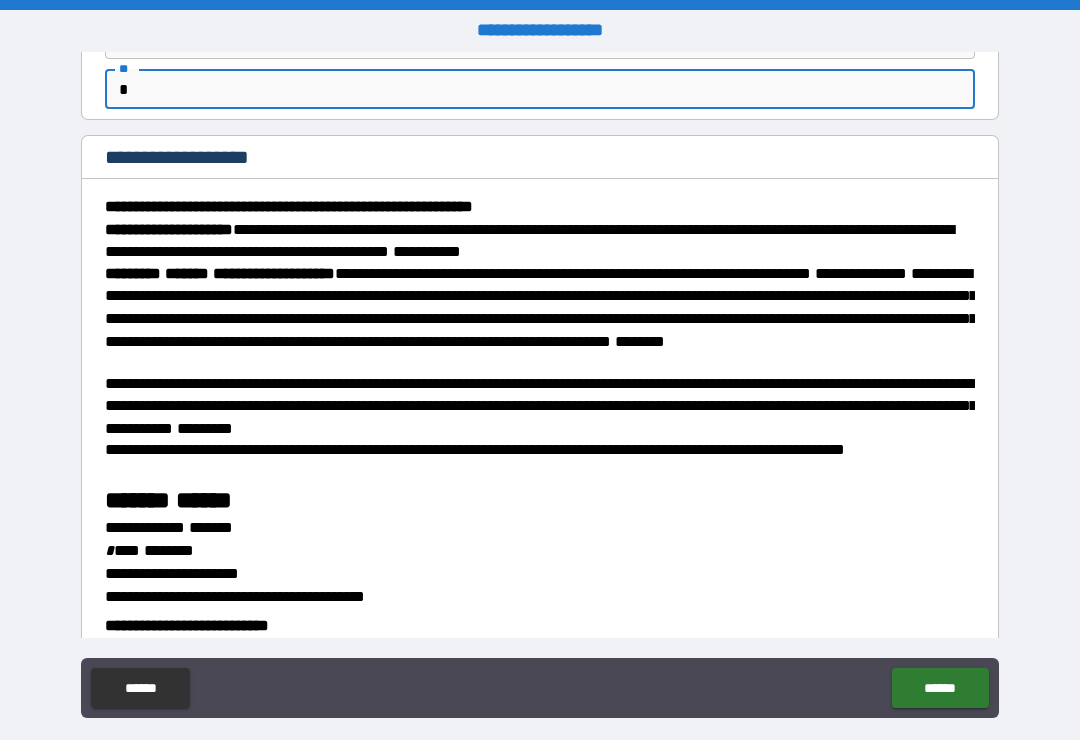scroll, scrollTop: 178, scrollLeft: 0, axis: vertical 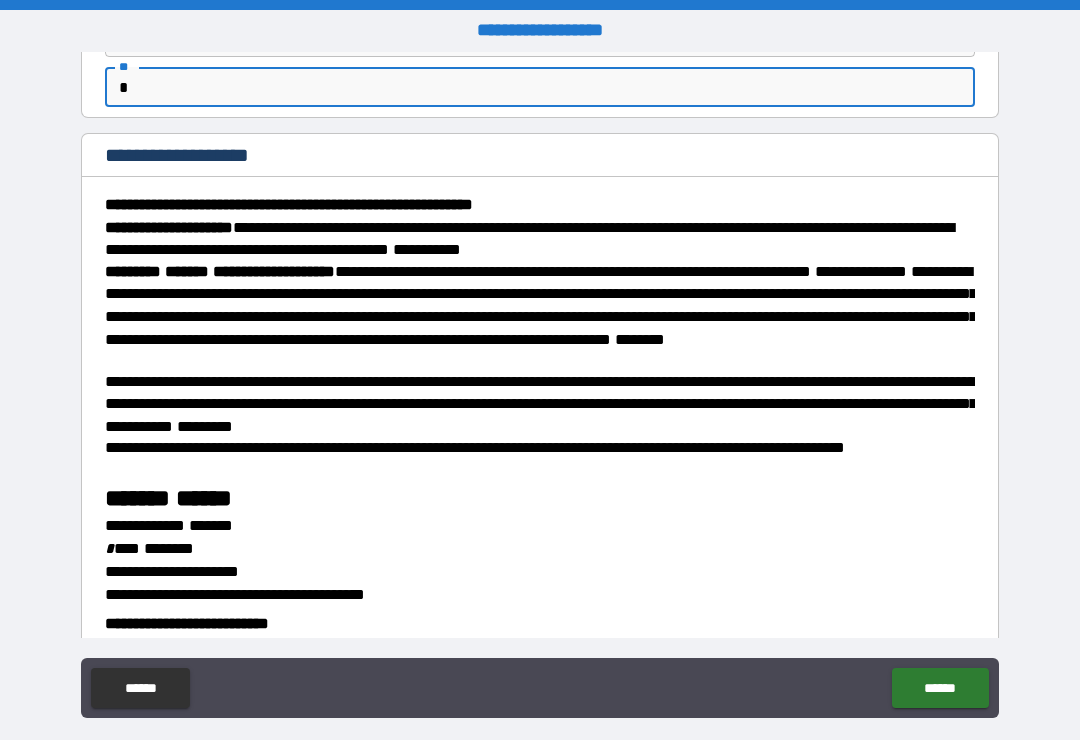 click on "**********" at bounding box center (540, 316) 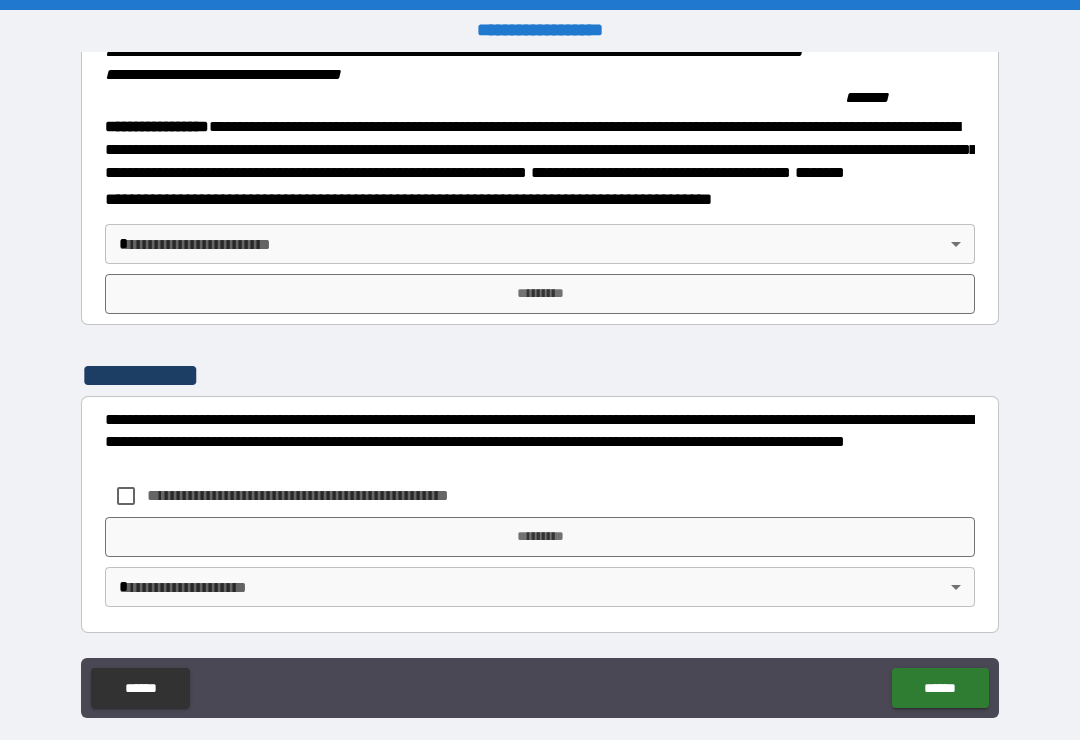 scroll, scrollTop: 2215, scrollLeft: 0, axis: vertical 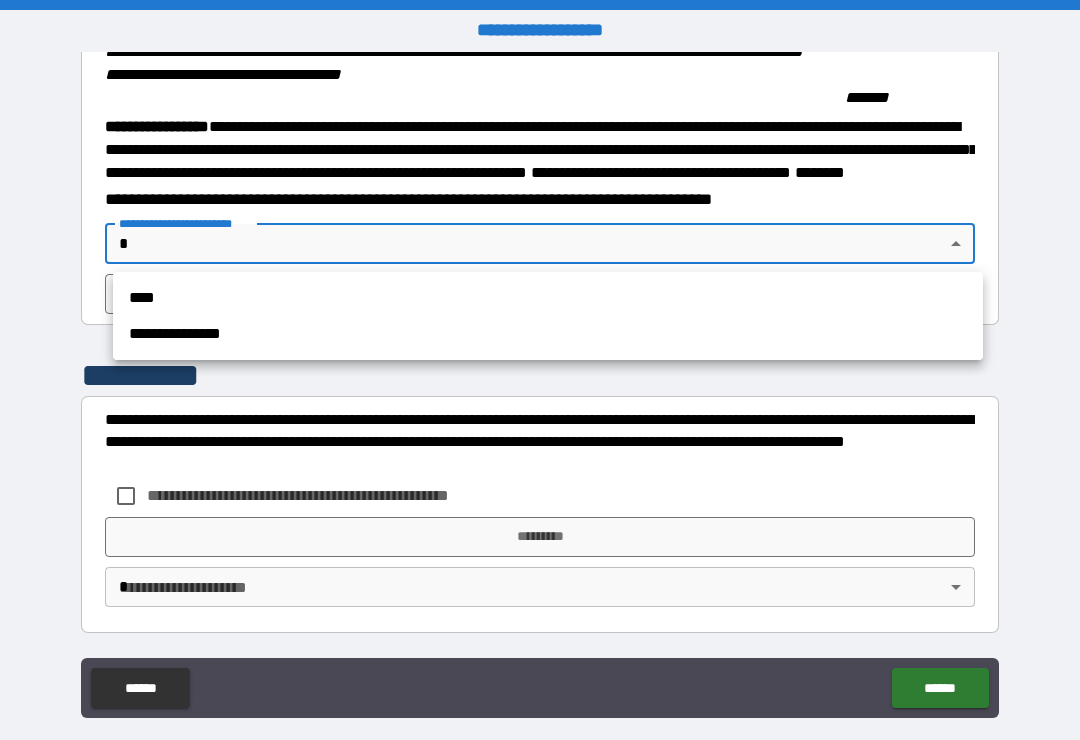 click on "****" at bounding box center [548, 298] 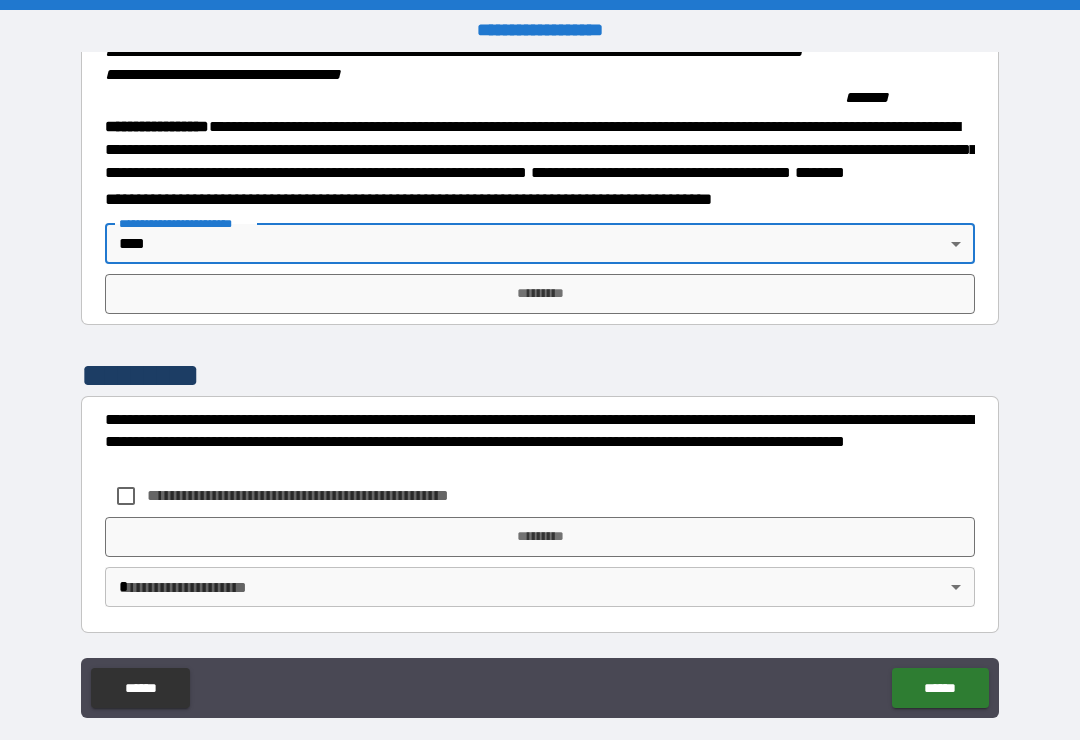 click on "**********" at bounding box center (331, 495) 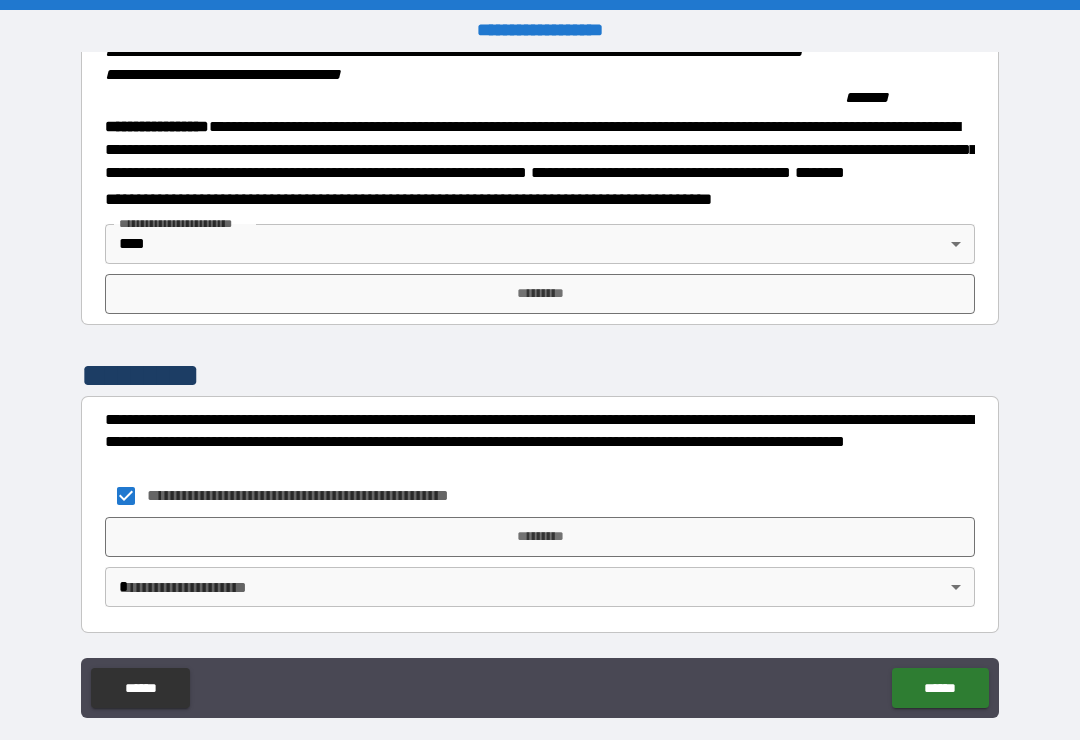 click on "*********" at bounding box center (540, 294) 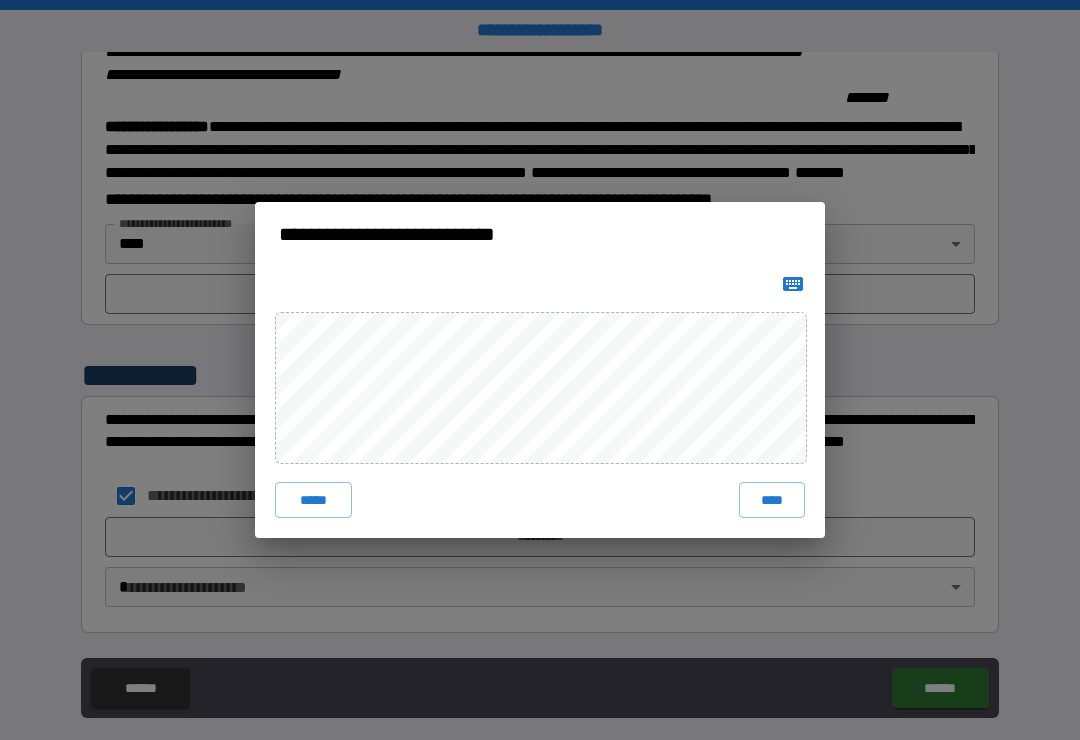 click on "****" at bounding box center [772, 500] 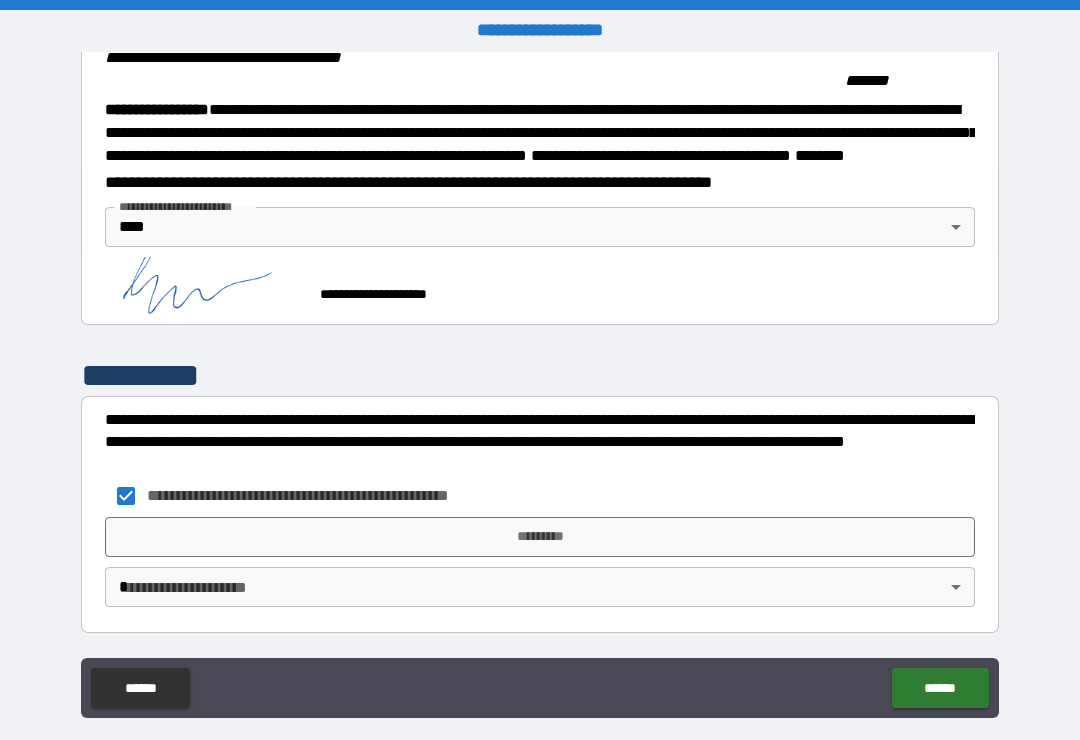 scroll, scrollTop: 2232, scrollLeft: 0, axis: vertical 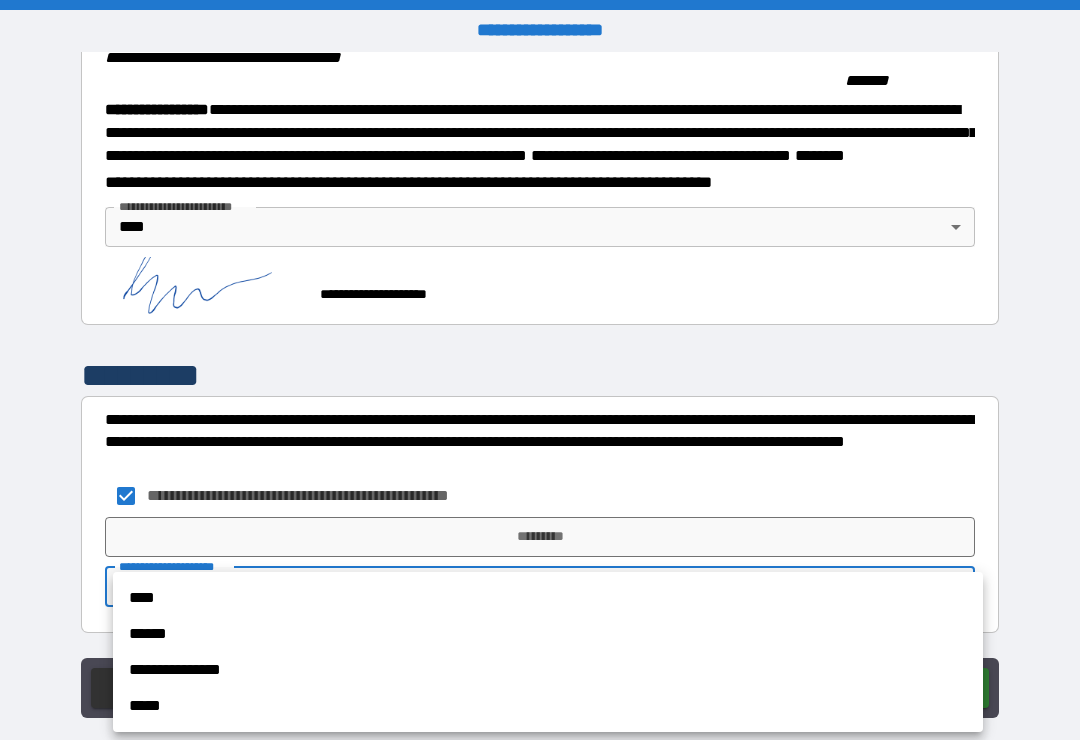 click on "****" at bounding box center [548, 598] 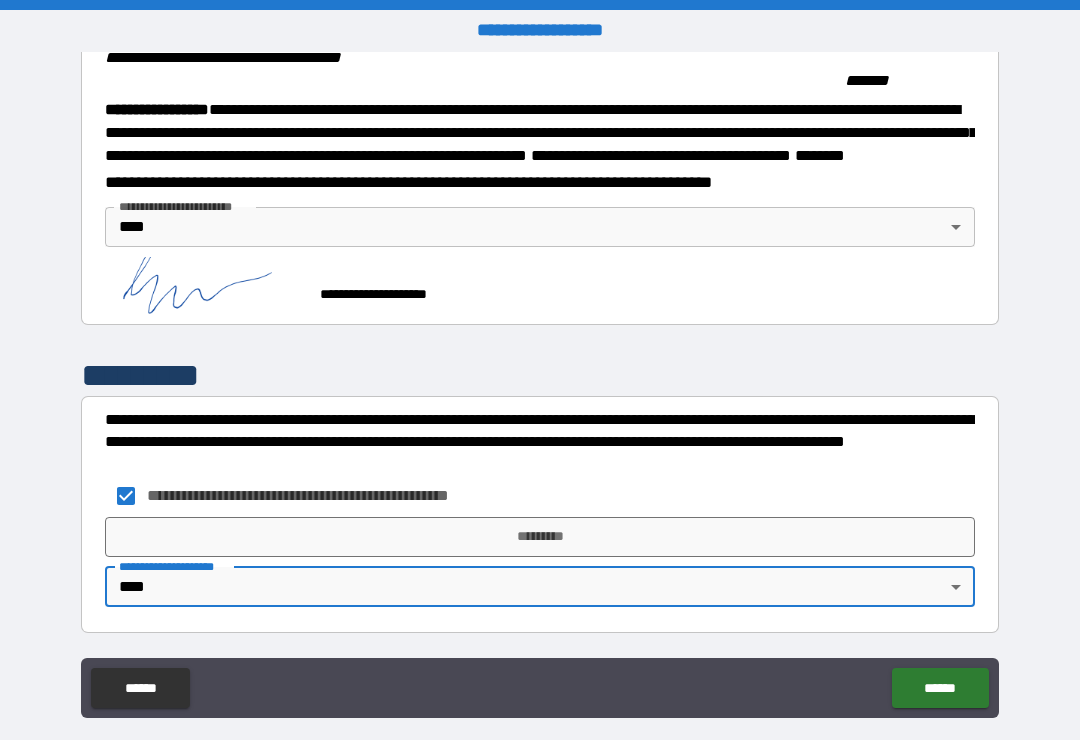 click on "*********" at bounding box center (540, 537) 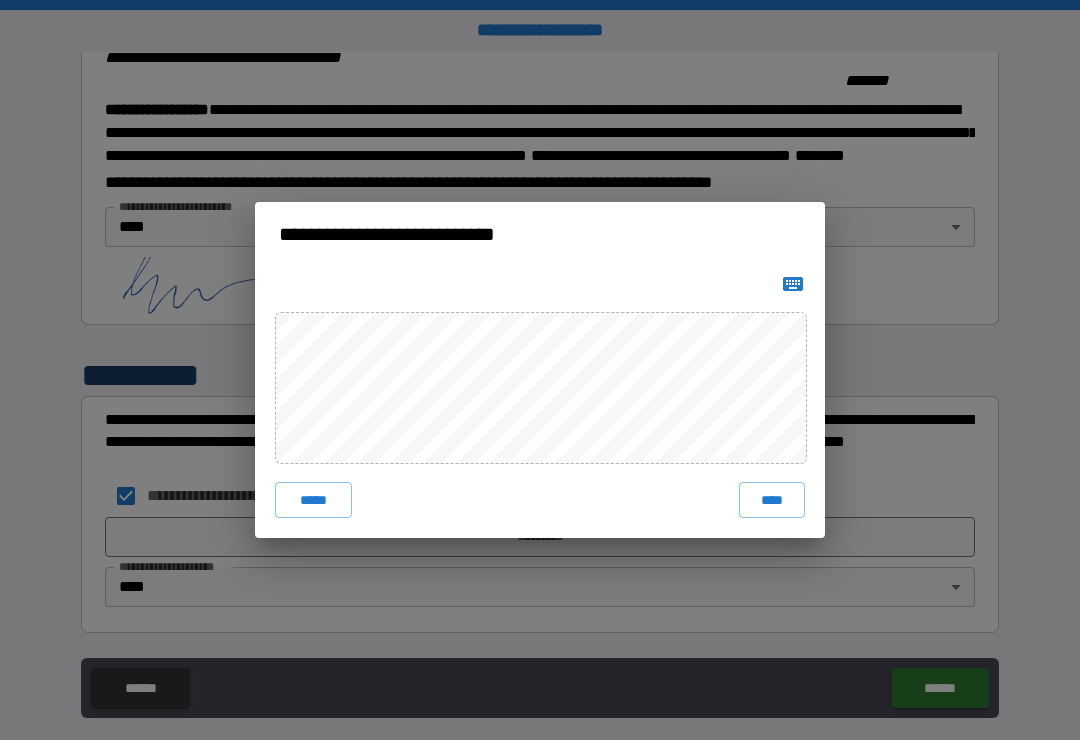 click on "****" at bounding box center (772, 500) 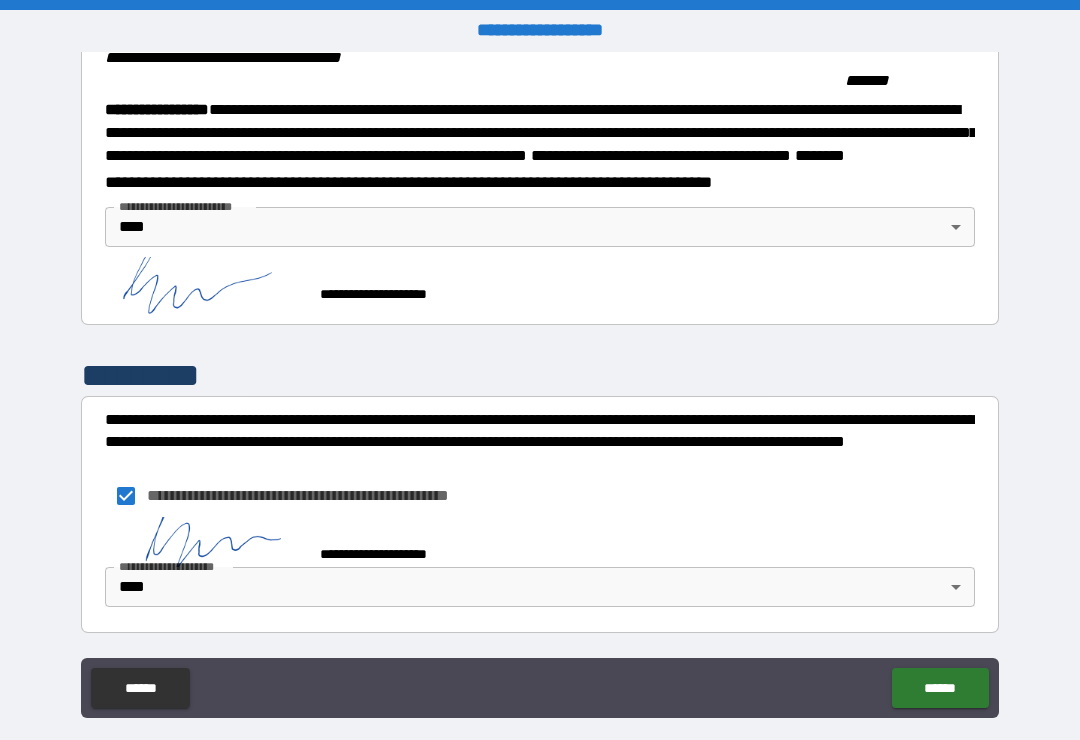 scroll, scrollTop: 2222, scrollLeft: 0, axis: vertical 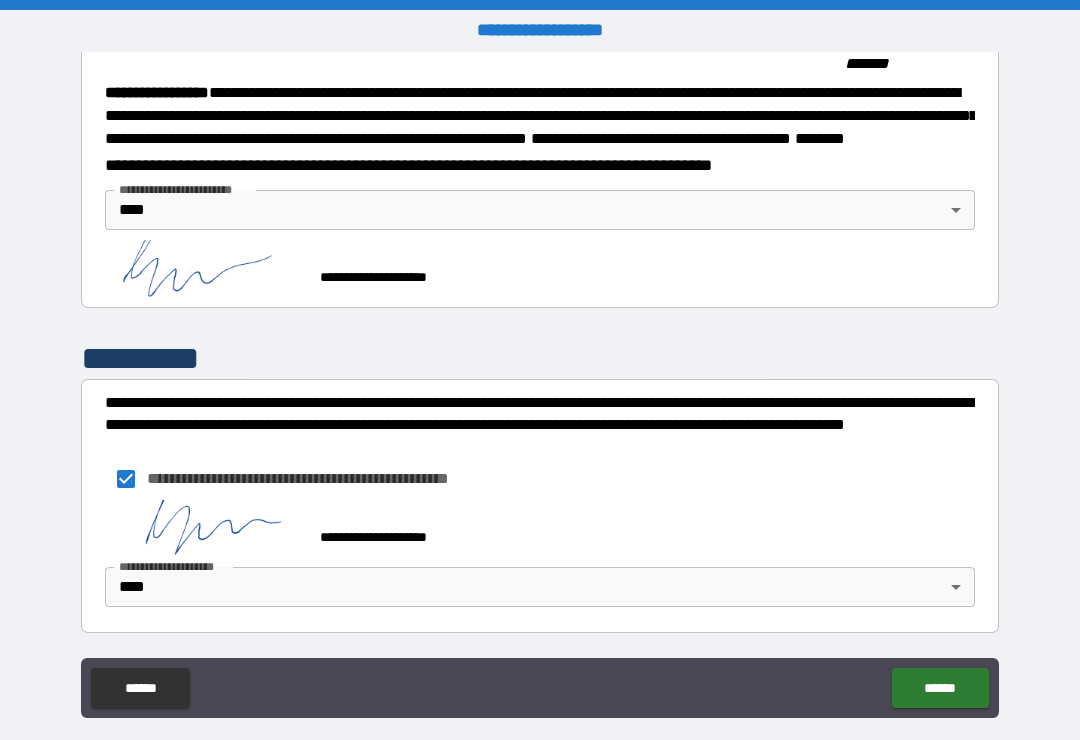 click on "******" at bounding box center [940, 688] 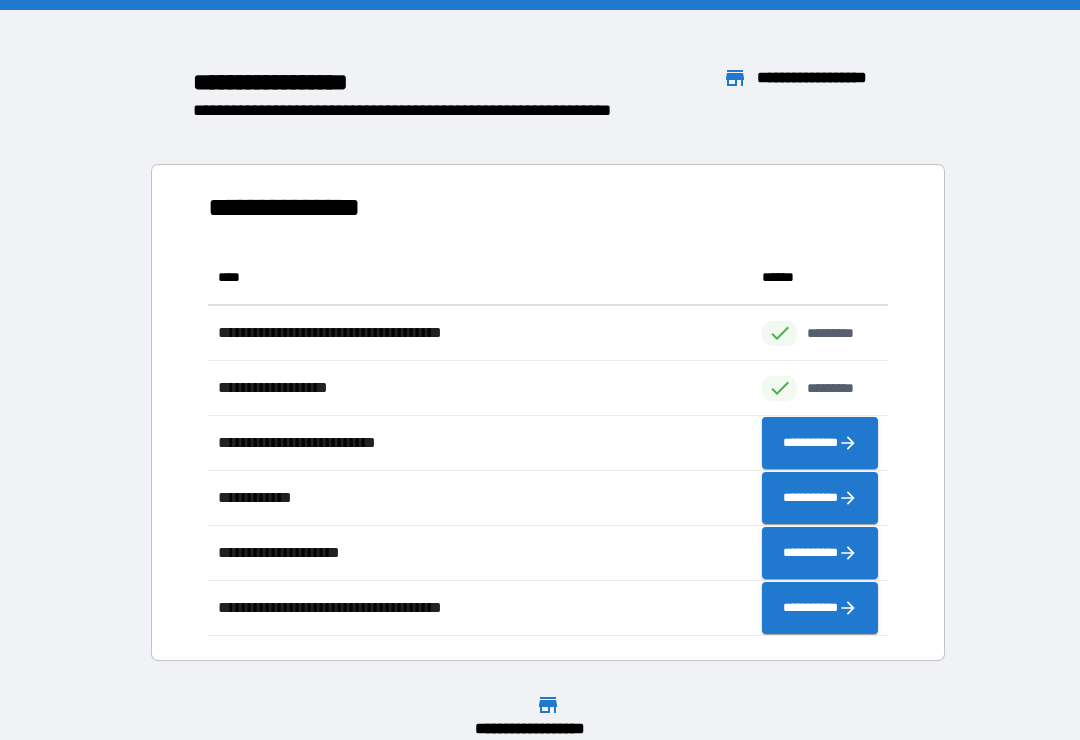 scroll, scrollTop: 386, scrollLeft: 680, axis: both 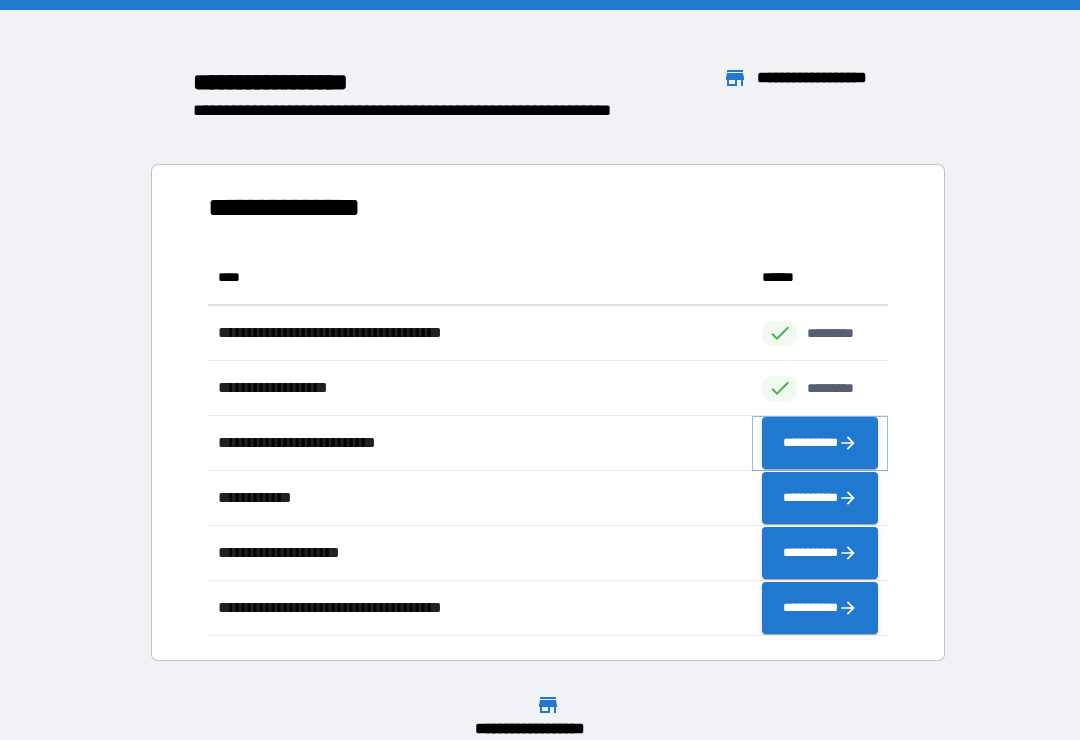 click on "**********" at bounding box center (820, 443) 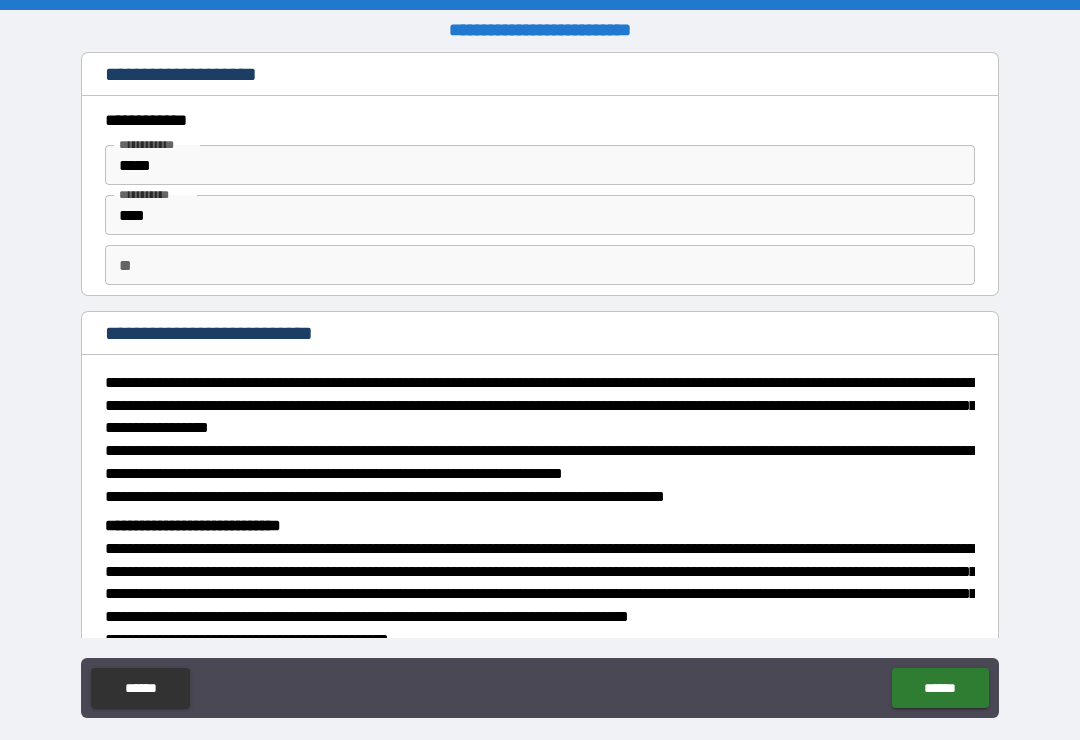 click on "**" at bounding box center [540, 265] 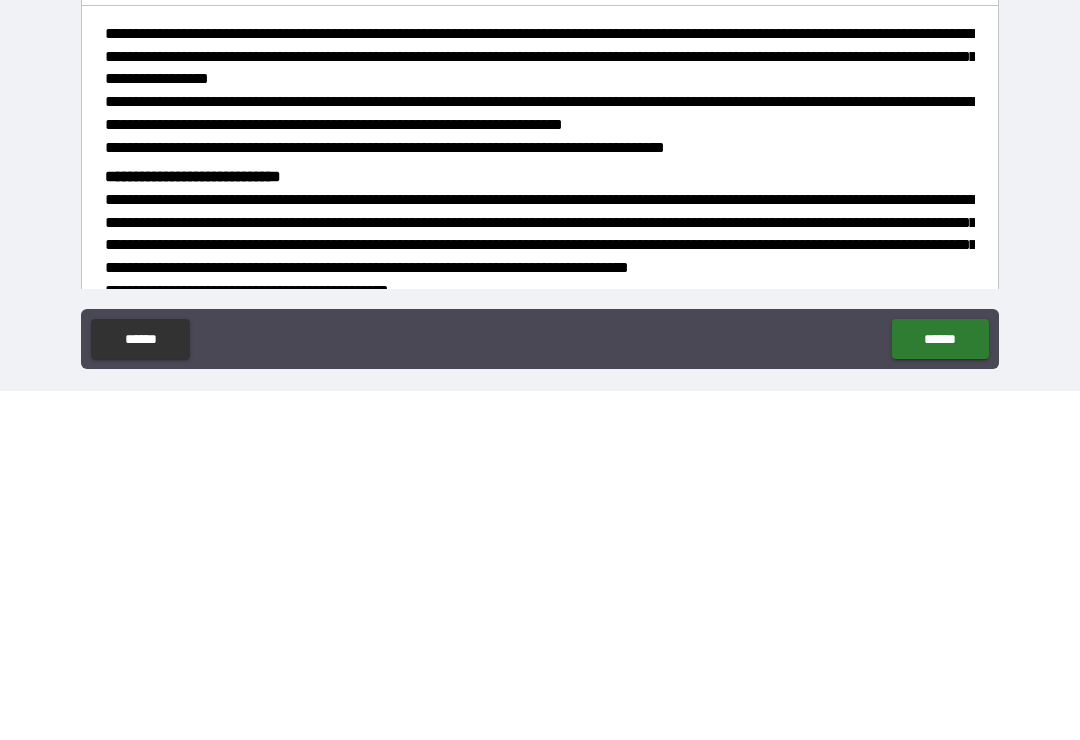 scroll, scrollTop: 31, scrollLeft: 0, axis: vertical 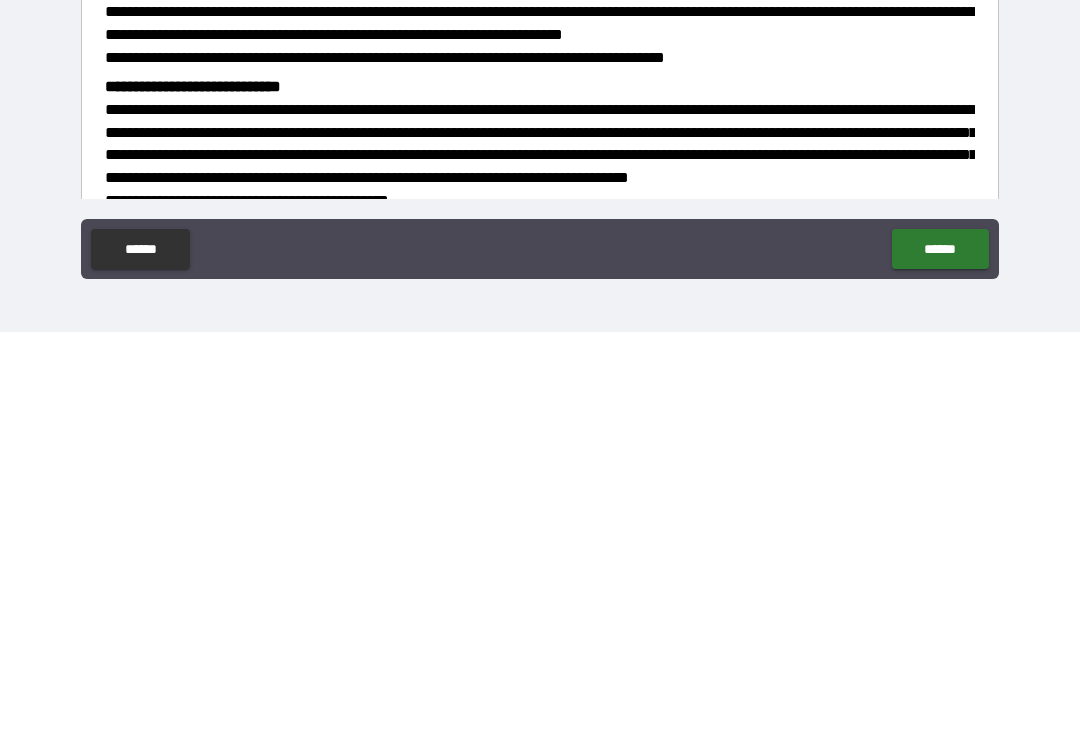 click on "******" at bounding box center (940, 657) 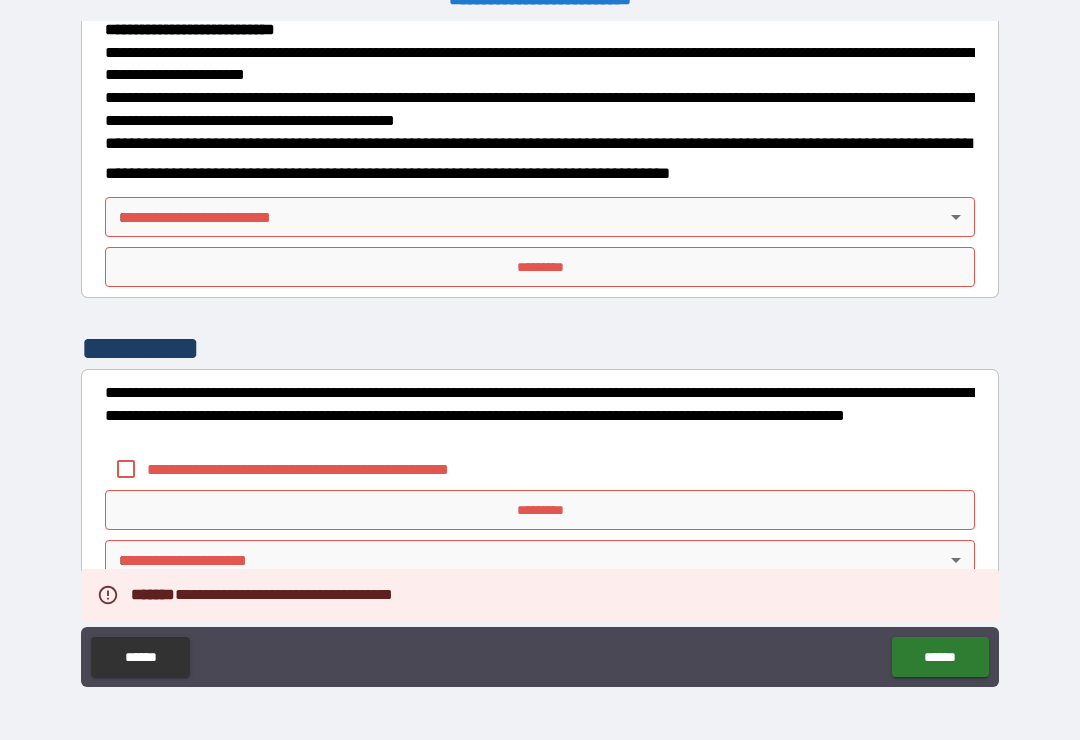 scroll, scrollTop: 721, scrollLeft: 0, axis: vertical 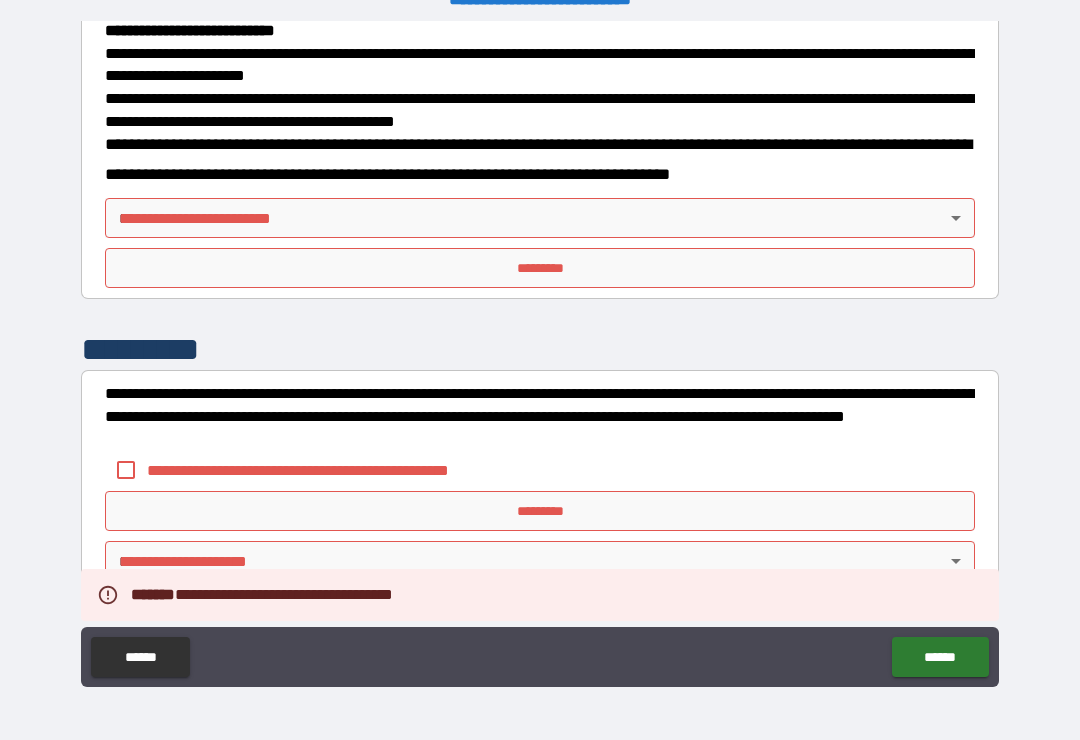 click on "**********" at bounding box center (540, 354) 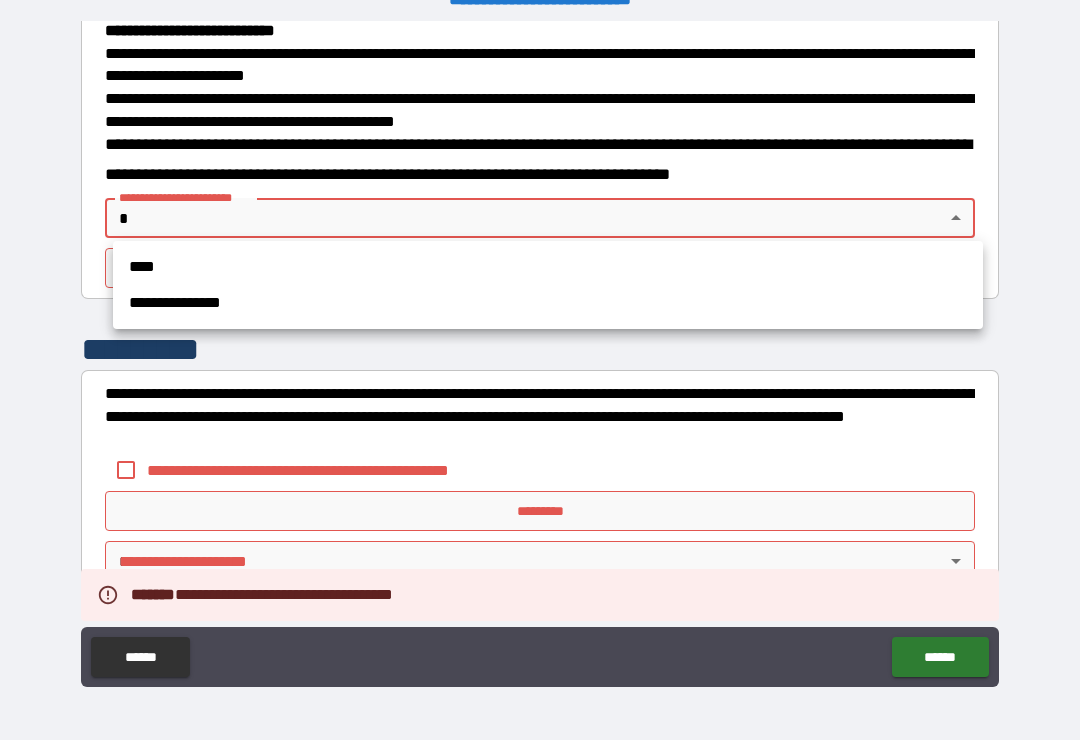 click on "****" at bounding box center [548, 267] 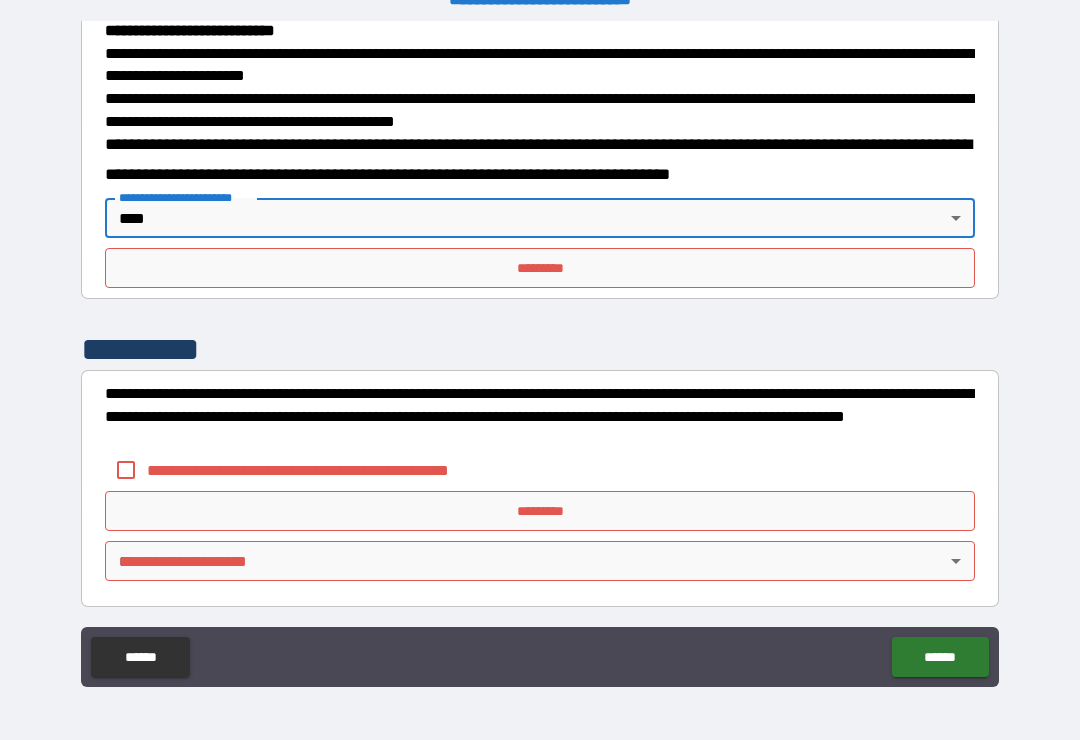 click on "*********" at bounding box center (540, 268) 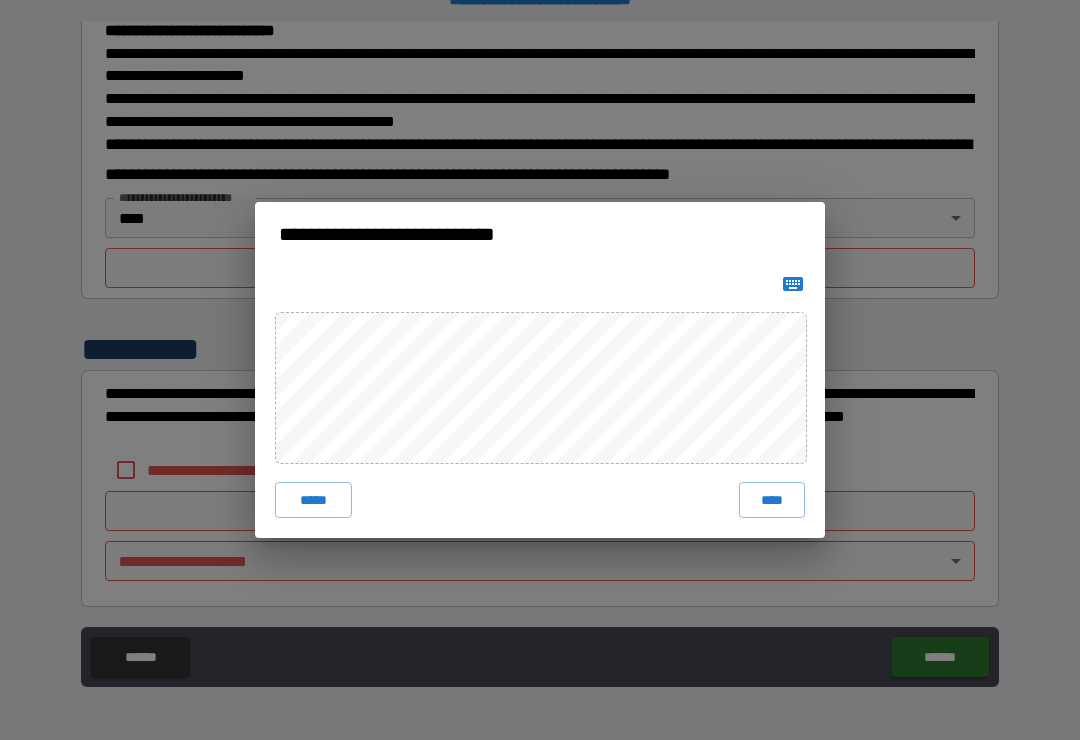 click on "****" at bounding box center [772, 500] 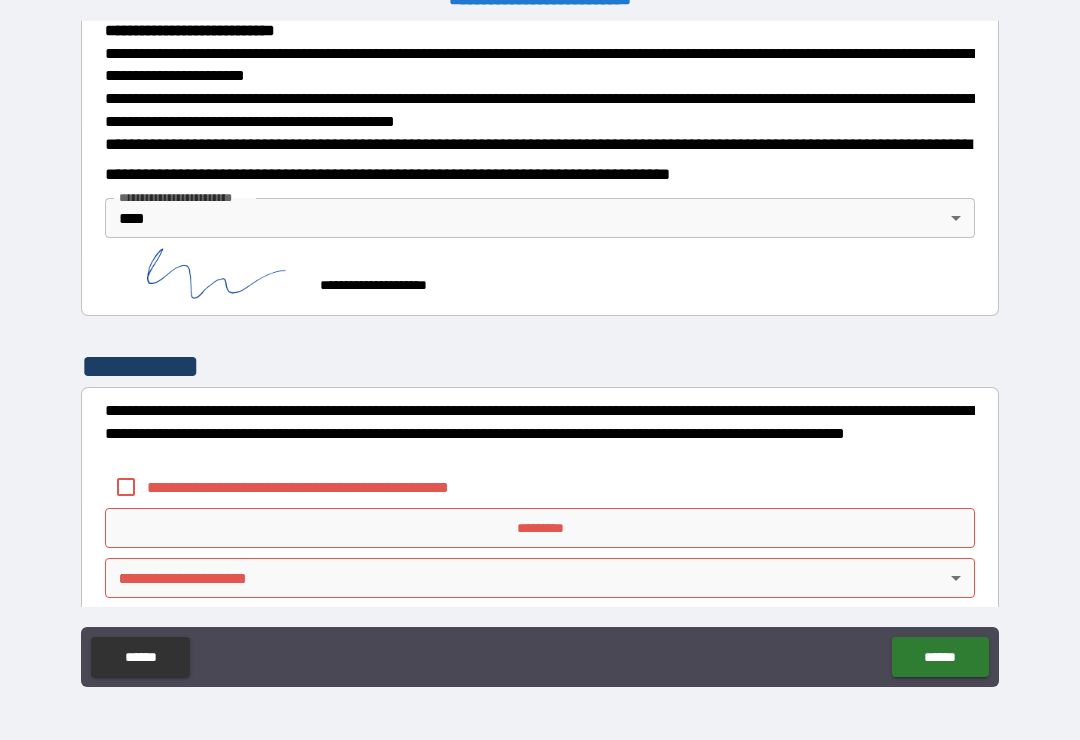 scroll, scrollTop: 711, scrollLeft: 0, axis: vertical 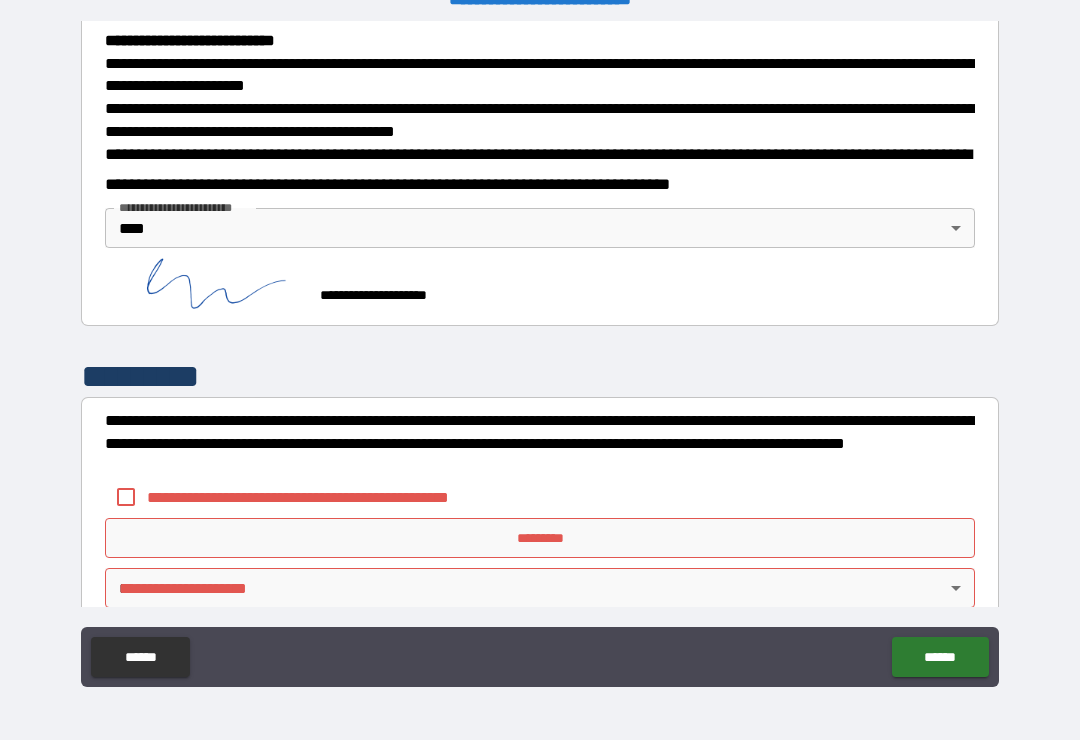 click on "**********" at bounding box center (310, 497) 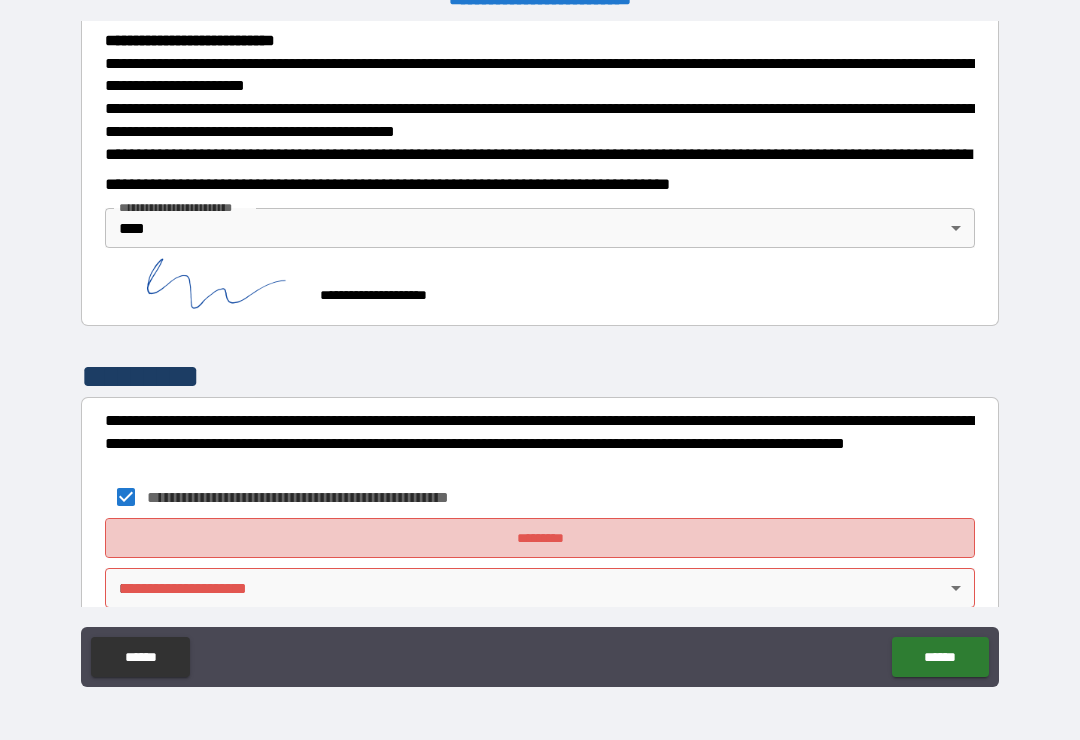 click on "*********" at bounding box center [540, 538] 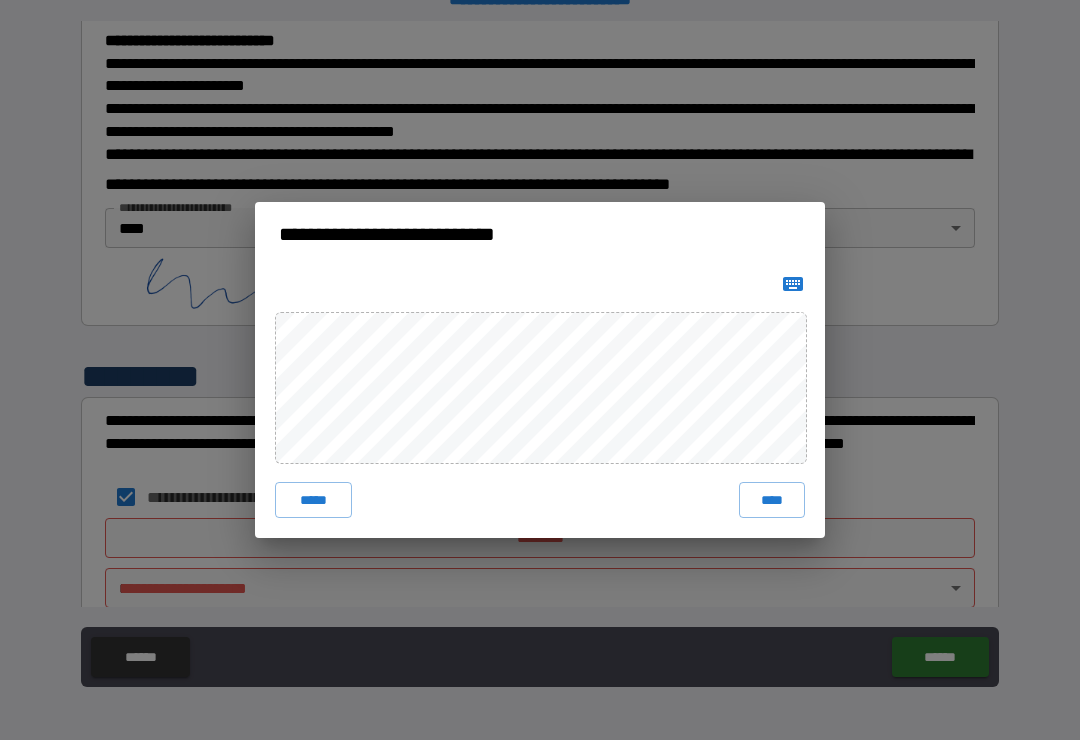 click on "****" at bounding box center (772, 500) 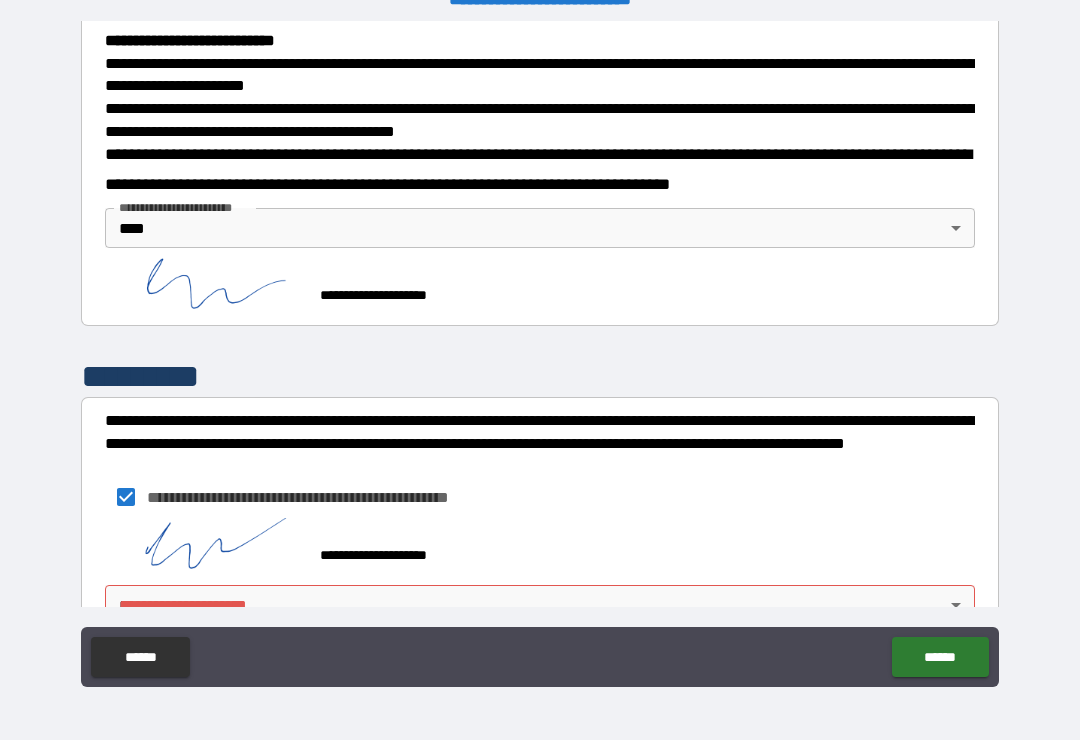 click on "**********" at bounding box center (540, 354) 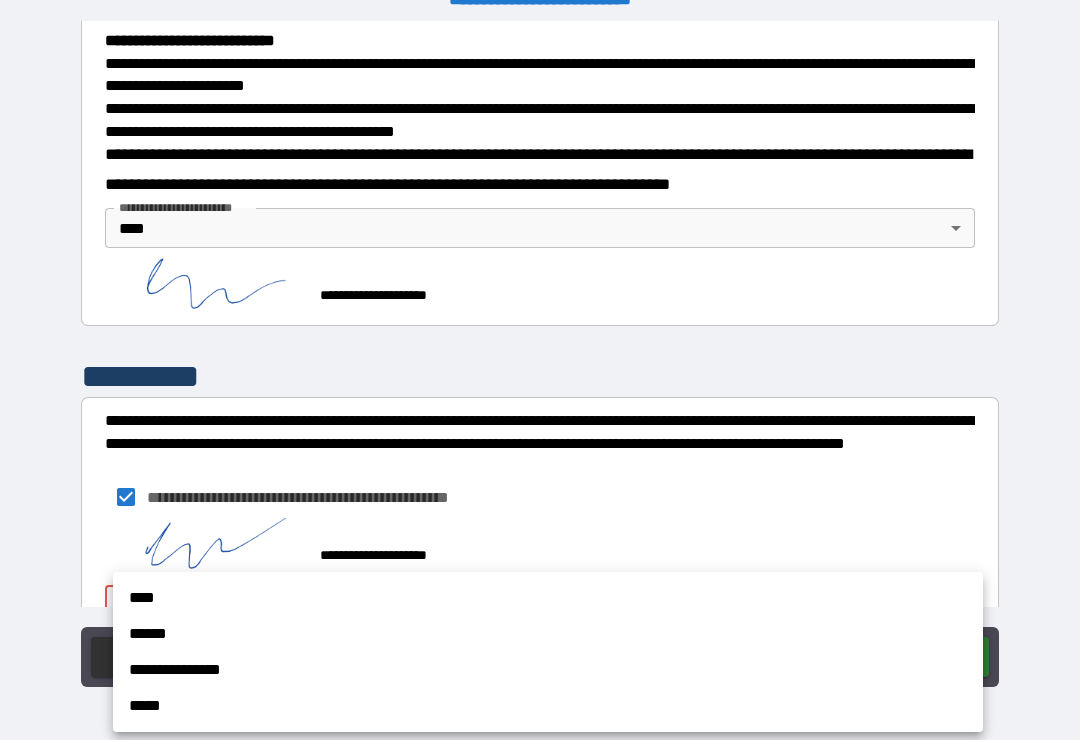 click on "****" at bounding box center (548, 598) 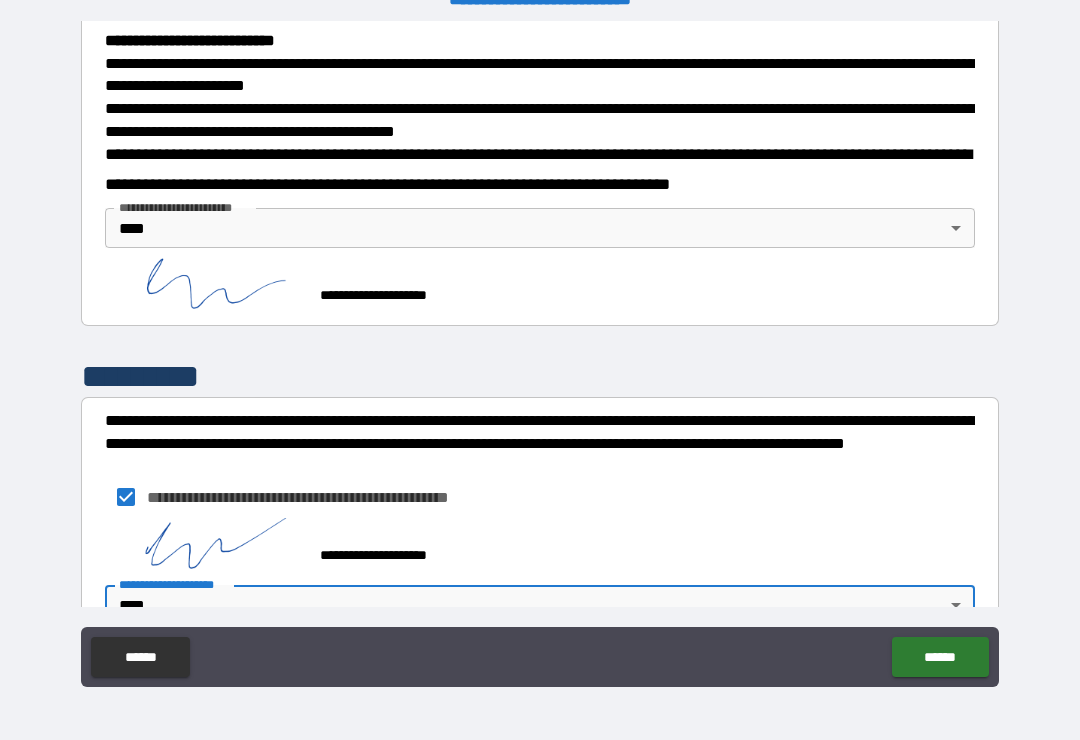 scroll, scrollTop: 724, scrollLeft: 0, axis: vertical 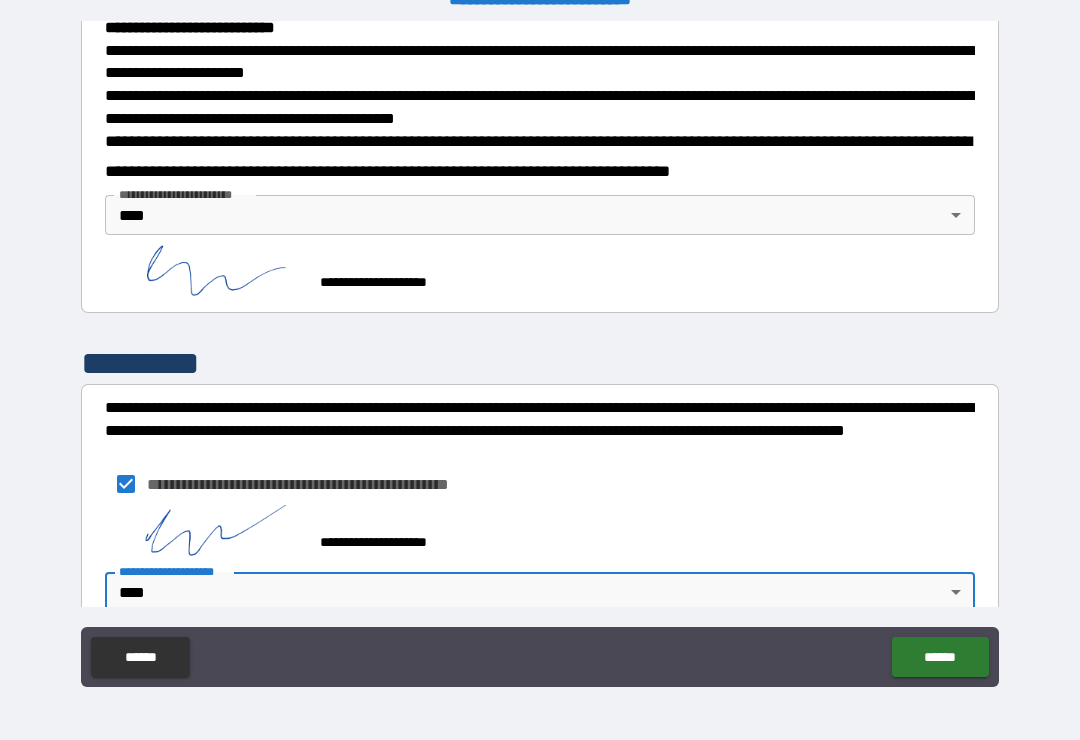 click on "******" at bounding box center [940, 657] 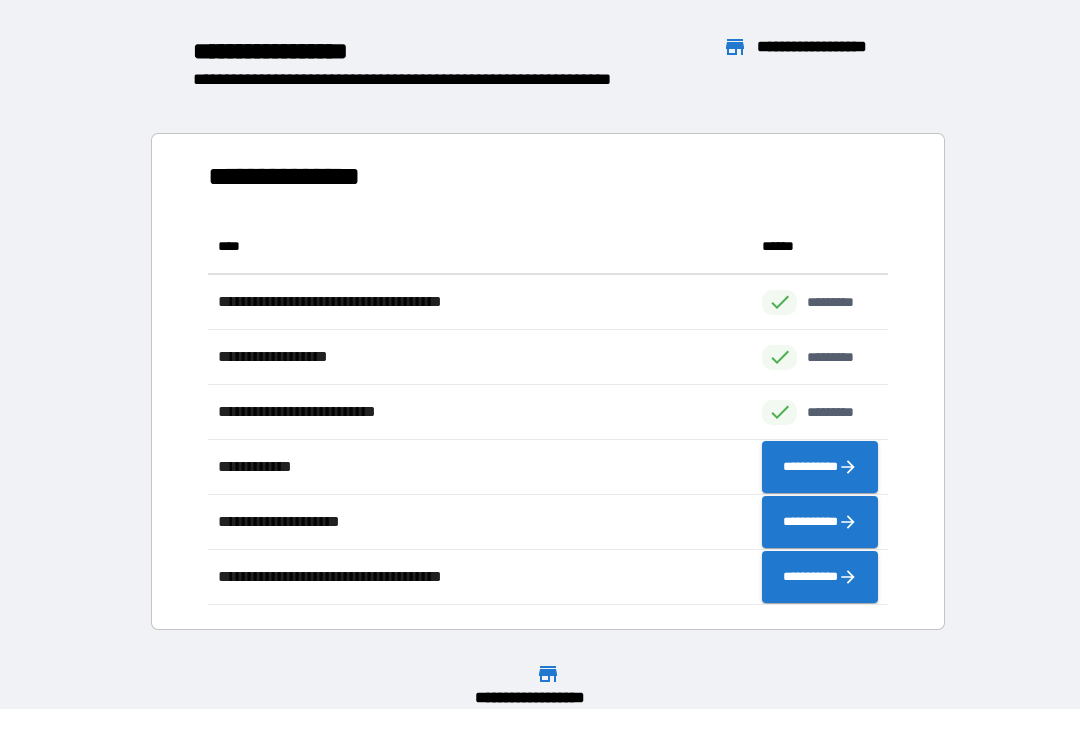 scroll, scrollTop: 1, scrollLeft: 1, axis: both 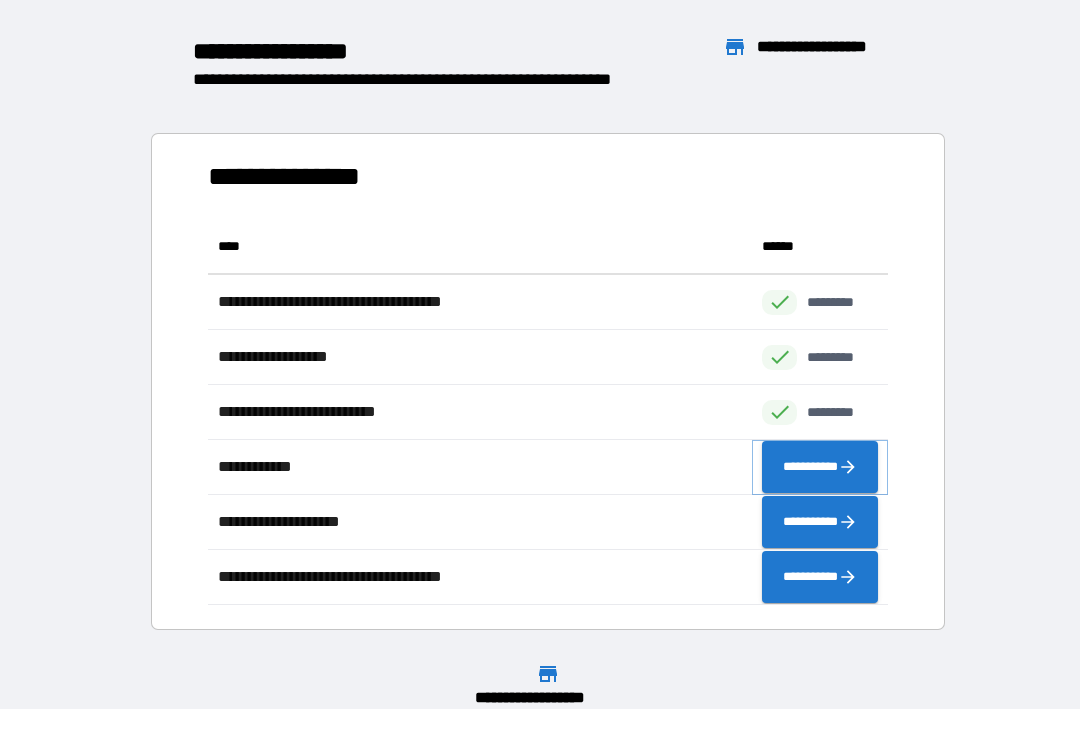 click on "**********" at bounding box center (820, 467) 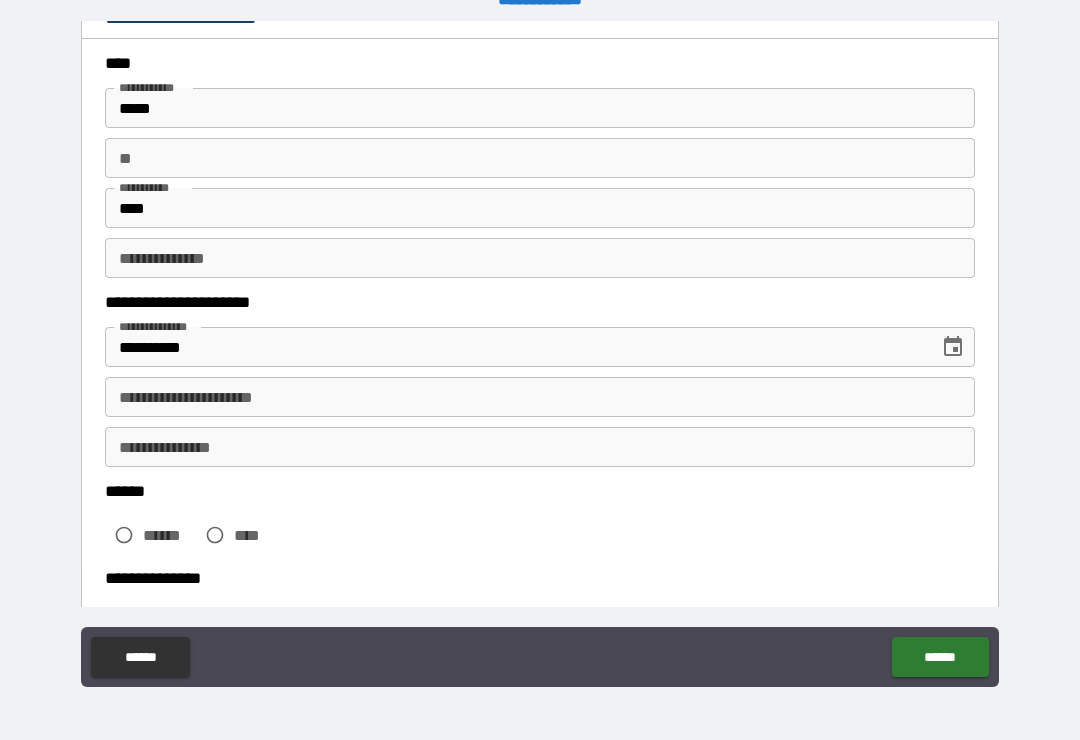 scroll, scrollTop: 101, scrollLeft: 0, axis: vertical 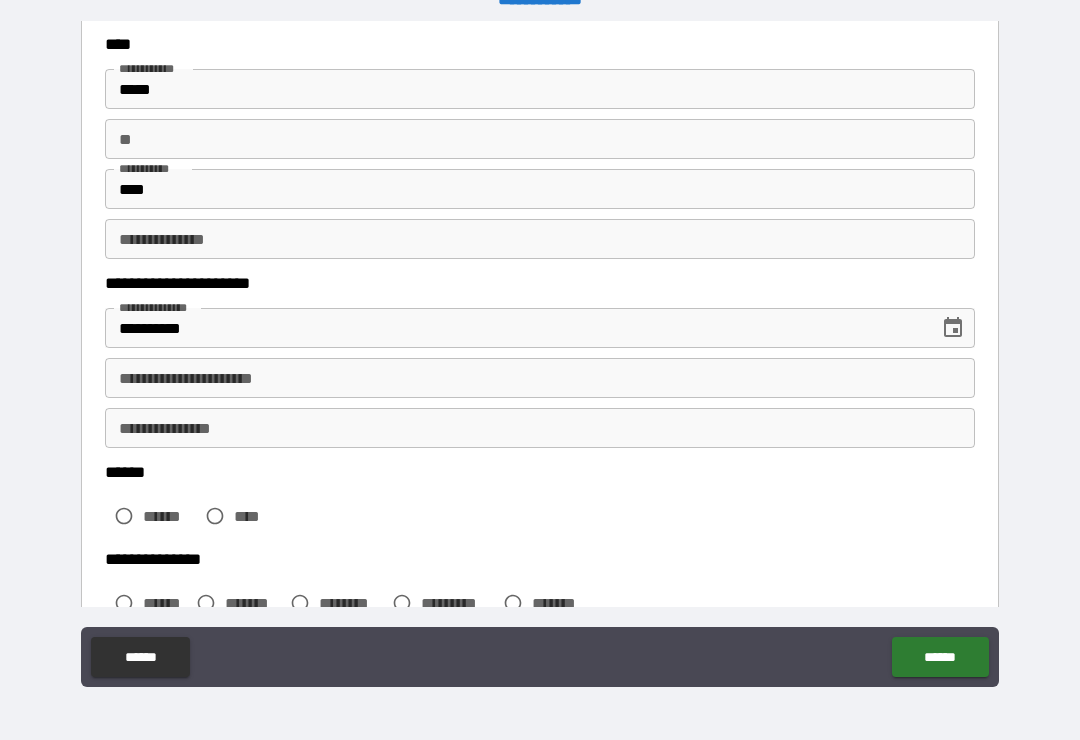 click on "**********" at bounding box center (540, 378) 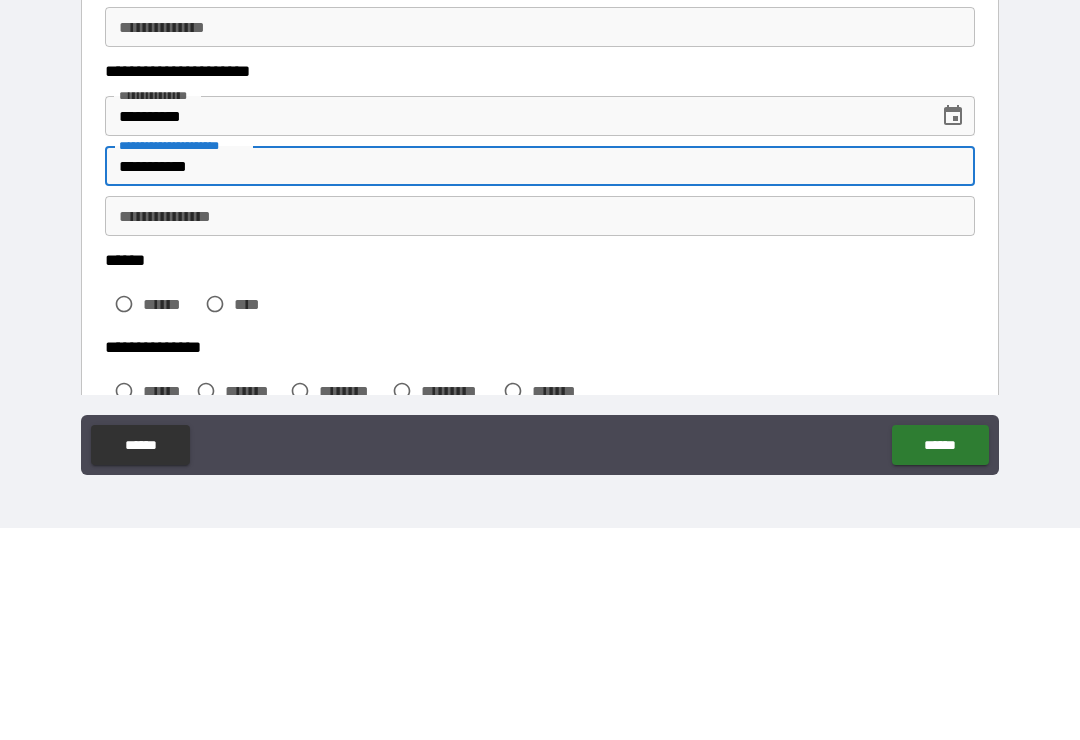 click on "**********" at bounding box center [540, 428] 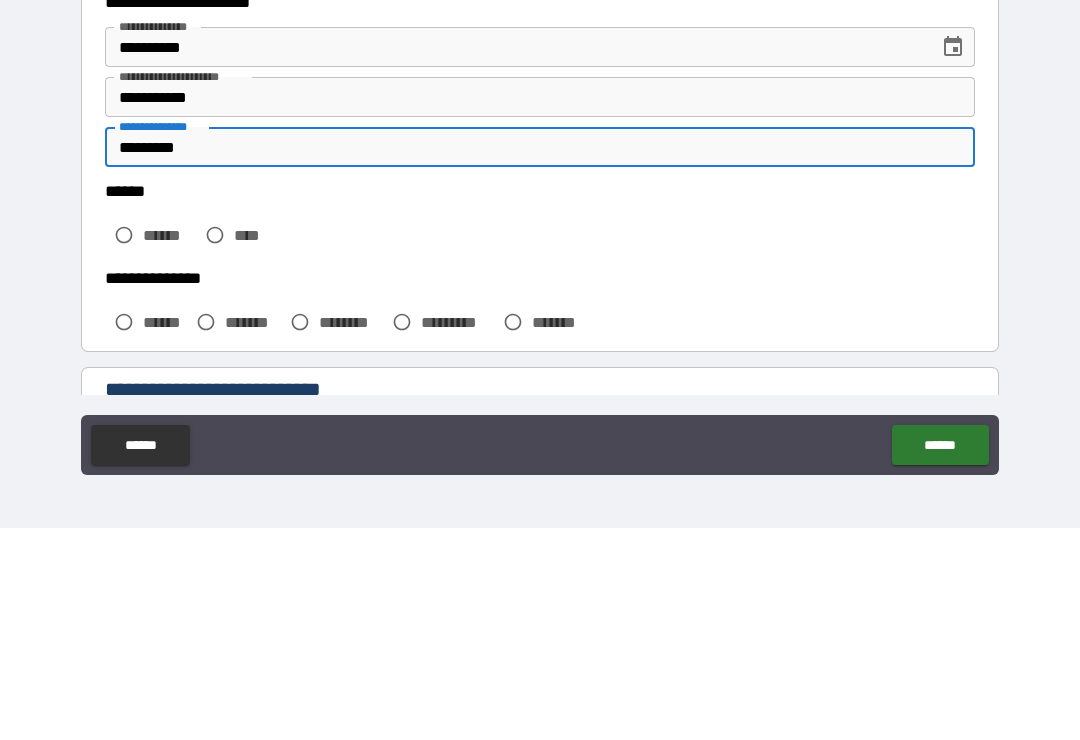 scroll, scrollTop: 211, scrollLeft: 0, axis: vertical 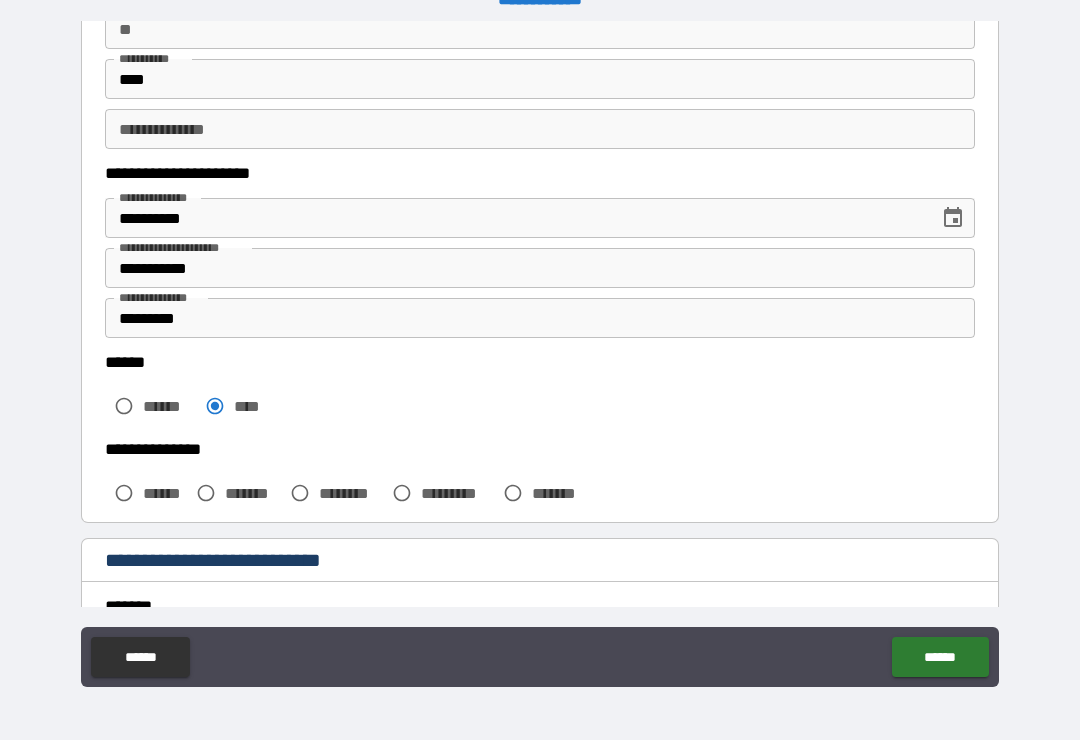click on "*******" at bounding box center (253, 493) 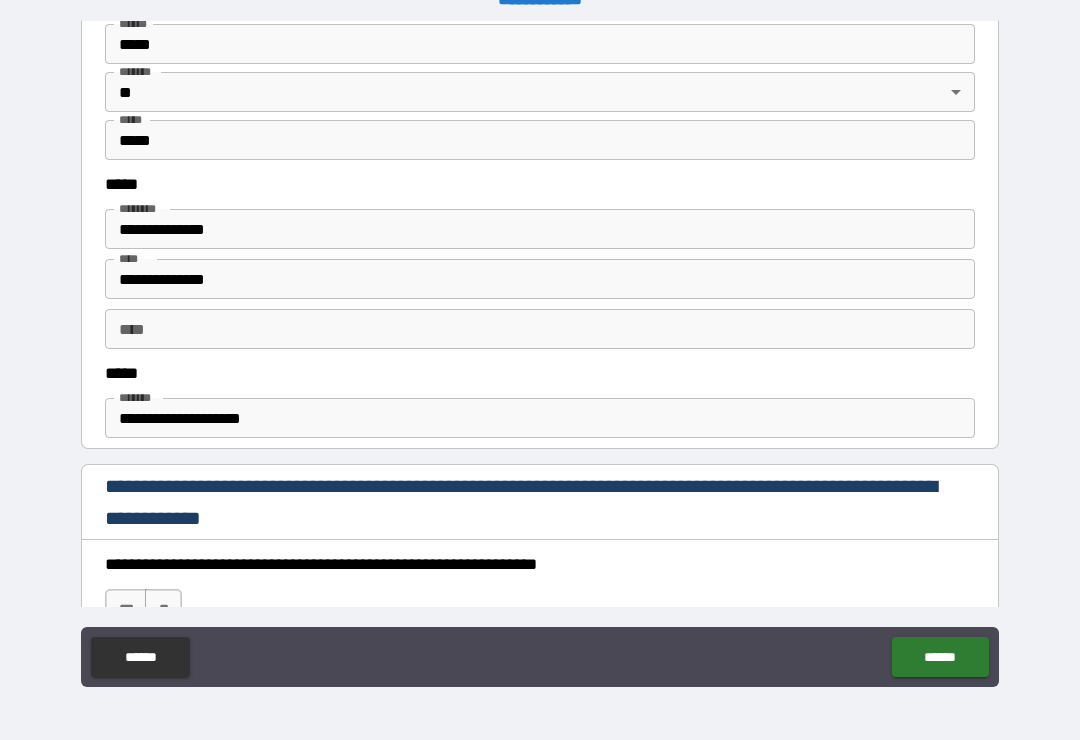 scroll, scrollTop: 915, scrollLeft: 0, axis: vertical 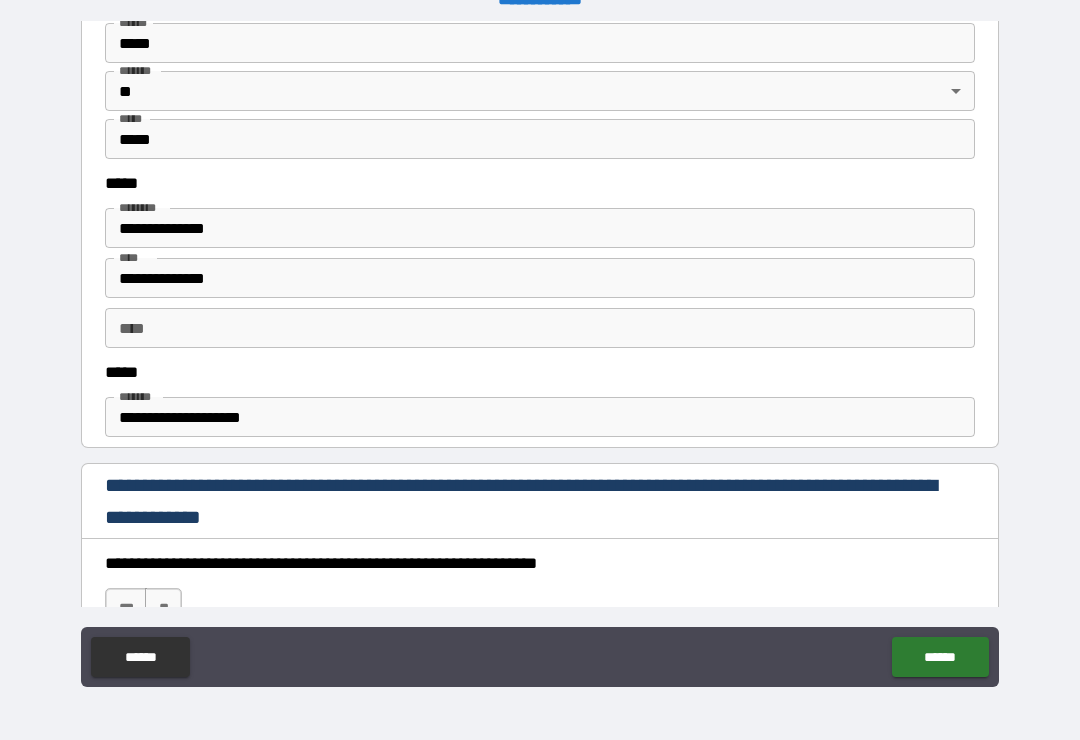 click on "**********" at bounding box center (540, 228) 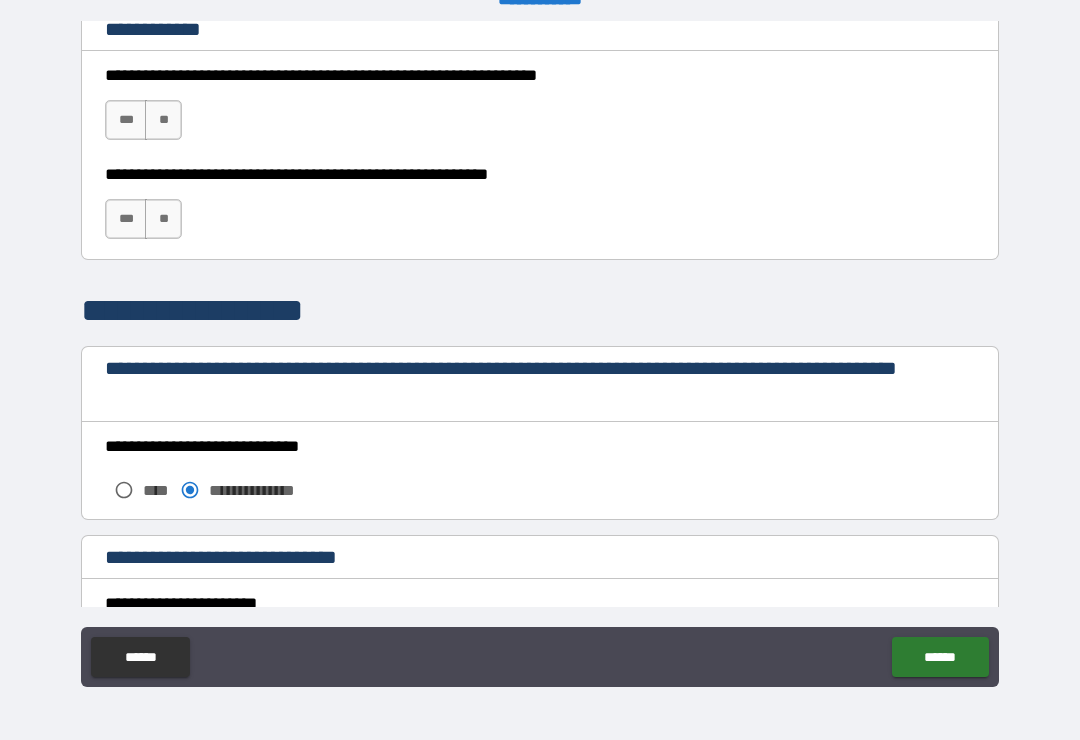 scroll, scrollTop: 1406, scrollLeft: 0, axis: vertical 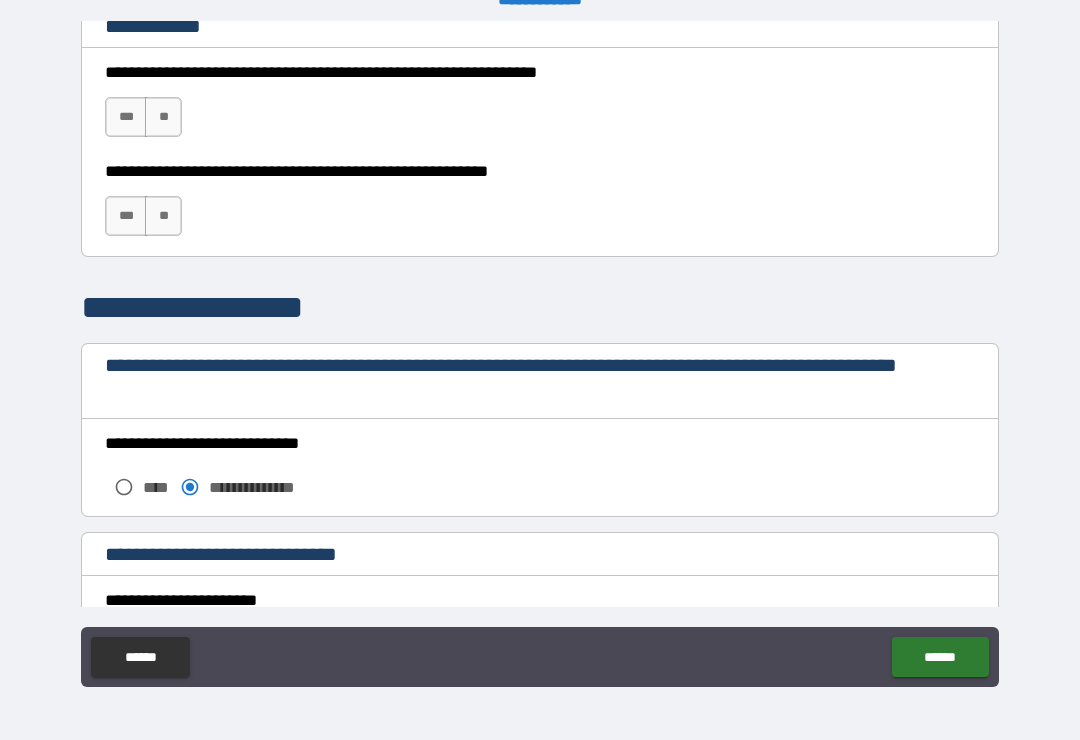 click on "***" at bounding box center (126, 117) 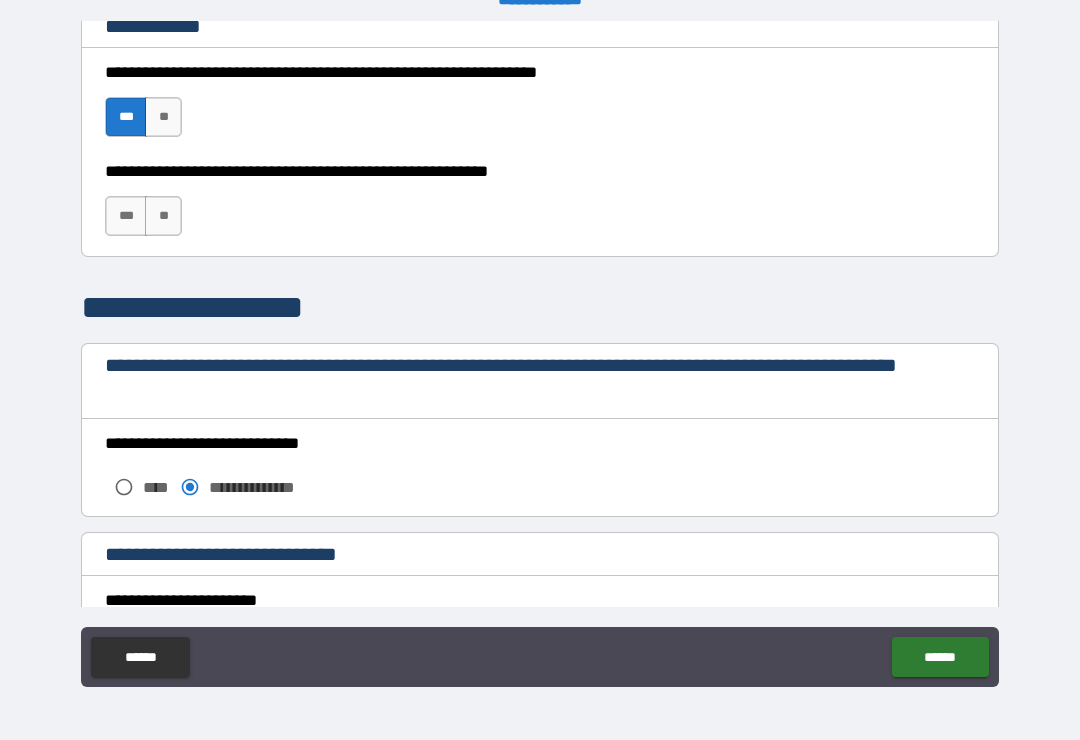 click on "***" at bounding box center [126, 216] 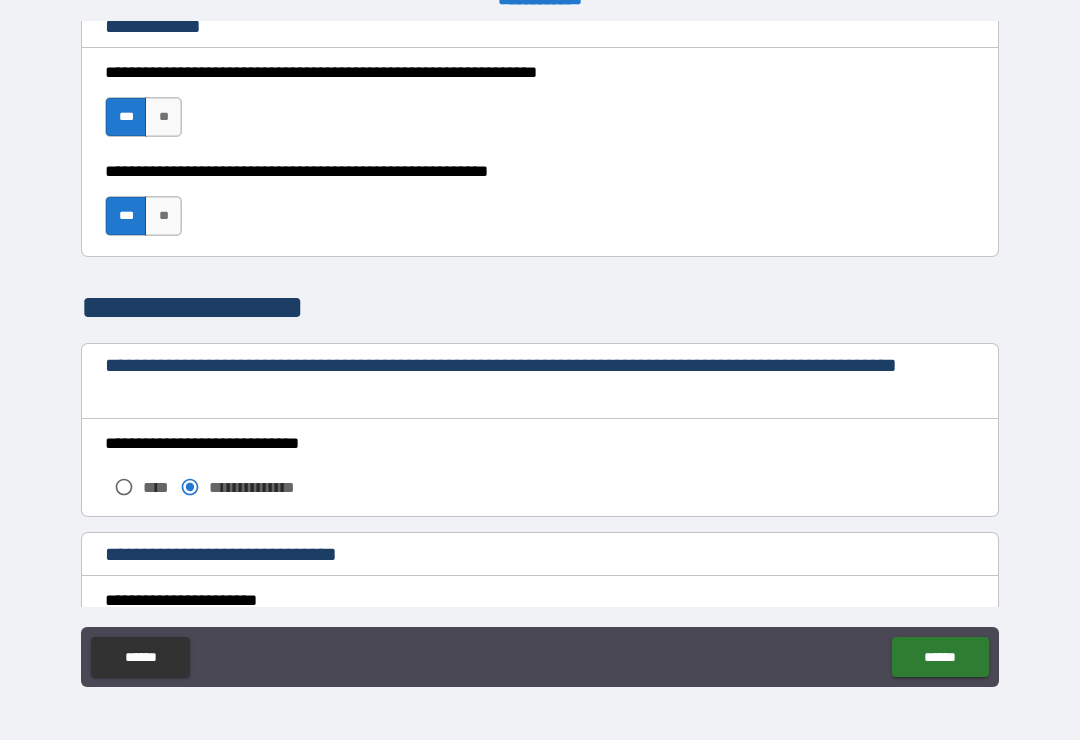 click on "**" at bounding box center (163, 216) 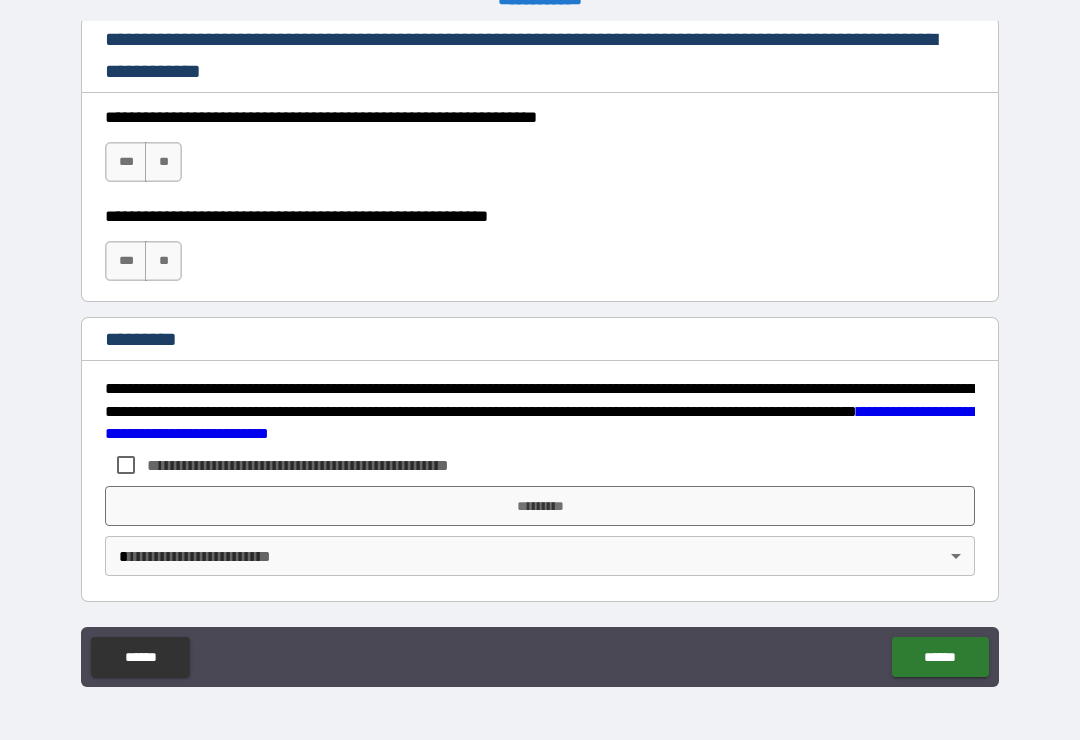 scroll, scrollTop: 2998, scrollLeft: 0, axis: vertical 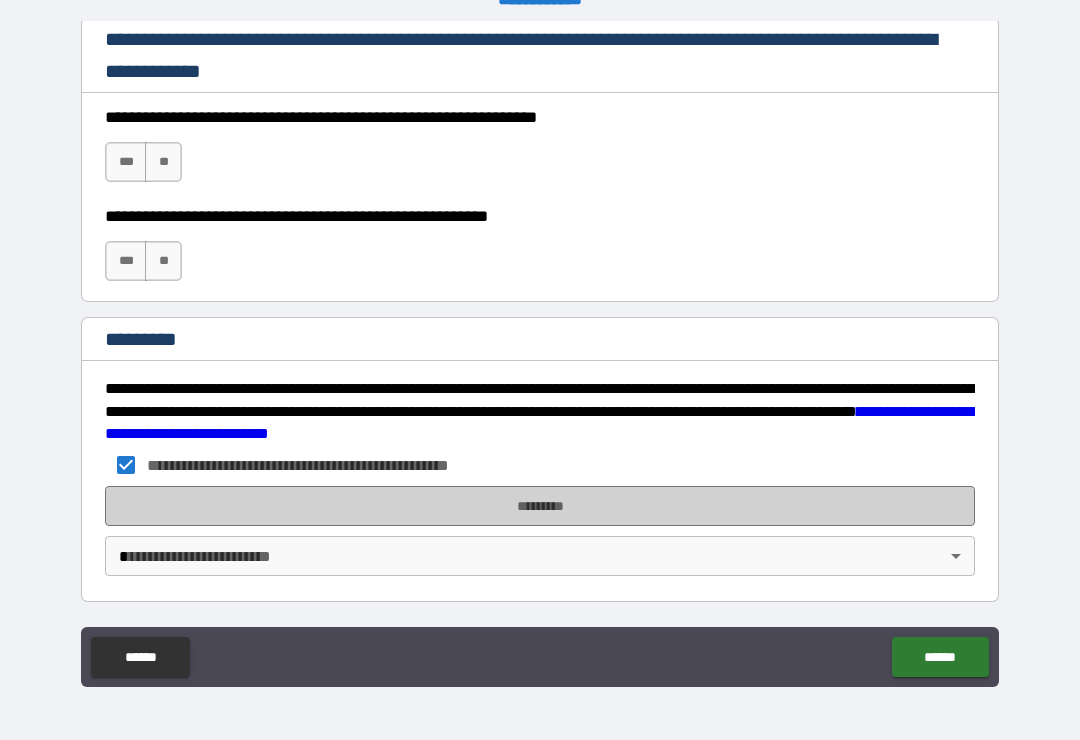 click on "*********" at bounding box center (540, 506) 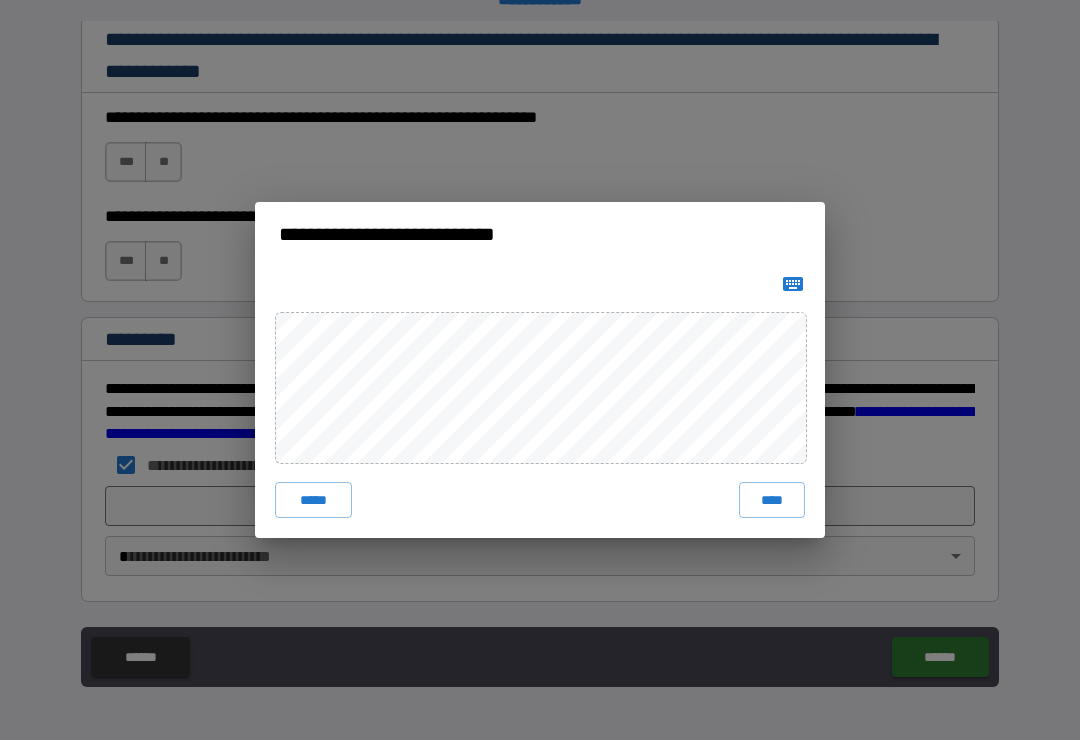click on "****" at bounding box center [772, 500] 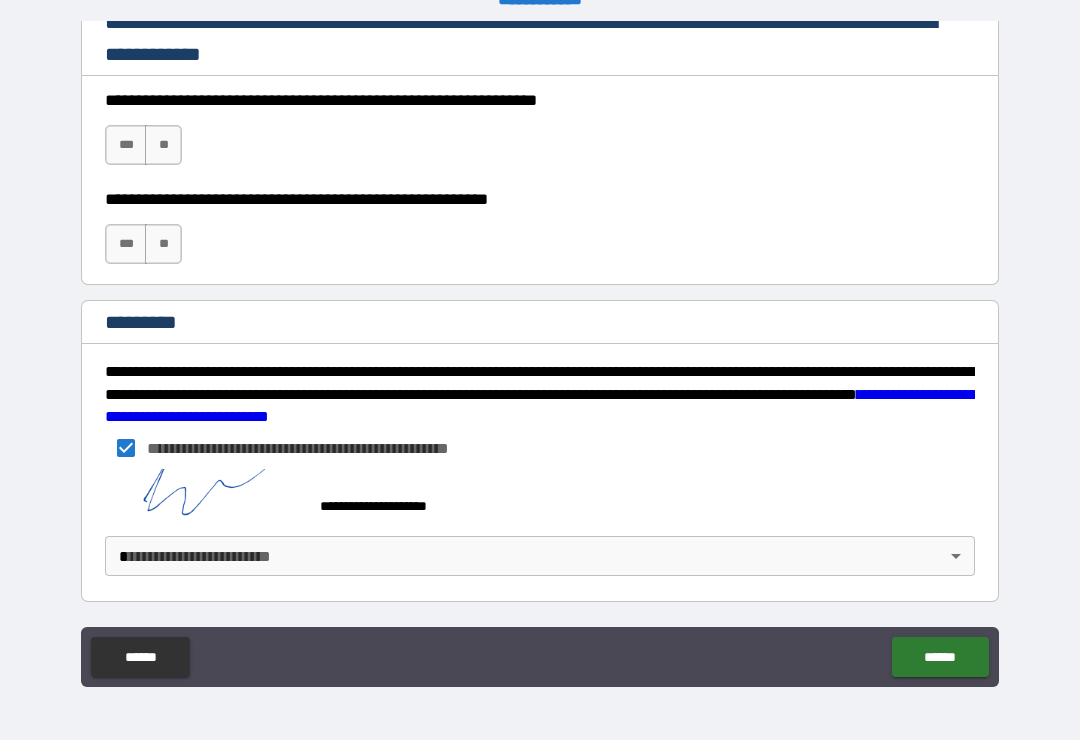 scroll, scrollTop: 3015, scrollLeft: 0, axis: vertical 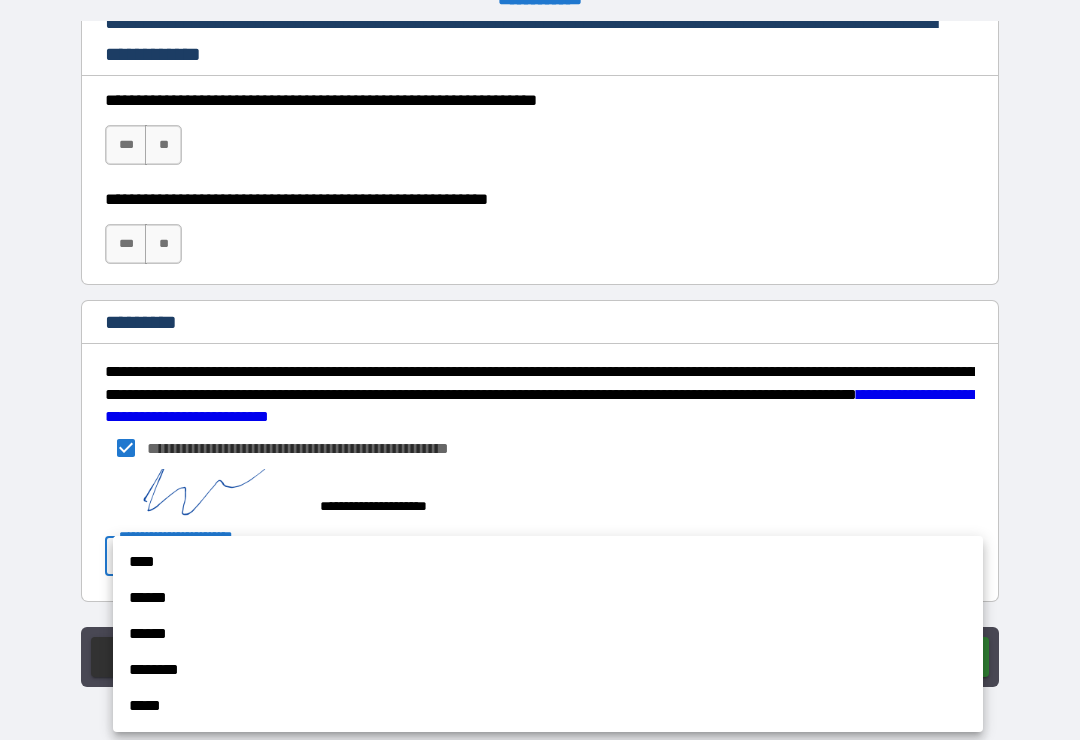 click on "****" at bounding box center [548, 562] 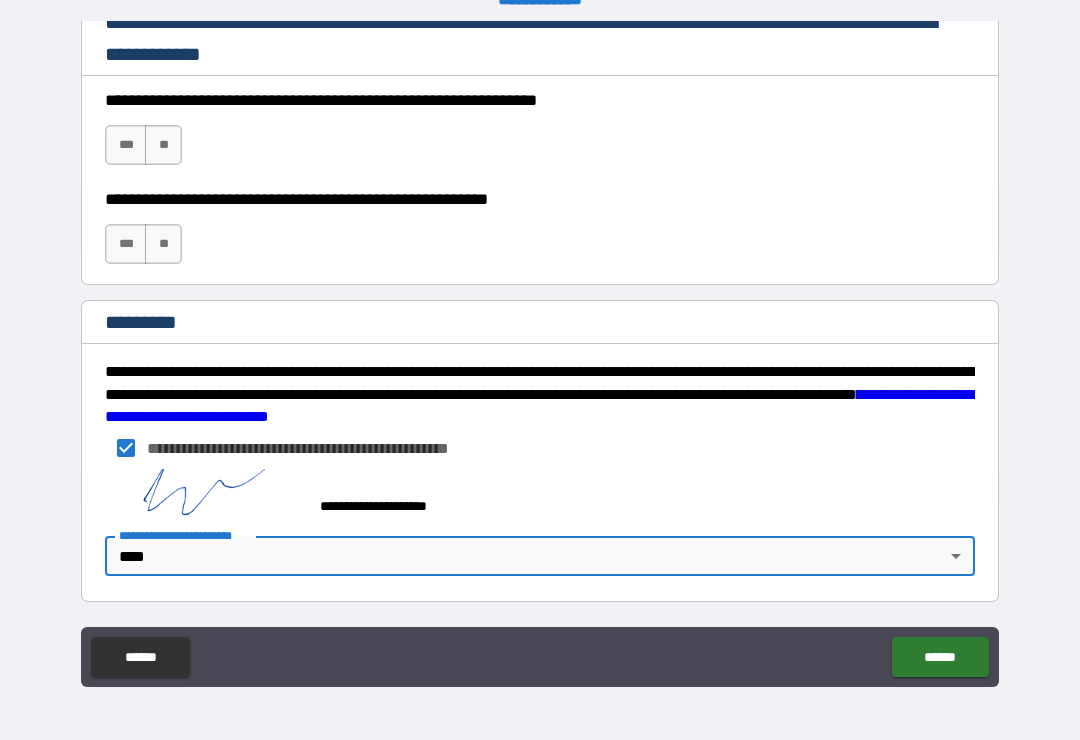 click on "******" at bounding box center [940, 657] 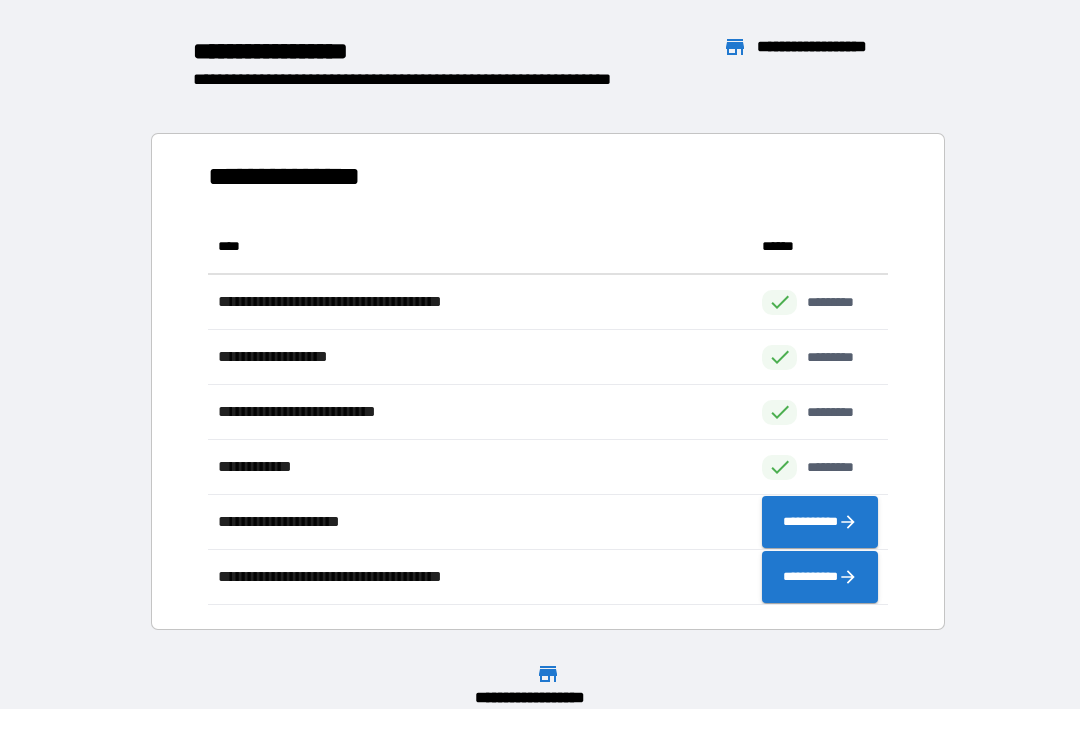 scroll, scrollTop: 386, scrollLeft: 680, axis: both 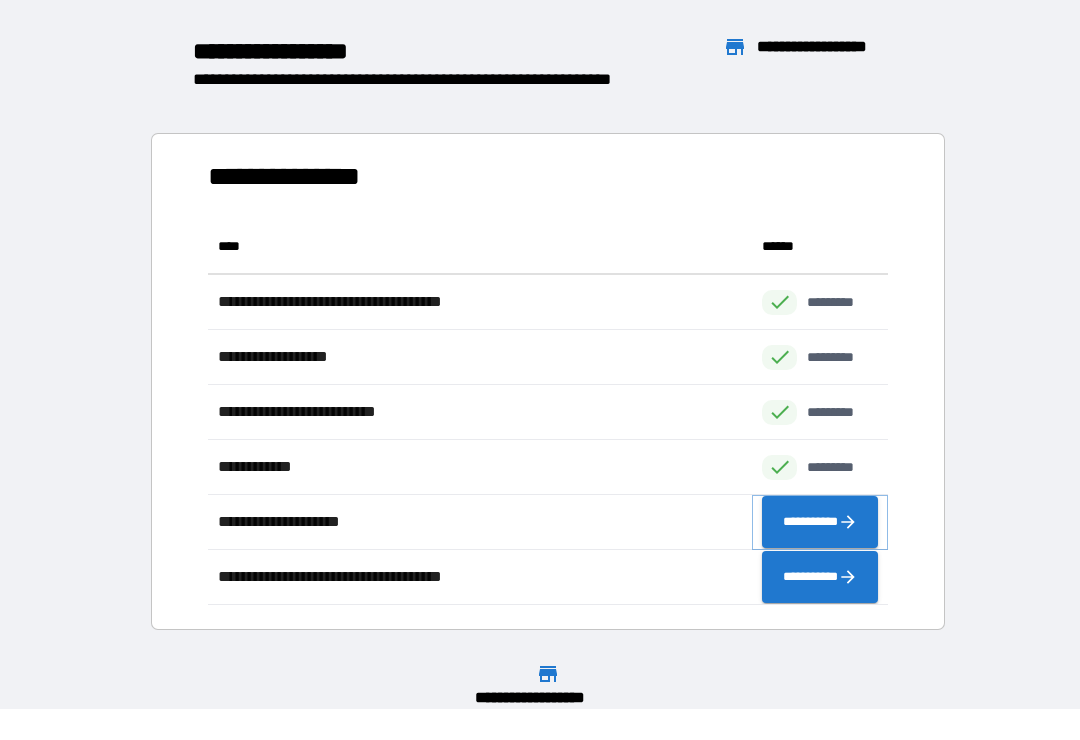 click on "**********" at bounding box center [820, 522] 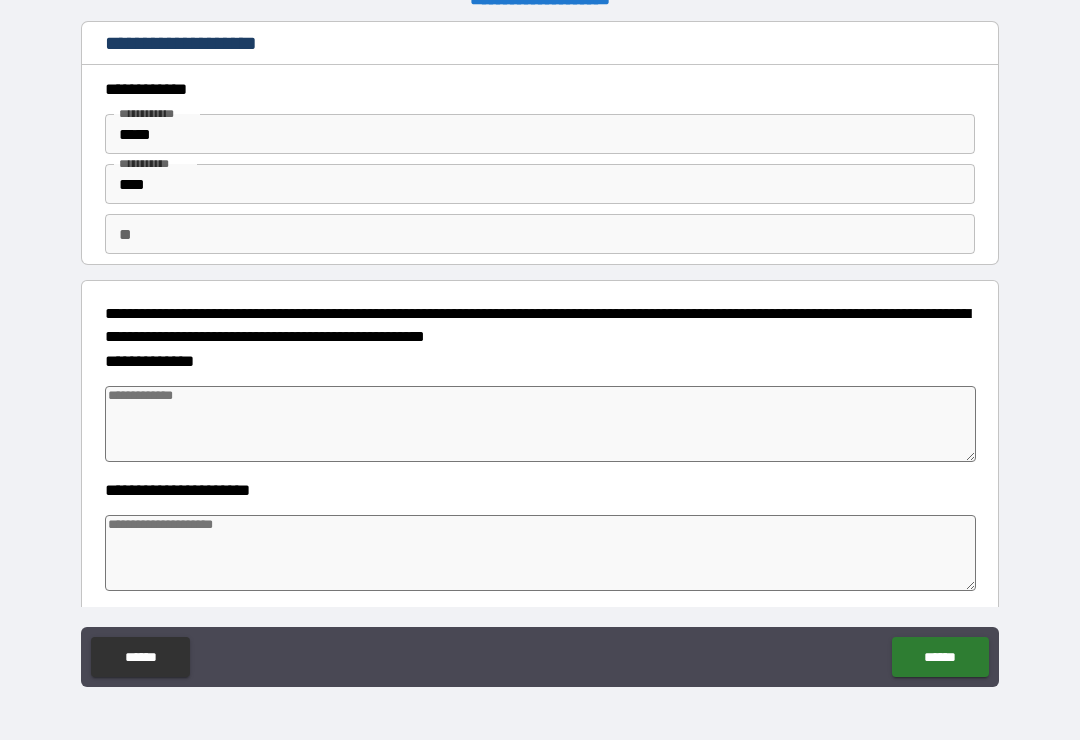 click at bounding box center (540, 424) 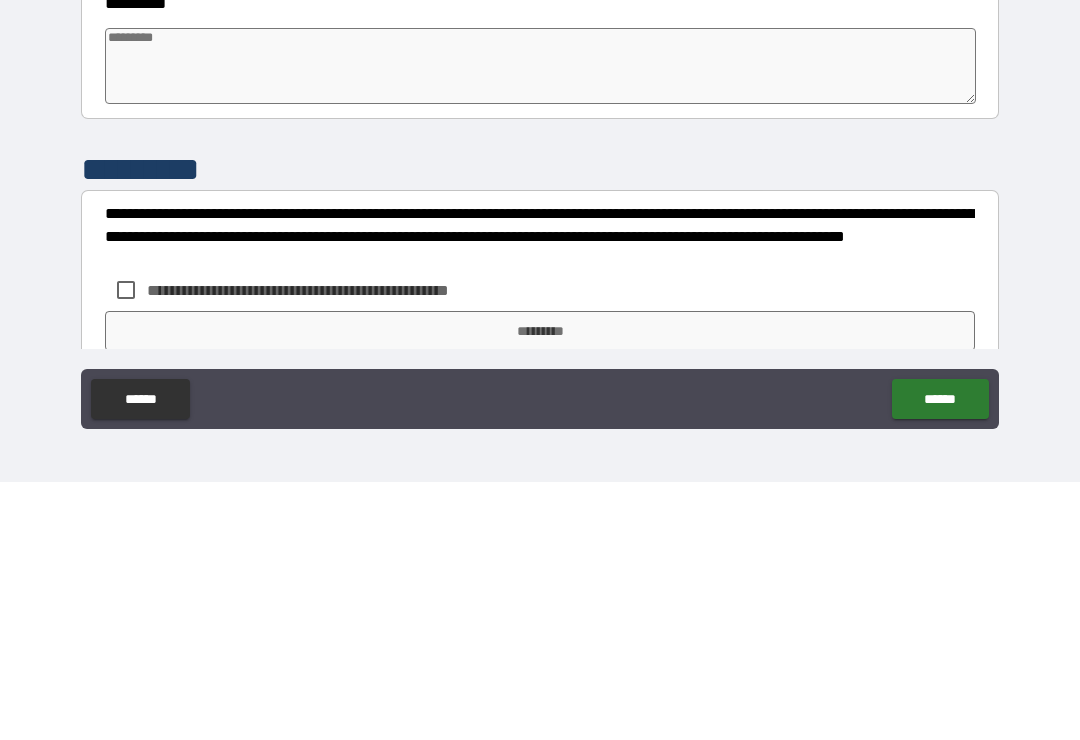 scroll, scrollTop: 483, scrollLeft: 0, axis: vertical 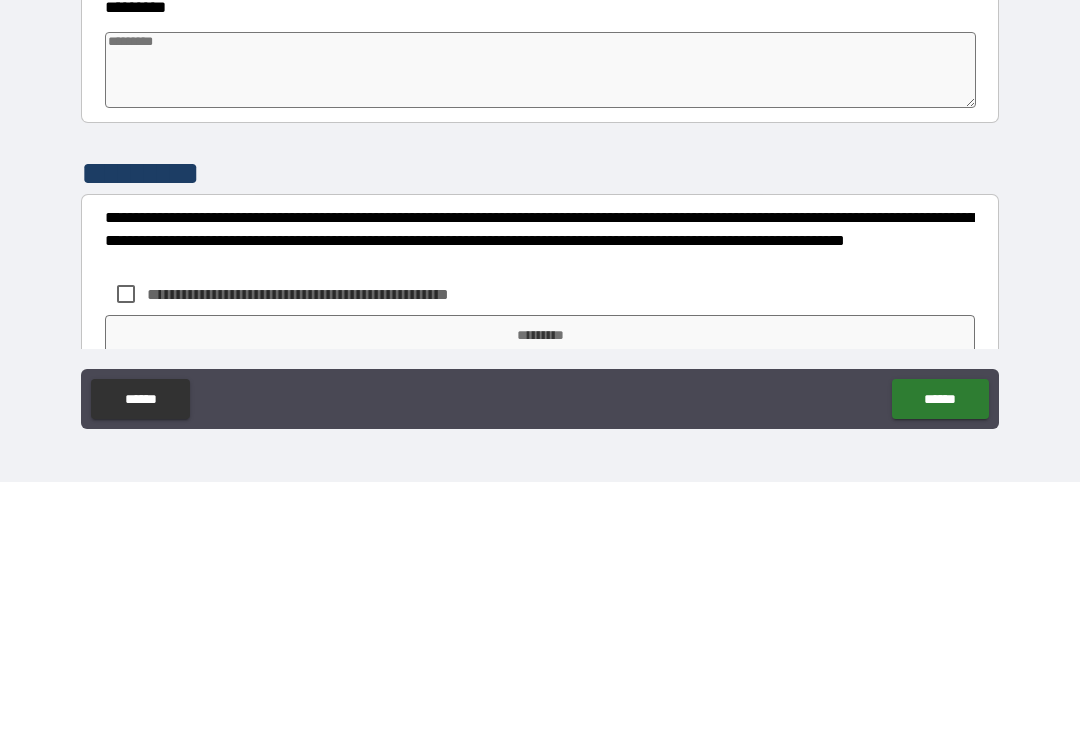 click at bounding box center (540, 328) 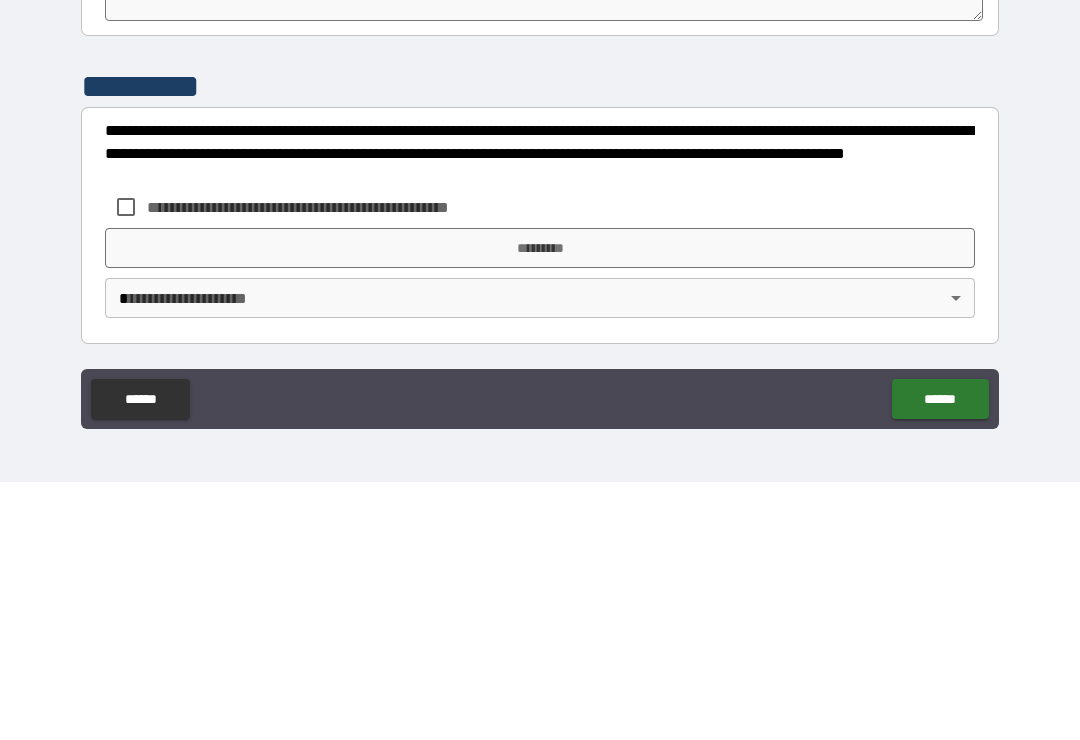 scroll, scrollTop: 570, scrollLeft: 0, axis: vertical 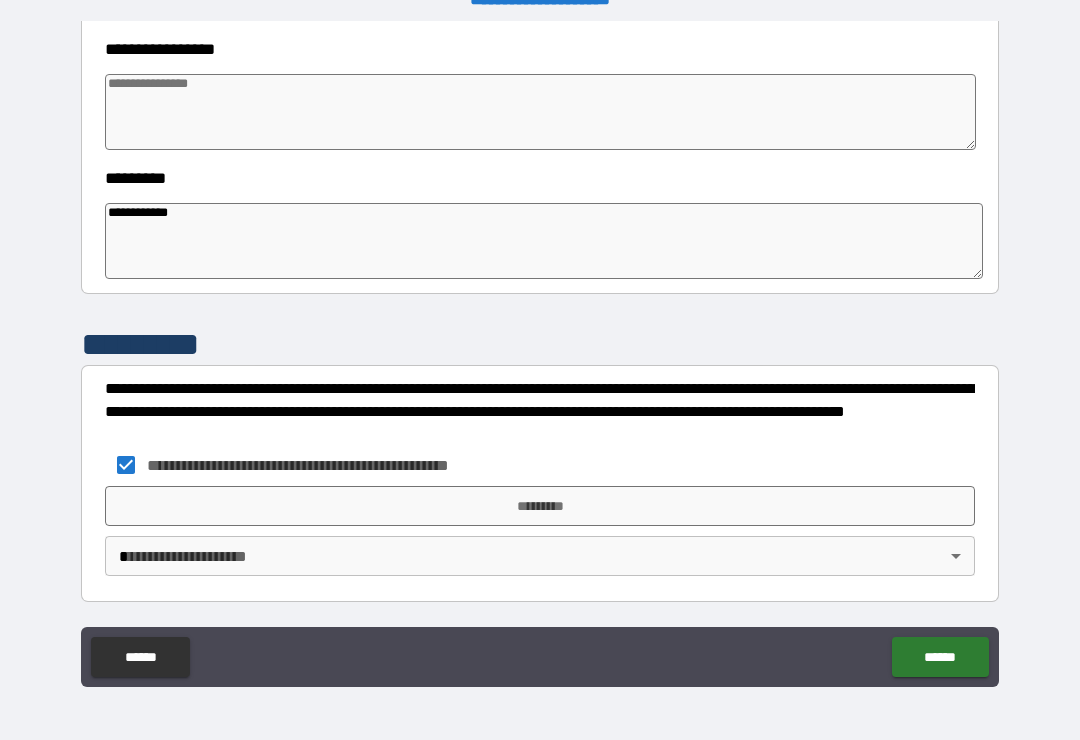 click on "*********" at bounding box center (540, 506) 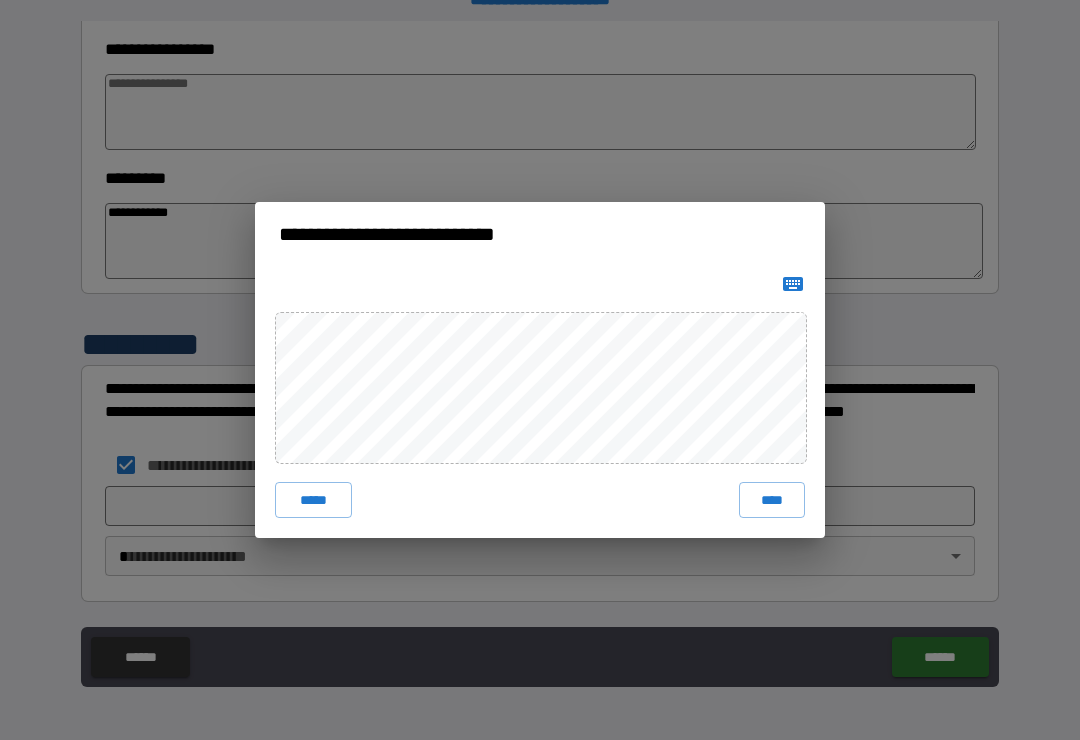 click on "****" at bounding box center (772, 500) 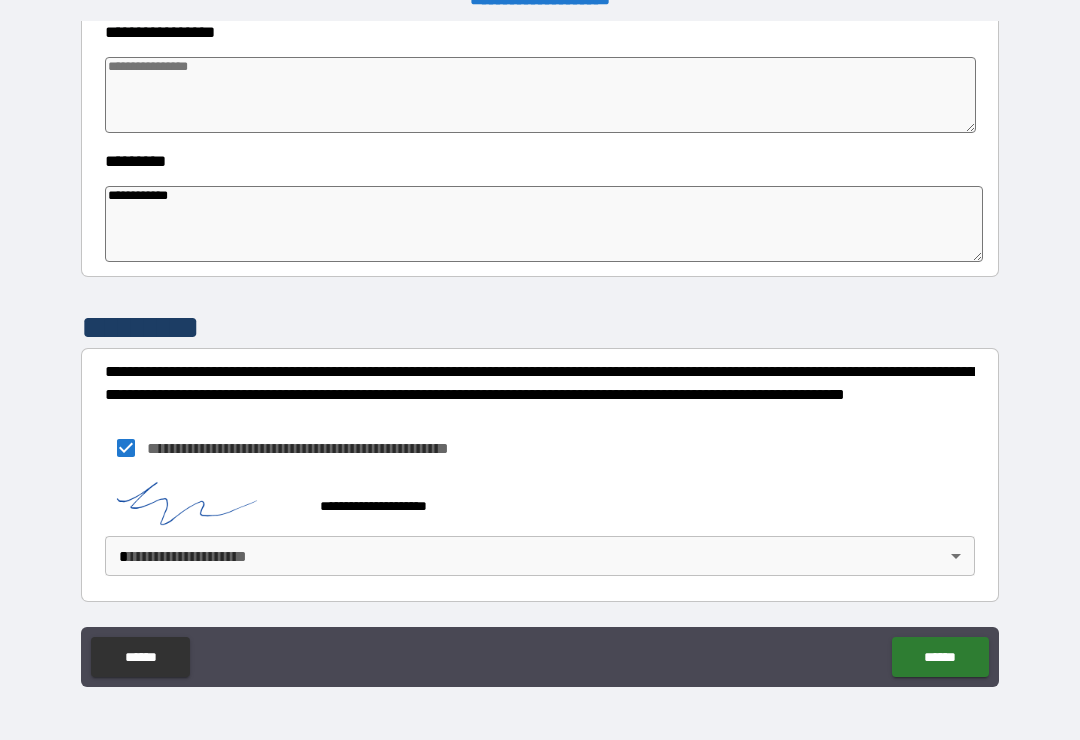scroll, scrollTop: 587, scrollLeft: 0, axis: vertical 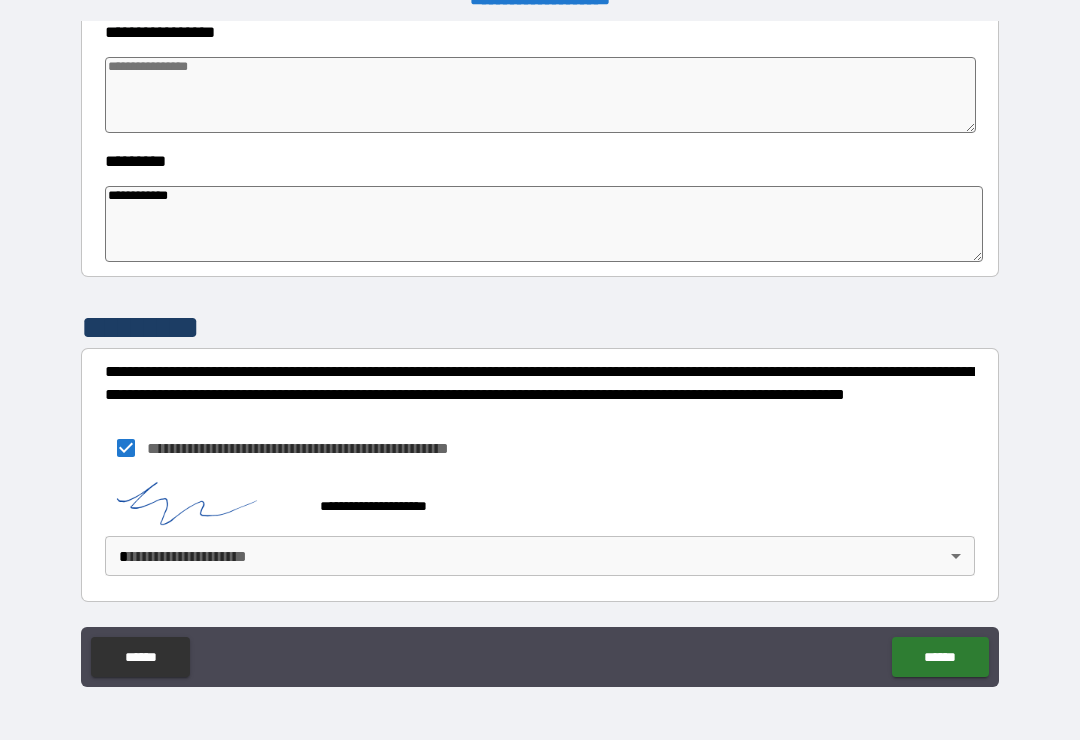 click on "**********" at bounding box center [540, 354] 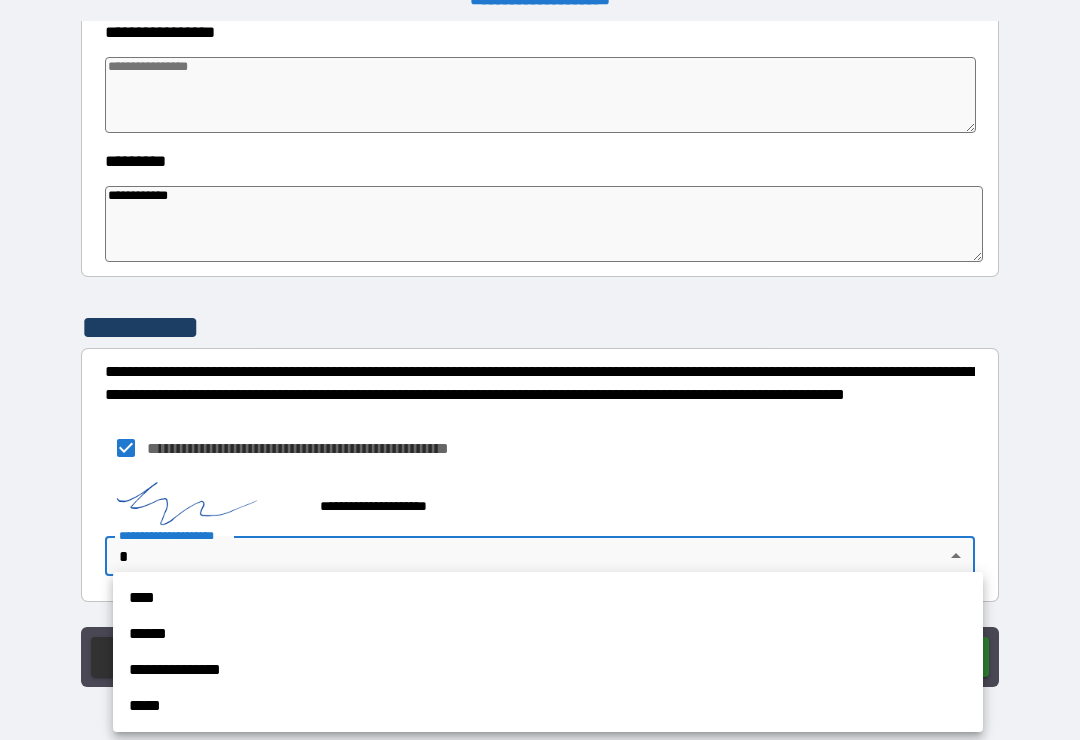 click on "****" at bounding box center (548, 598) 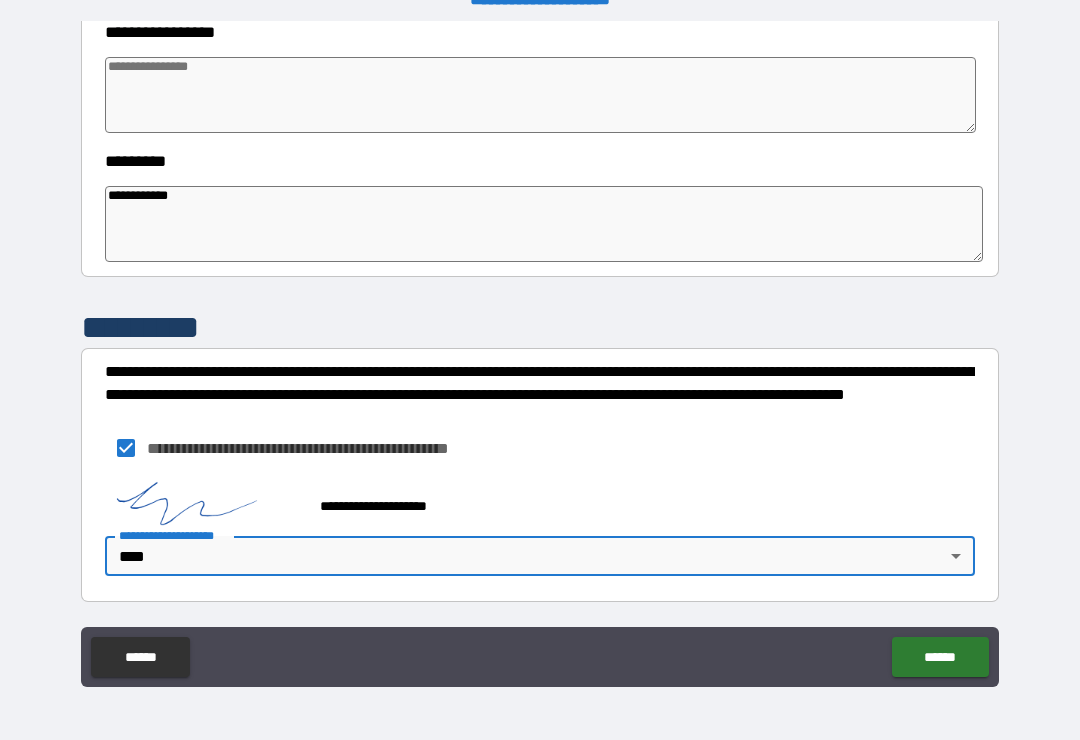 click on "******" at bounding box center (940, 657) 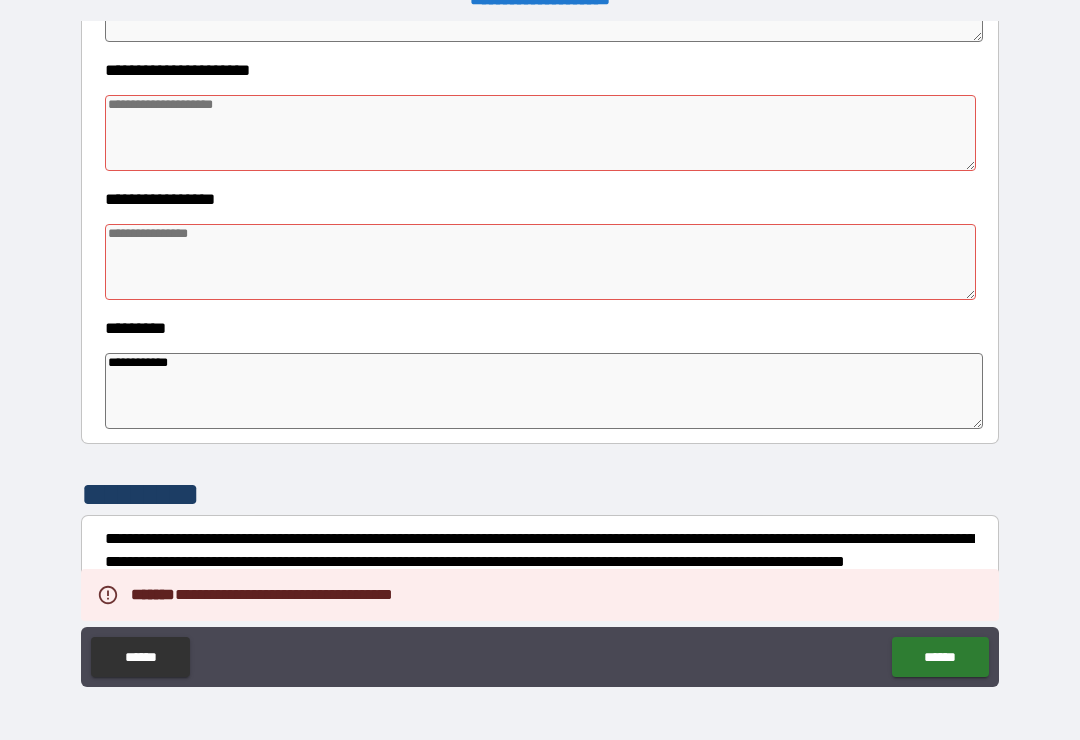 scroll, scrollTop: 423, scrollLeft: 0, axis: vertical 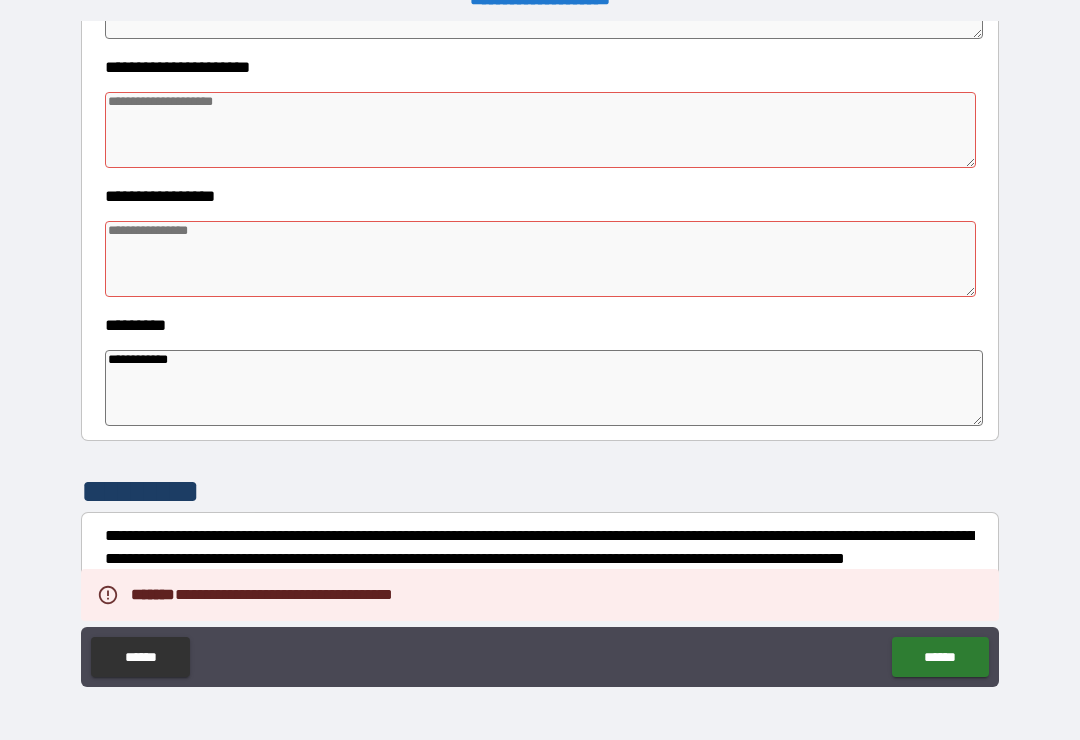 click at bounding box center (540, 130) 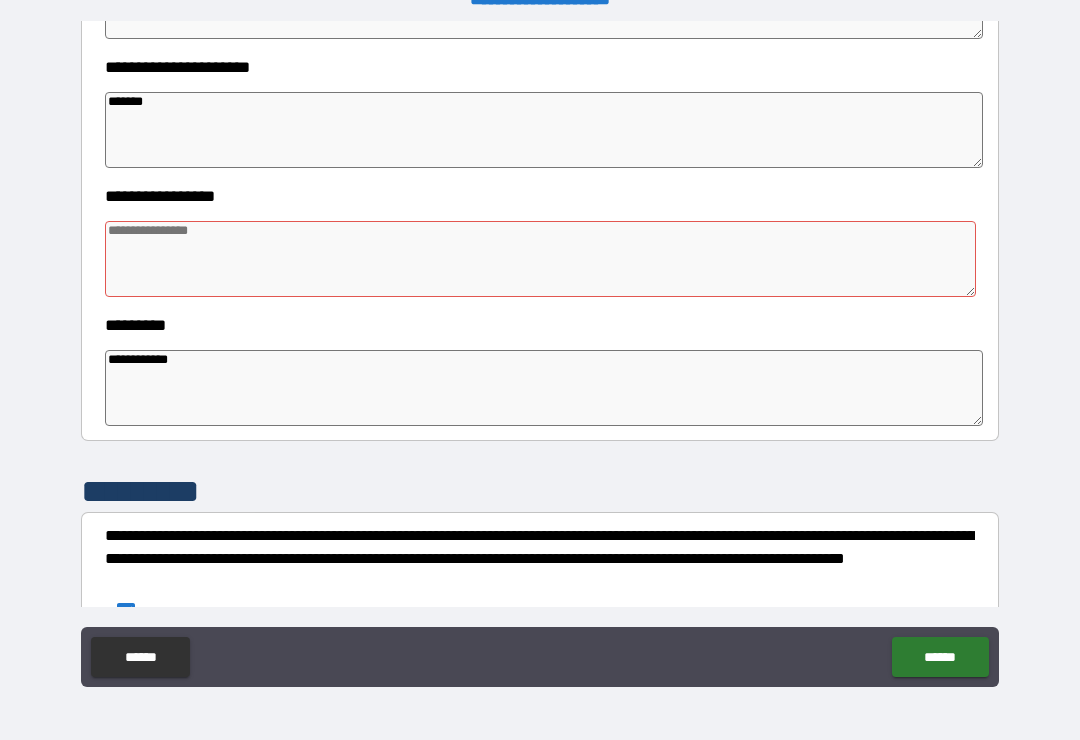 click at bounding box center [540, 259] 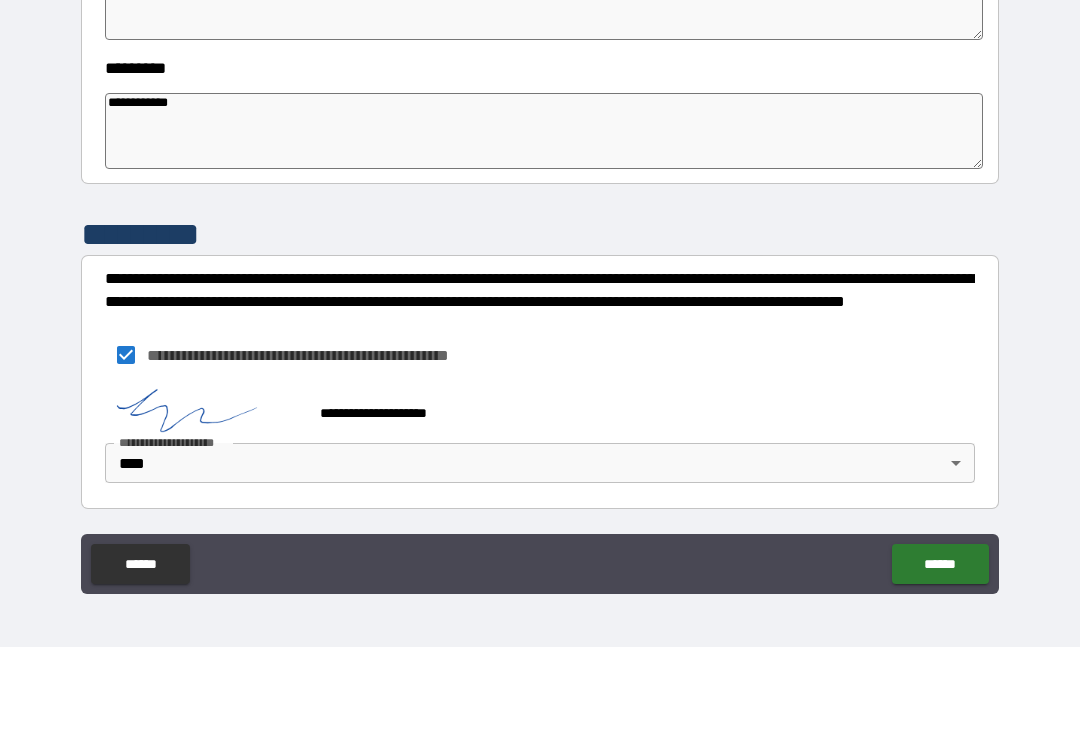 scroll, scrollTop: 587, scrollLeft: 0, axis: vertical 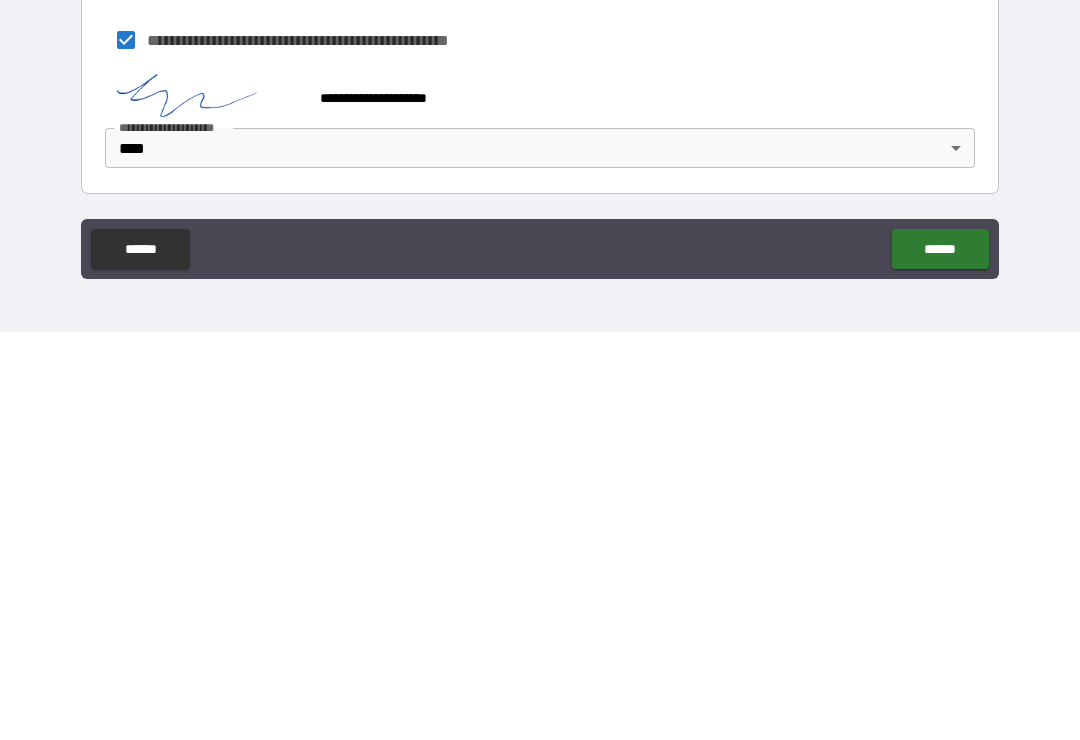 click on "******" at bounding box center (940, 657) 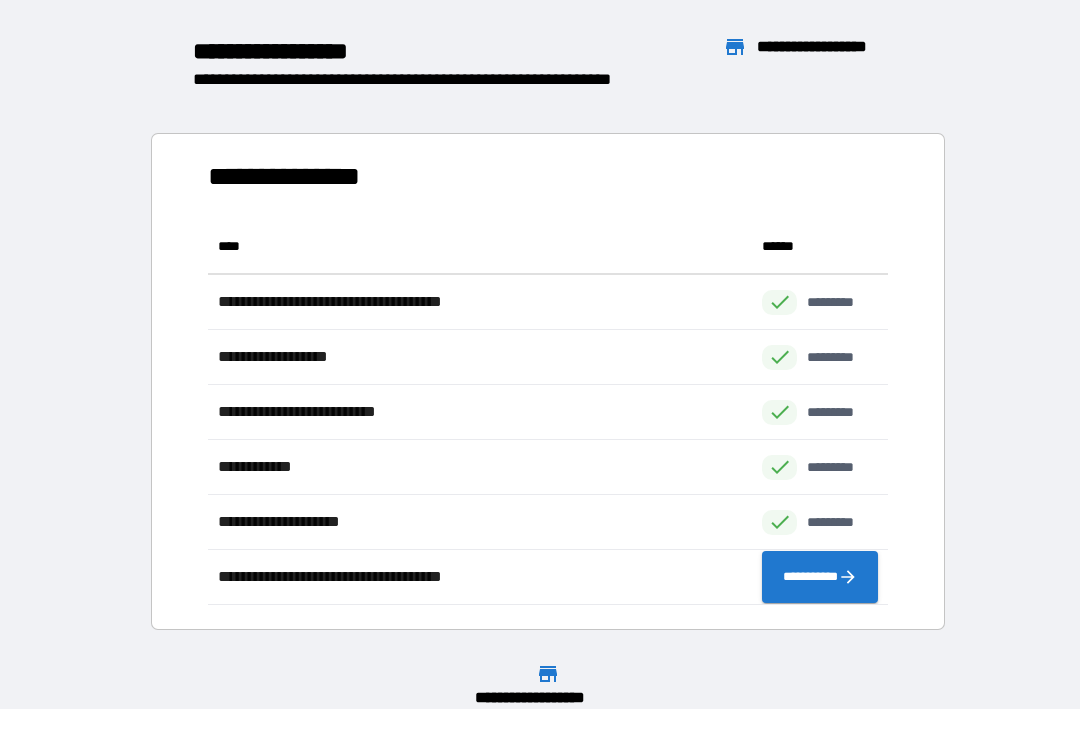 scroll, scrollTop: 1, scrollLeft: 1, axis: both 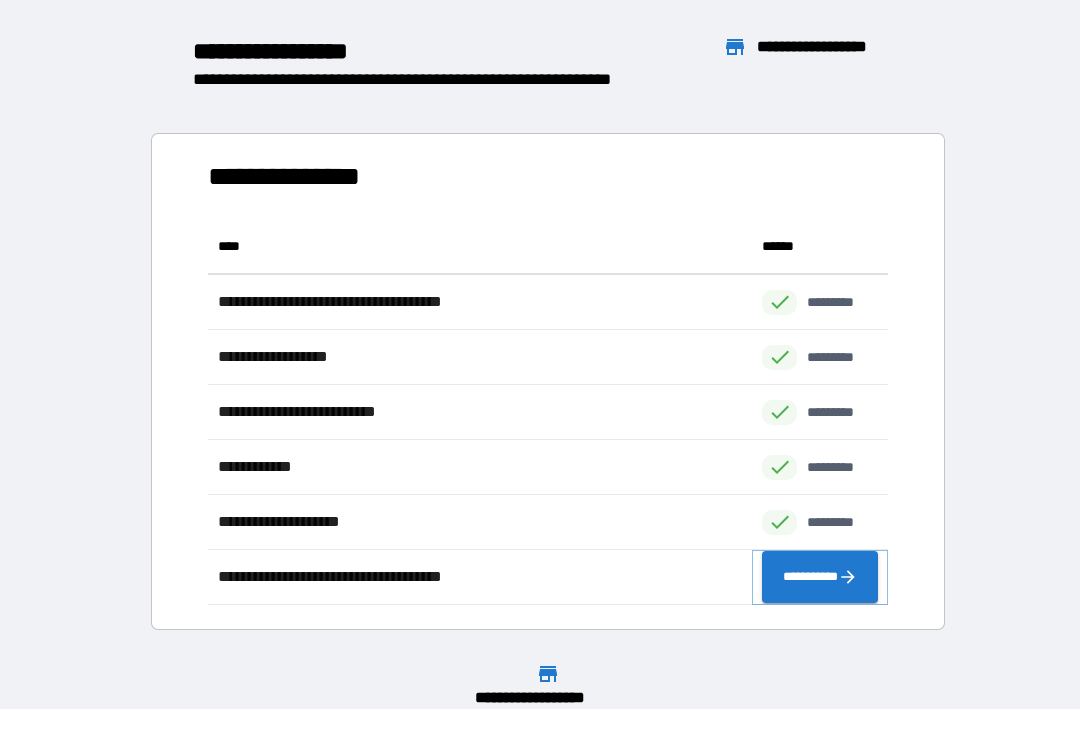 click on "**********" at bounding box center (820, 577) 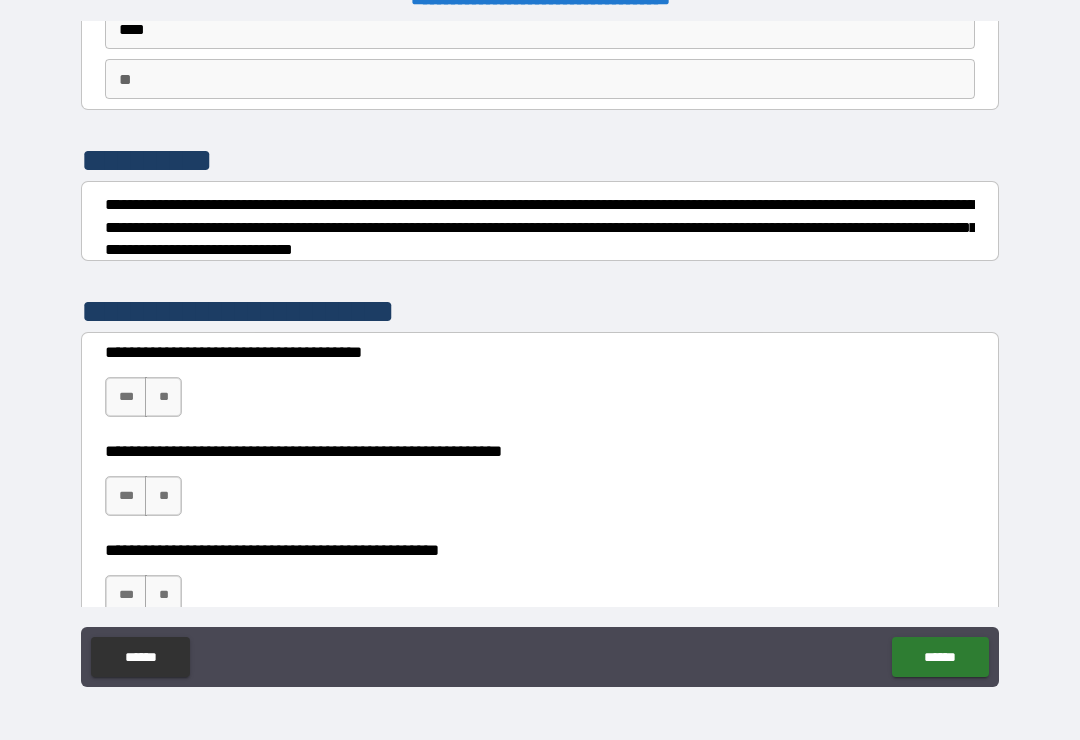 scroll, scrollTop: 157, scrollLeft: 0, axis: vertical 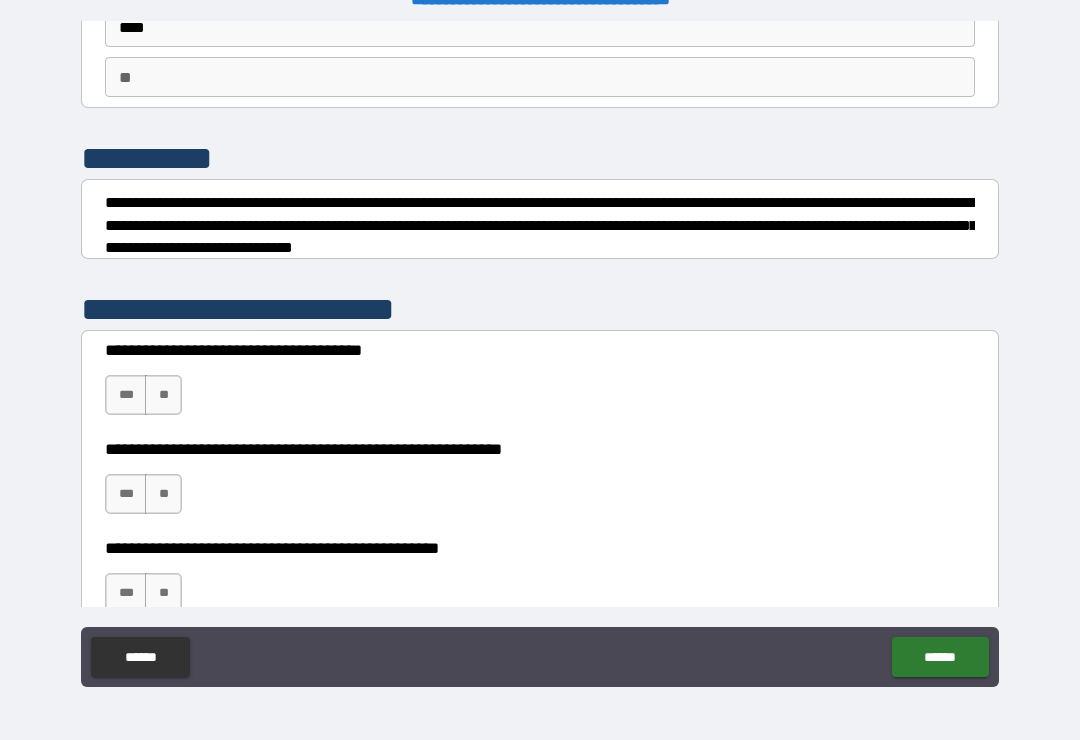 click on "**" at bounding box center [163, 395] 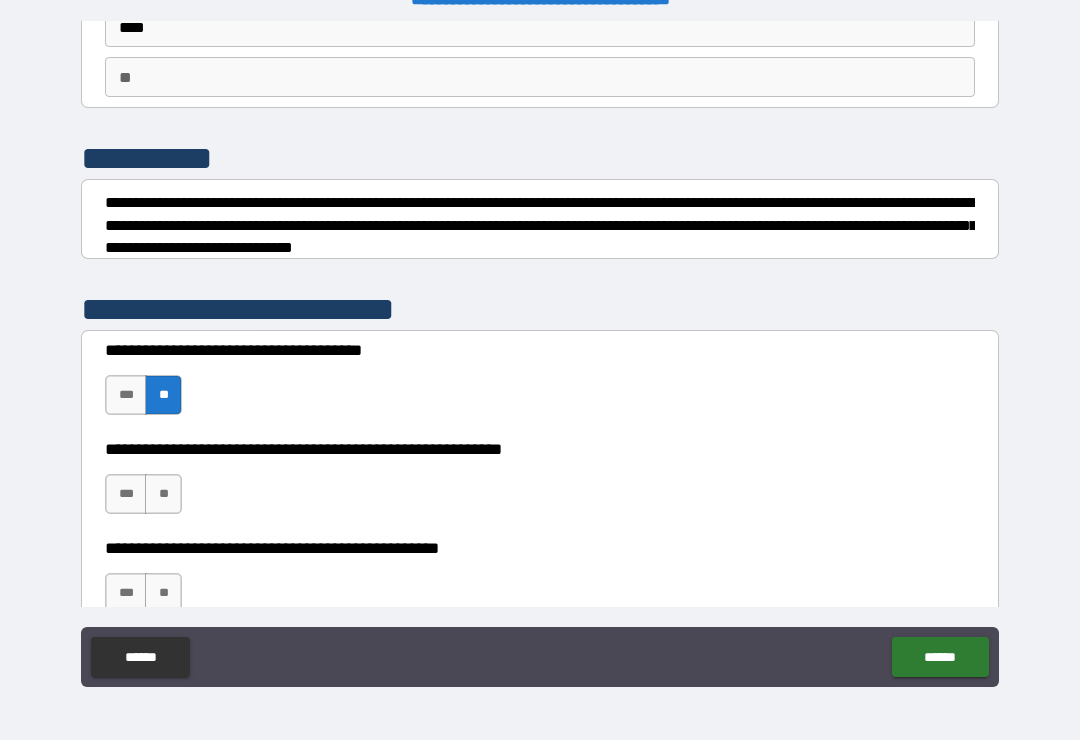 click on "**" at bounding box center (163, 494) 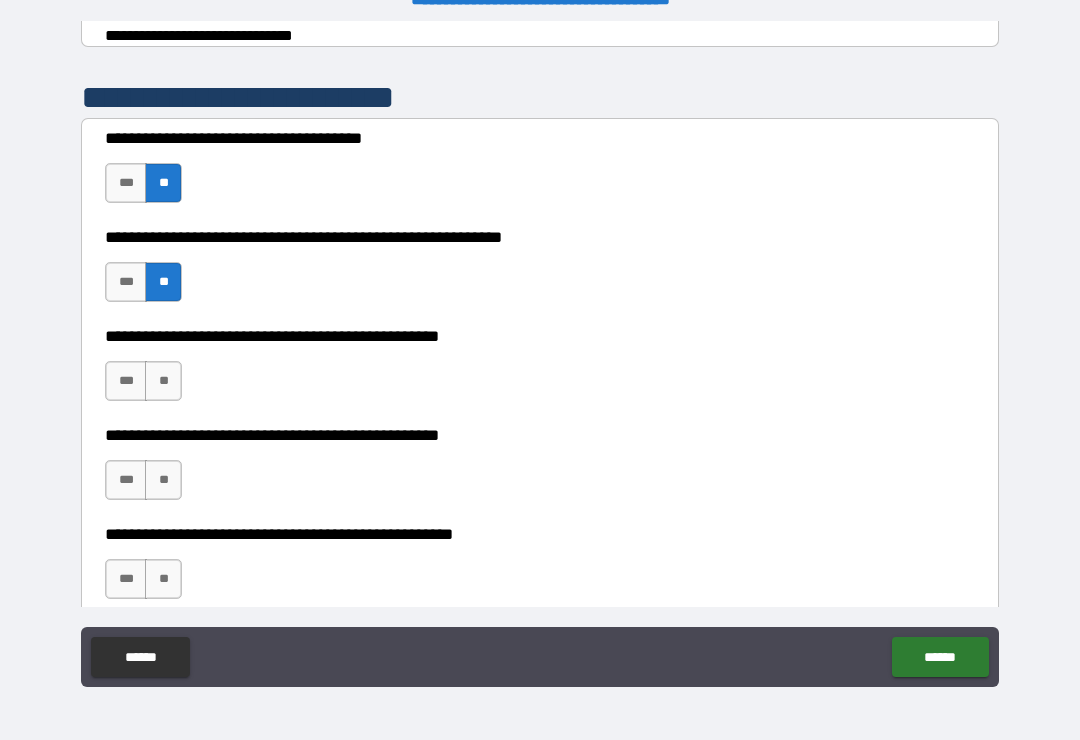 scroll, scrollTop: 370, scrollLeft: 0, axis: vertical 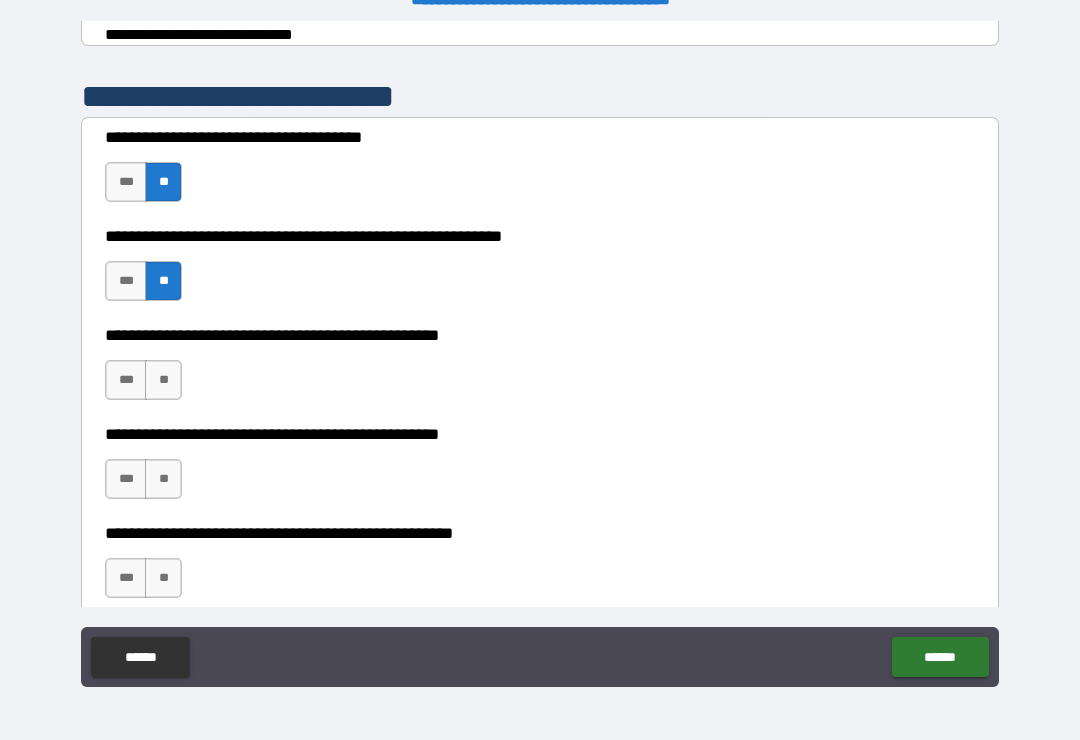 click on "***" at bounding box center [126, 281] 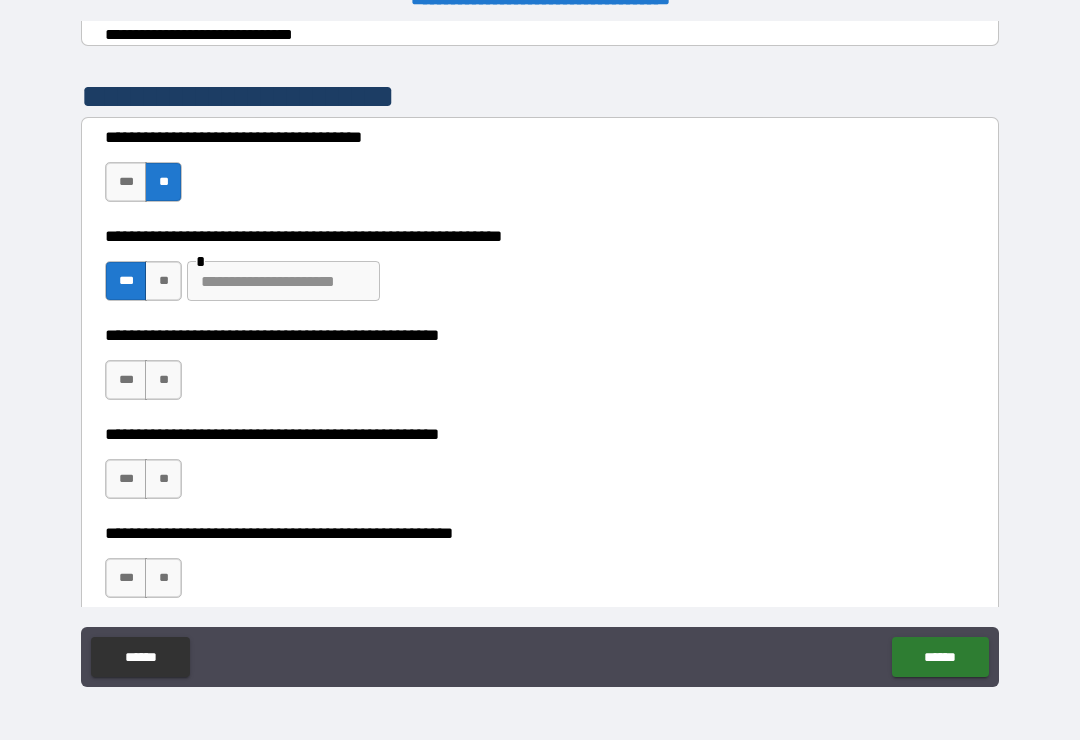 click at bounding box center [283, 281] 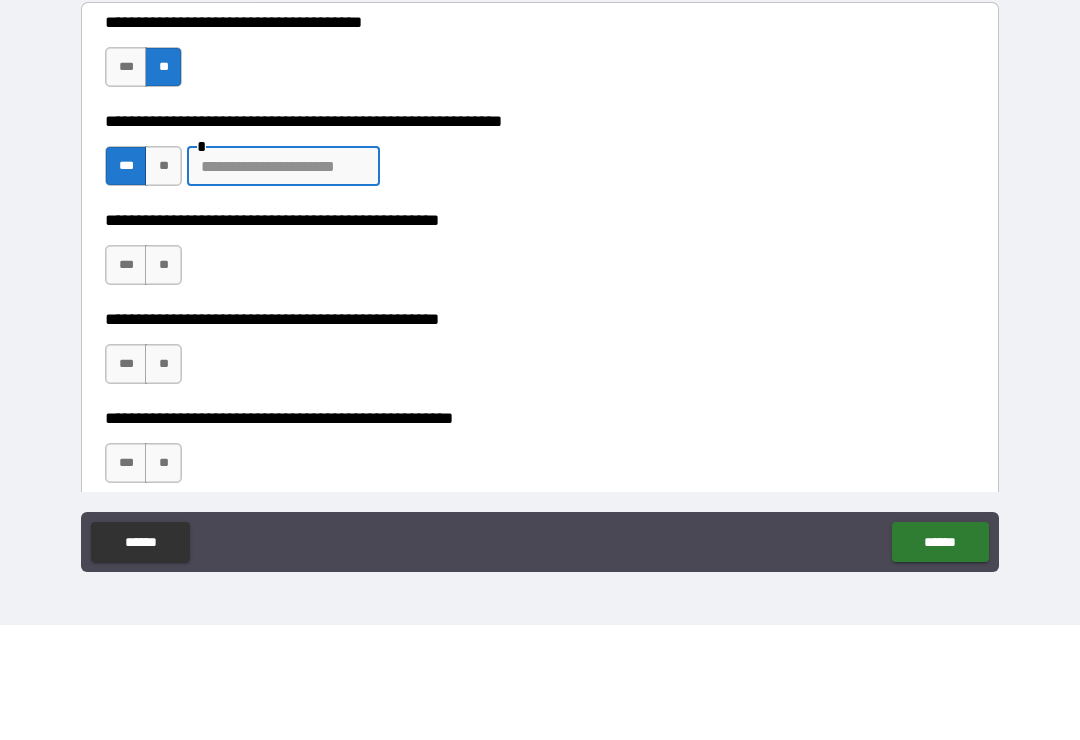 click on "**" at bounding box center [163, 281] 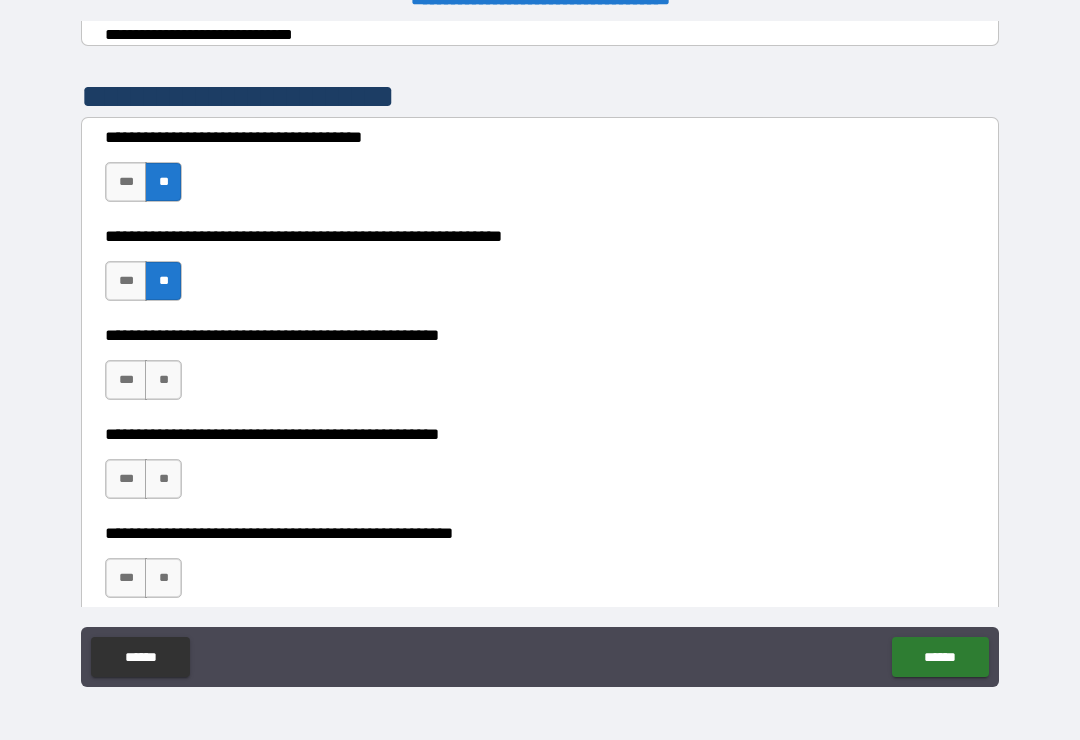 click on "**" at bounding box center (163, 380) 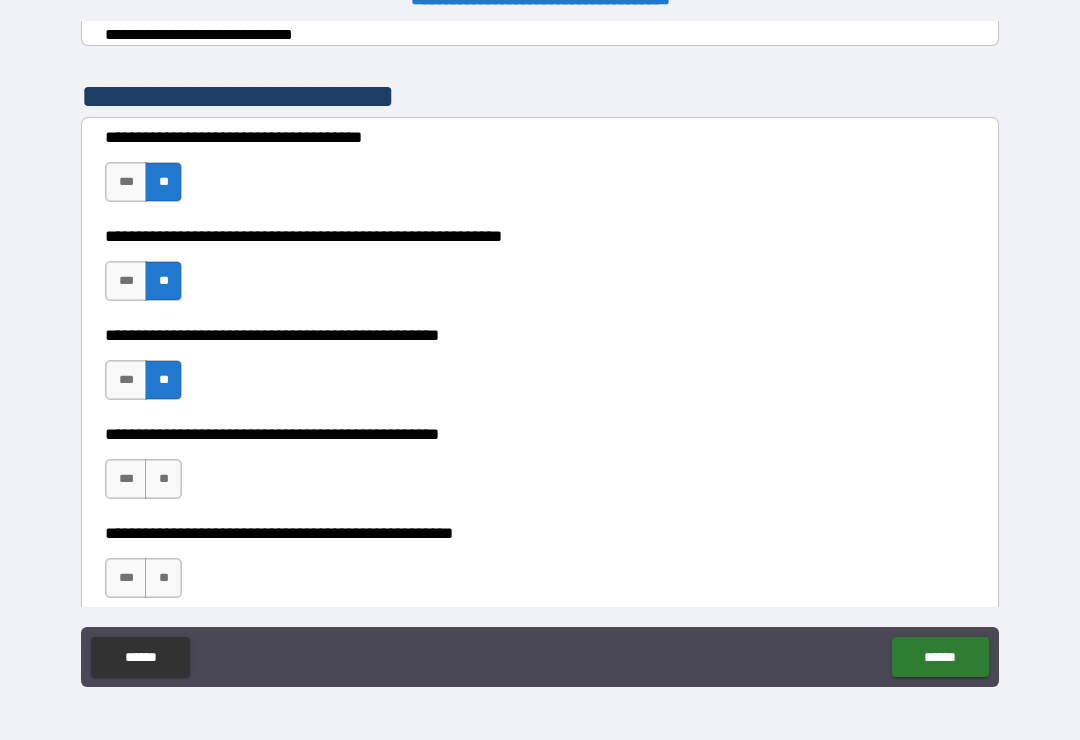 click on "**" at bounding box center (163, 479) 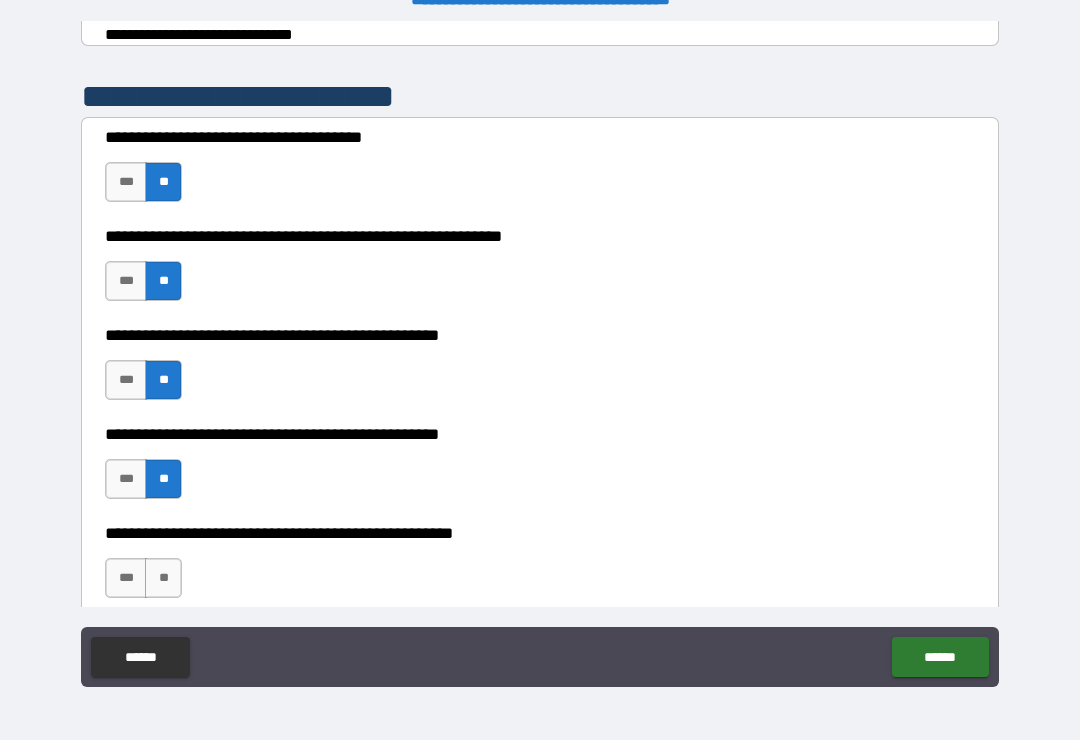 click on "**" at bounding box center (163, 578) 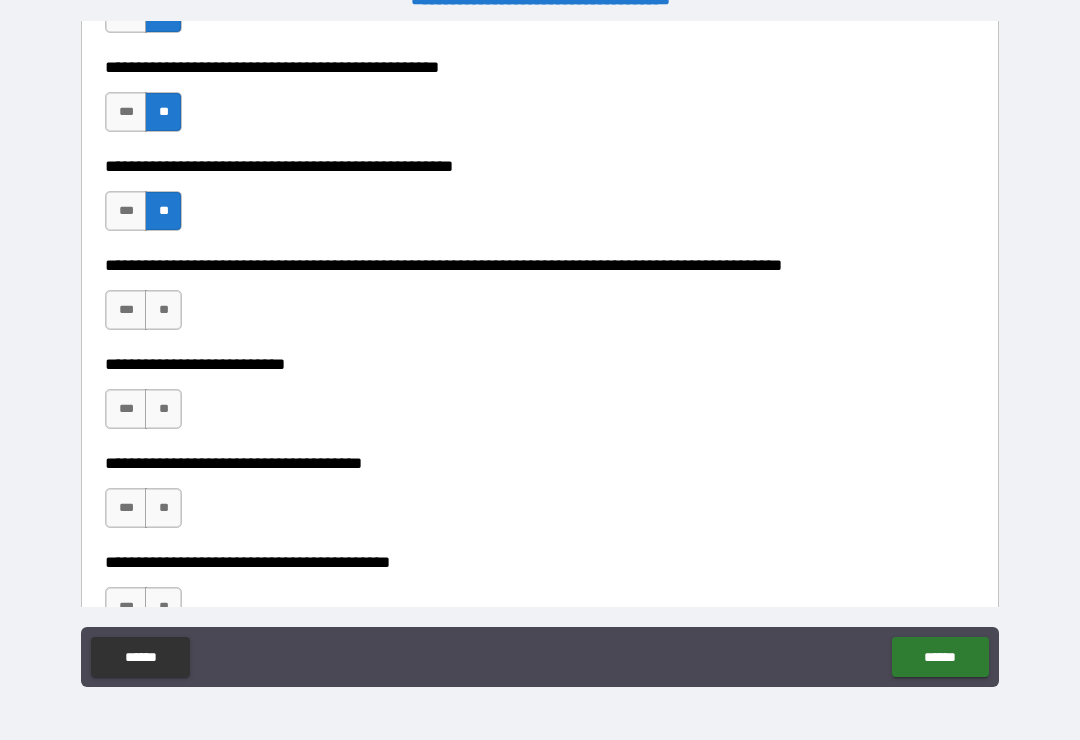 scroll, scrollTop: 738, scrollLeft: 0, axis: vertical 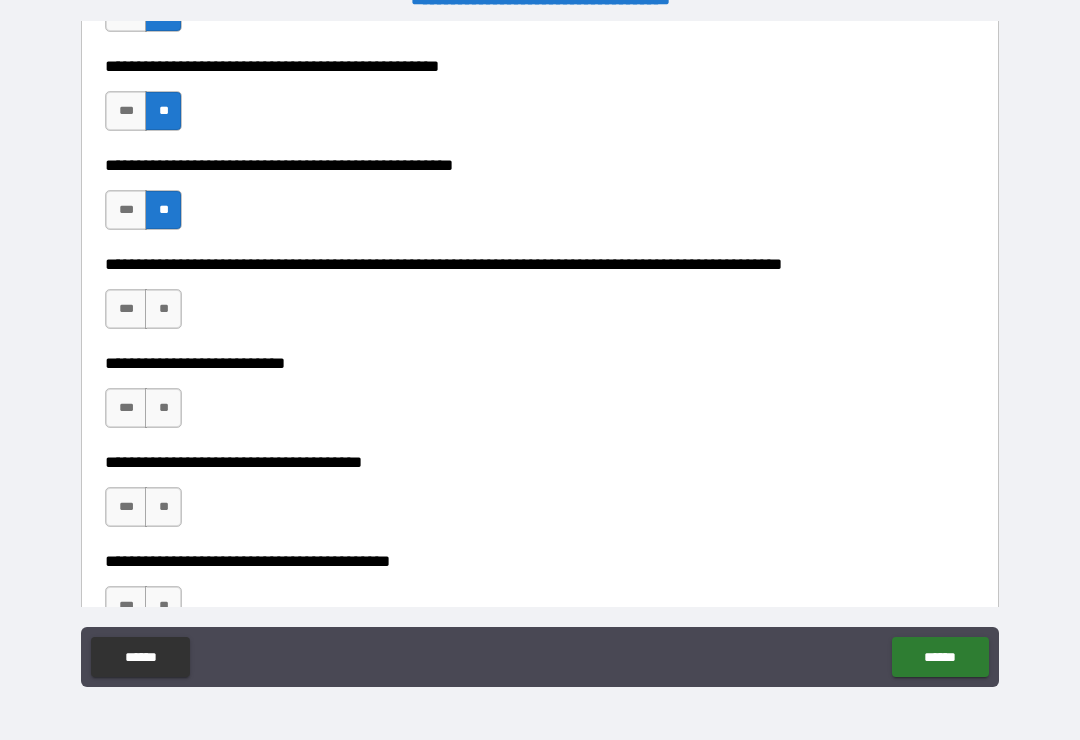 click on "**" at bounding box center (163, 309) 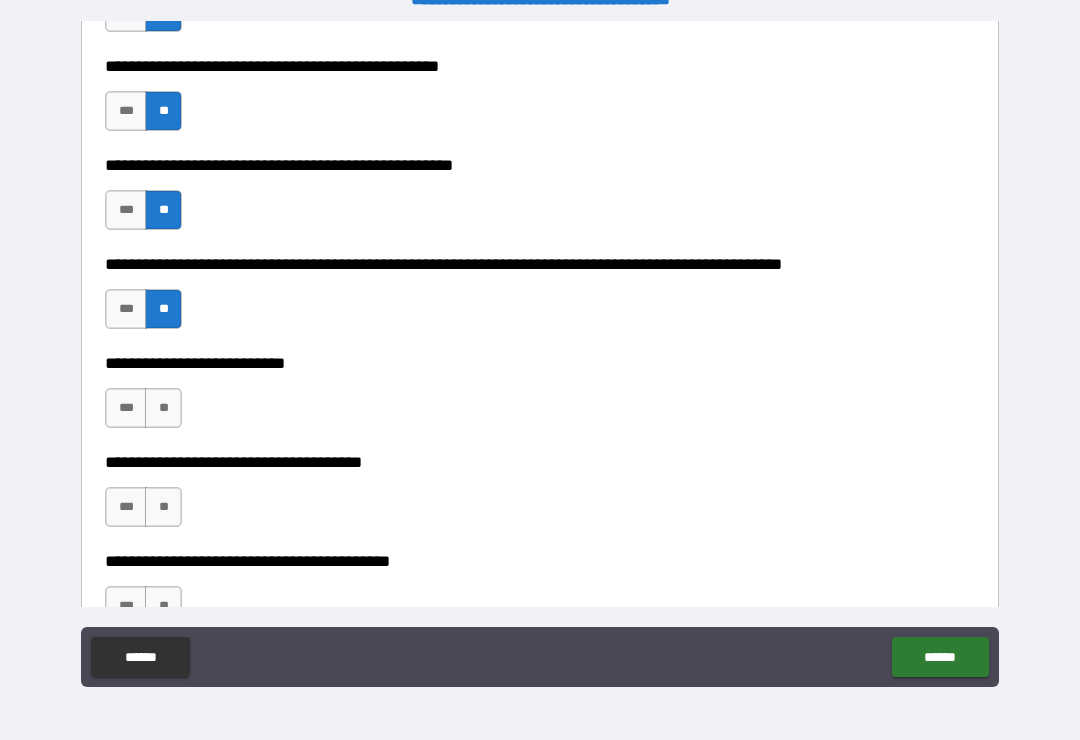 click on "**" at bounding box center [163, 408] 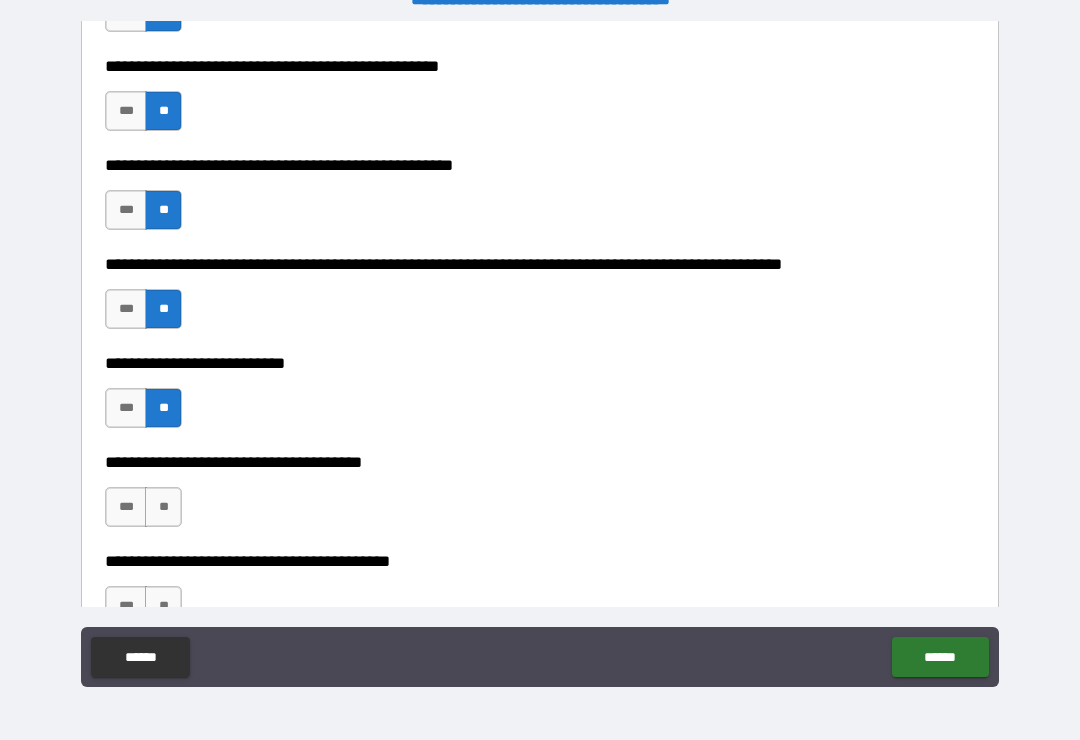click on "**" at bounding box center (163, 507) 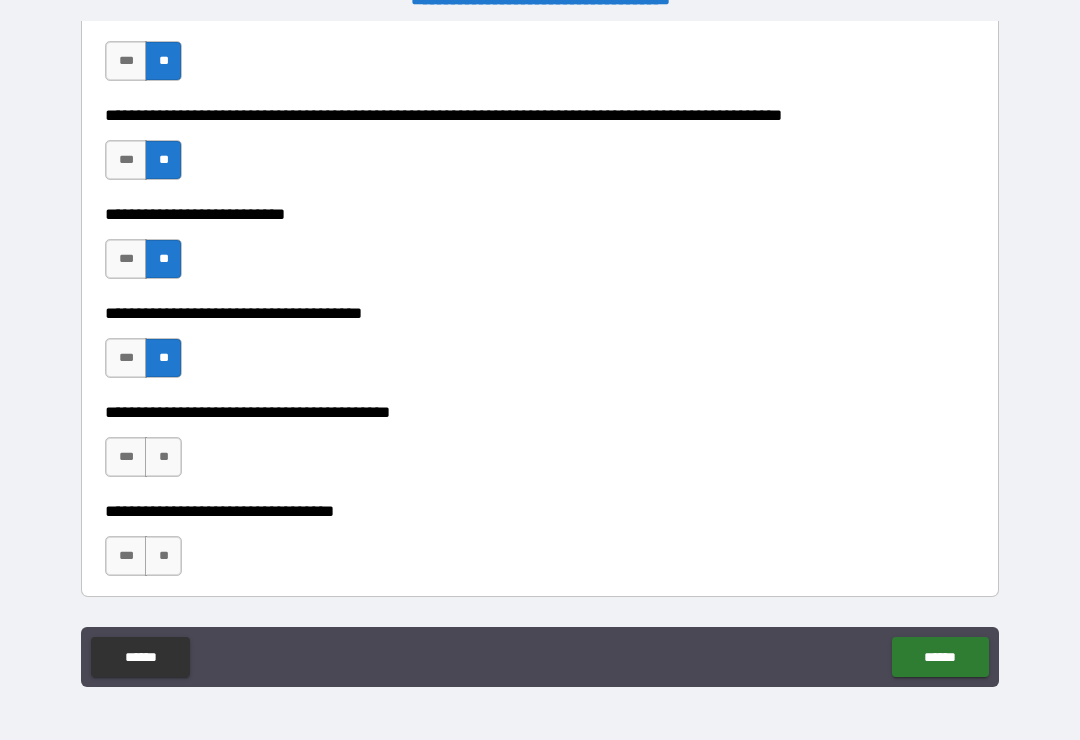 scroll, scrollTop: 891, scrollLeft: 0, axis: vertical 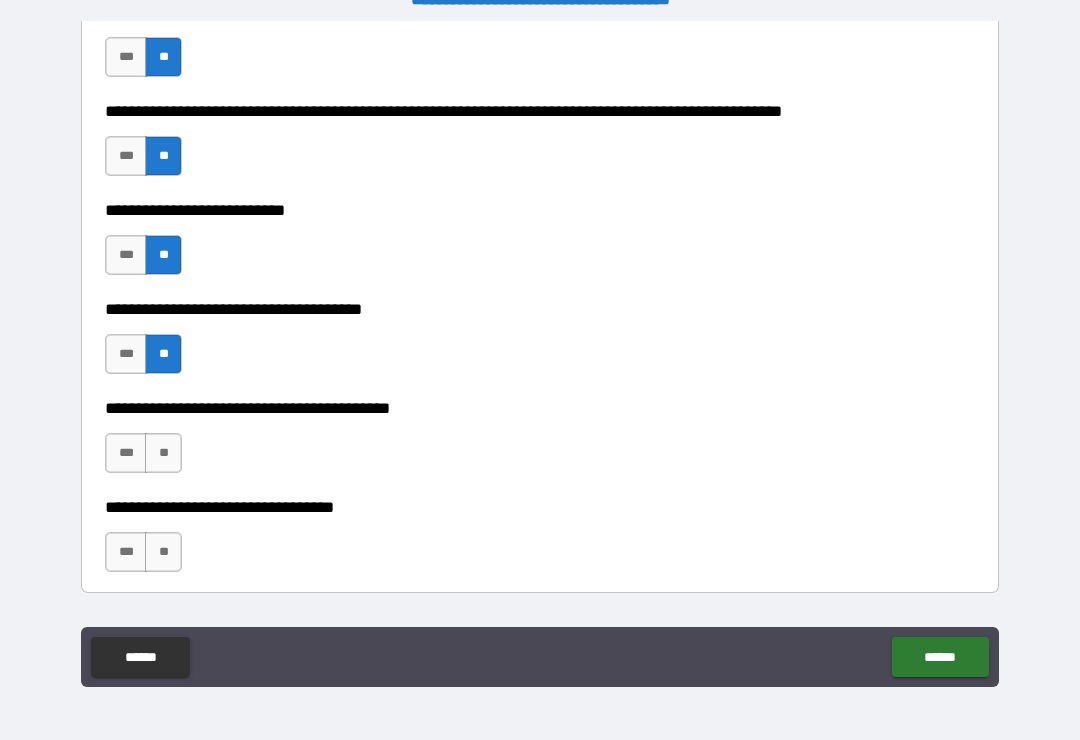click on "**" at bounding box center (163, 453) 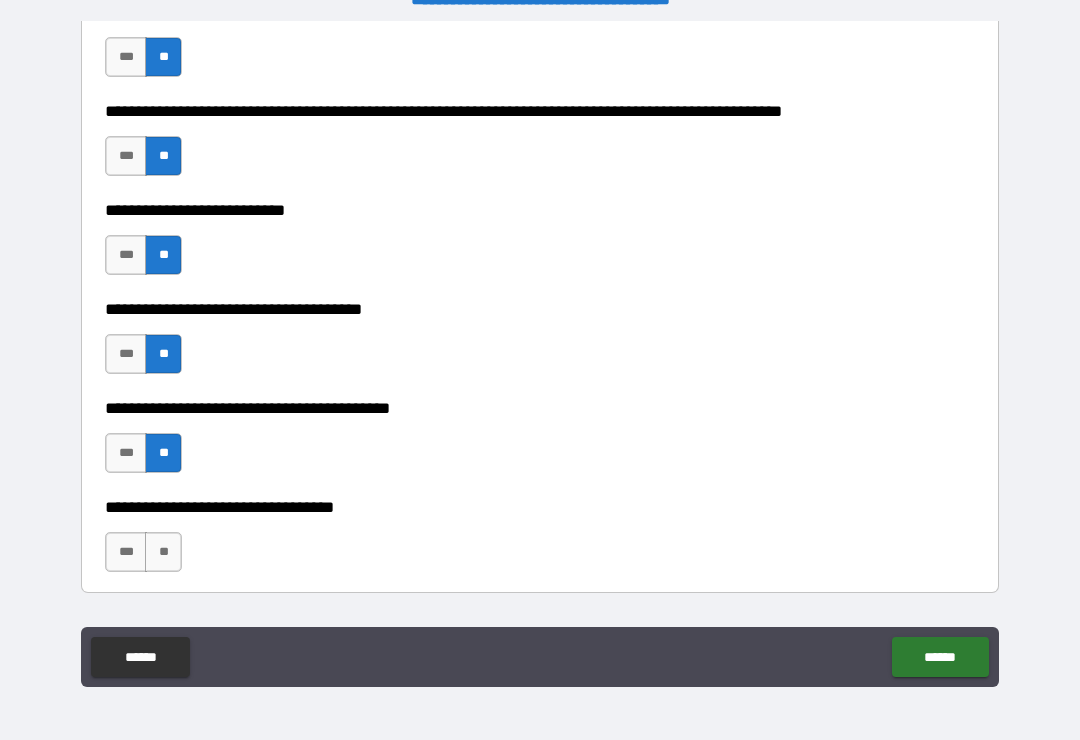 click on "**" at bounding box center [163, 552] 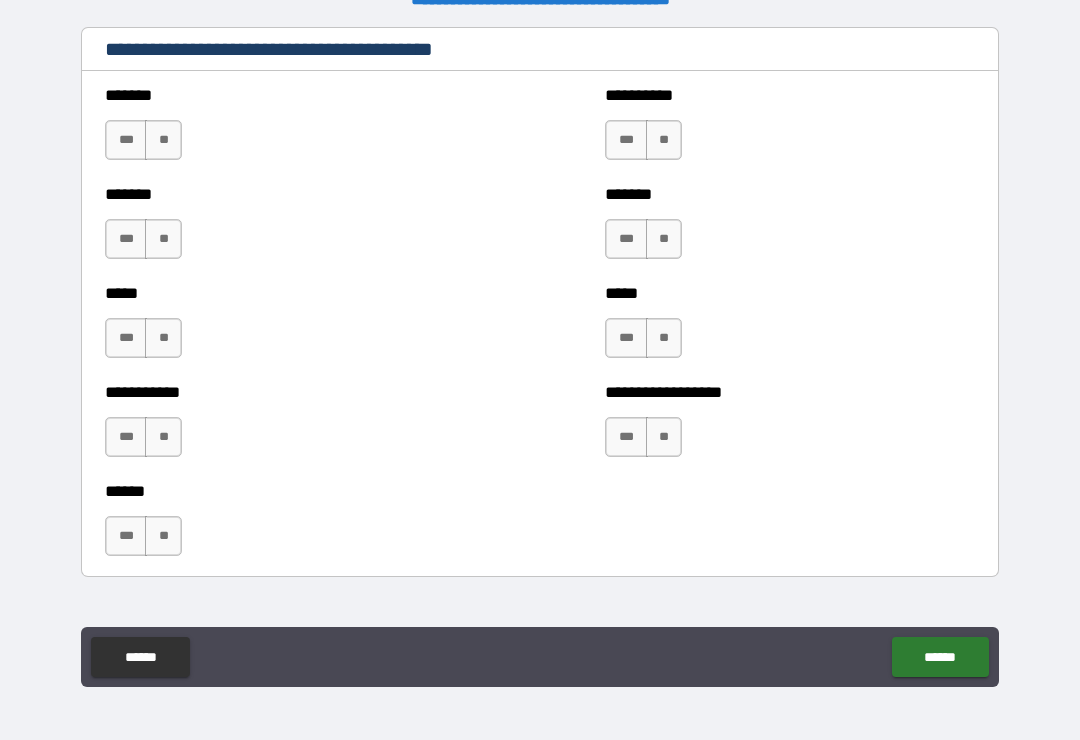 scroll, scrollTop: 1812, scrollLeft: 0, axis: vertical 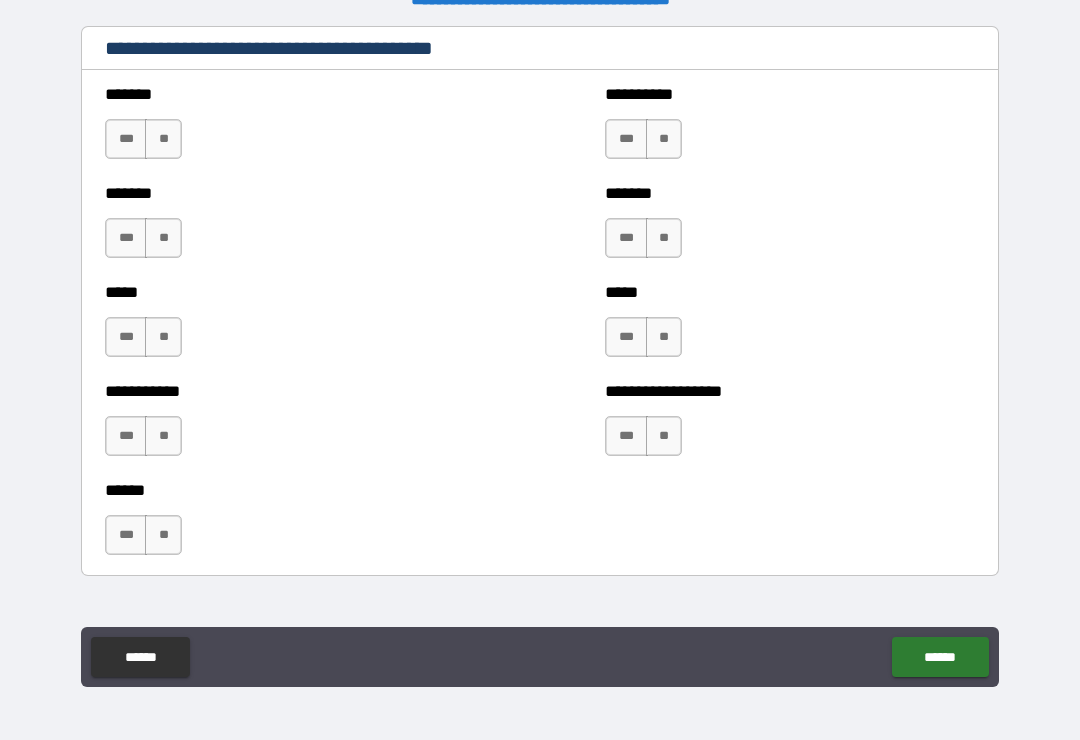 click on "**" at bounding box center (163, 139) 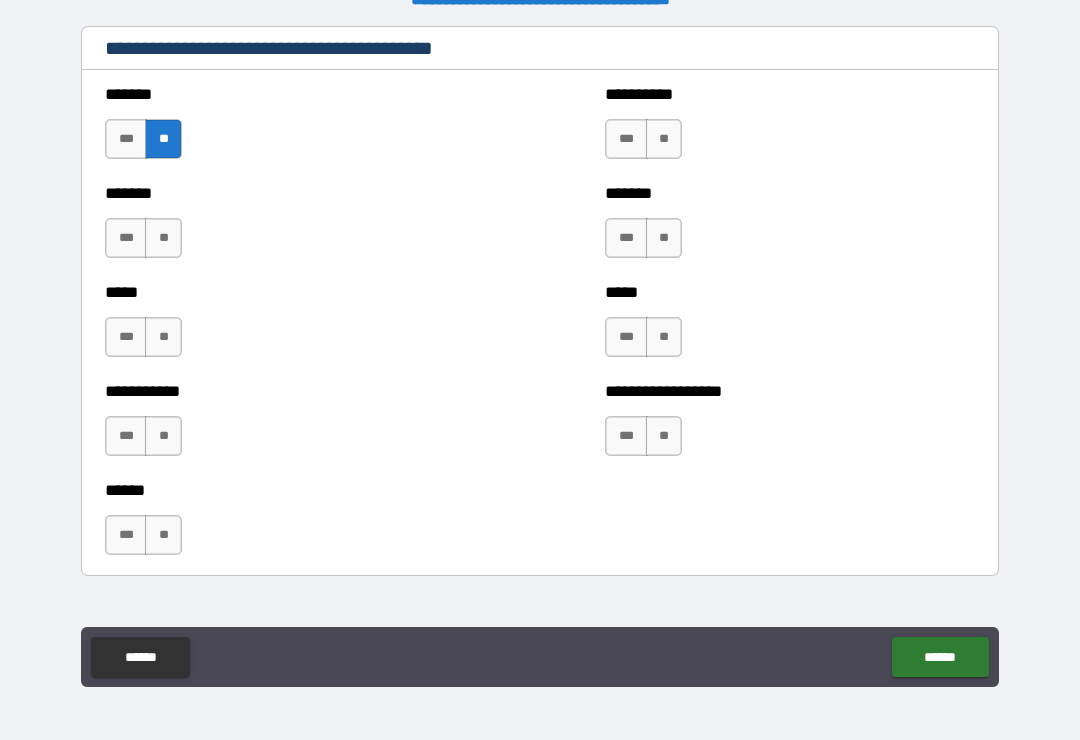 click on "**" at bounding box center [163, 238] 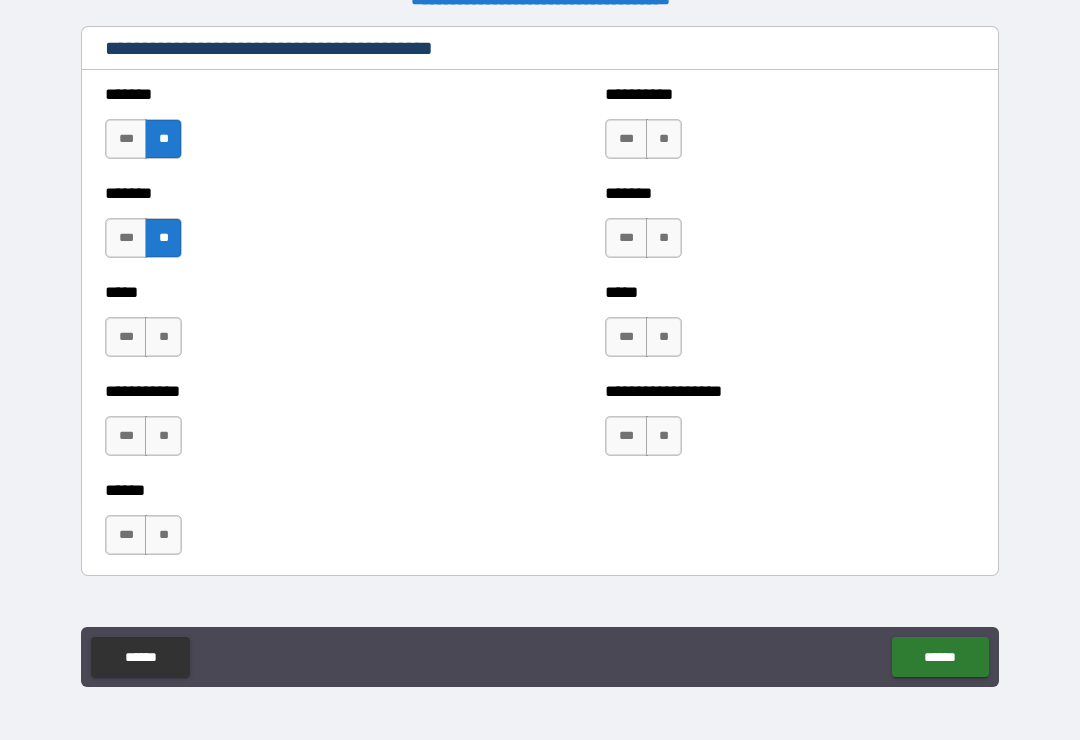click on "**" at bounding box center [163, 337] 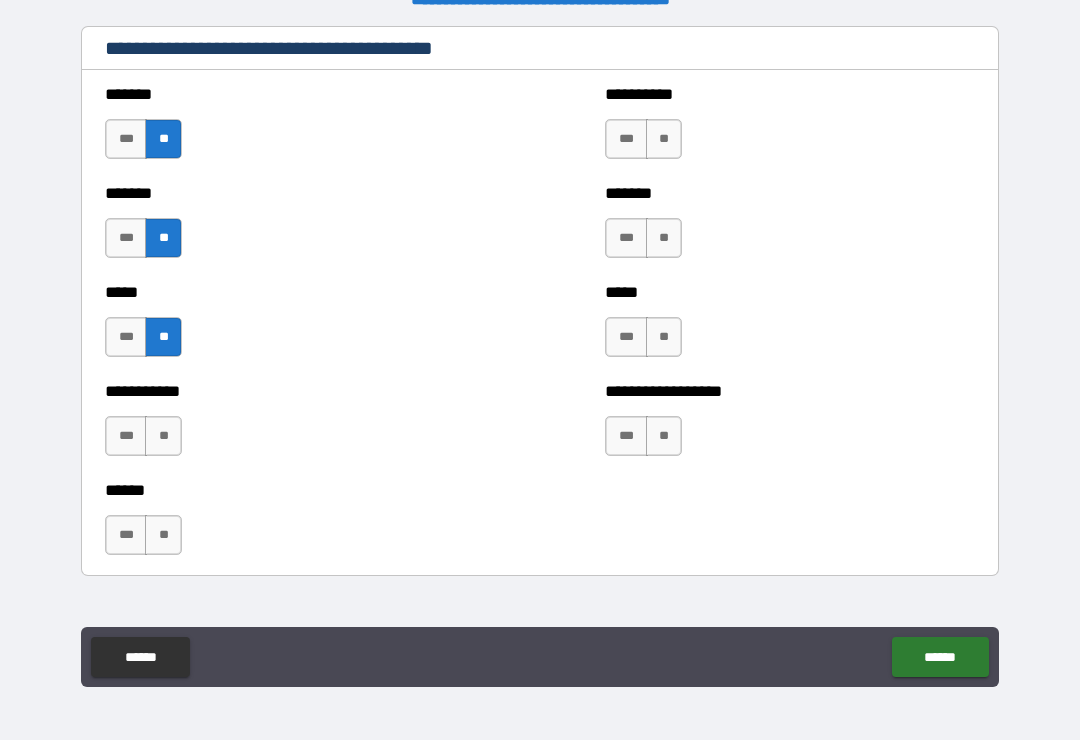 click on "**" at bounding box center (163, 436) 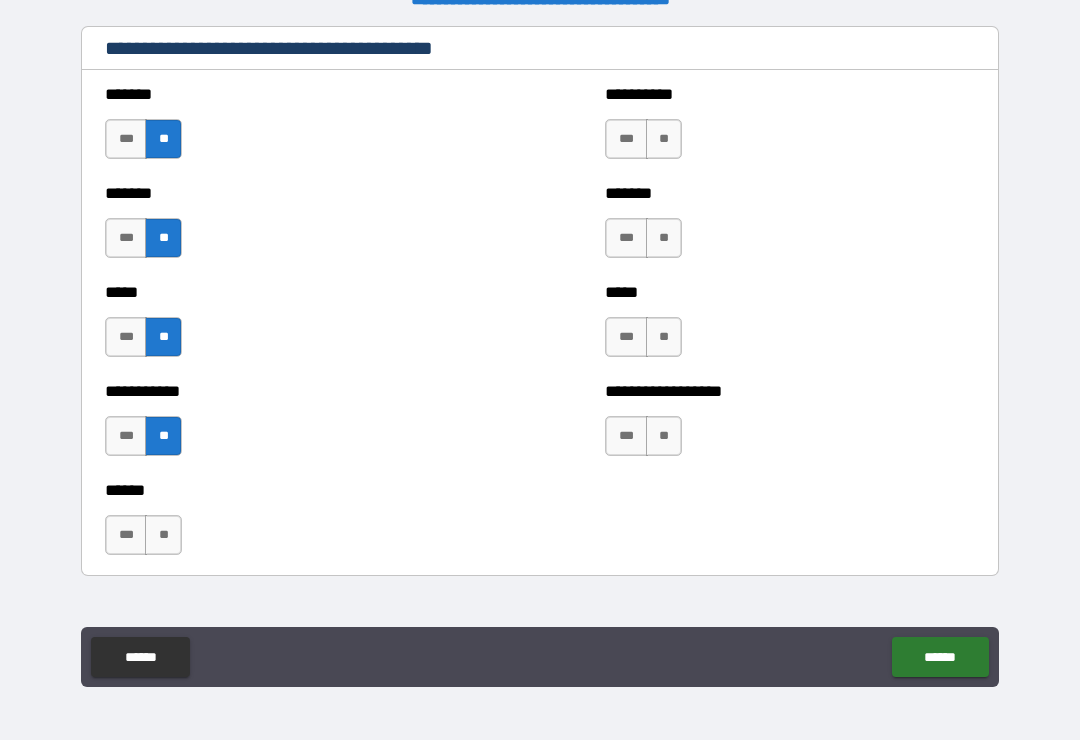 click on "**" at bounding box center (163, 535) 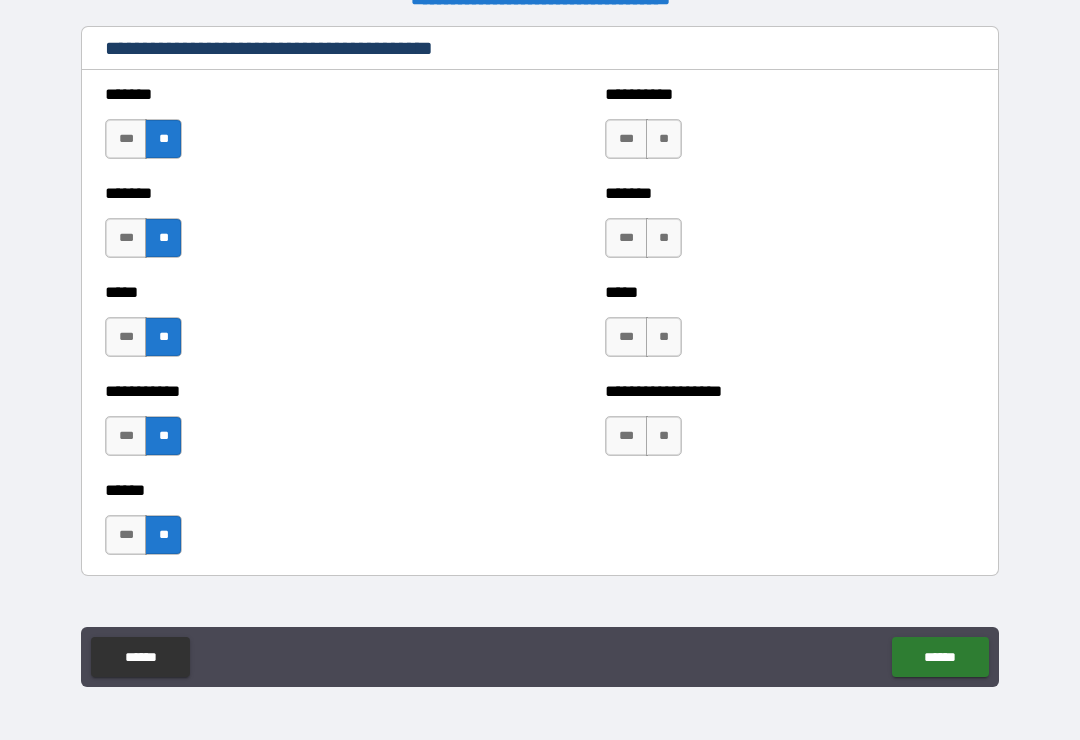 click on "***" at bounding box center [626, 139] 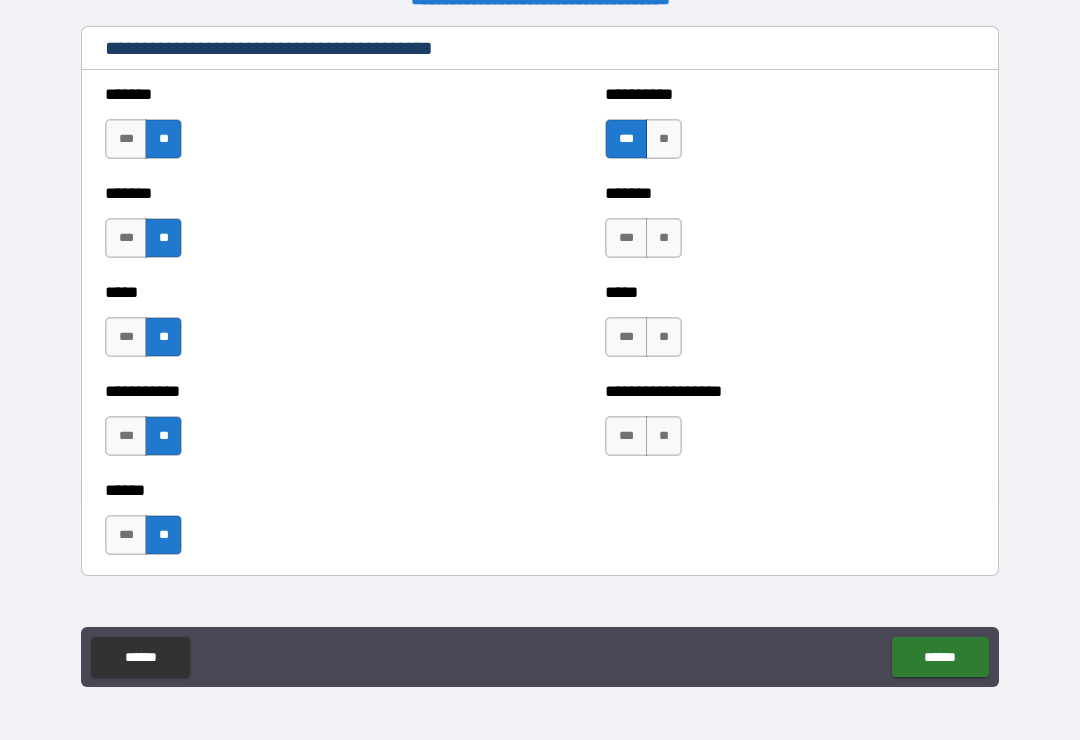 click on "**" at bounding box center [664, 238] 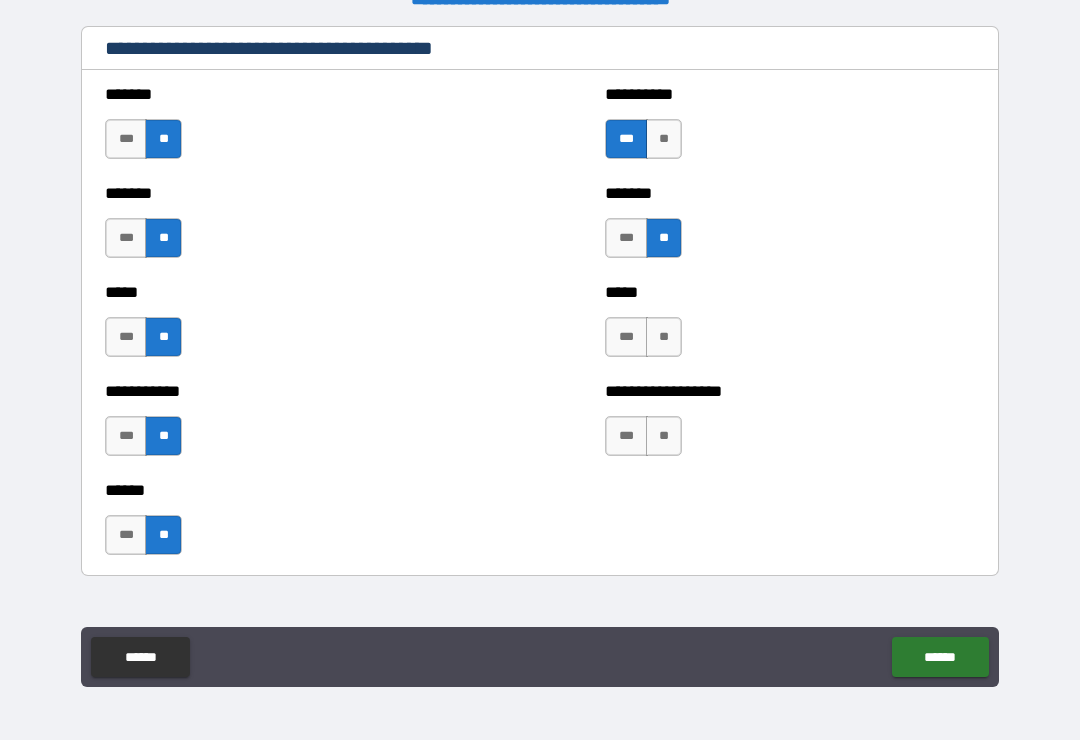 click on "**" at bounding box center (664, 337) 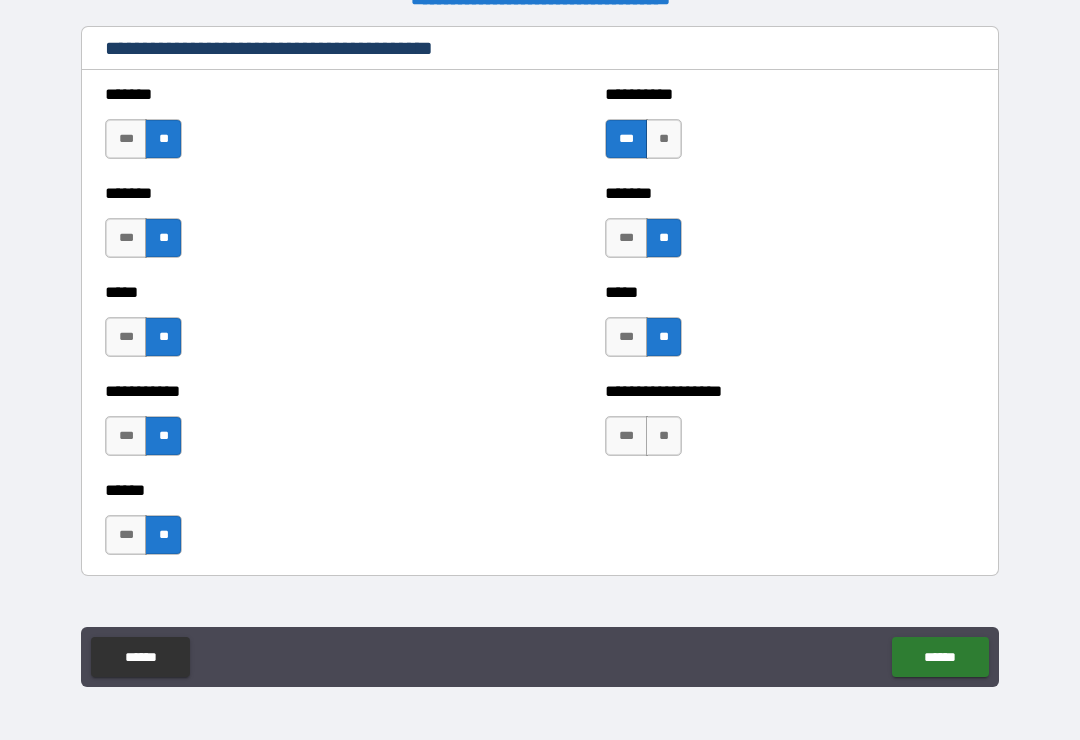 click on "**" at bounding box center (664, 436) 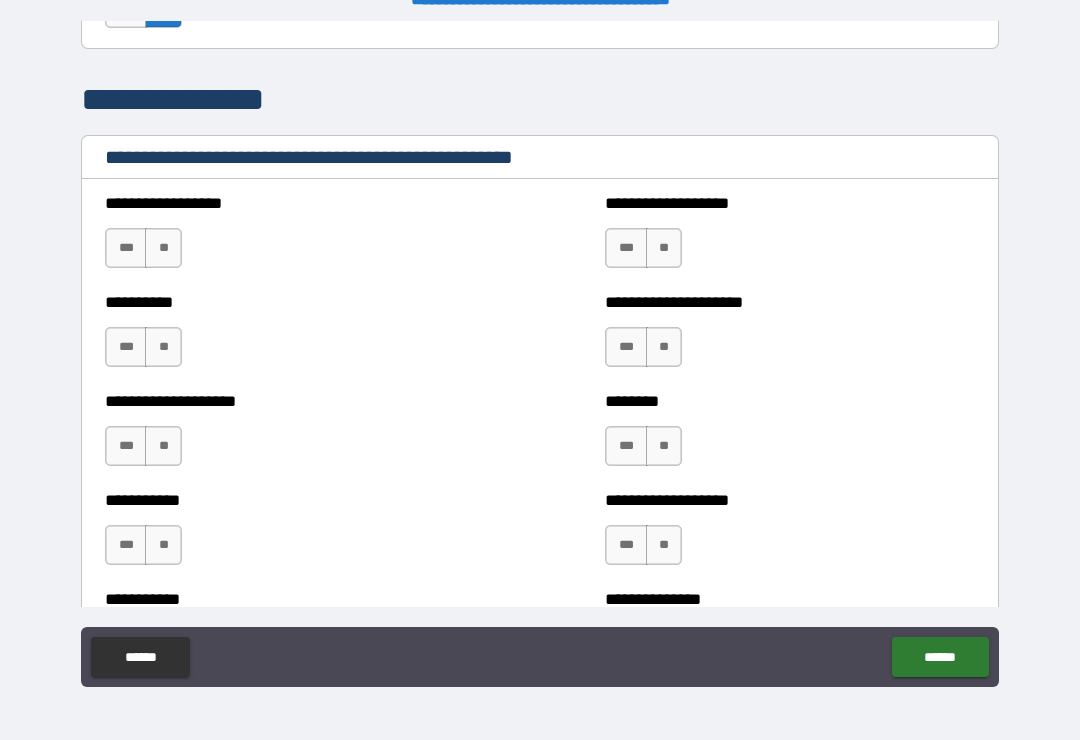 scroll, scrollTop: 2343, scrollLeft: 0, axis: vertical 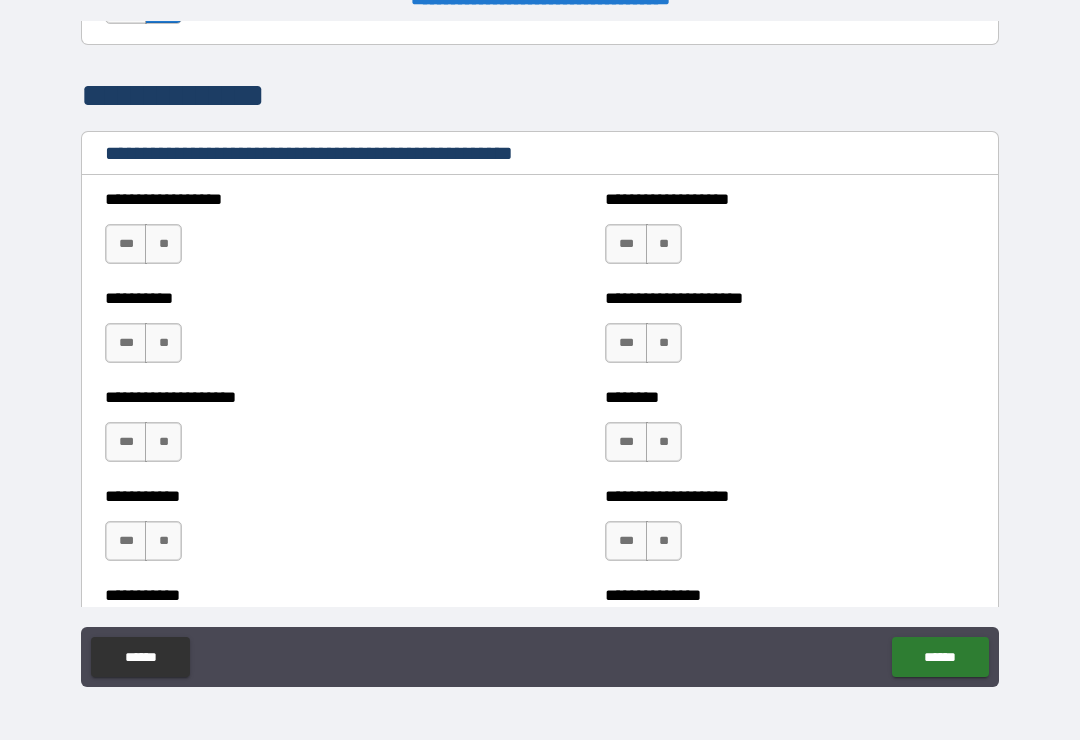 click on "**" at bounding box center (163, 244) 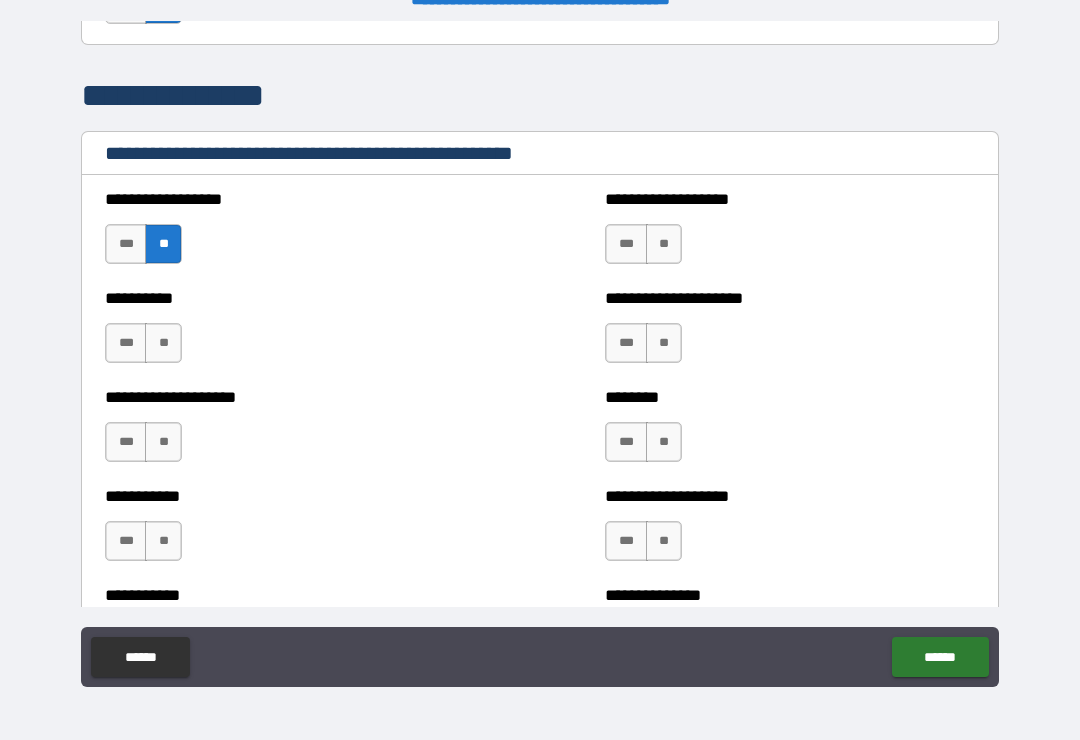 click on "**" at bounding box center (163, 343) 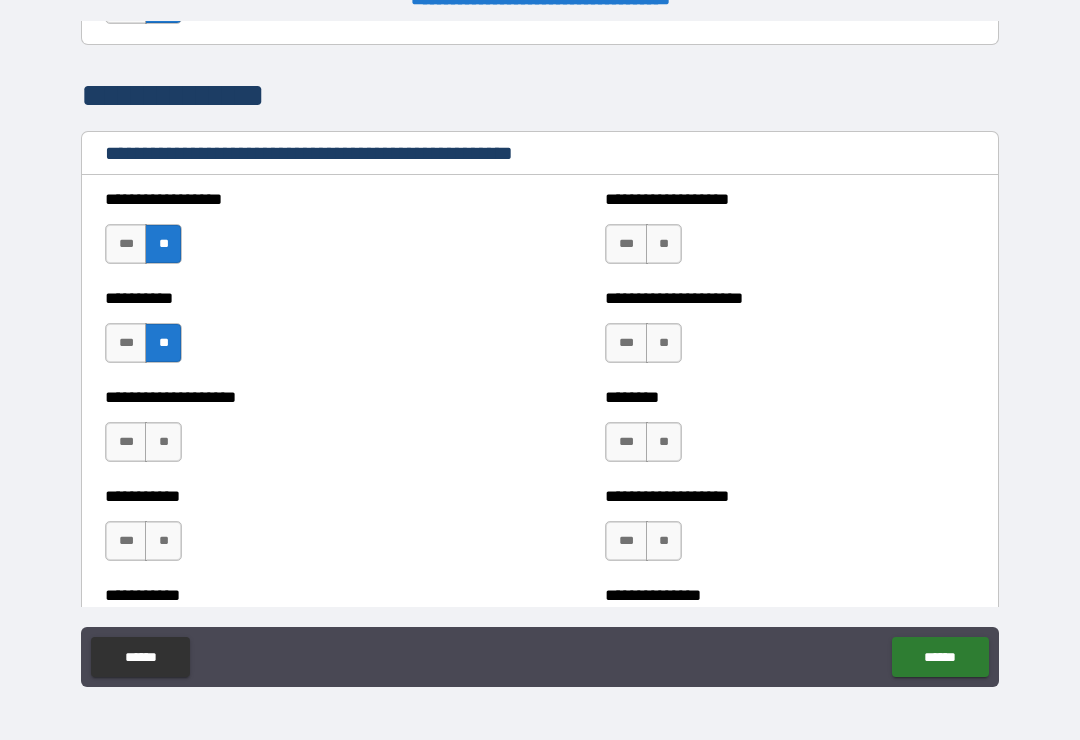 click on "**" at bounding box center [163, 442] 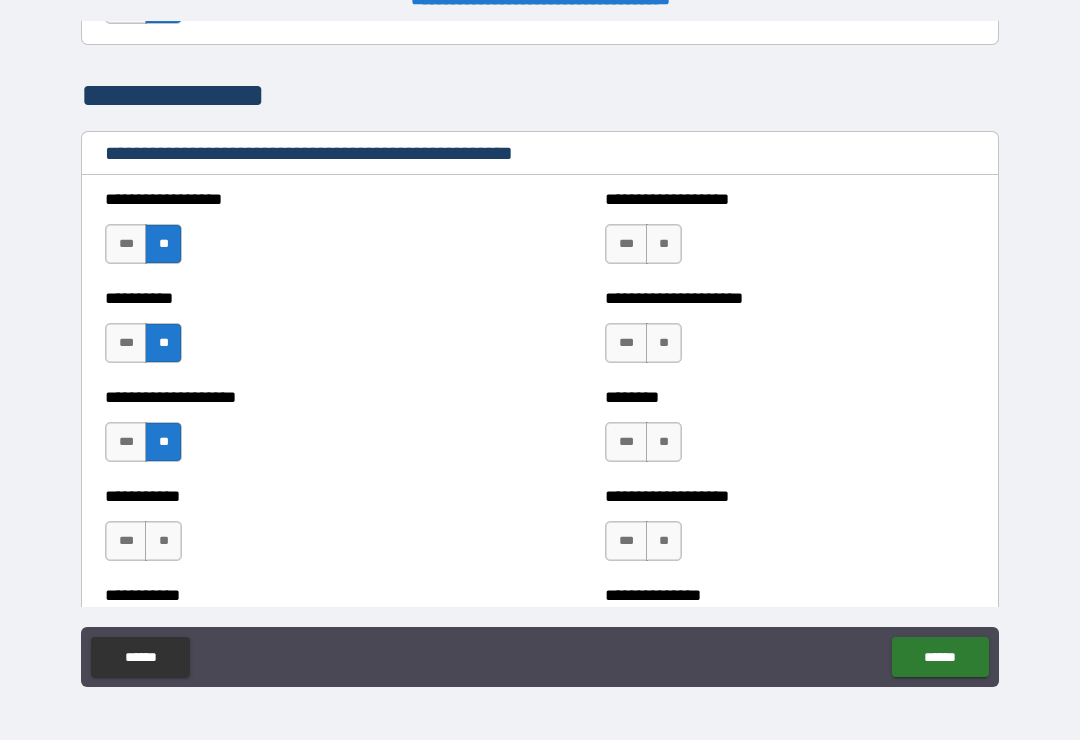 click on "**" at bounding box center [163, 541] 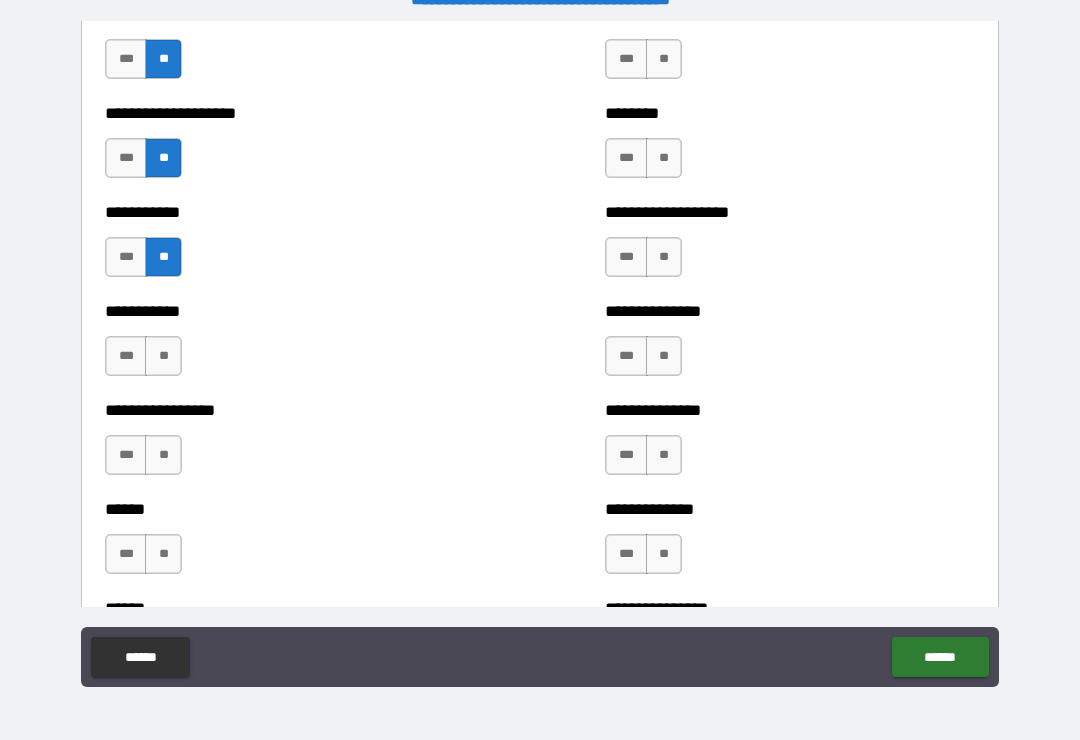 scroll, scrollTop: 2628, scrollLeft: 0, axis: vertical 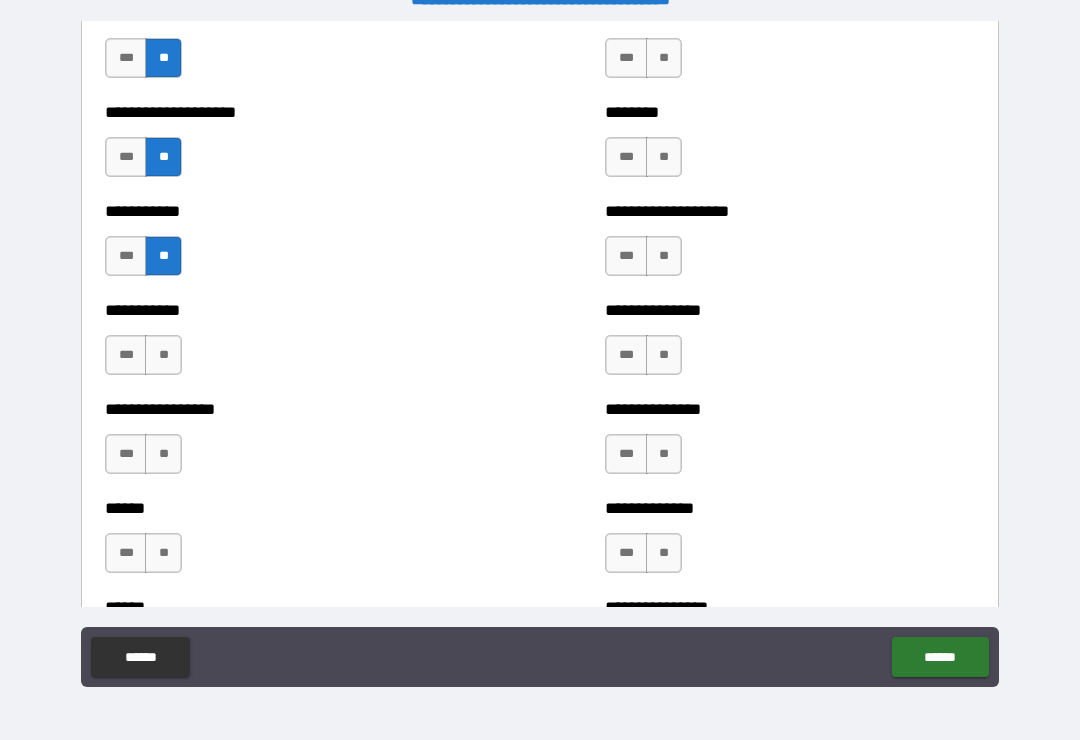 click on "**" at bounding box center (163, 355) 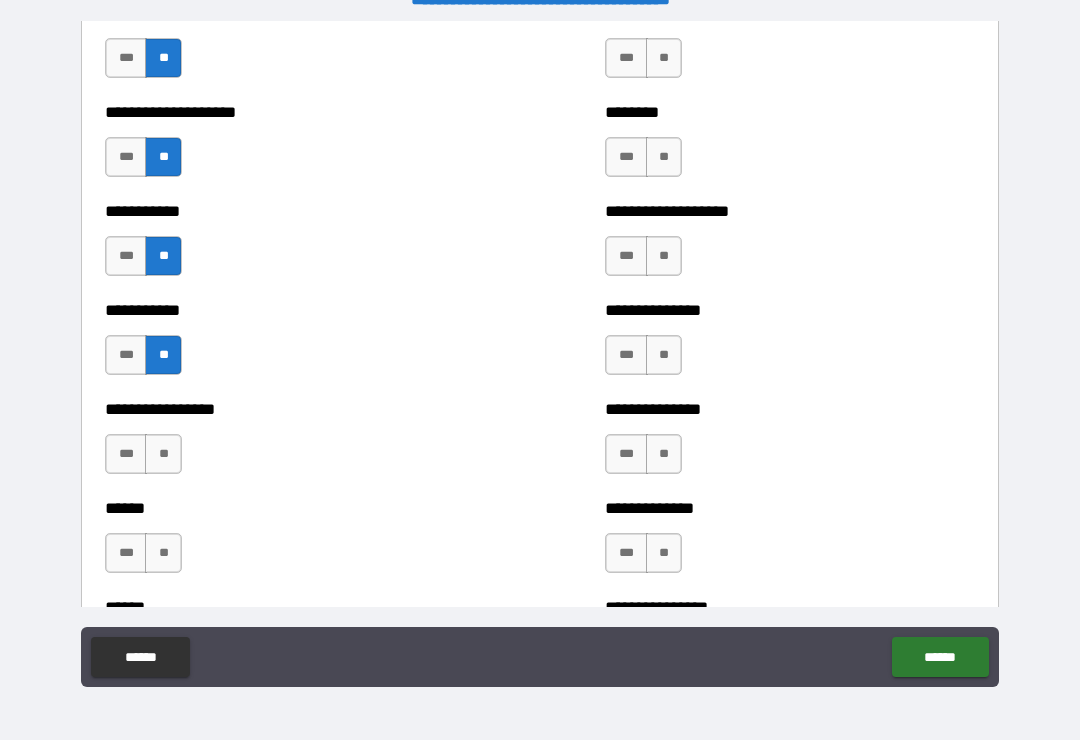 click on "**" at bounding box center (163, 454) 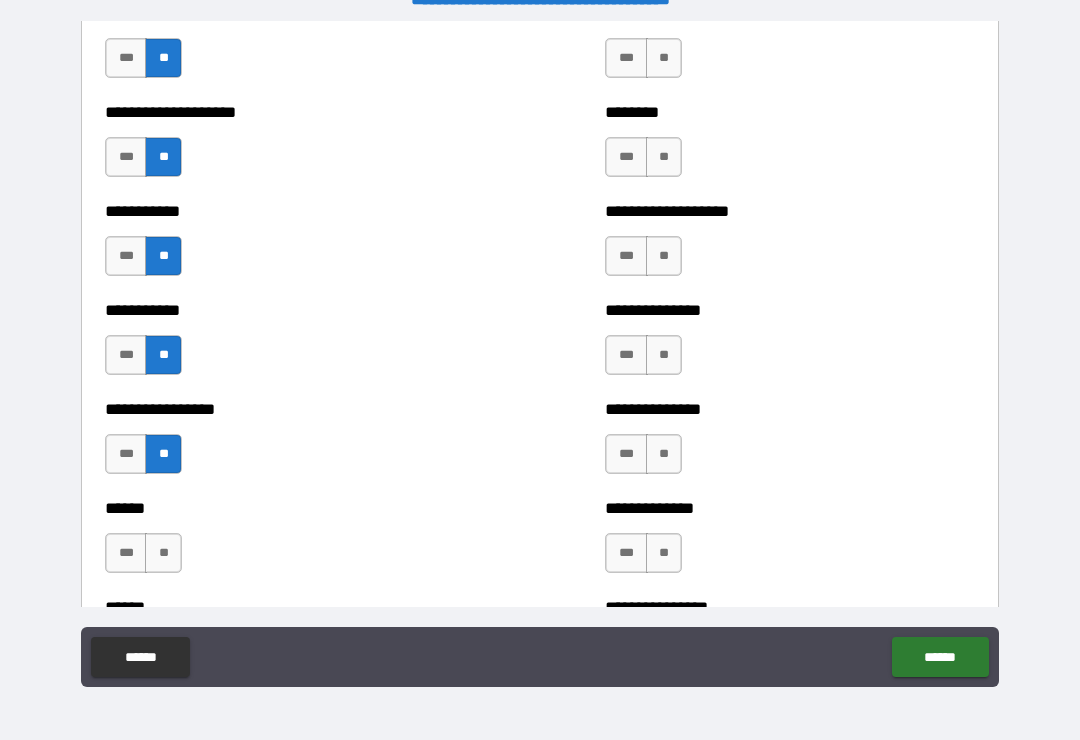 click on "**" at bounding box center [163, 553] 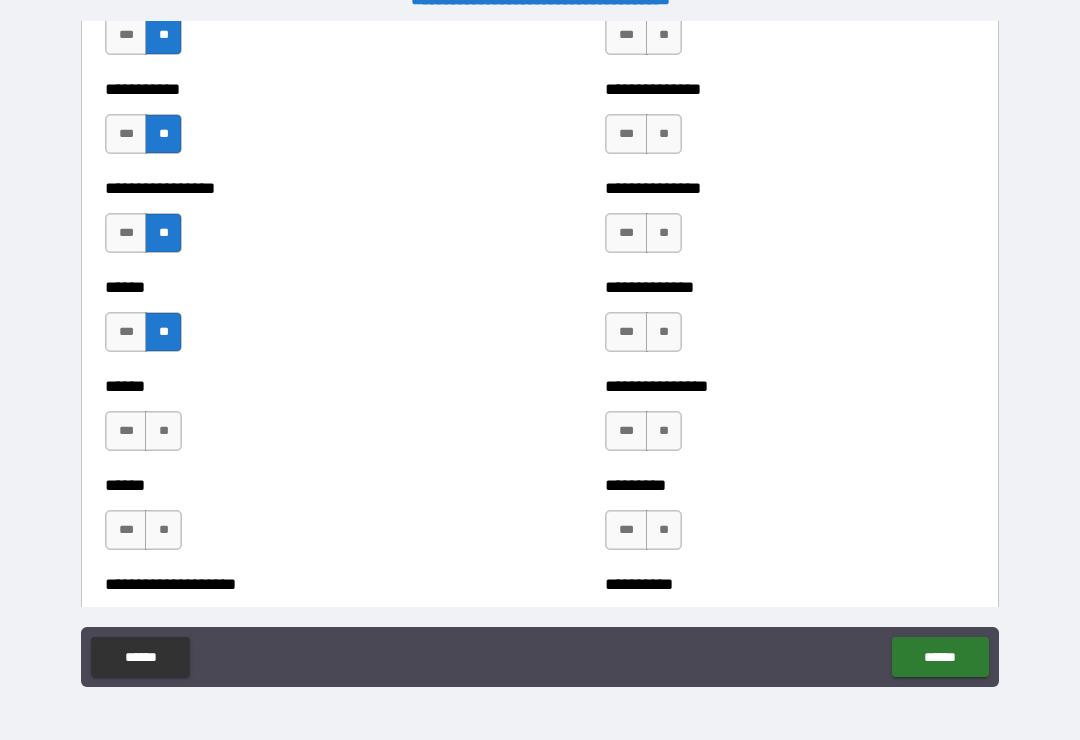 scroll, scrollTop: 2860, scrollLeft: 0, axis: vertical 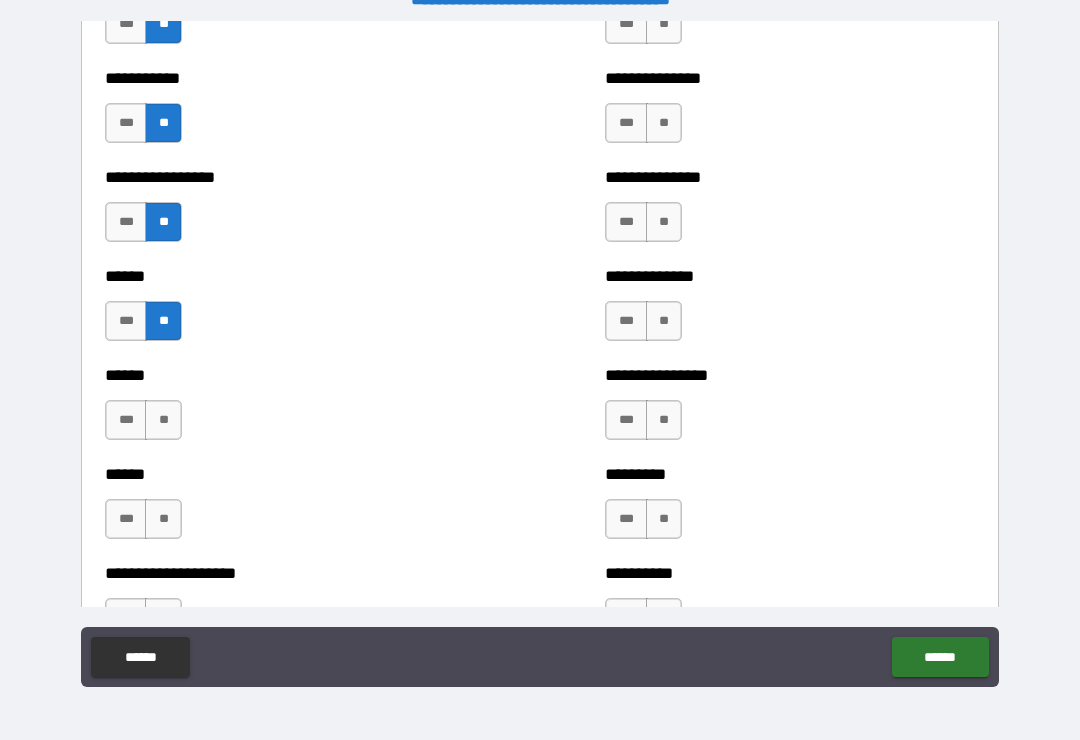 click on "**" at bounding box center (163, 420) 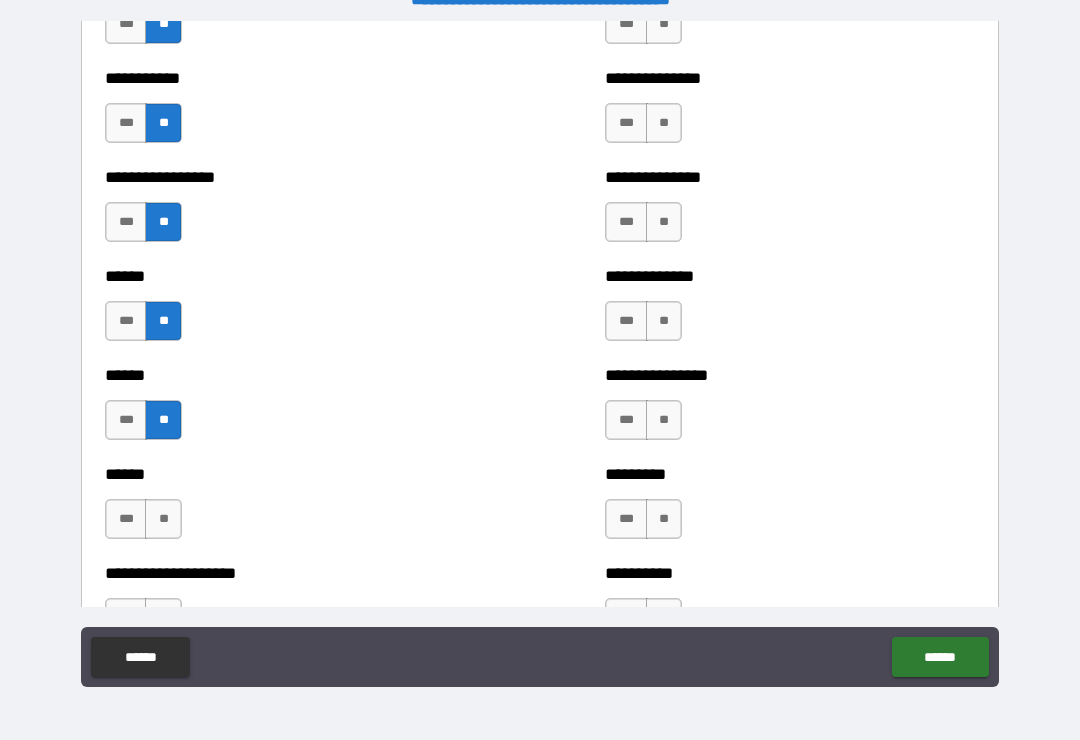 click on "**" at bounding box center [163, 519] 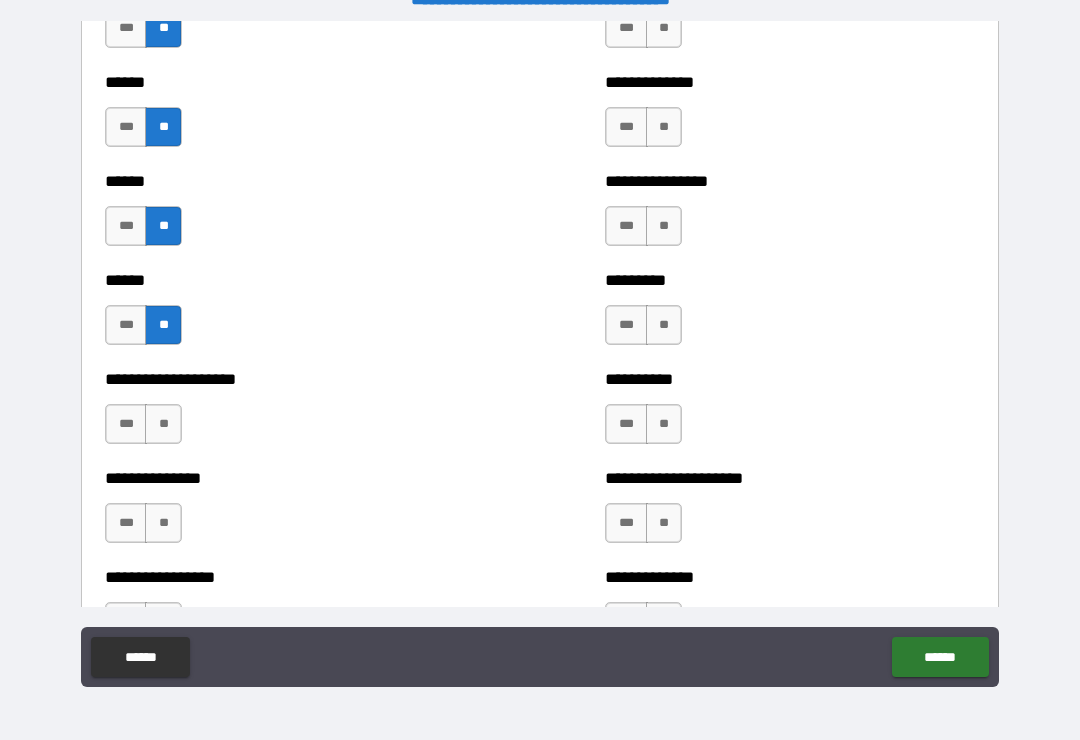 scroll, scrollTop: 3058, scrollLeft: 0, axis: vertical 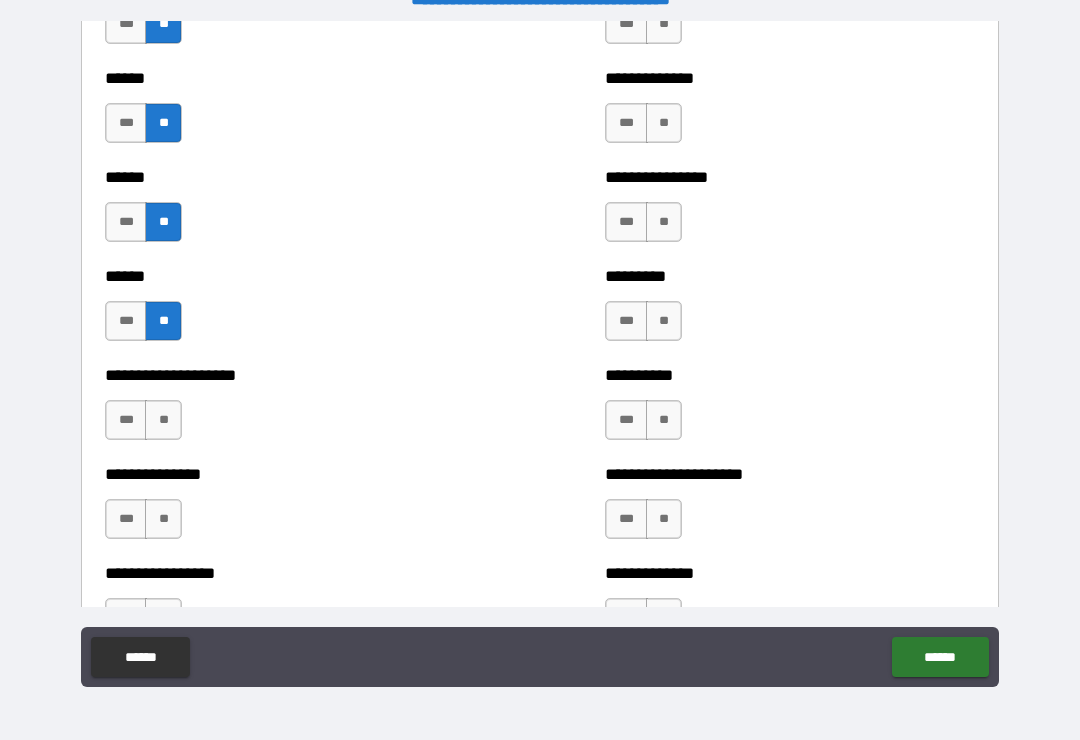 click on "**" at bounding box center [163, 420] 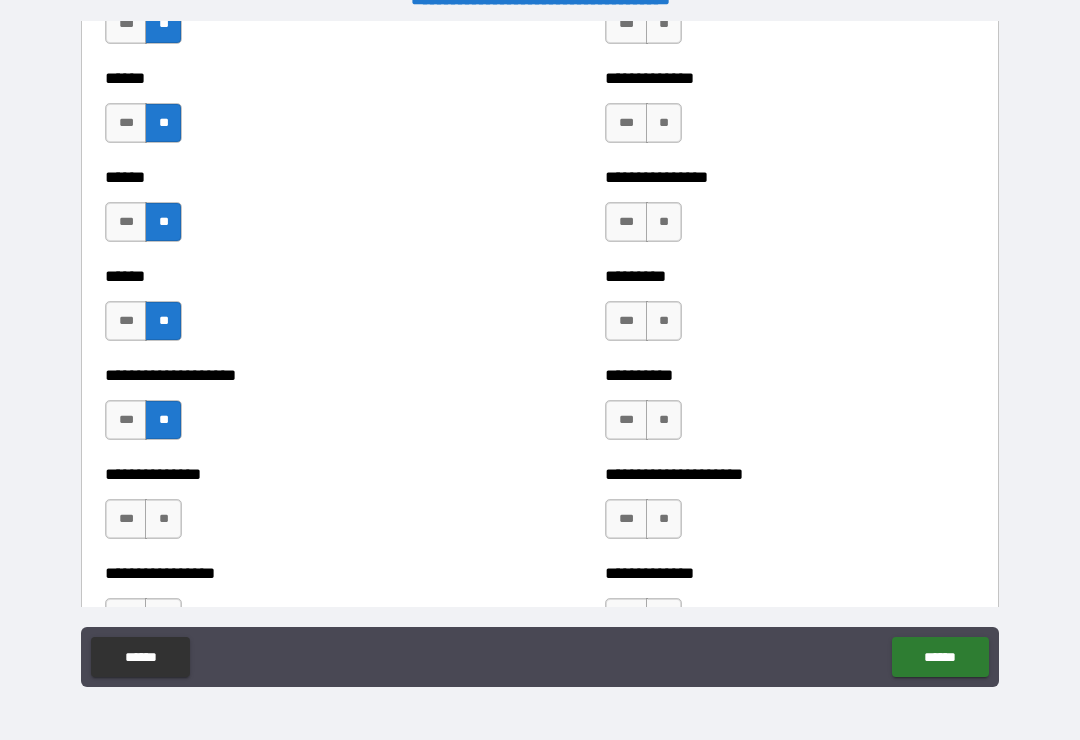 click on "**" at bounding box center [163, 519] 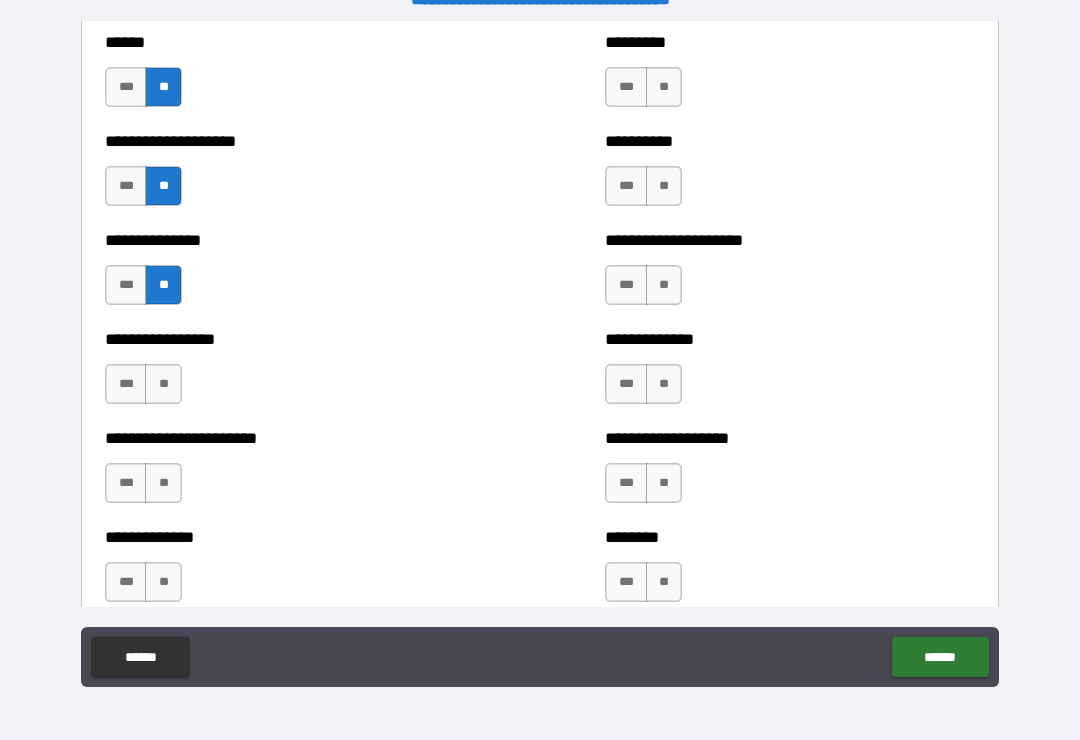 scroll, scrollTop: 3296, scrollLeft: 0, axis: vertical 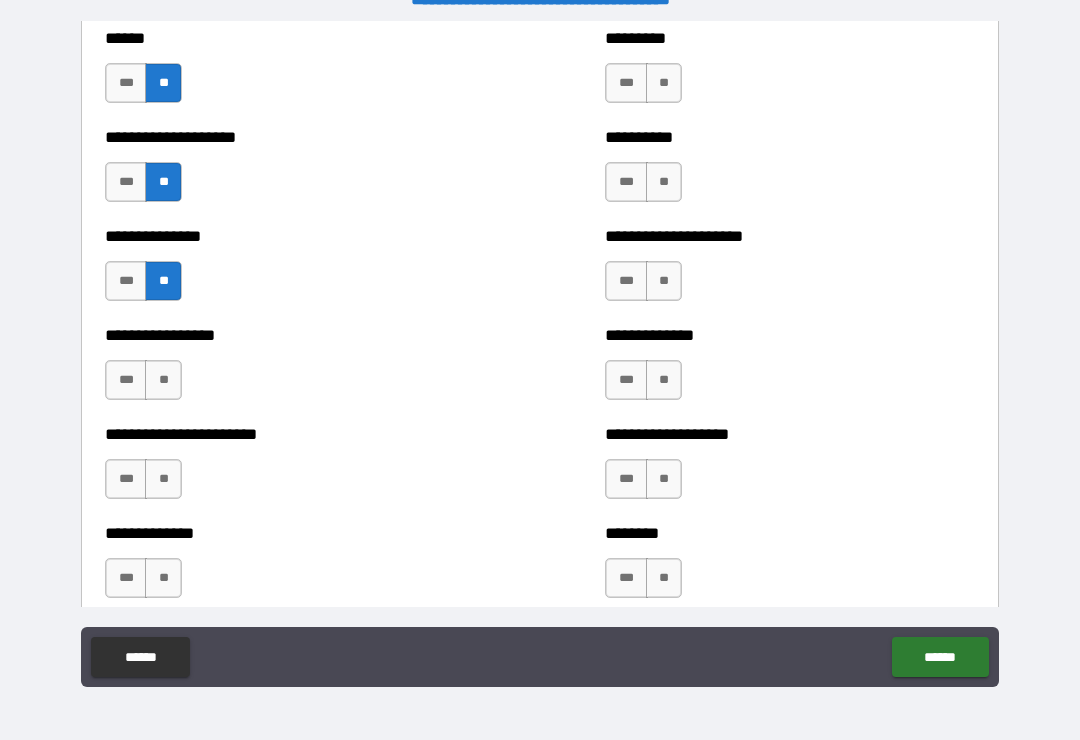 click on "**" at bounding box center [163, 380] 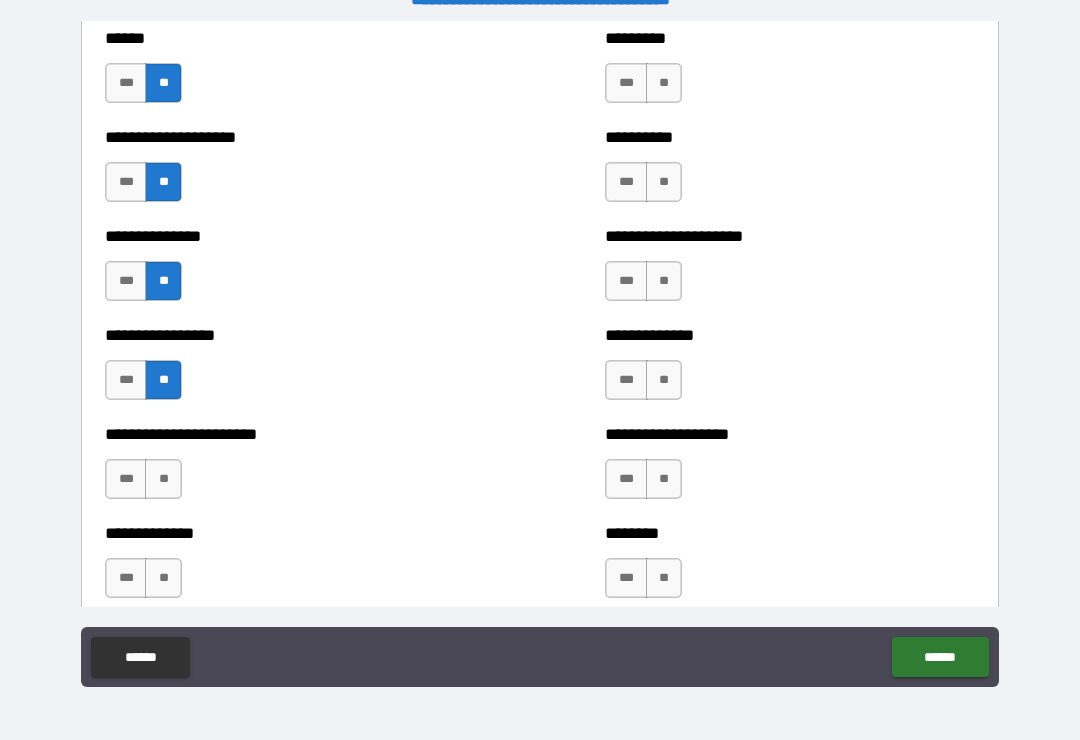 click on "**" at bounding box center [163, 479] 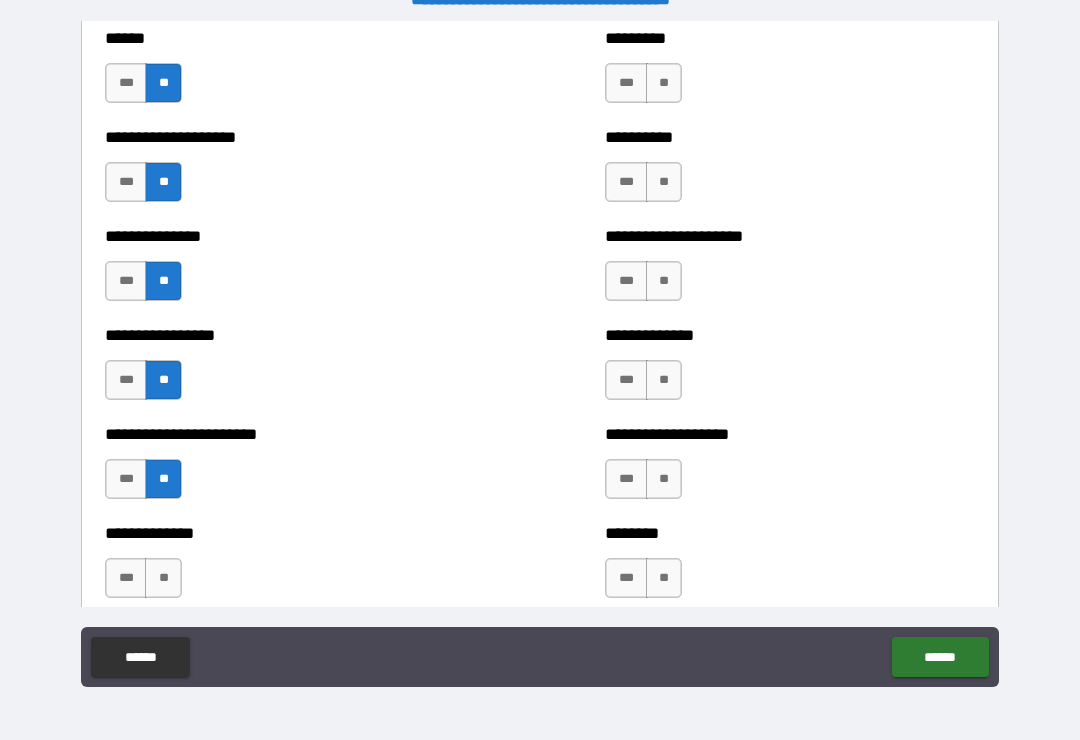 click on "**" at bounding box center (163, 578) 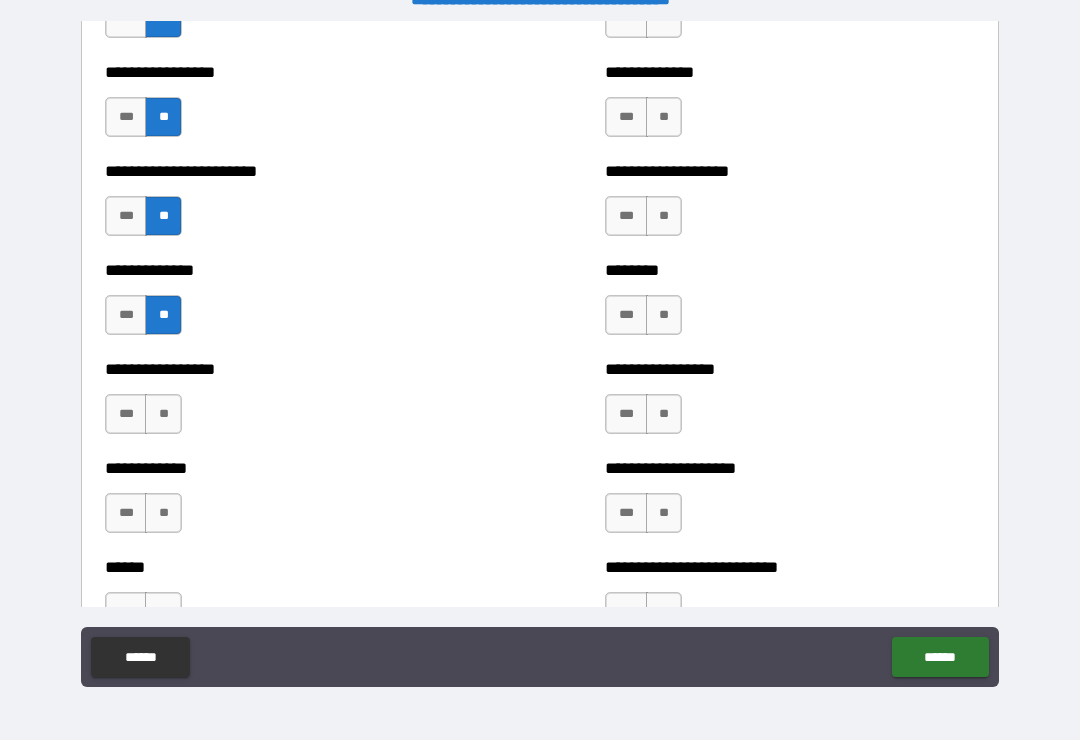 scroll, scrollTop: 3560, scrollLeft: 0, axis: vertical 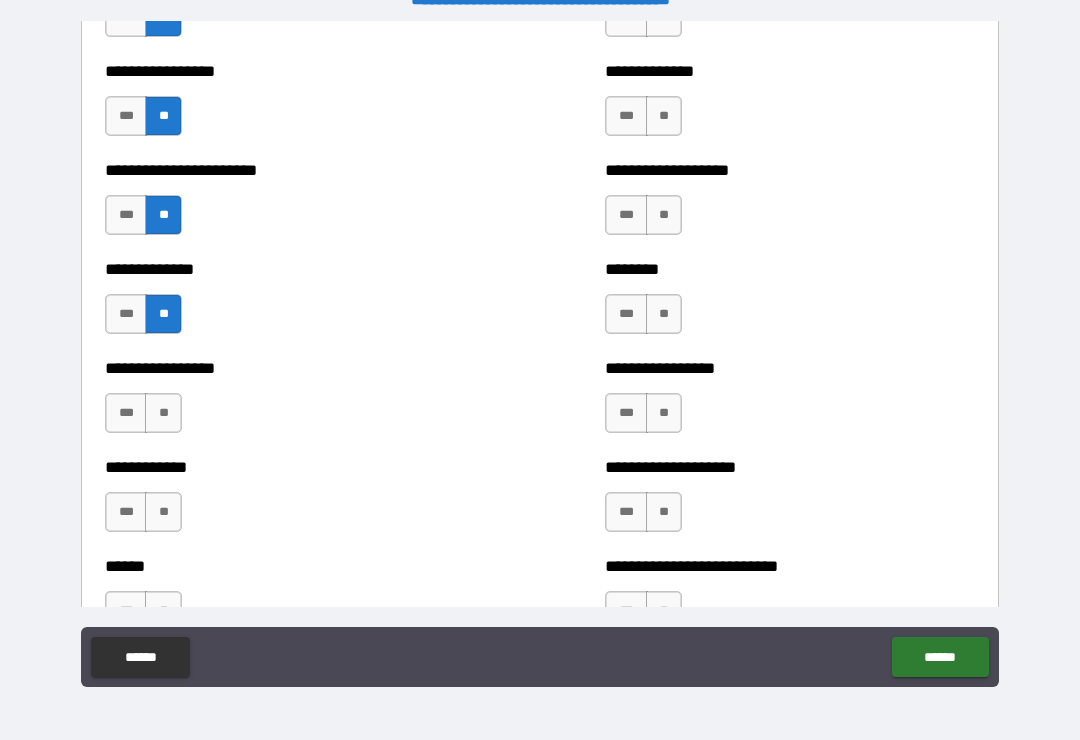 click on "**" at bounding box center [163, 413] 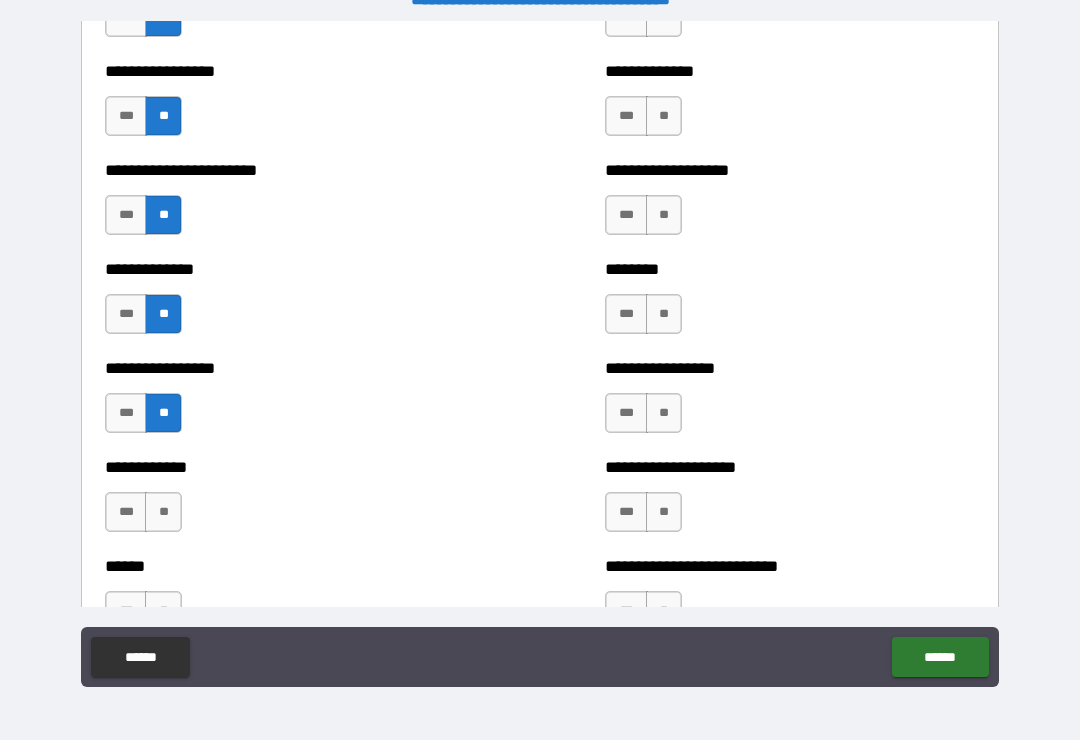 click on "**" at bounding box center (163, 512) 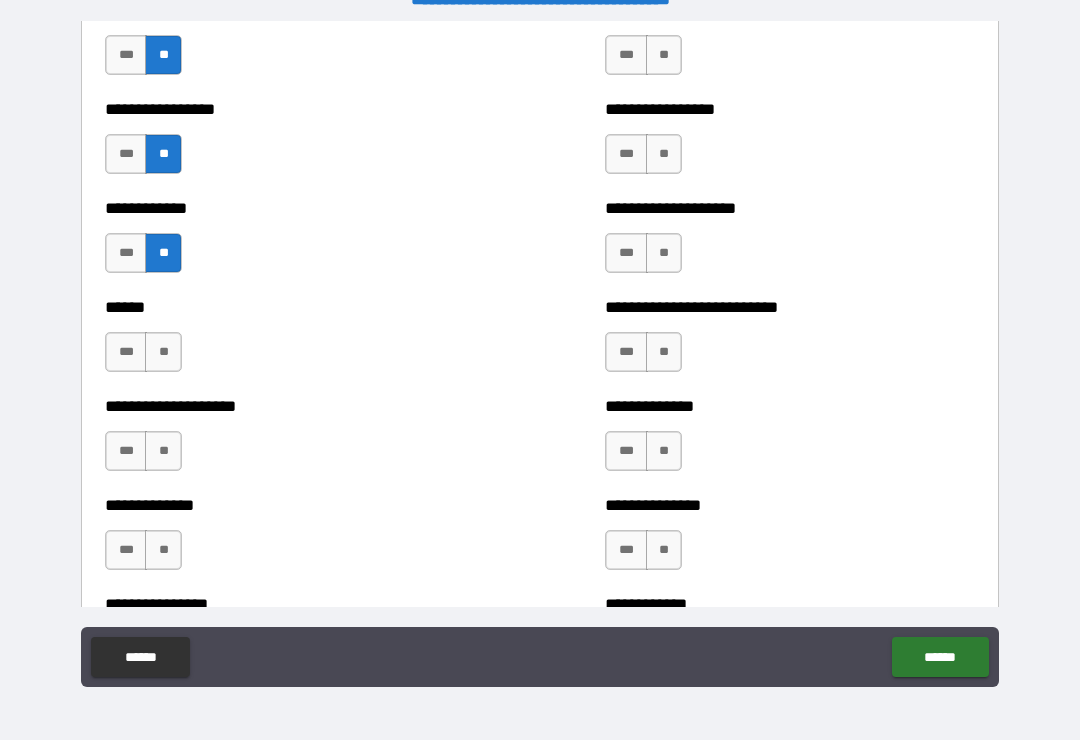 scroll, scrollTop: 3821, scrollLeft: 0, axis: vertical 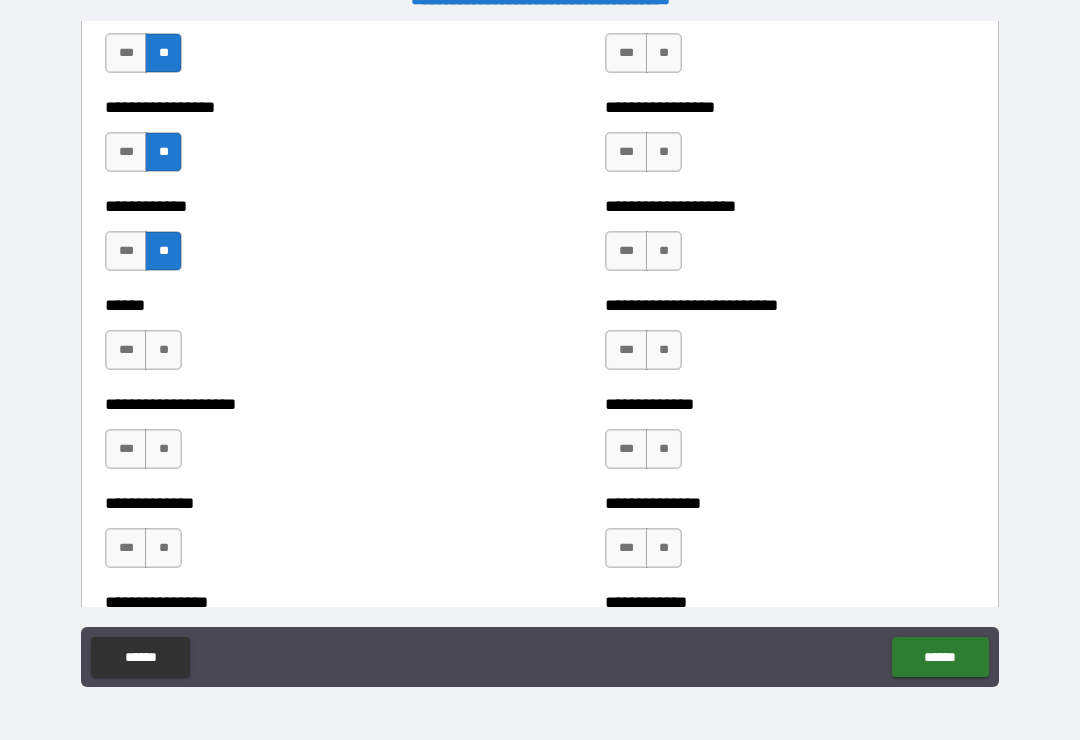click on "**" at bounding box center (163, 350) 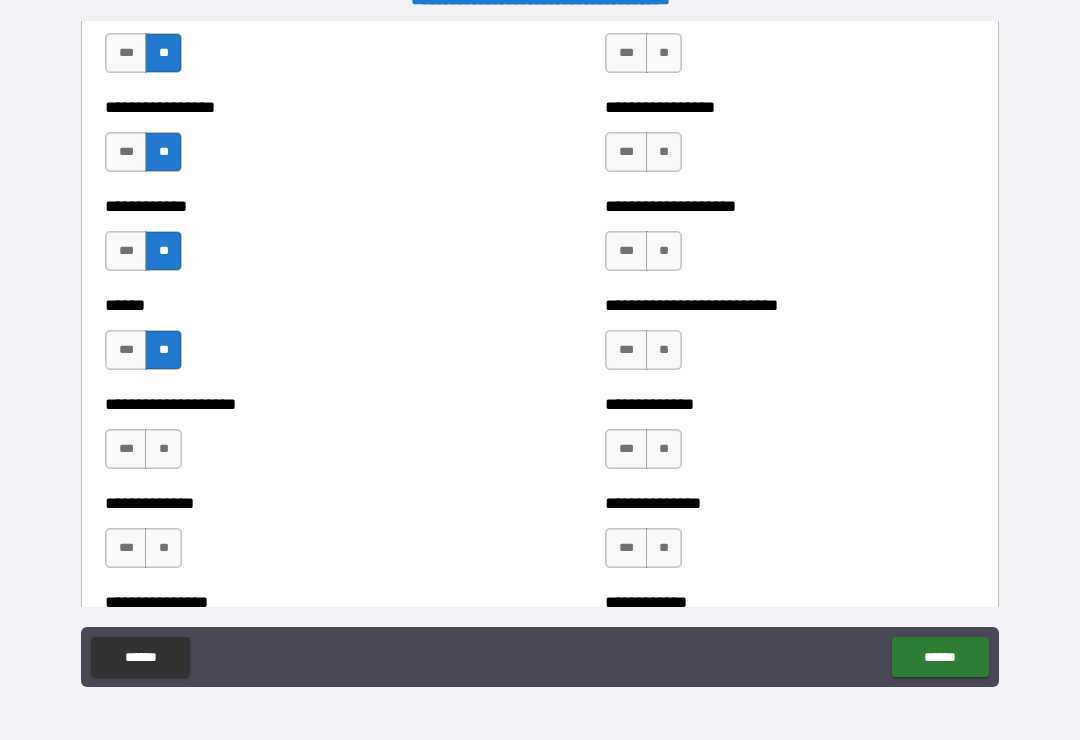click on "**" at bounding box center [163, 449] 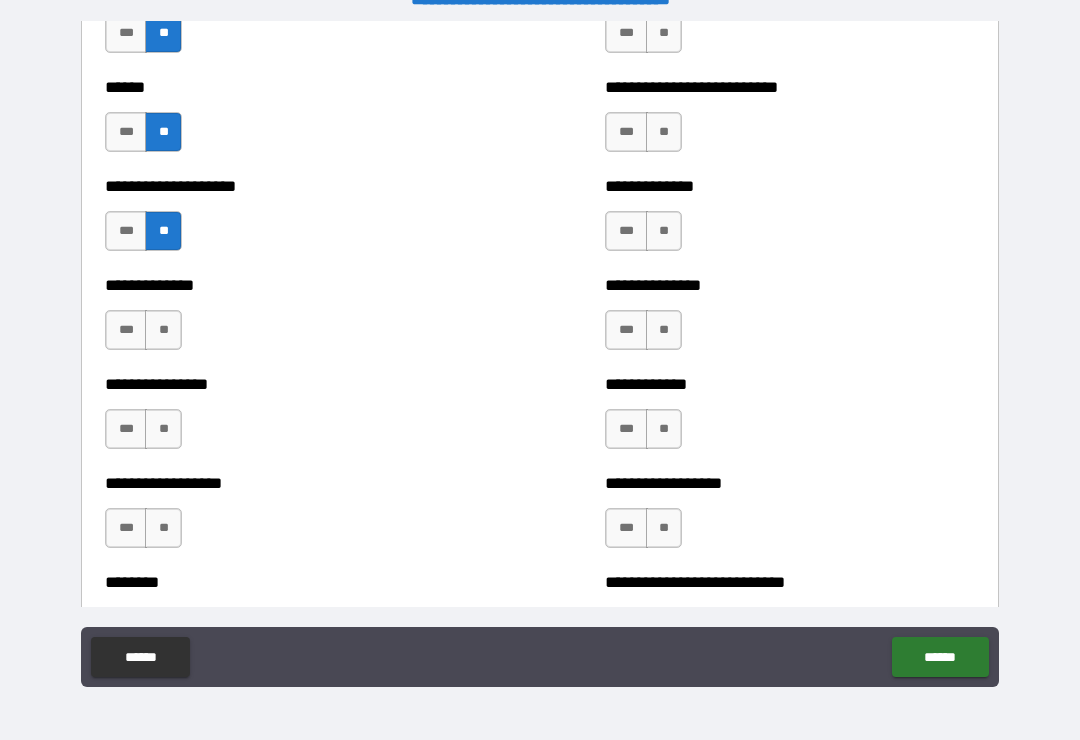 scroll, scrollTop: 4041, scrollLeft: 0, axis: vertical 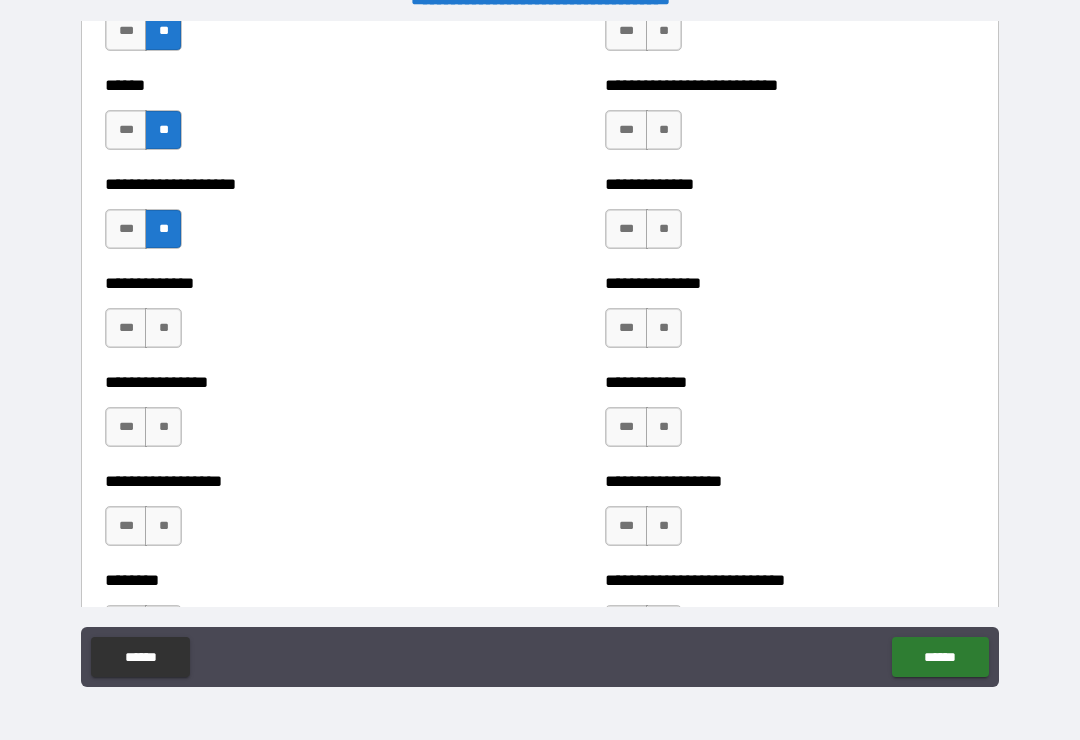 click on "**" at bounding box center [163, 328] 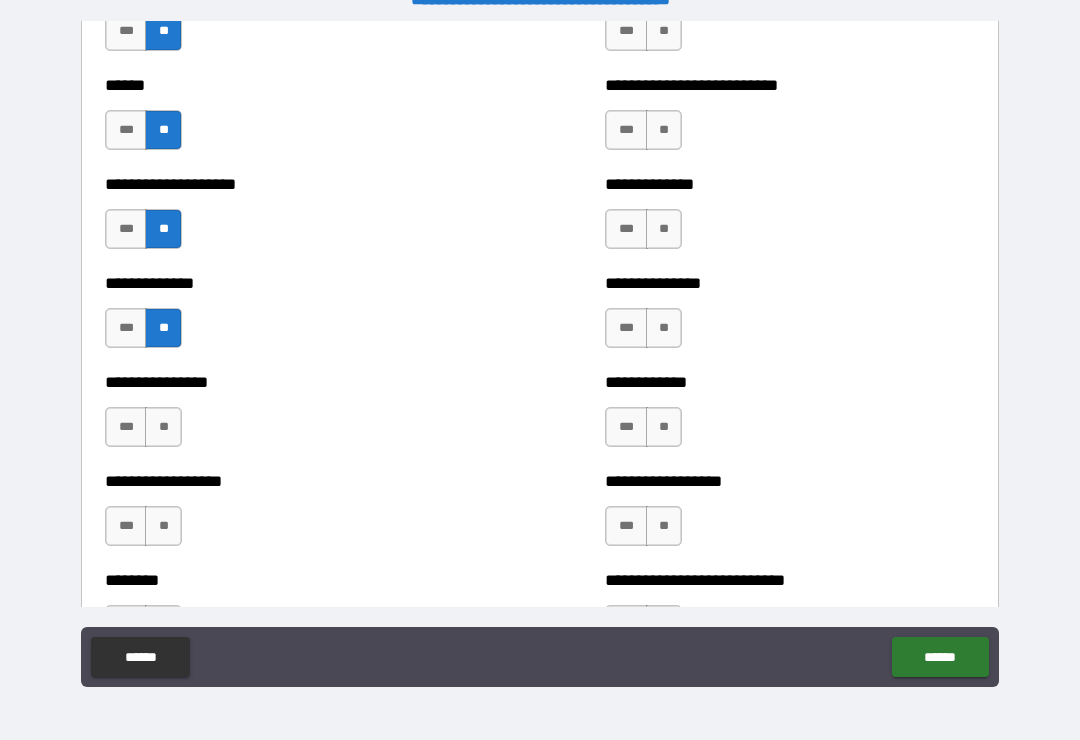 click on "**" at bounding box center [163, 427] 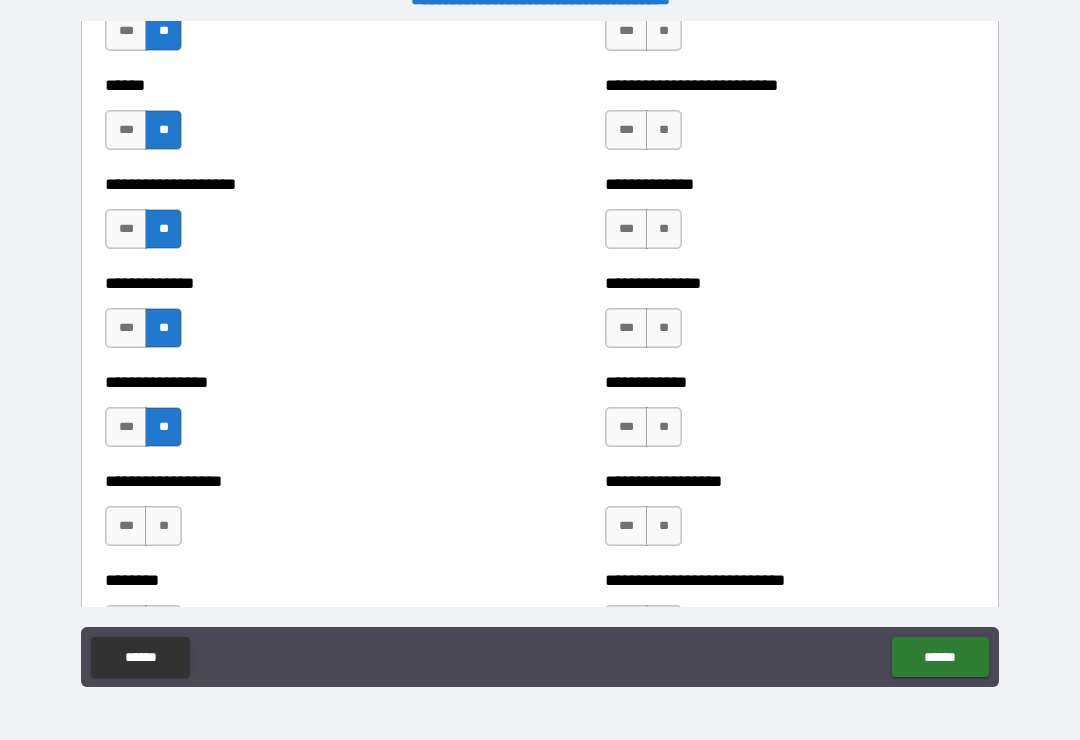 click on "**" at bounding box center (163, 526) 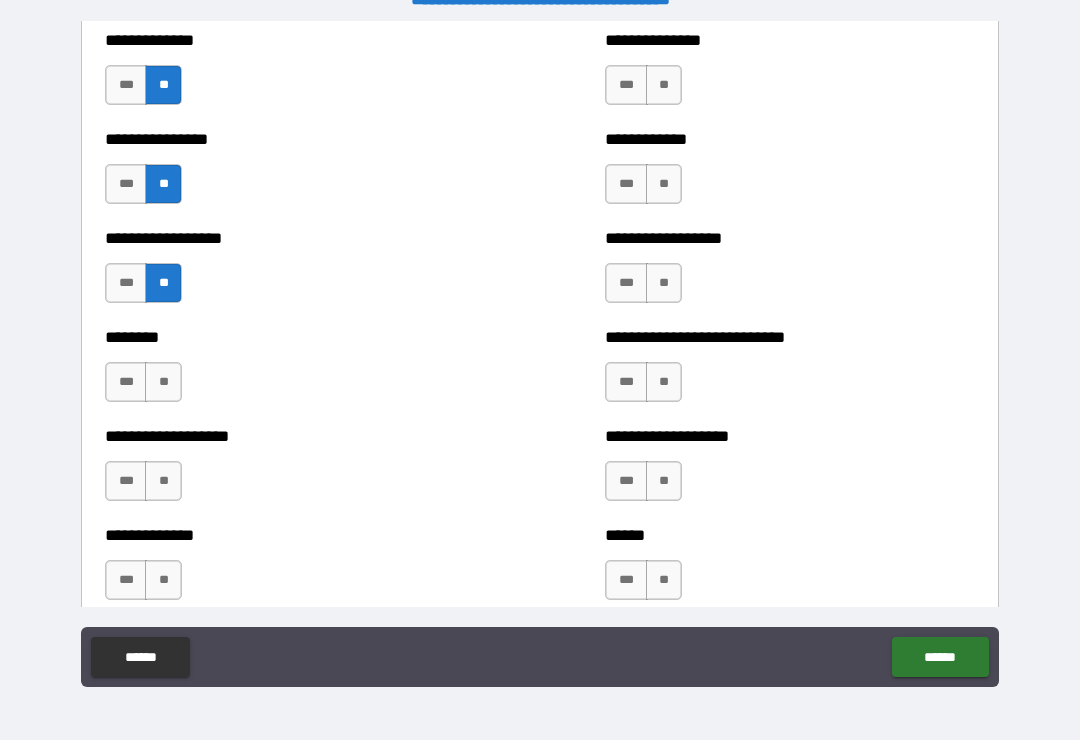 scroll, scrollTop: 4289, scrollLeft: 0, axis: vertical 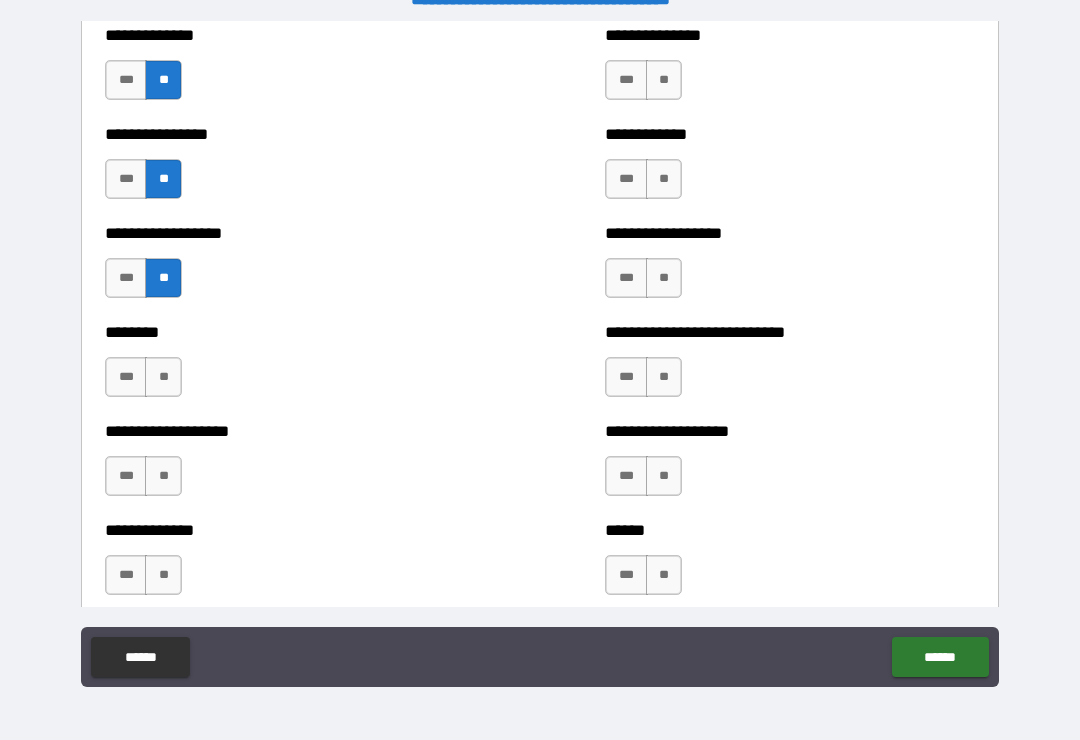 click on "**" at bounding box center (163, 377) 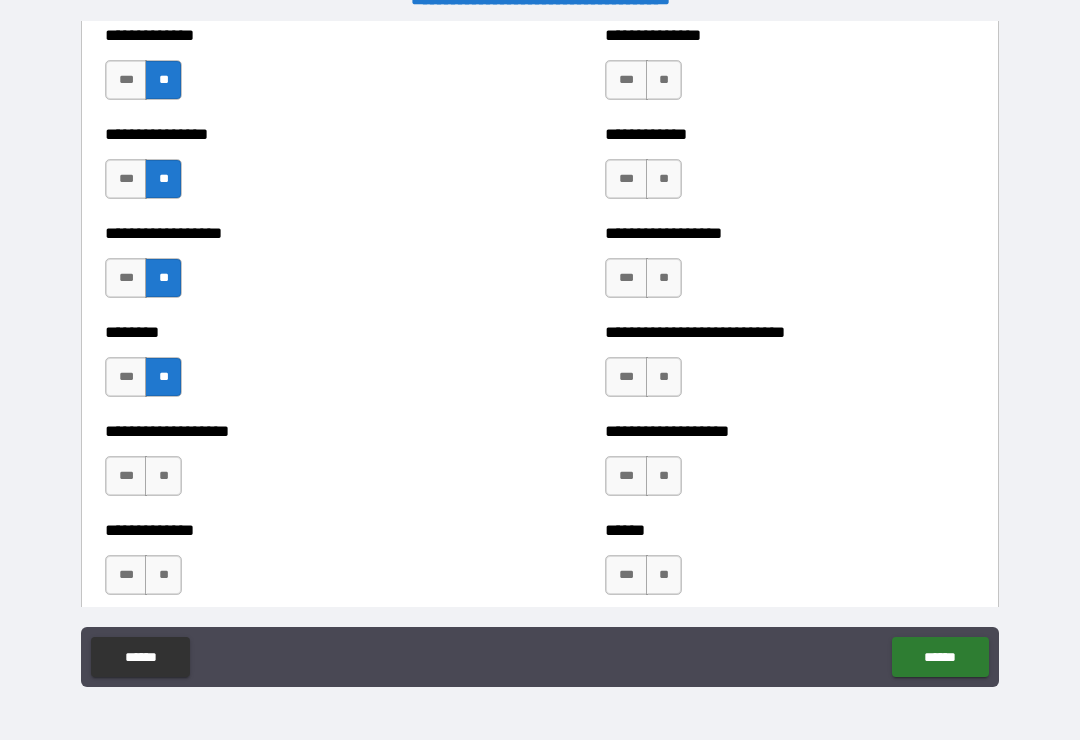click on "**" at bounding box center (163, 476) 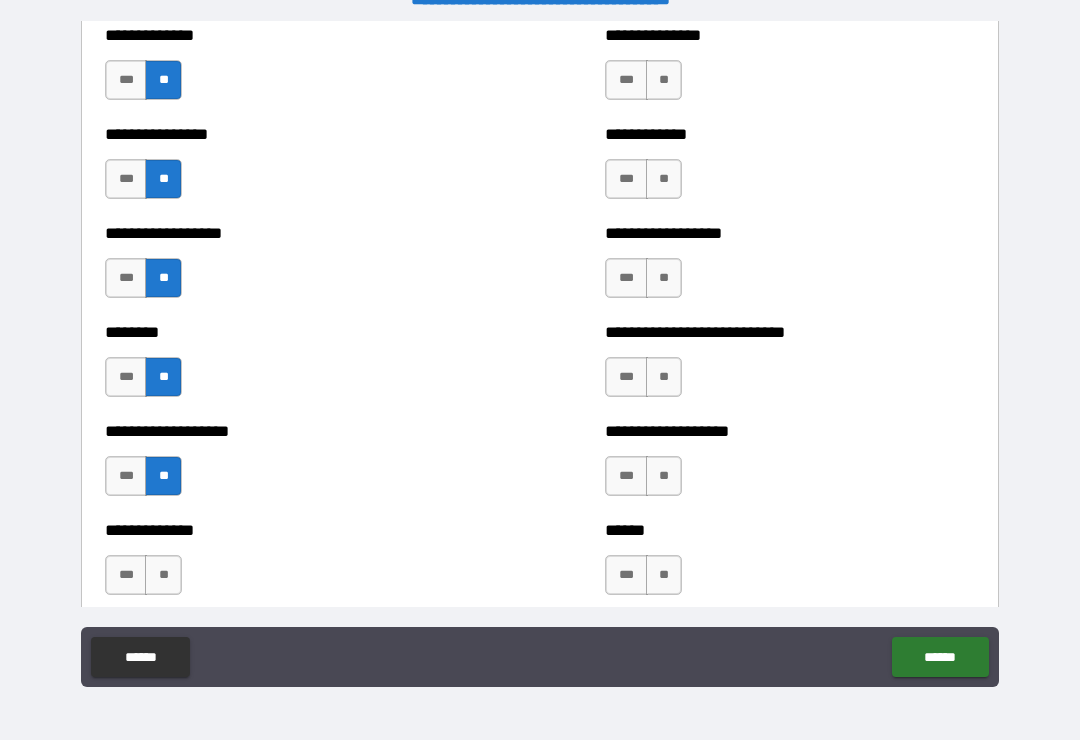 click on "**" at bounding box center (163, 575) 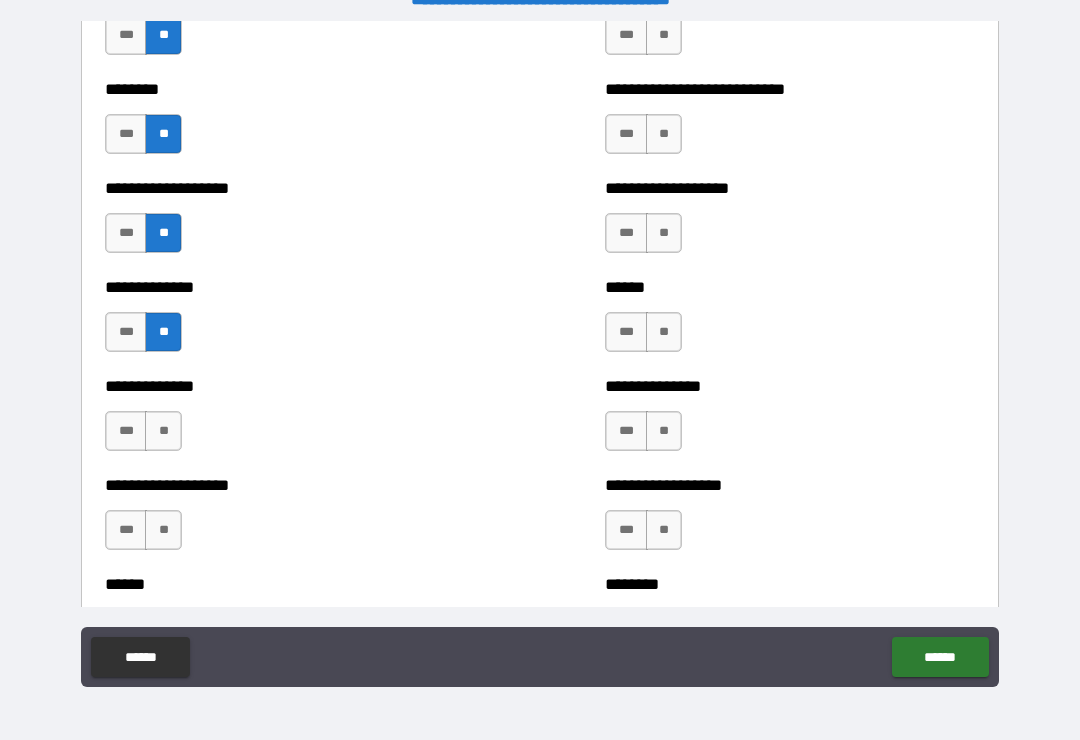 scroll, scrollTop: 4547, scrollLeft: 0, axis: vertical 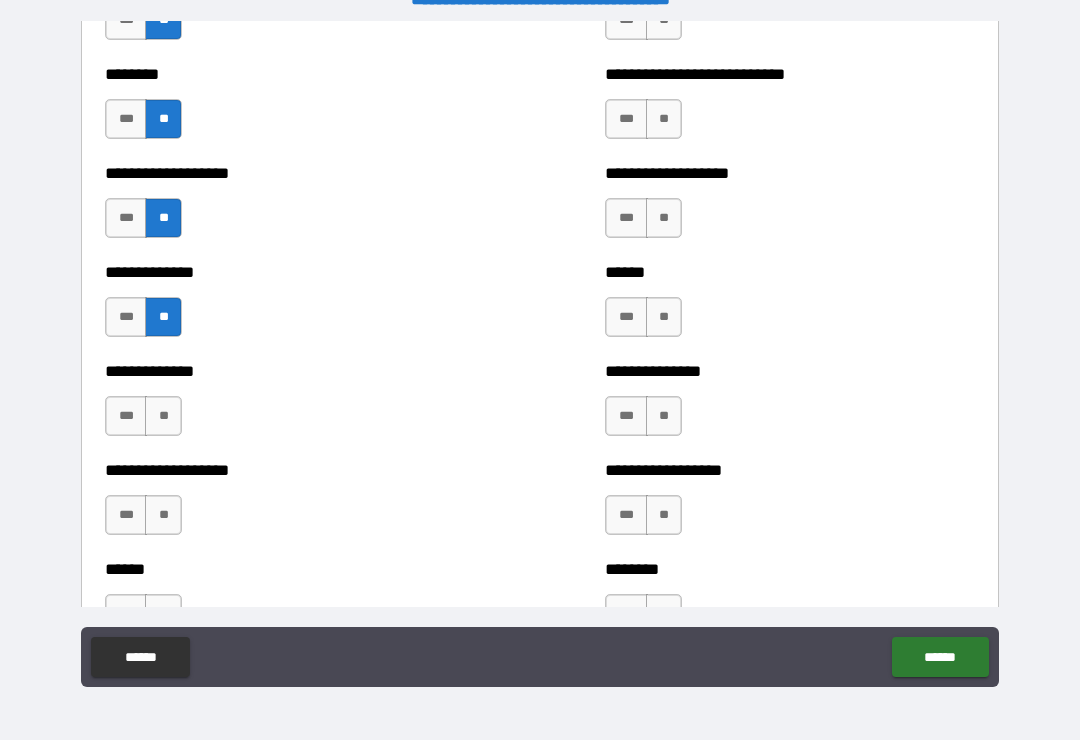 click on "**" at bounding box center (163, 416) 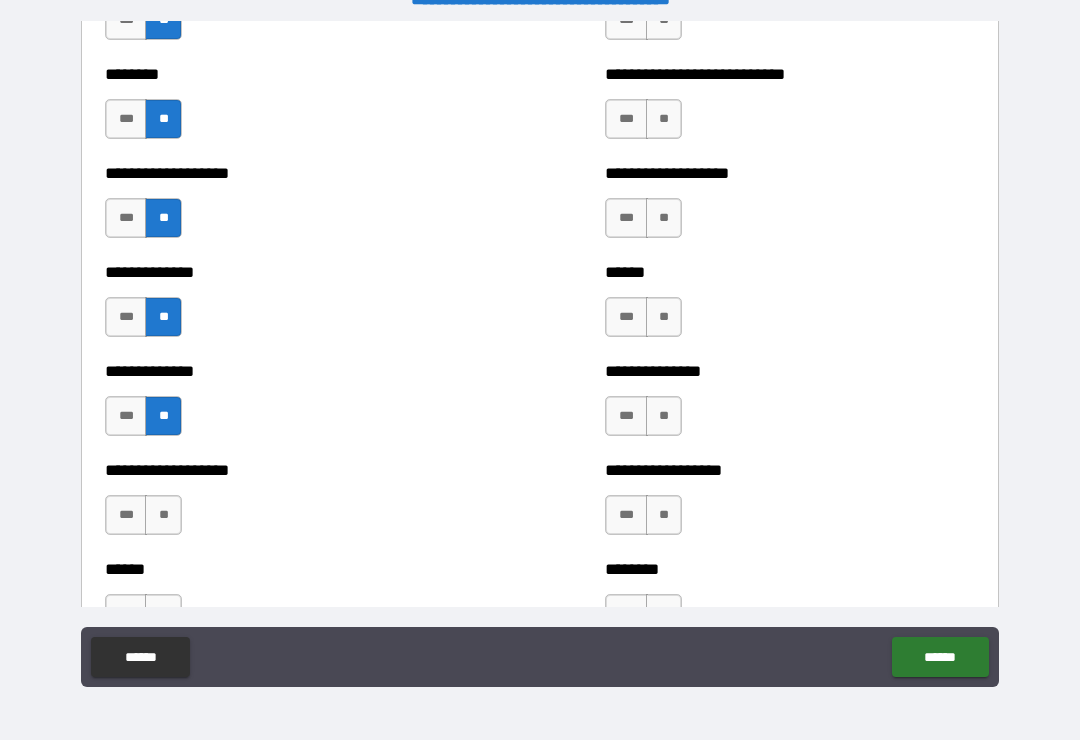 click on "**" at bounding box center (163, 515) 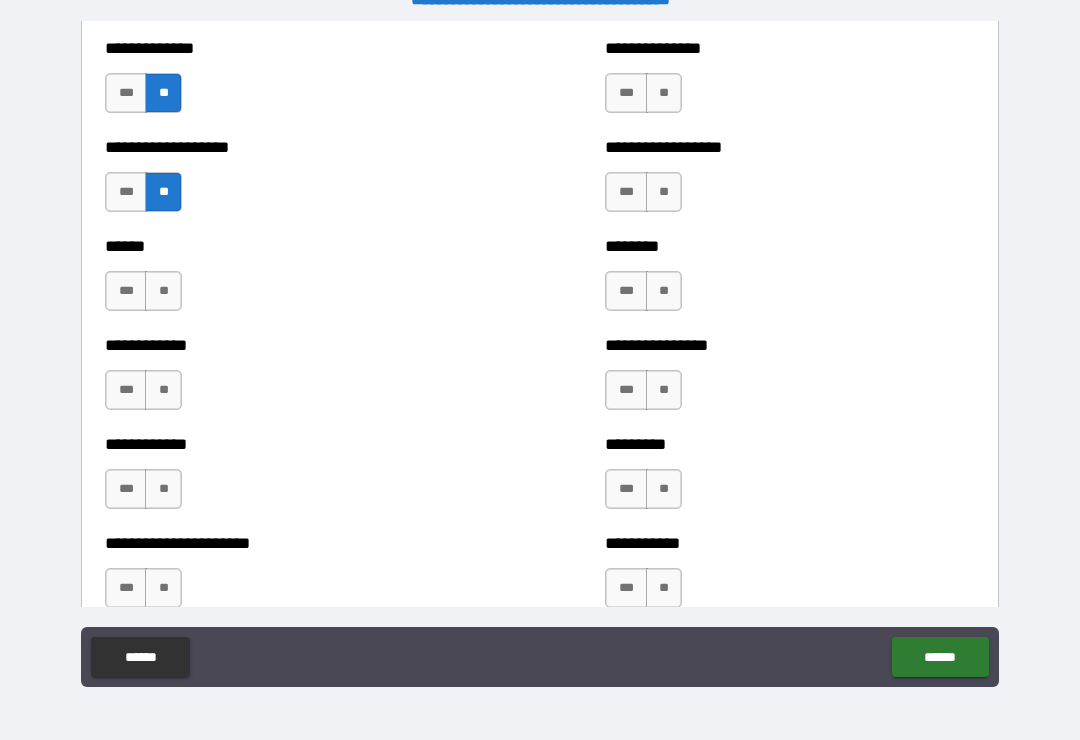 scroll, scrollTop: 4871, scrollLeft: 0, axis: vertical 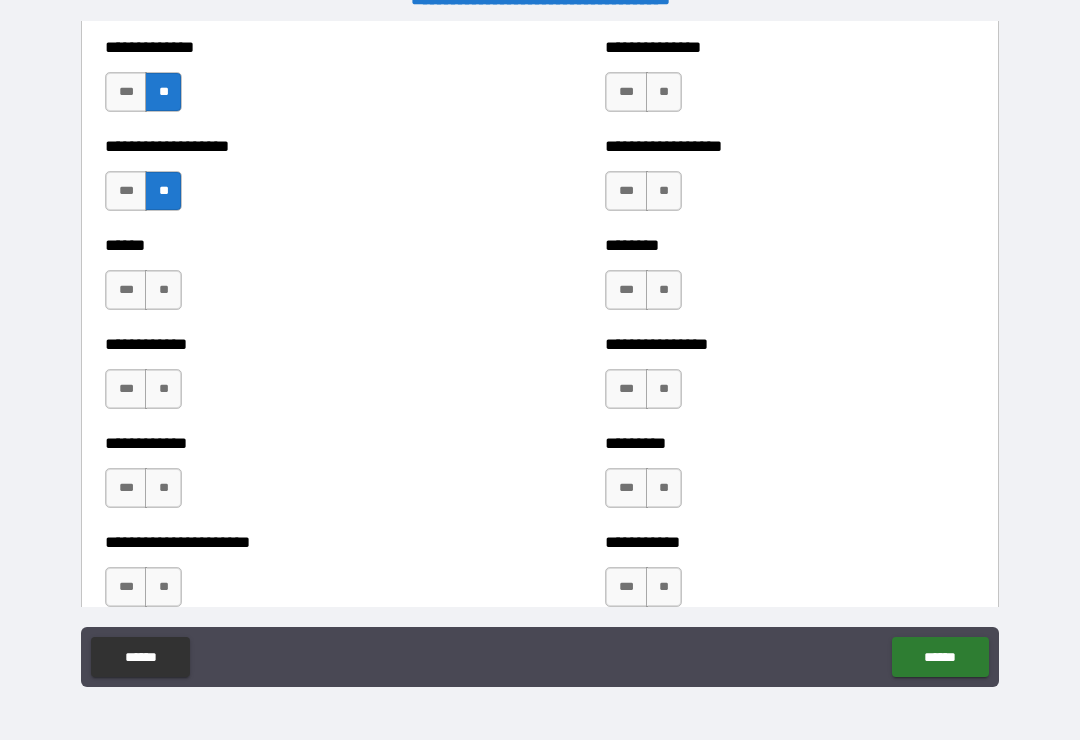 click on "**" at bounding box center (163, 290) 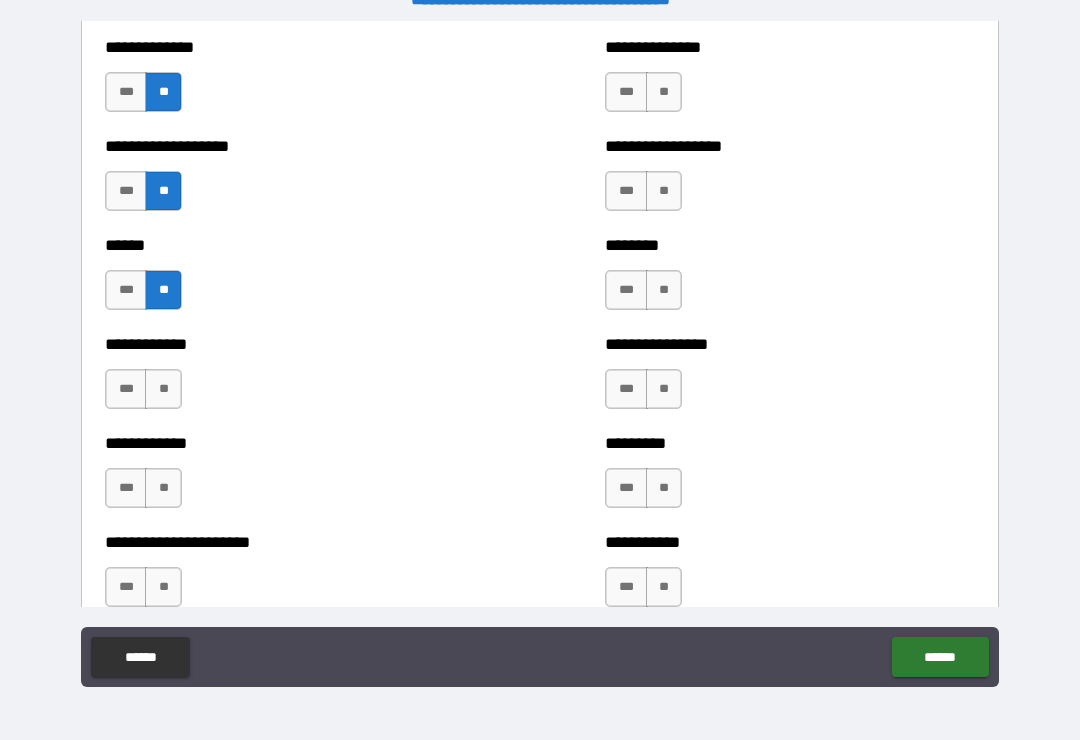 click on "**" at bounding box center (163, 389) 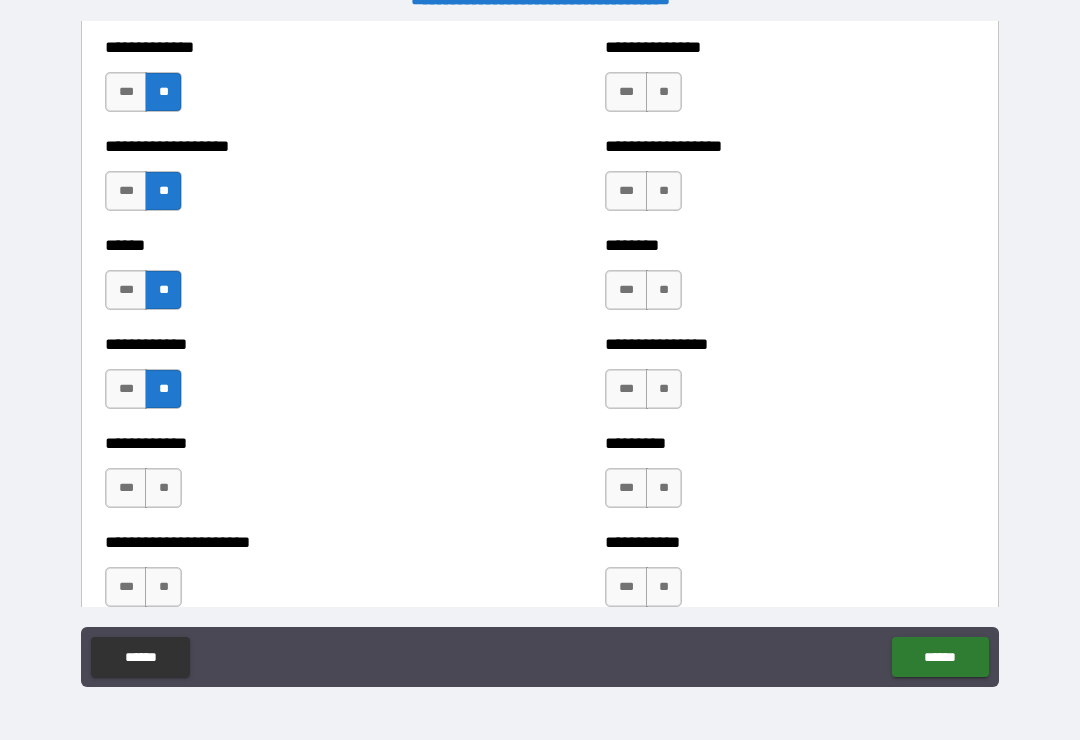 click on "**" at bounding box center (163, 488) 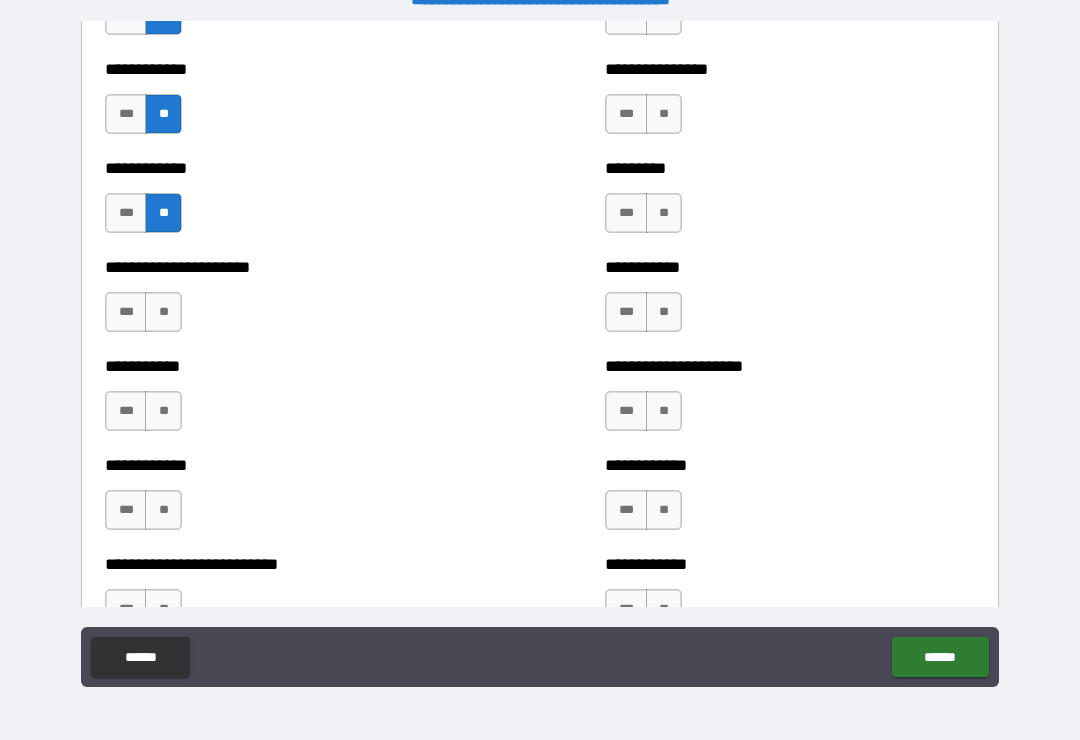 scroll, scrollTop: 5149, scrollLeft: 0, axis: vertical 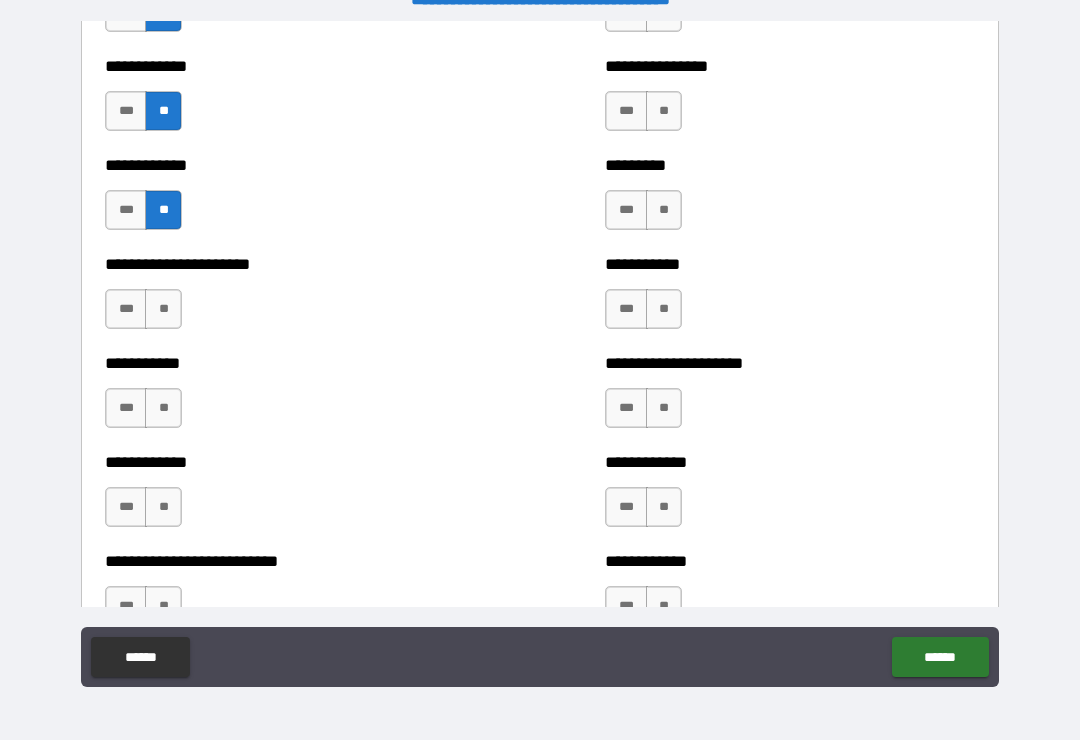 click on "**" at bounding box center [163, 309] 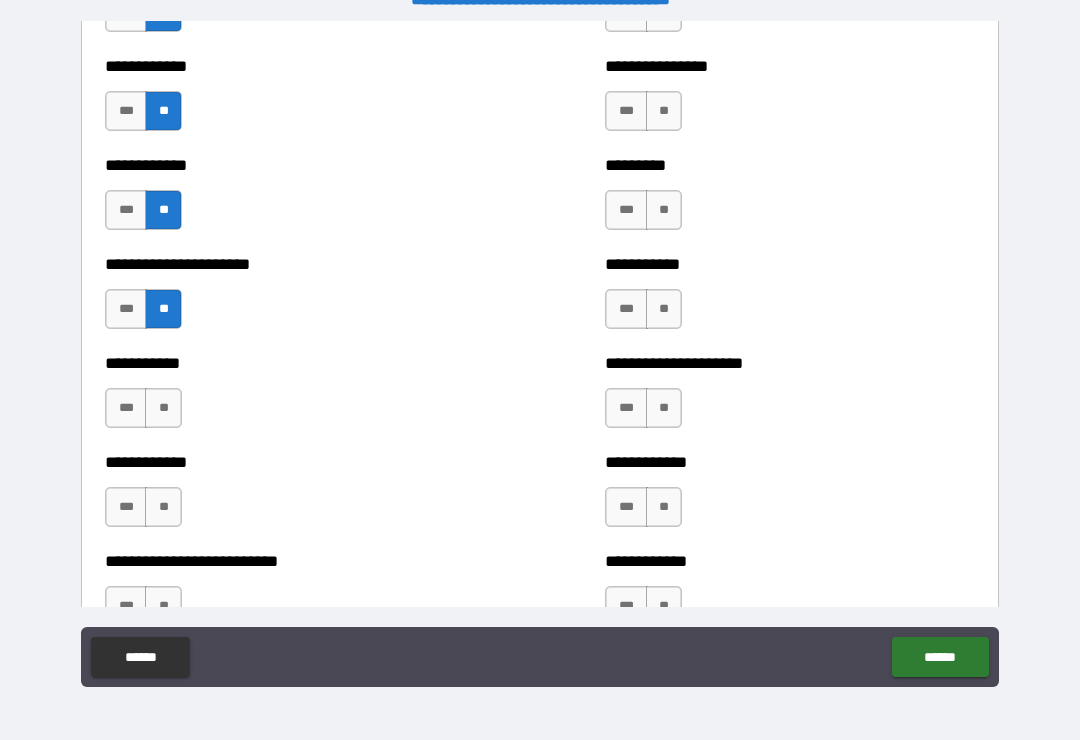 click on "**" at bounding box center [163, 408] 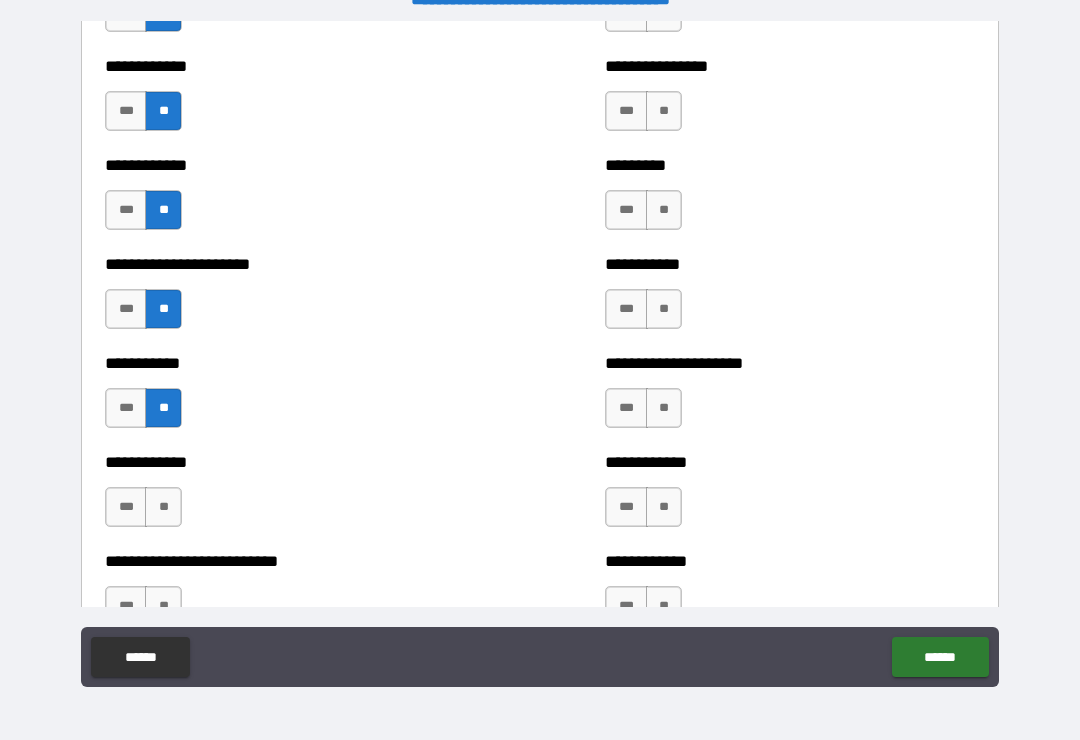 click on "**" at bounding box center [163, 408] 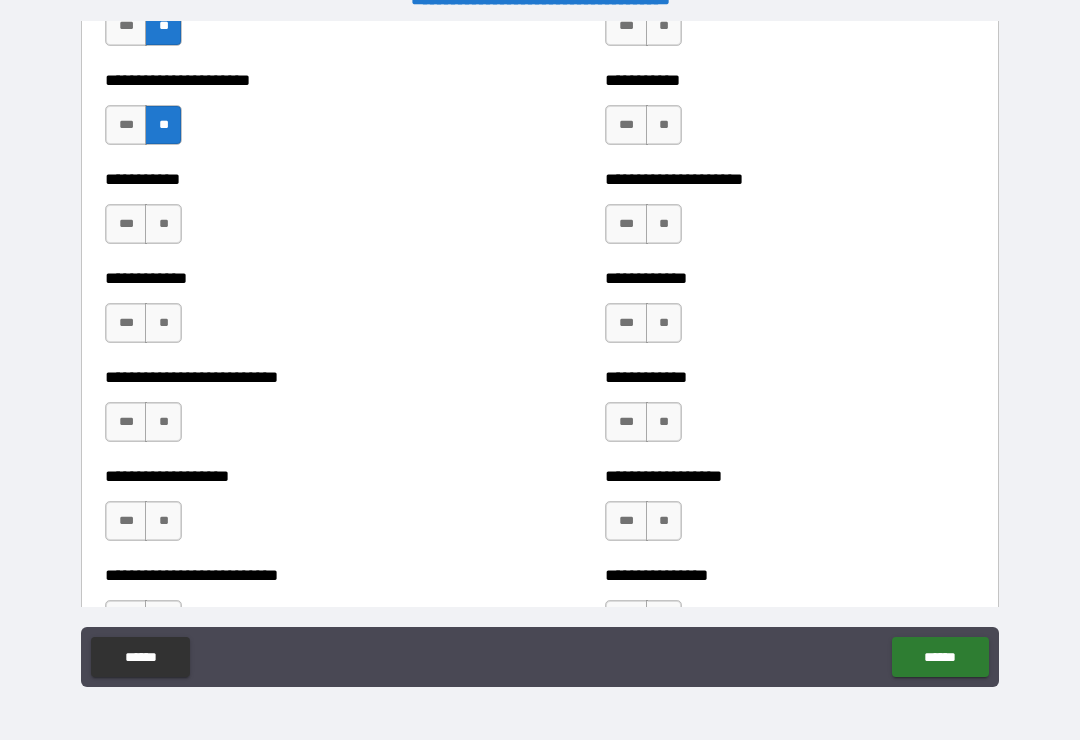 scroll, scrollTop: 5355, scrollLeft: 0, axis: vertical 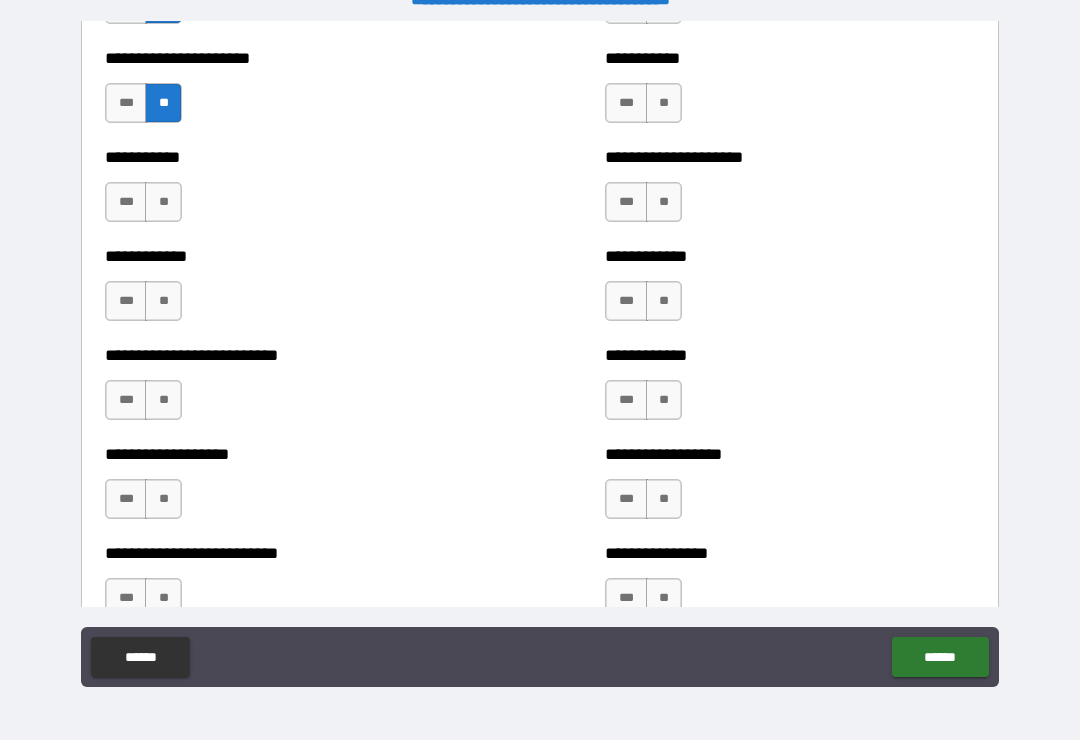 click on "**" at bounding box center (163, 202) 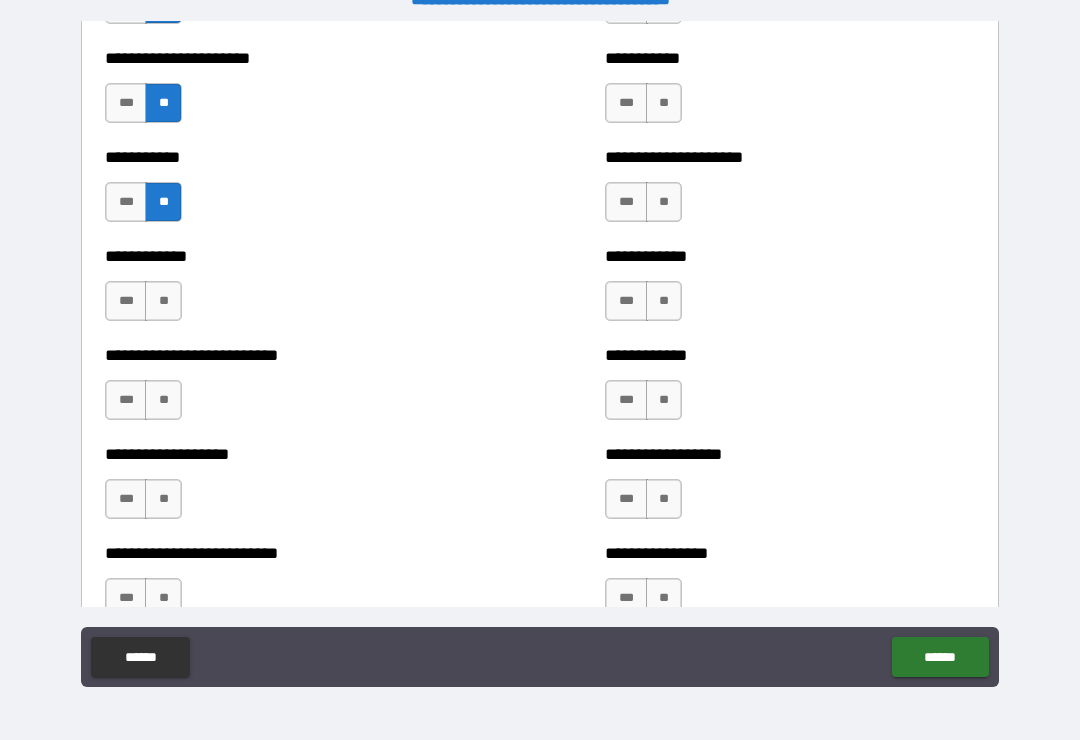 click on "**" at bounding box center (163, 301) 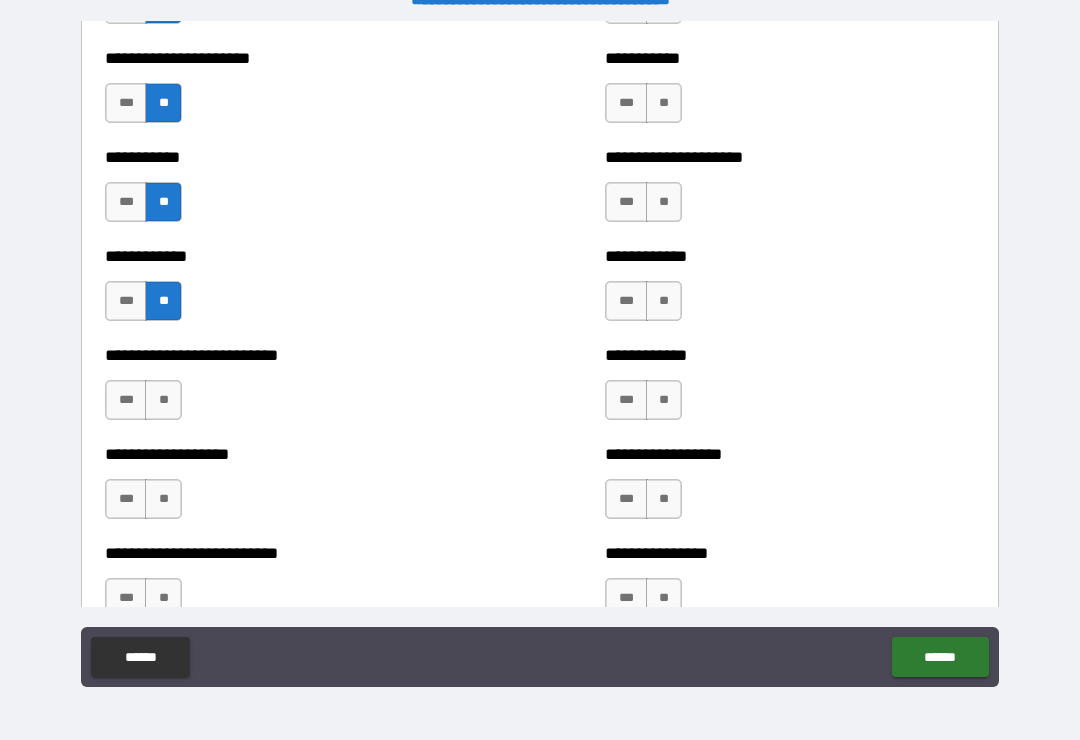 click on "**" at bounding box center (163, 400) 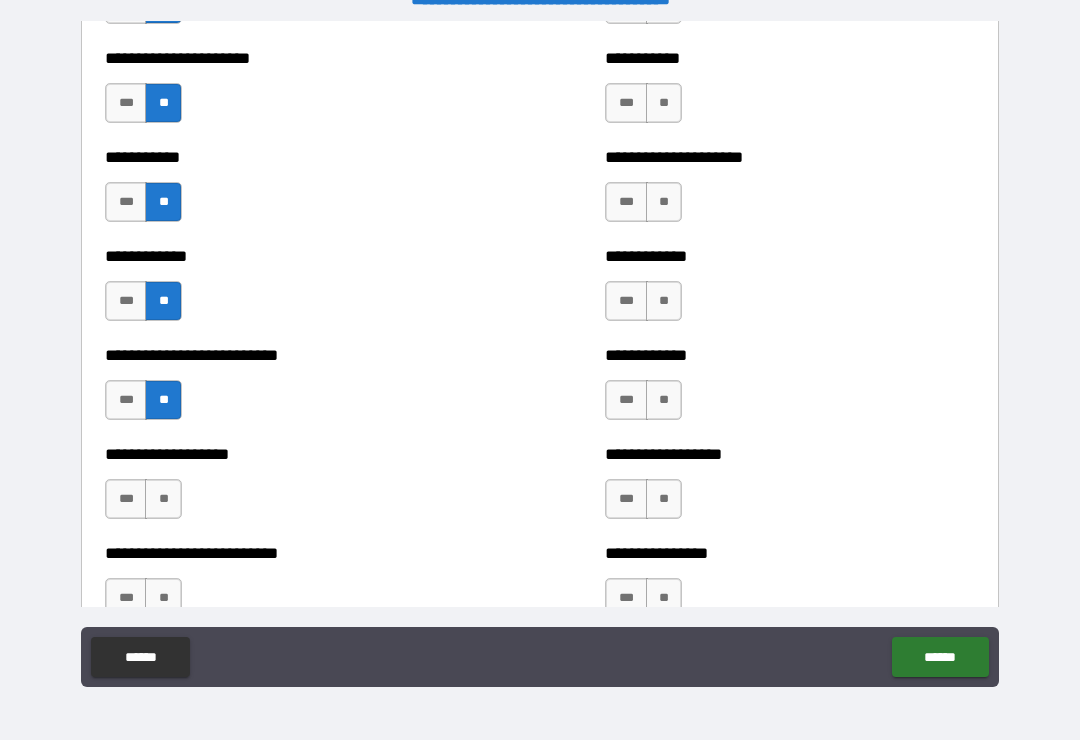 click on "**" at bounding box center [163, 499] 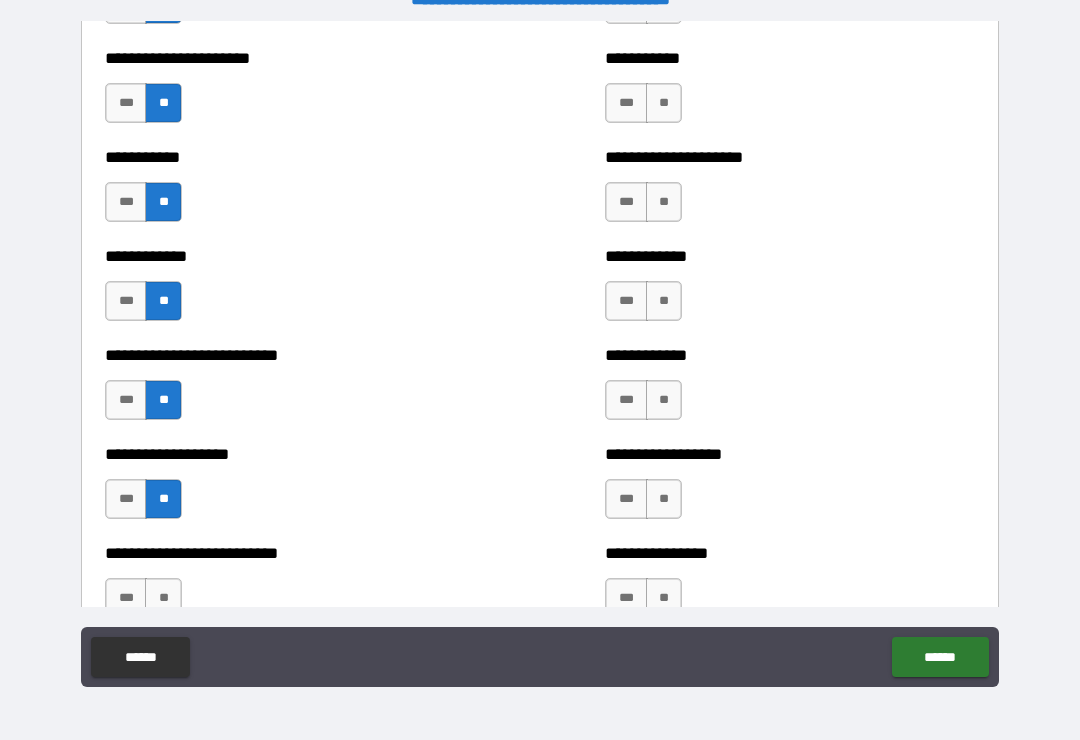 click on "**" at bounding box center [163, 598] 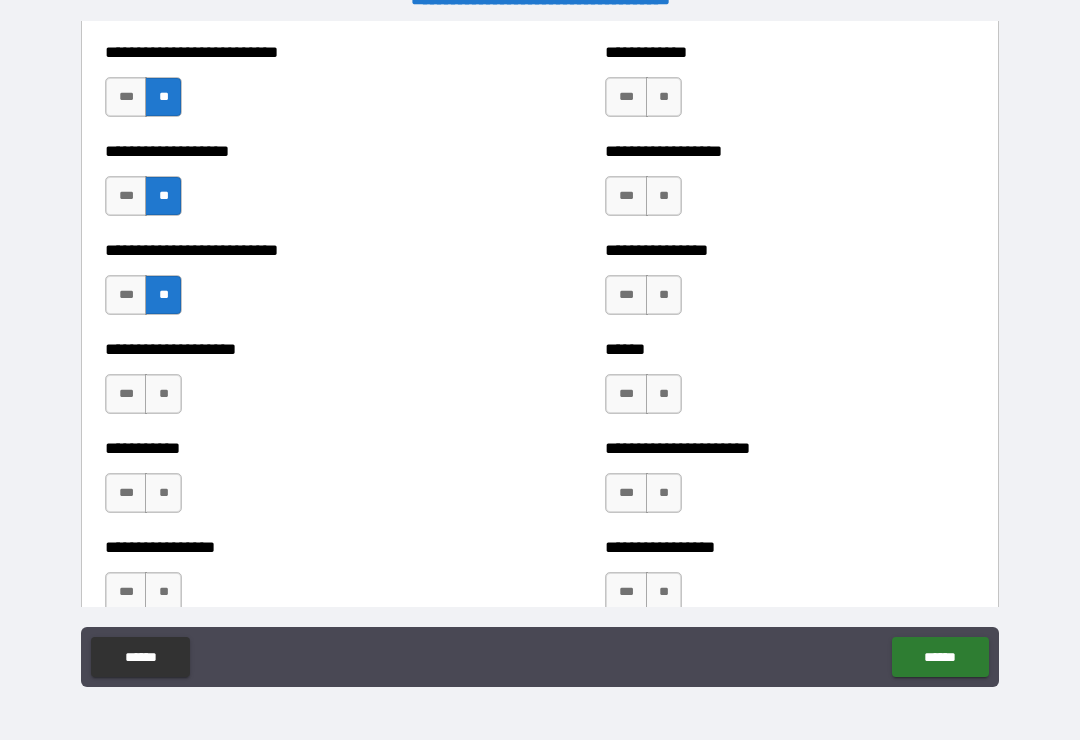 scroll, scrollTop: 5661, scrollLeft: 0, axis: vertical 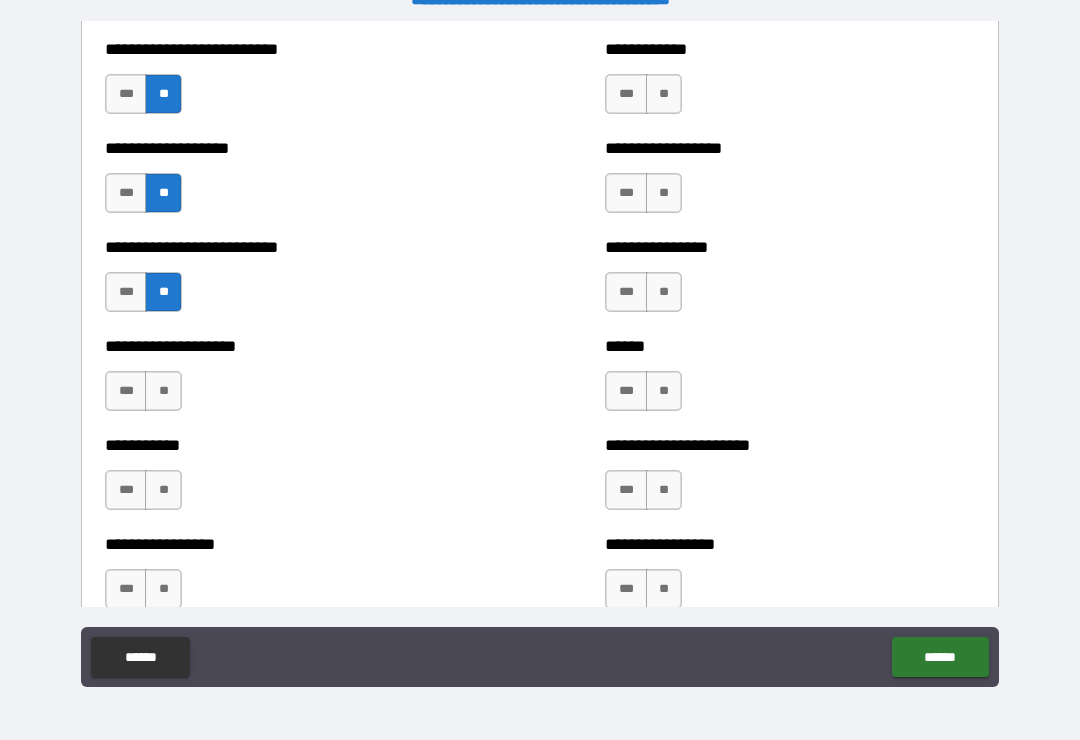 click on "**" at bounding box center [163, 391] 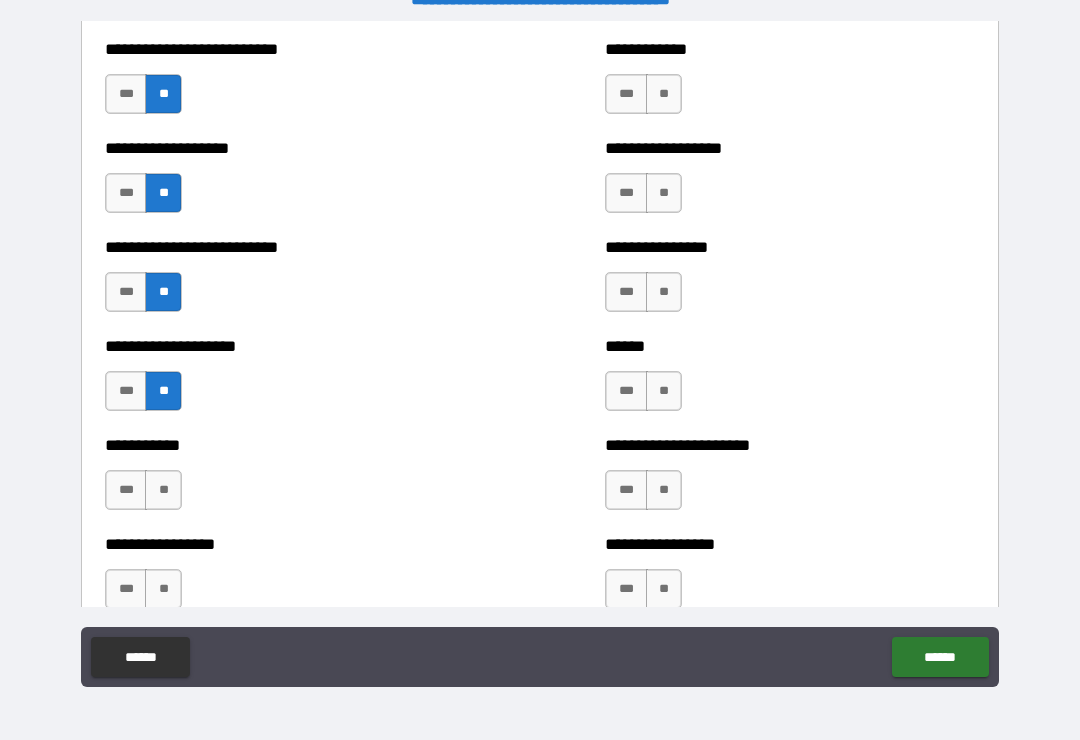 click on "**" at bounding box center (163, 490) 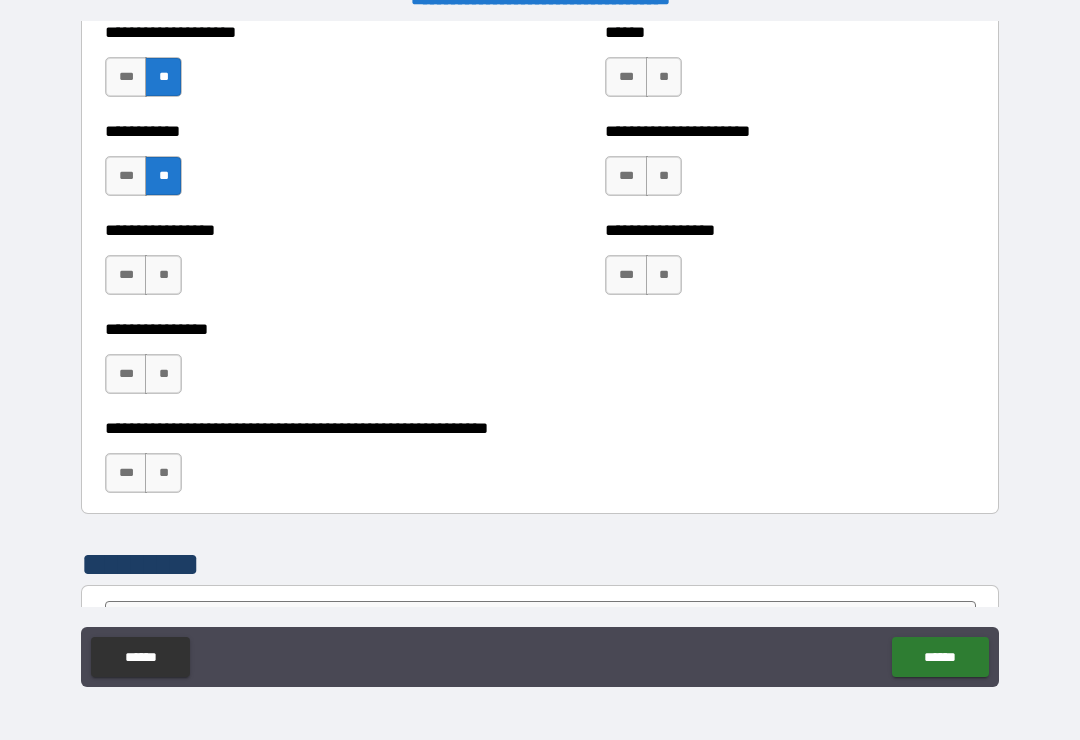 scroll, scrollTop: 5973, scrollLeft: 0, axis: vertical 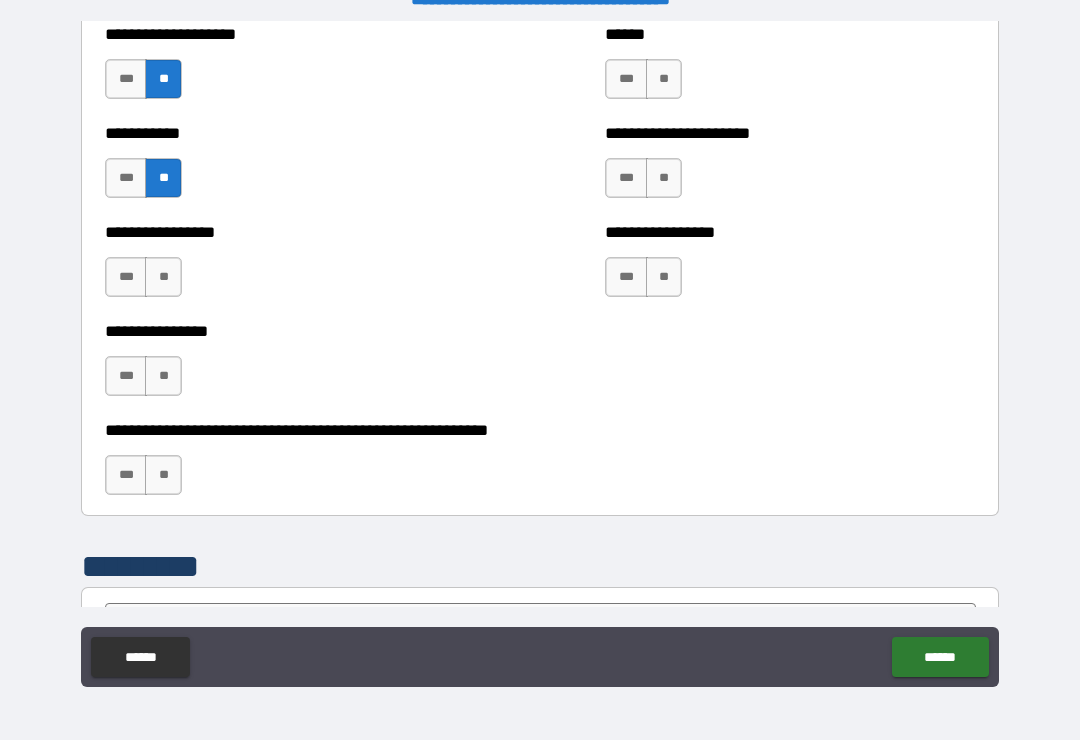 click on "**" at bounding box center [163, 277] 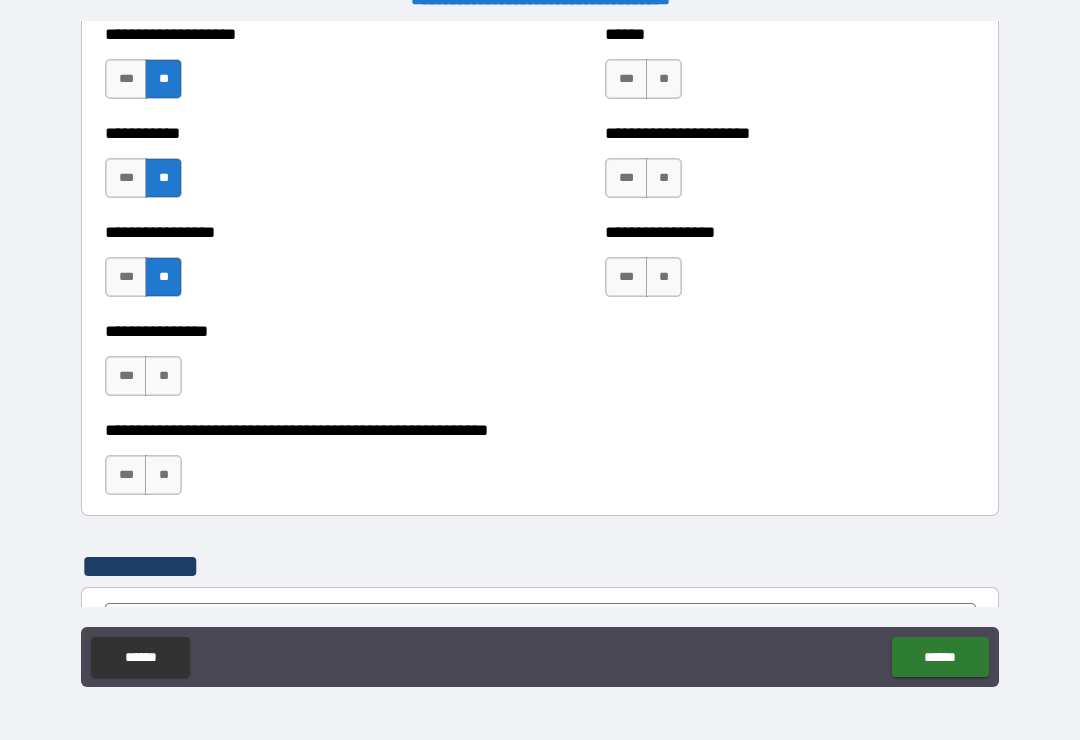 click on "**" at bounding box center [163, 376] 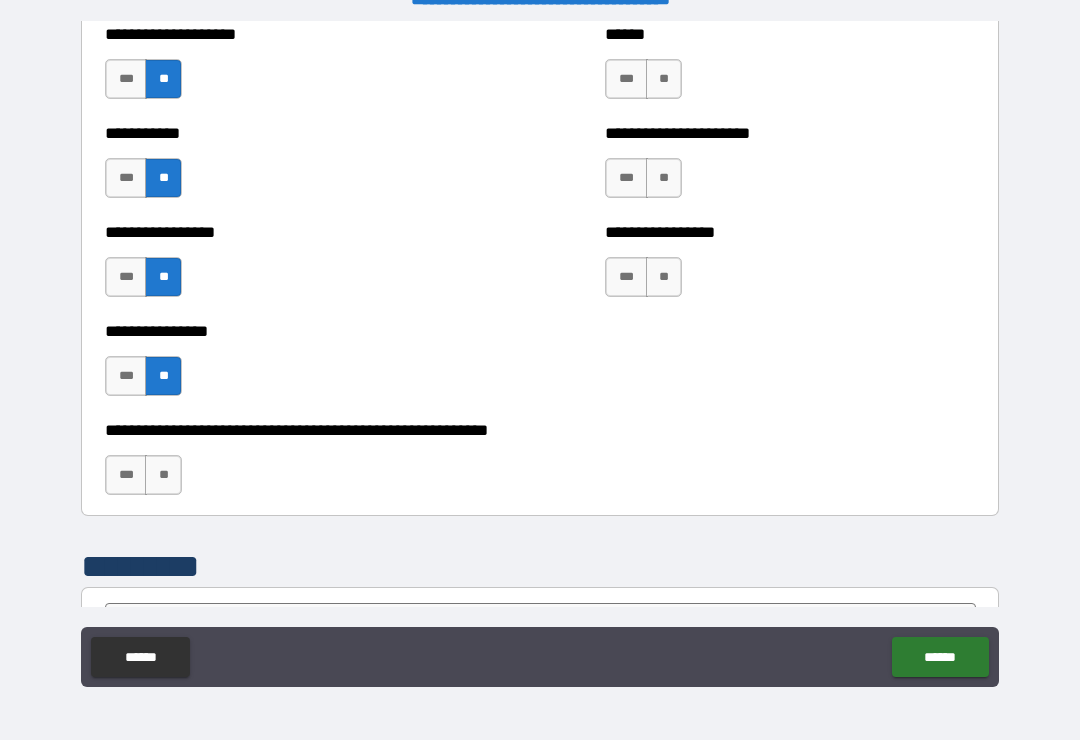 click on "**" at bounding box center [163, 475] 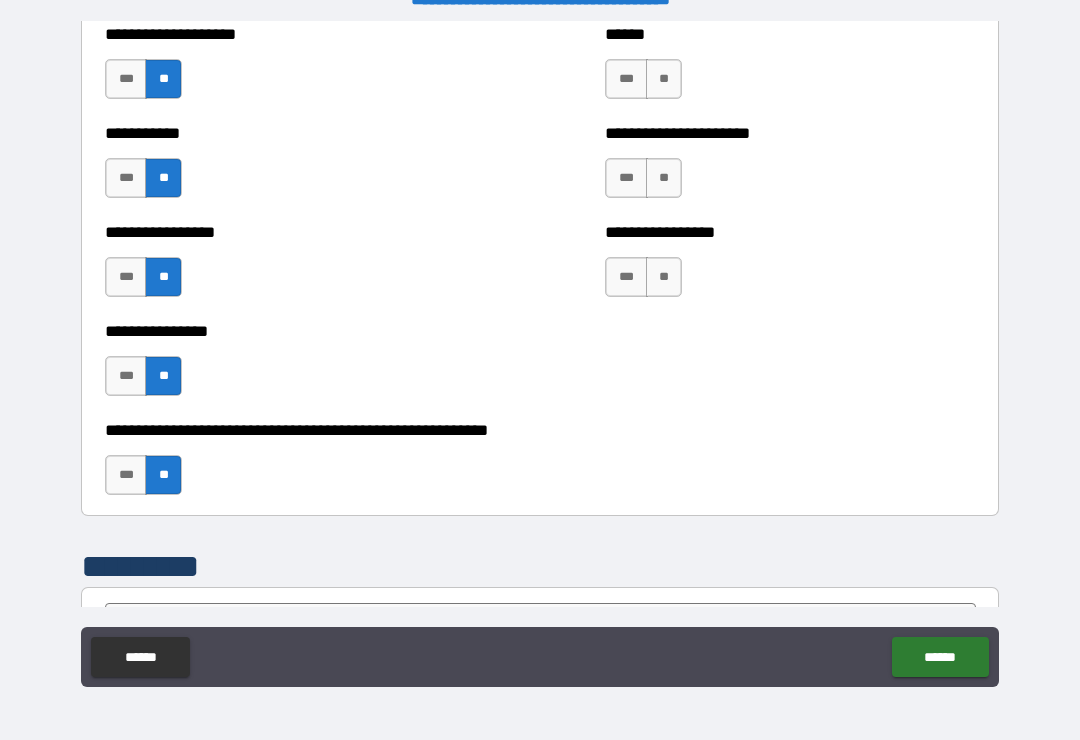 click on "**" at bounding box center (664, 277) 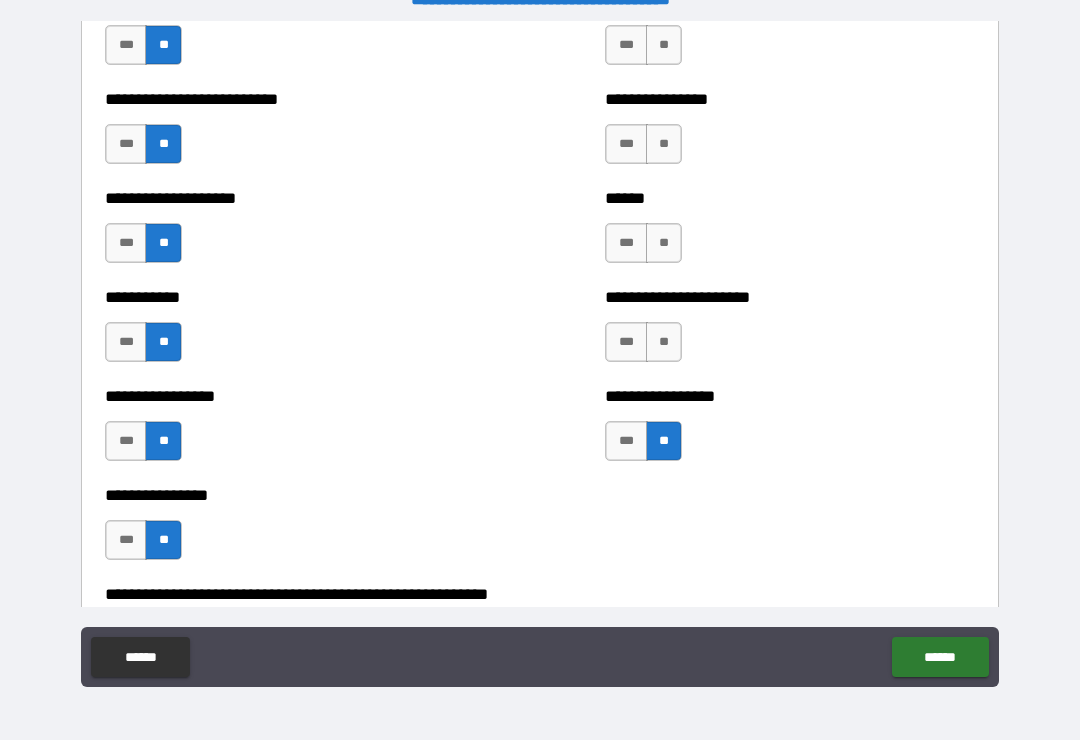 scroll, scrollTop: 5799, scrollLeft: 0, axis: vertical 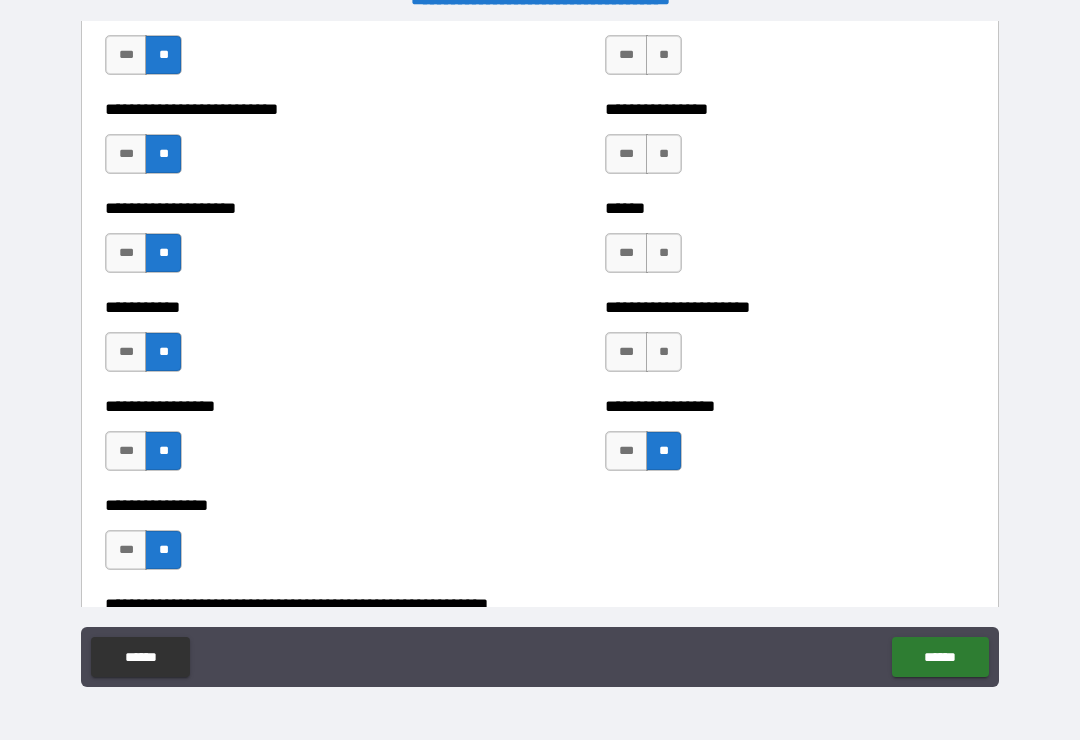 click on "**" at bounding box center (664, 352) 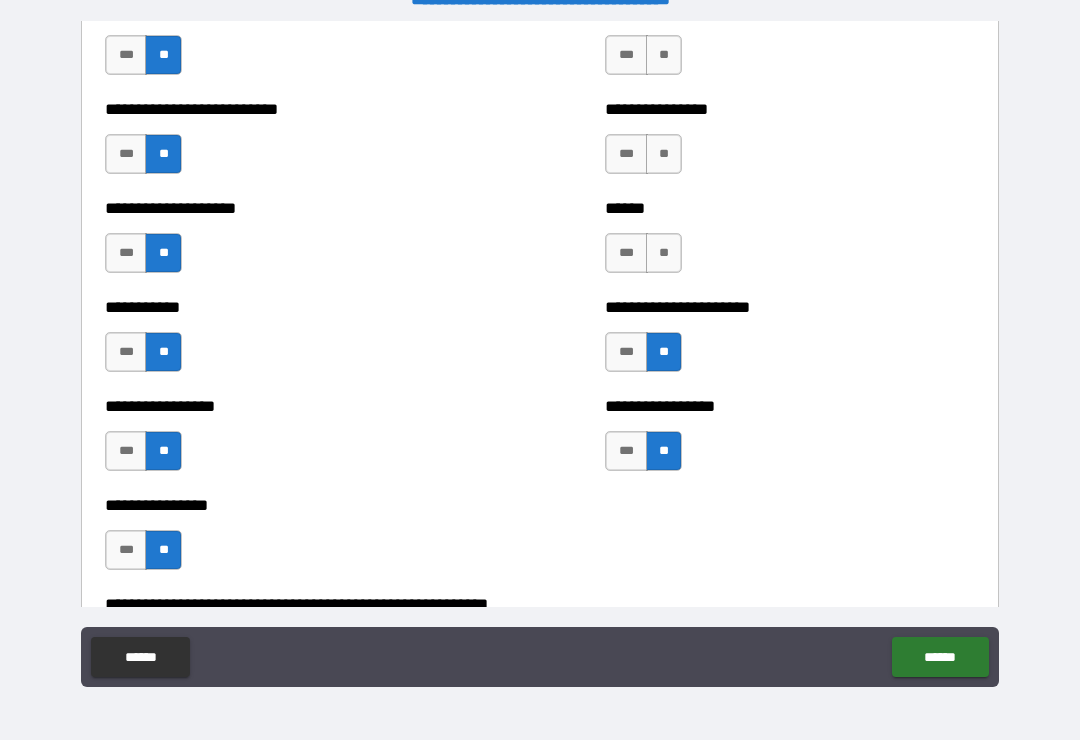 click on "**" at bounding box center (664, 253) 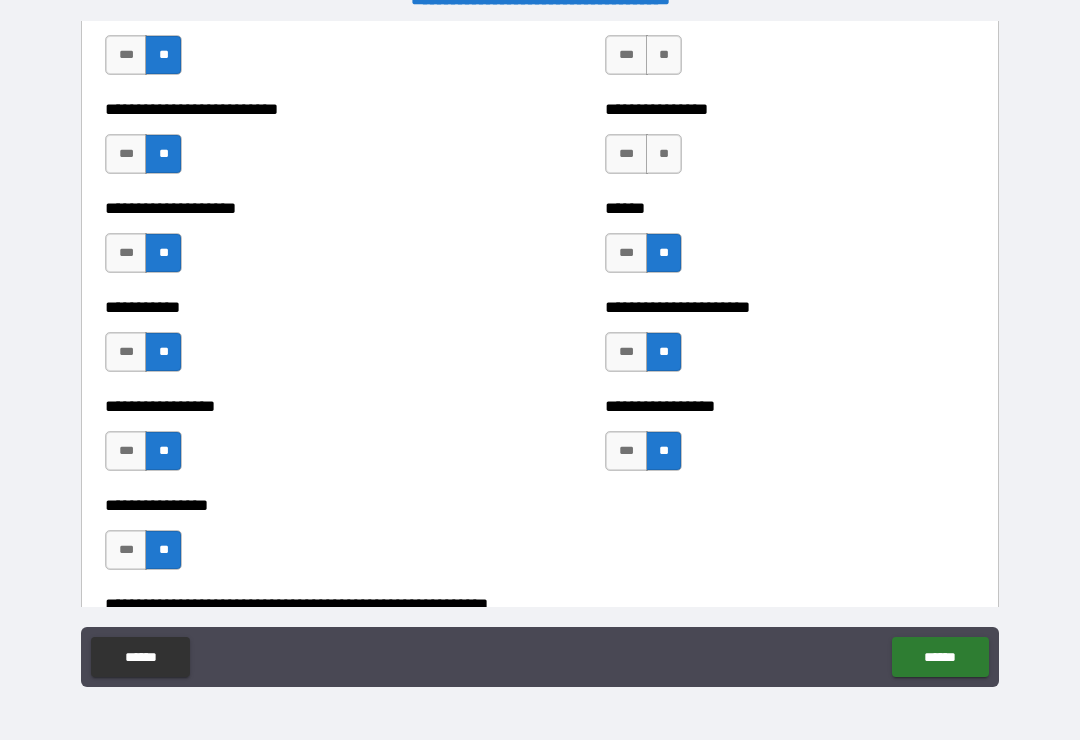 click on "**" at bounding box center [664, 154] 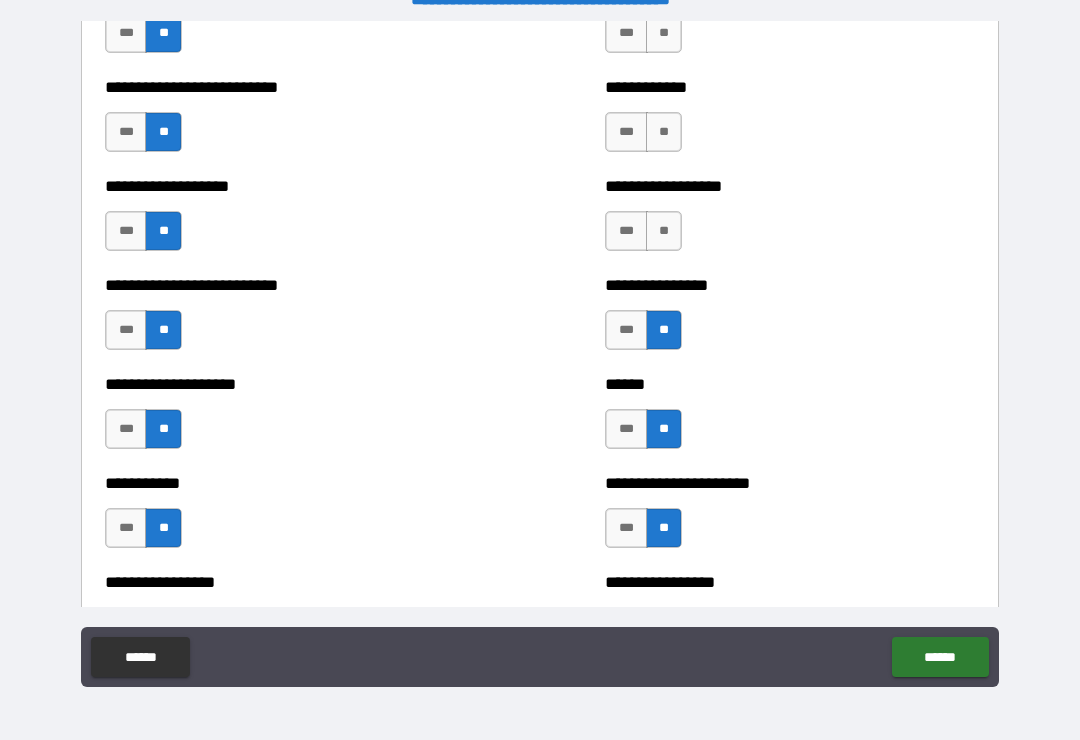 scroll, scrollTop: 5603, scrollLeft: 0, axis: vertical 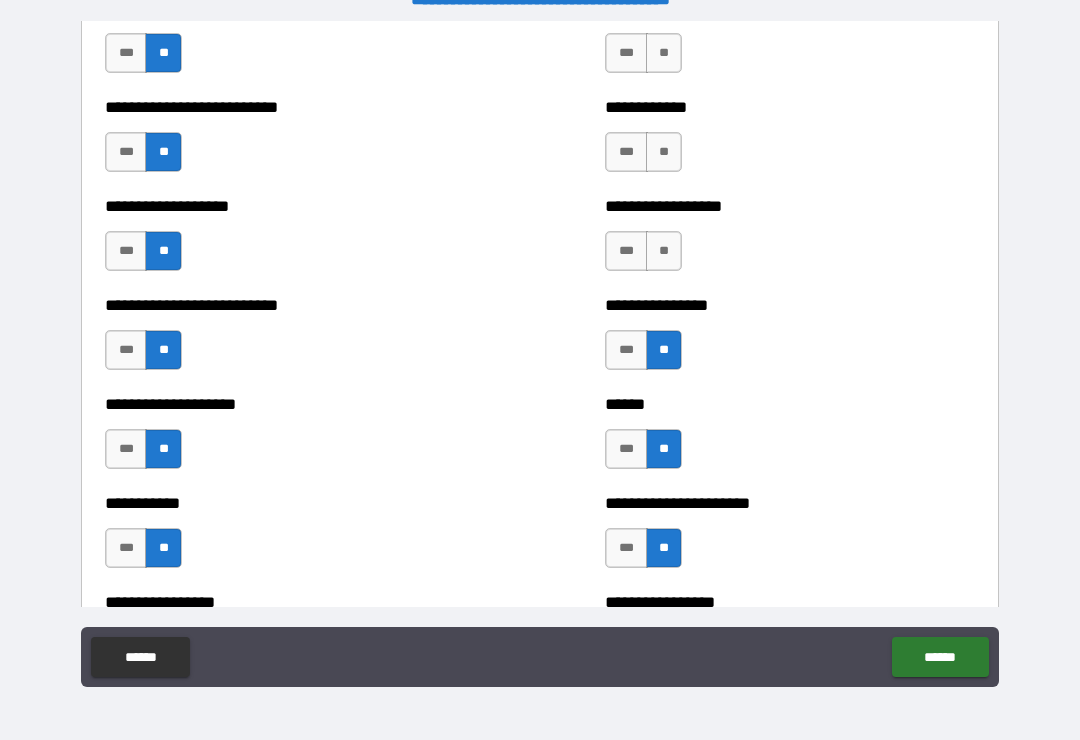 click on "**" at bounding box center [664, 251] 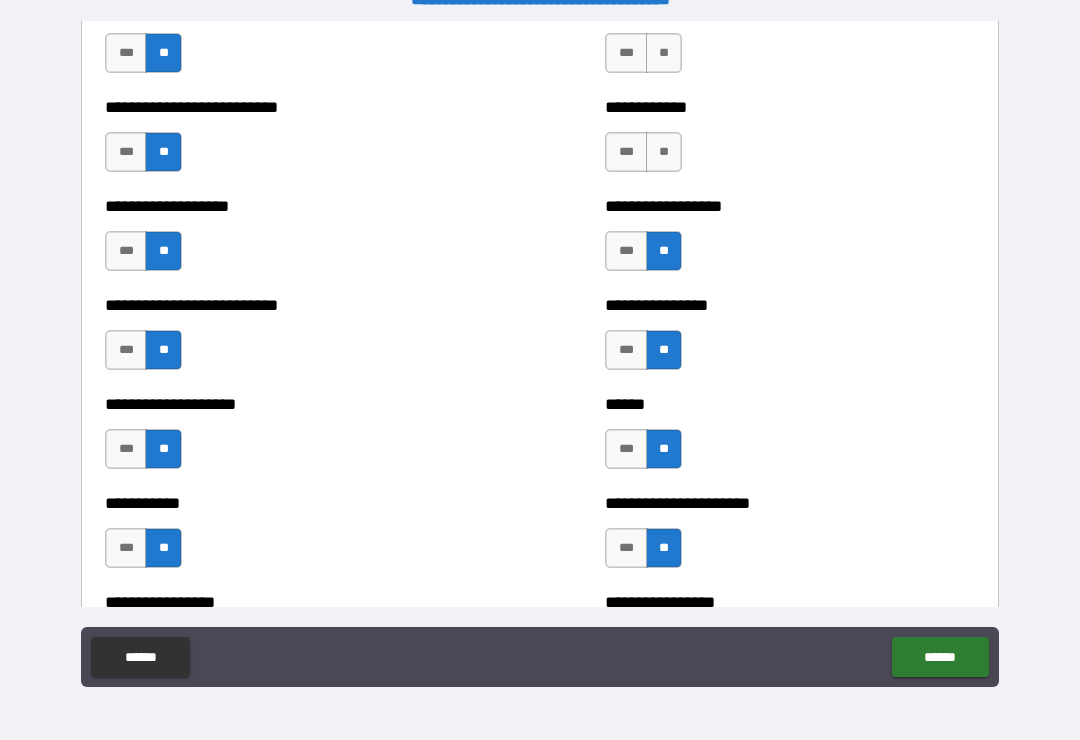 click on "**" at bounding box center [664, 152] 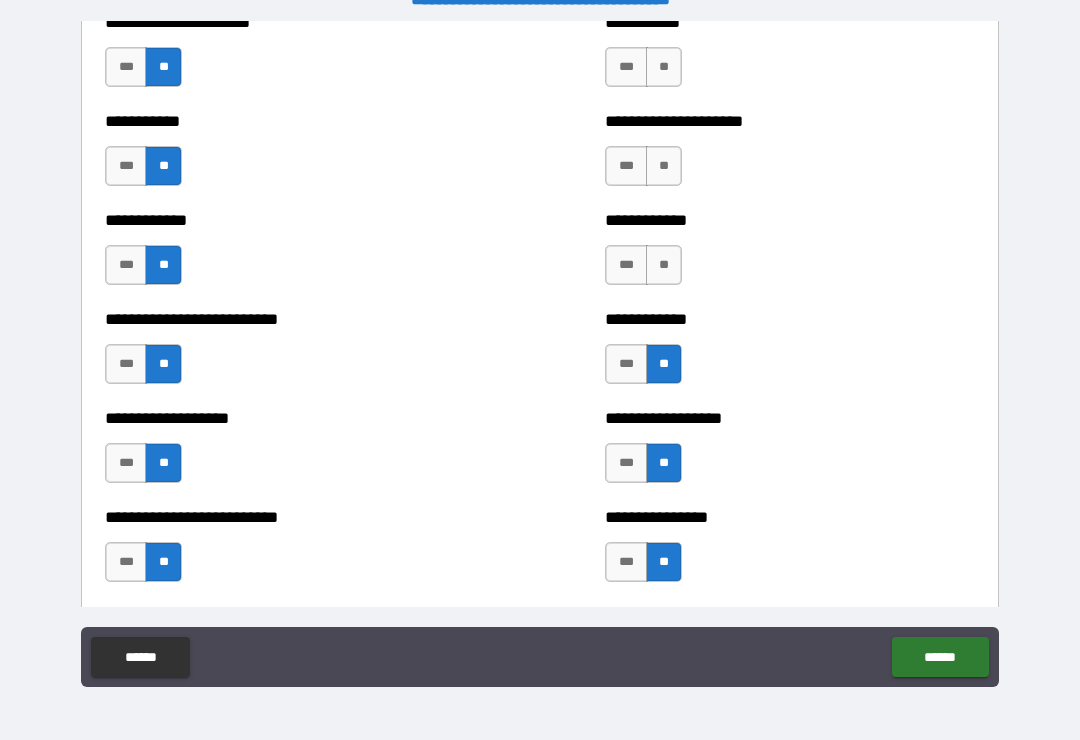 scroll, scrollTop: 5389, scrollLeft: 0, axis: vertical 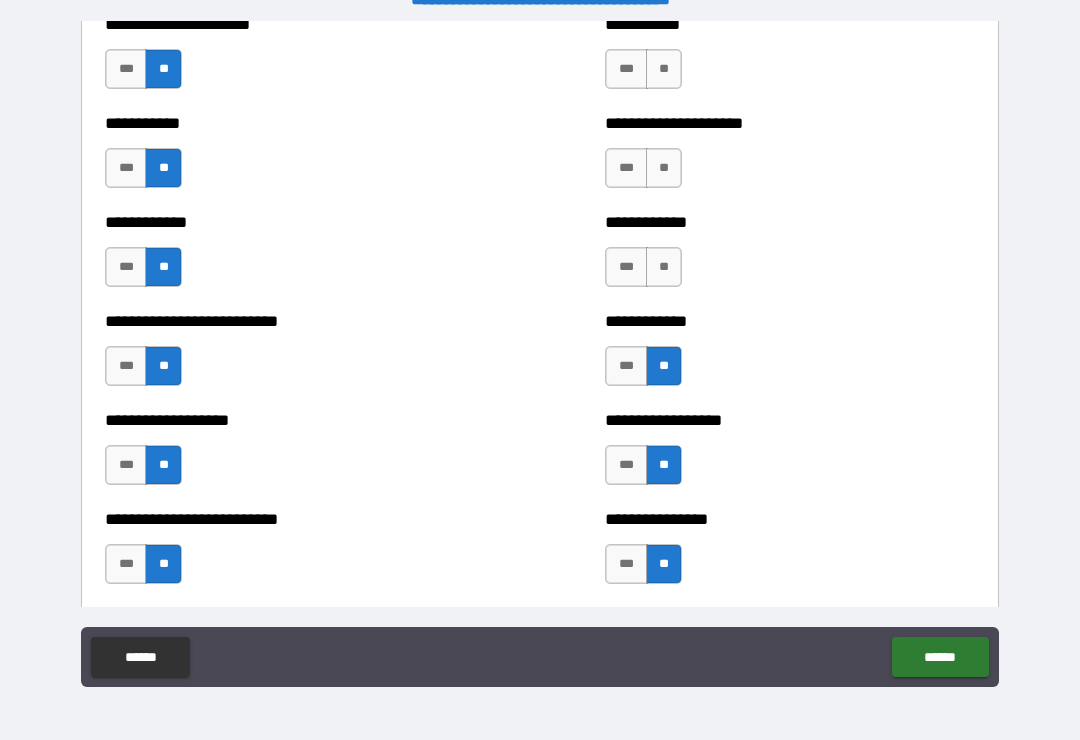 click on "**" at bounding box center [664, 267] 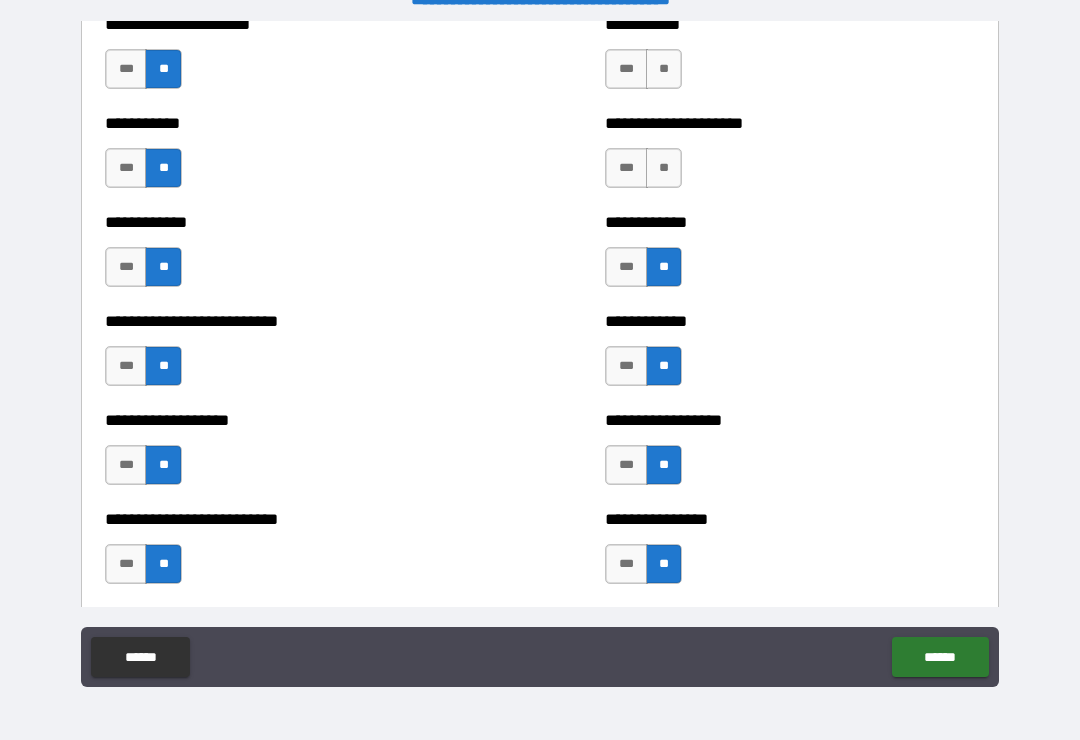 click on "**" at bounding box center (664, 168) 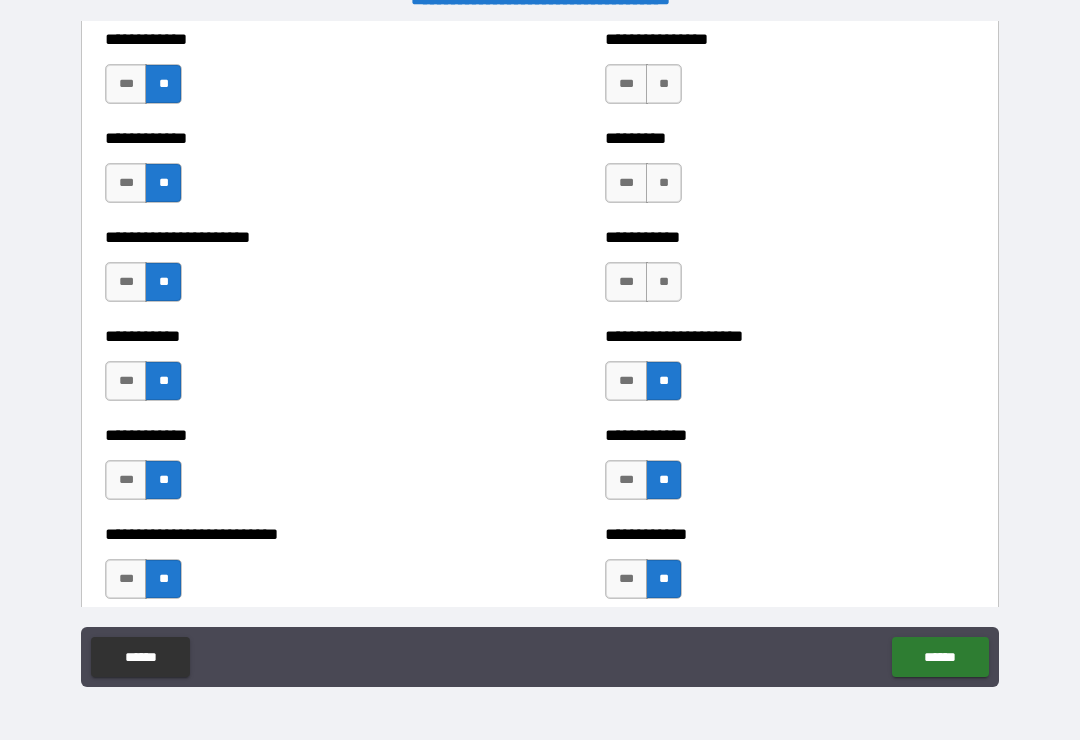 scroll, scrollTop: 5175, scrollLeft: 0, axis: vertical 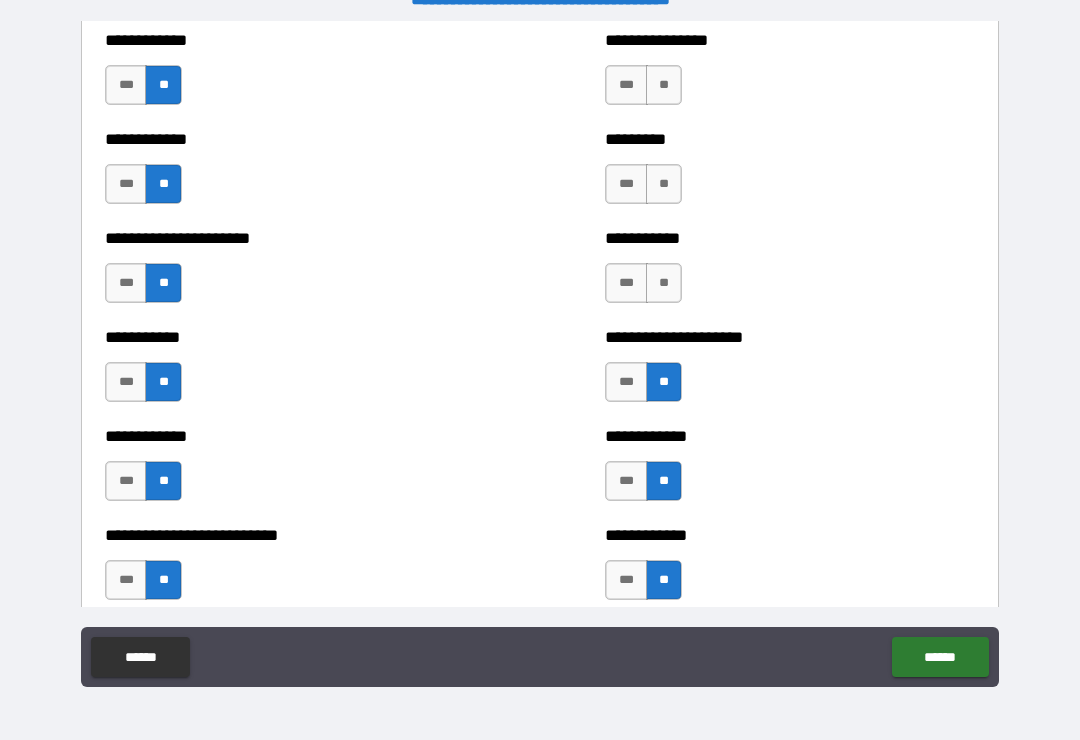 click on "**" at bounding box center (664, 283) 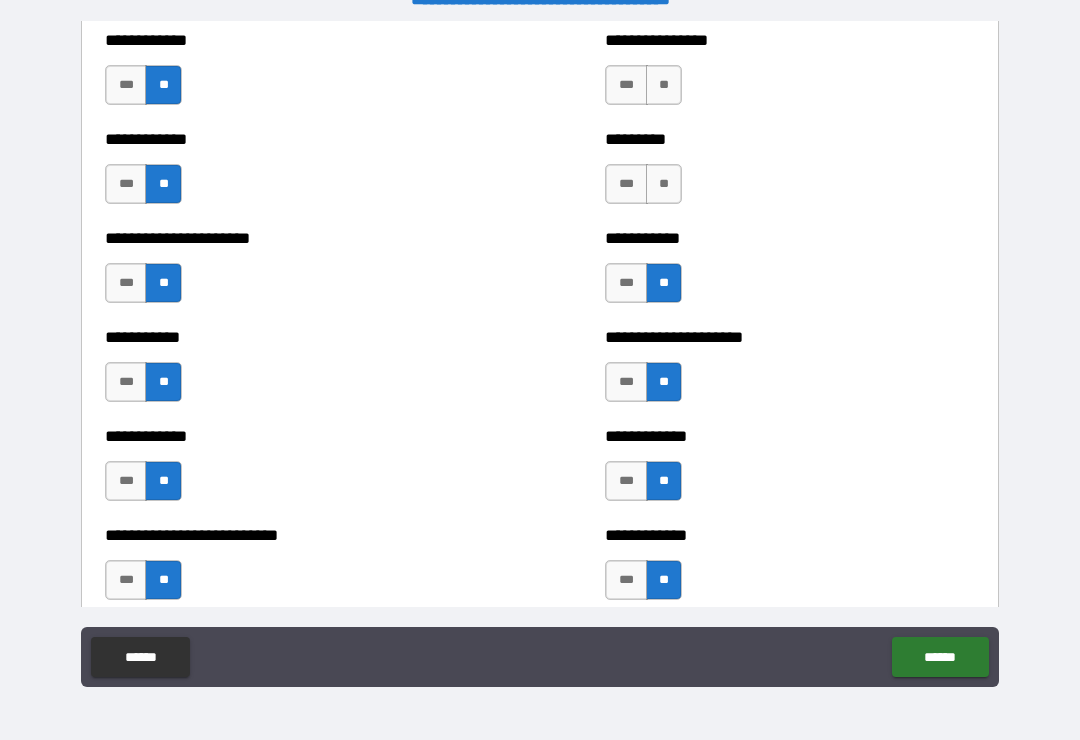 click on "**" at bounding box center [664, 184] 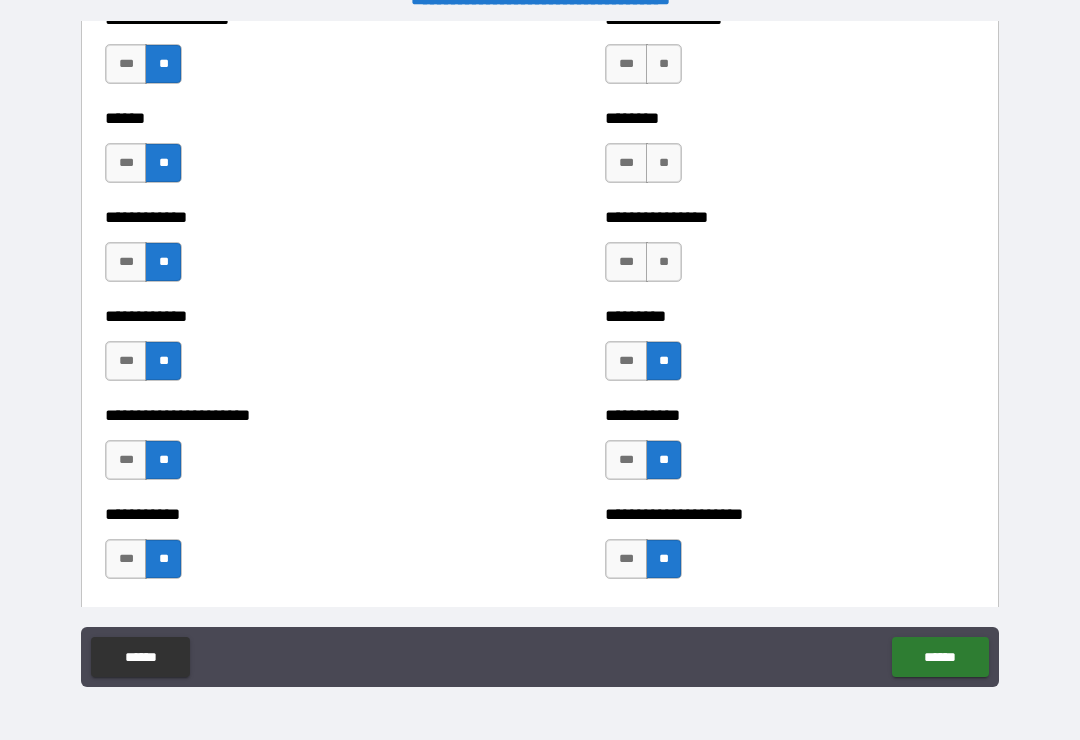 scroll, scrollTop: 4986, scrollLeft: 0, axis: vertical 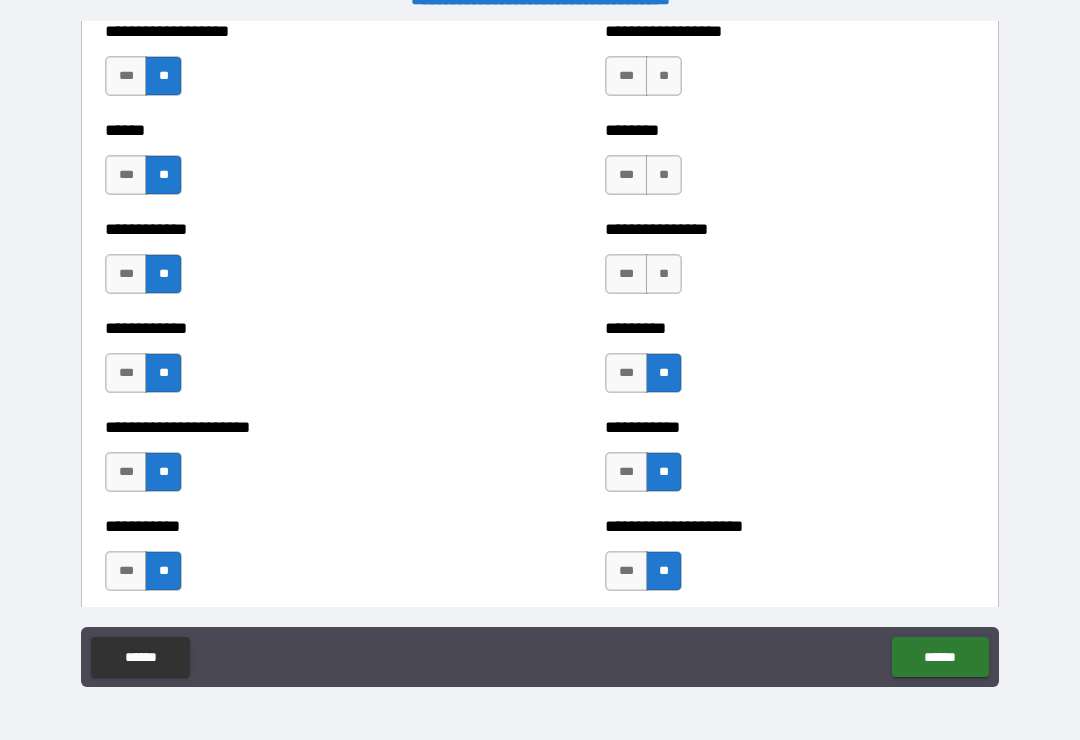 click on "**" at bounding box center [664, 274] 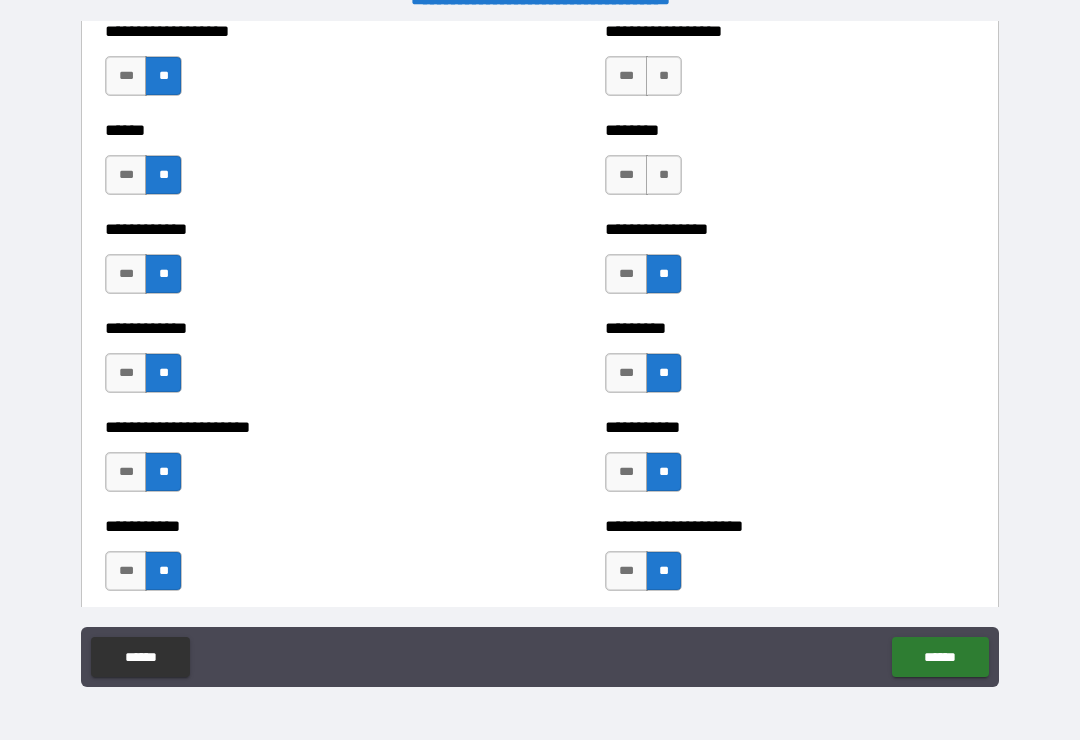 click on "**" at bounding box center [664, 175] 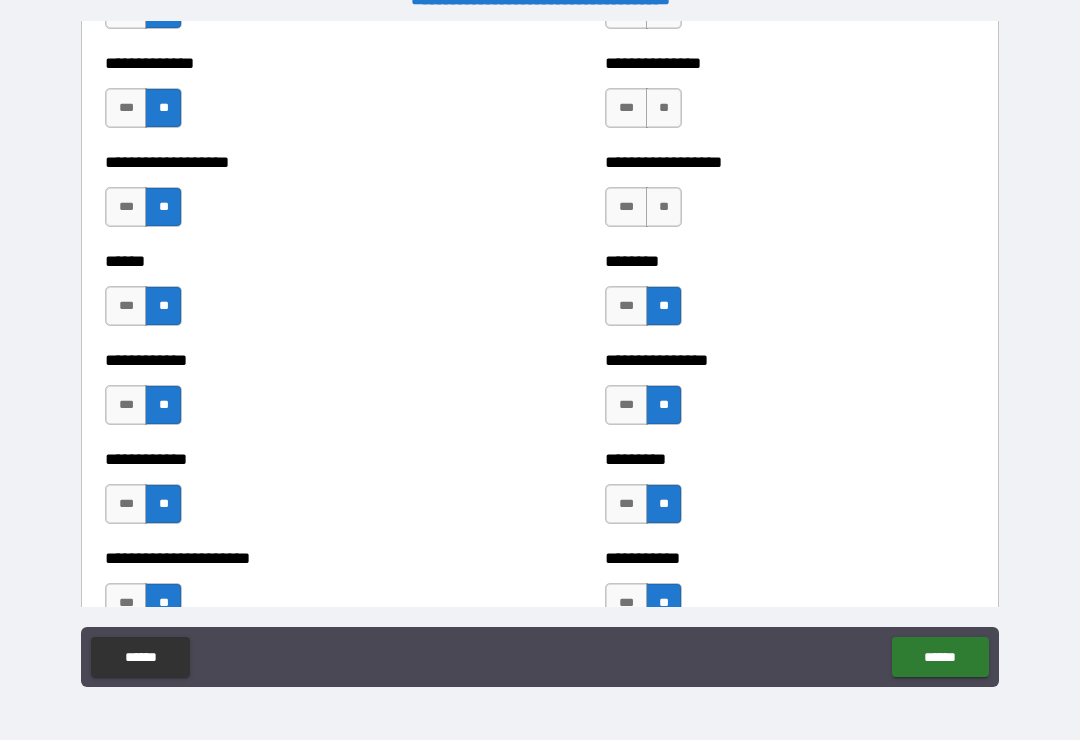 scroll, scrollTop: 4793, scrollLeft: 0, axis: vertical 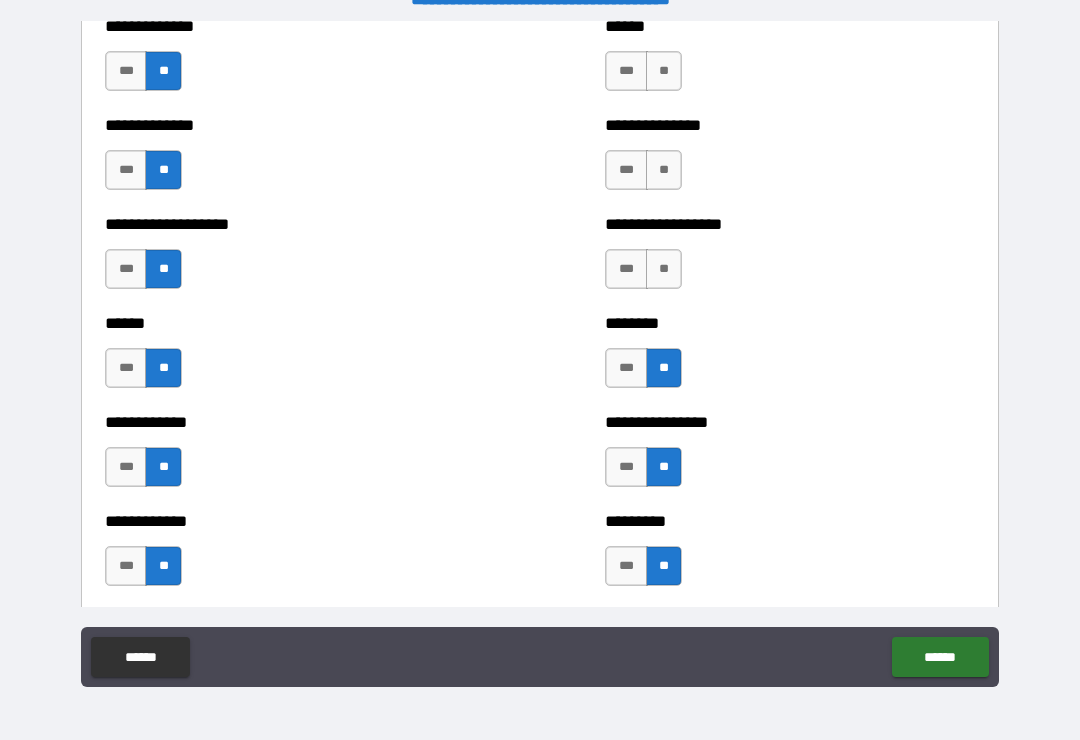click on "**" at bounding box center (664, 269) 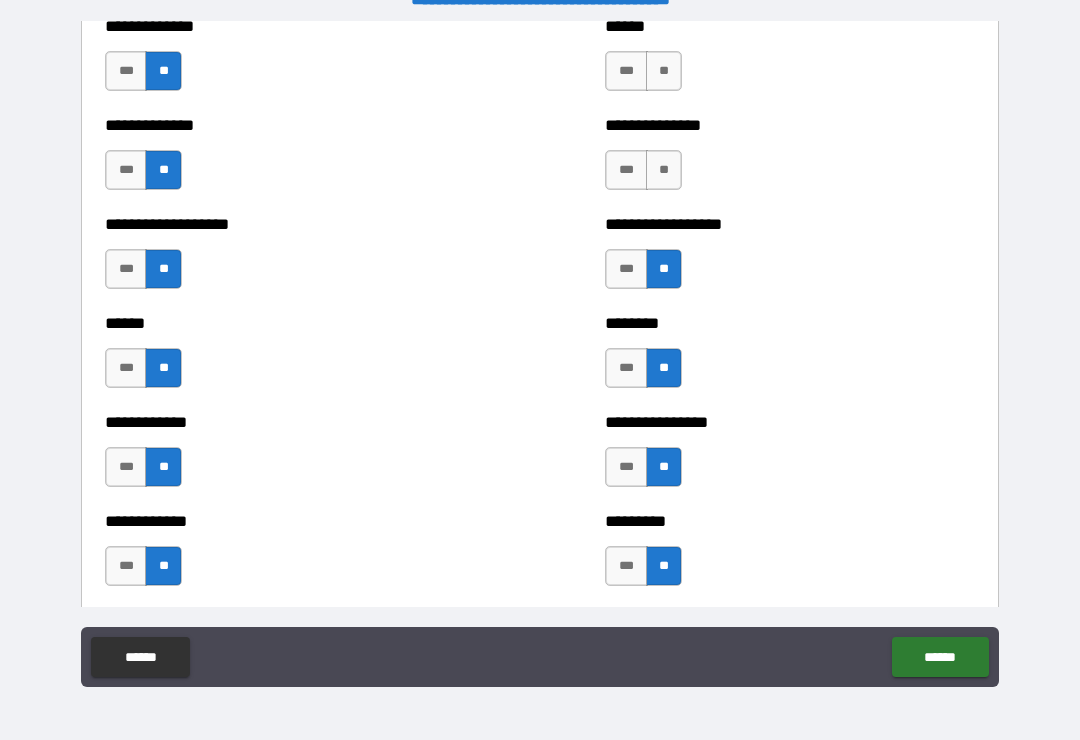click on "**" at bounding box center (664, 170) 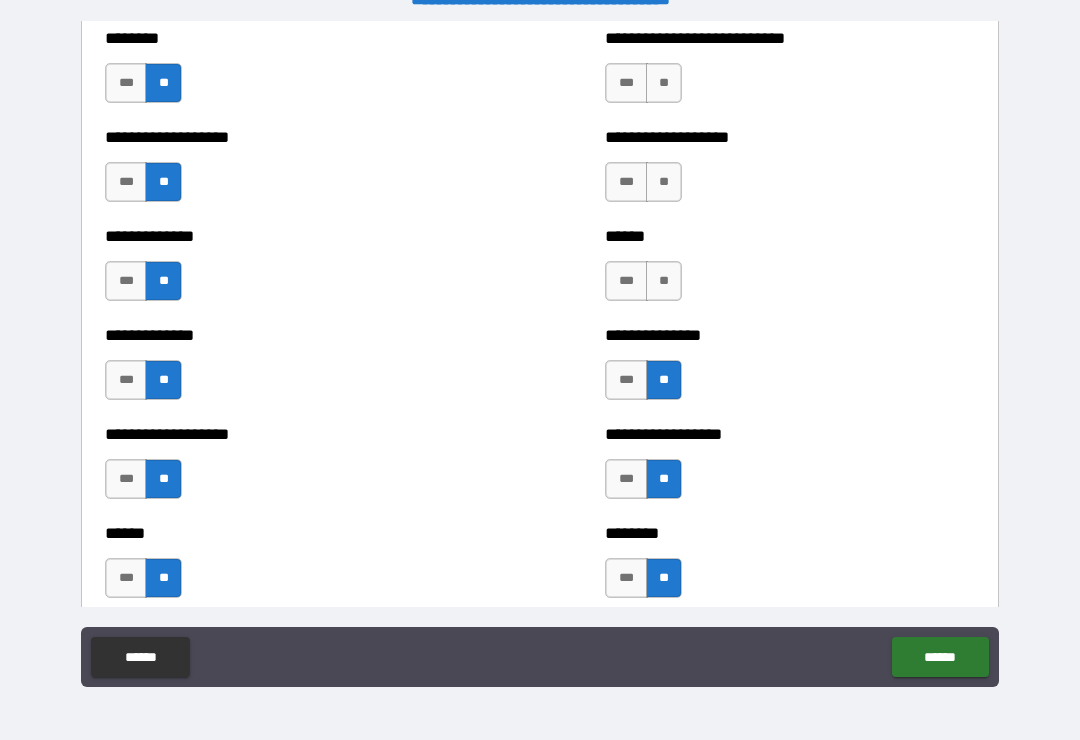 scroll, scrollTop: 4577, scrollLeft: 0, axis: vertical 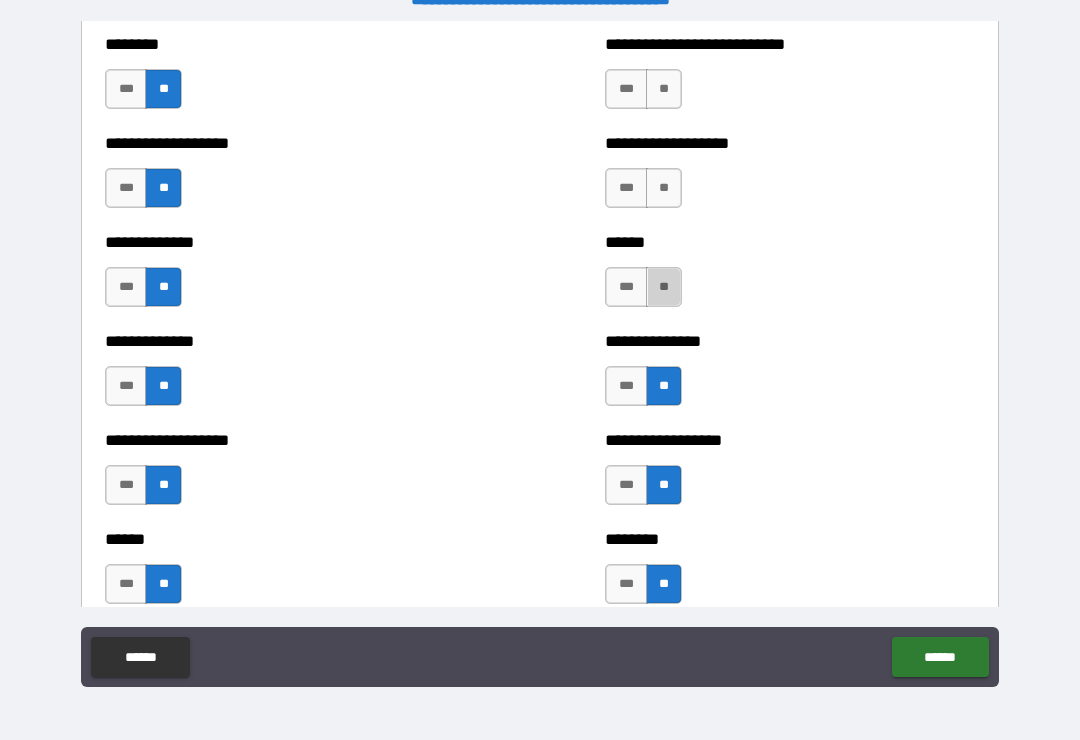 click on "**" at bounding box center (664, 287) 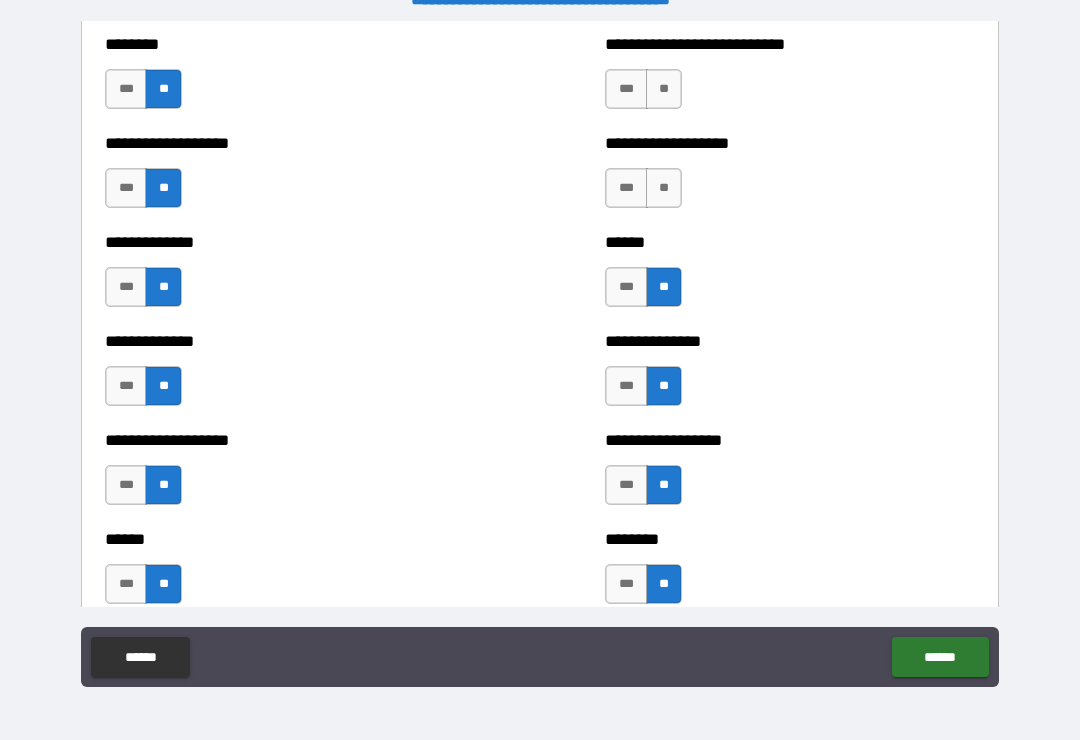 click on "**" at bounding box center (664, 188) 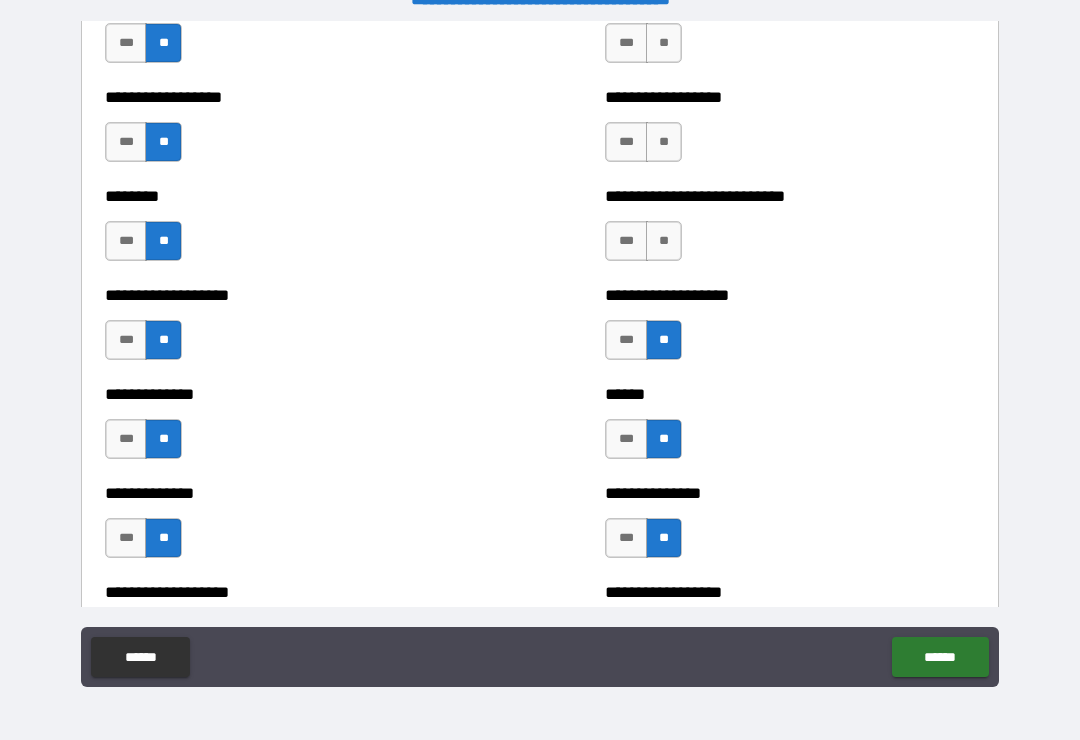 scroll, scrollTop: 4419, scrollLeft: 0, axis: vertical 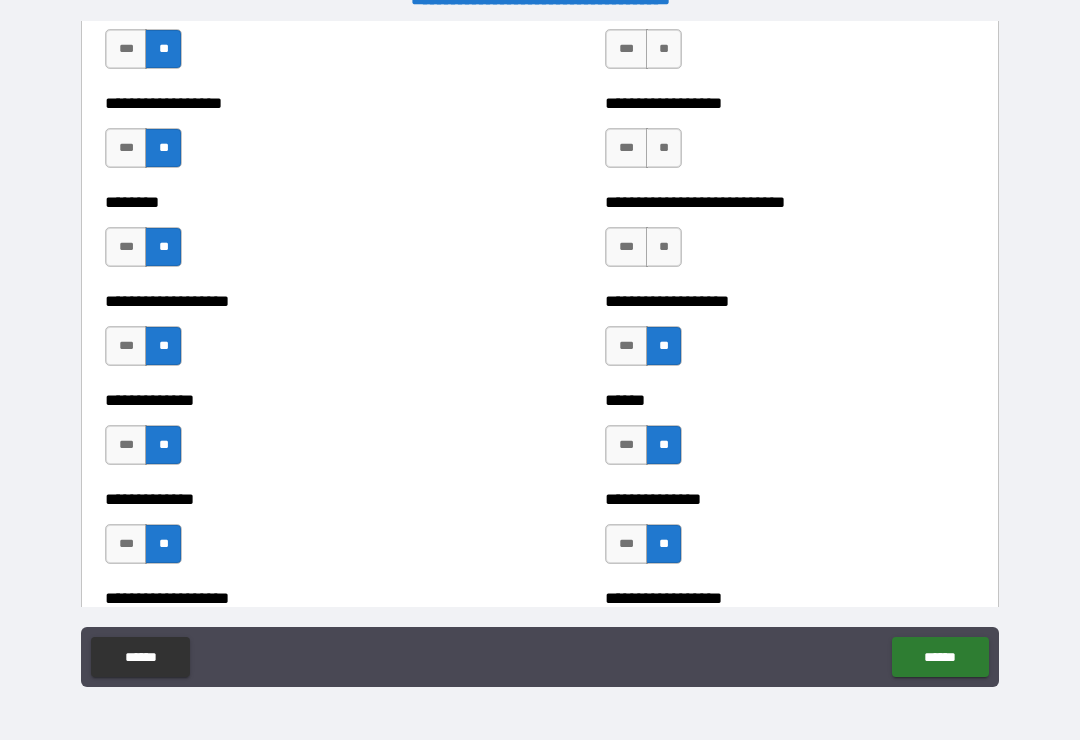 click on "**" at bounding box center [664, 247] 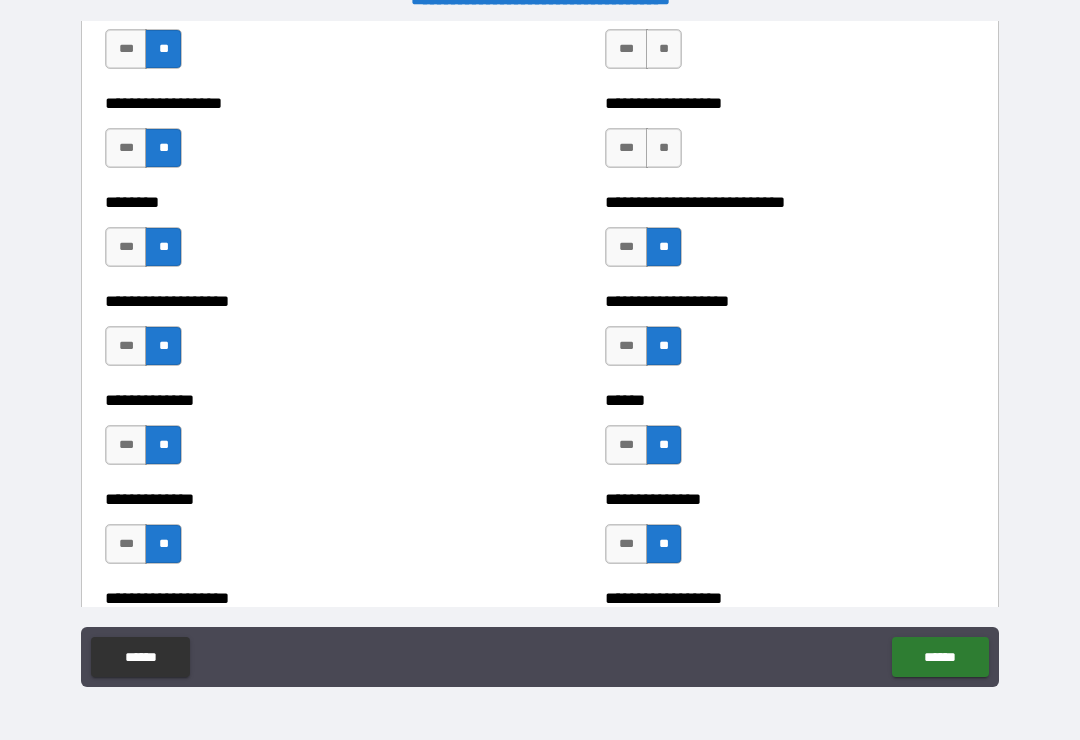 click on "**" at bounding box center [664, 148] 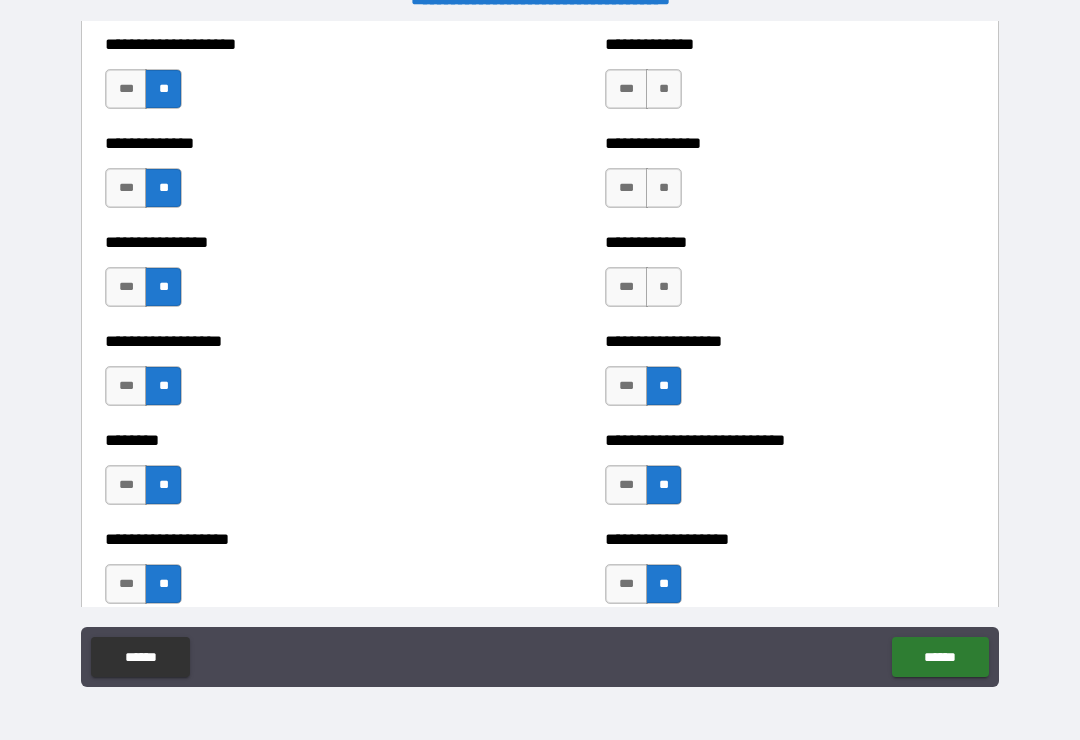 scroll, scrollTop: 4178, scrollLeft: 0, axis: vertical 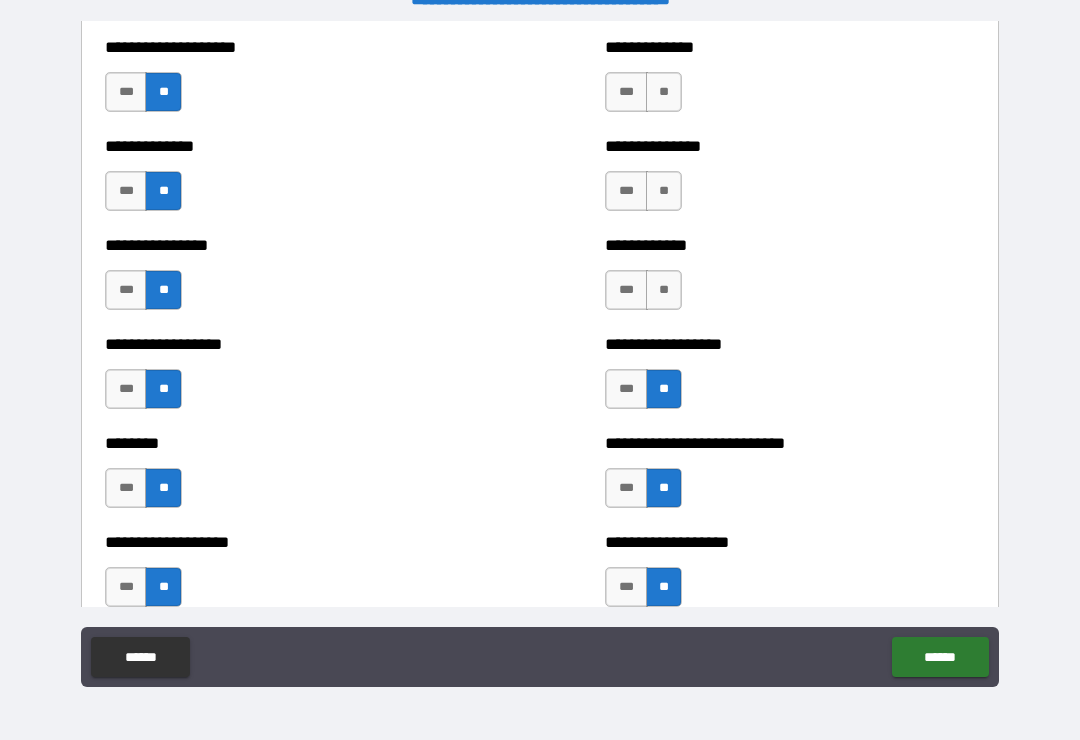 click on "**" at bounding box center (664, 290) 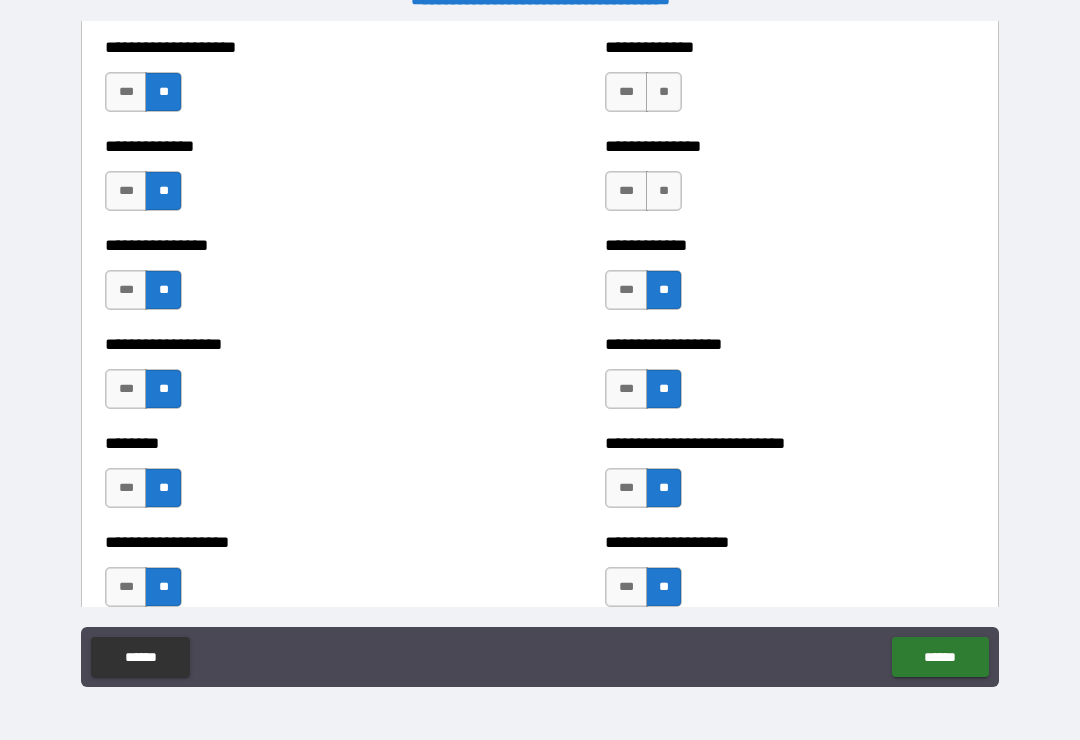 click on "**" at bounding box center [664, 191] 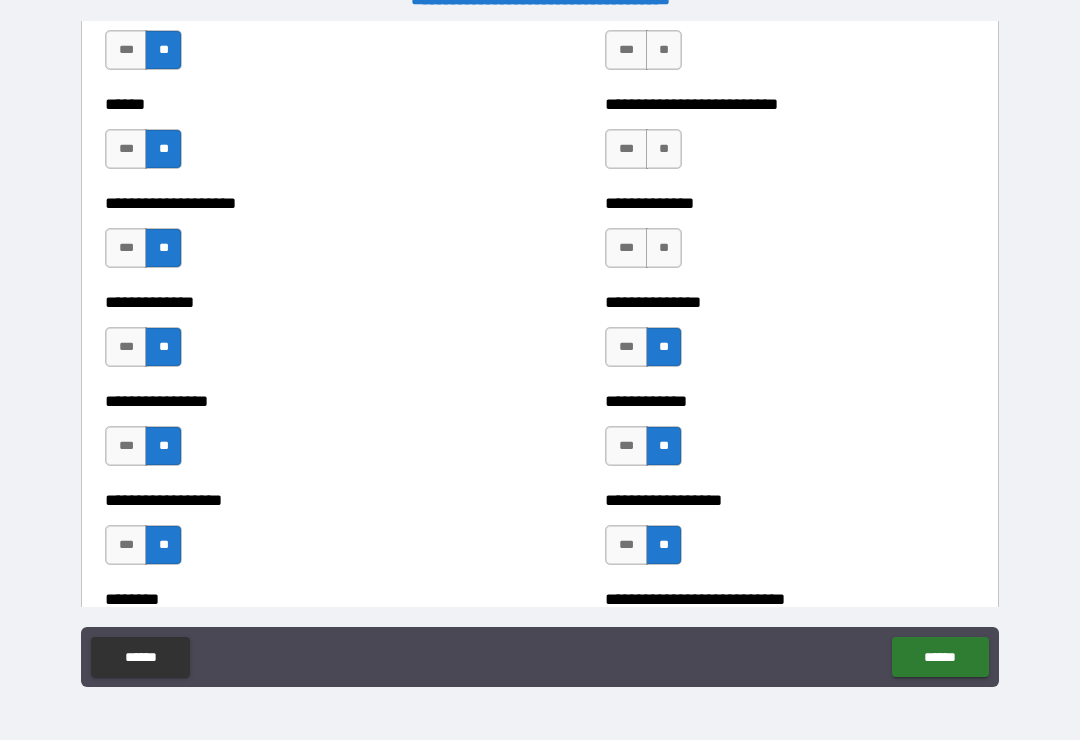 scroll, scrollTop: 4016, scrollLeft: 0, axis: vertical 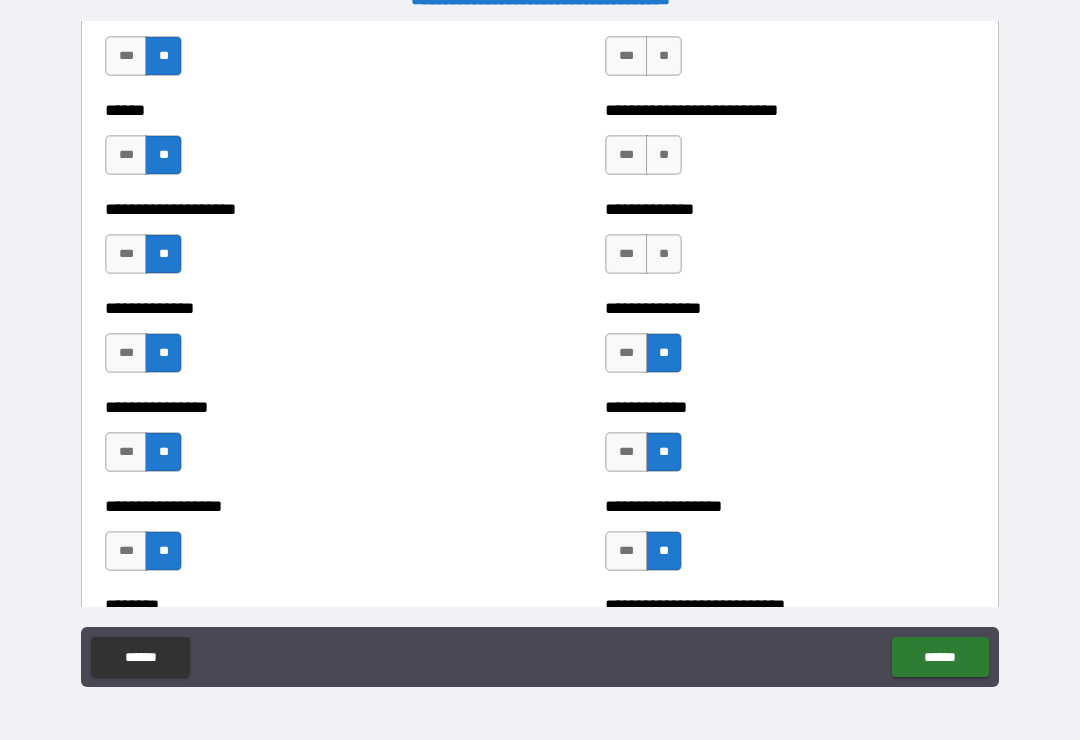 click on "**" at bounding box center (664, 254) 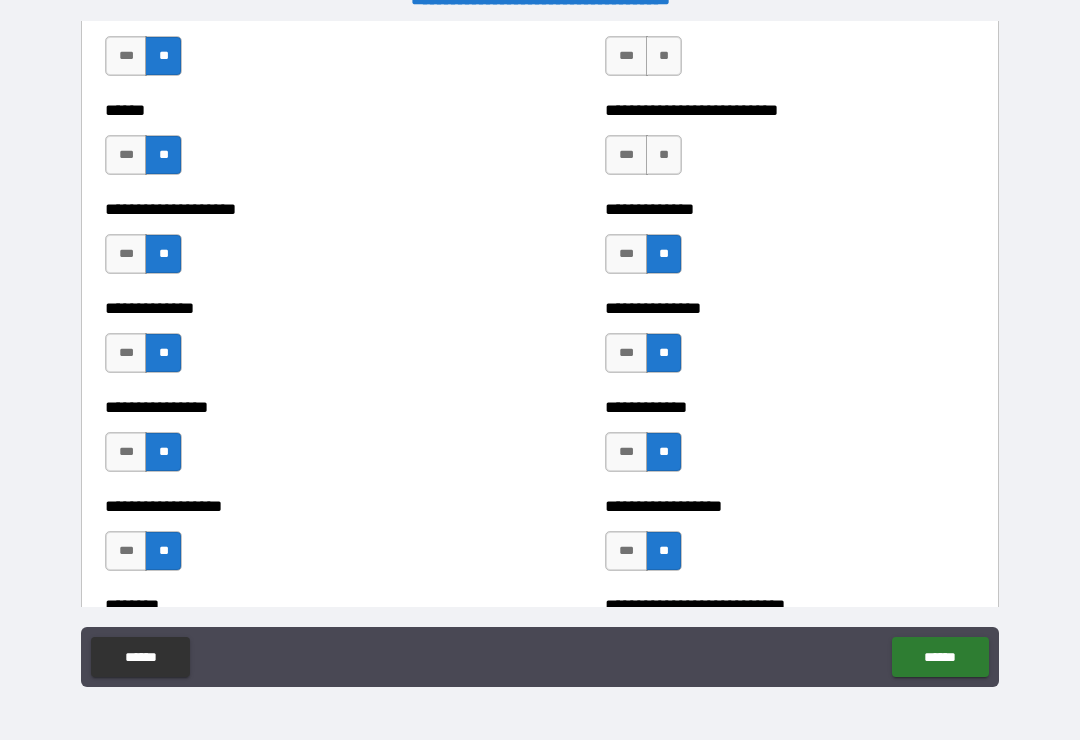 click on "**" at bounding box center [664, 155] 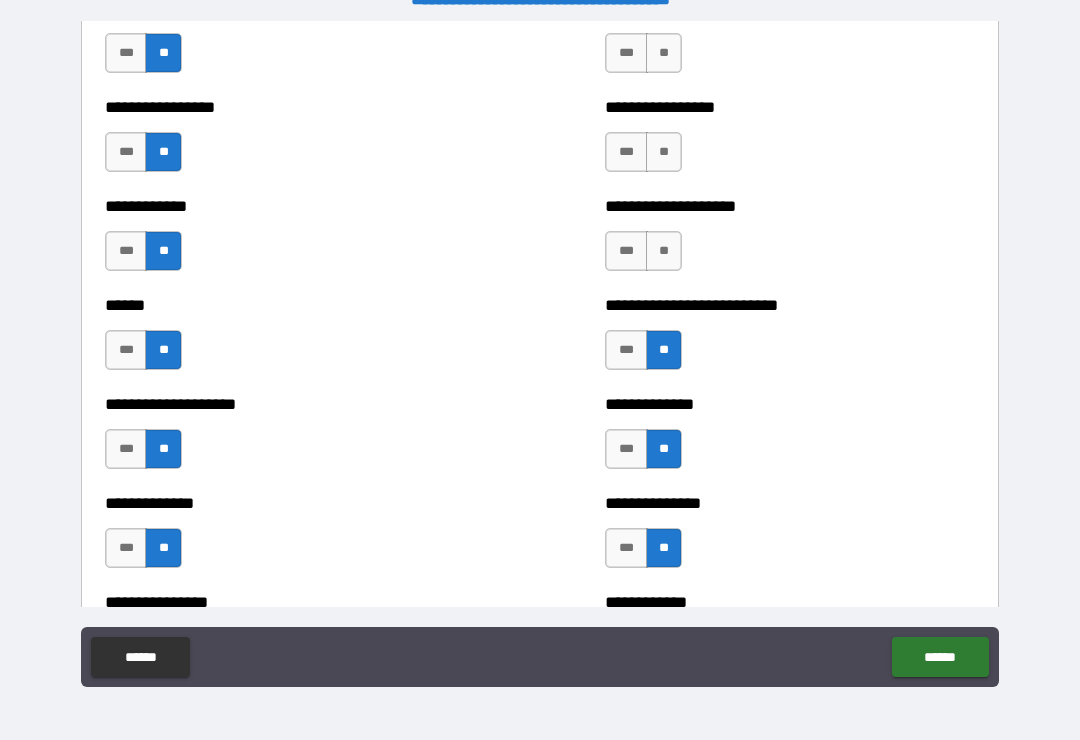 scroll, scrollTop: 3817, scrollLeft: 0, axis: vertical 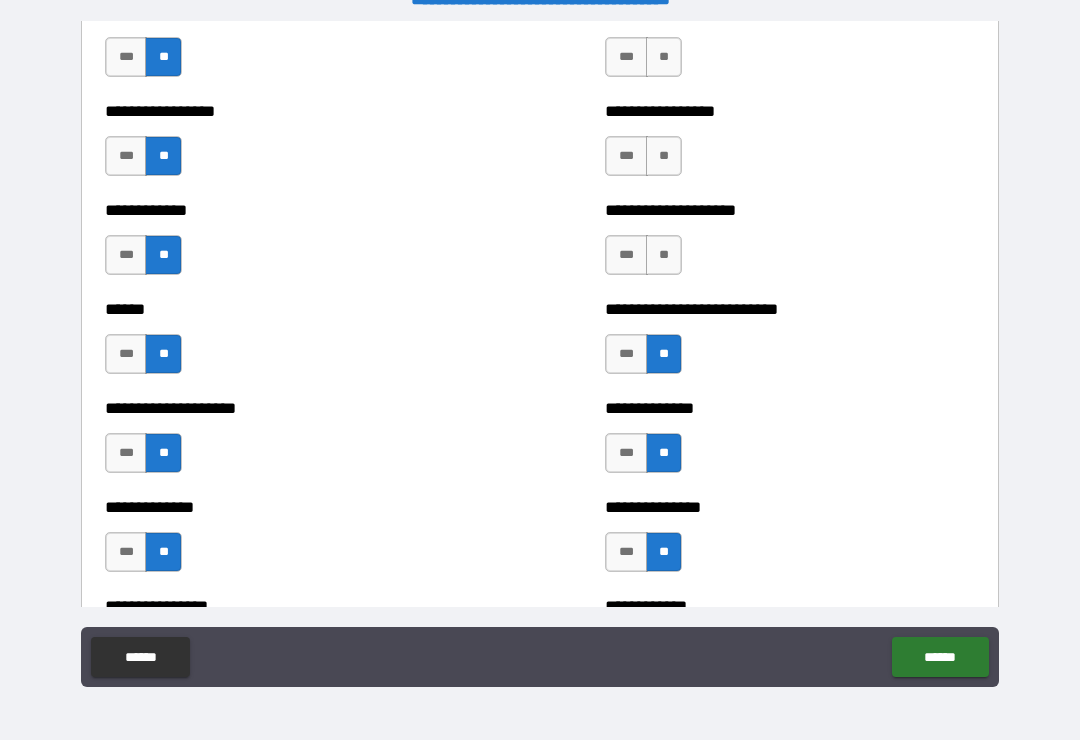 click on "**" at bounding box center [664, 255] 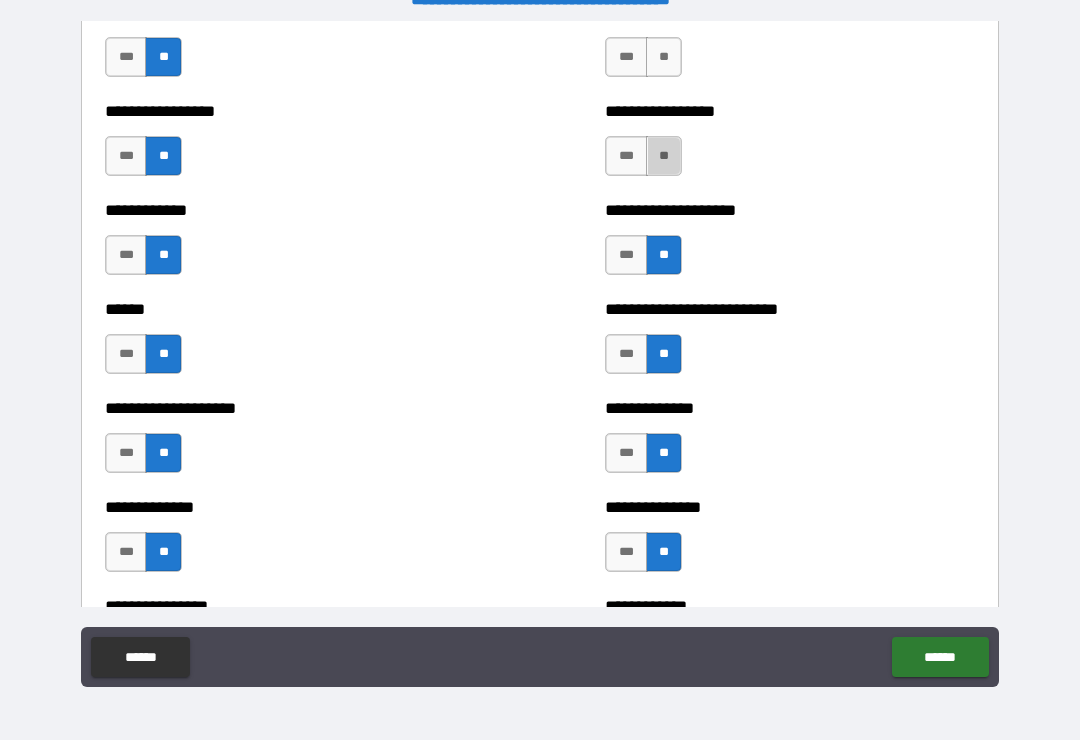 click on "**" at bounding box center [664, 156] 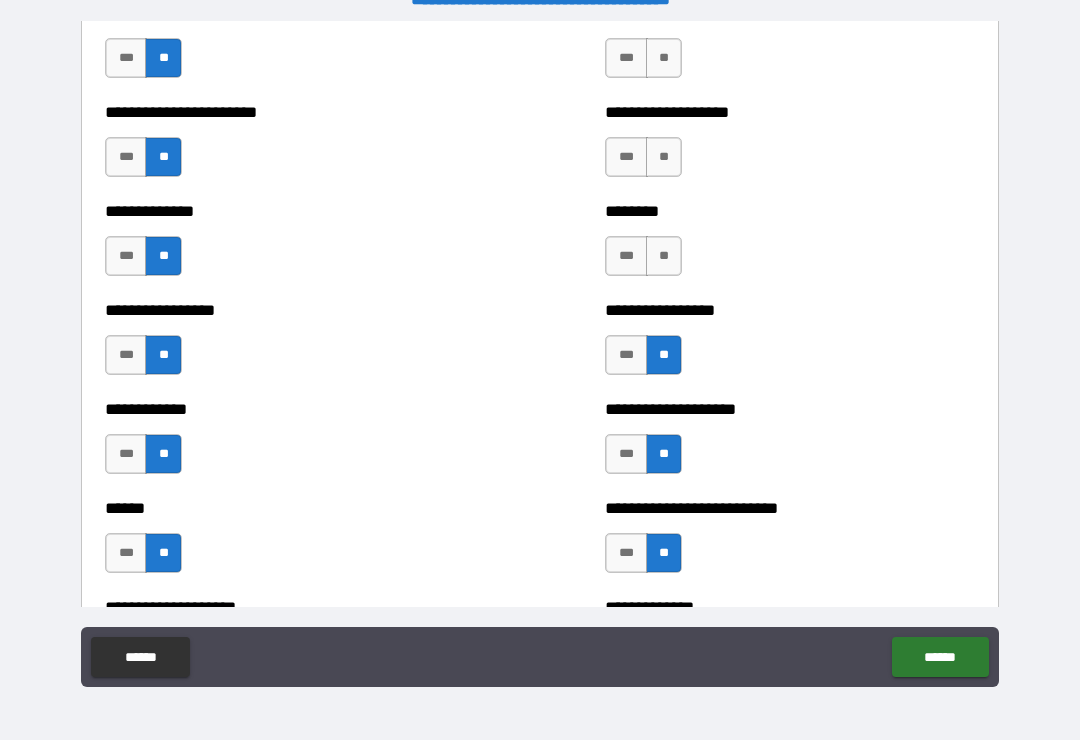 scroll, scrollTop: 3613, scrollLeft: 0, axis: vertical 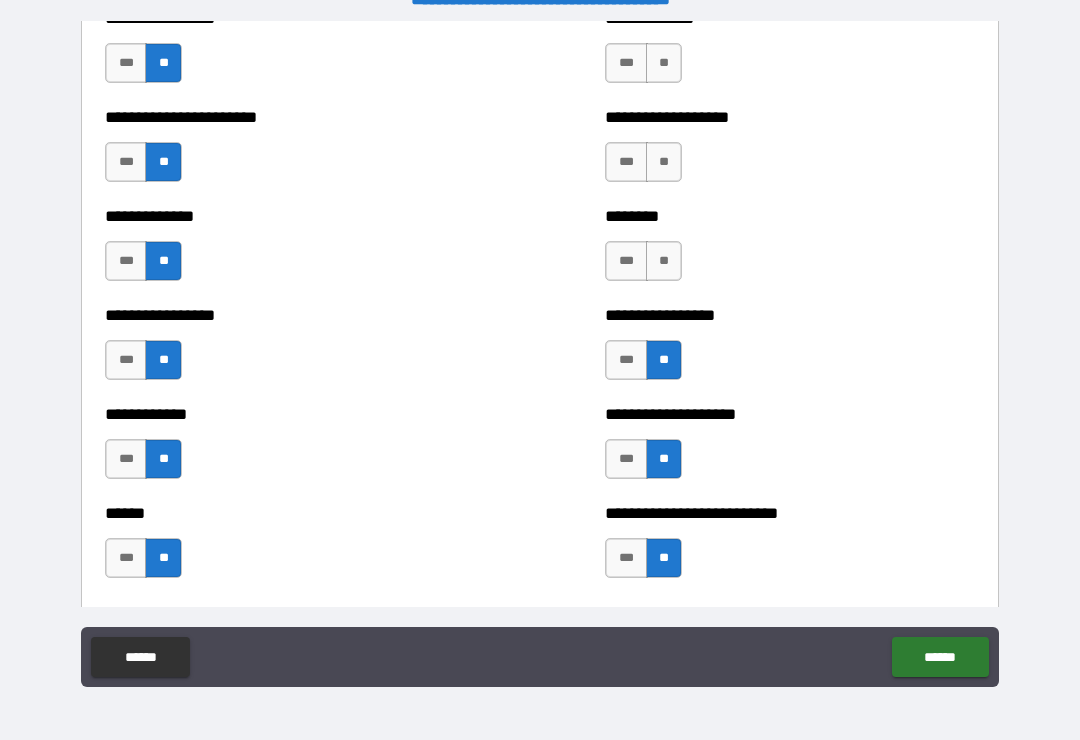 click on "**" at bounding box center [664, 261] 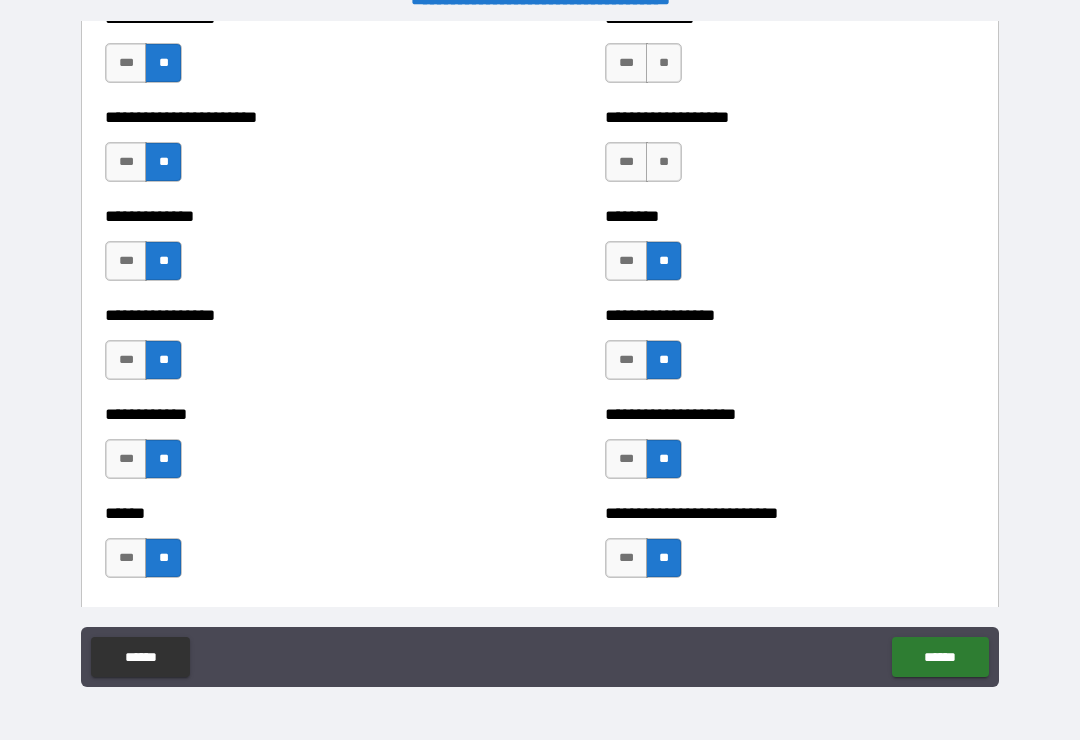 click on "**" at bounding box center (664, 162) 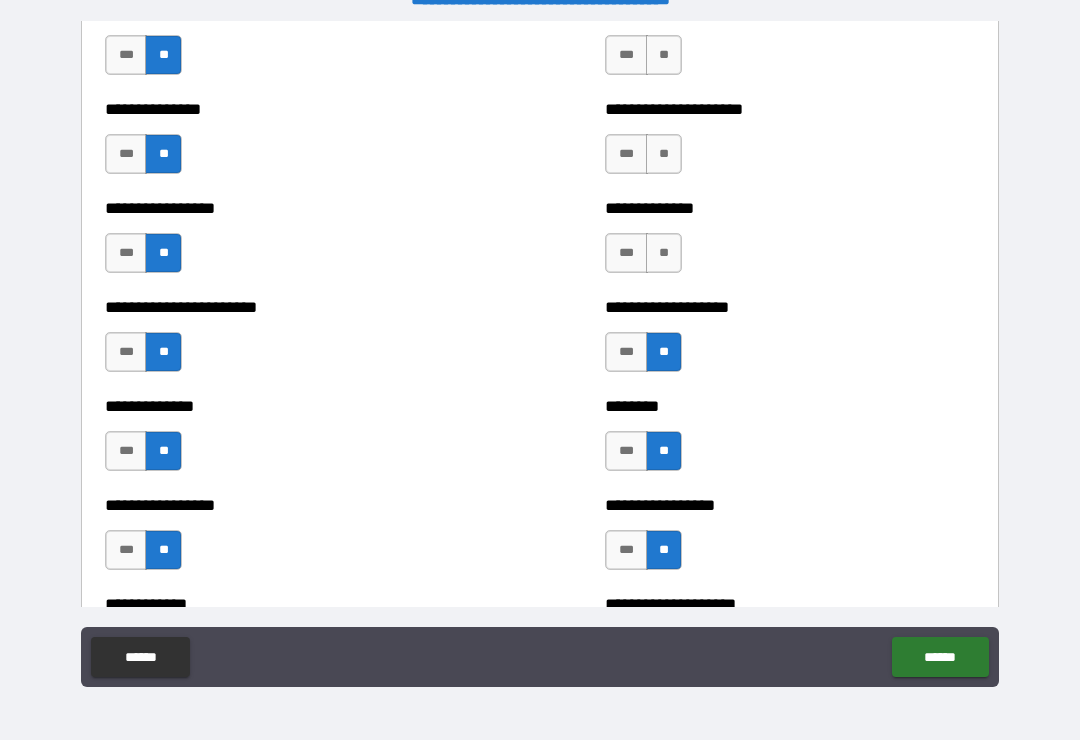 scroll, scrollTop: 3421, scrollLeft: 0, axis: vertical 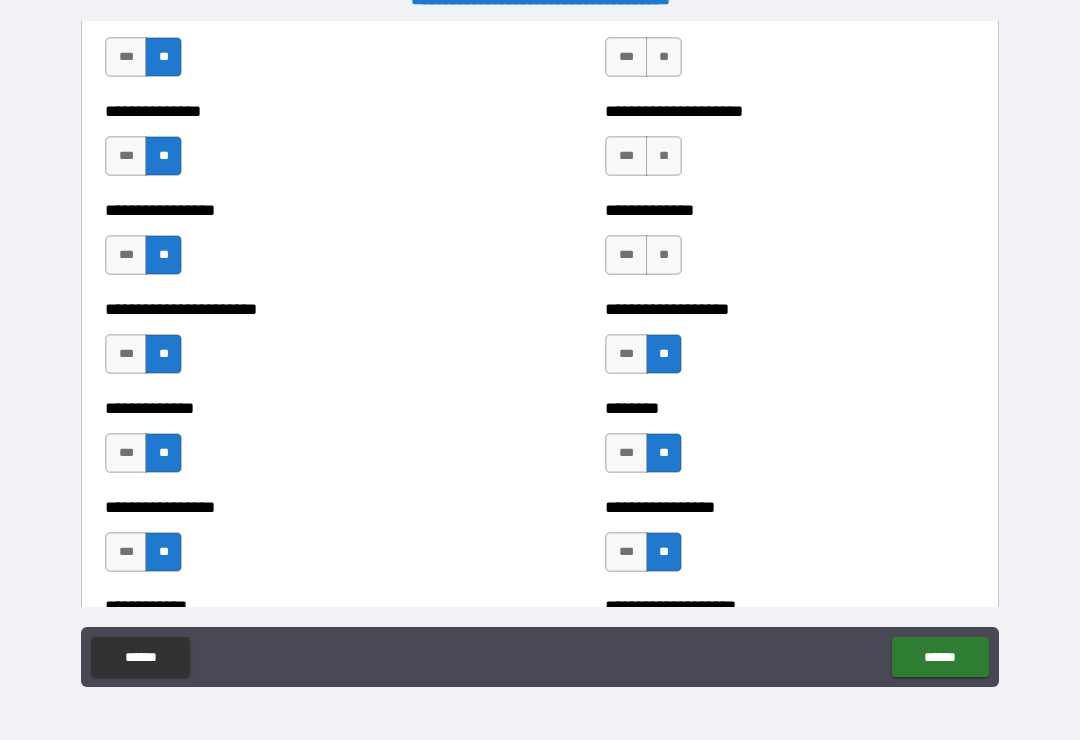 click on "**" at bounding box center [664, 255] 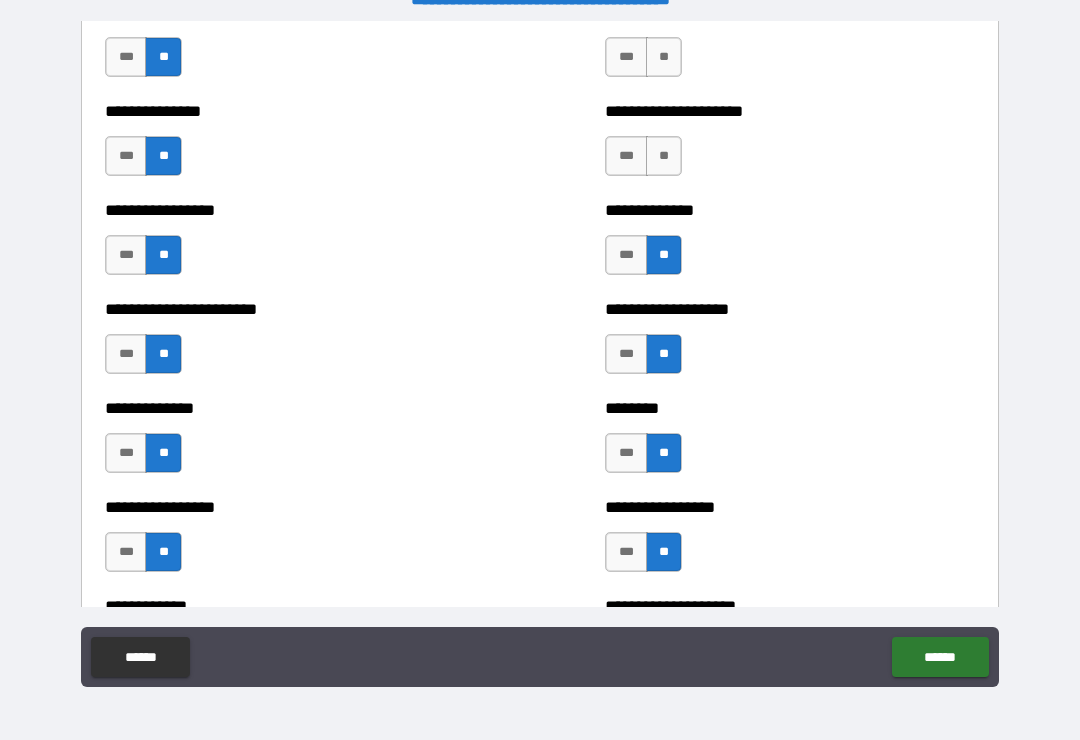 click on "**" at bounding box center [664, 156] 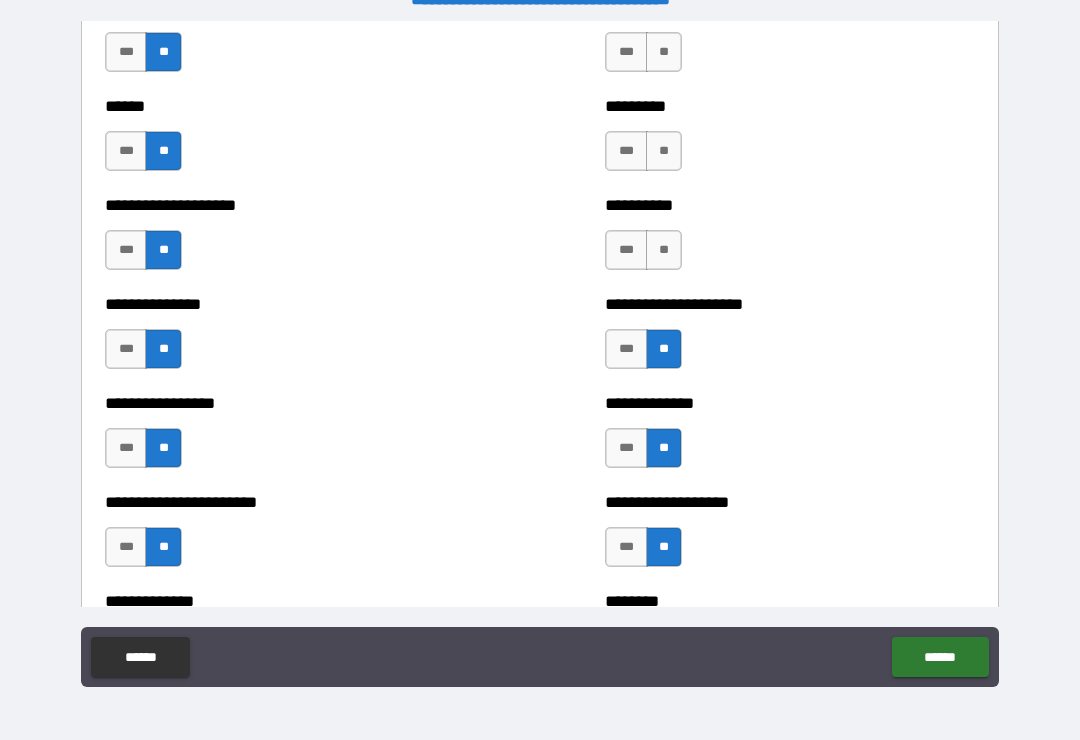scroll, scrollTop: 3226, scrollLeft: 0, axis: vertical 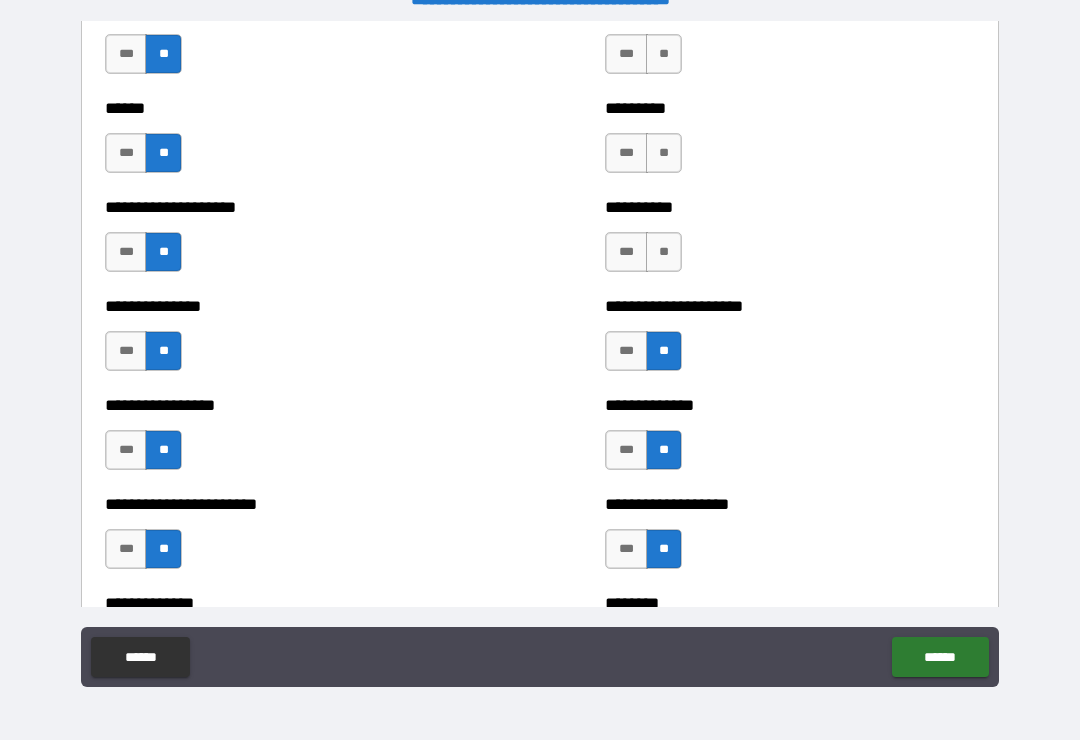 click on "**" at bounding box center (664, 252) 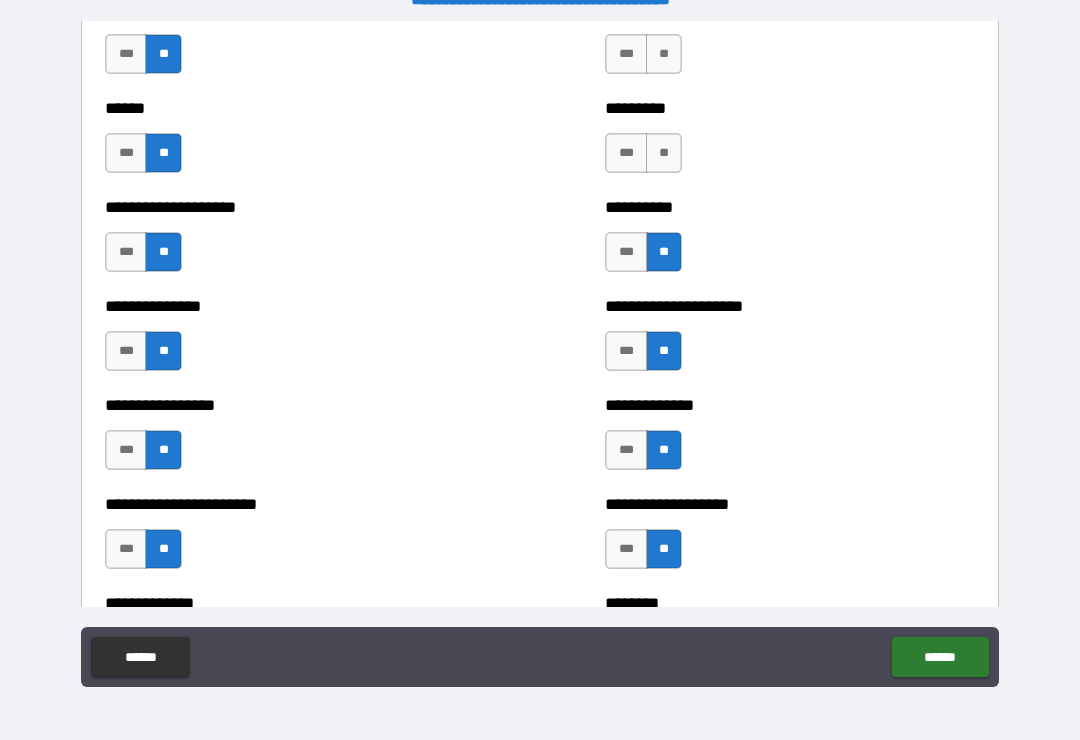 click on "**" at bounding box center [664, 153] 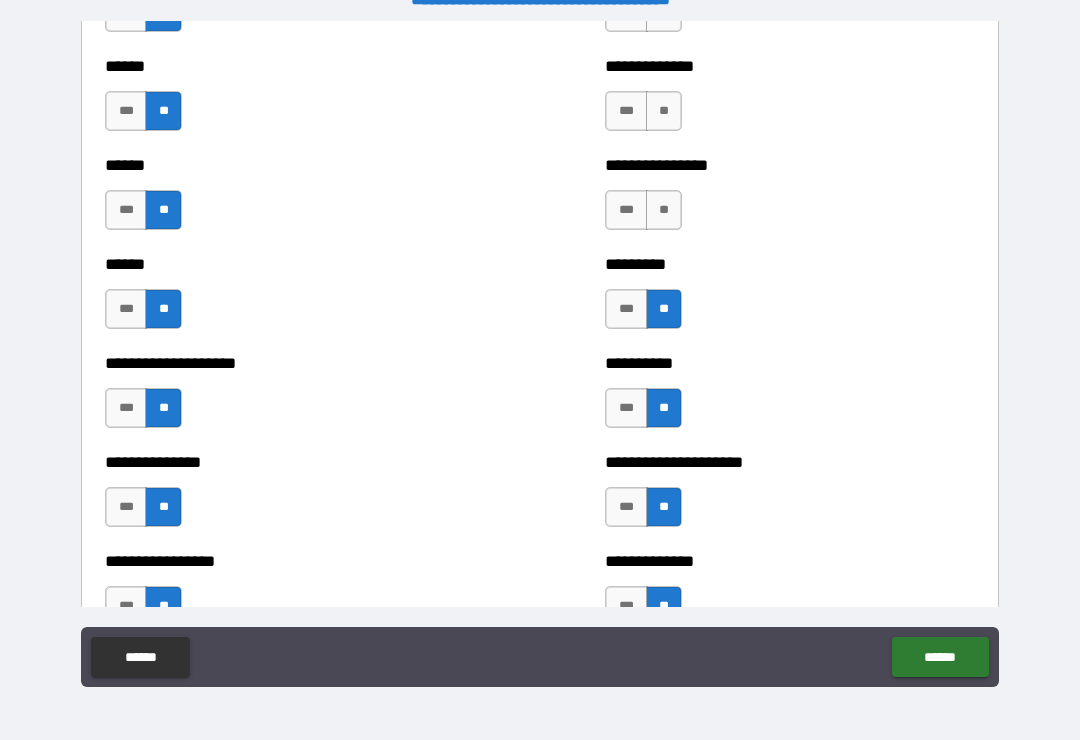 scroll, scrollTop: 3067, scrollLeft: 0, axis: vertical 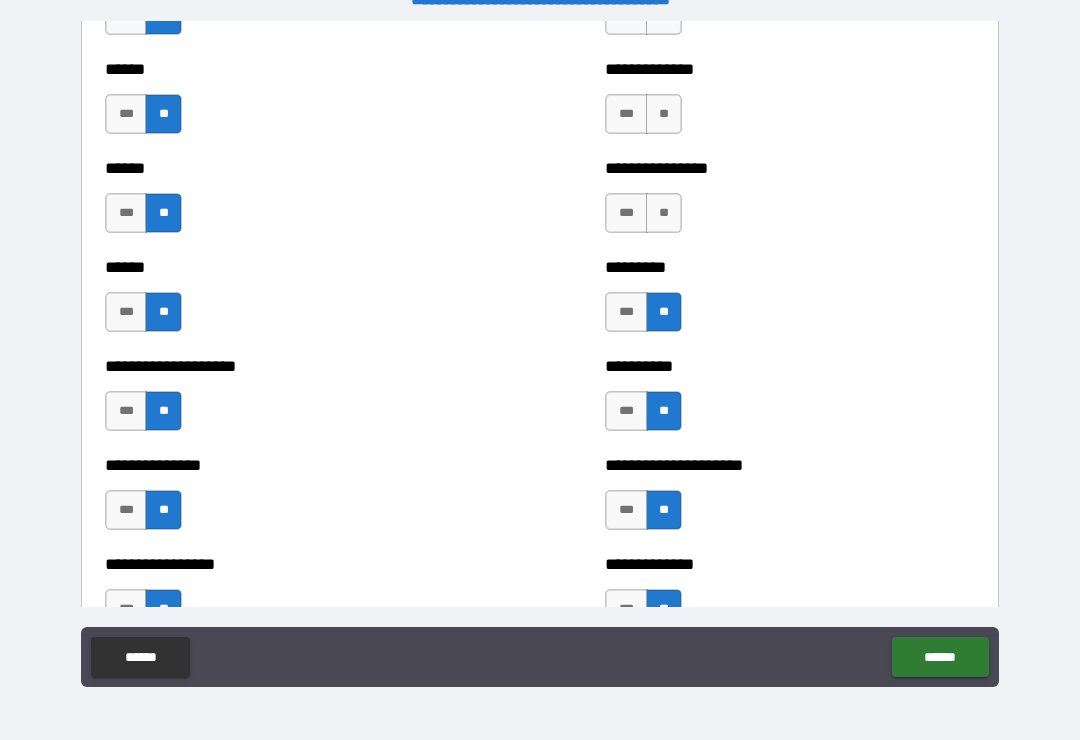 click on "**" at bounding box center [664, 213] 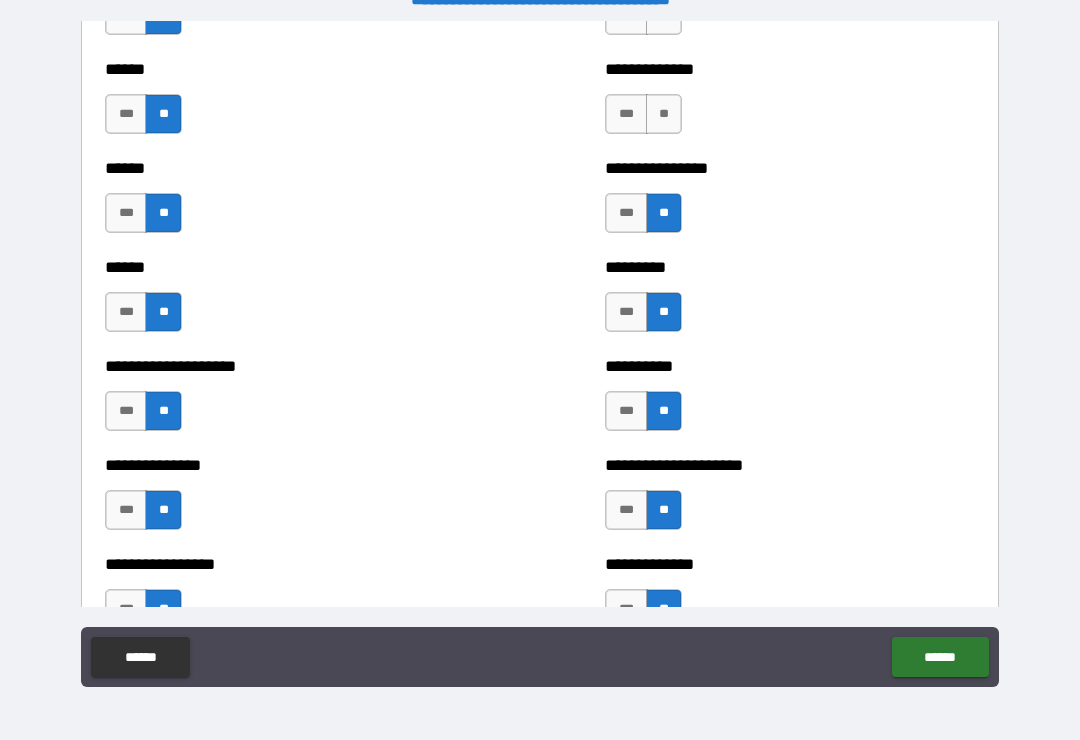 click on "**" at bounding box center (664, 114) 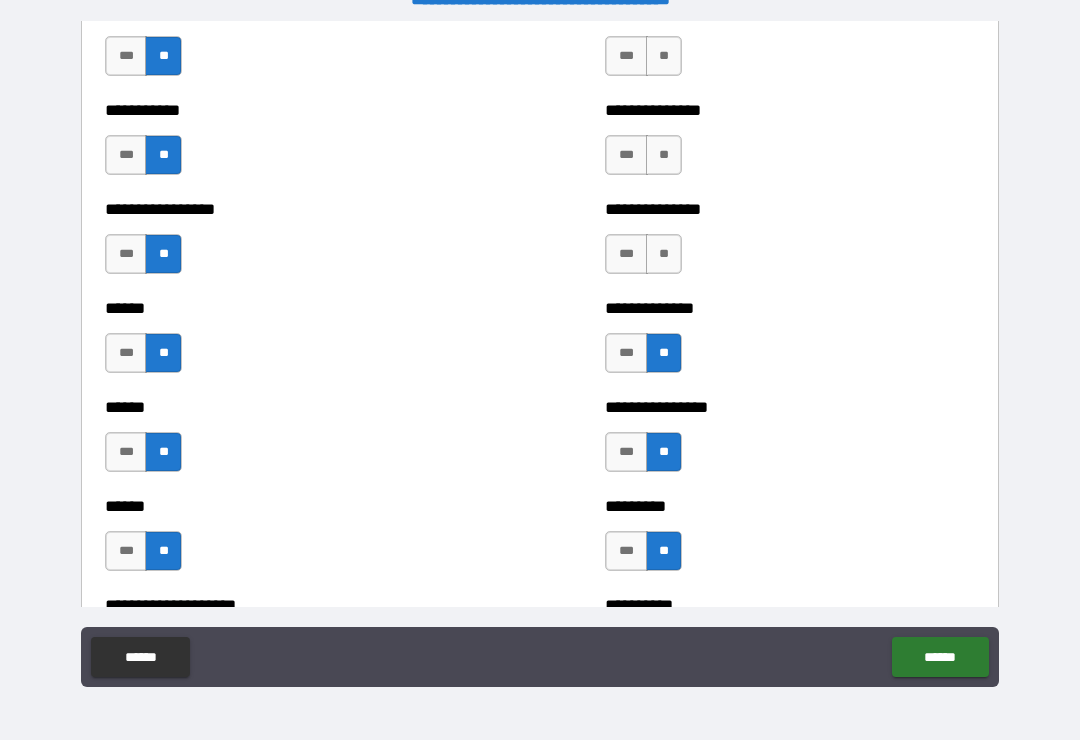 scroll, scrollTop: 2822, scrollLeft: 0, axis: vertical 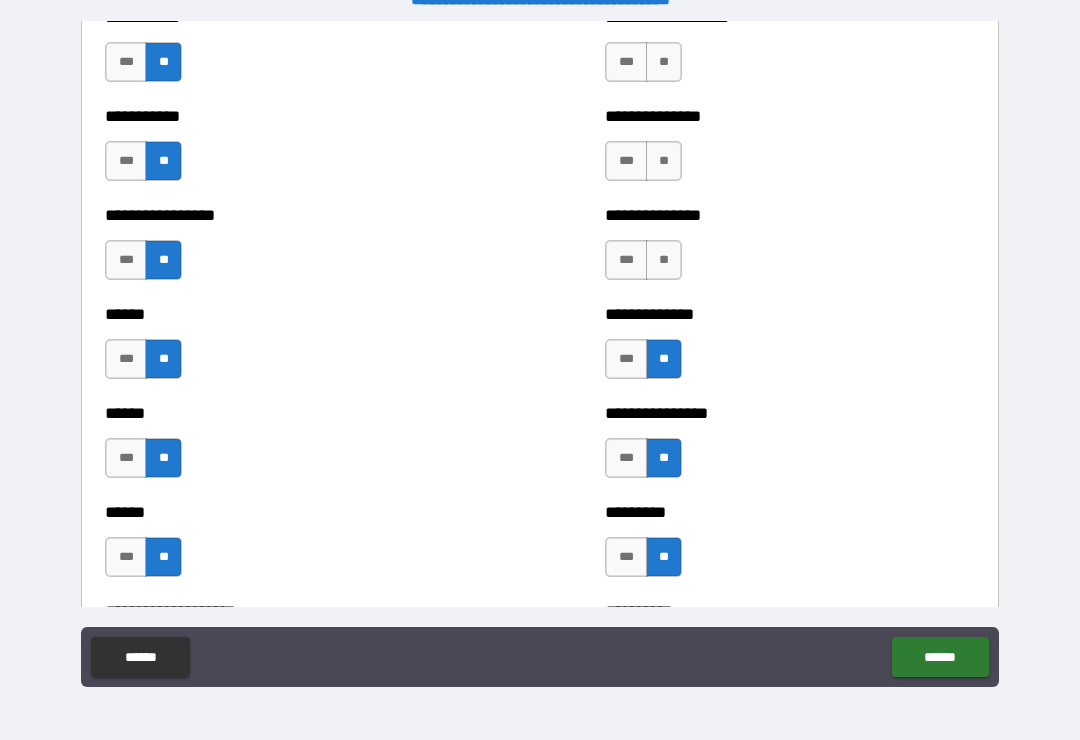 click on "**" at bounding box center [664, 260] 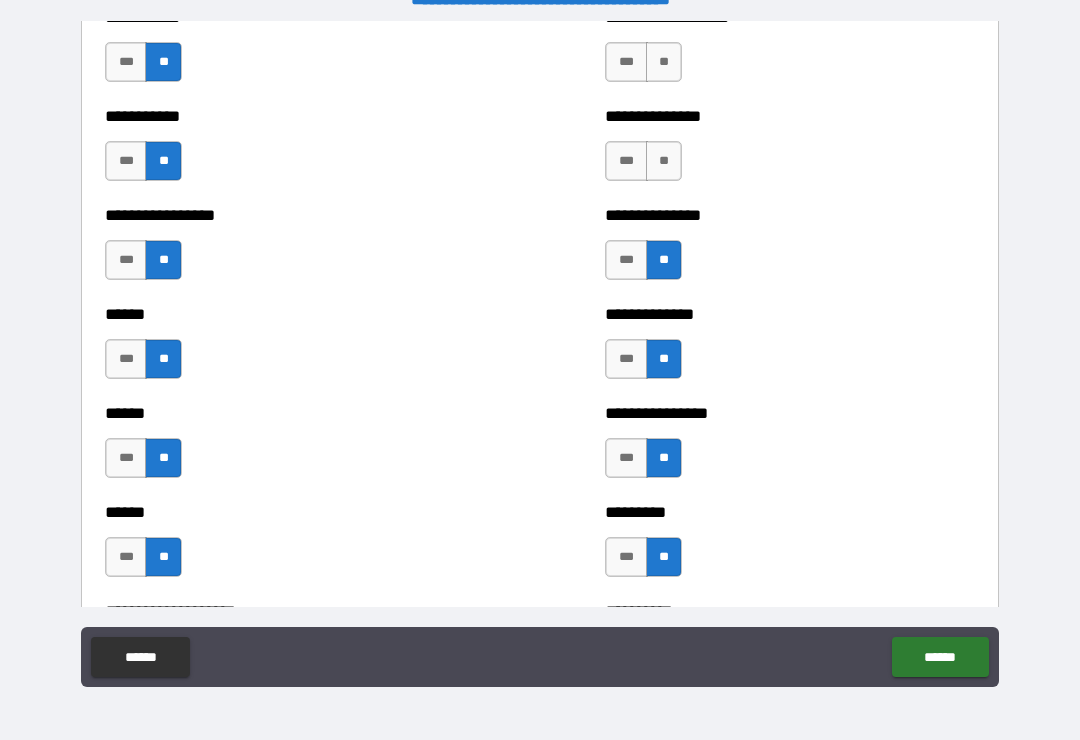 click on "**" at bounding box center [664, 161] 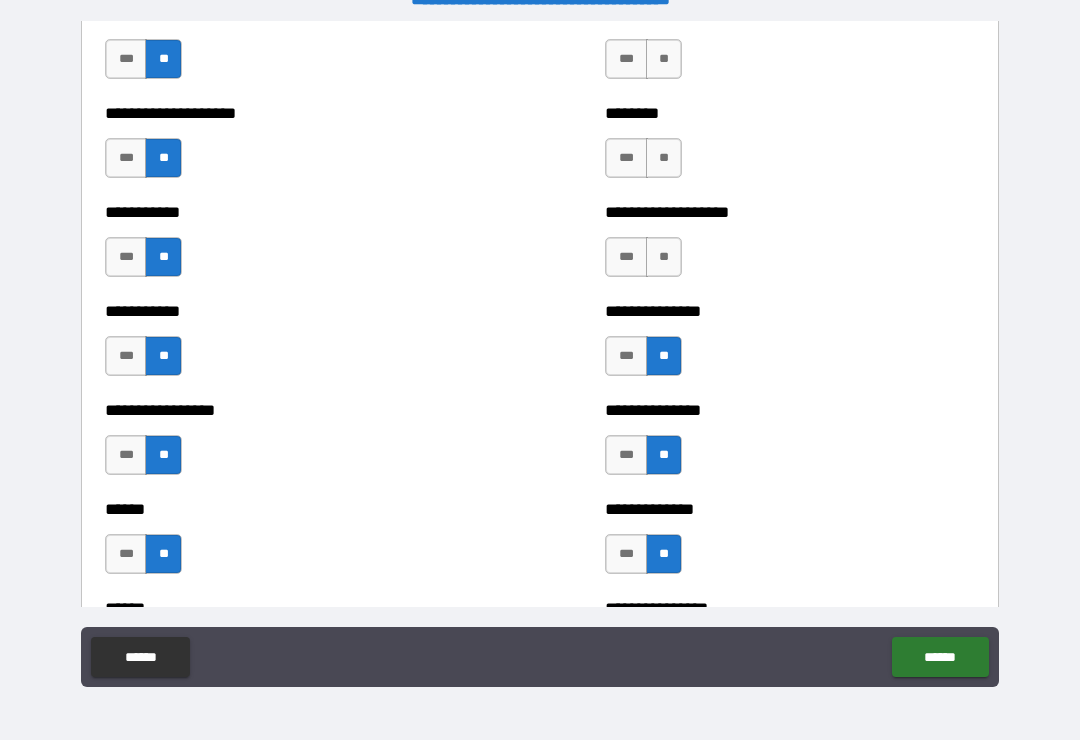 scroll, scrollTop: 2623, scrollLeft: 0, axis: vertical 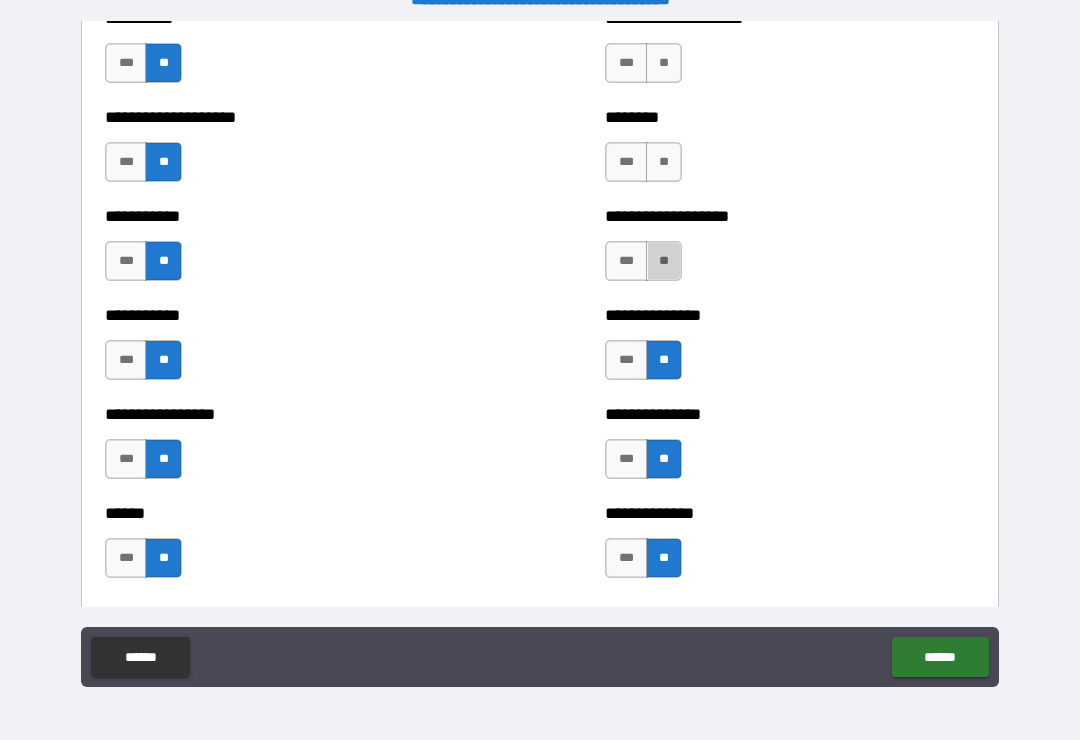 click on "**" at bounding box center (664, 261) 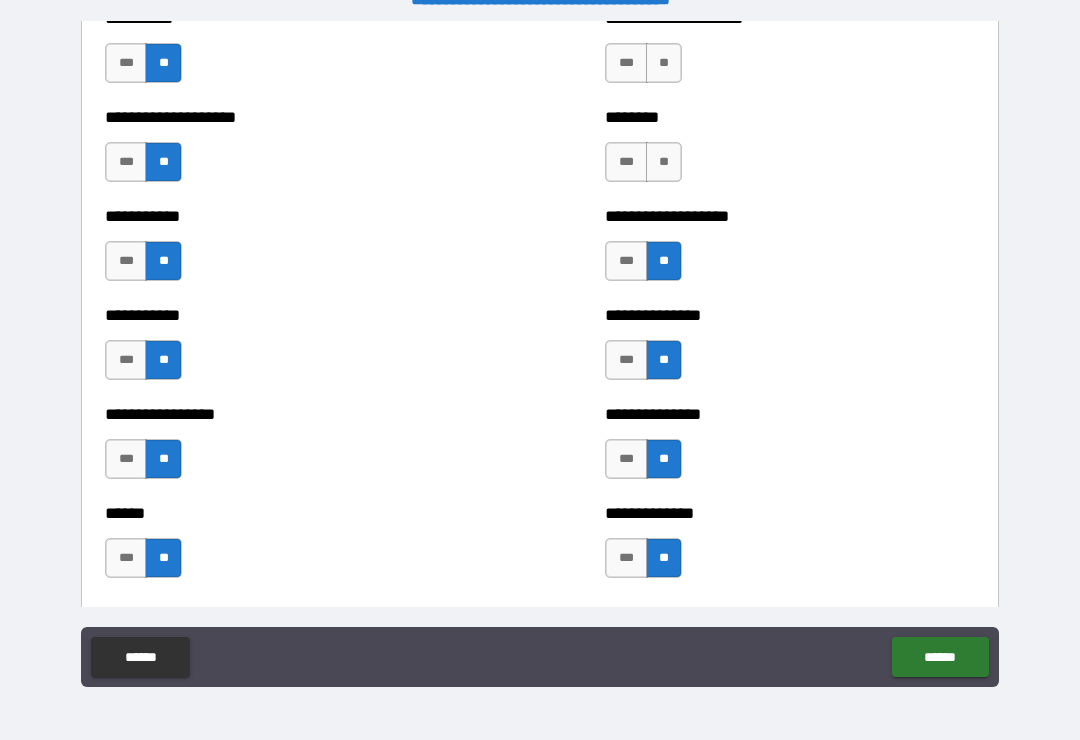 click on "**" at bounding box center [664, 162] 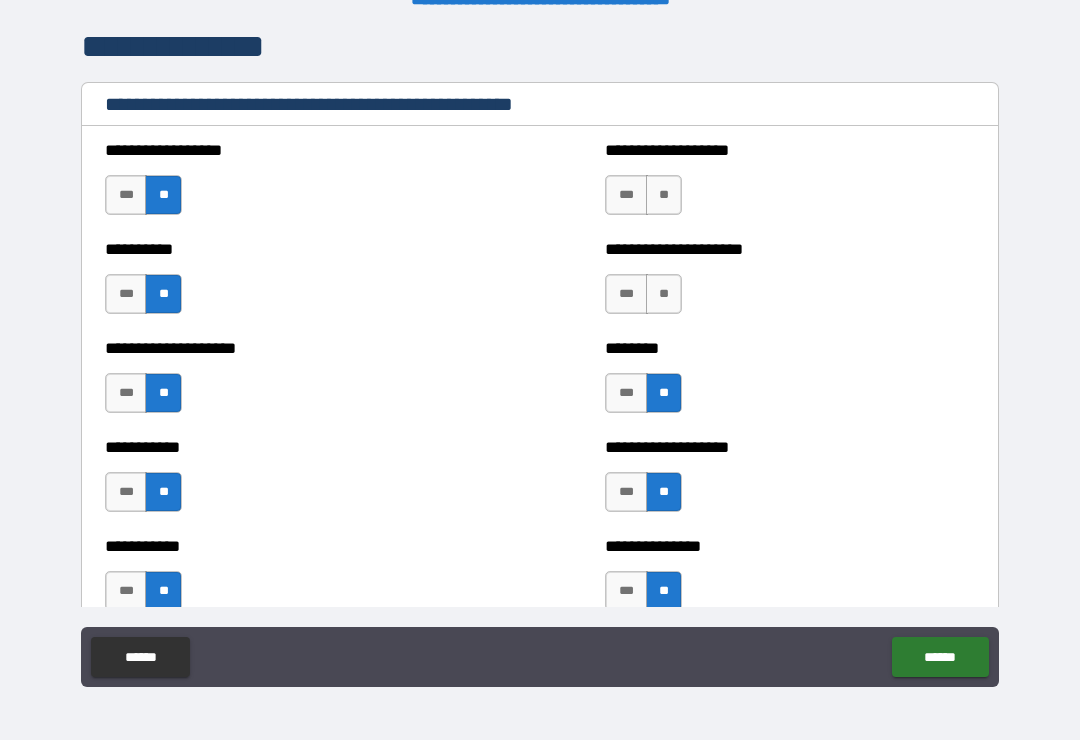 scroll, scrollTop: 2386, scrollLeft: 0, axis: vertical 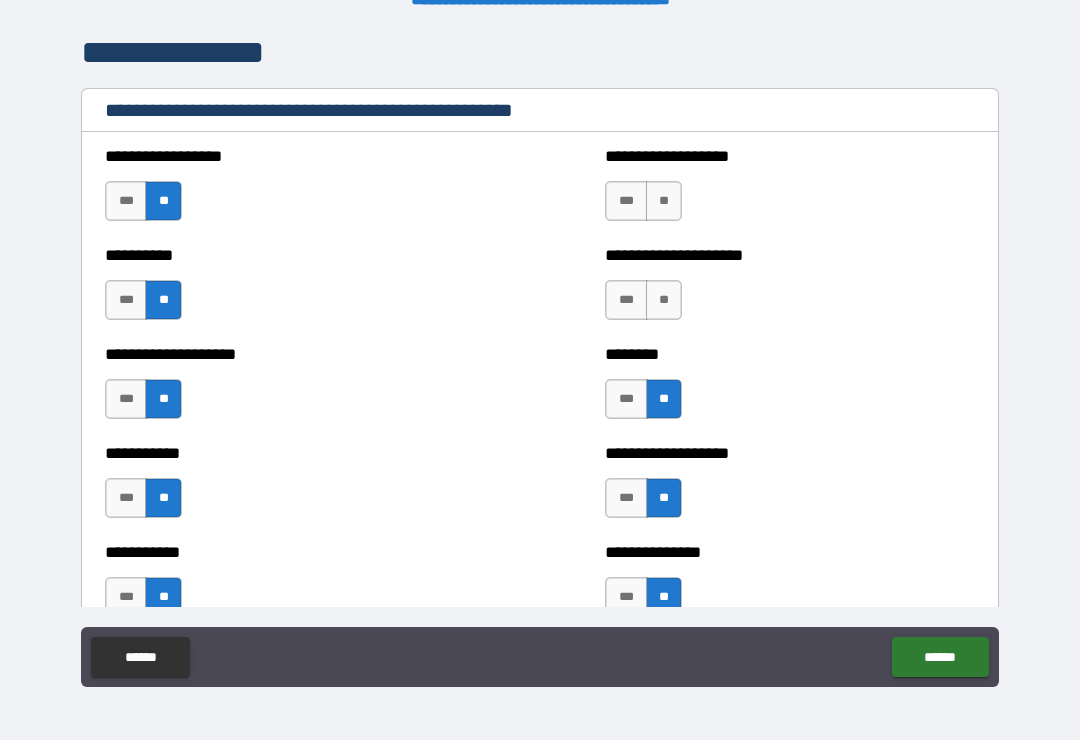 click on "**" at bounding box center [664, 300] 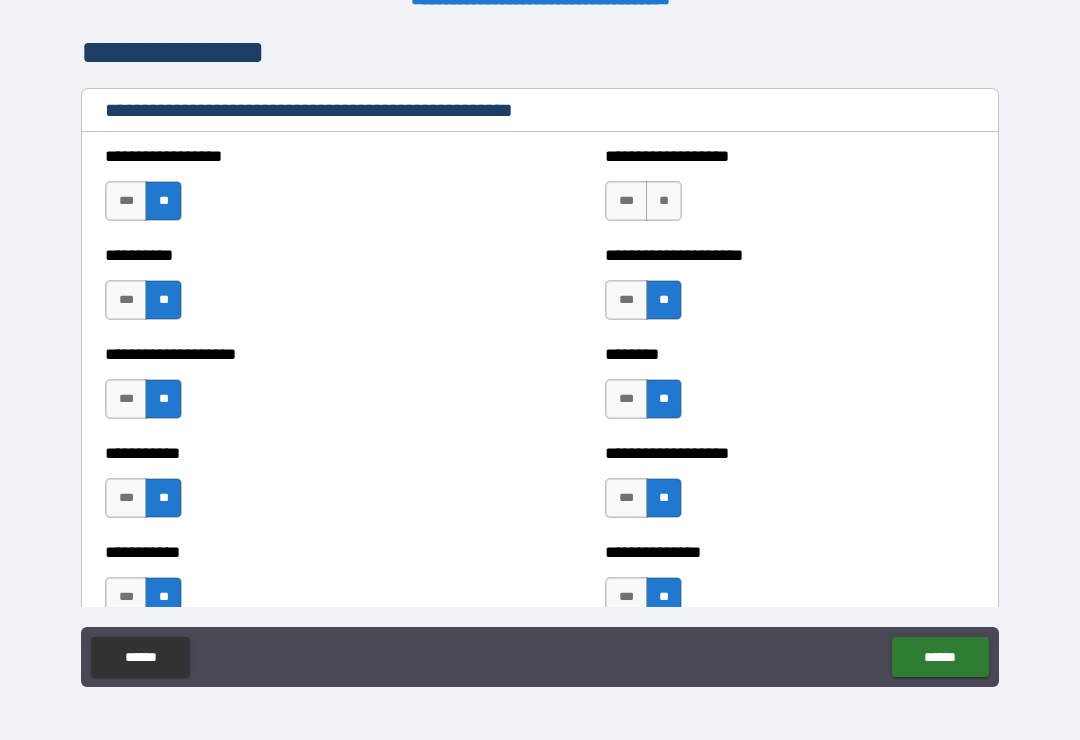 click on "**" at bounding box center (664, 201) 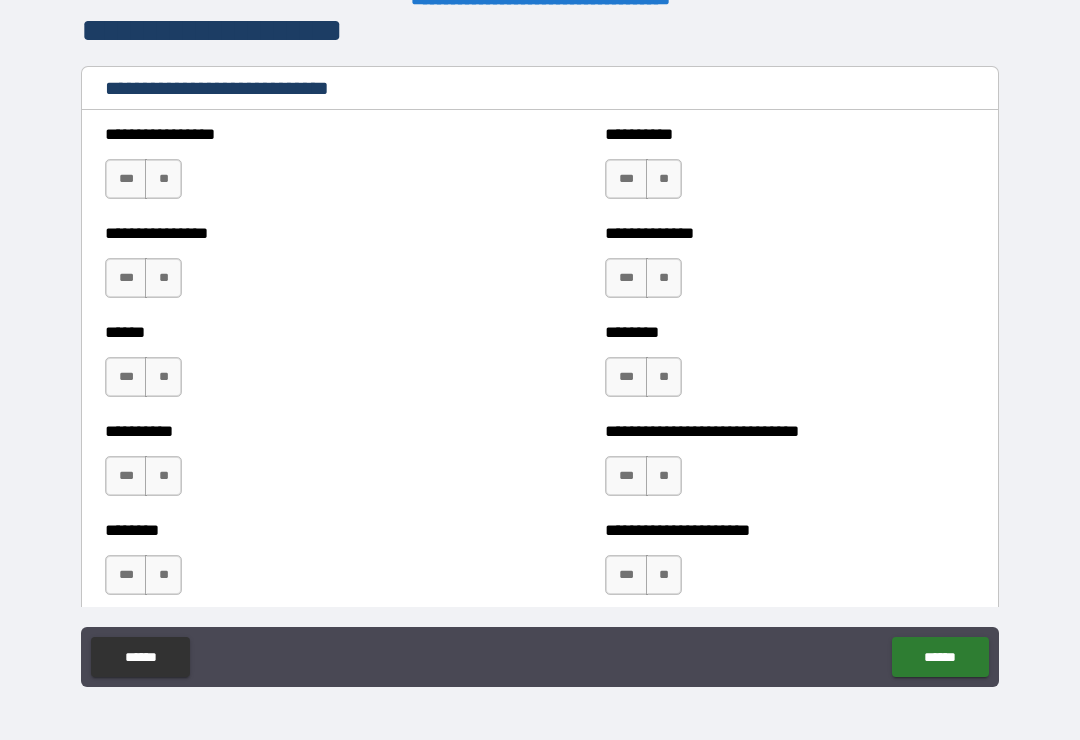 scroll, scrollTop: 6686, scrollLeft: 0, axis: vertical 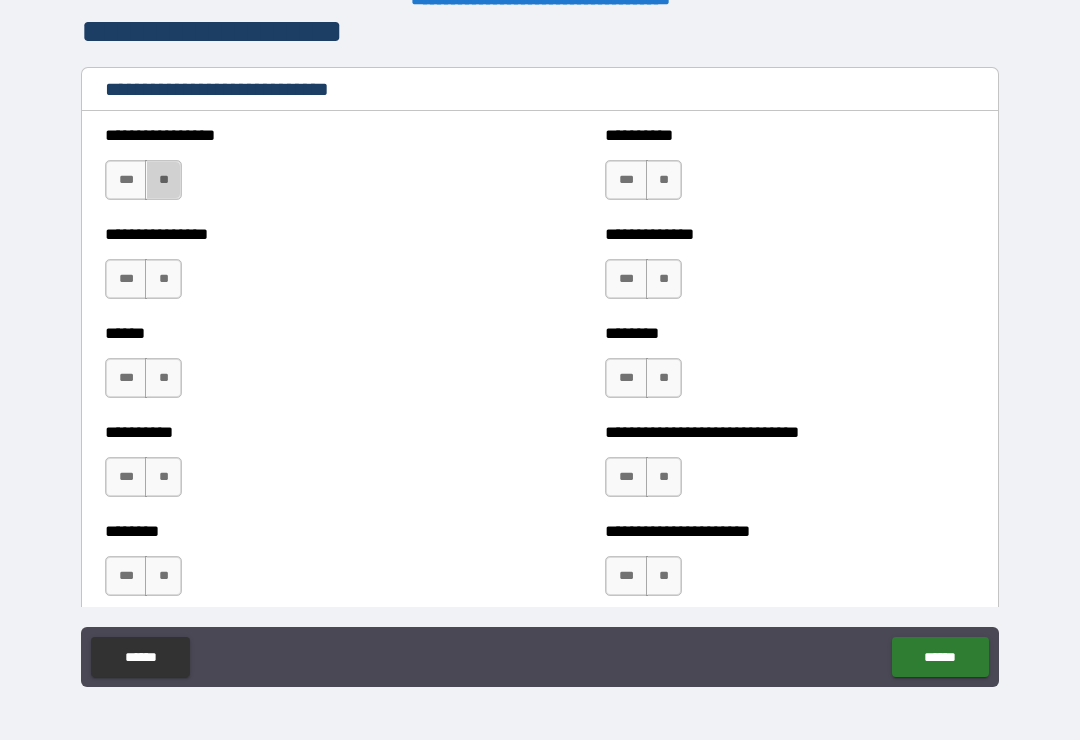 click on "**" at bounding box center (163, 180) 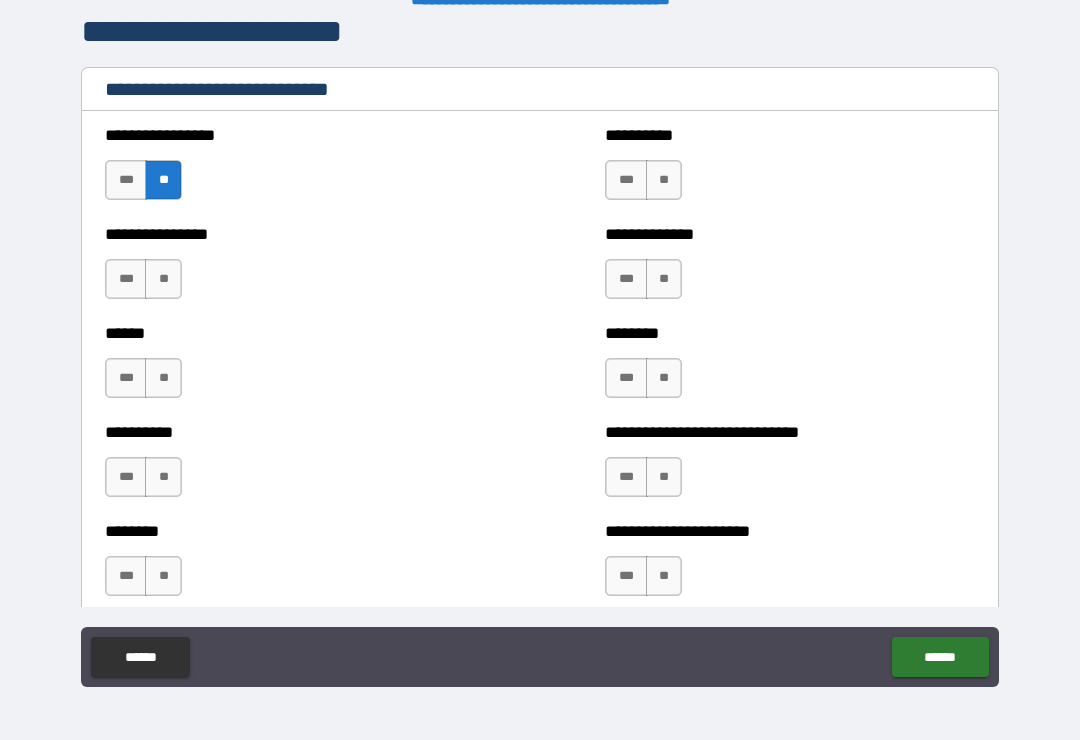 click on "**" at bounding box center (163, 279) 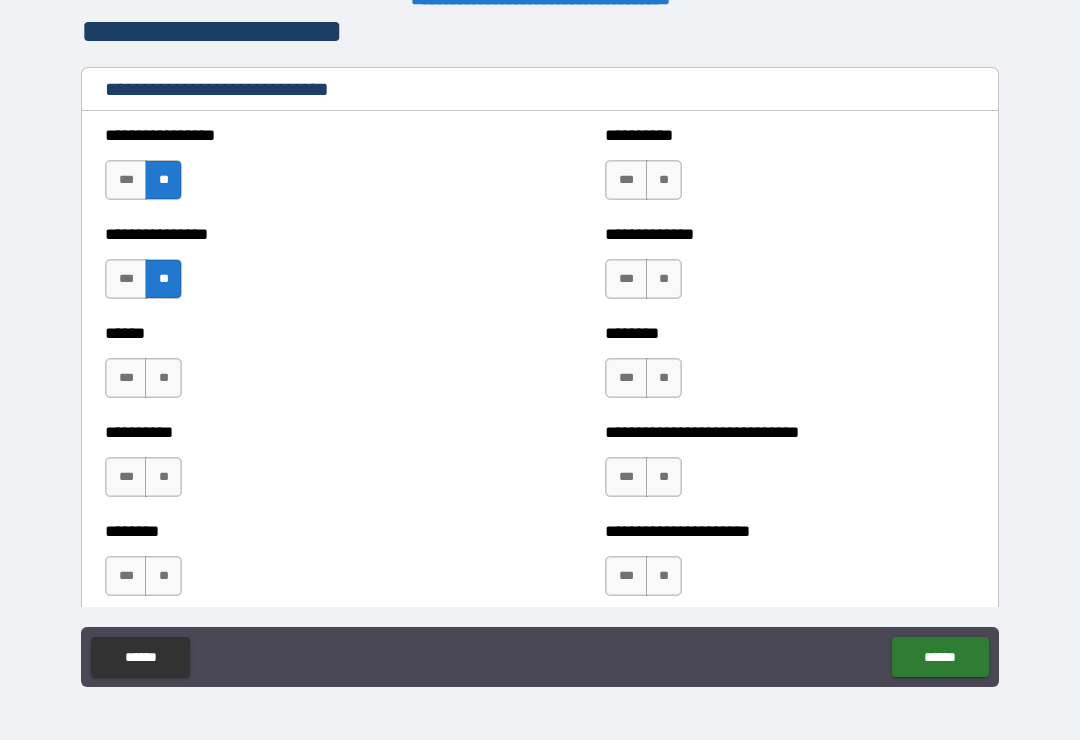 click on "**" at bounding box center [163, 378] 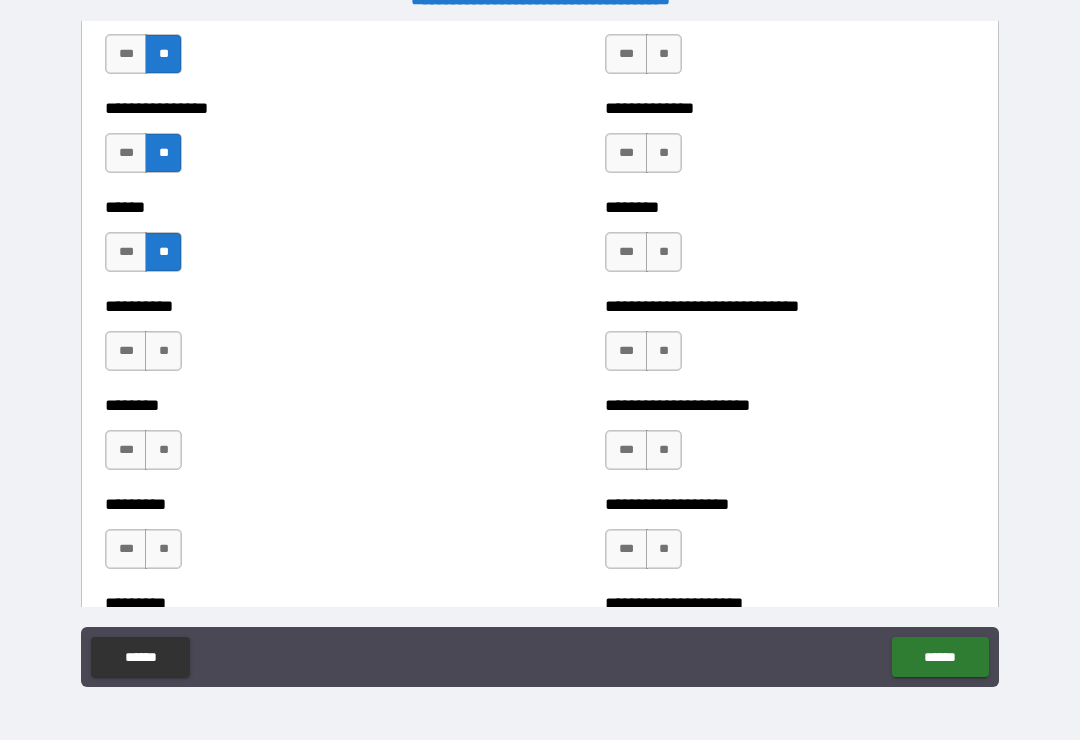 scroll, scrollTop: 6825, scrollLeft: 0, axis: vertical 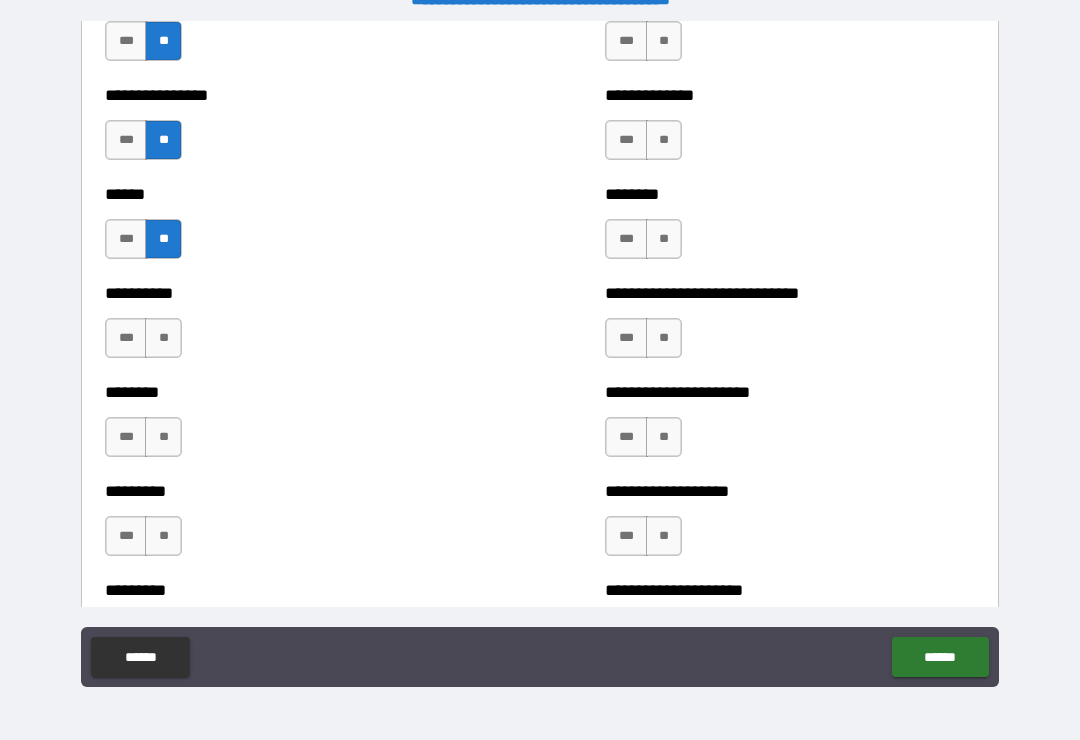 click on "**" at bounding box center (163, 338) 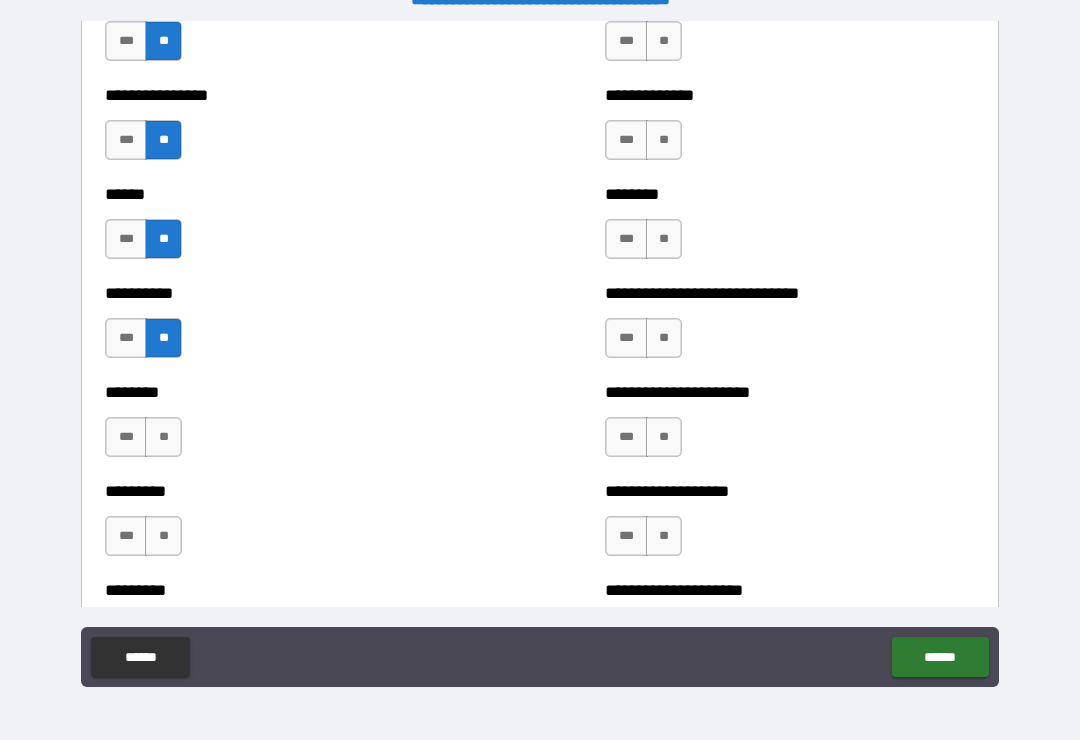 click on "**" at bounding box center [163, 437] 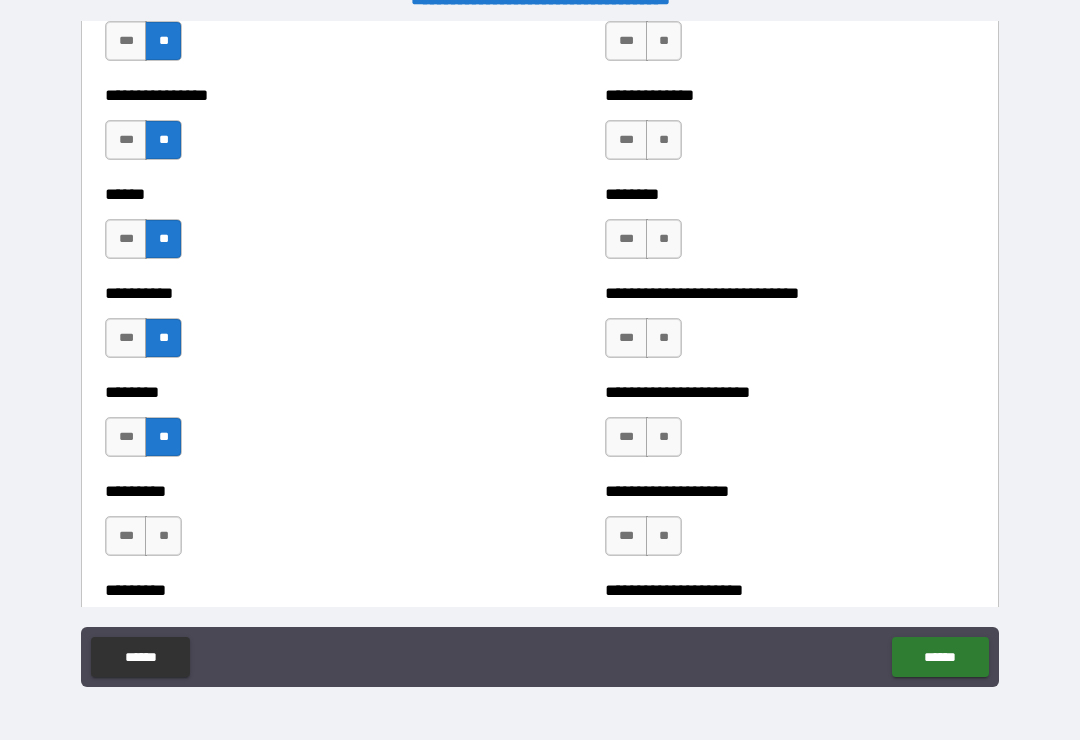 click on "**" at bounding box center [163, 536] 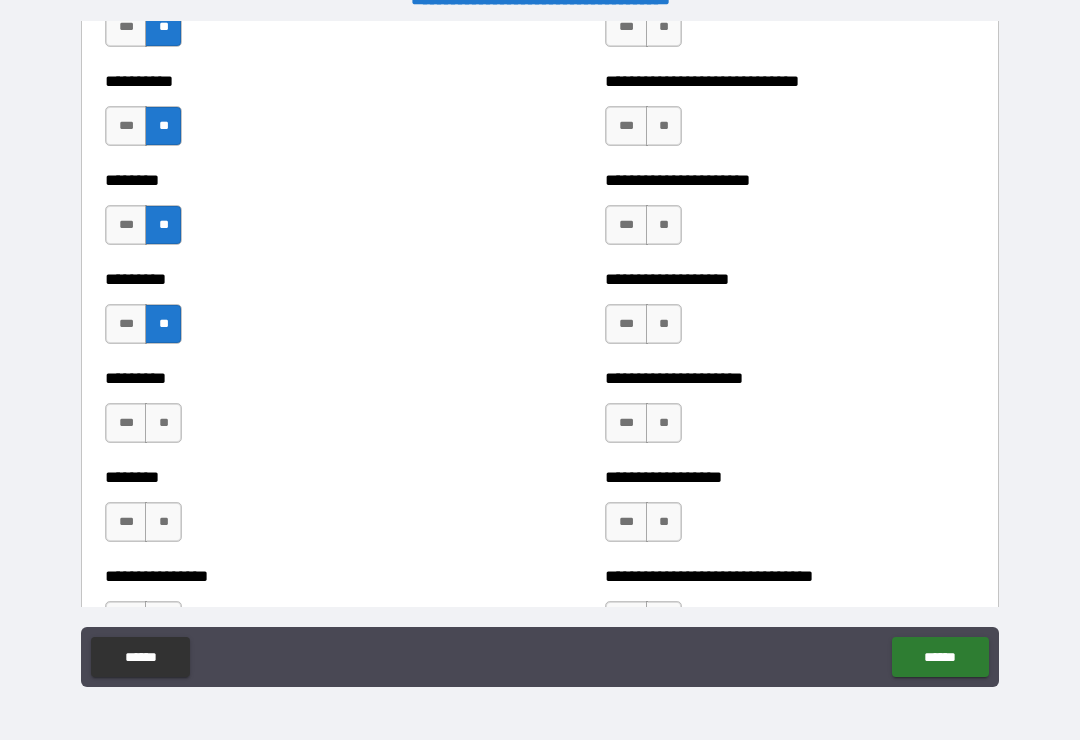 scroll, scrollTop: 7047, scrollLeft: 0, axis: vertical 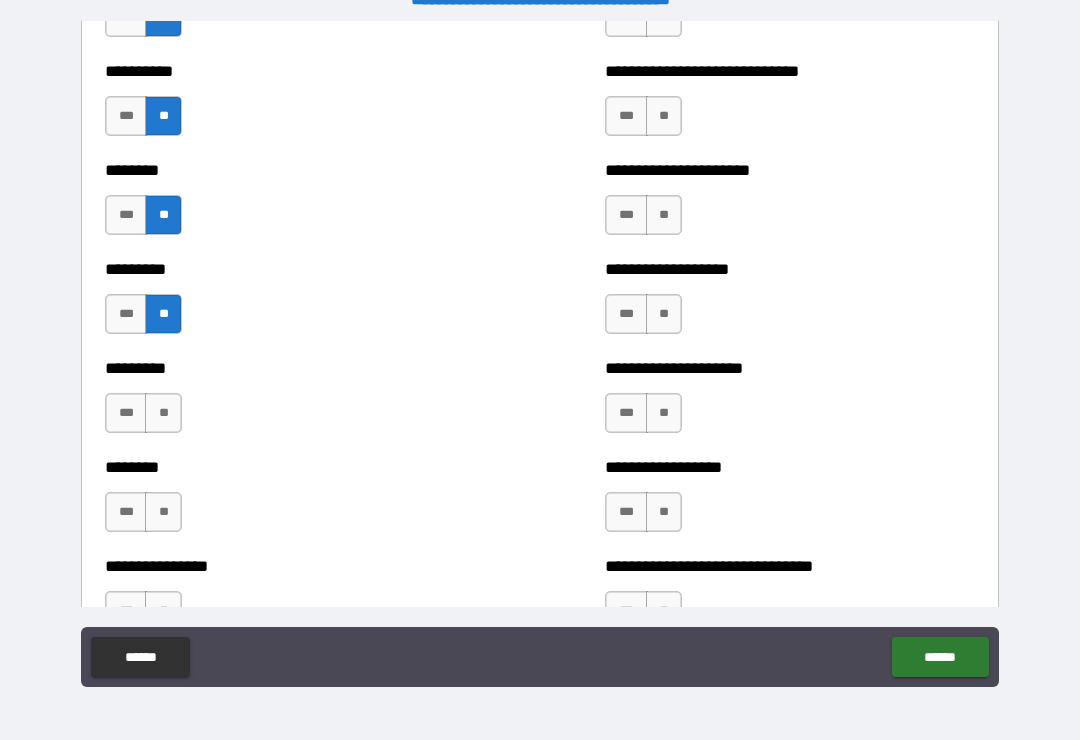 click on "**" at bounding box center (163, 413) 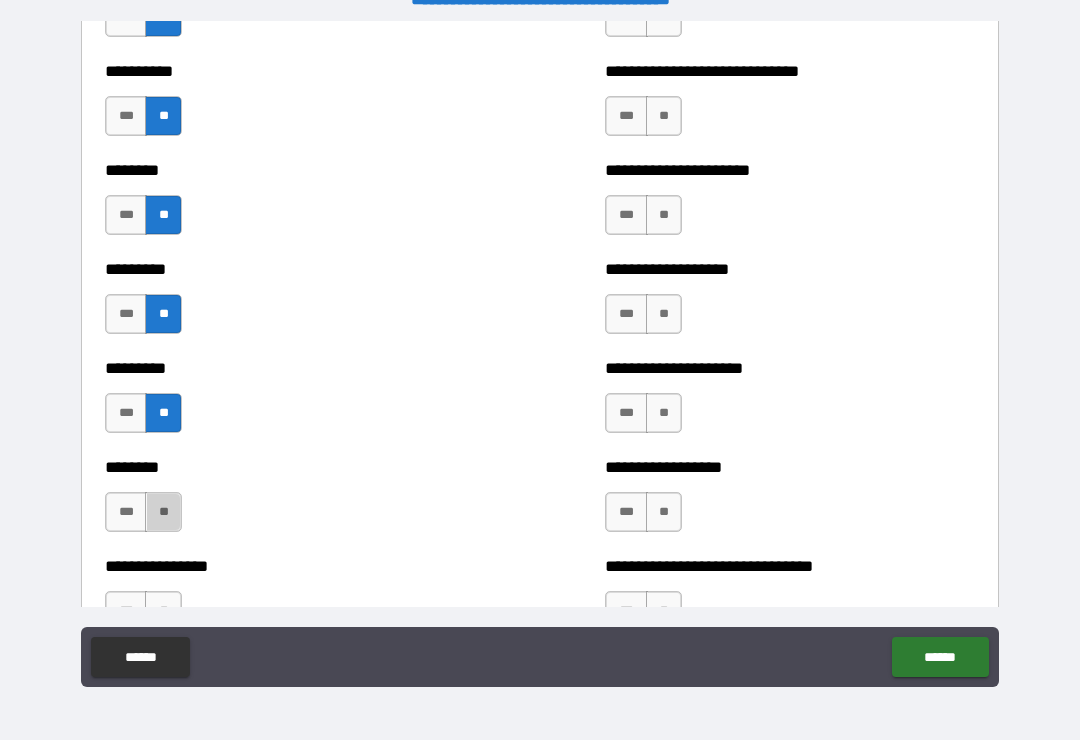 click on "**" at bounding box center [163, 512] 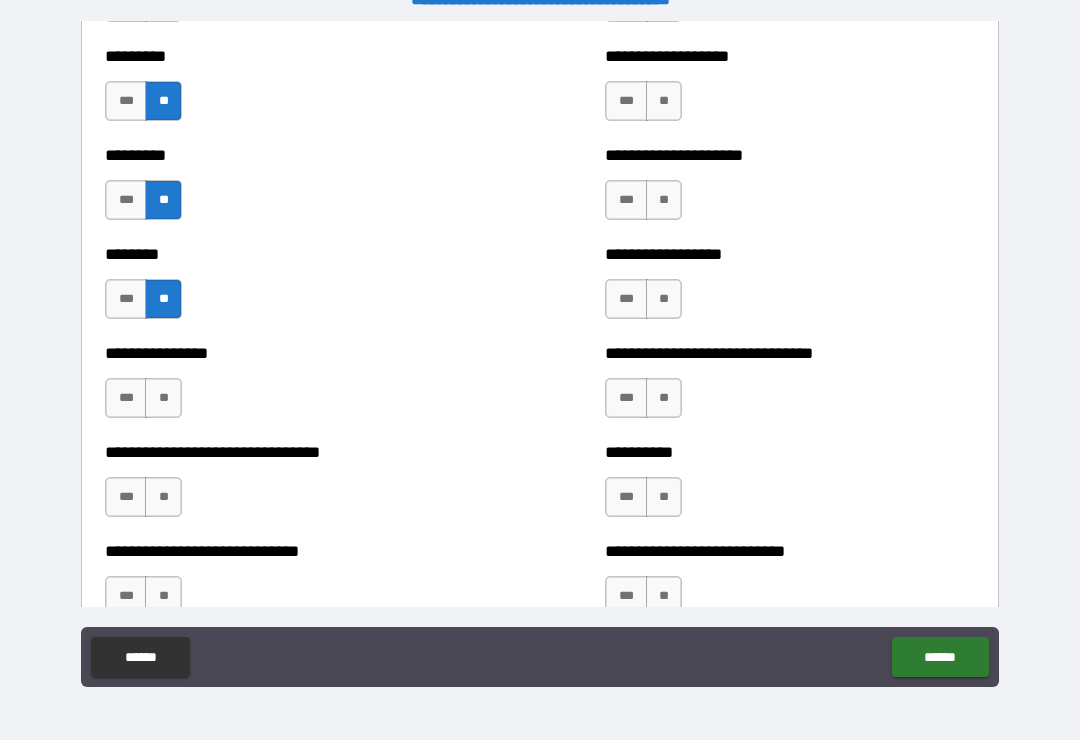 scroll, scrollTop: 7262, scrollLeft: 0, axis: vertical 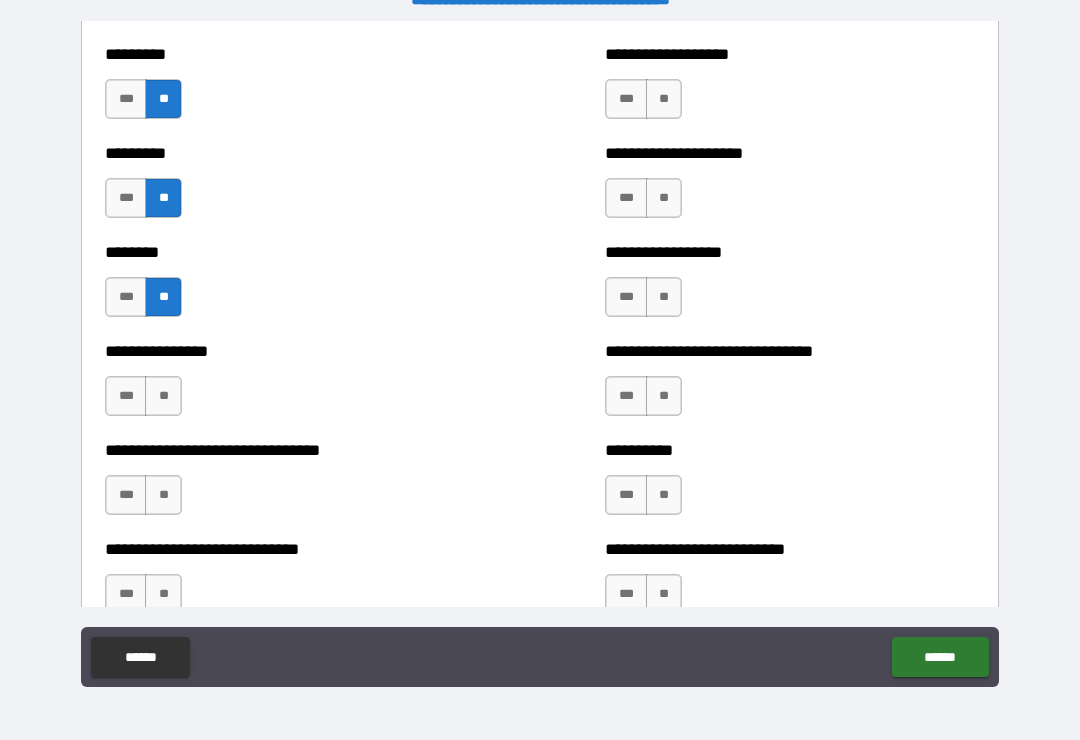 click on "**" at bounding box center [163, 396] 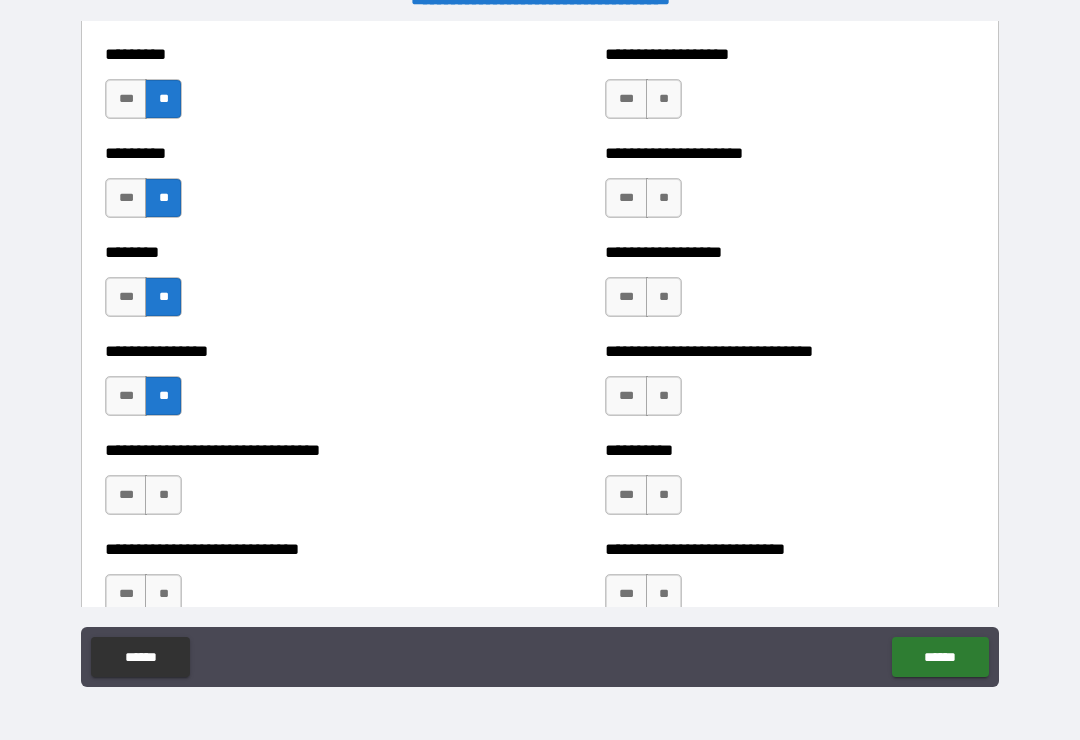 click on "**" at bounding box center (163, 495) 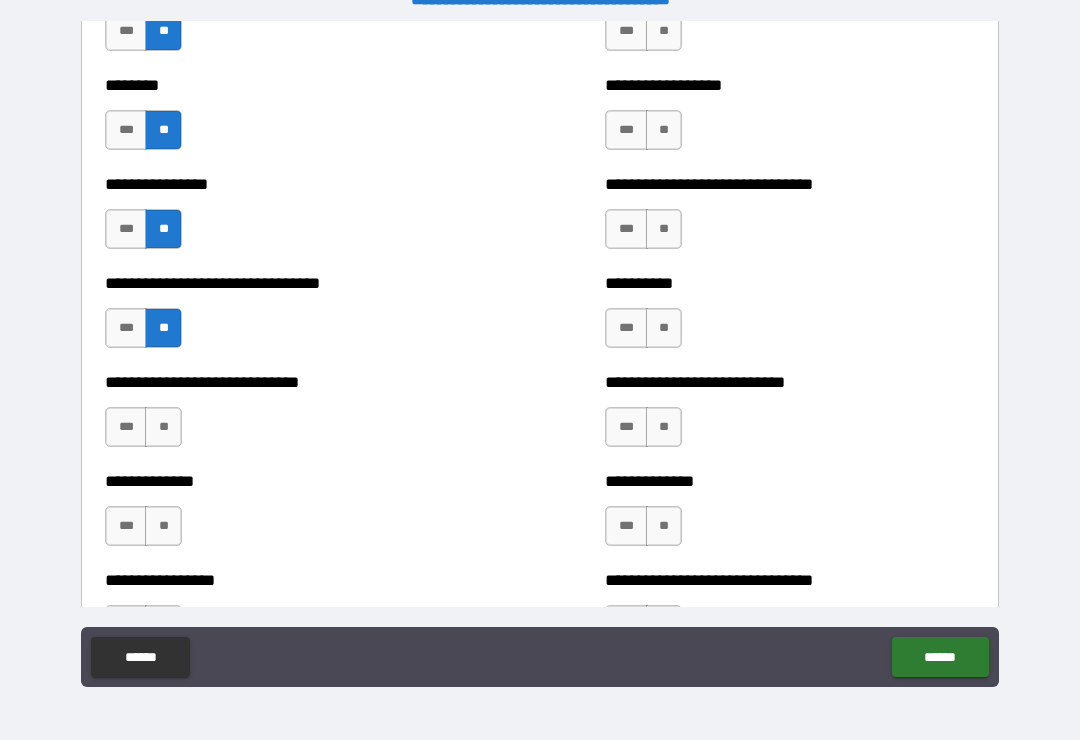 scroll, scrollTop: 7432, scrollLeft: 0, axis: vertical 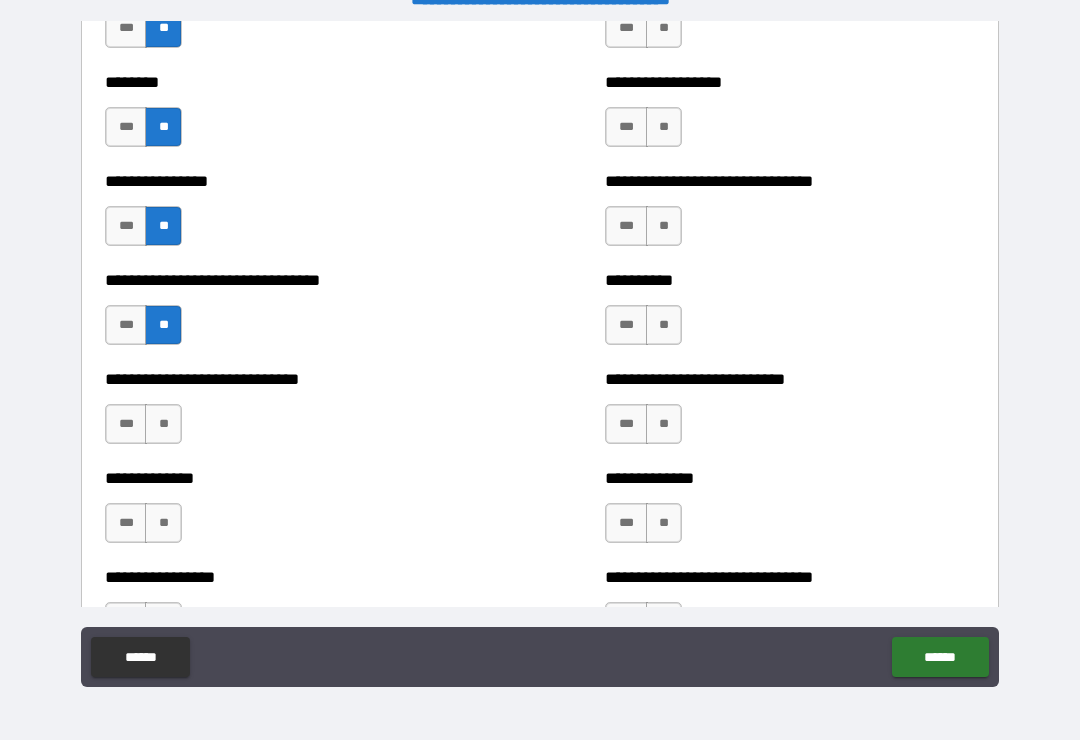 click on "***" at bounding box center (126, 424) 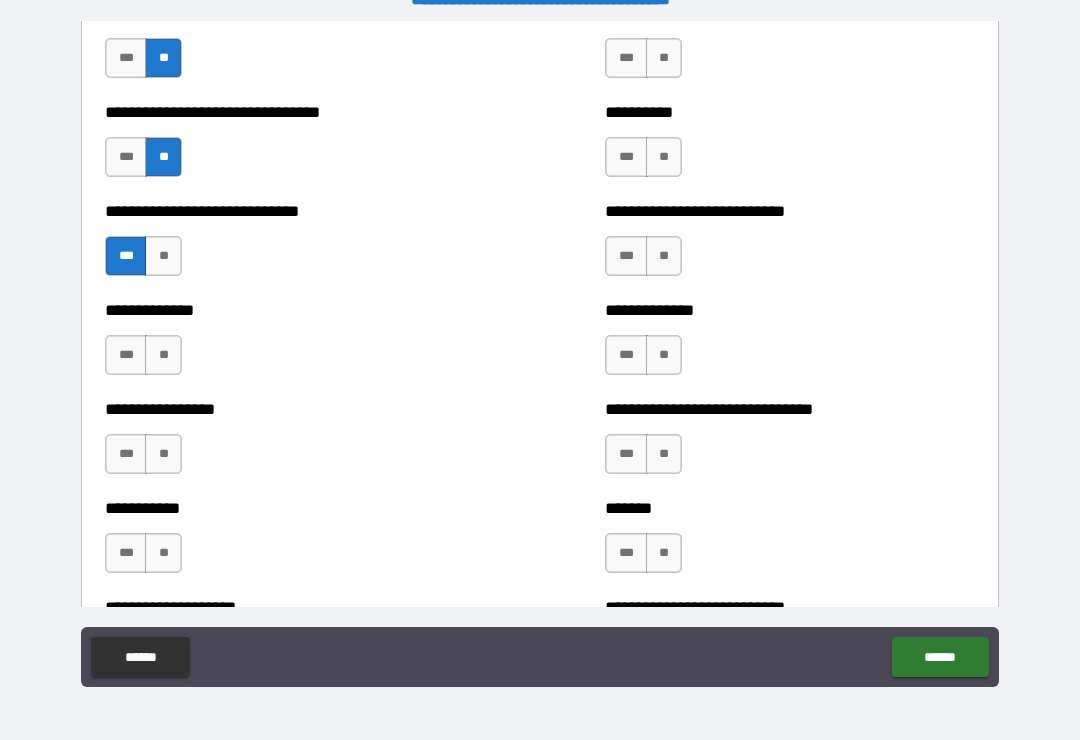 scroll, scrollTop: 7603, scrollLeft: 0, axis: vertical 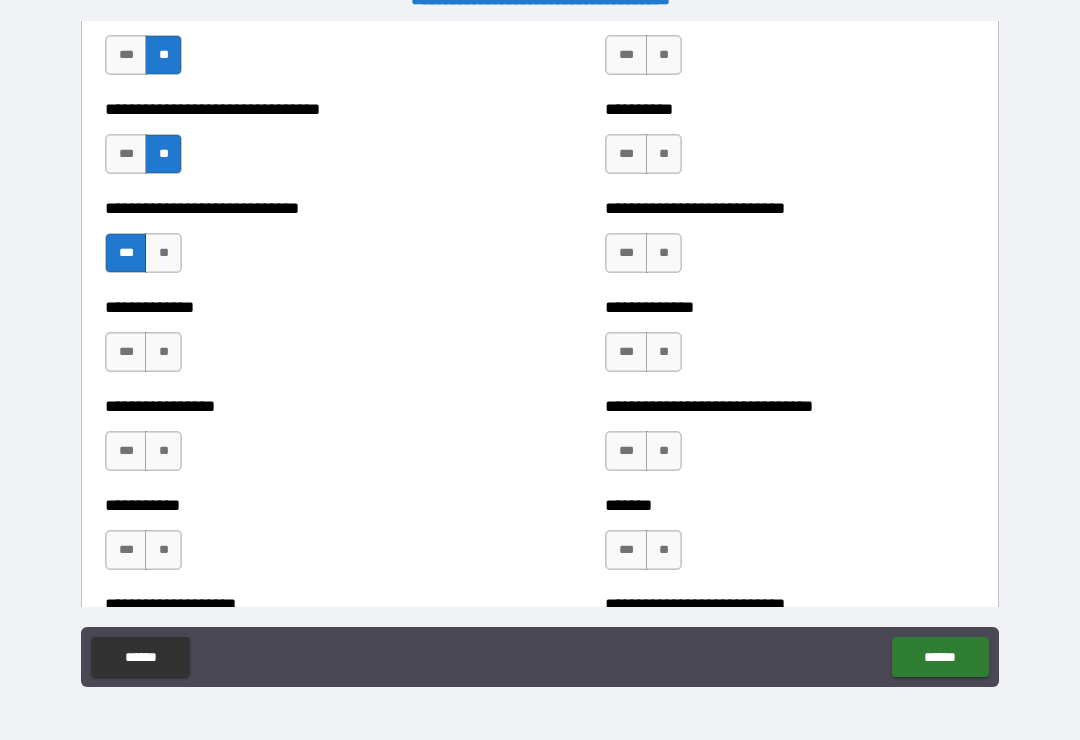 click on "**" at bounding box center (163, 352) 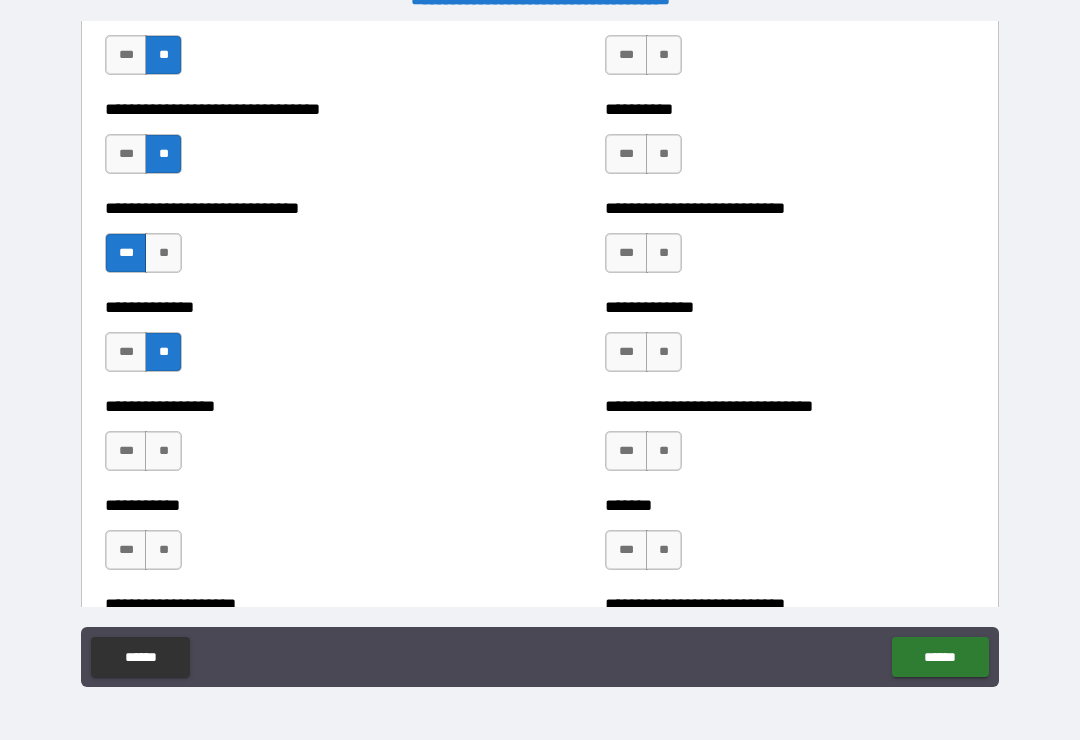 click on "**" at bounding box center [163, 451] 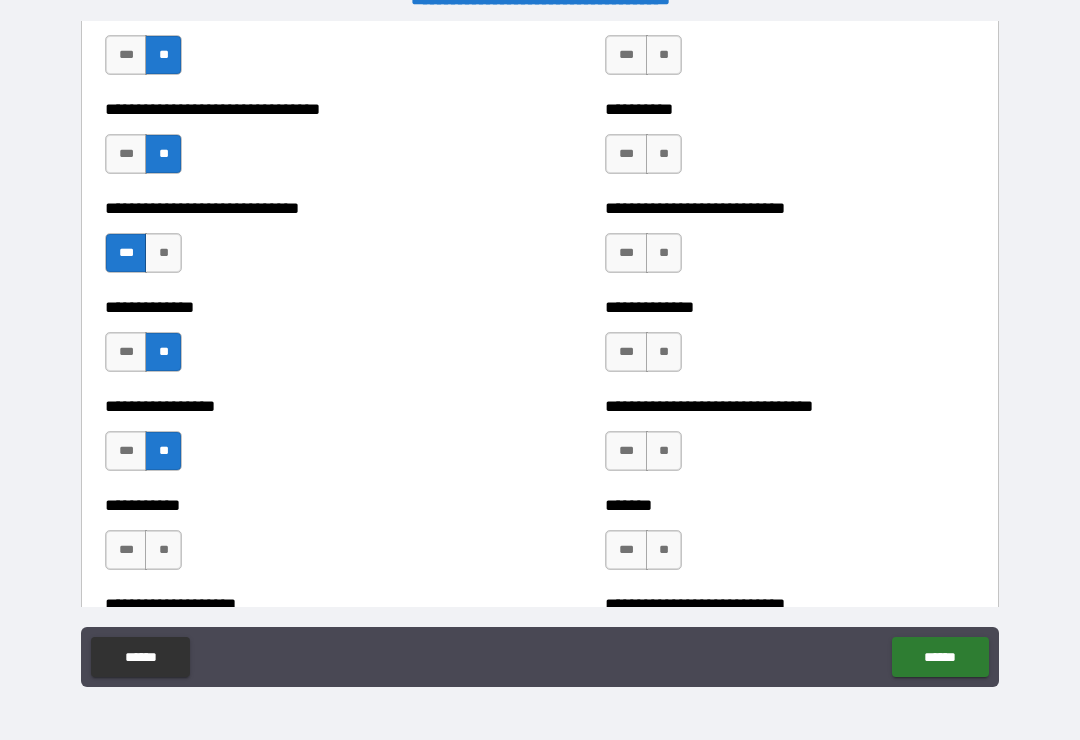 click on "**" at bounding box center [163, 550] 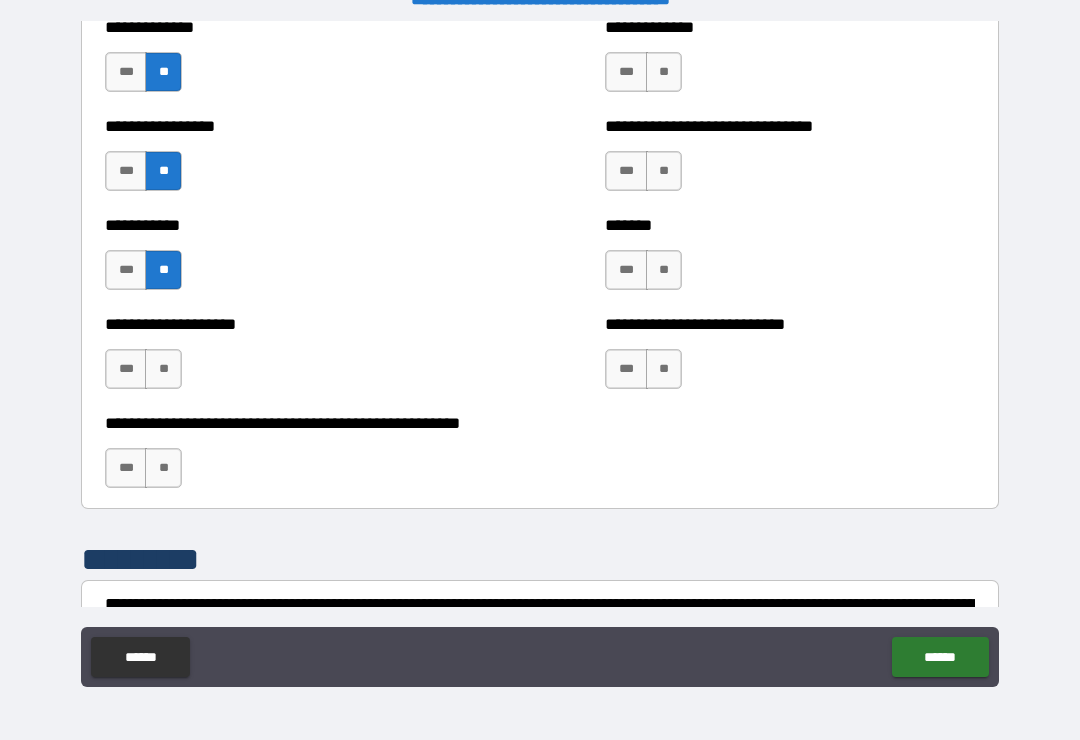 scroll, scrollTop: 7884, scrollLeft: 0, axis: vertical 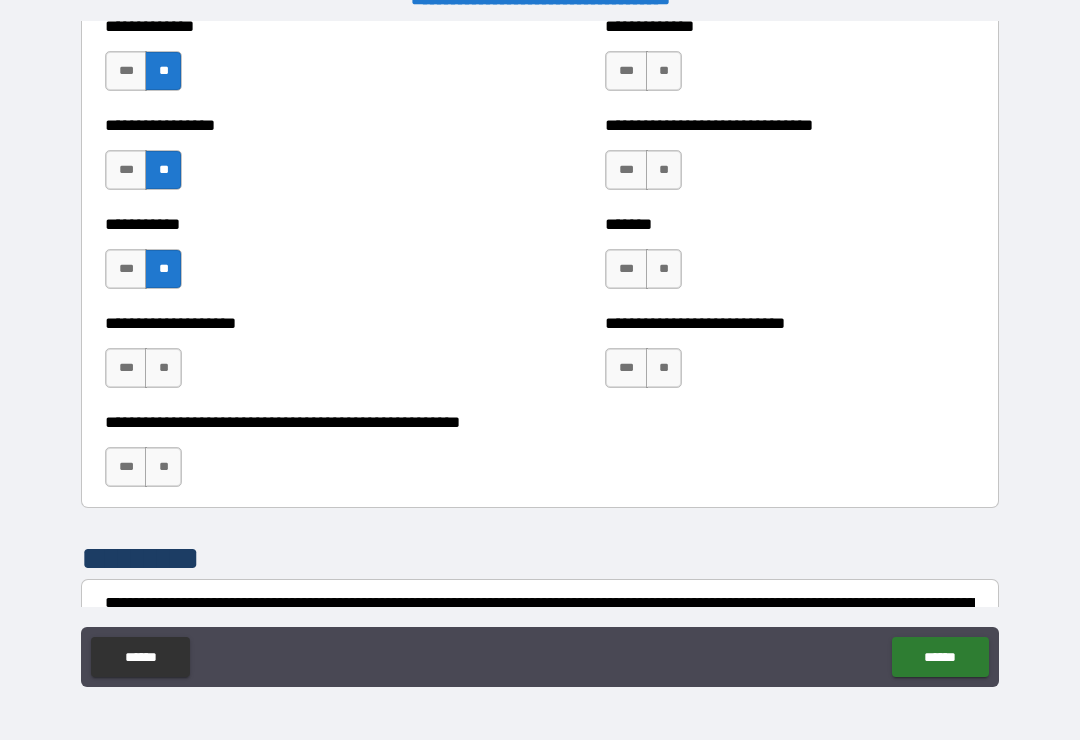 click on "**" at bounding box center (163, 368) 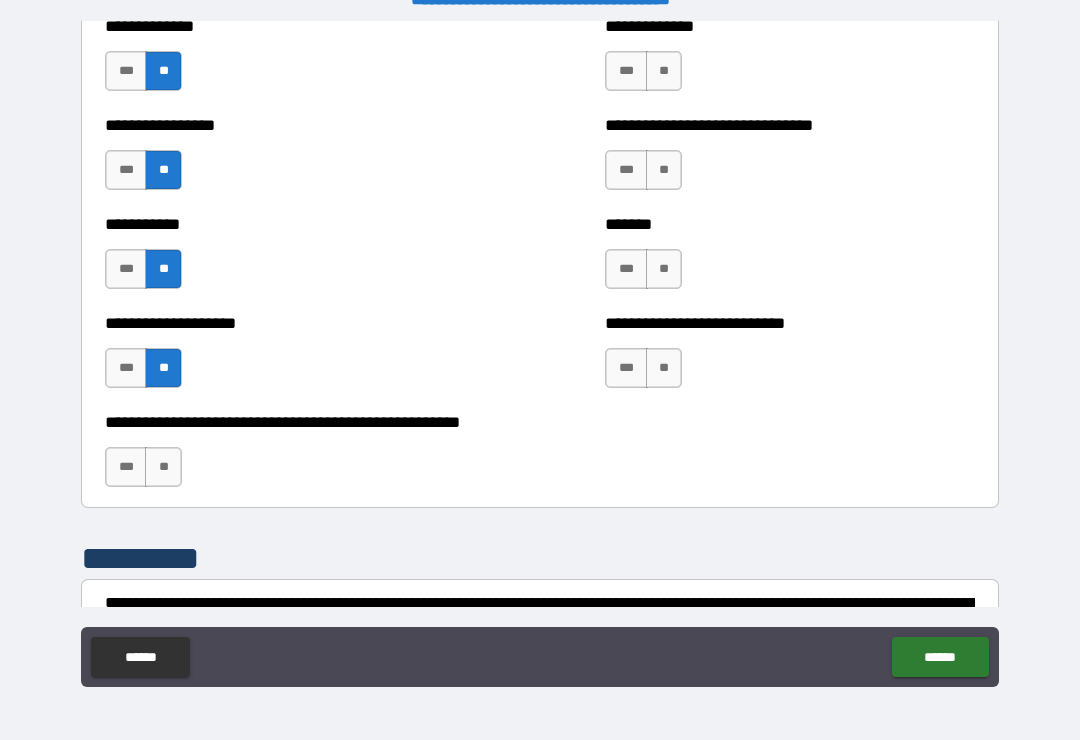 click on "**" at bounding box center [163, 467] 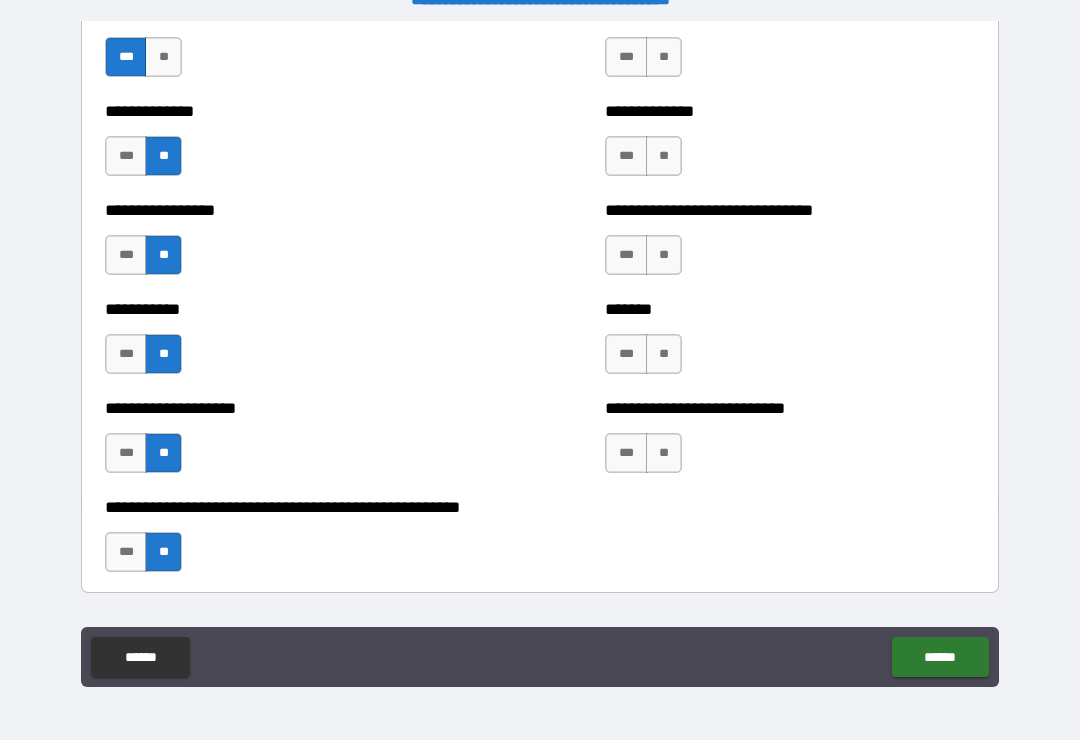 scroll, scrollTop: 7795, scrollLeft: 0, axis: vertical 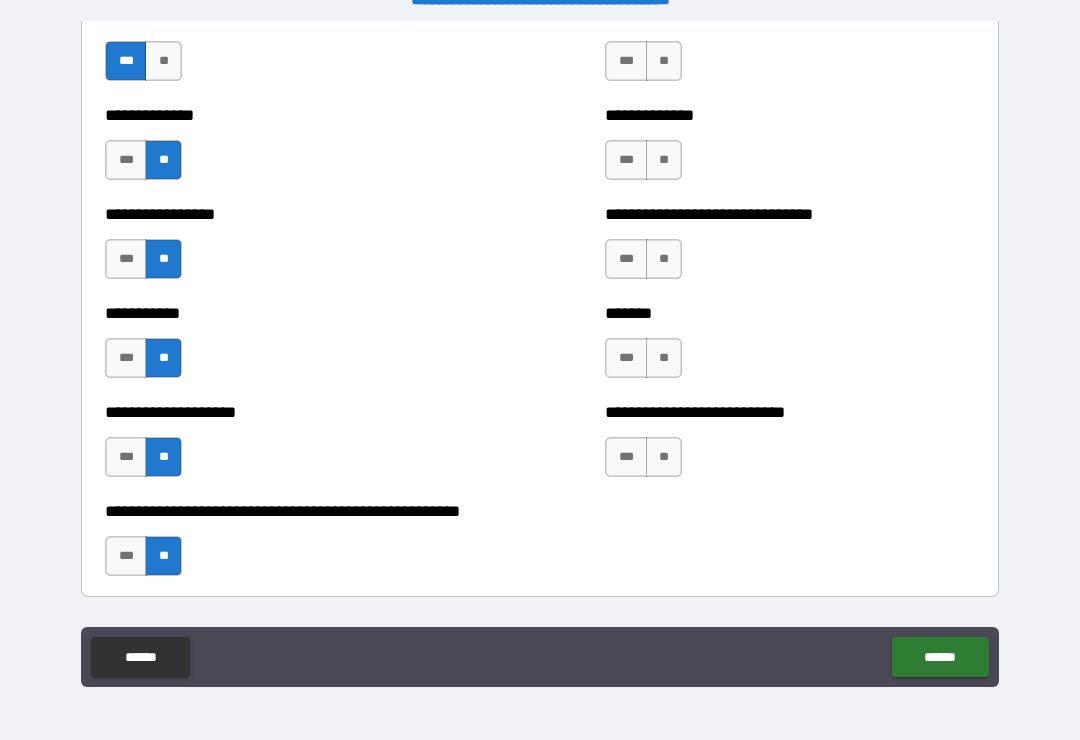click on "**" at bounding box center (664, 457) 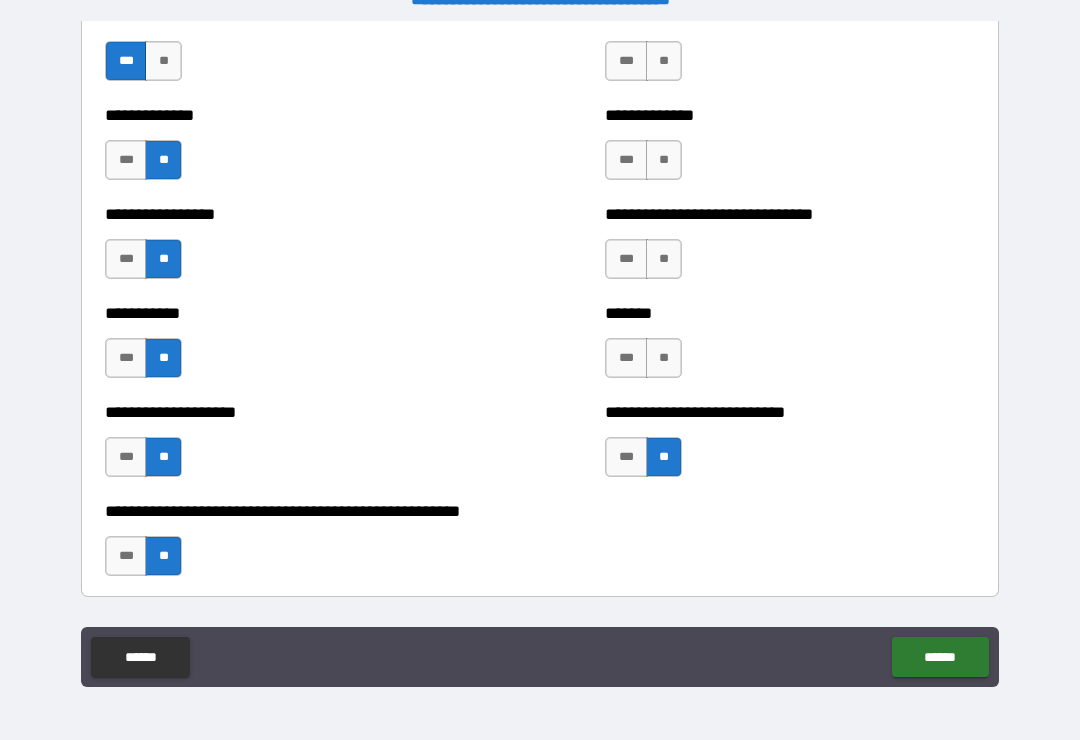 click on "**" at bounding box center (664, 358) 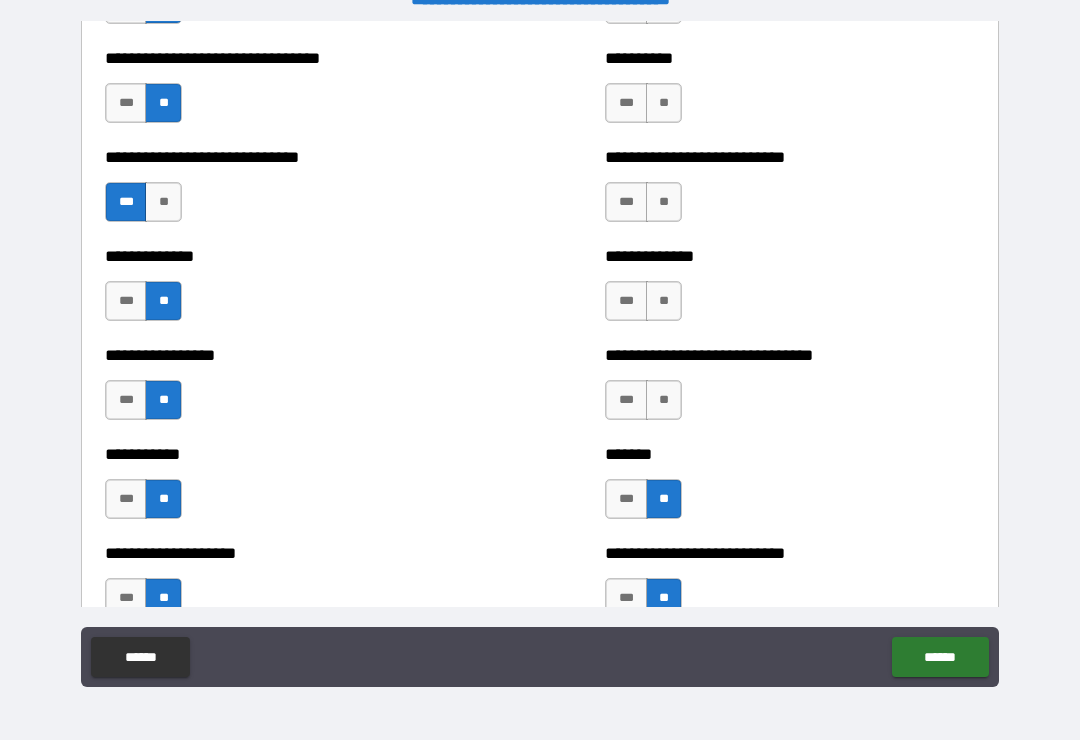 scroll, scrollTop: 7656, scrollLeft: 0, axis: vertical 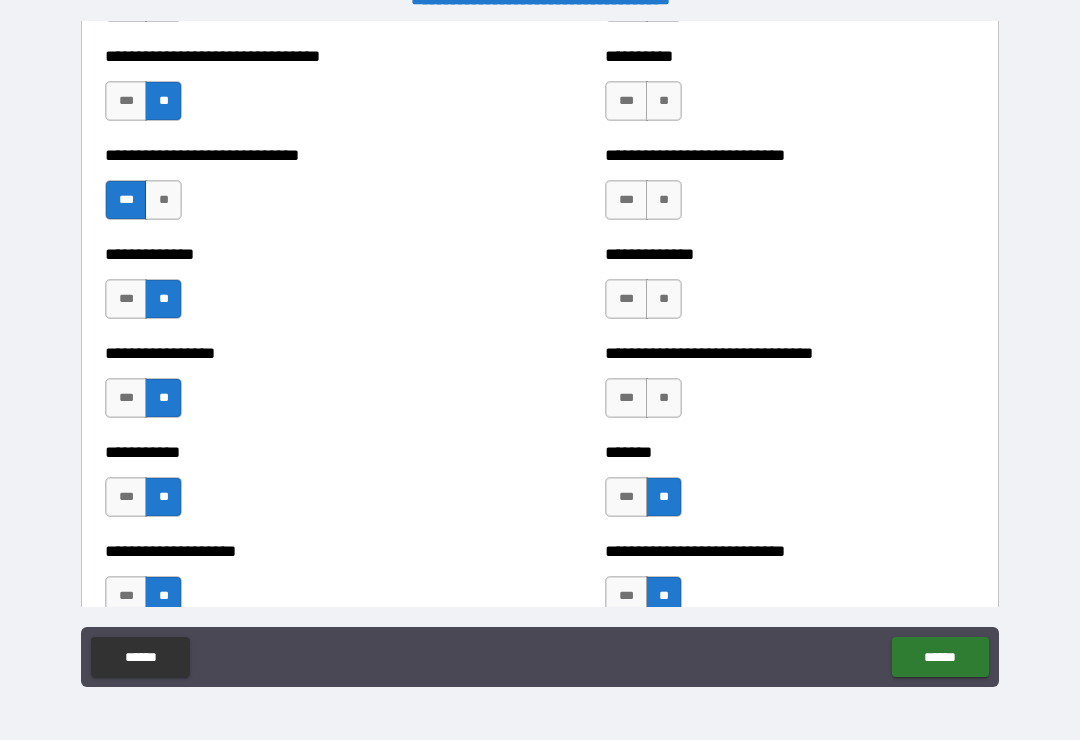 click on "**" at bounding box center [664, 398] 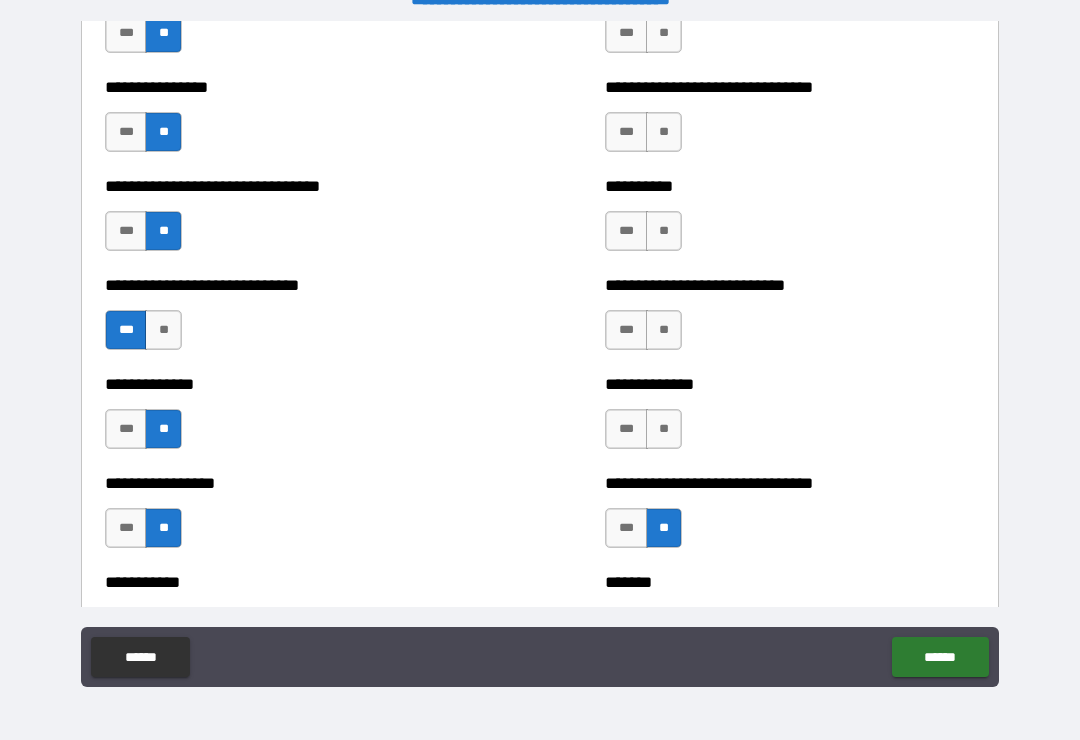 scroll, scrollTop: 7510, scrollLeft: 0, axis: vertical 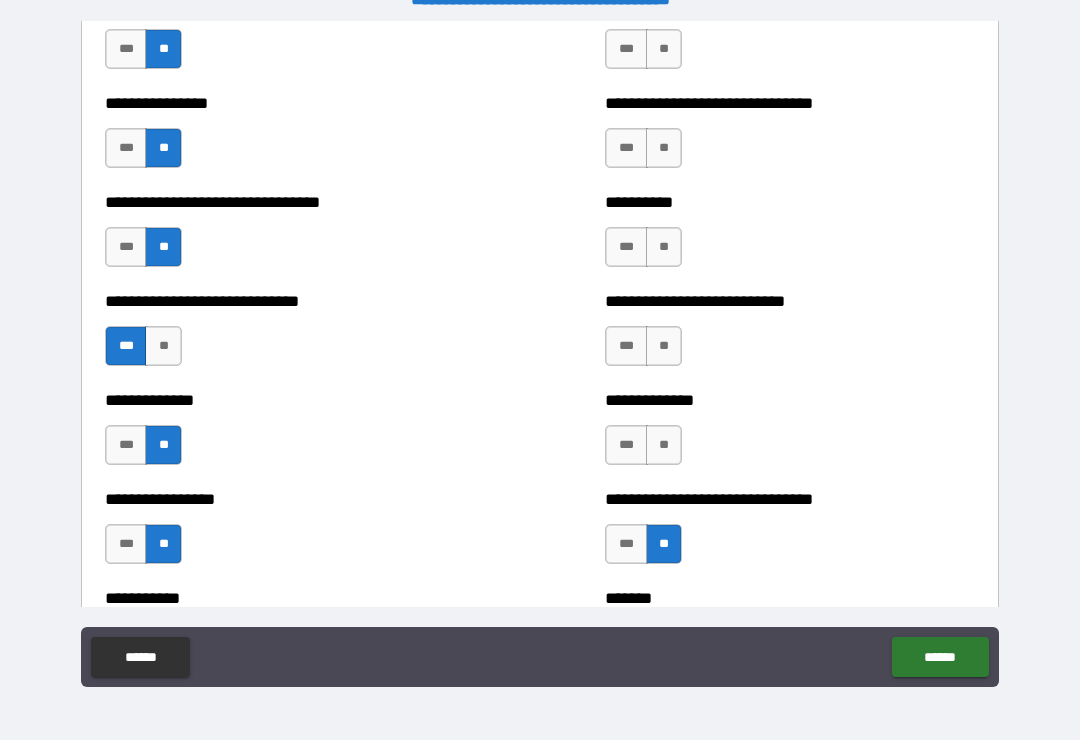 click on "**" at bounding box center [664, 445] 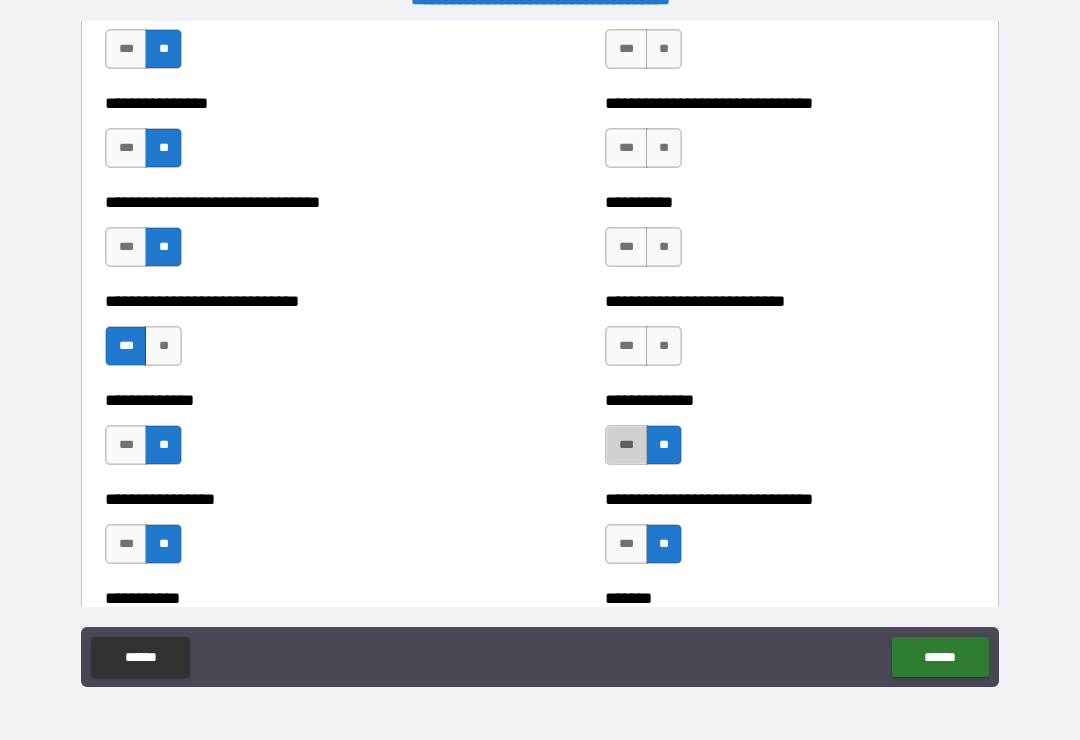 click on "***" at bounding box center [626, 445] 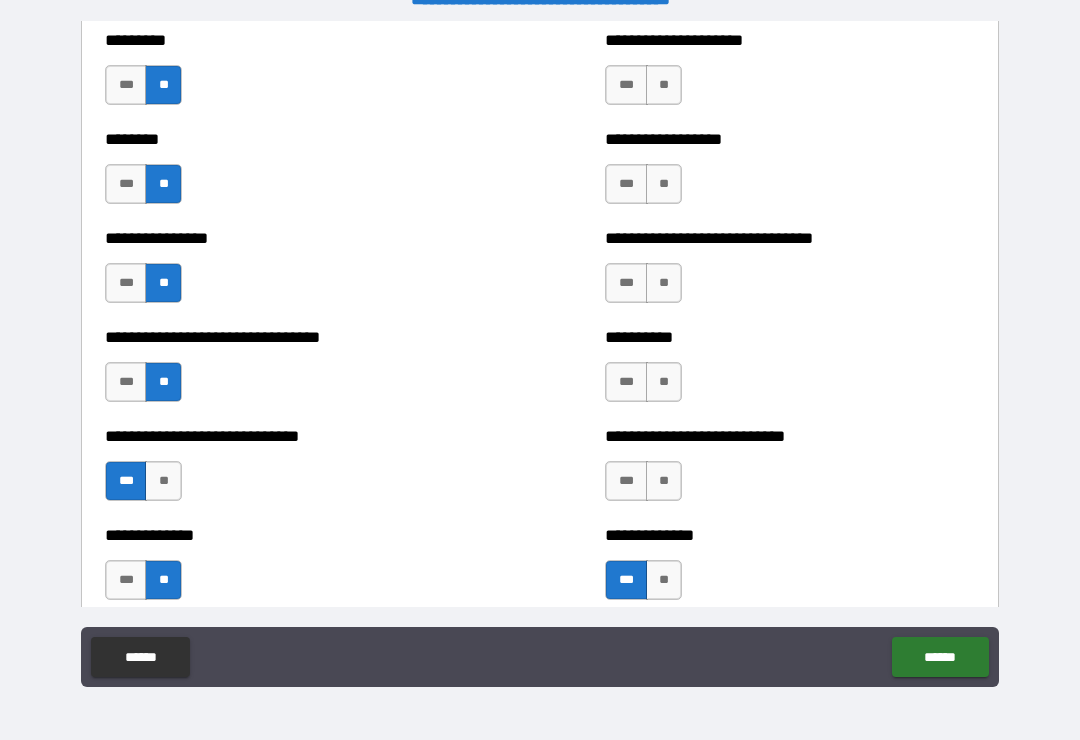 scroll, scrollTop: 7366, scrollLeft: 0, axis: vertical 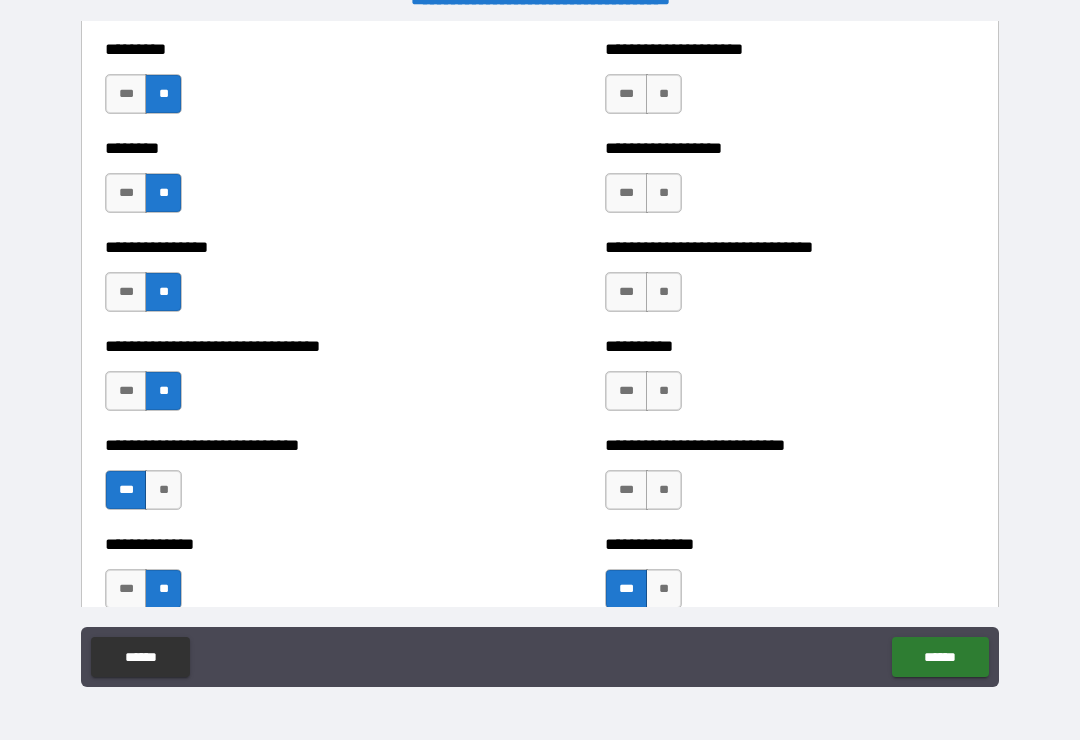 click on "**" at bounding box center (664, 391) 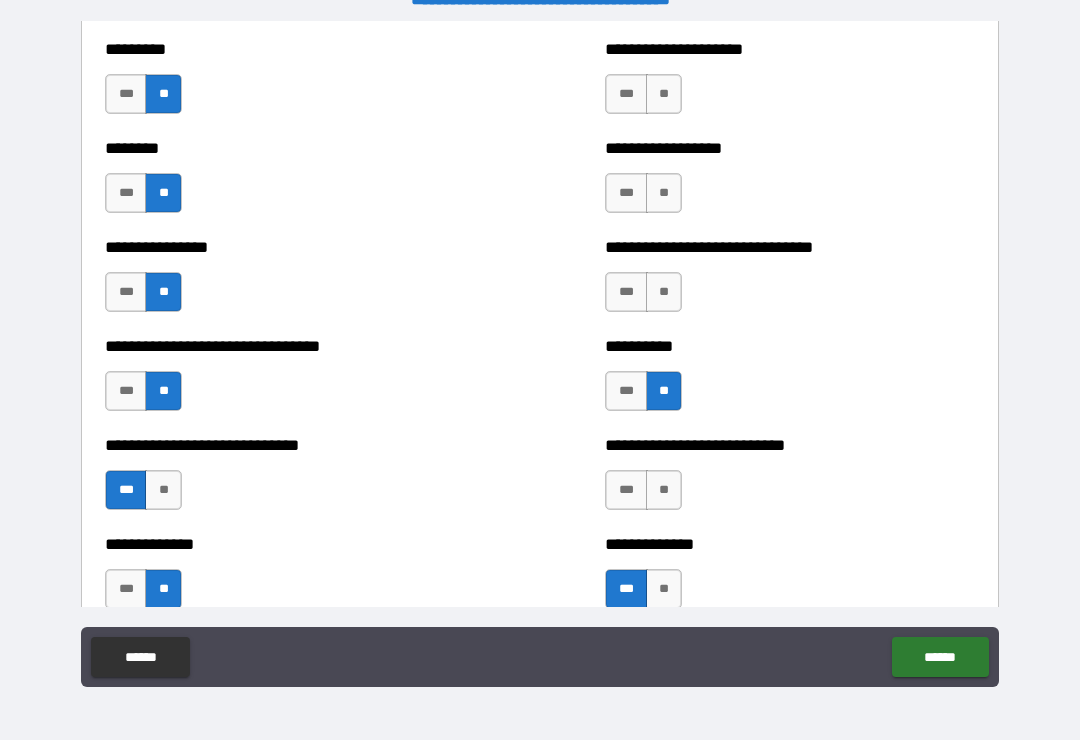 click on "**" at bounding box center [664, 490] 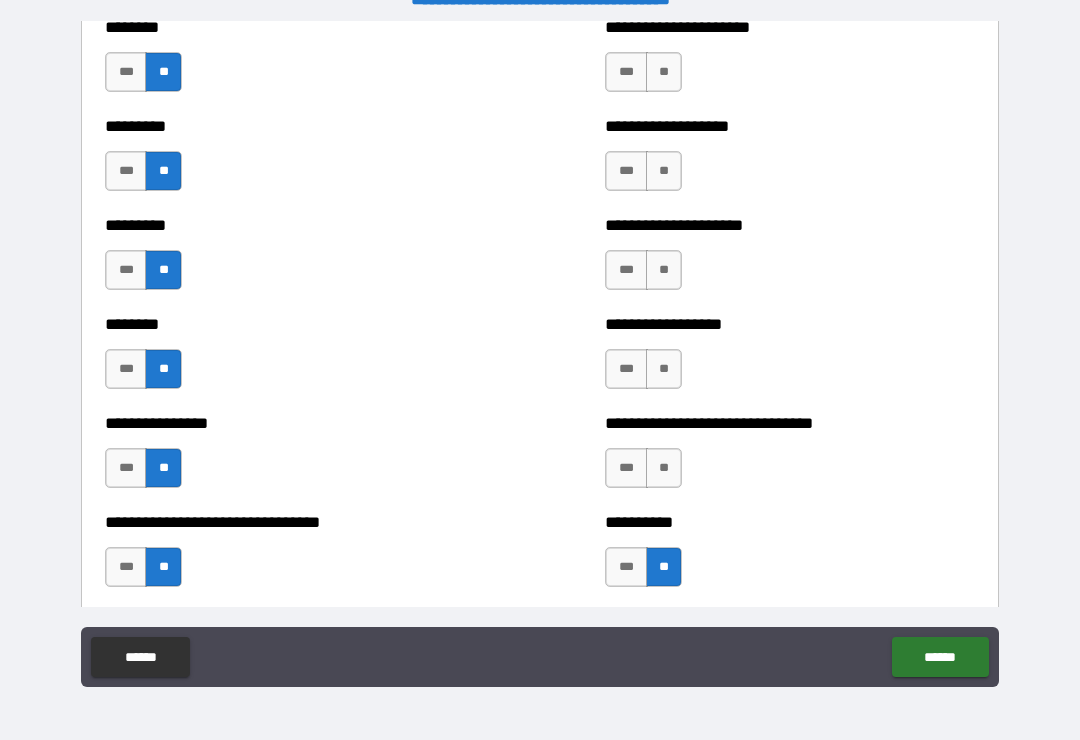 scroll, scrollTop: 7189, scrollLeft: 0, axis: vertical 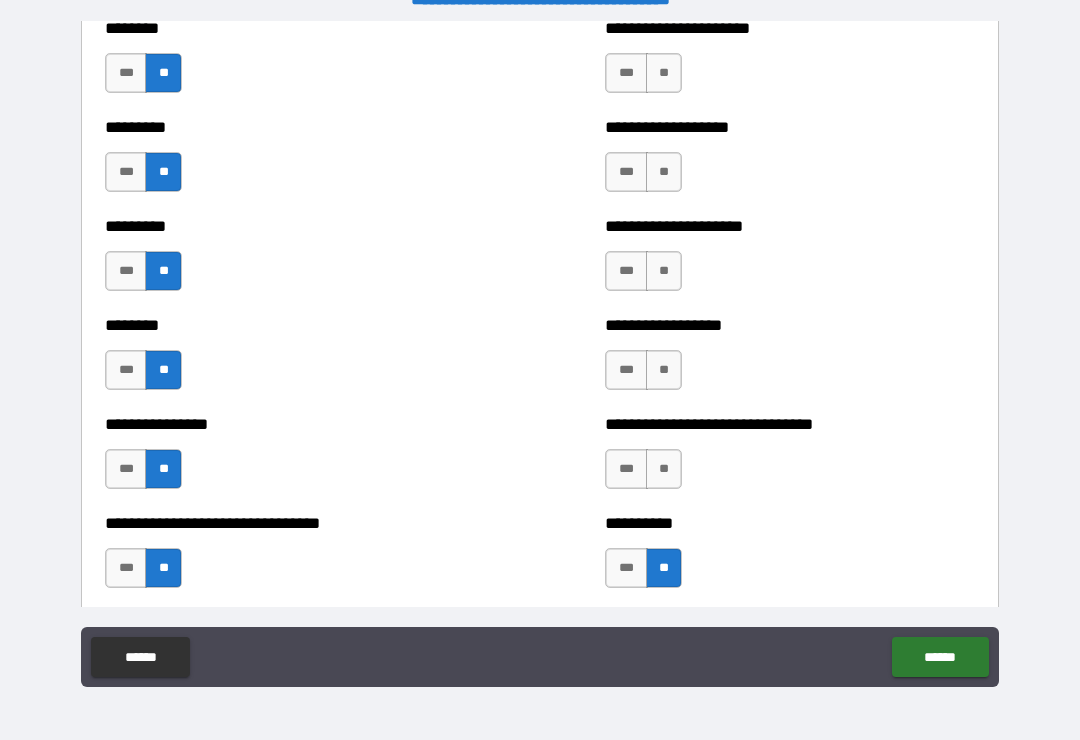 click on "***" at bounding box center [626, 469] 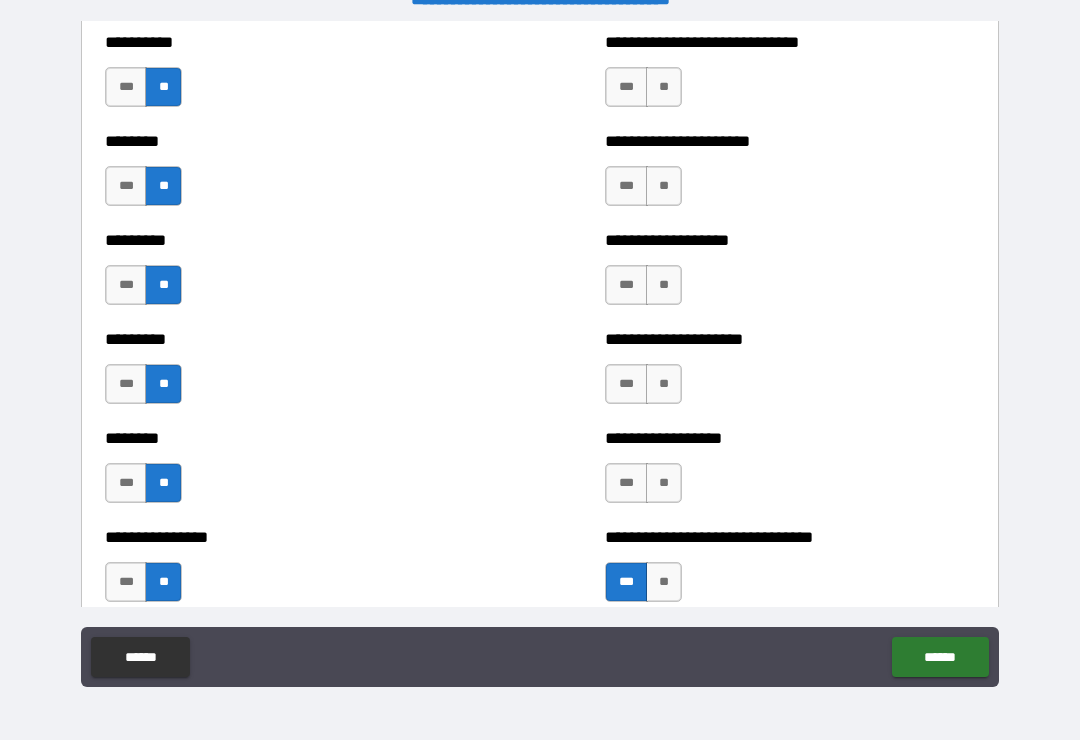 scroll, scrollTop: 7063, scrollLeft: 0, axis: vertical 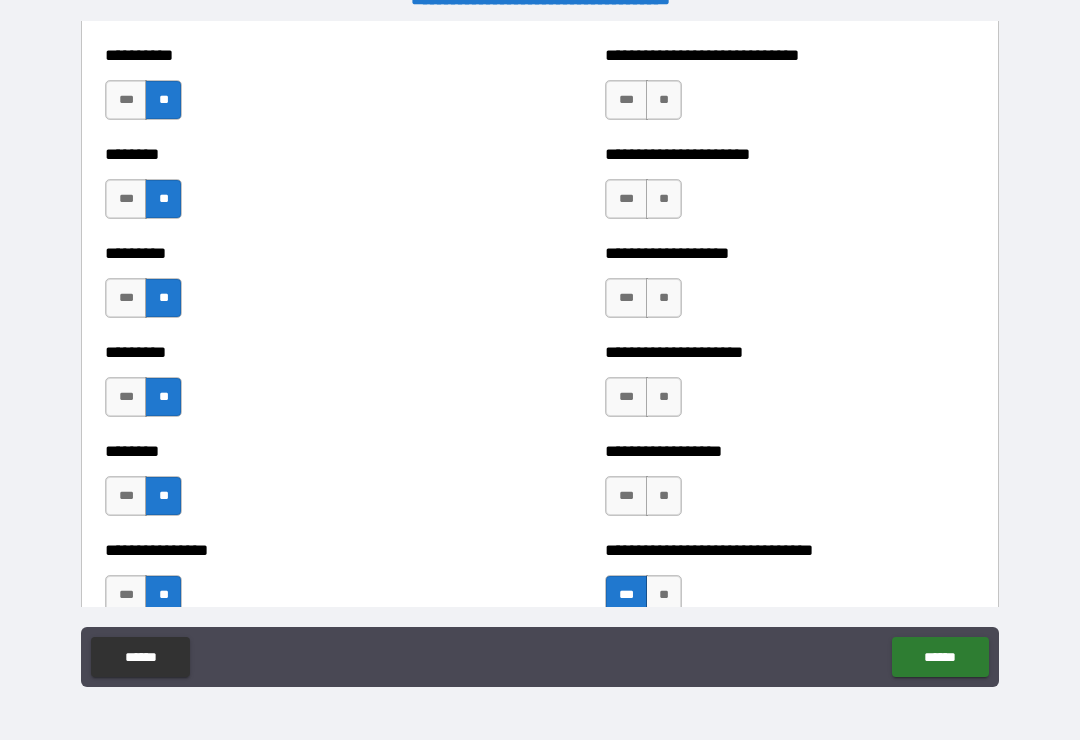 click on "**" at bounding box center (664, 496) 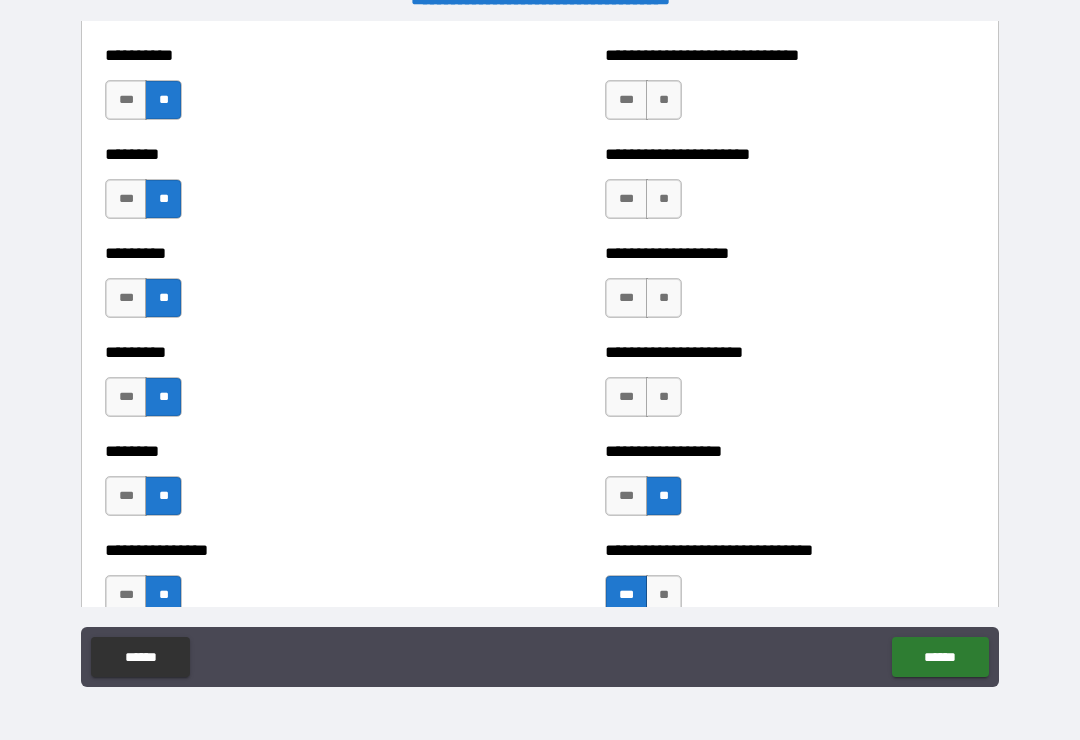 click on "**" at bounding box center [664, 397] 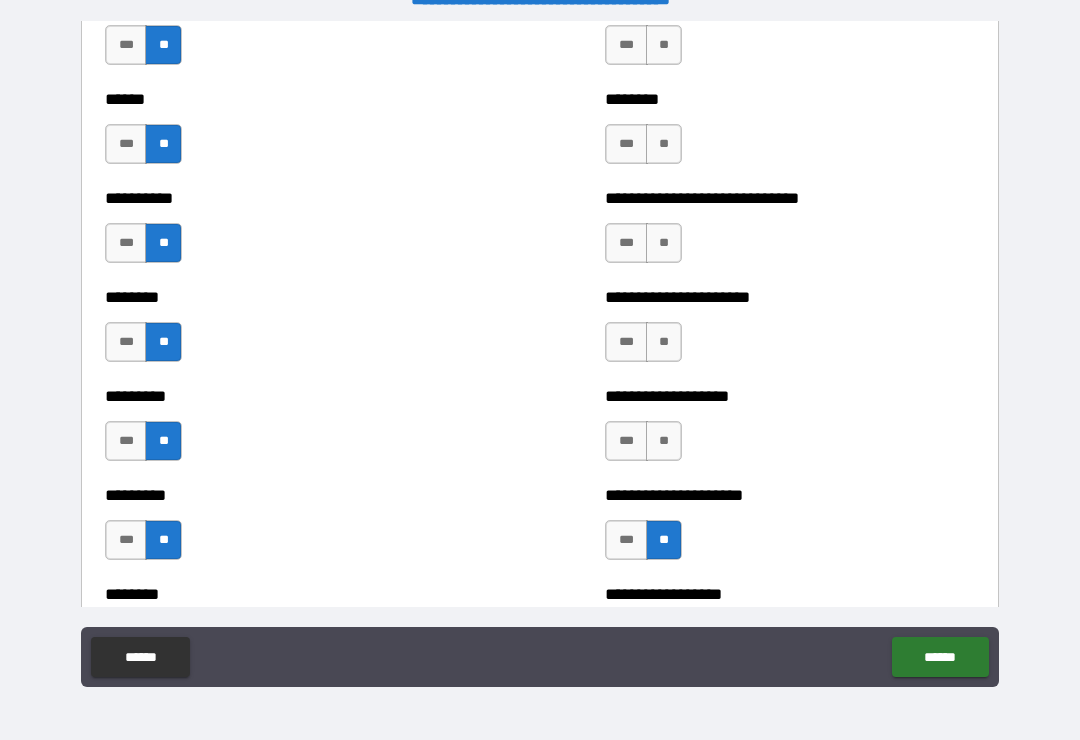 scroll, scrollTop: 6905, scrollLeft: 0, axis: vertical 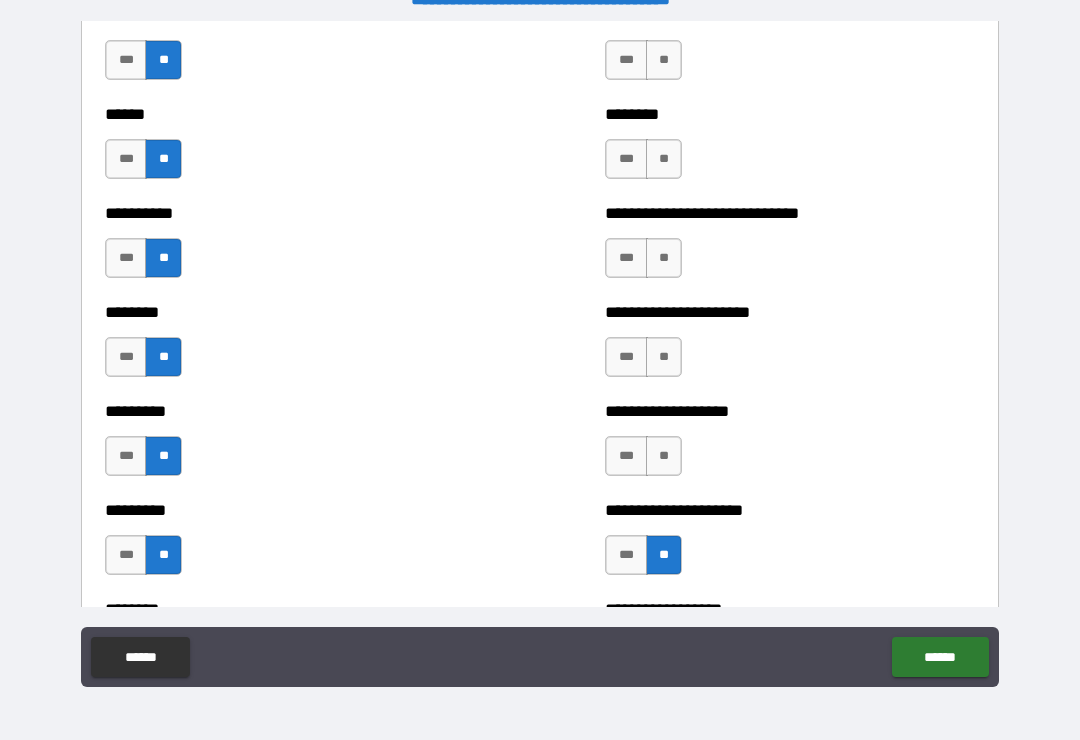 click on "**" at bounding box center (664, 456) 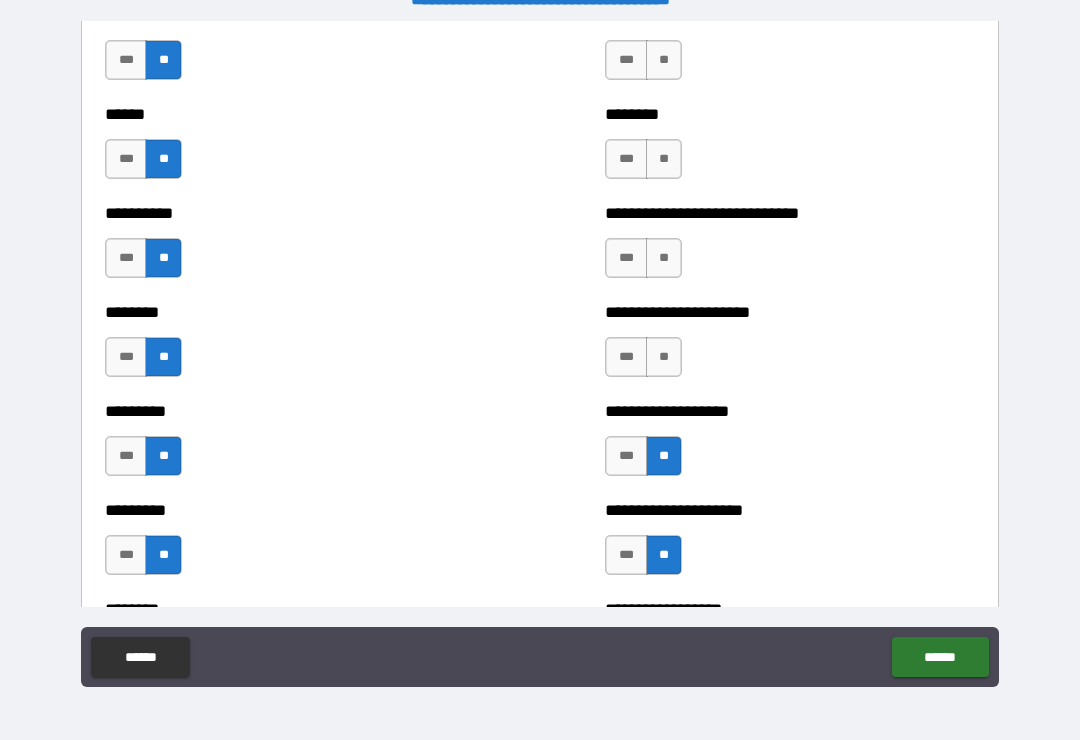 click on "**" at bounding box center [664, 357] 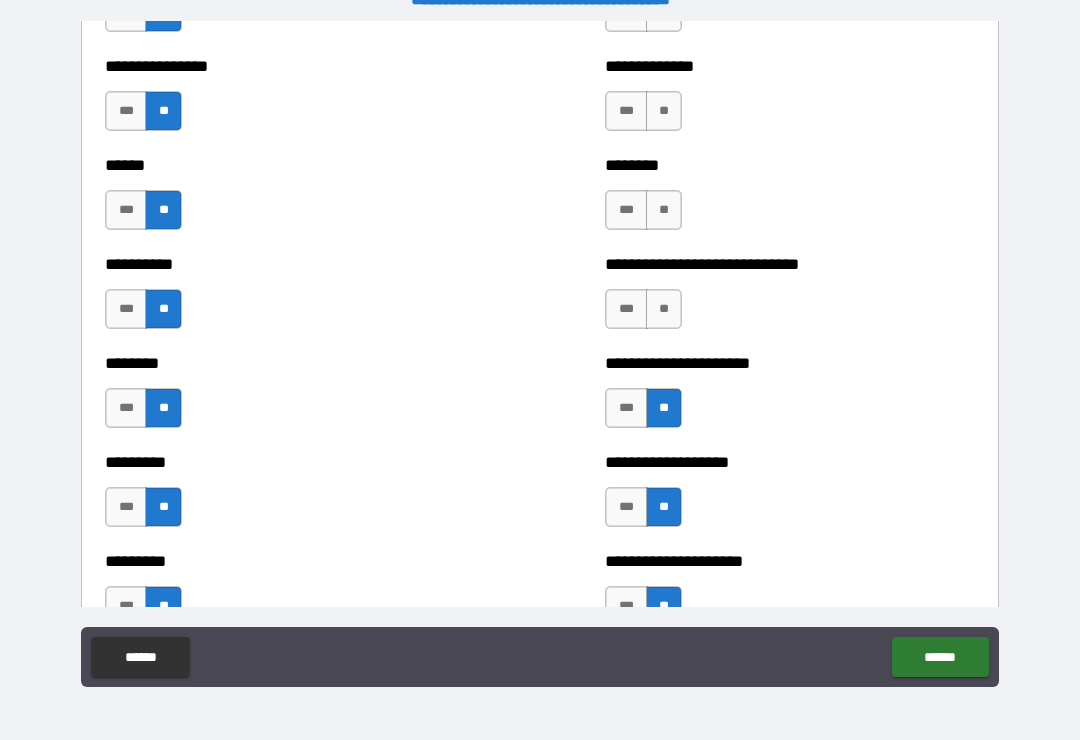 scroll, scrollTop: 6851, scrollLeft: 0, axis: vertical 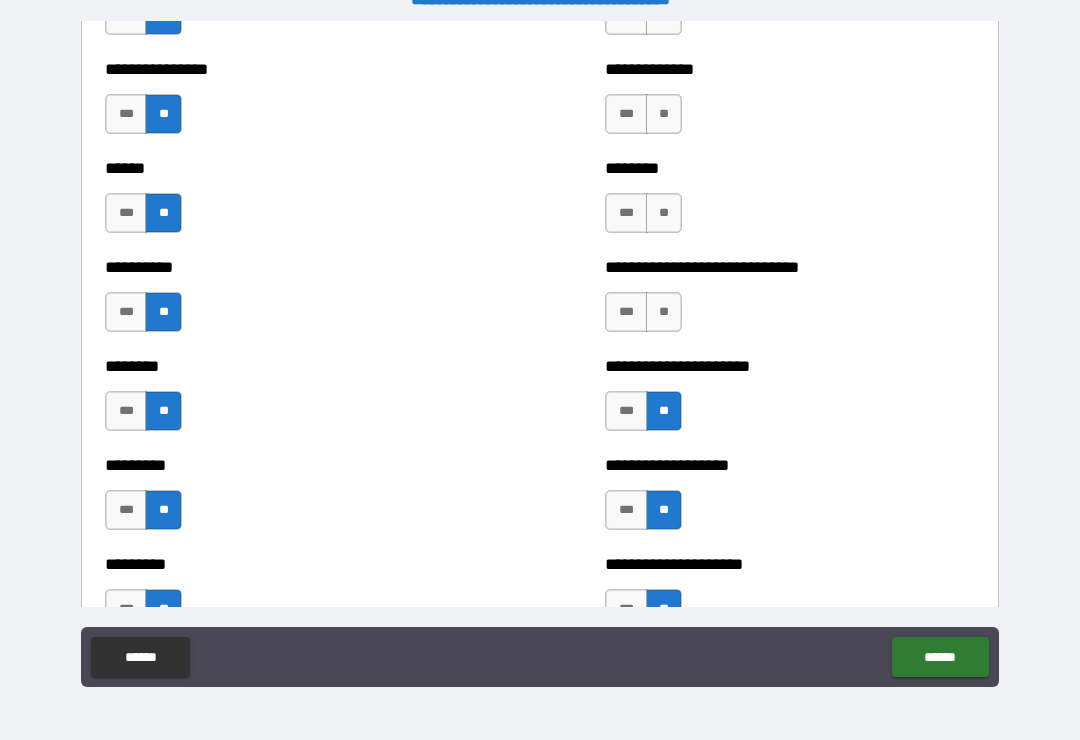 click on "***" at bounding box center [626, 411] 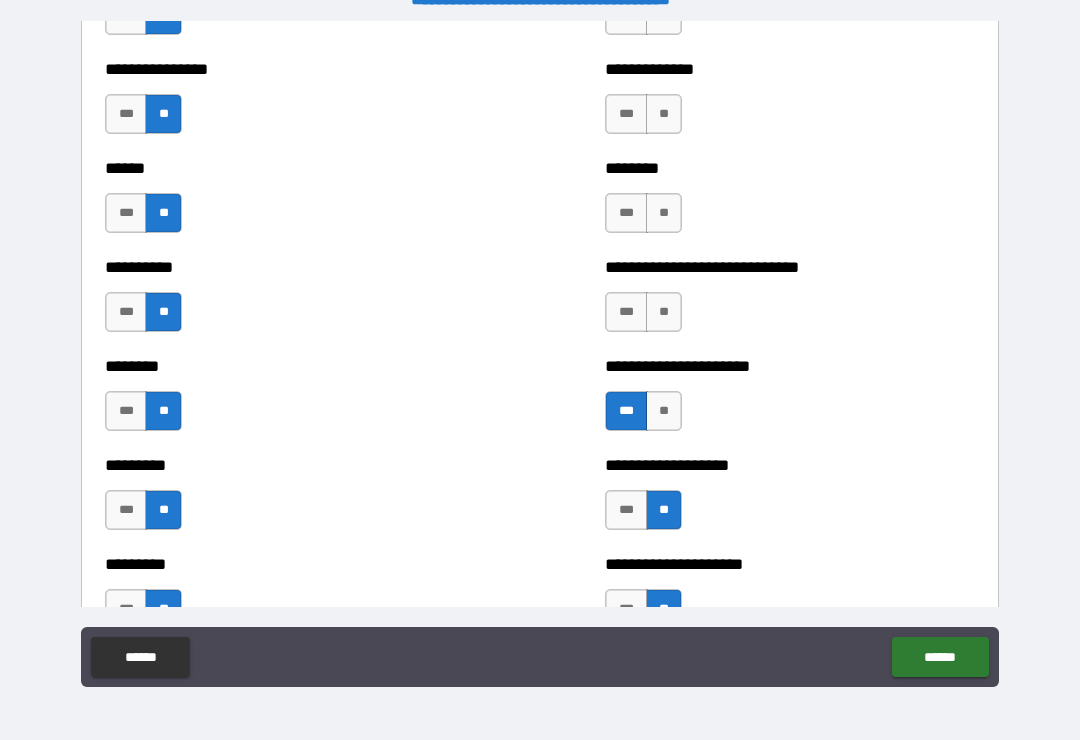 click on "**" at bounding box center (664, 312) 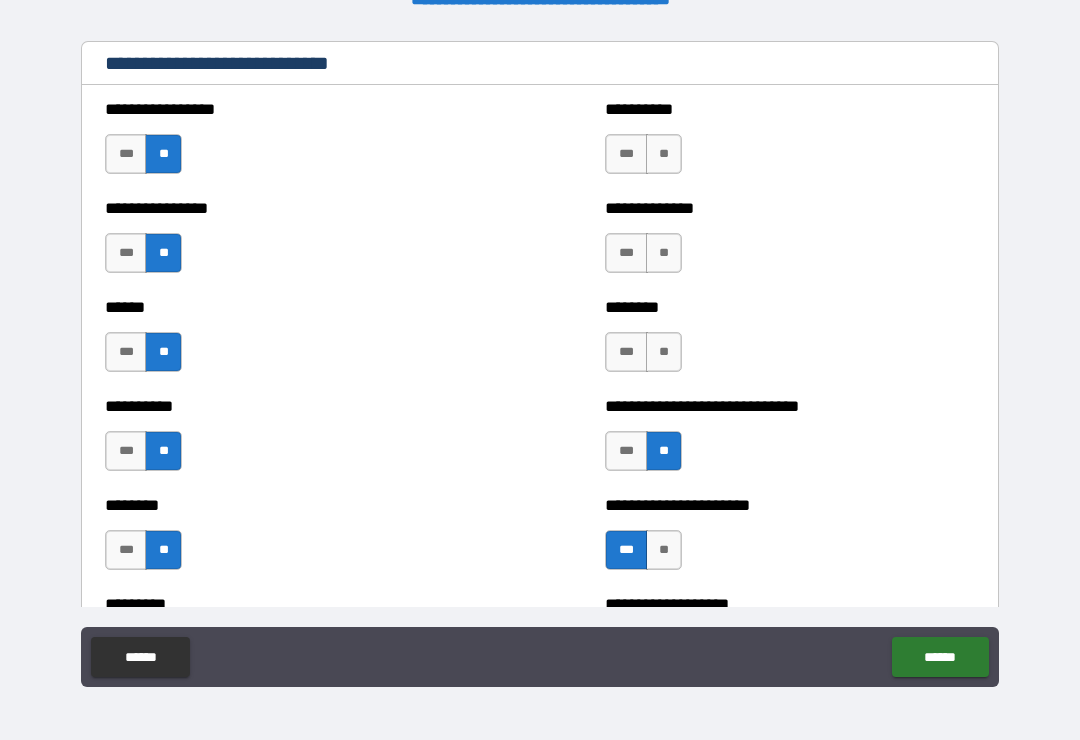 scroll, scrollTop: 6710, scrollLeft: 0, axis: vertical 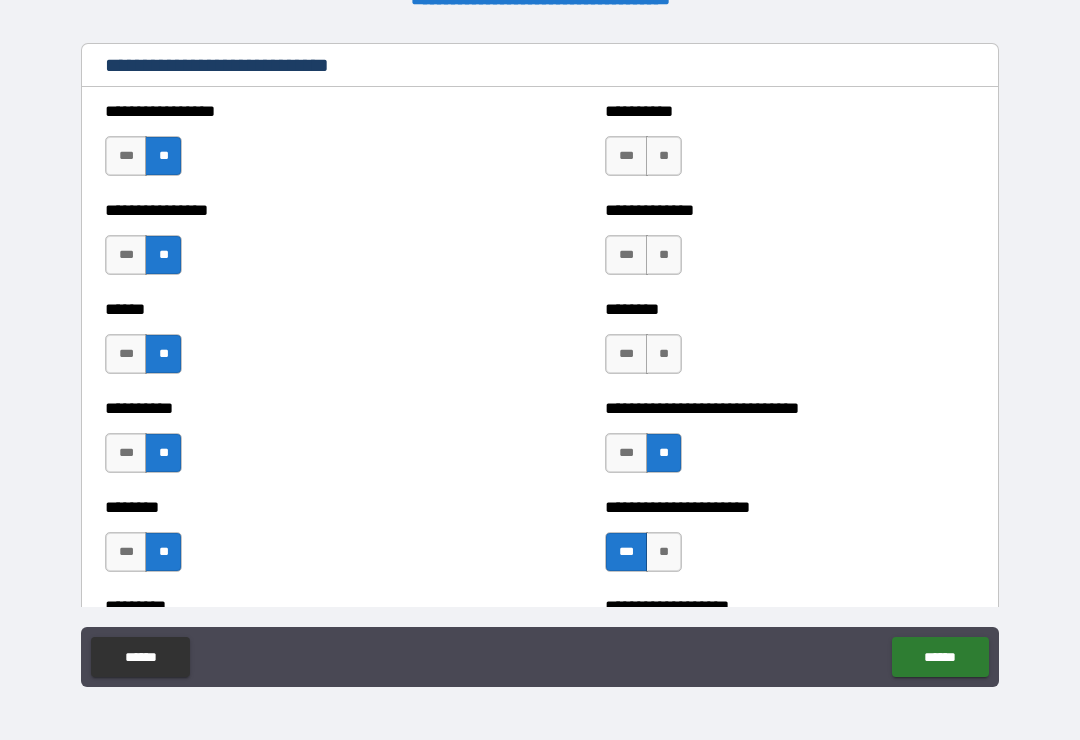 click on "**" at bounding box center (664, 354) 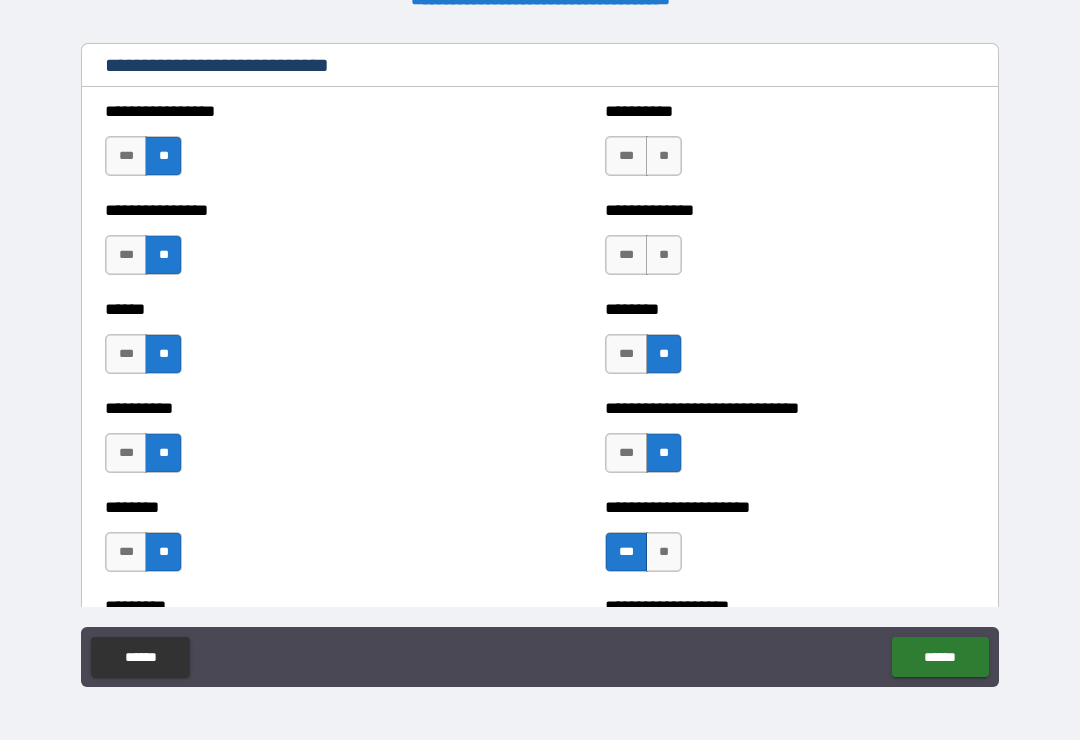 click on "***" at bounding box center [626, 255] 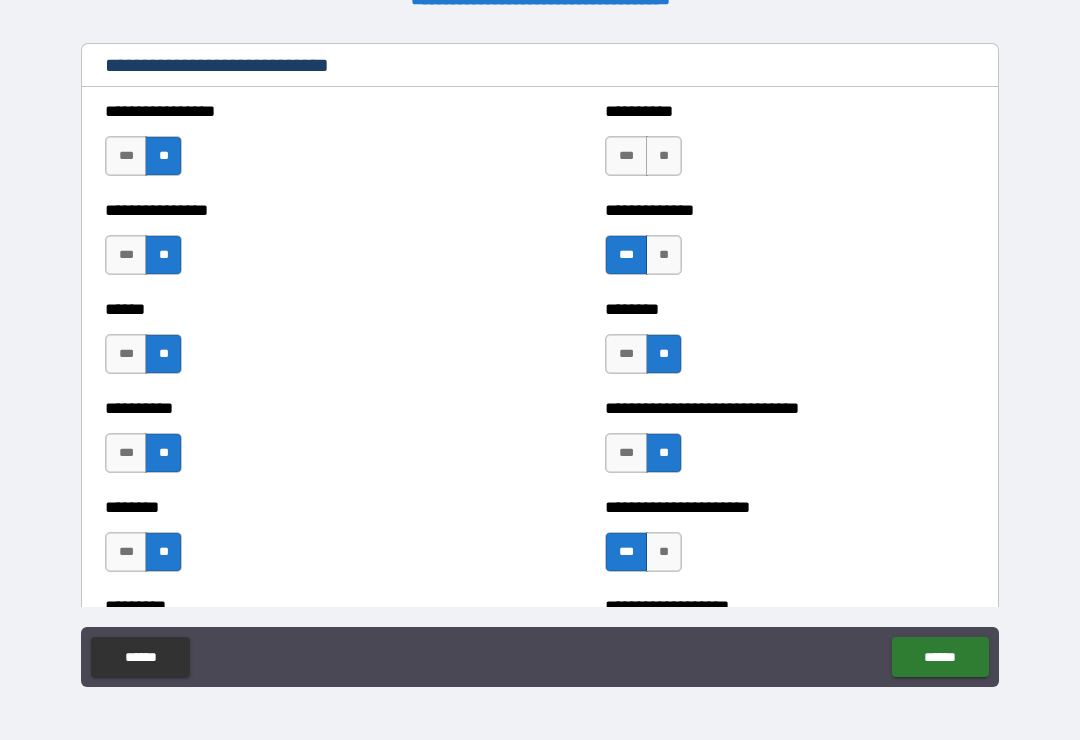 click on "***" at bounding box center (626, 156) 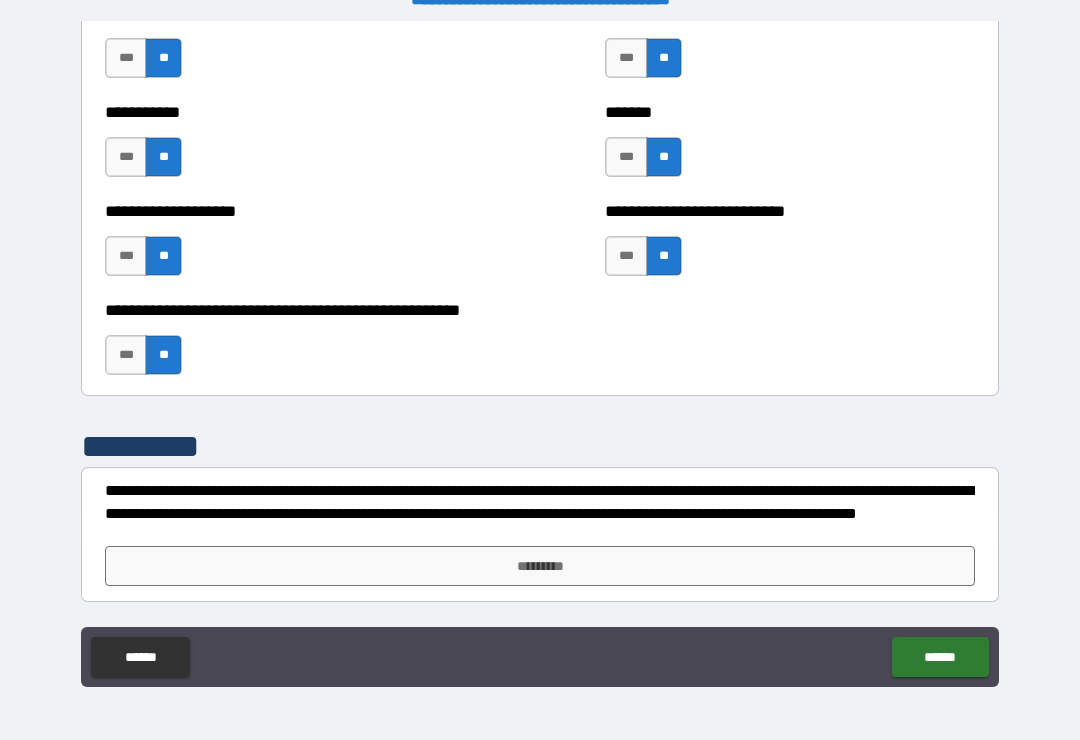 scroll, scrollTop: 7996, scrollLeft: 0, axis: vertical 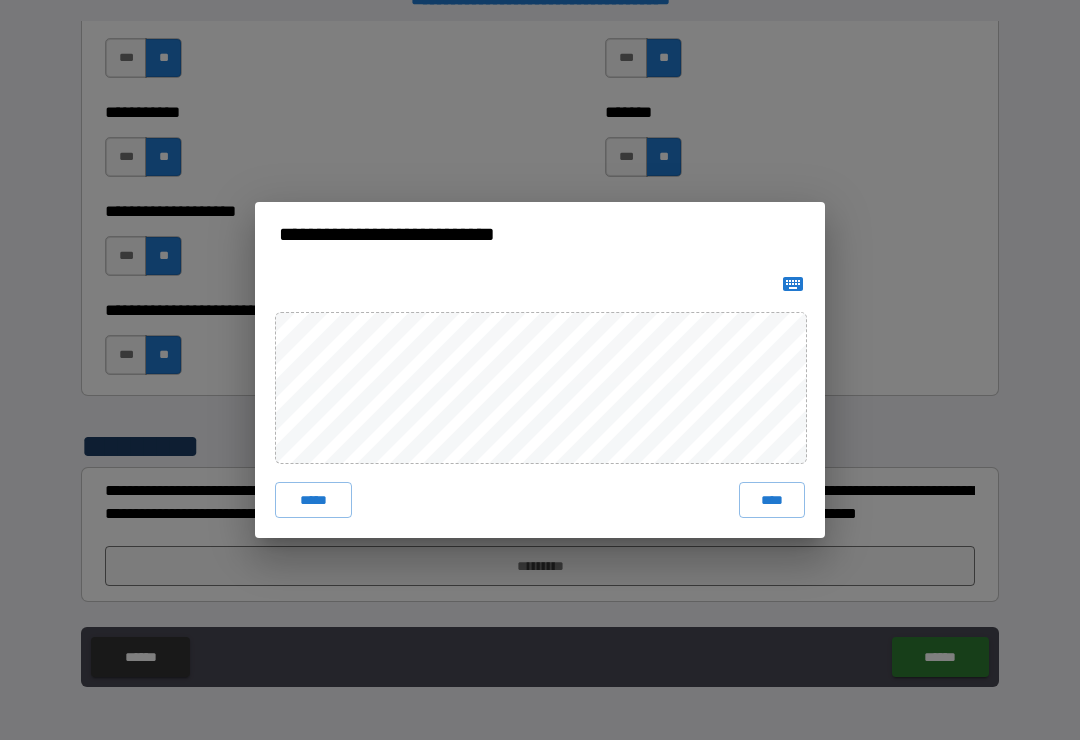 click on "****" at bounding box center [772, 500] 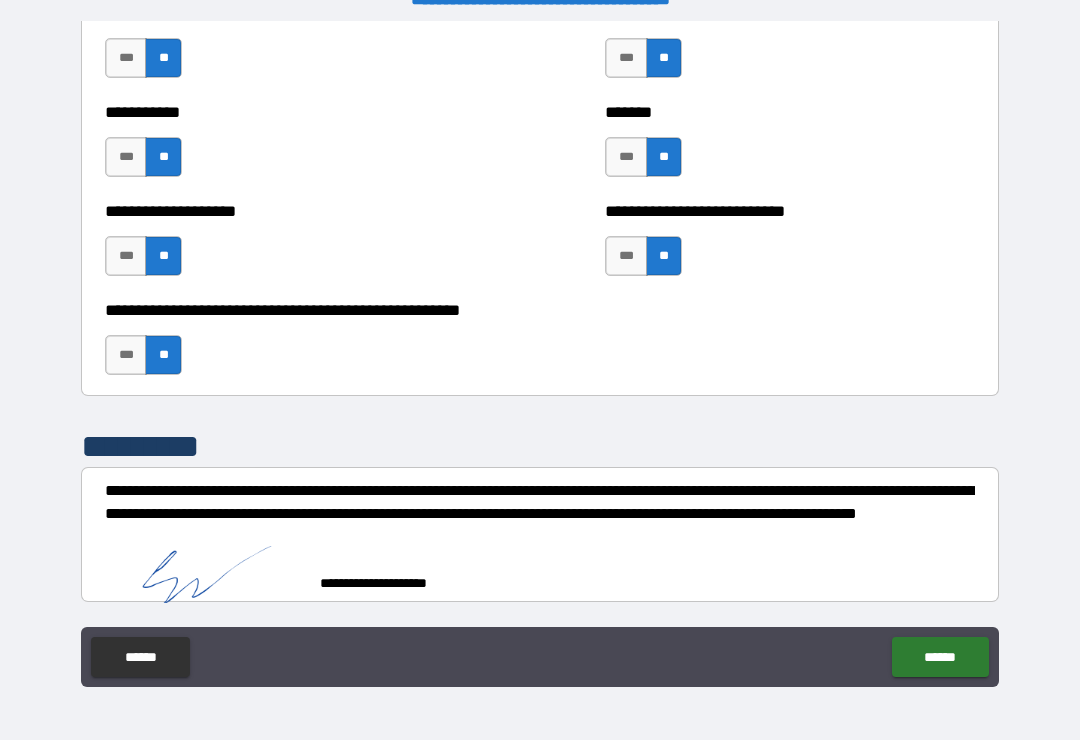 scroll, scrollTop: 7986, scrollLeft: 0, axis: vertical 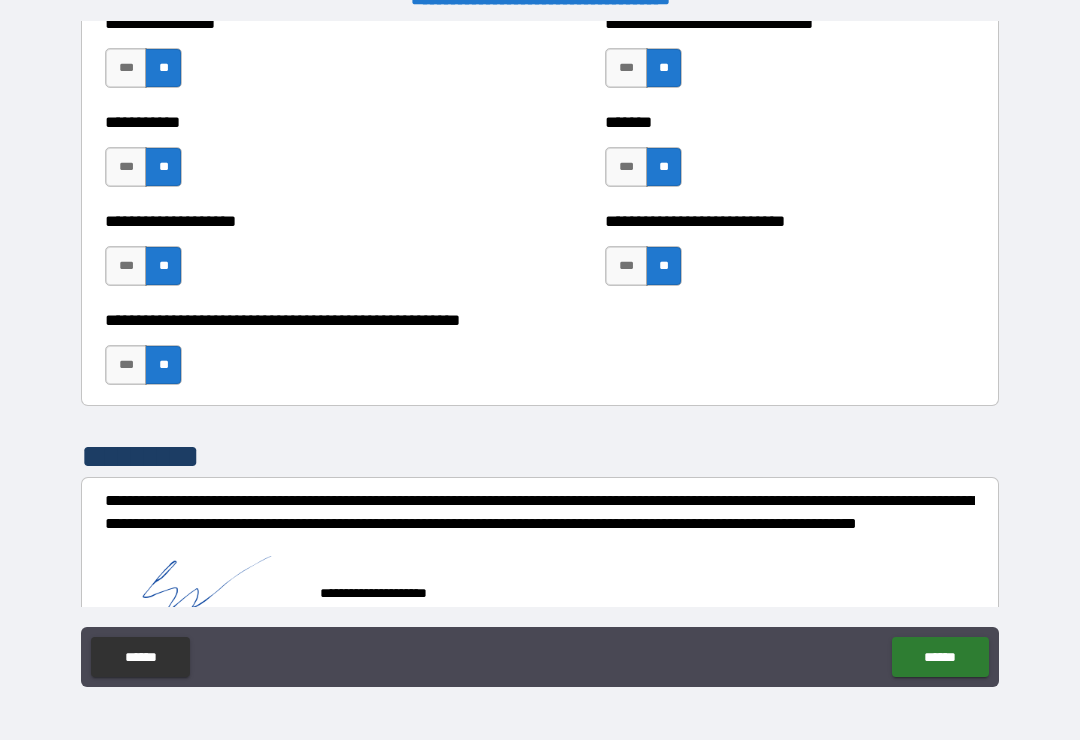 click on "******" at bounding box center [940, 657] 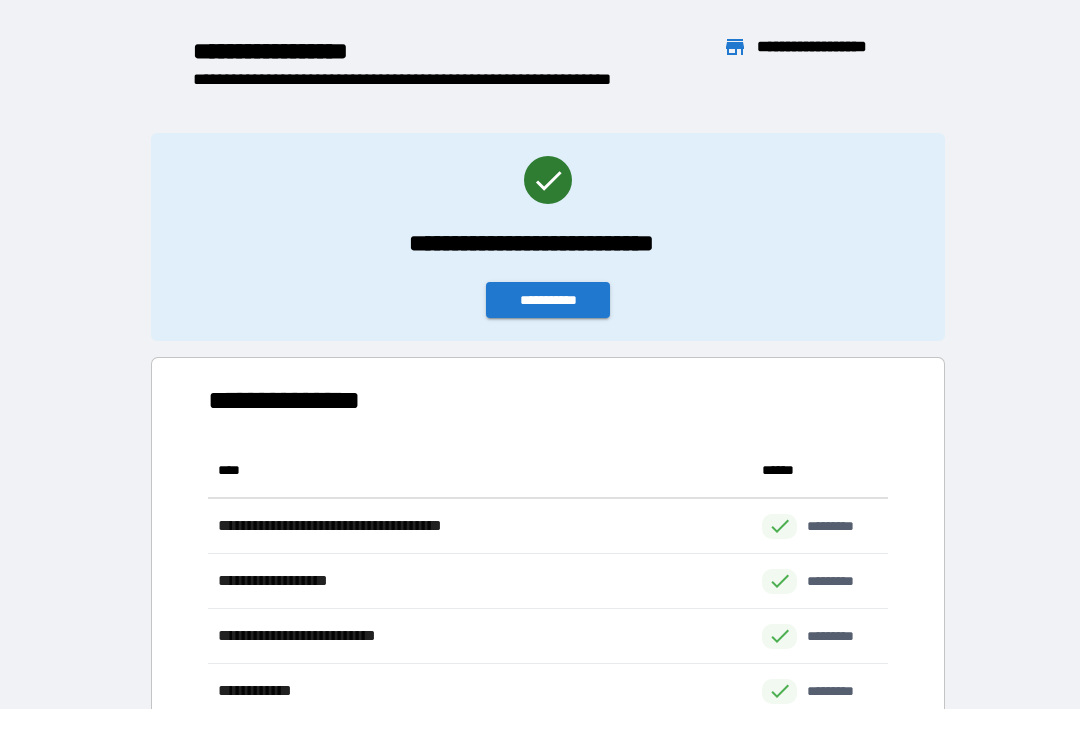 scroll, scrollTop: 386, scrollLeft: 680, axis: both 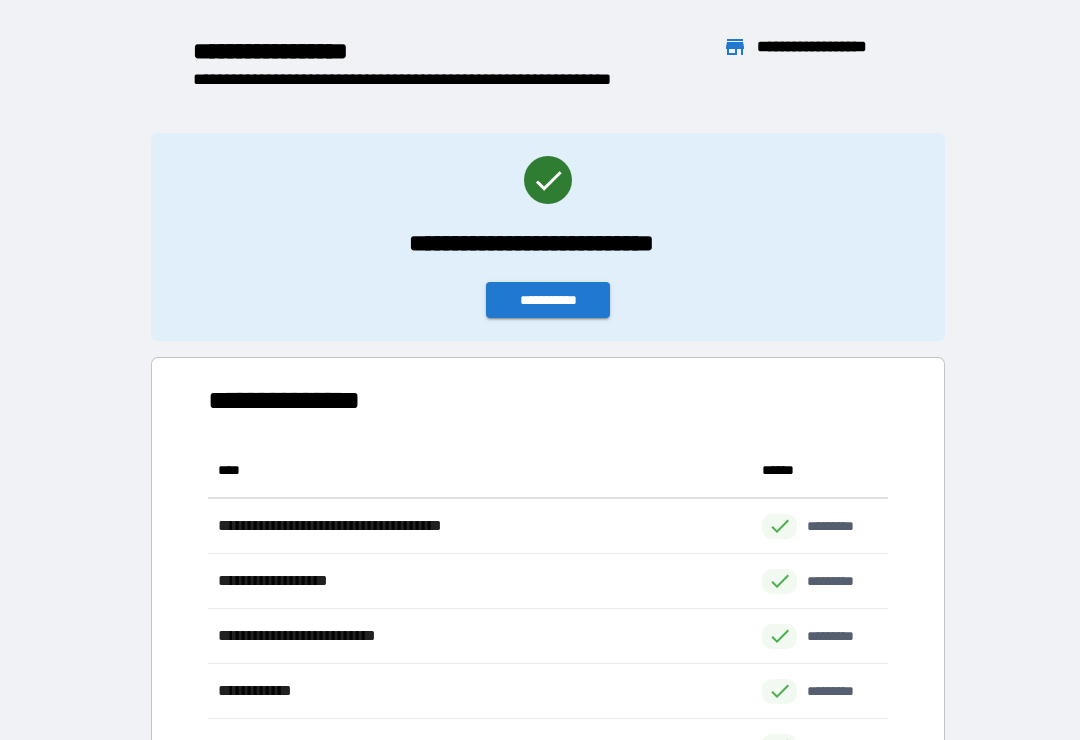 click on "**********" at bounding box center (548, 300) 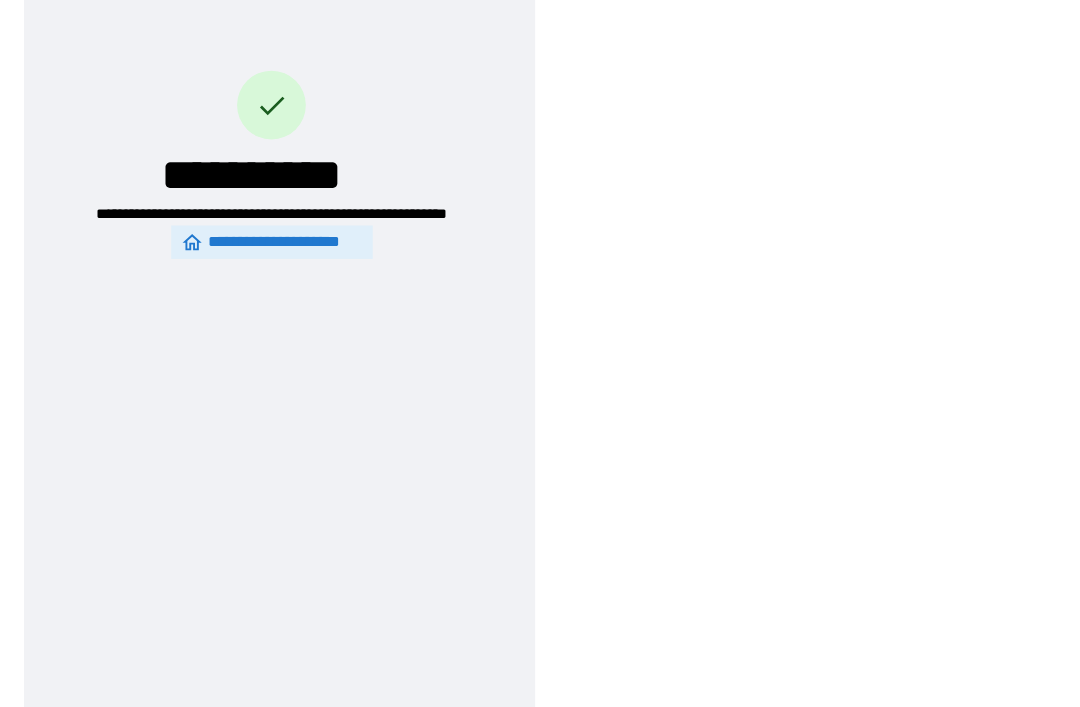 scroll, scrollTop: 64, scrollLeft: 0, axis: vertical 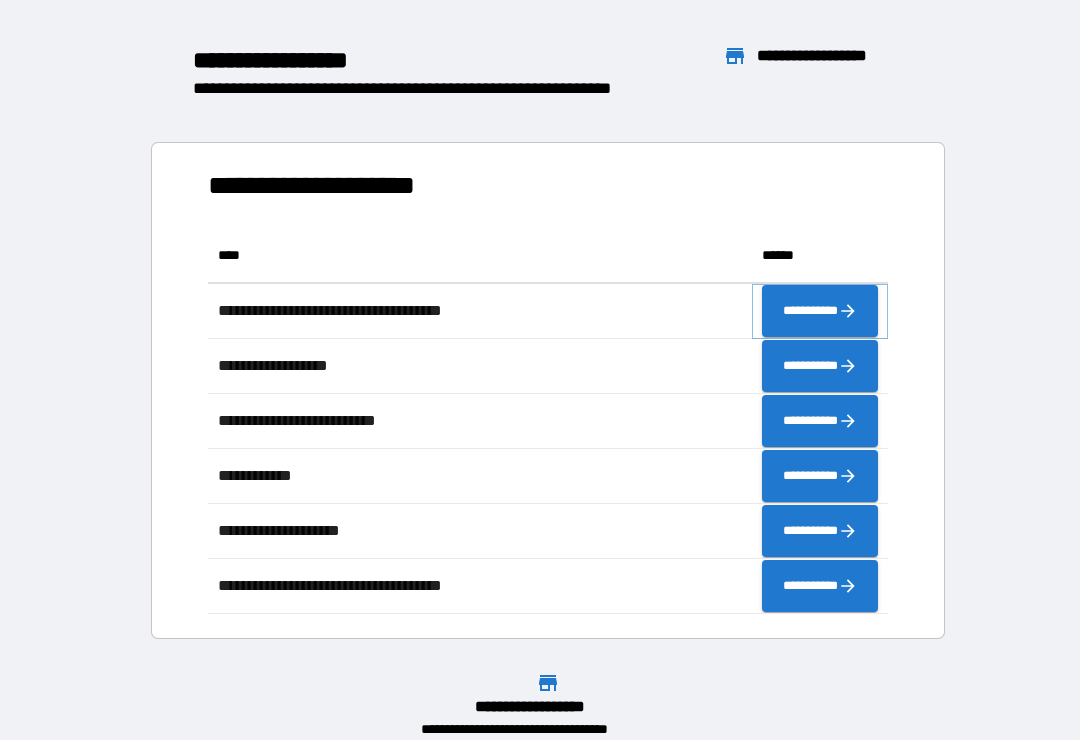 click on "**********" at bounding box center [820, 311] 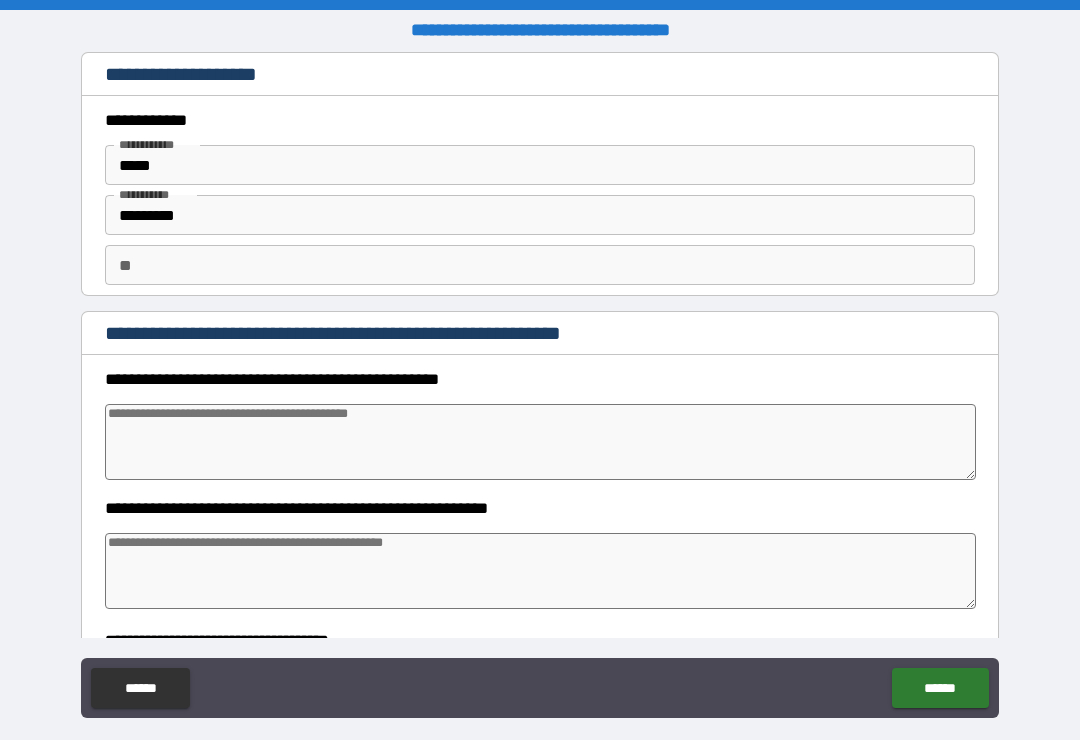type on "*" 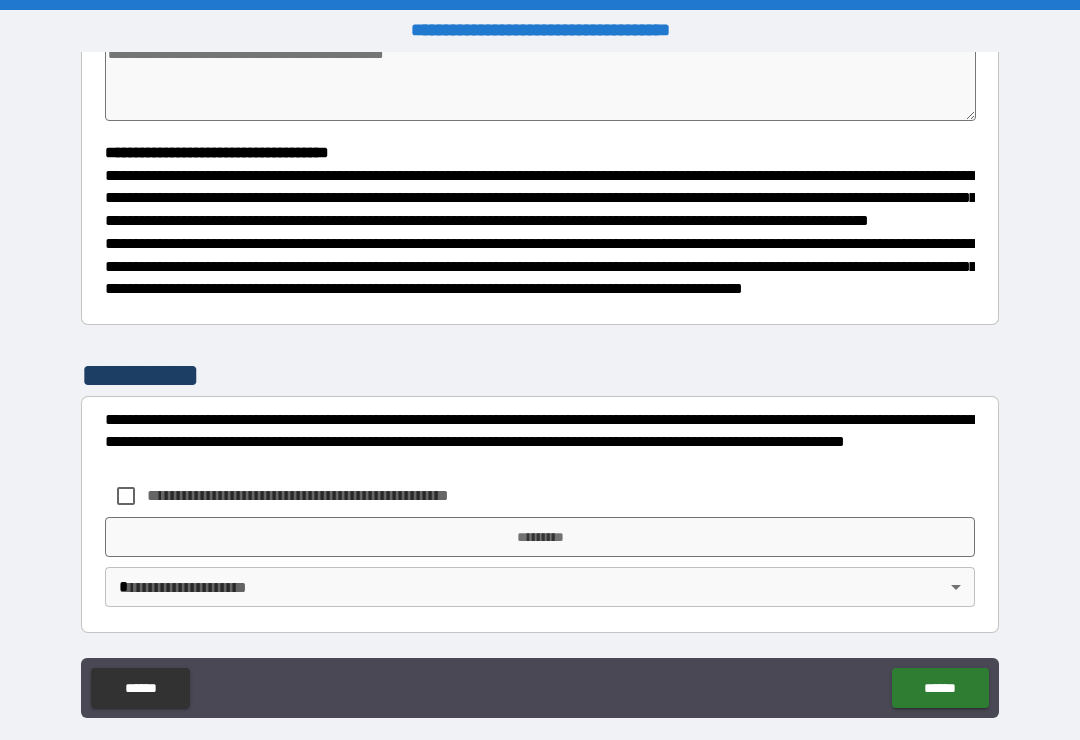 scroll, scrollTop: 526, scrollLeft: 0, axis: vertical 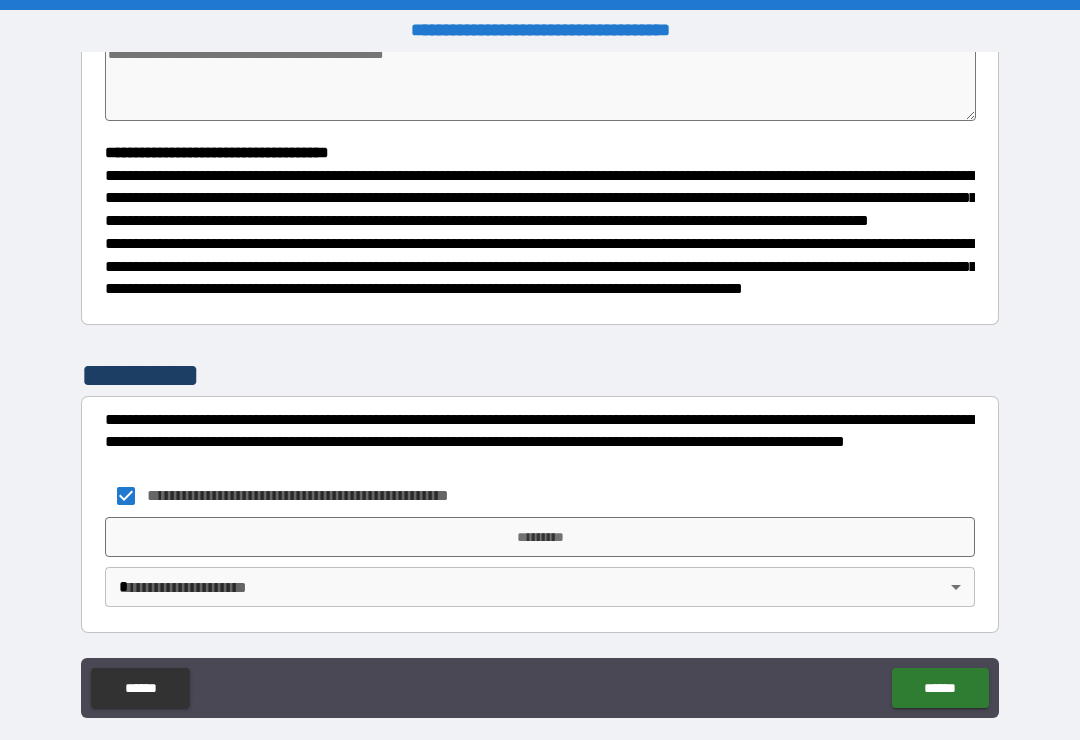 type on "*" 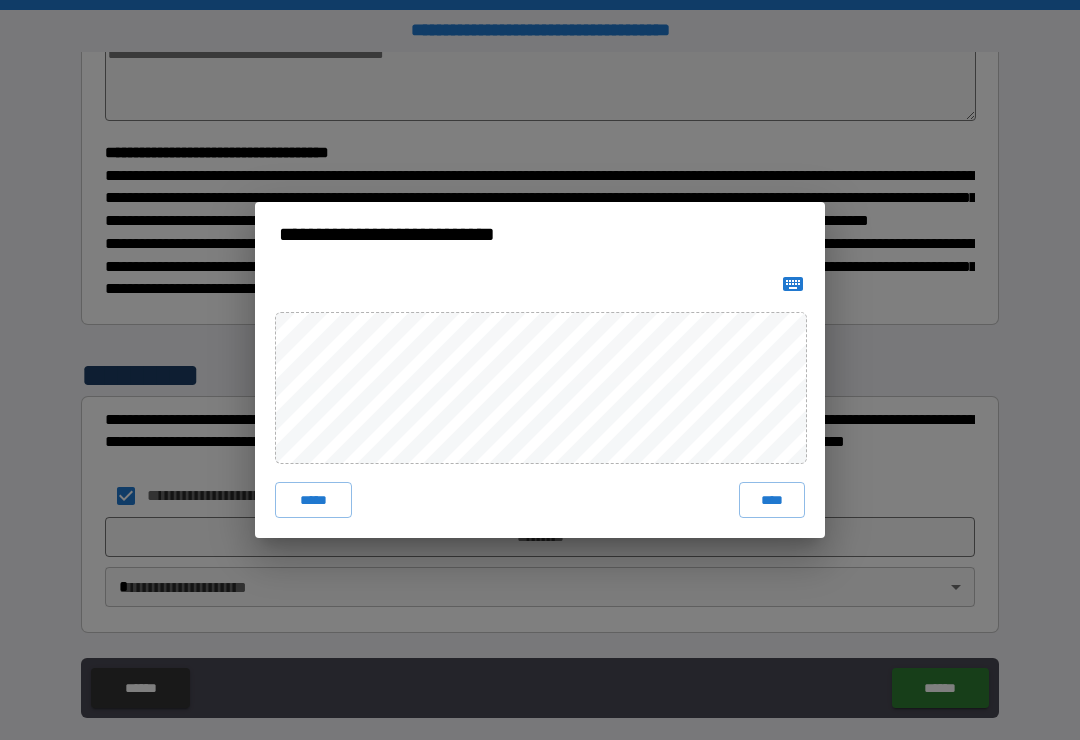 click on "****" at bounding box center (772, 500) 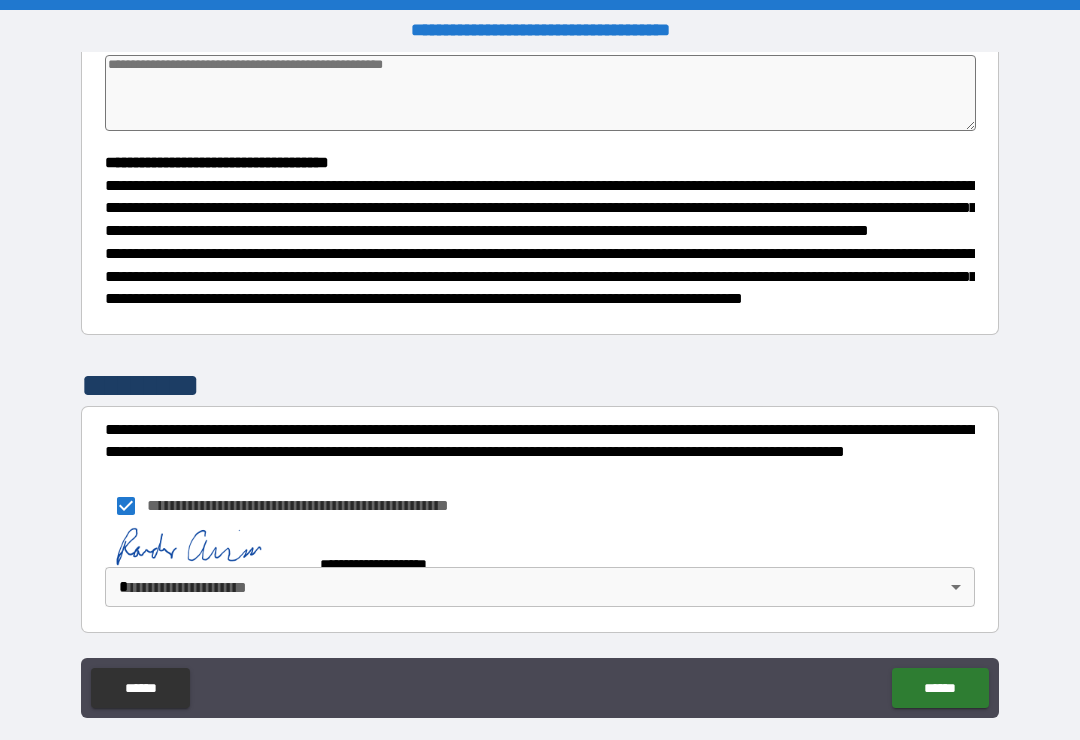 scroll, scrollTop: 516, scrollLeft: 0, axis: vertical 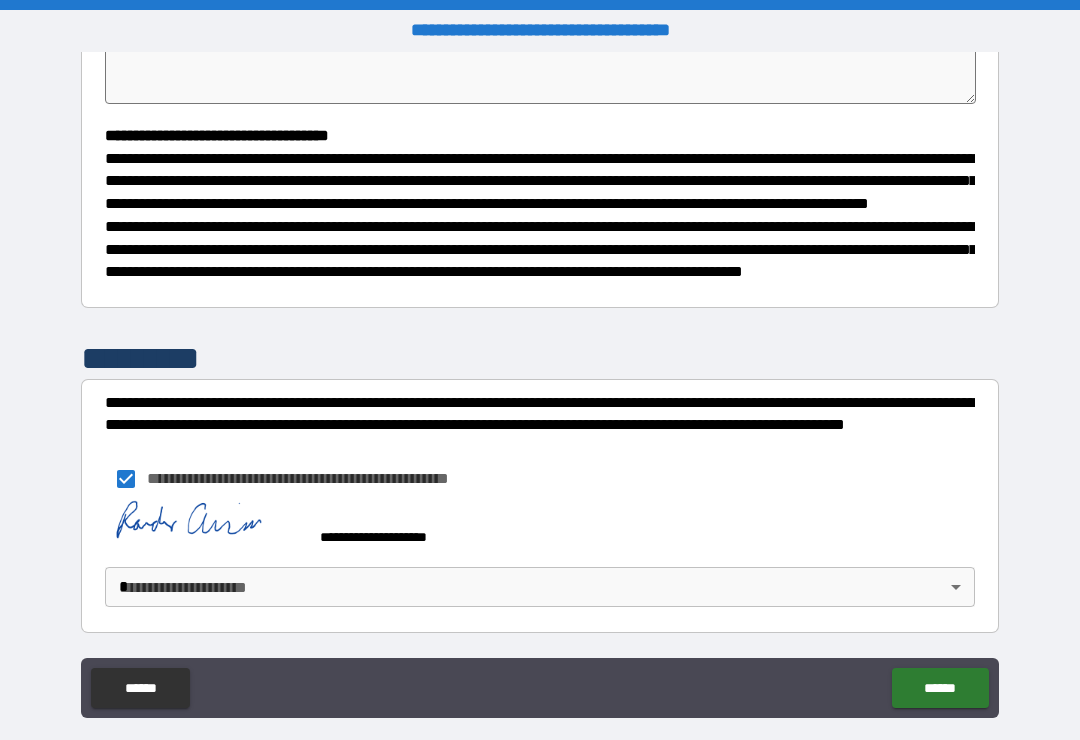 click on "******" at bounding box center (940, 688) 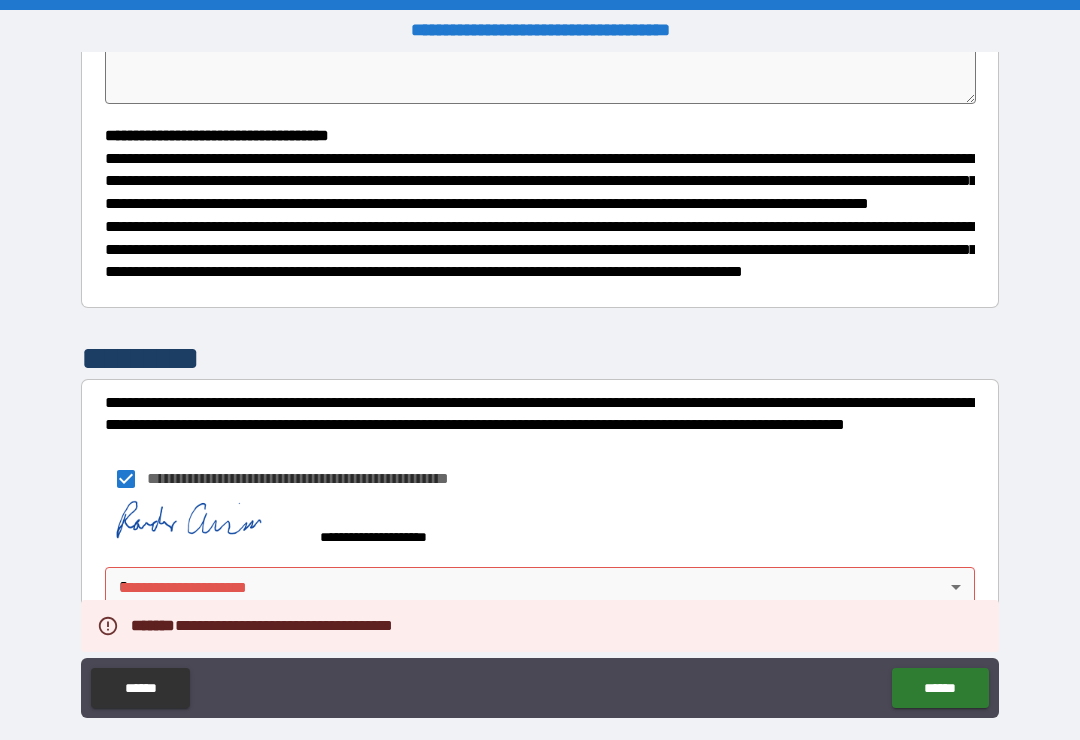 type on "*" 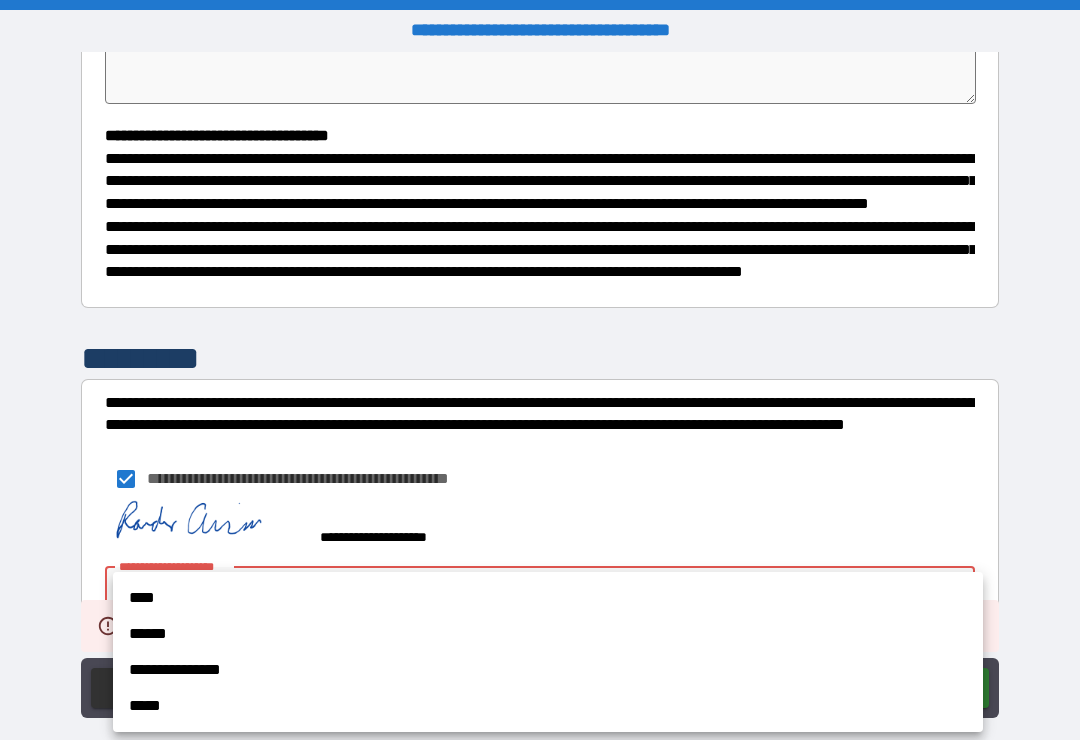 click at bounding box center [540, 370] 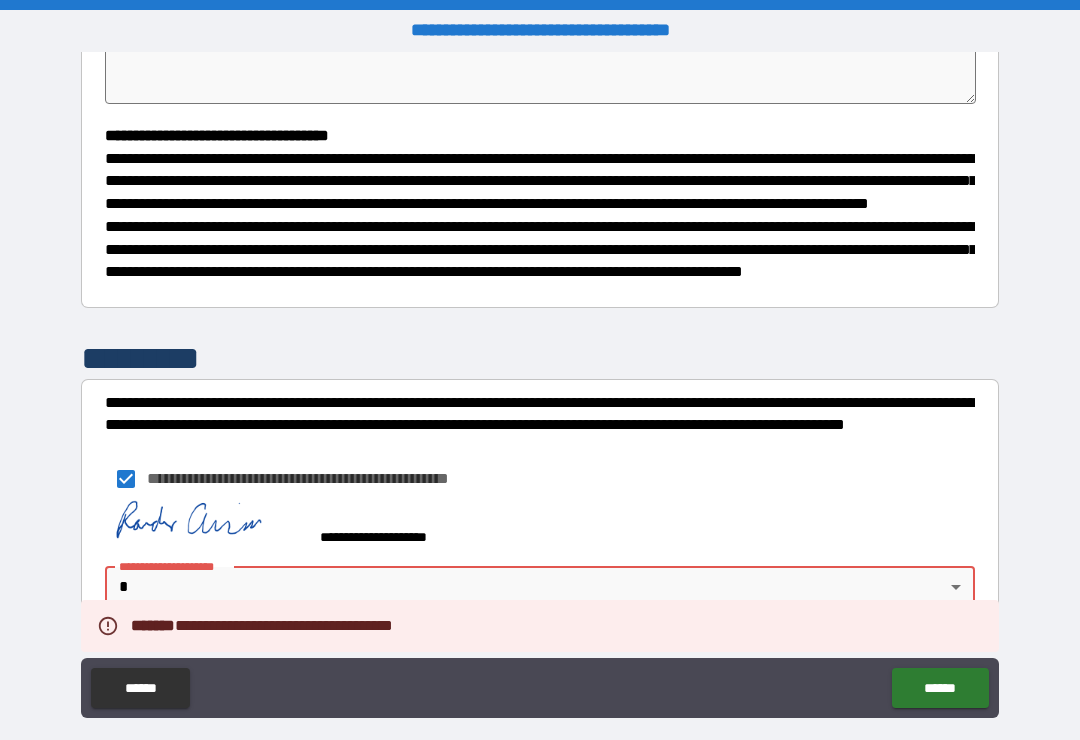 click on "**********" at bounding box center (540, 558) 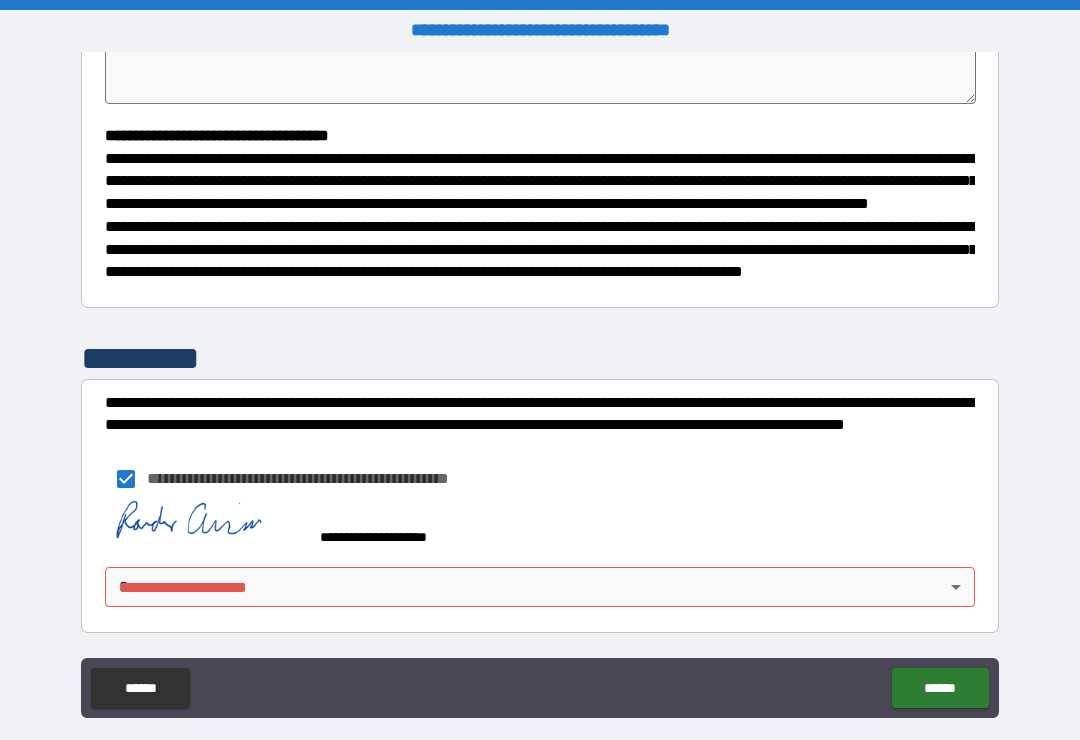 scroll, scrollTop: 543, scrollLeft: 0, axis: vertical 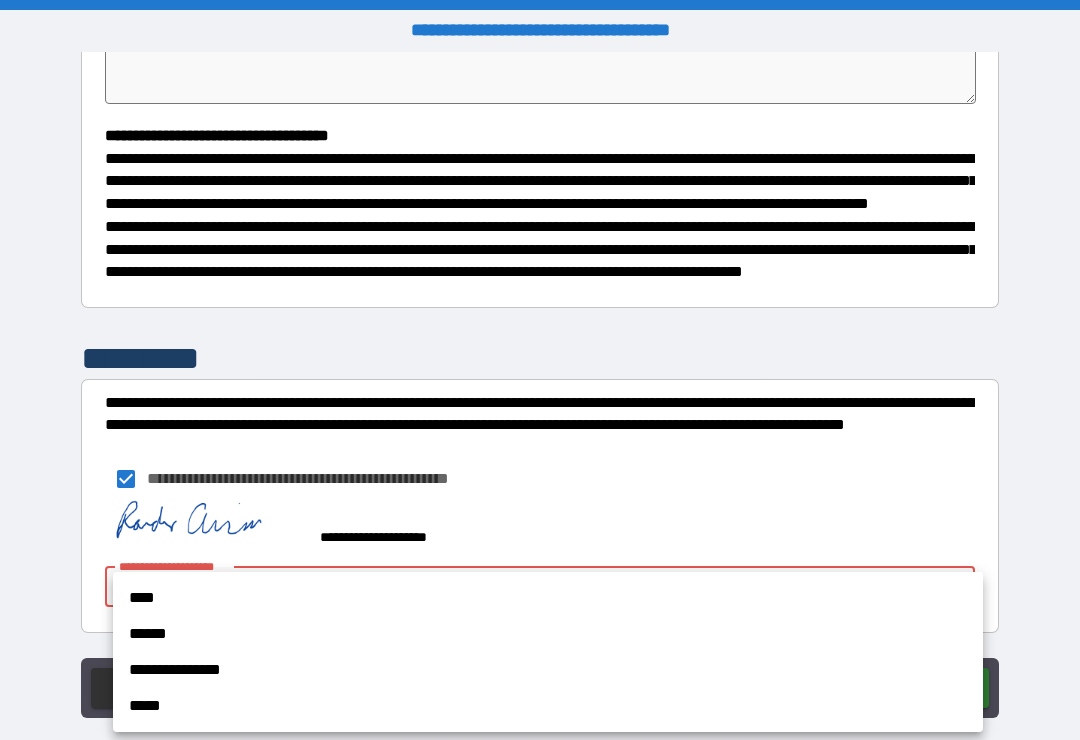 click on "****" at bounding box center (548, 598) 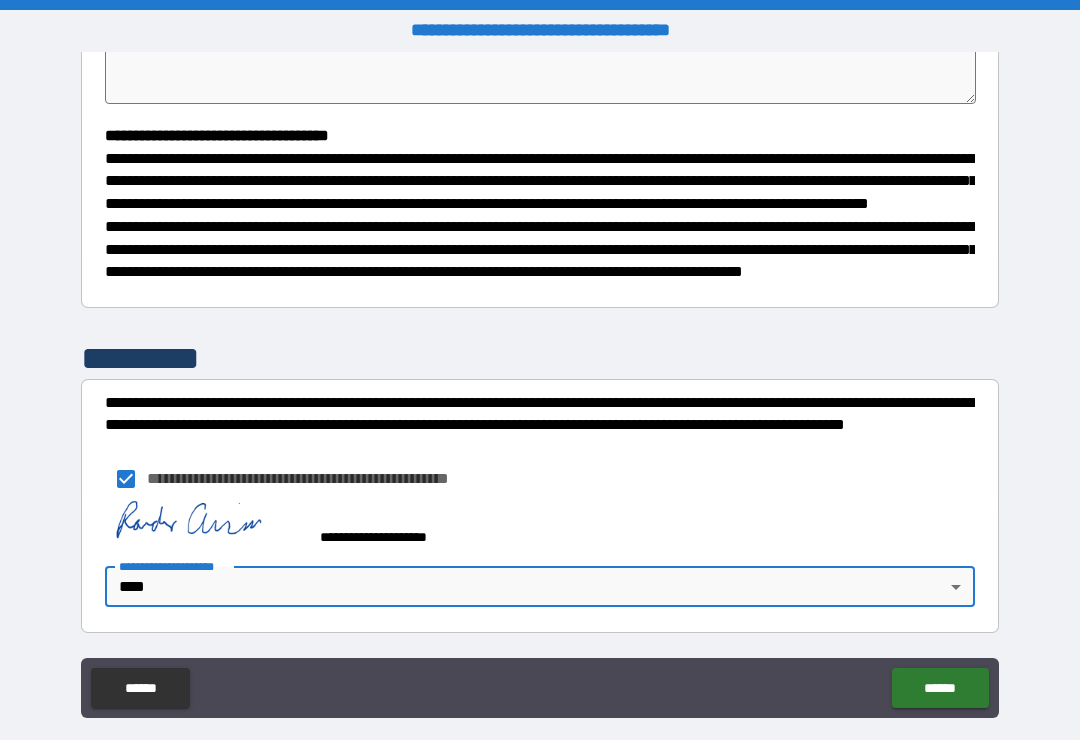 type on "*" 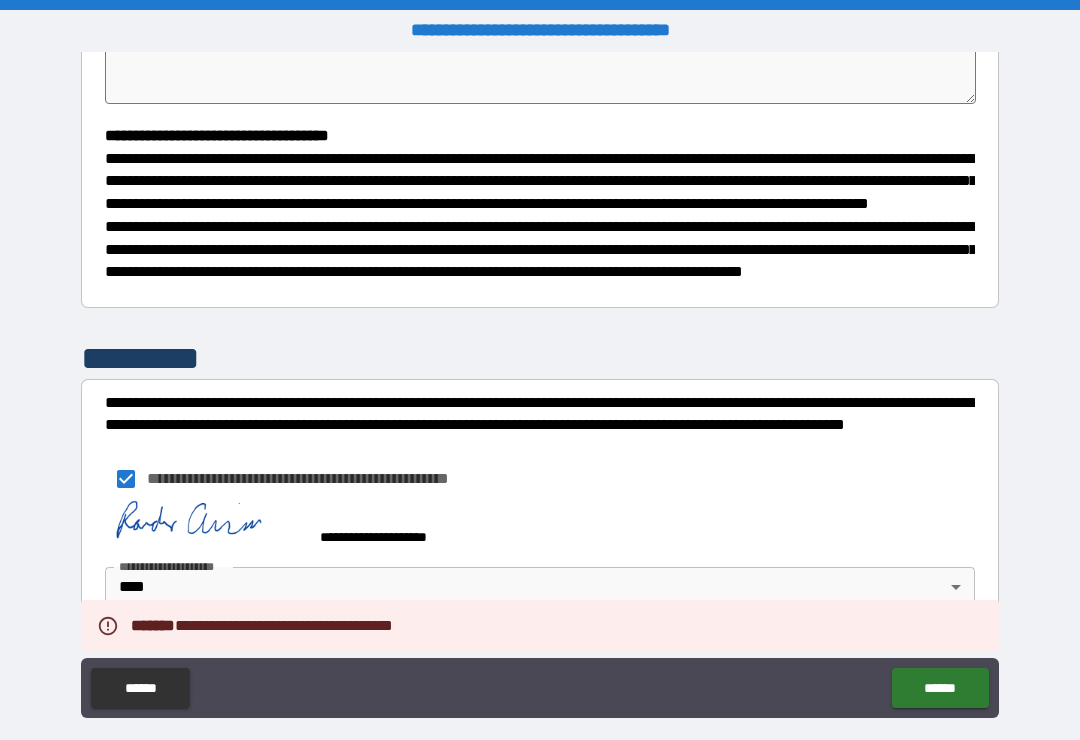 type on "*" 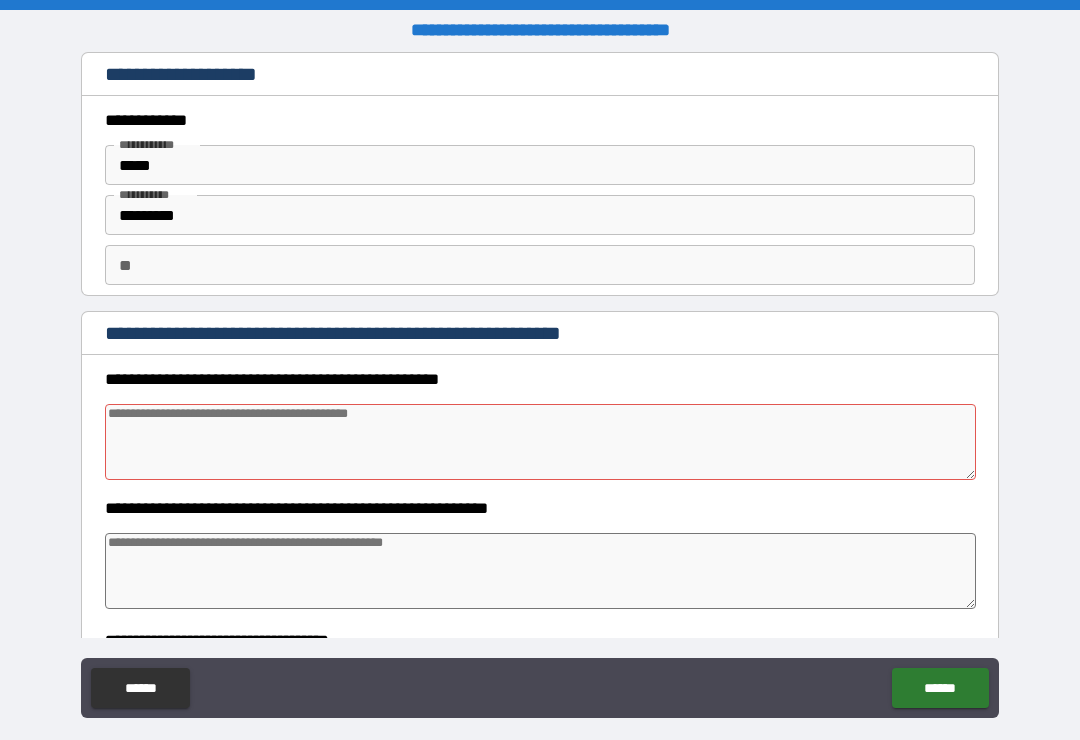 scroll, scrollTop: 0, scrollLeft: 0, axis: both 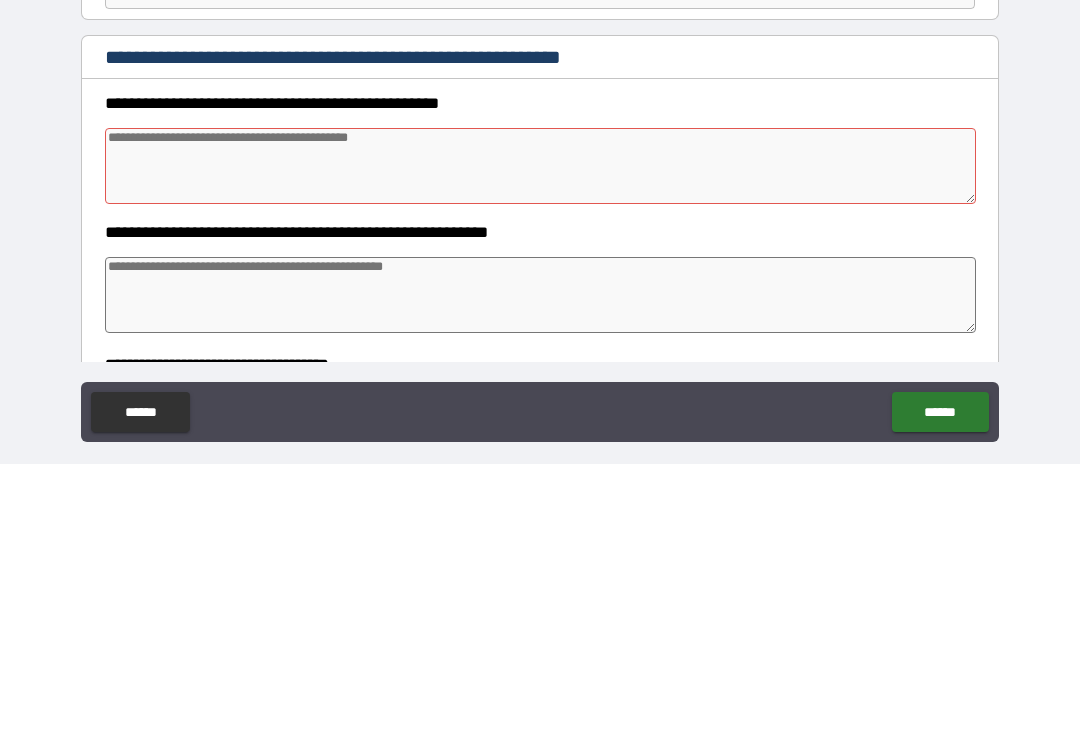 type on "*" 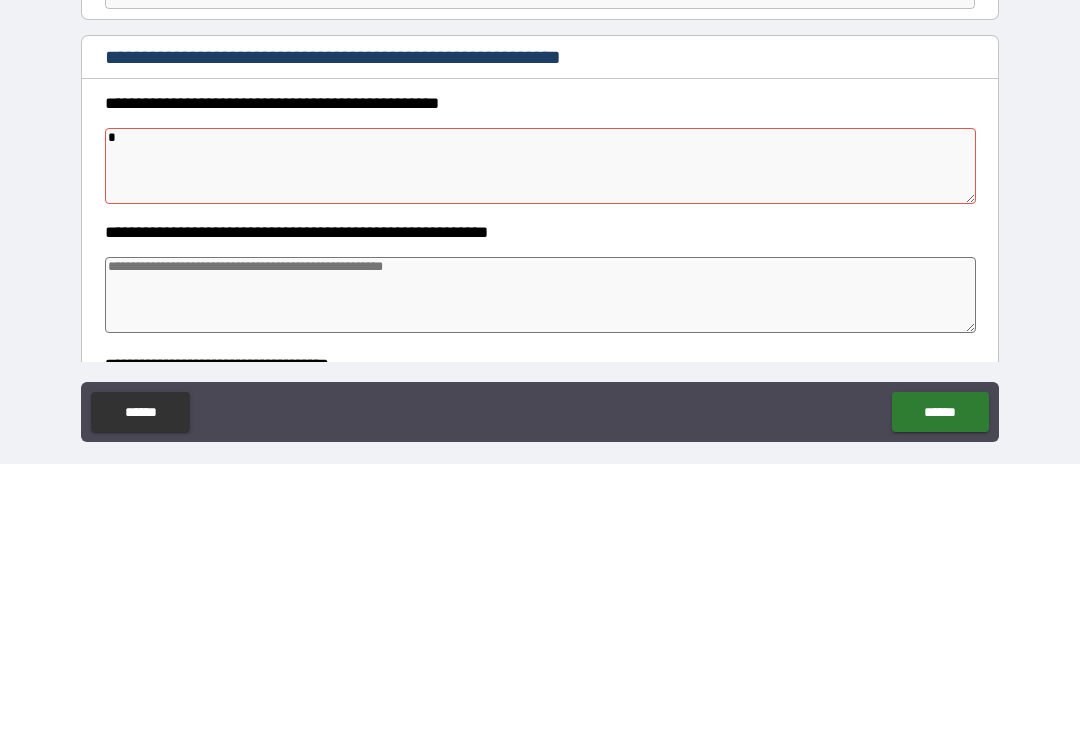 type on "*" 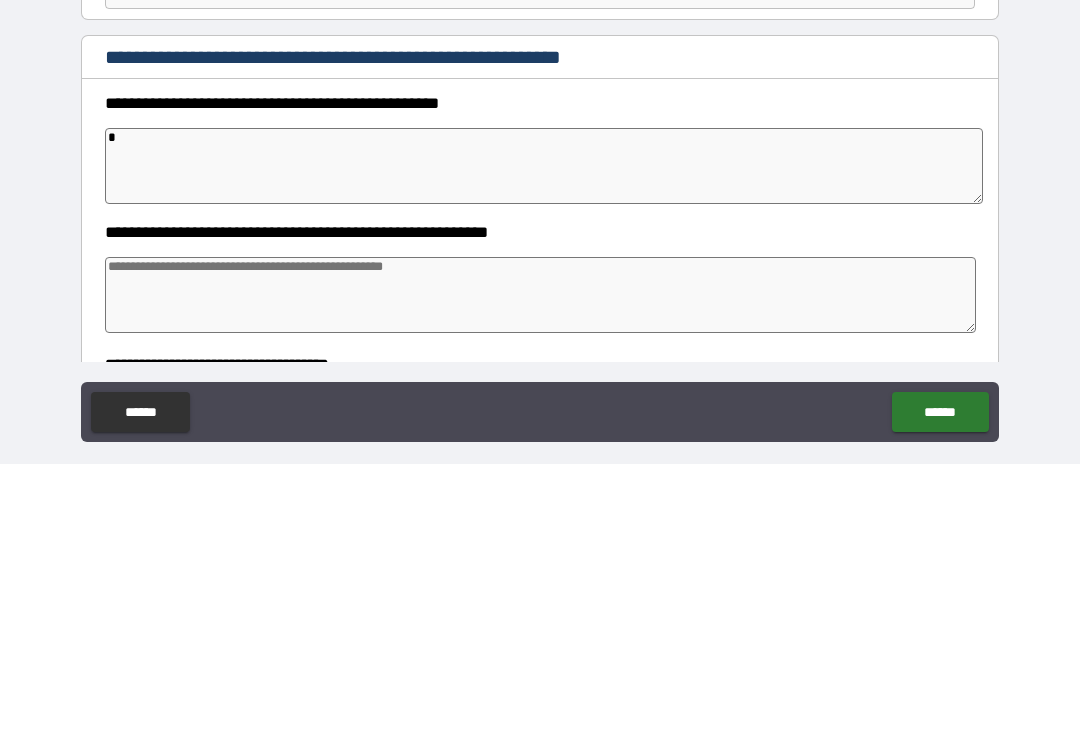 type on "*" 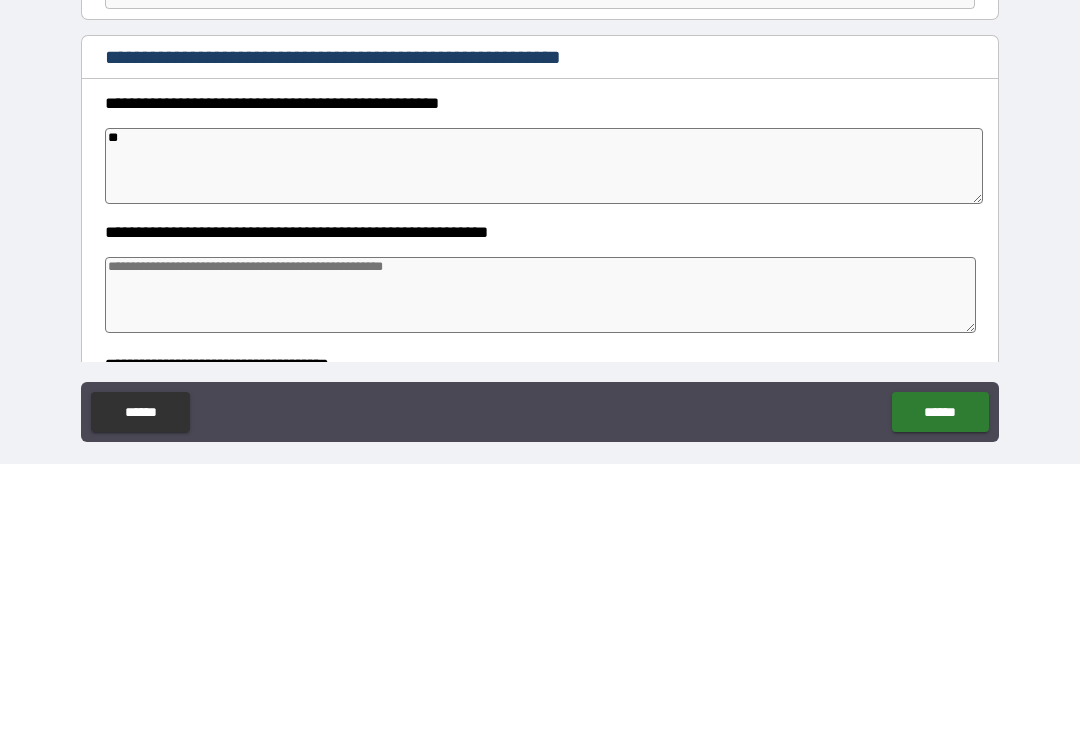 type on "*" 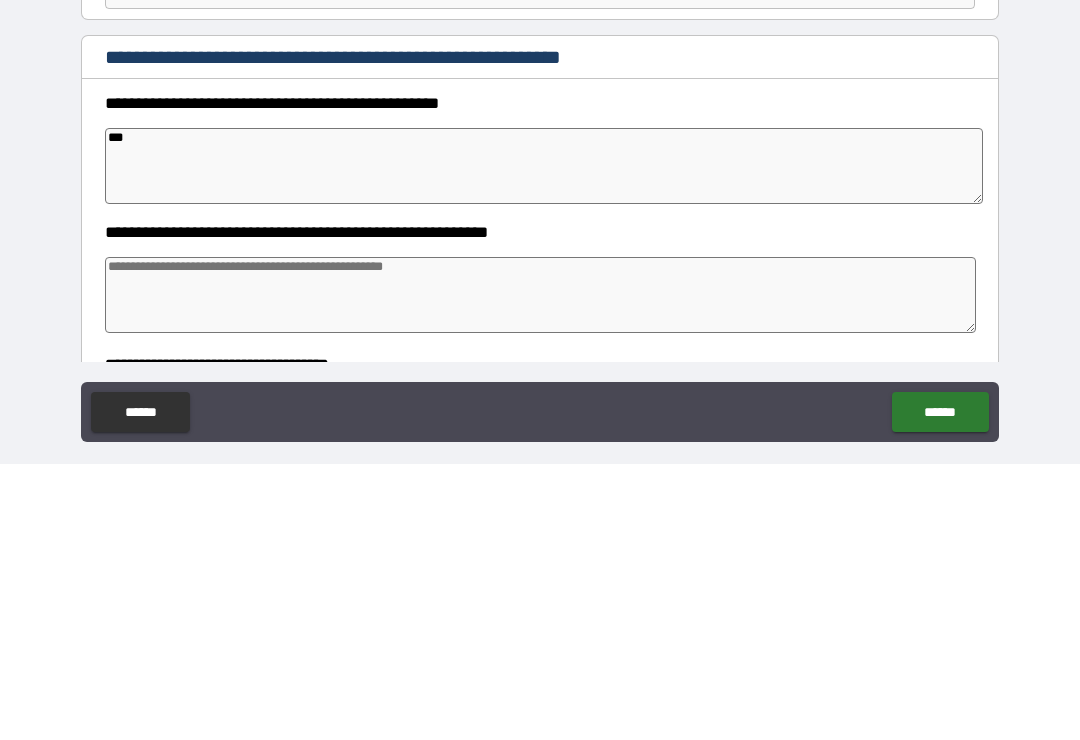 type on "*" 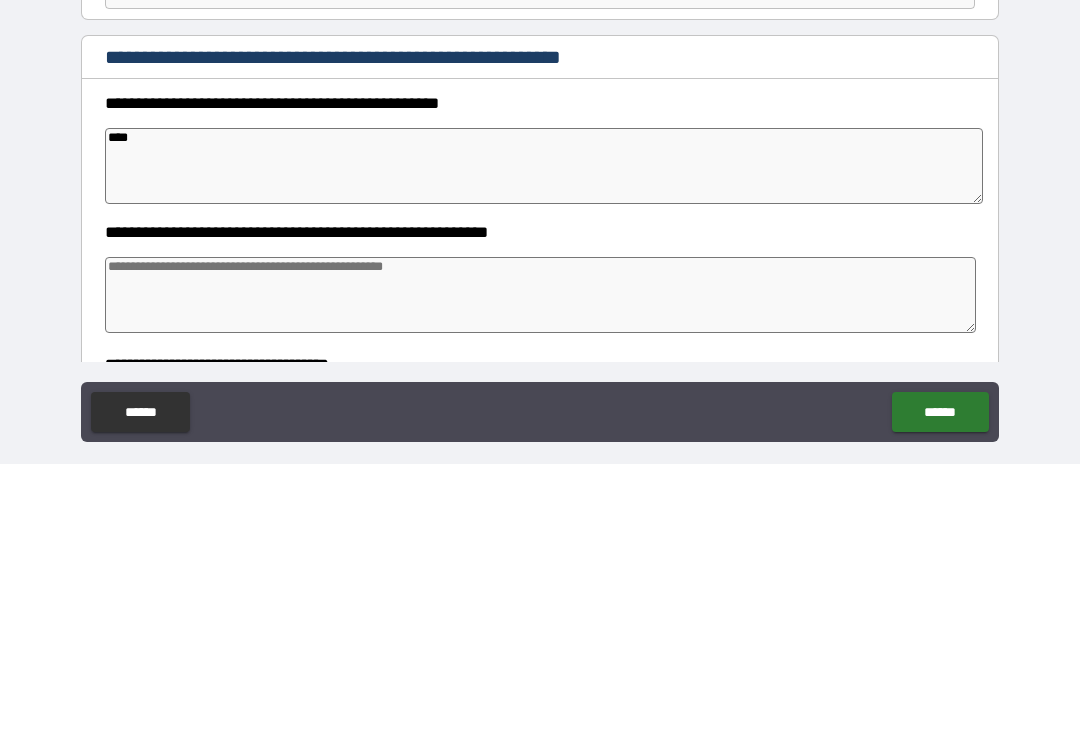 type on "*" 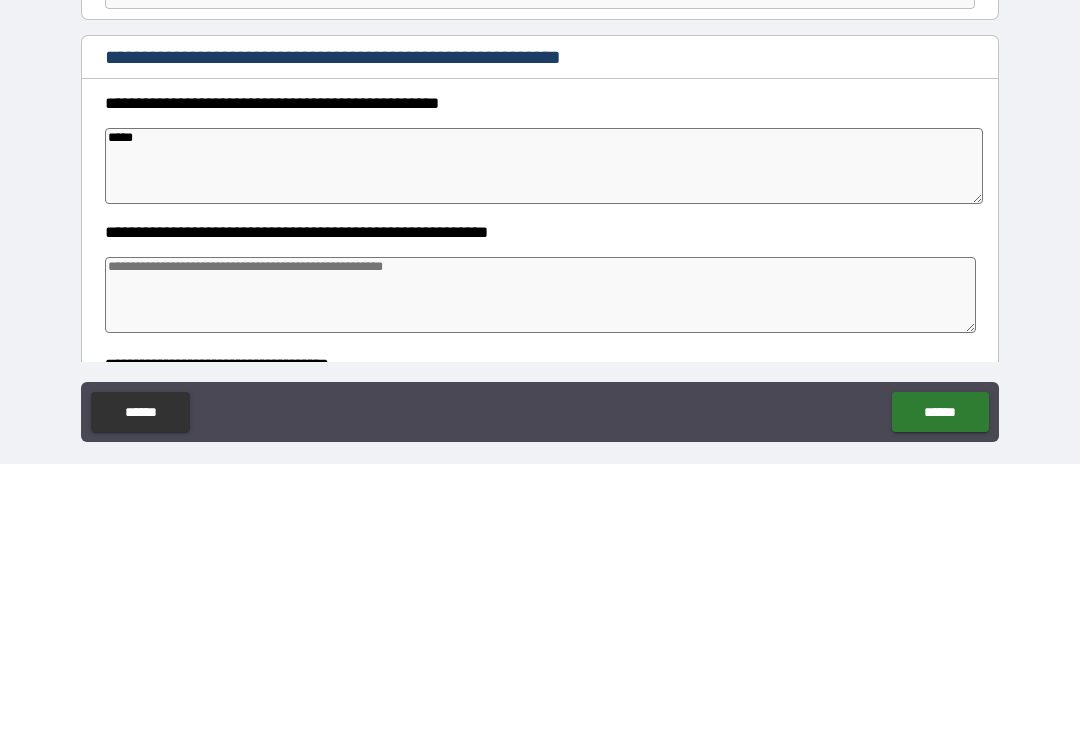type on "*" 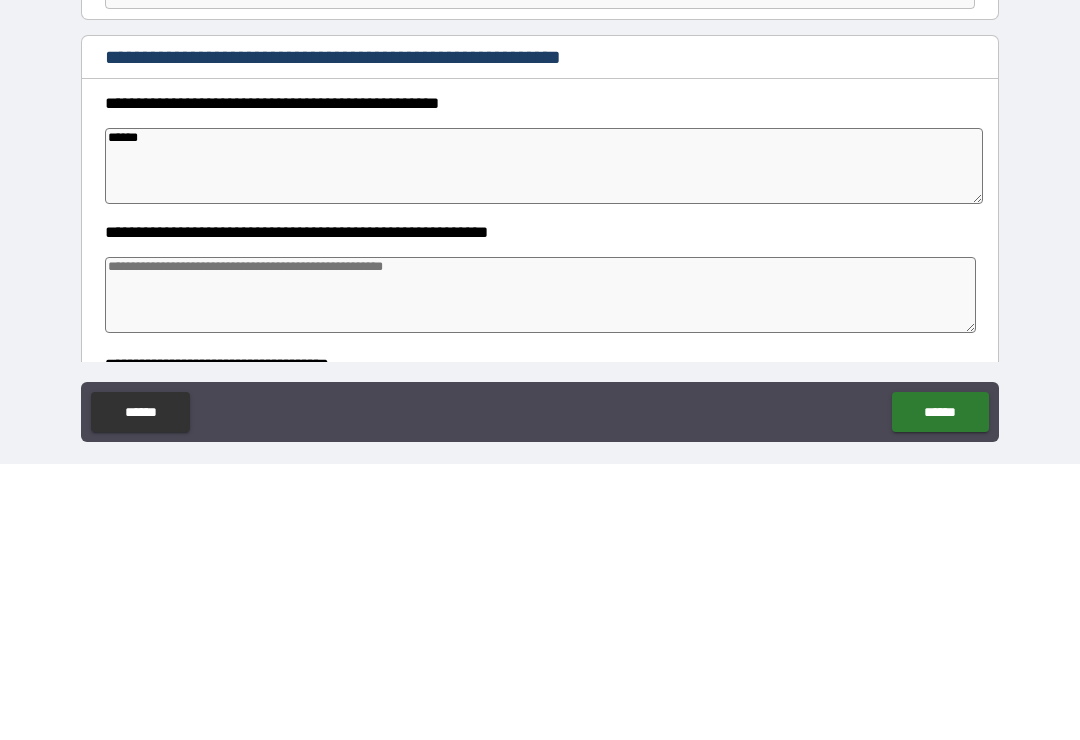 type on "*" 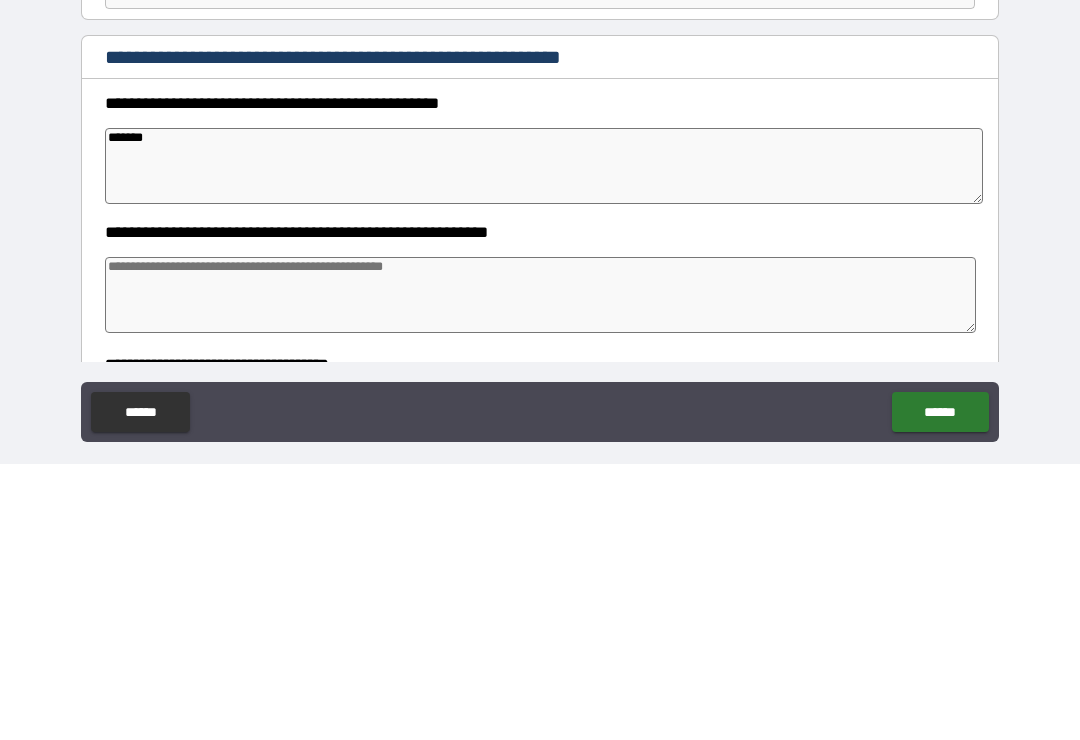 type on "*" 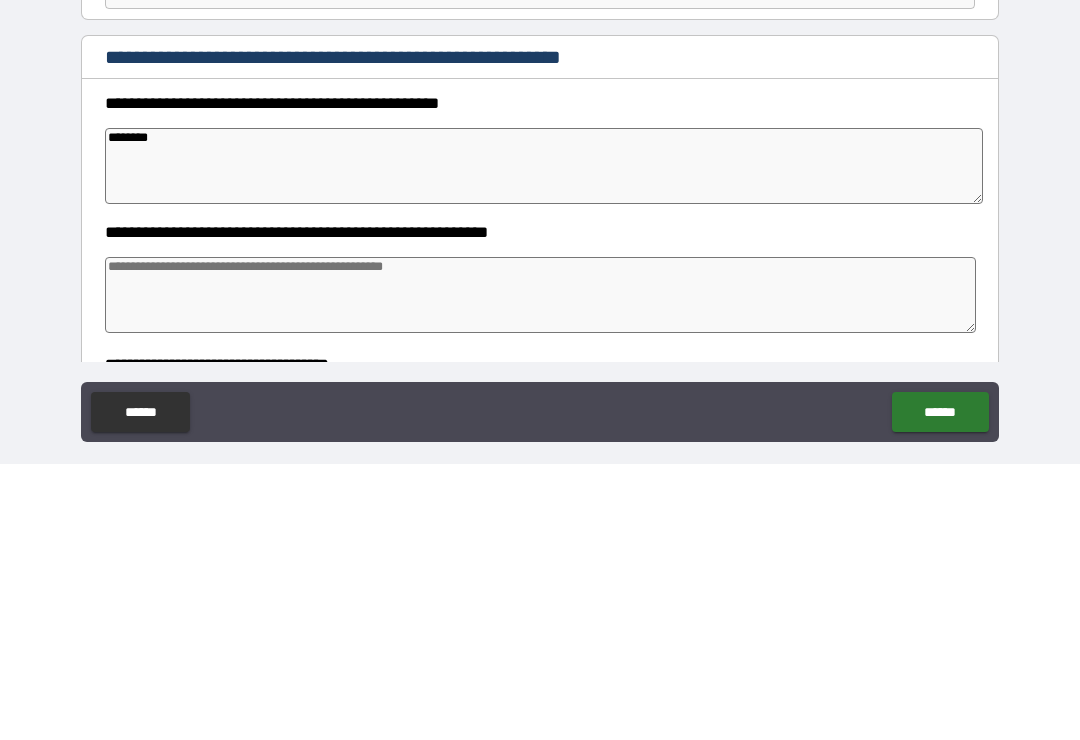 type on "*" 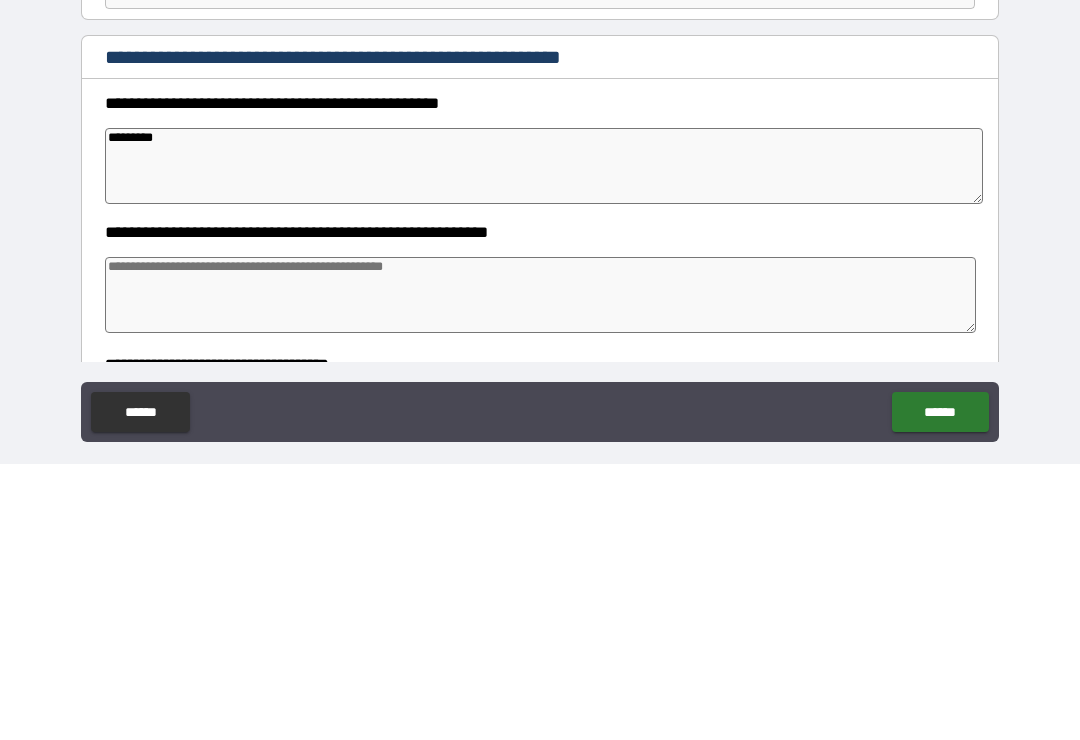 type on "*" 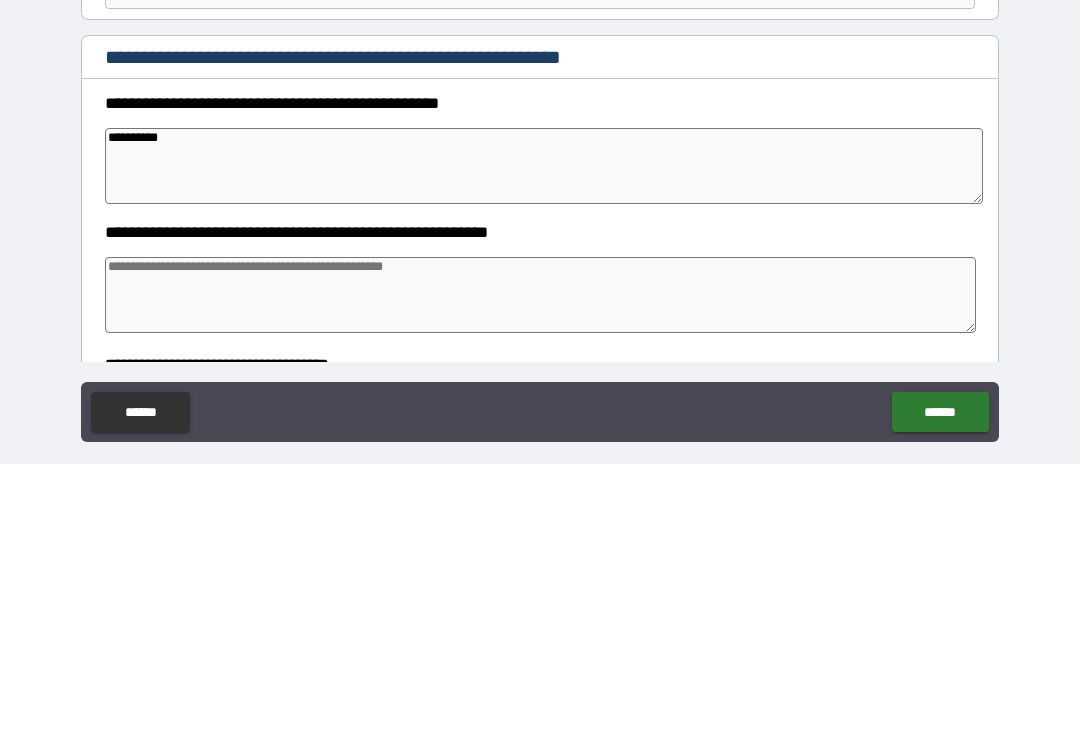 type on "*" 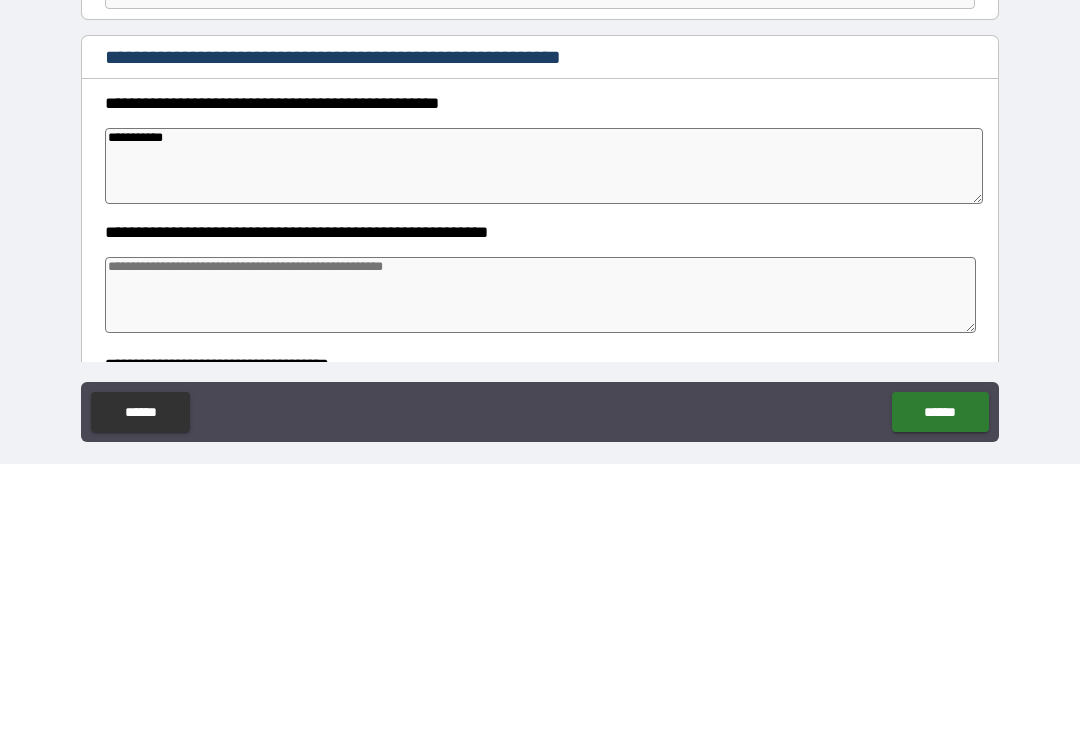 type on "*" 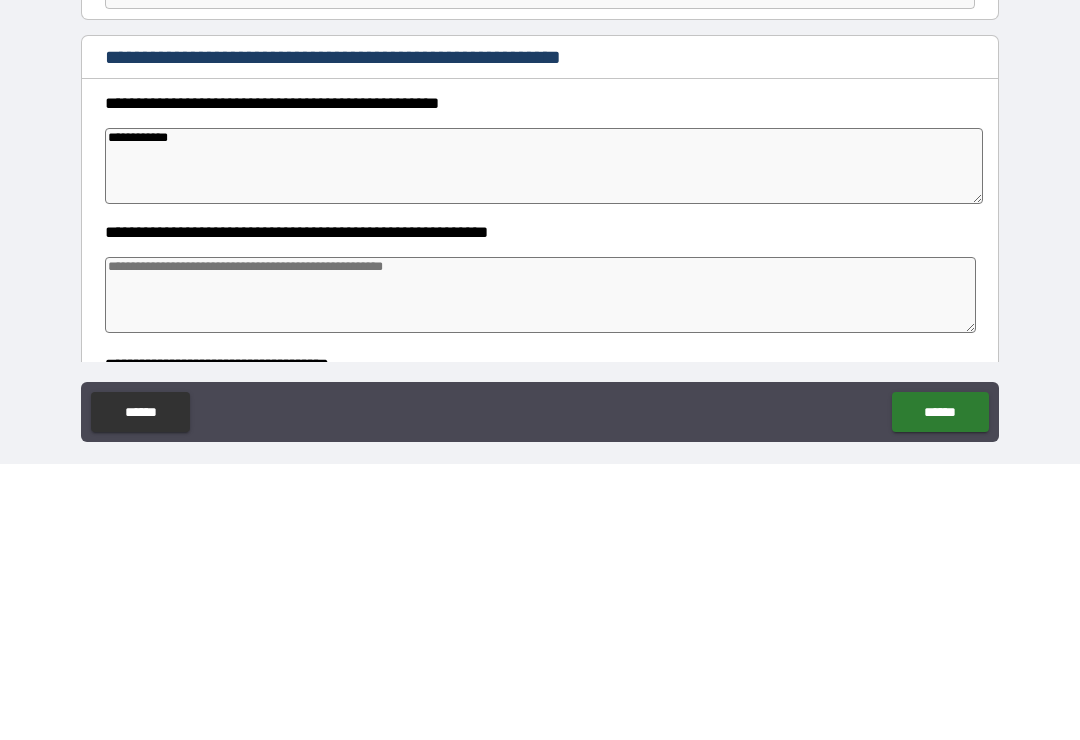 type on "*" 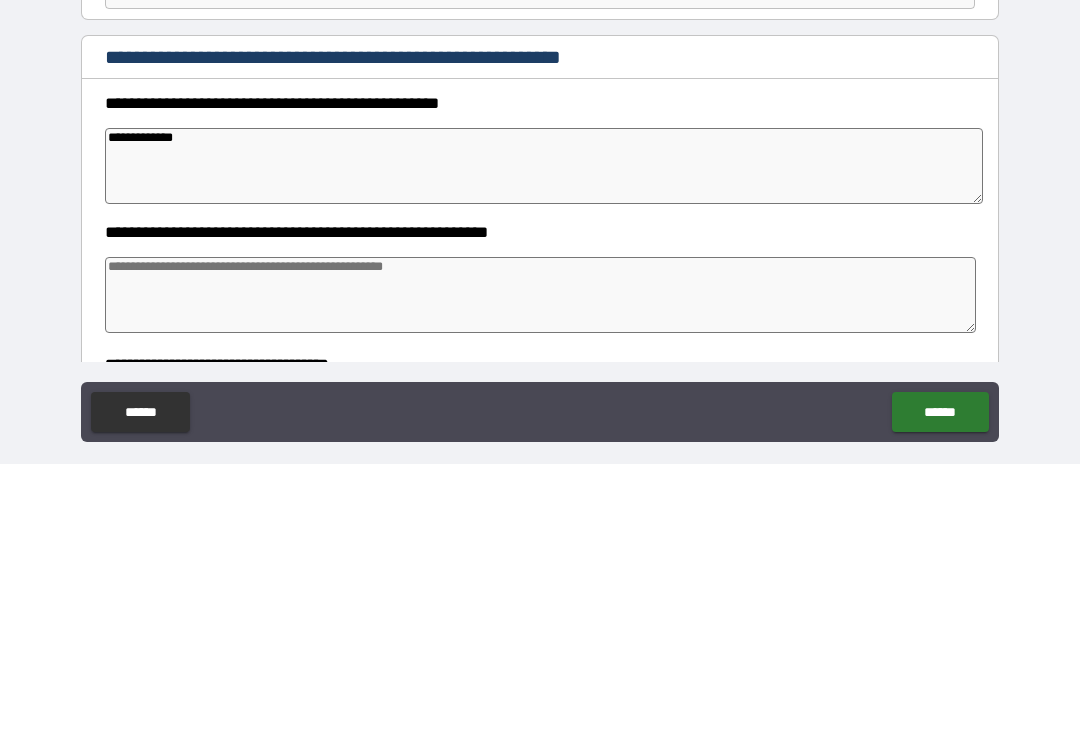 type on "*" 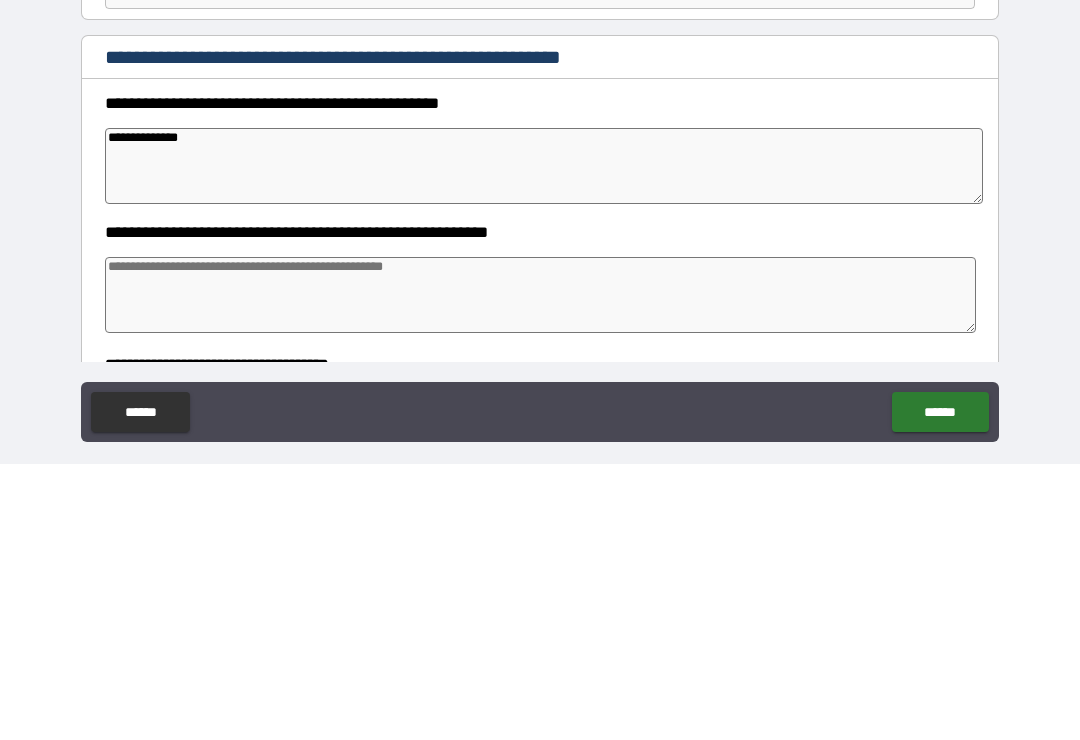 type on "*" 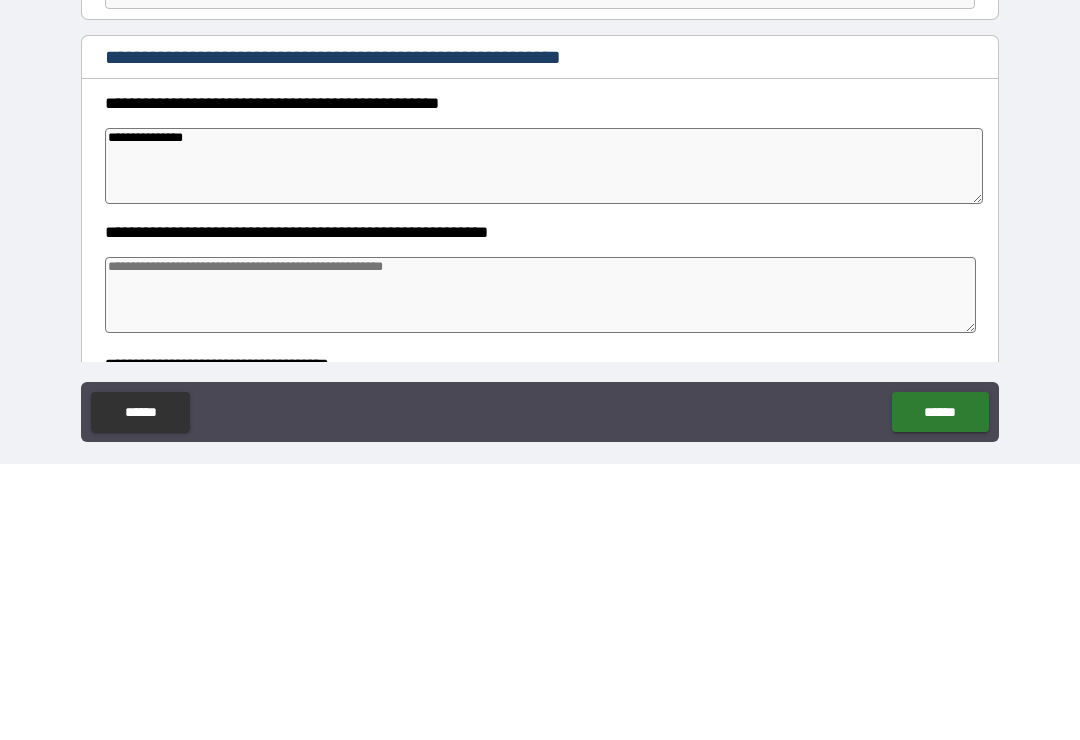 type on "**********" 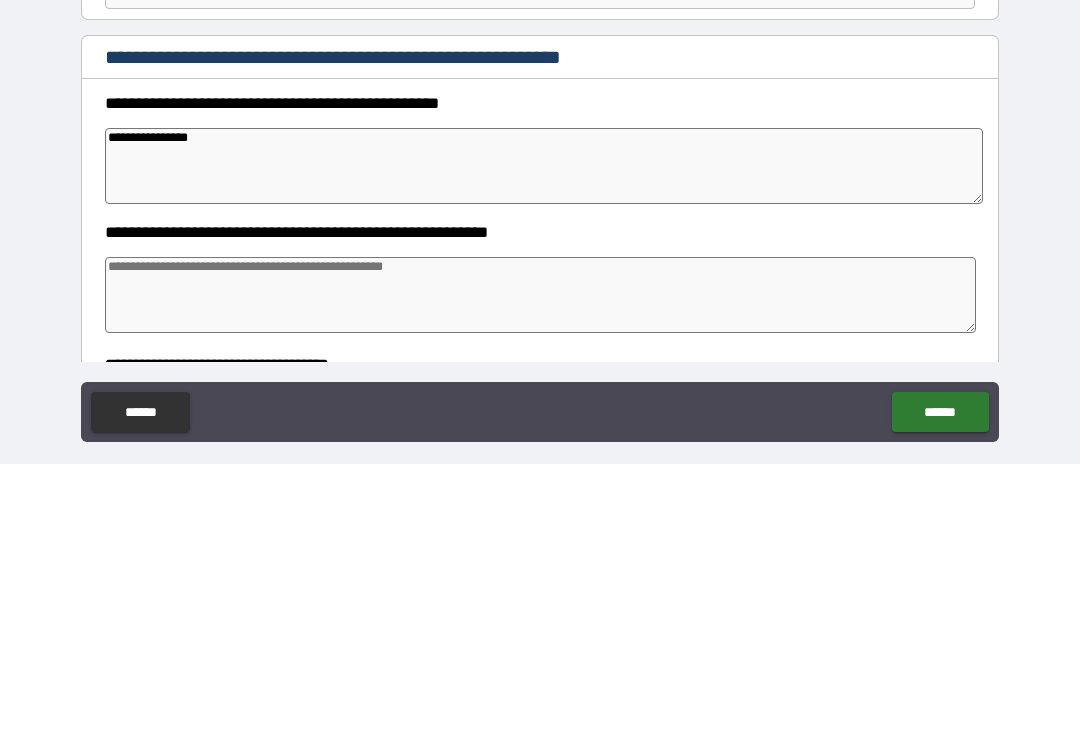 type on "*" 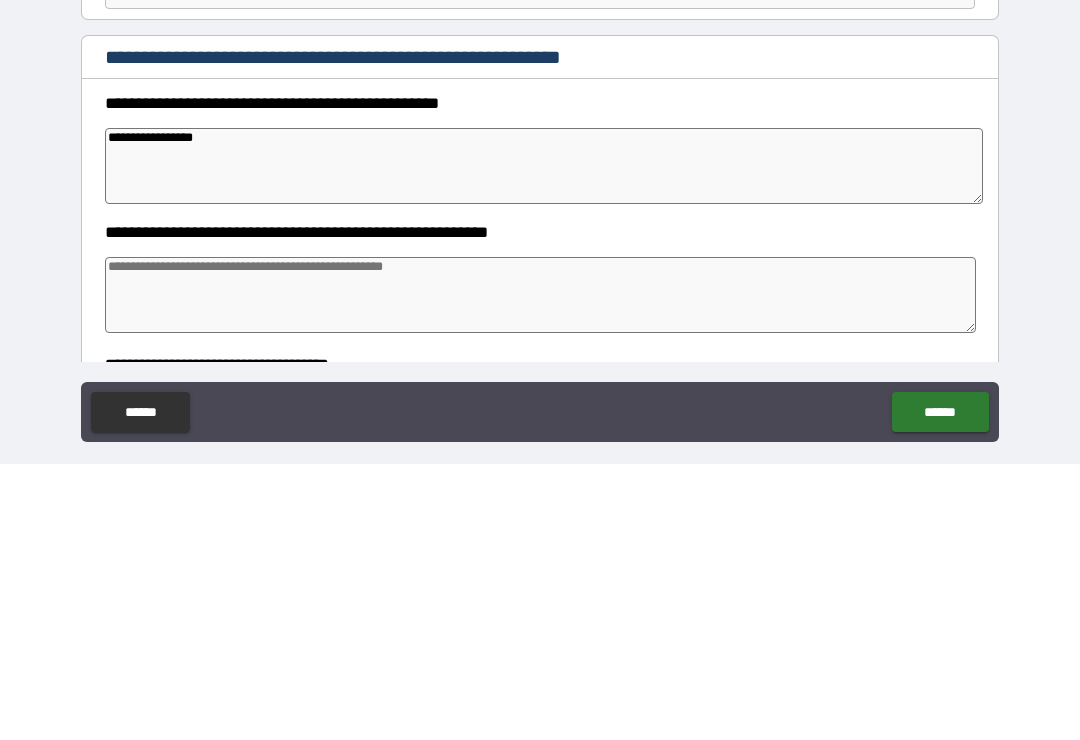 type on "*" 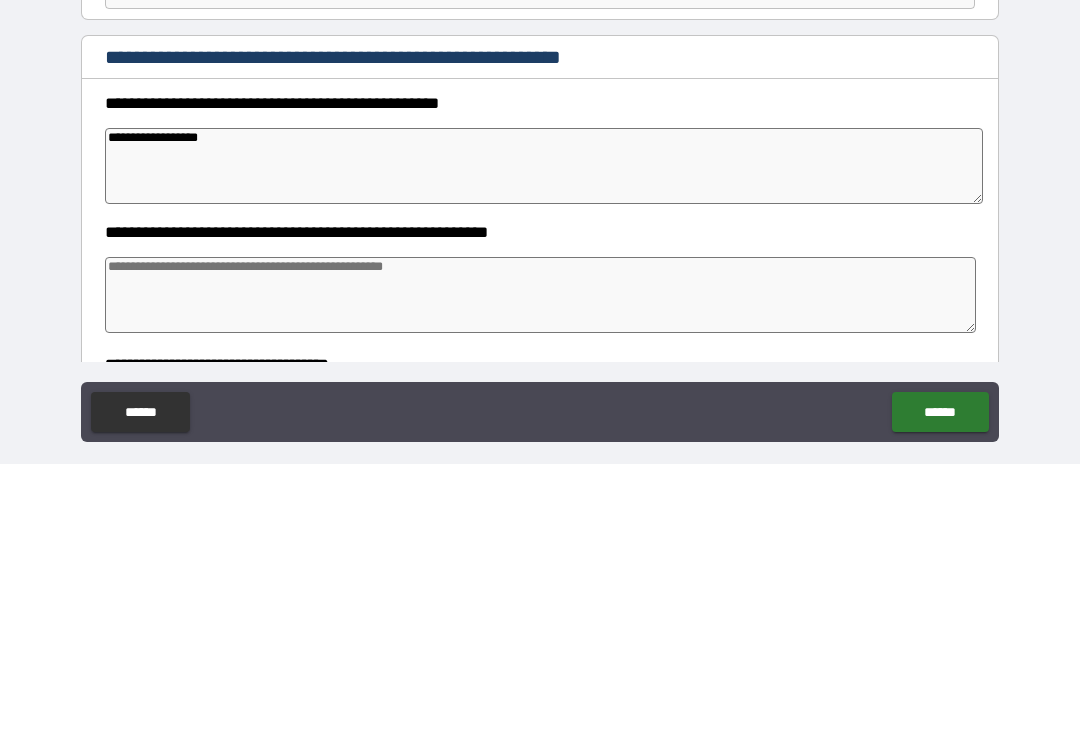 type on "*" 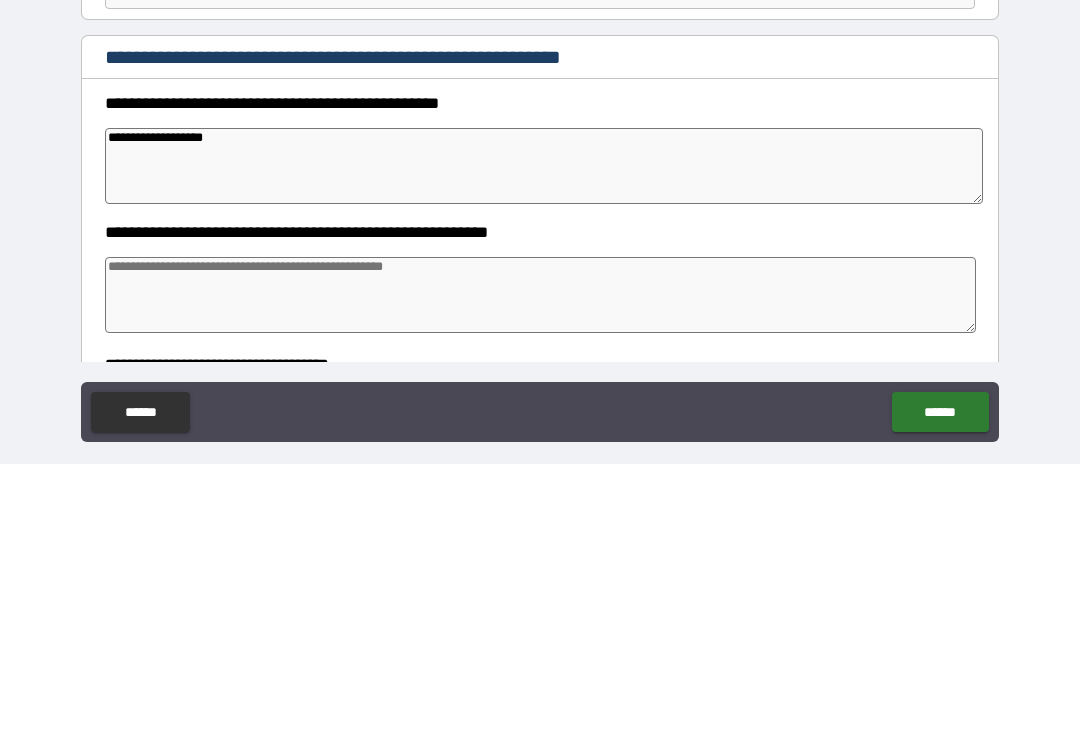 type on "*" 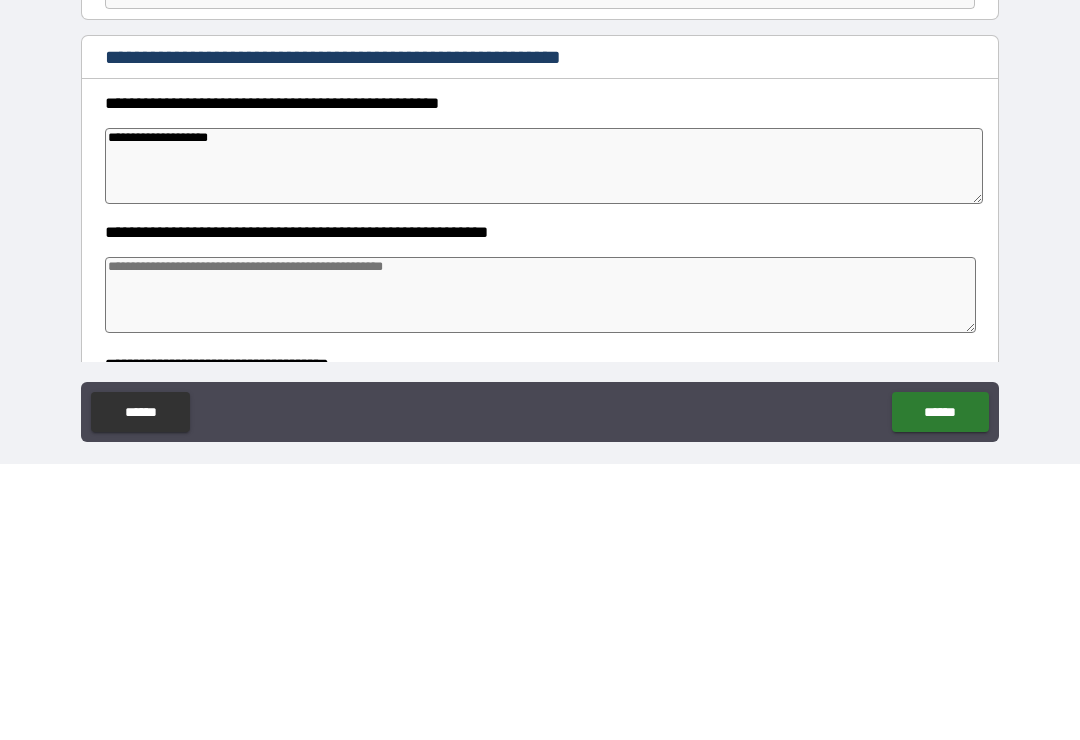 type on "*" 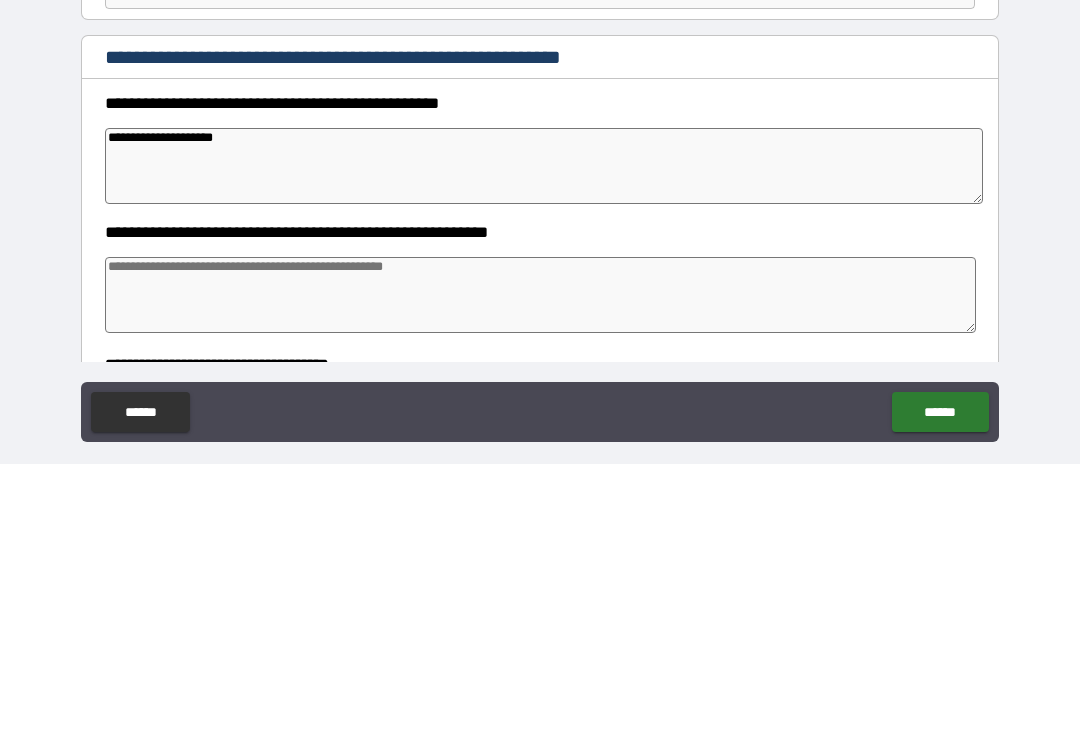 type on "*" 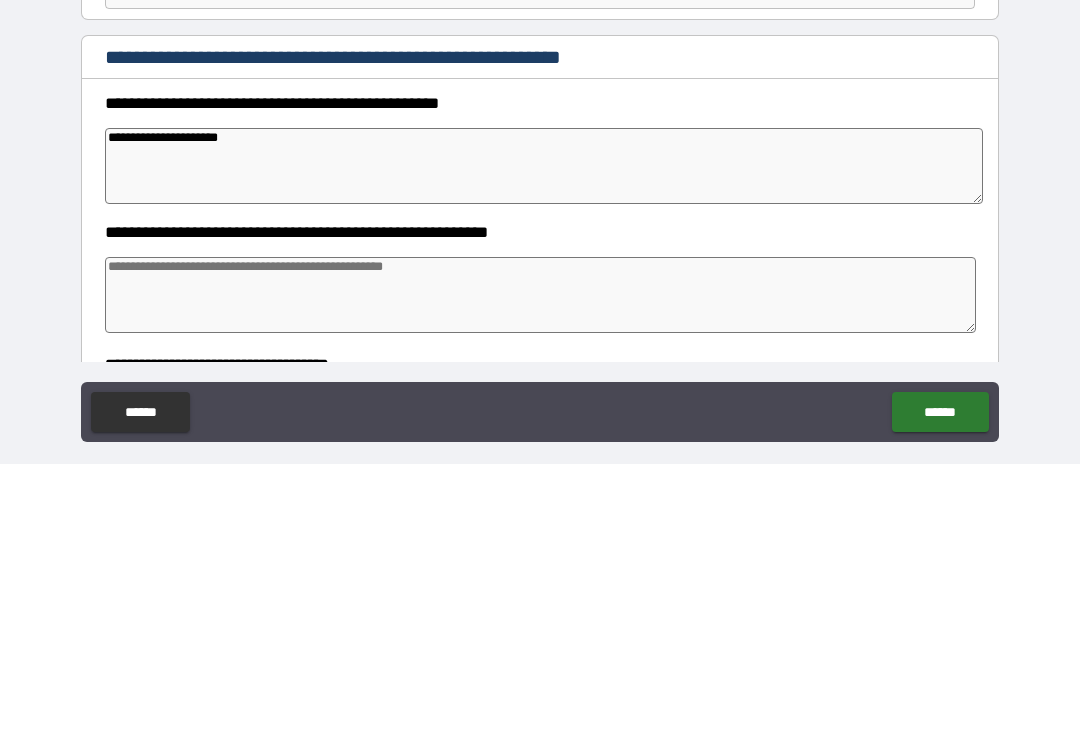 type on "*" 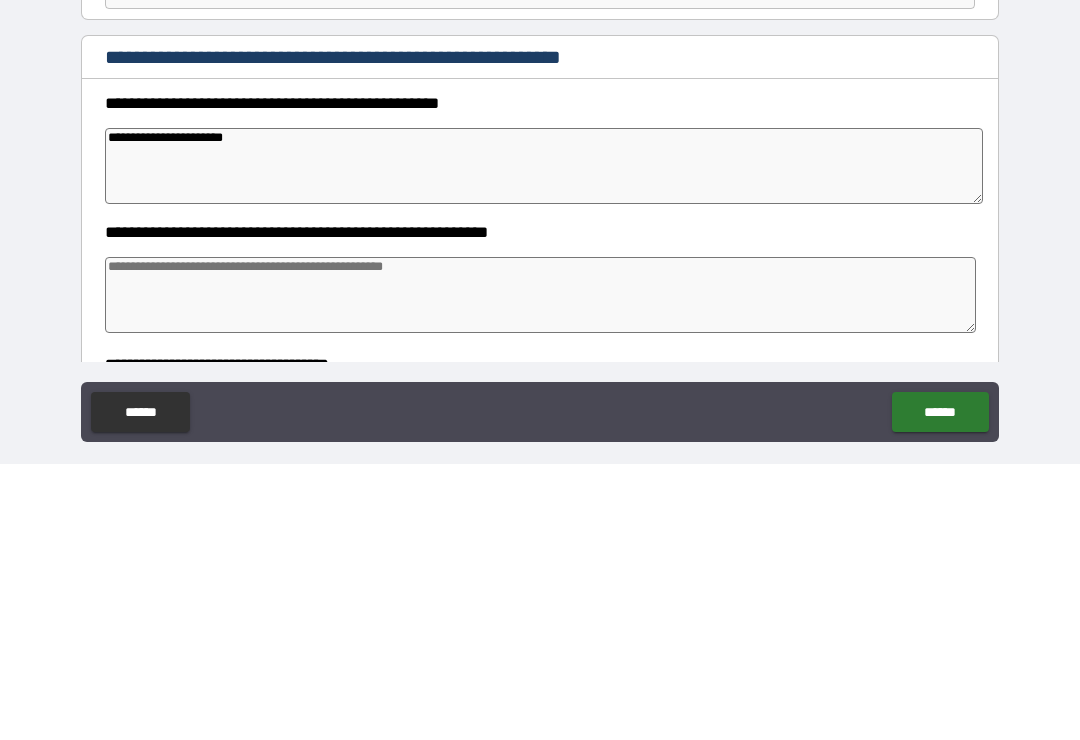 type on "*" 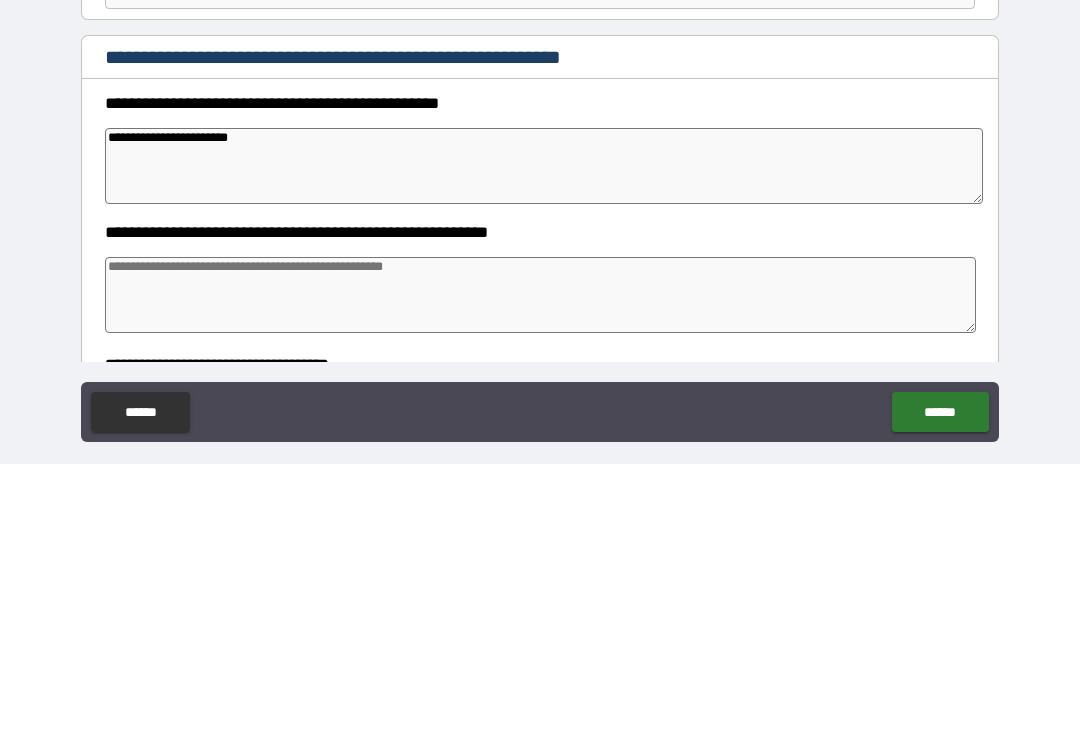 type on "*" 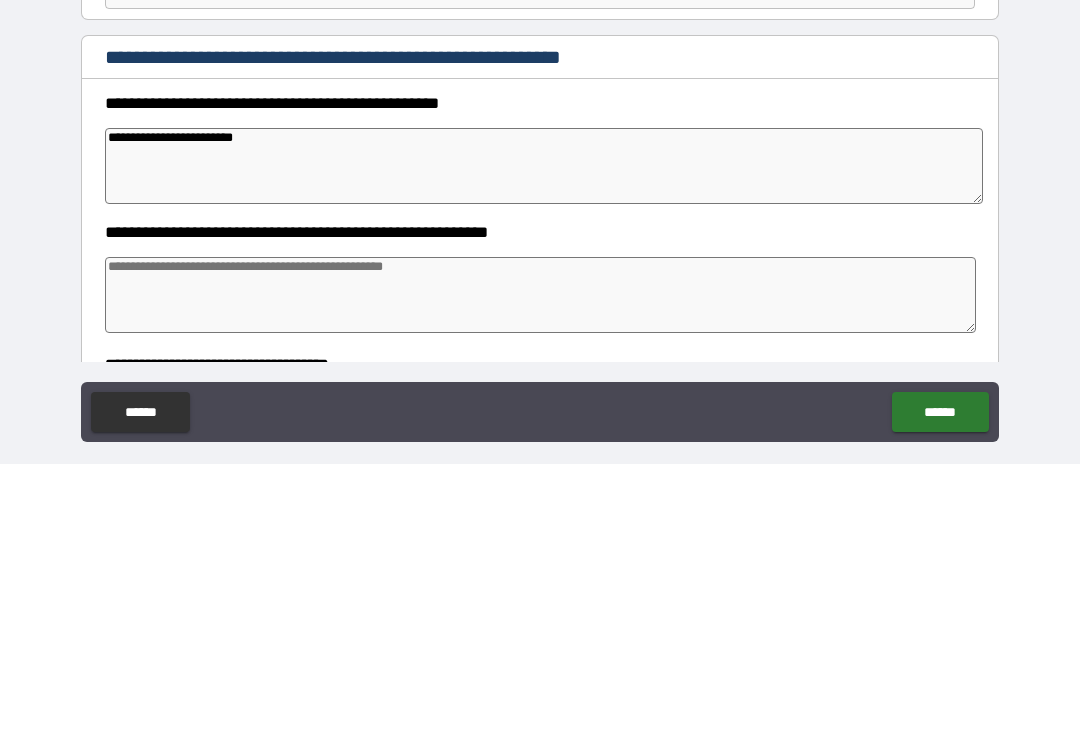 type on "*" 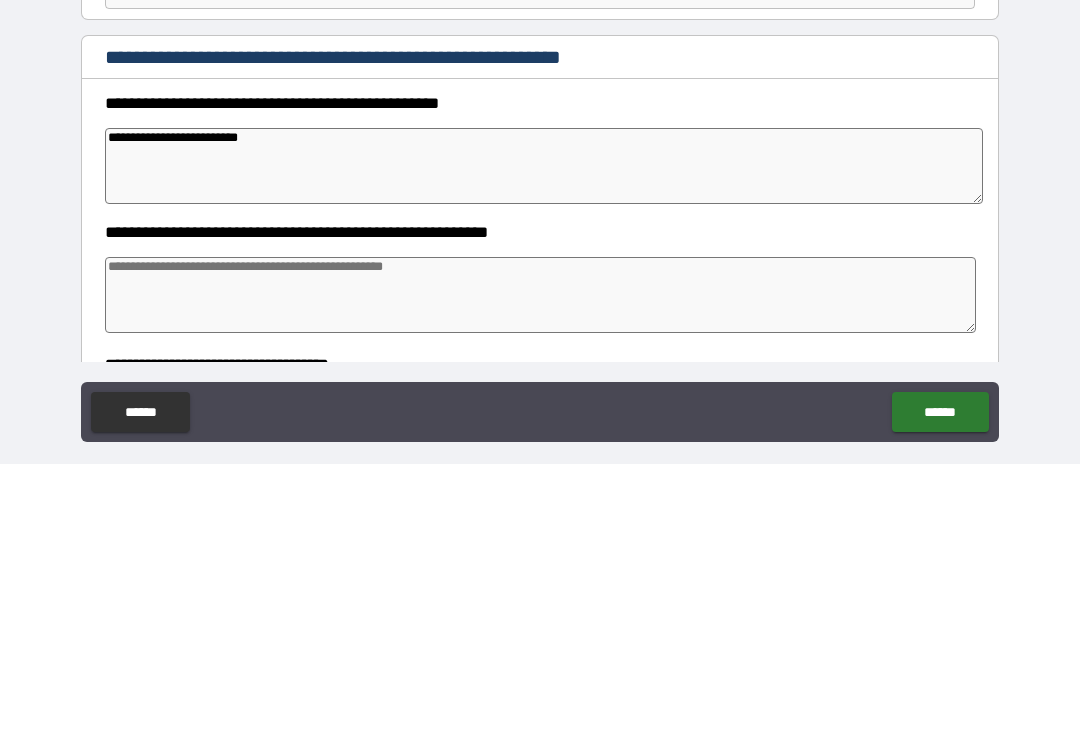 type on "*" 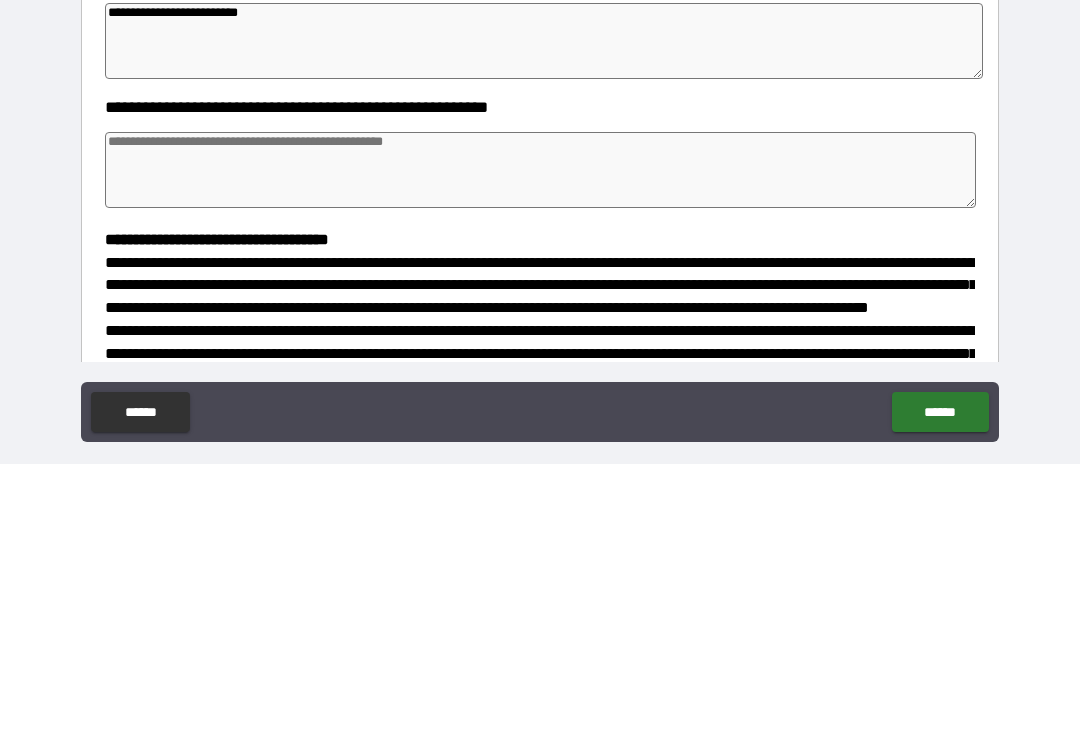 scroll, scrollTop: 126, scrollLeft: 0, axis: vertical 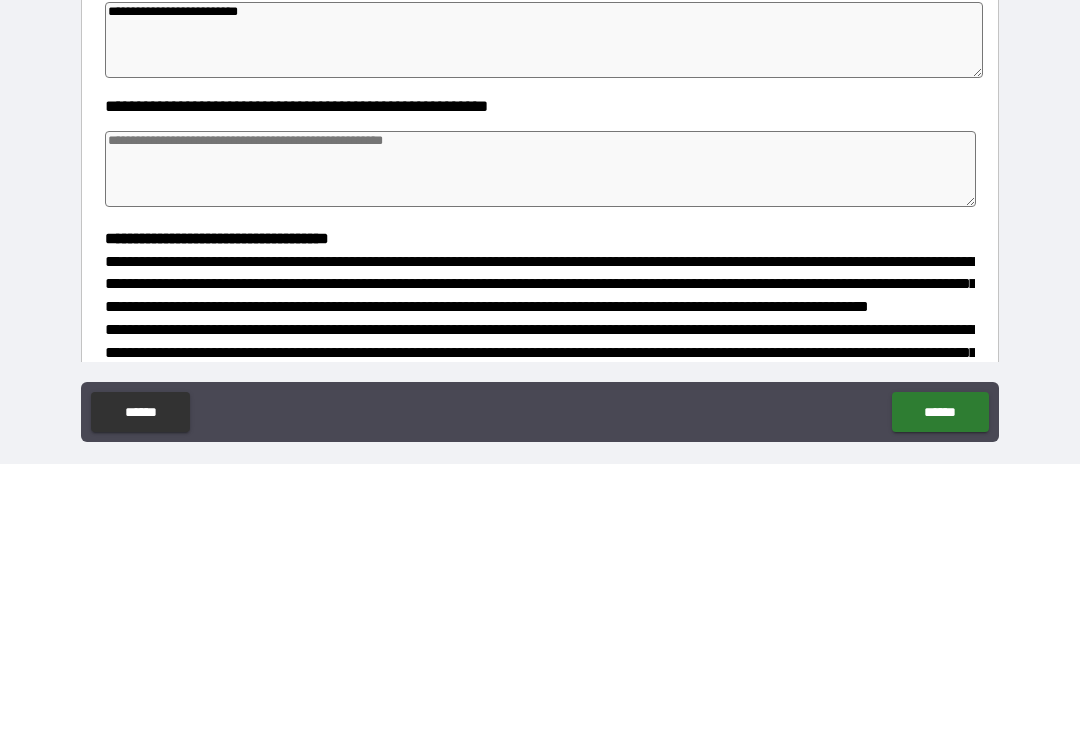 type on "**********" 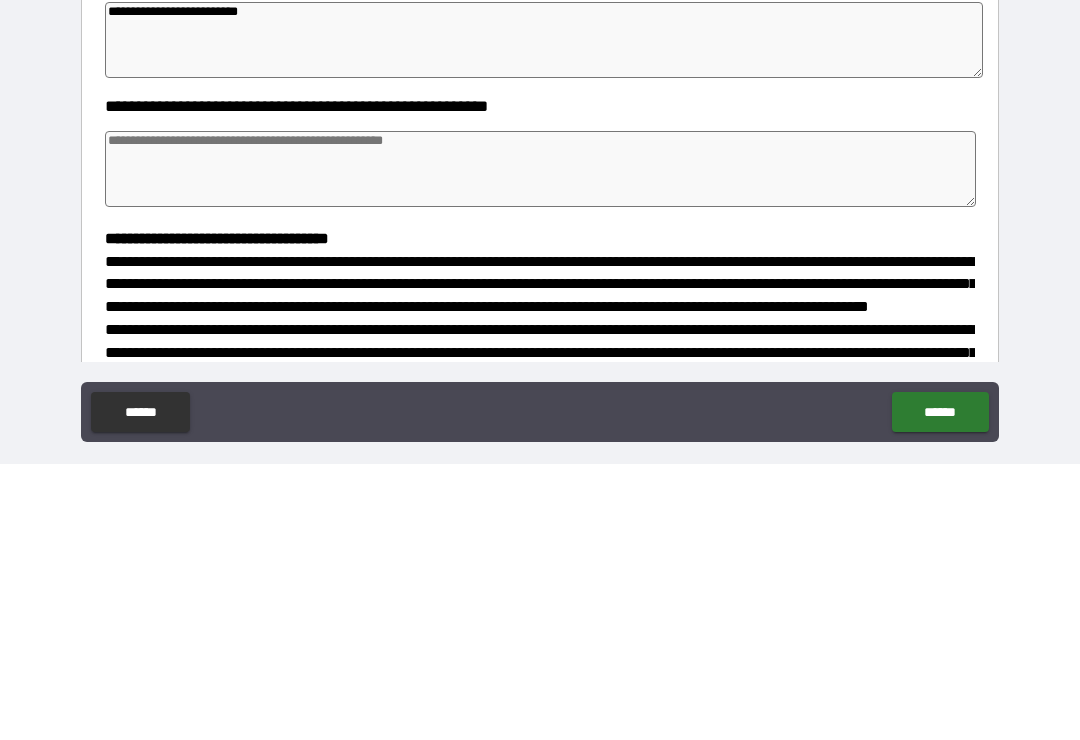 type on "*" 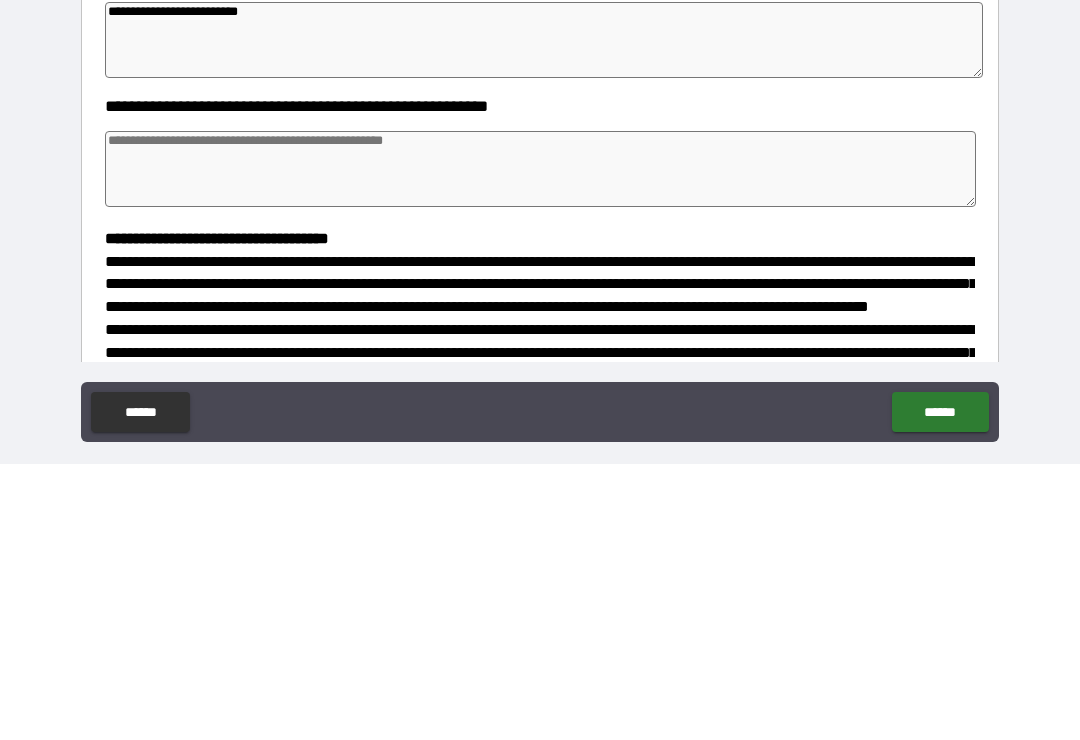 type on "*" 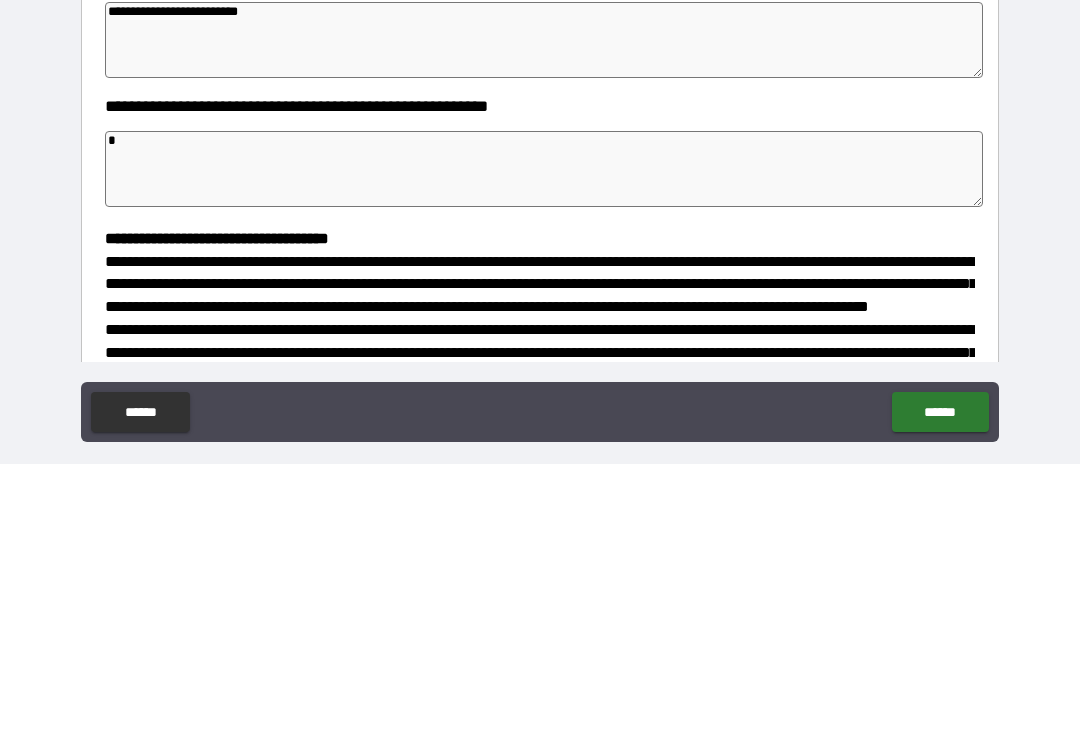 type on "*" 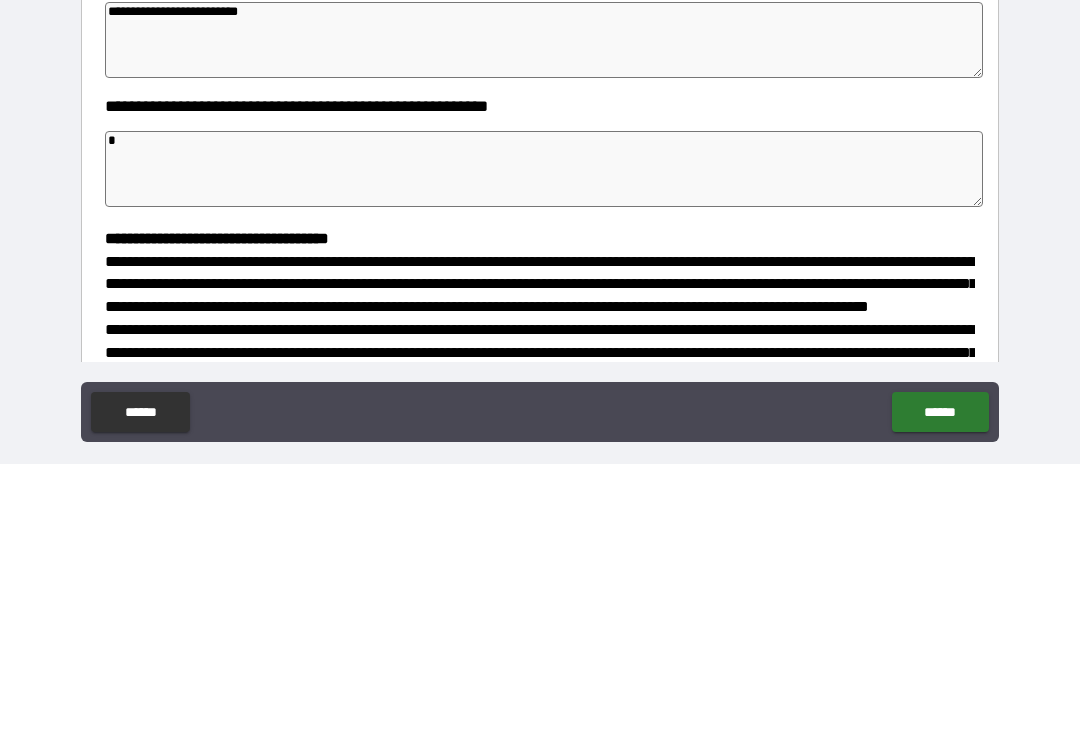 type on "*" 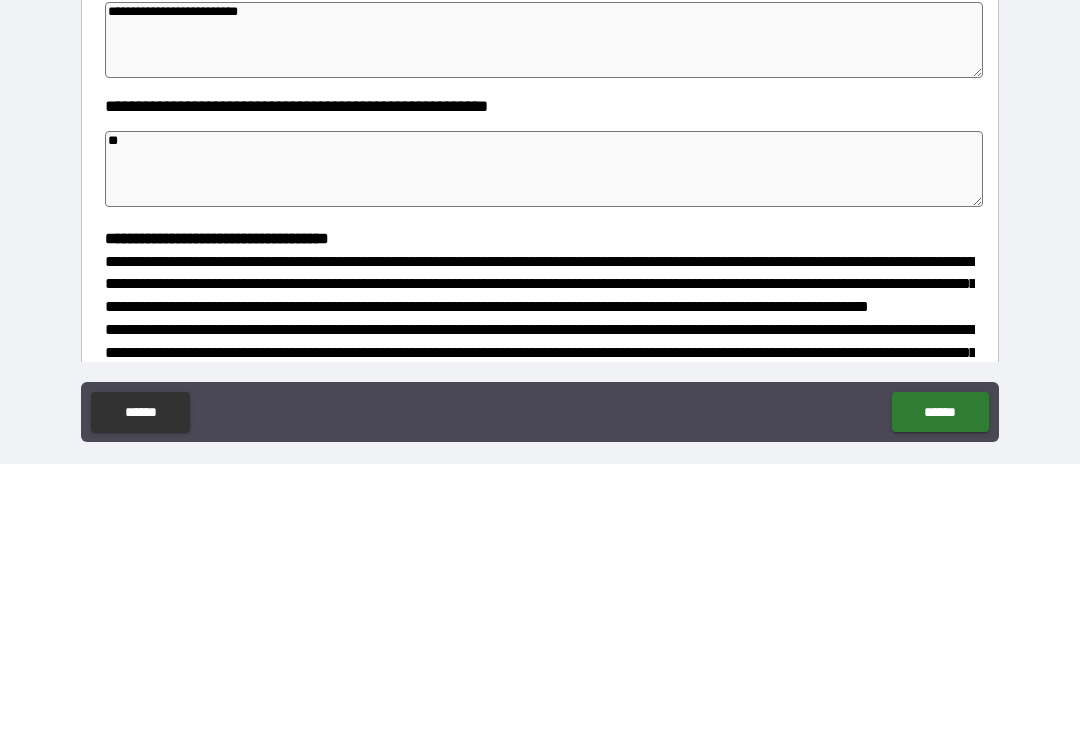 type on "*" 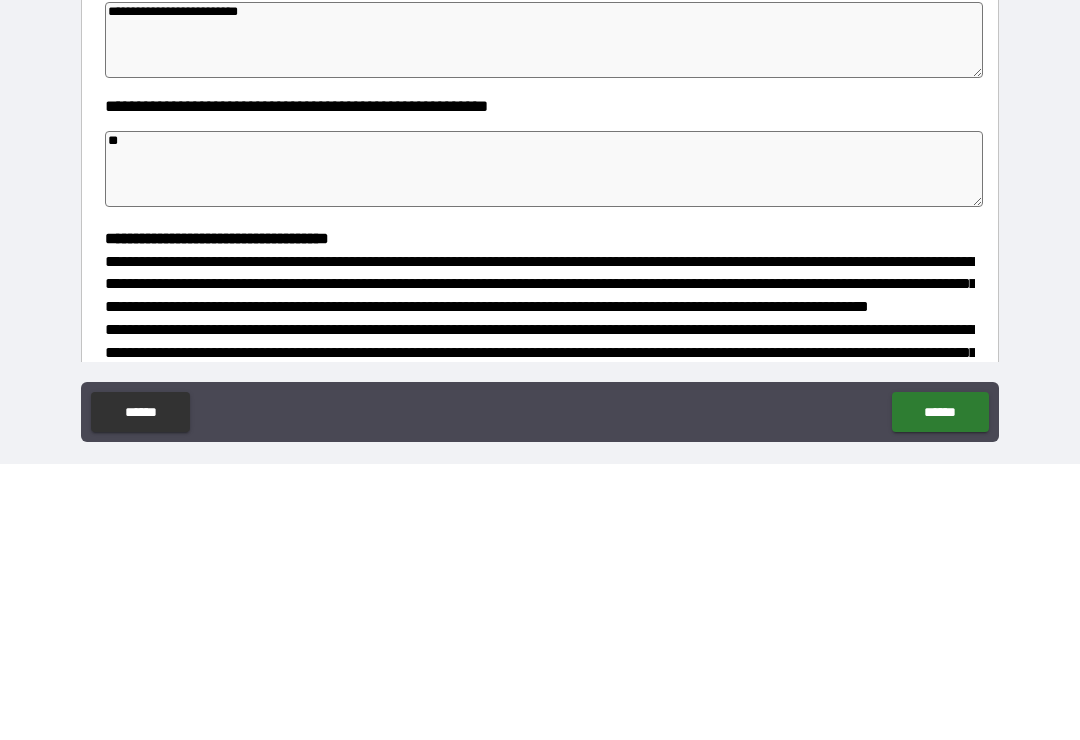 type on "*" 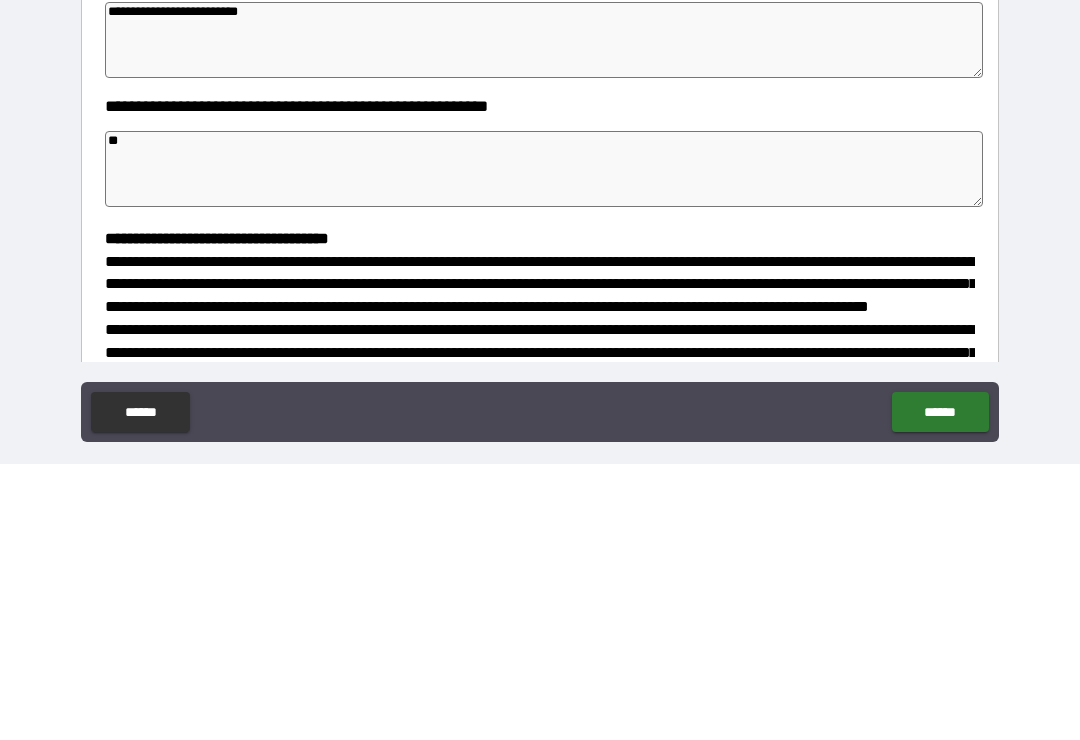 type on "***" 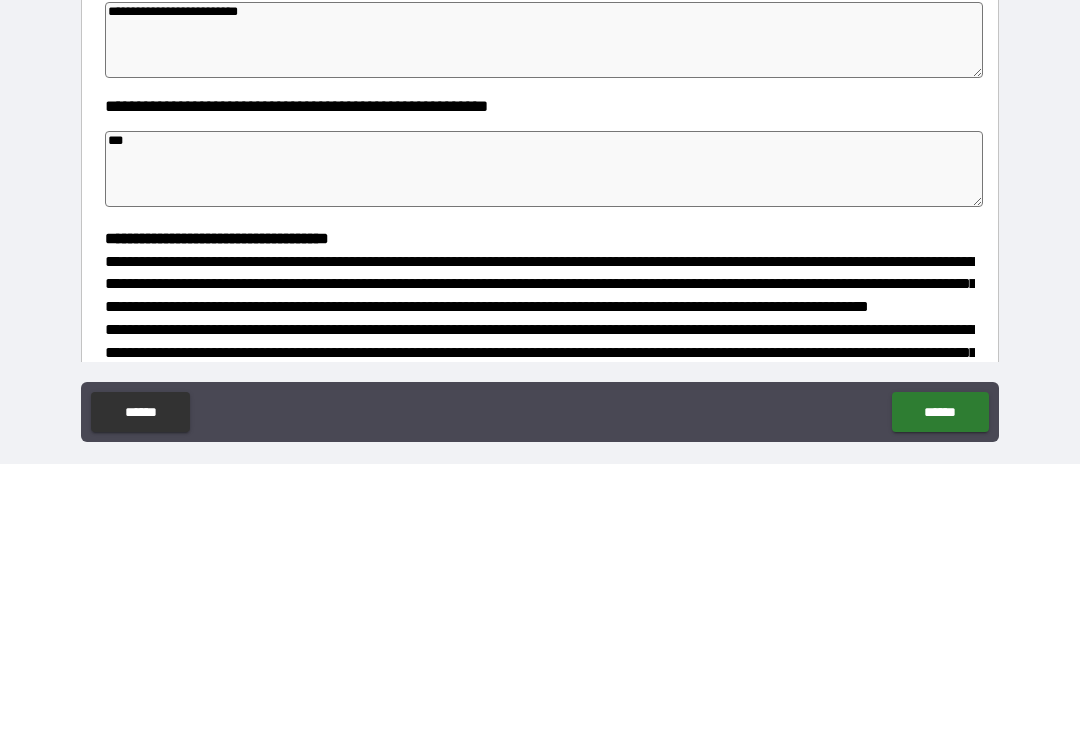 type on "*" 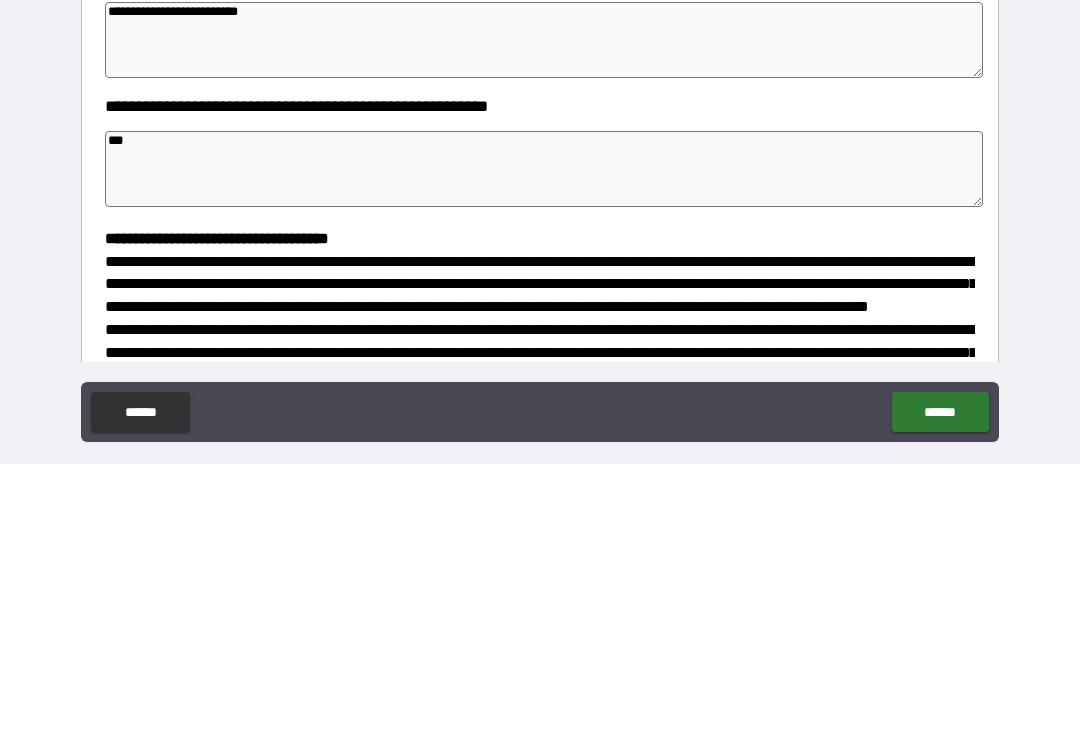 type on "*" 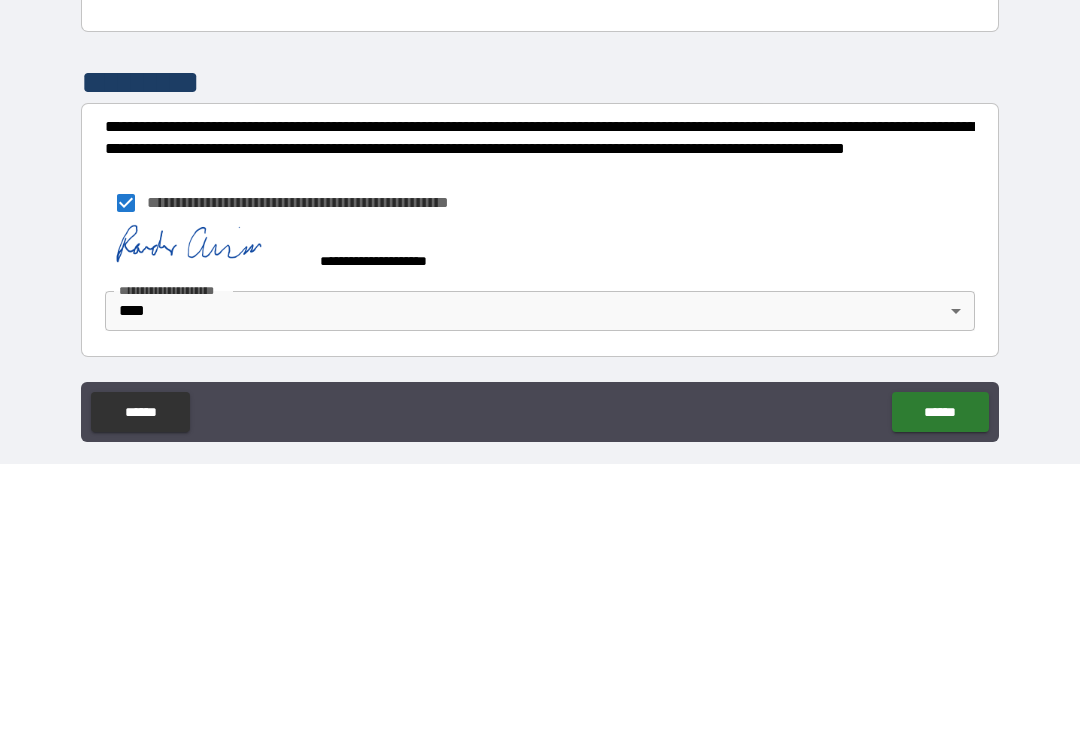 scroll, scrollTop: 543, scrollLeft: 0, axis: vertical 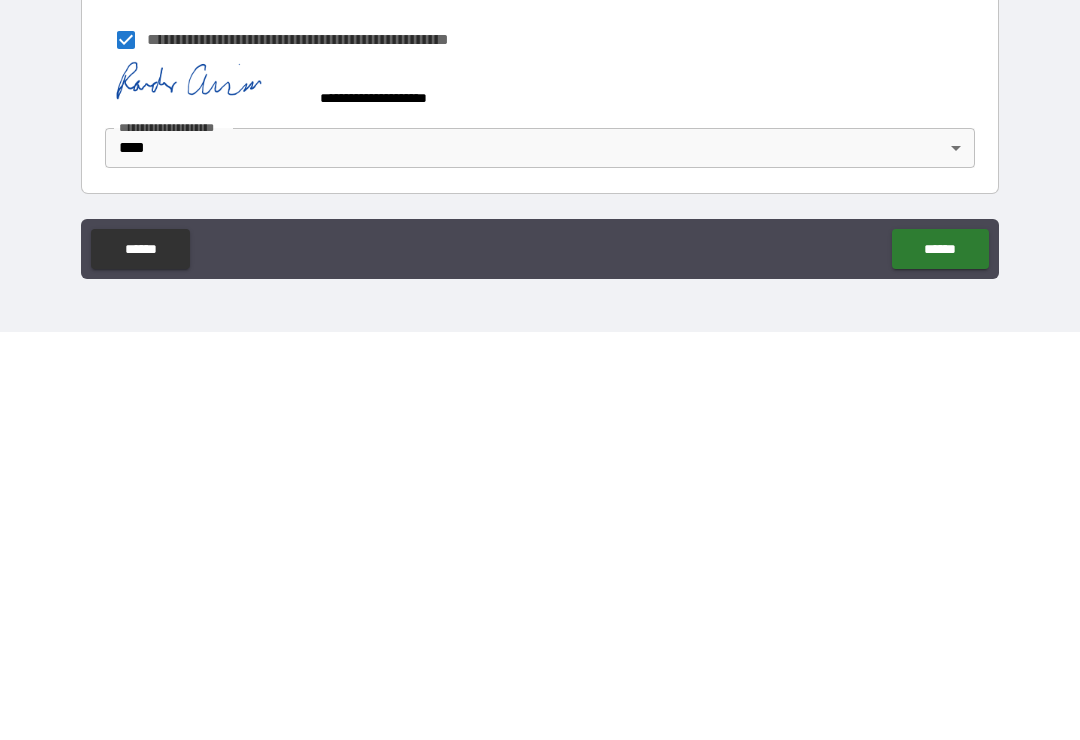 click on "******" at bounding box center [940, 657] 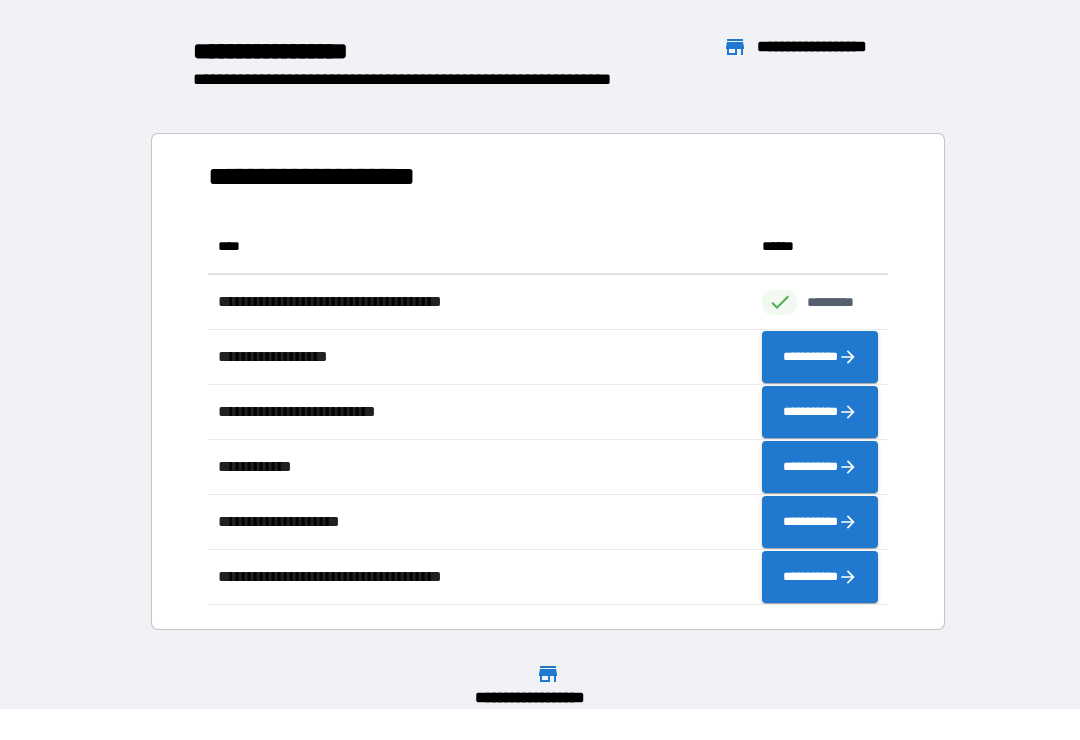 scroll, scrollTop: 386, scrollLeft: 680, axis: both 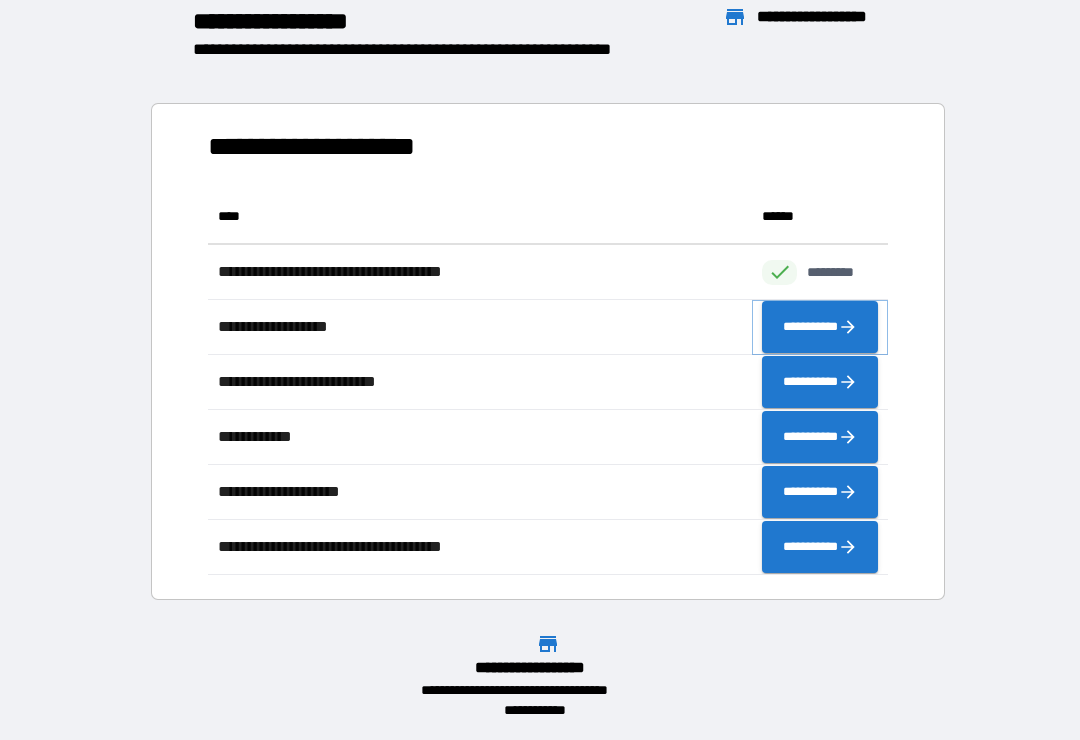 click on "**********" at bounding box center (820, 327) 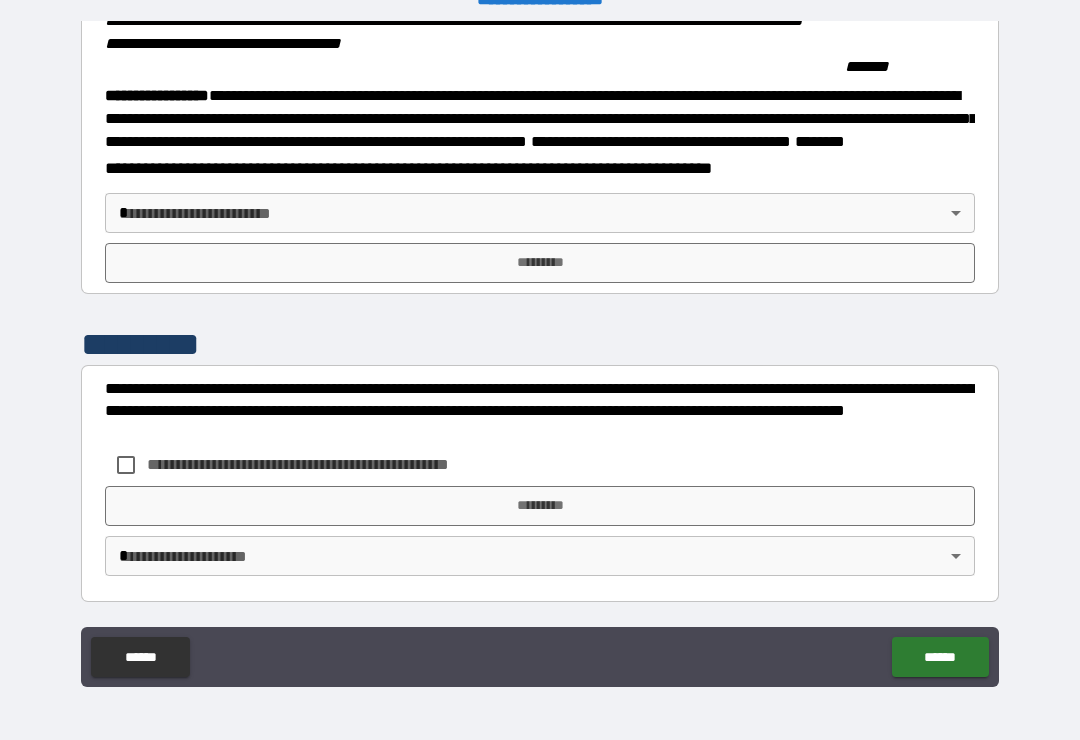 scroll, scrollTop: 2175, scrollLeft: 0, axis: vertical 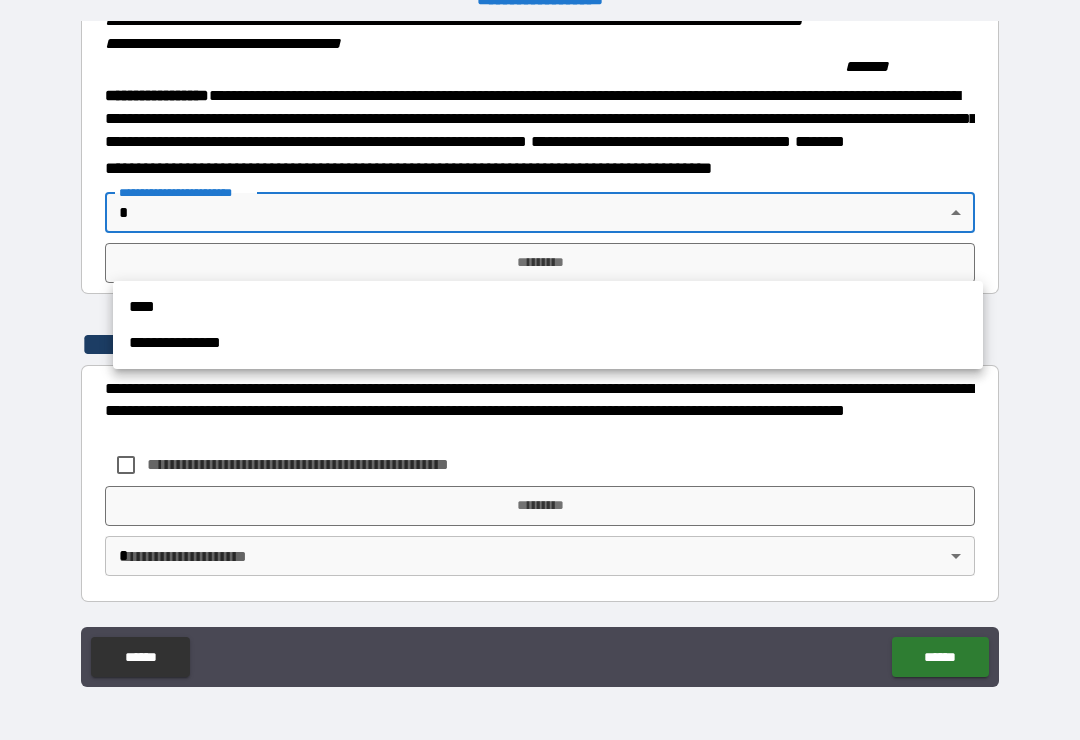 click on "****" at bounding box center (548, 307) 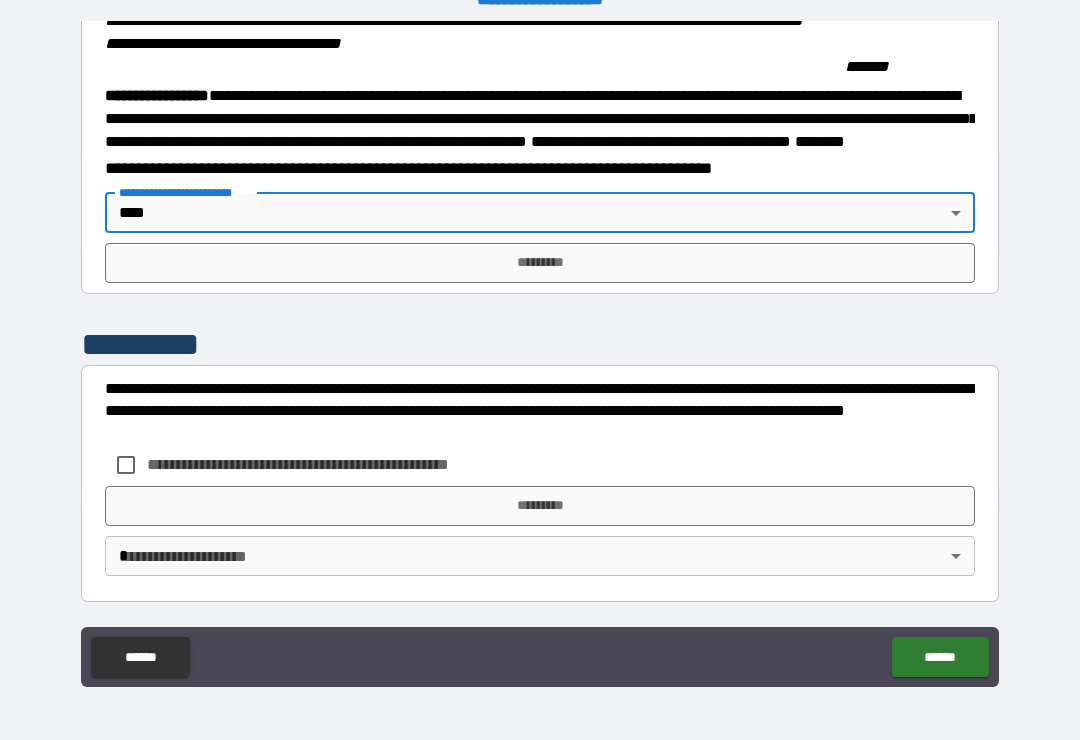 click on "*********" at bounding box center [540, 263] 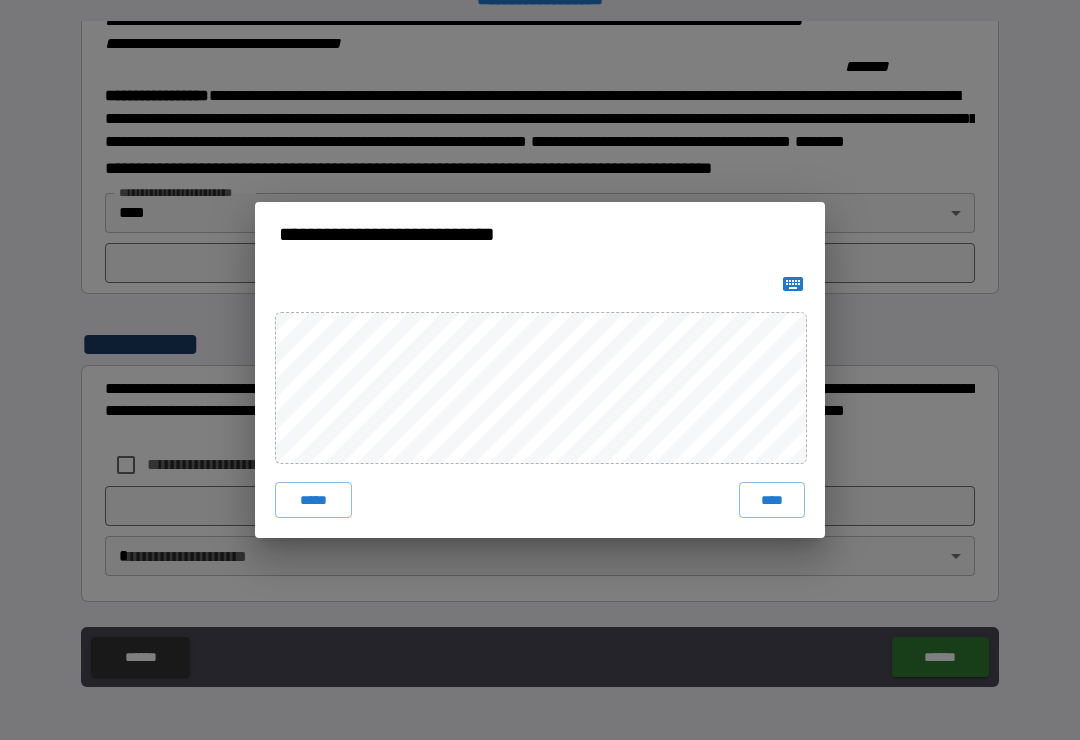 click on "****" at bounding box center [772, 500] 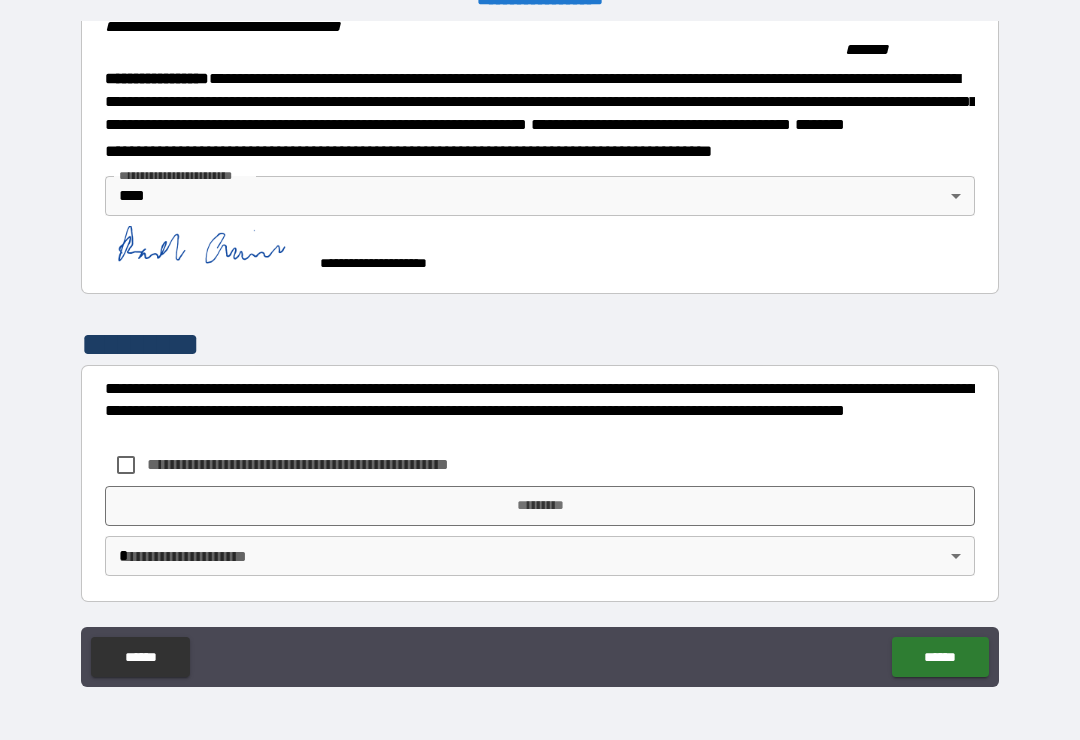 scroll, scrollTop: 2232, scrollLeft: 0, axis: vertical 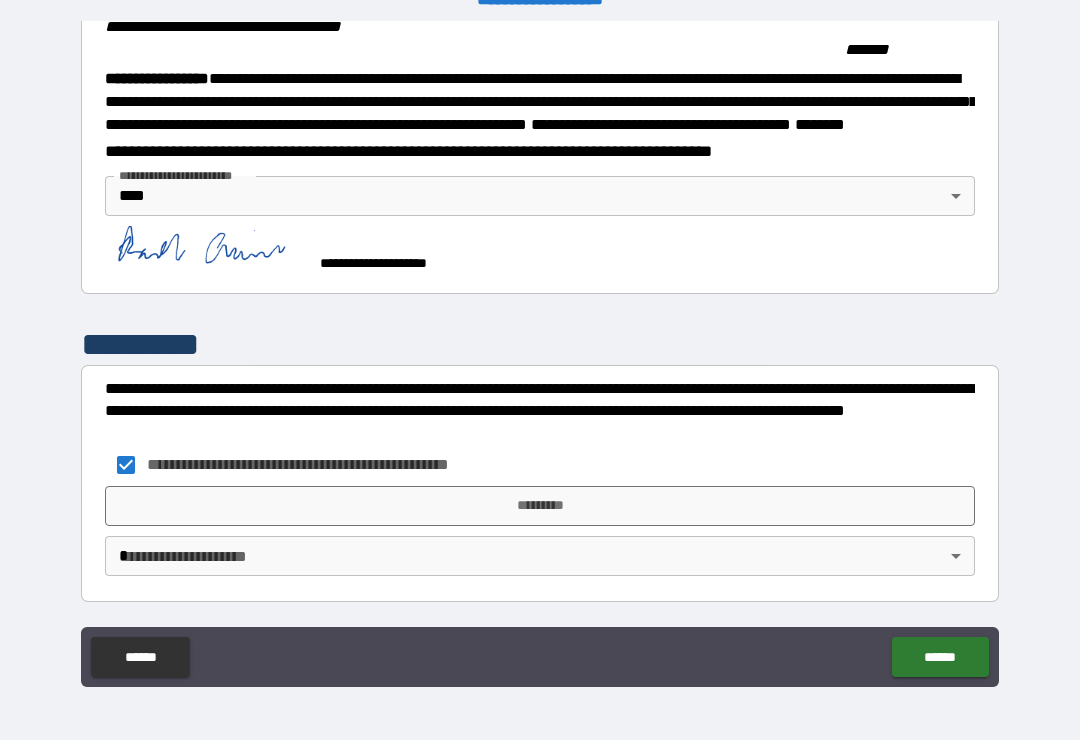 click on "*********" at bounding box center [540, 506] 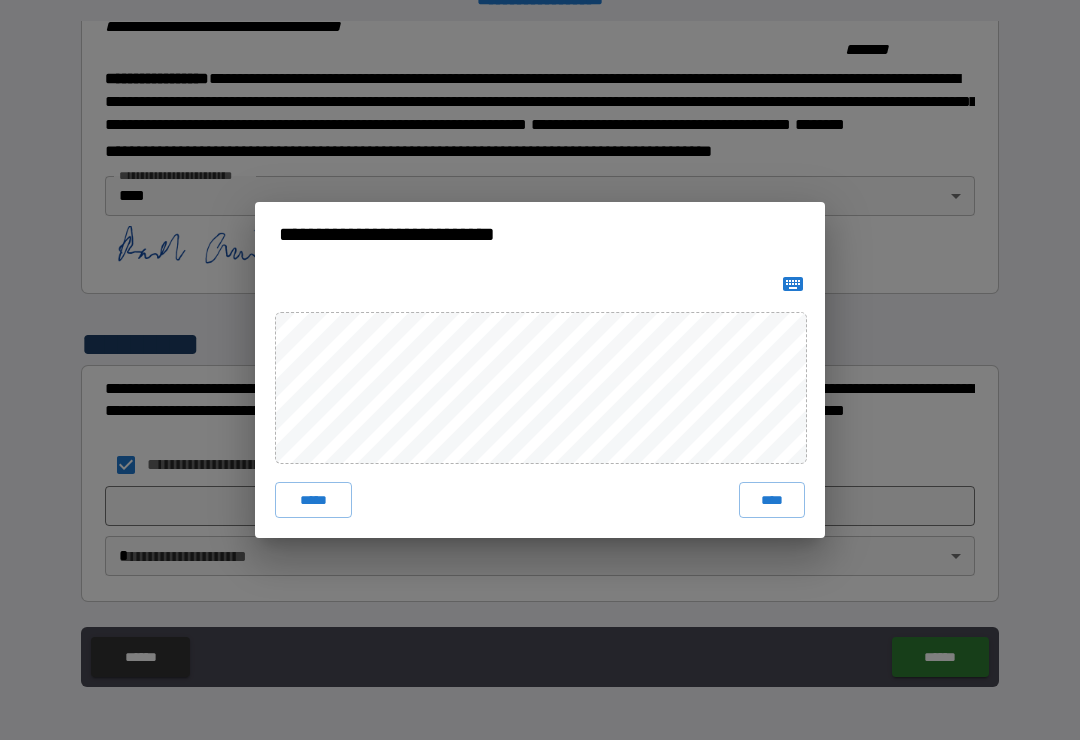 click on "****" at bounding box center (772, 500) 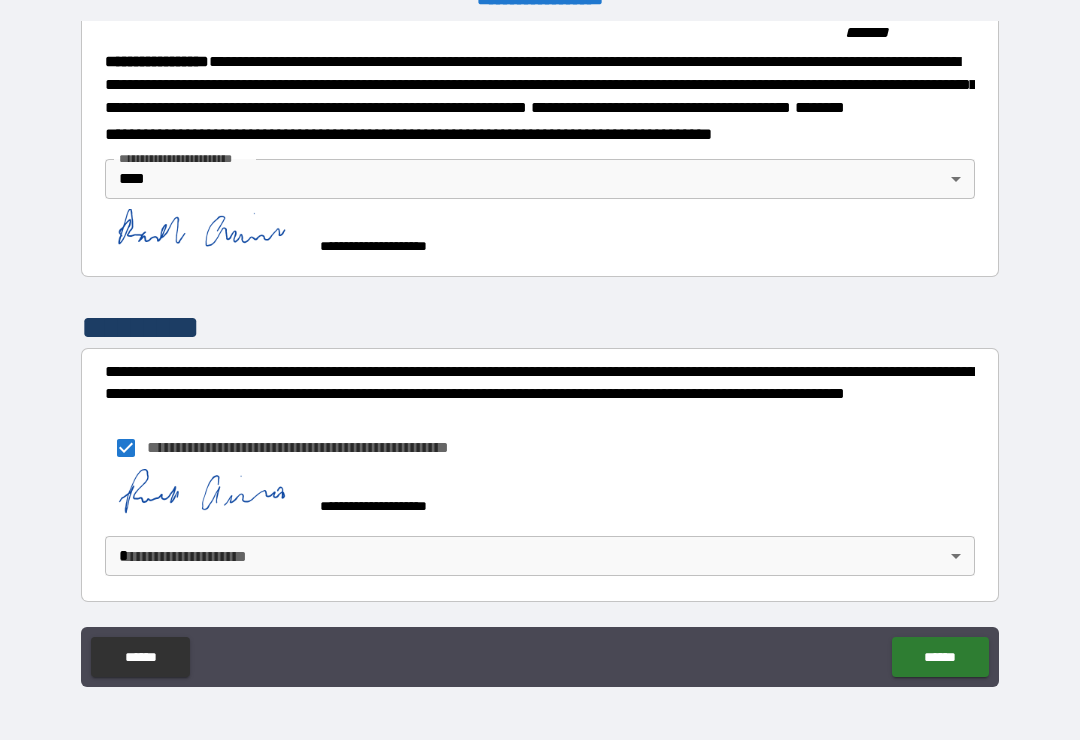 scroll, scrollTop: 2249, scrollLeft: 0, axis: vertical 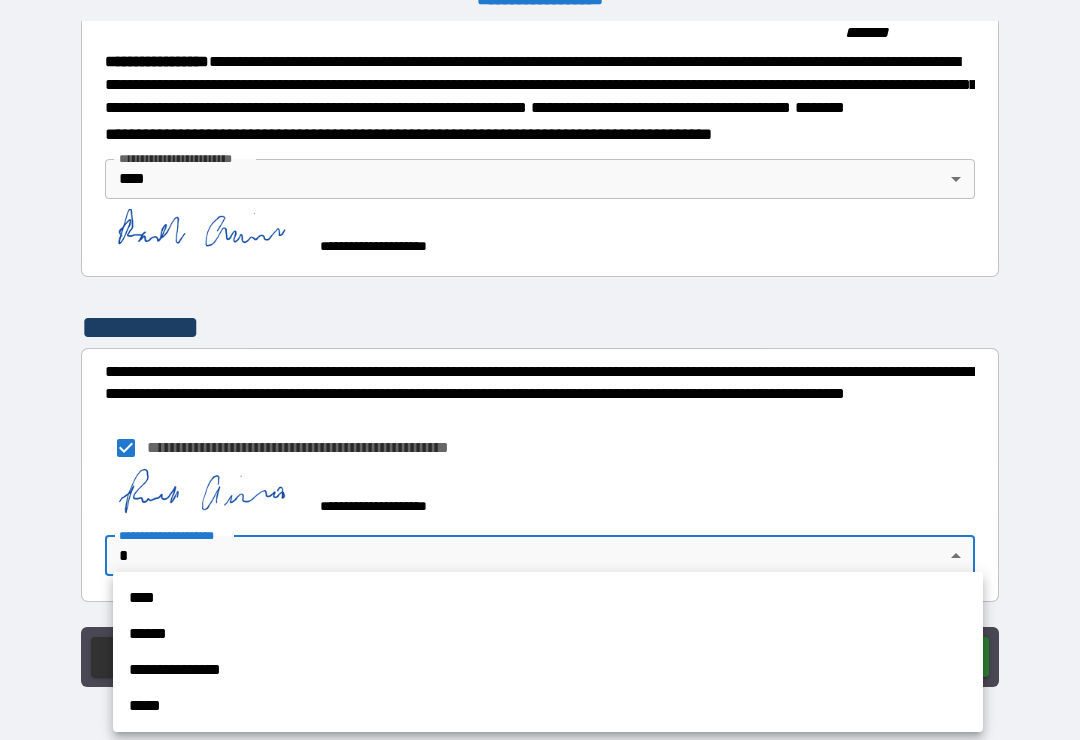 click on "****" at bounding box center (548, 598) 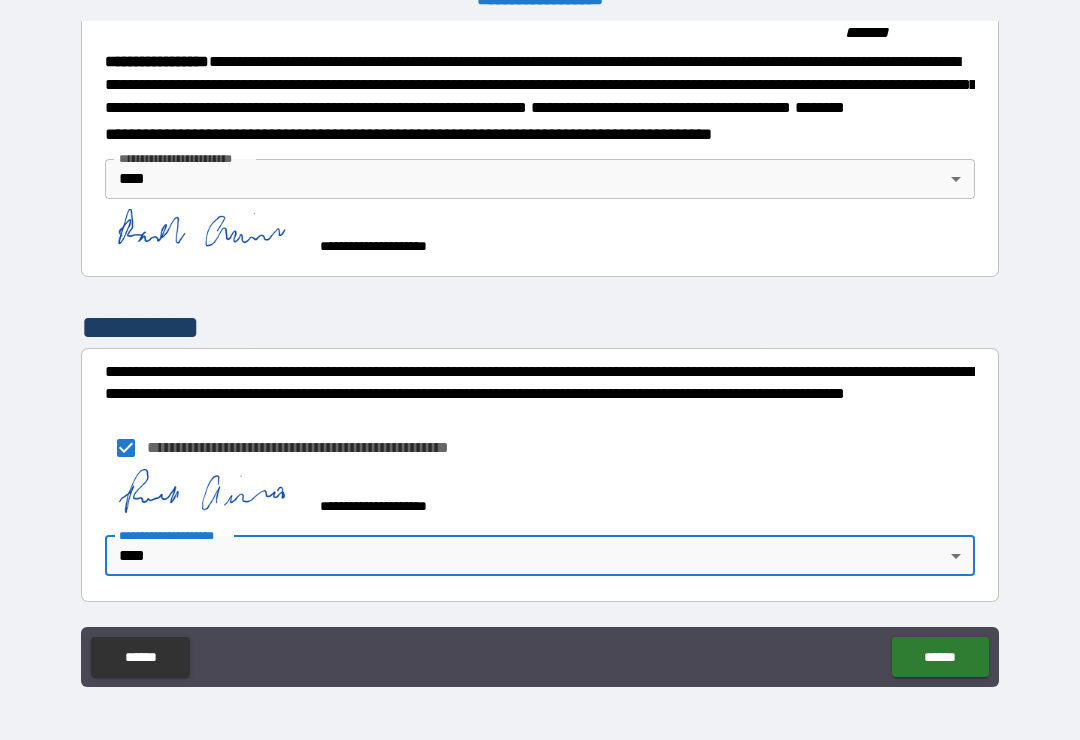 click on "******" at bounding box center [940, 657] 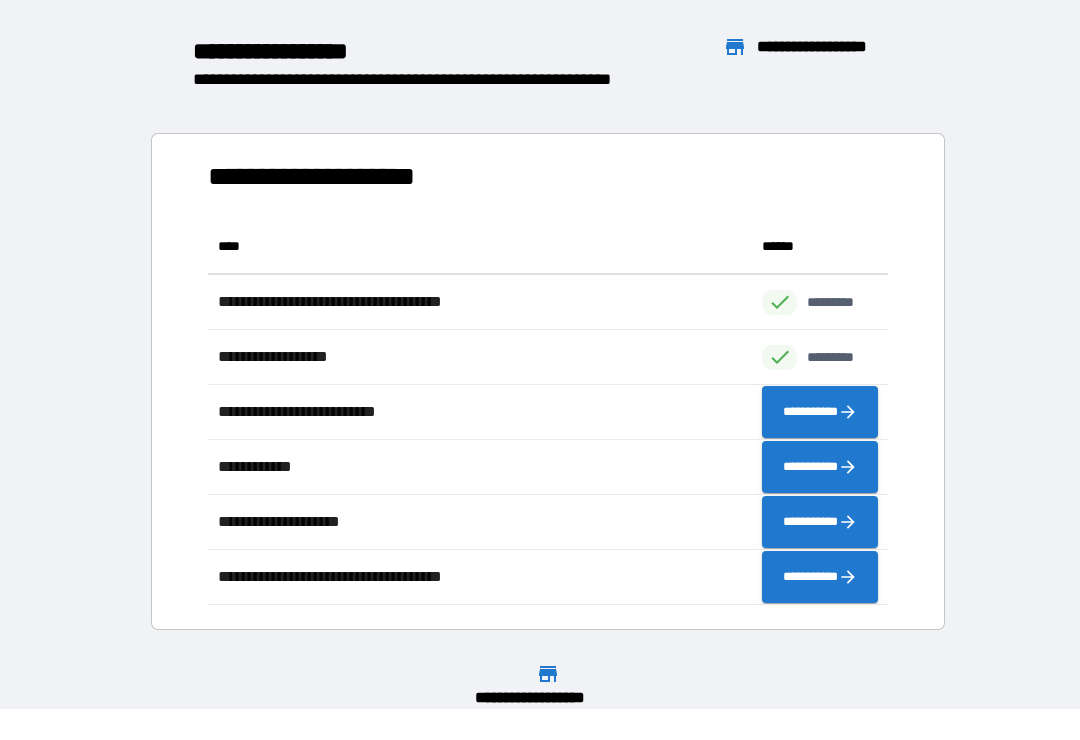 scroll, scrollTop: 1, scrollLeft: 1, axis: both 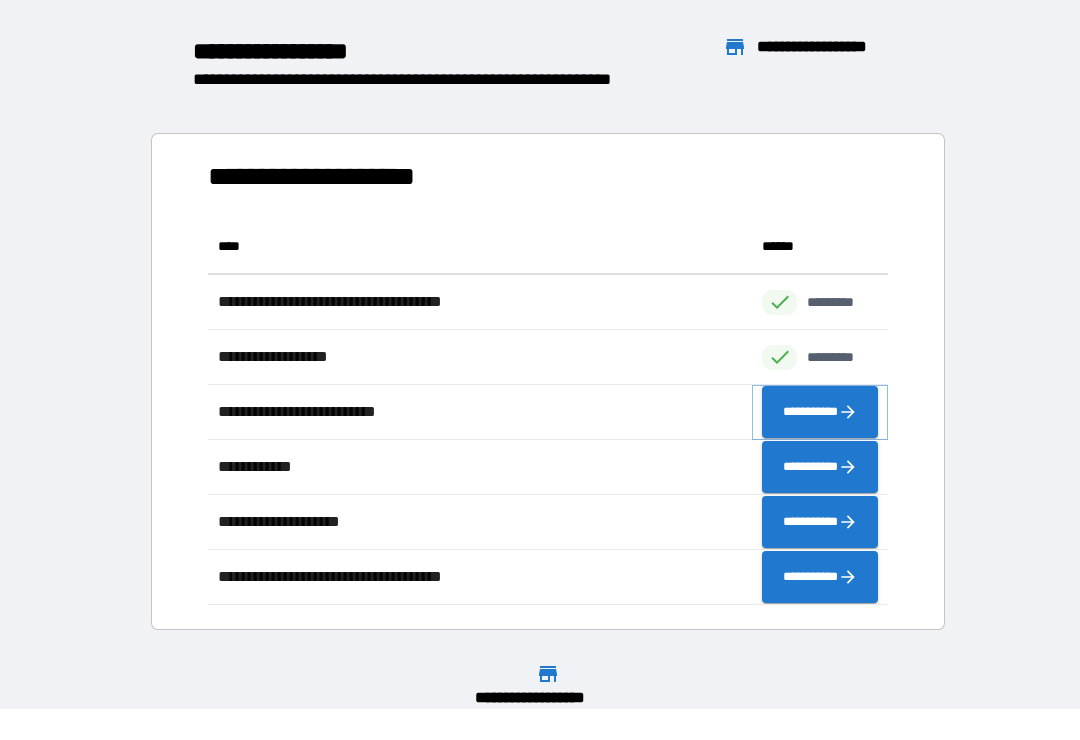 click on "**********" at bounding box center (820, 412) 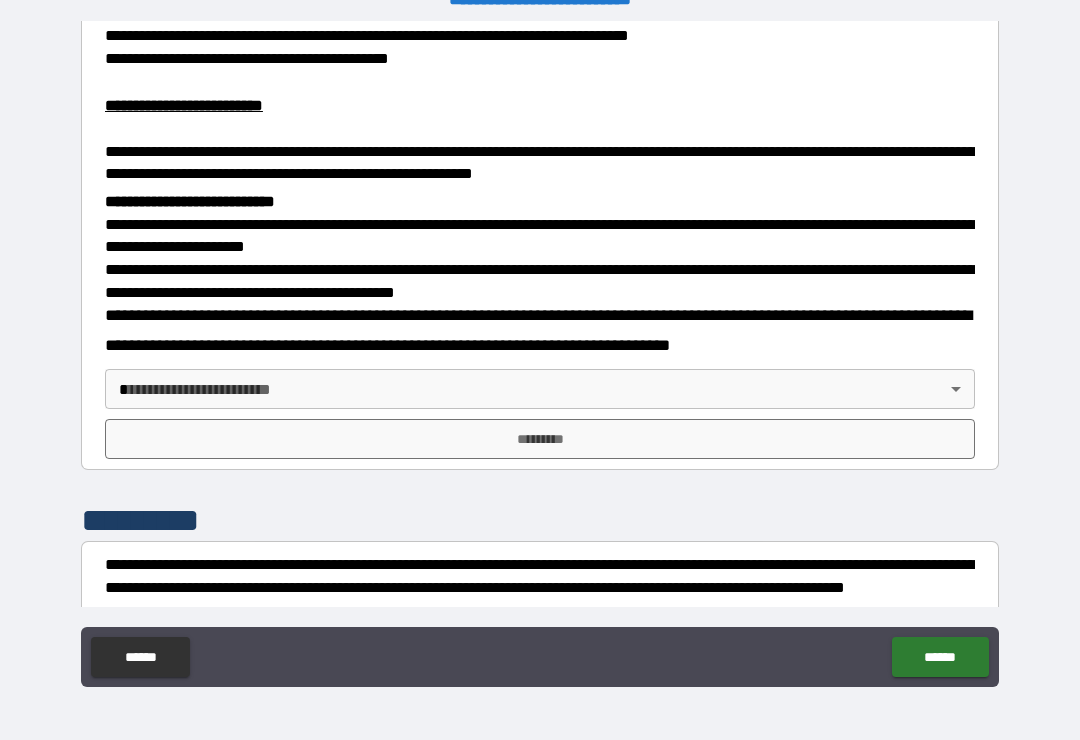 scroll, scrollTop: 551, scrollLeft: 0, axis: vertical 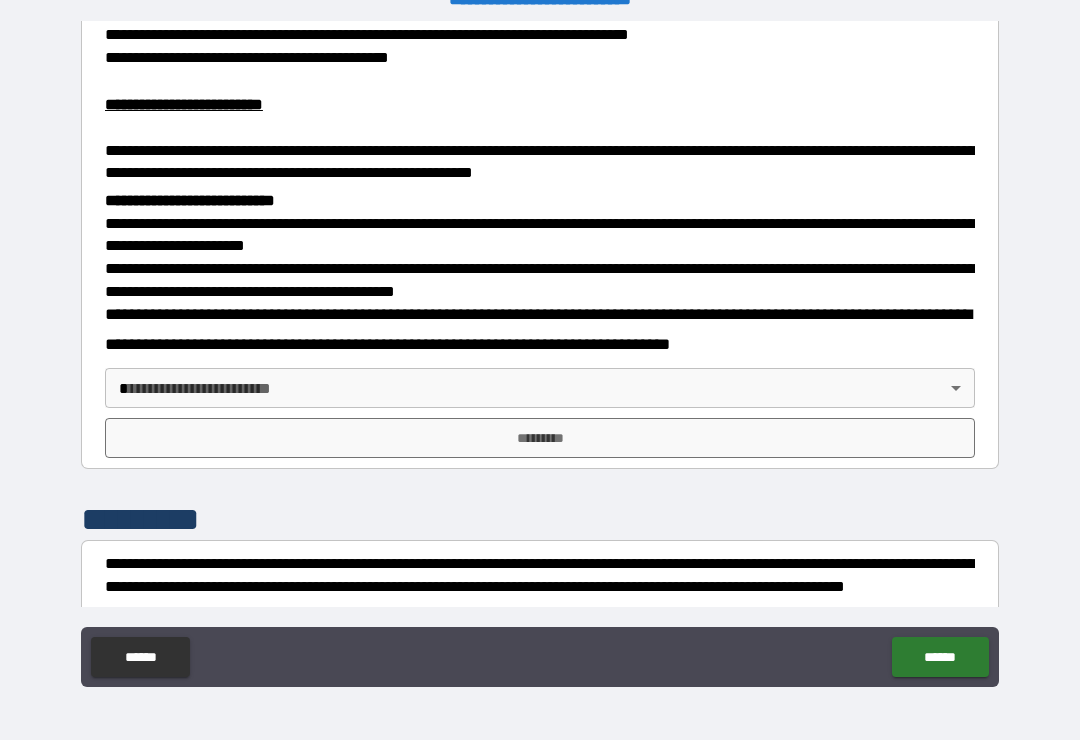 click on "**********" at bounding box center (540, 354) 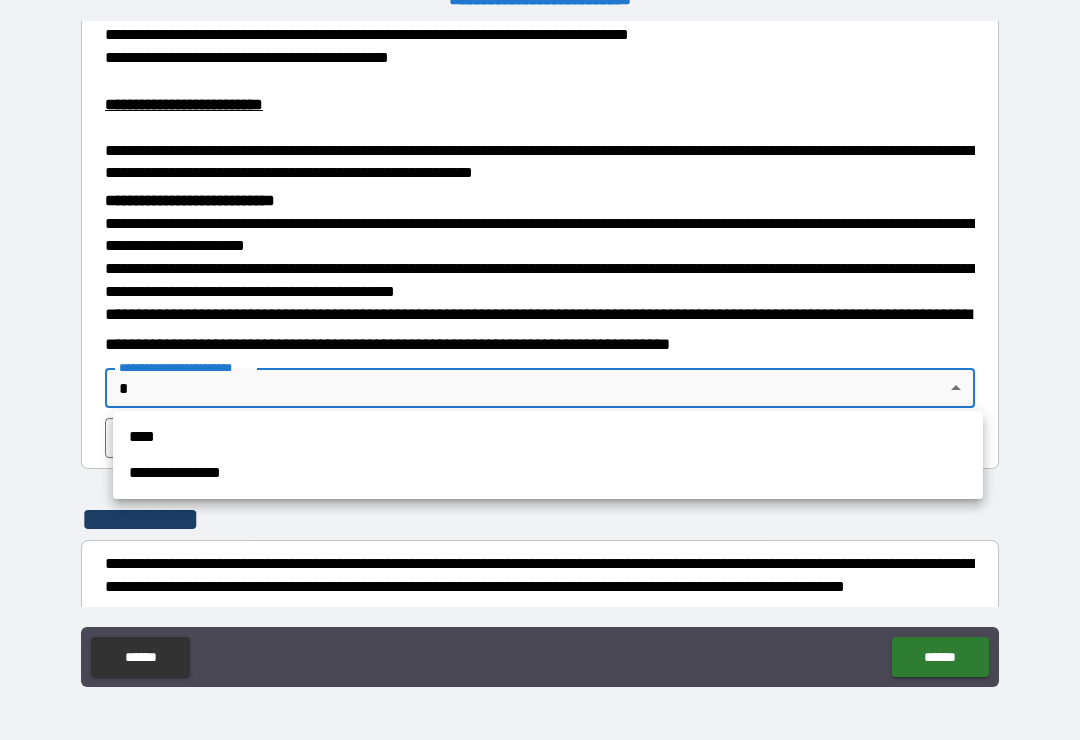 click on "****" at bounding box center (548, 437) 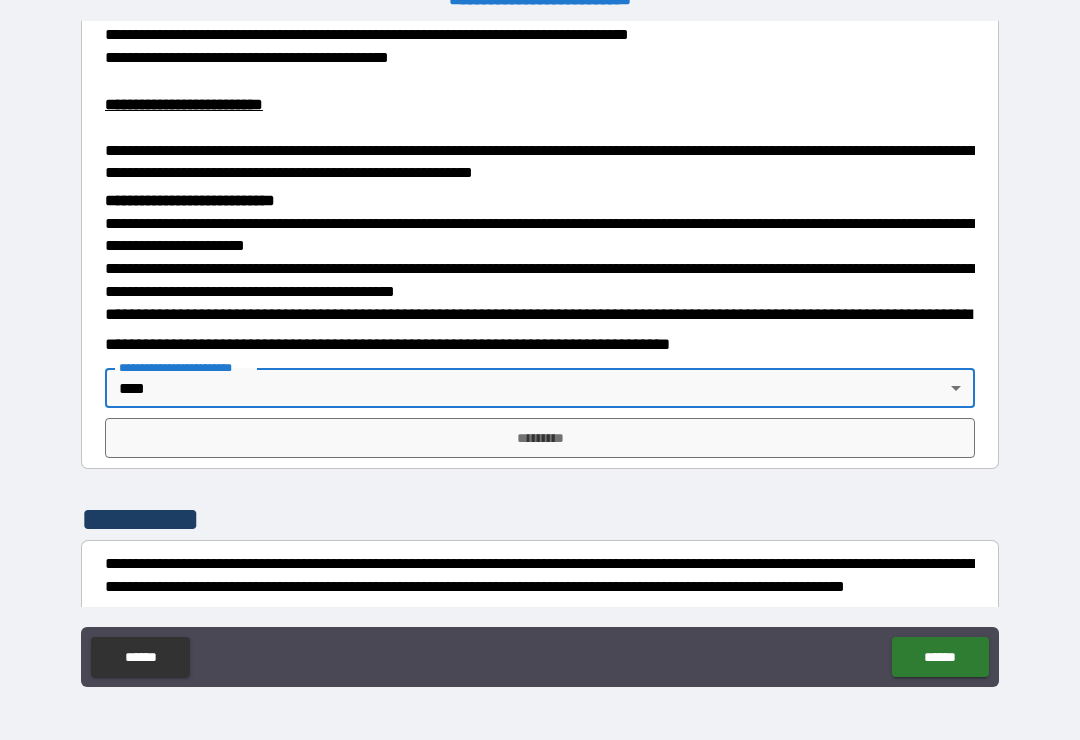 click on "*********" at bounding box center (540, 438) 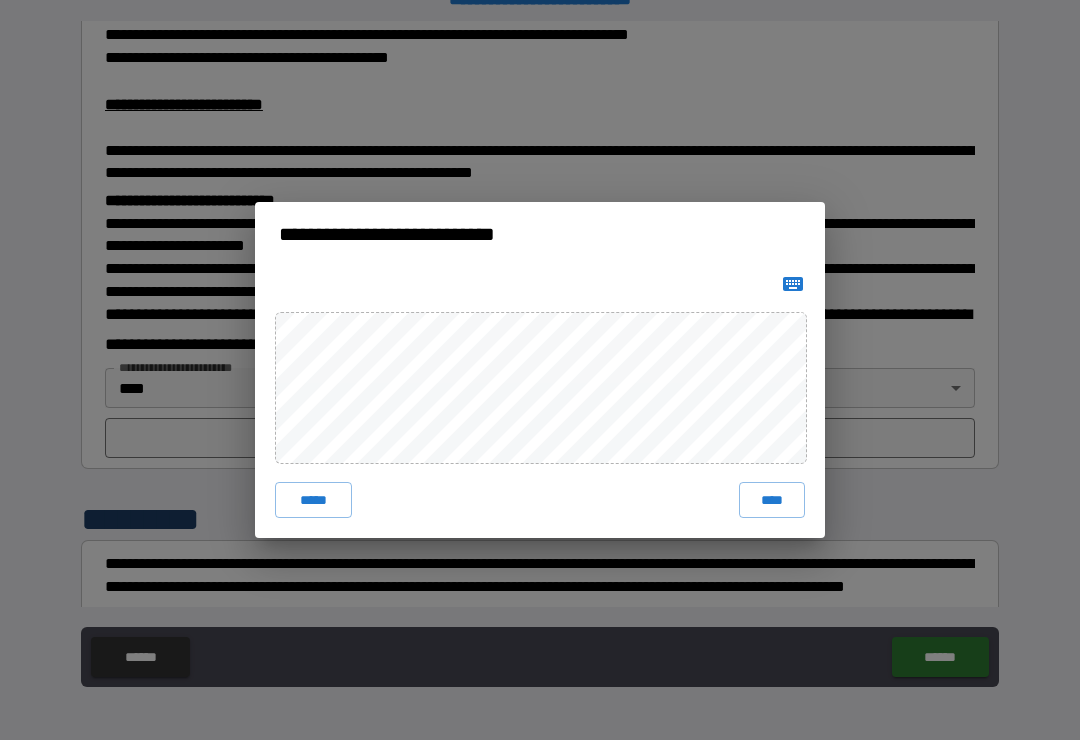 click on "****" at bounding box center [772, 500] 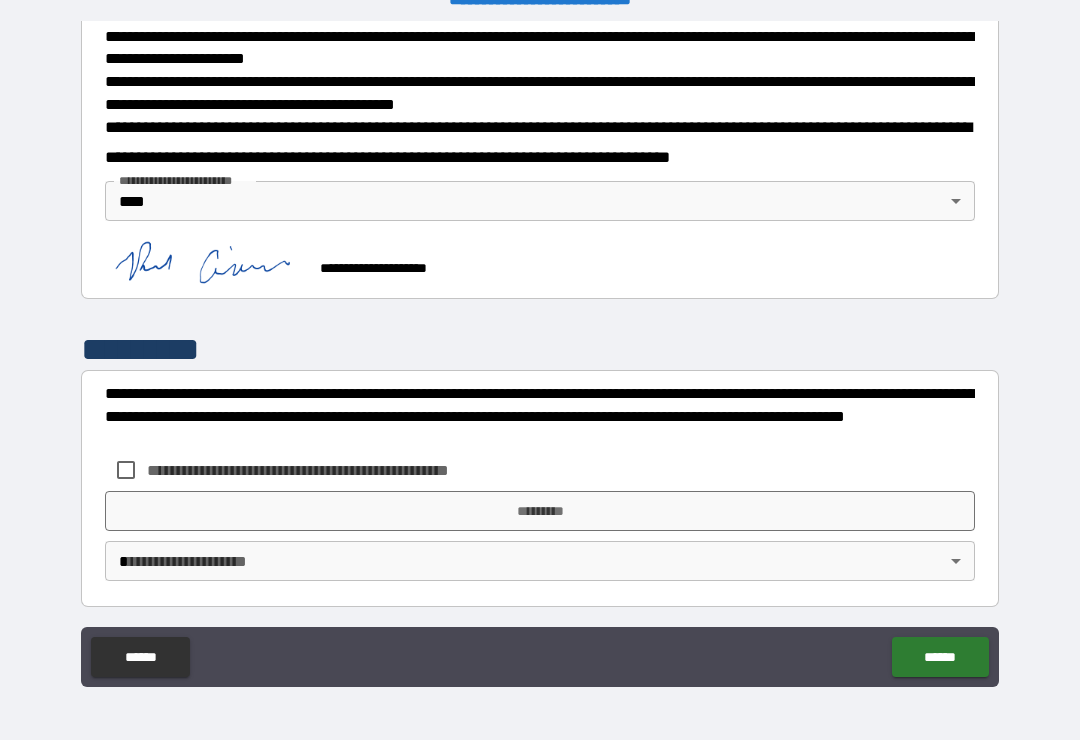 scroll, scrollTop: 736, scrollLeft: 0, axis: vertical 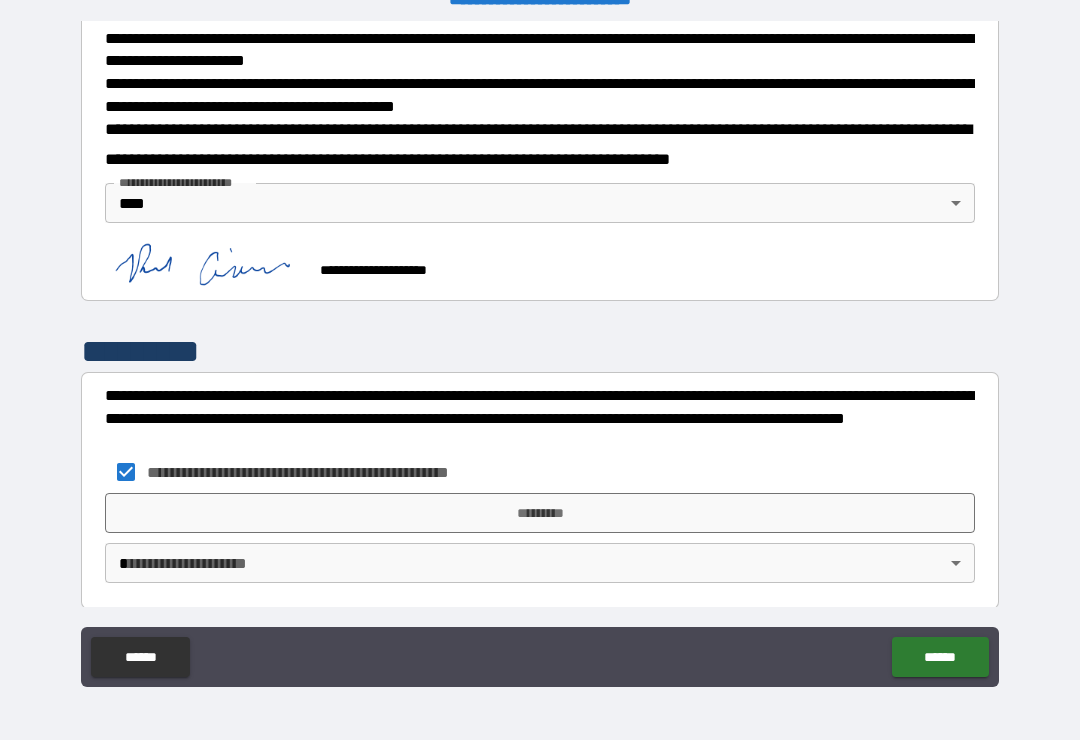 click on "*********" at bounding box center [540, 513] 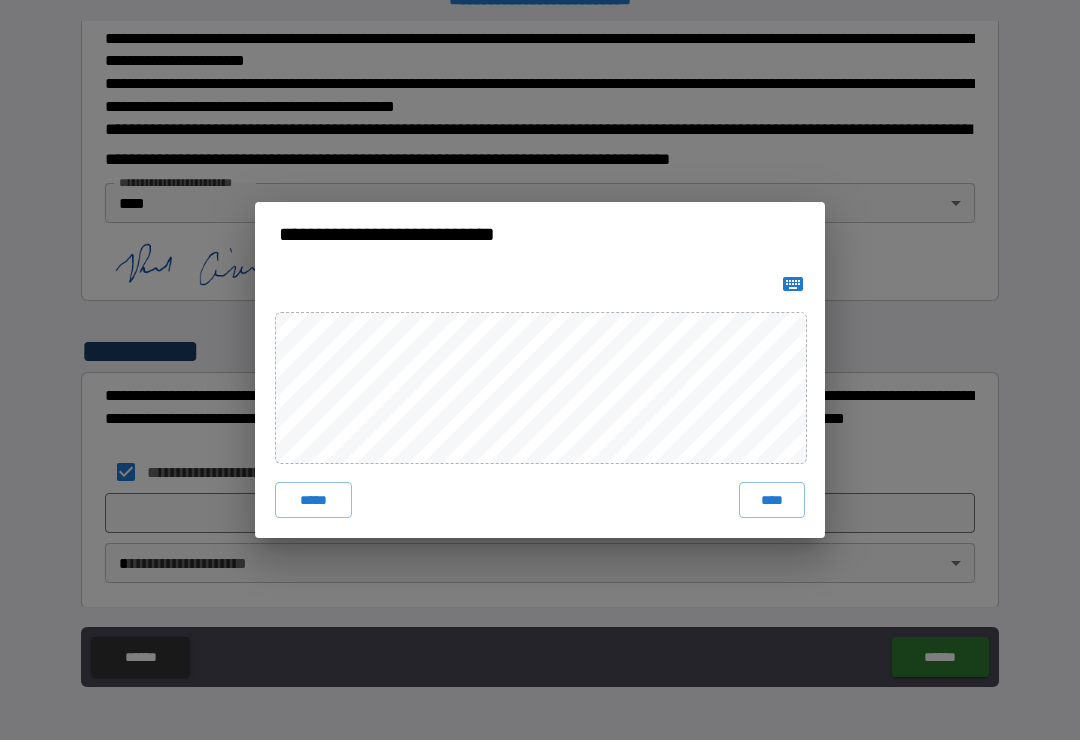 click on "****" at bounding box center [772, 500] 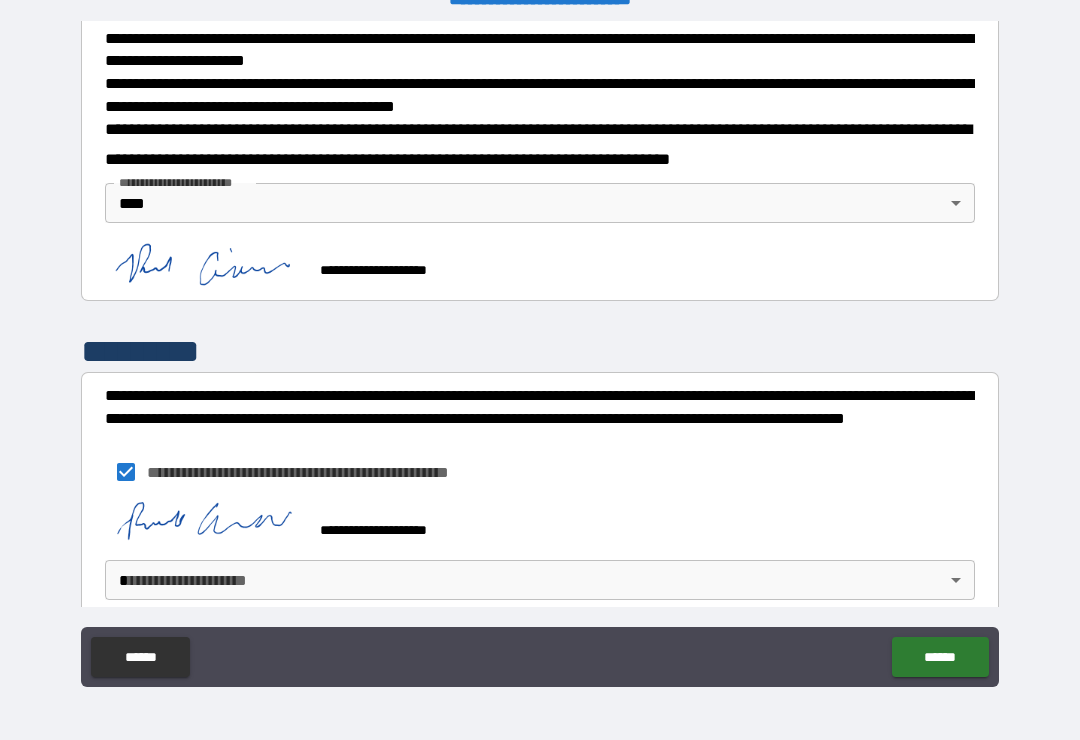 scroll, scrollTop: 728, scrollLeft: 0, axis: vertical 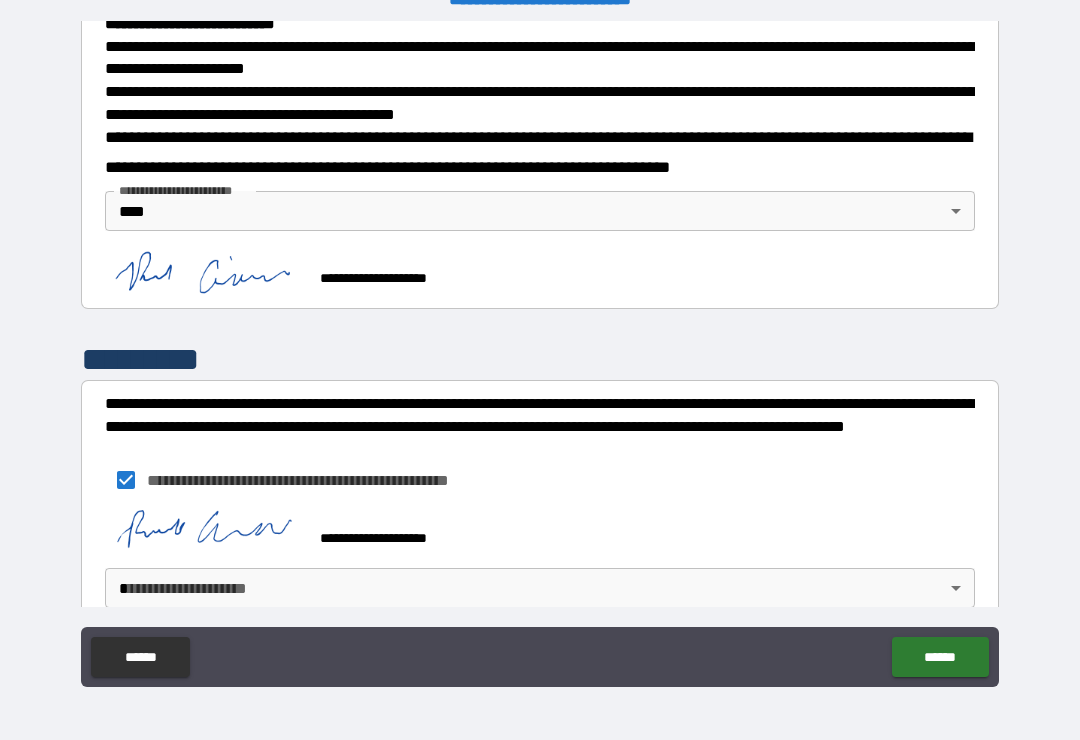 click on "**********" at bounding box center [540, 354] 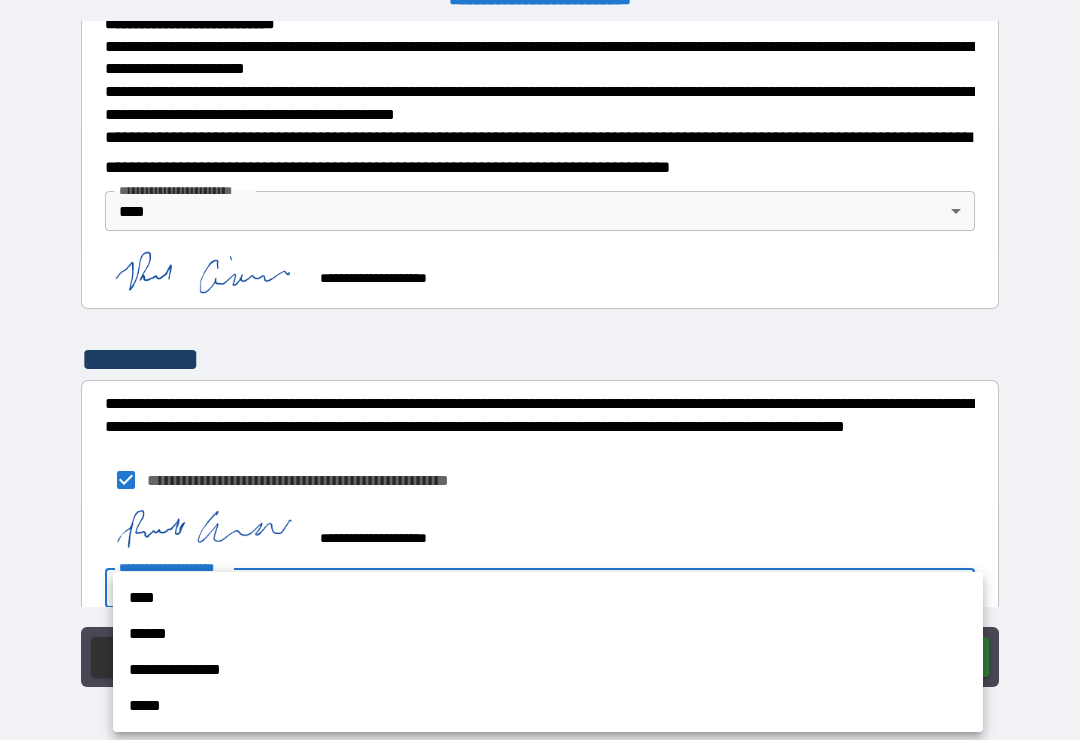 click on "****" at bounding box center [548, 598] 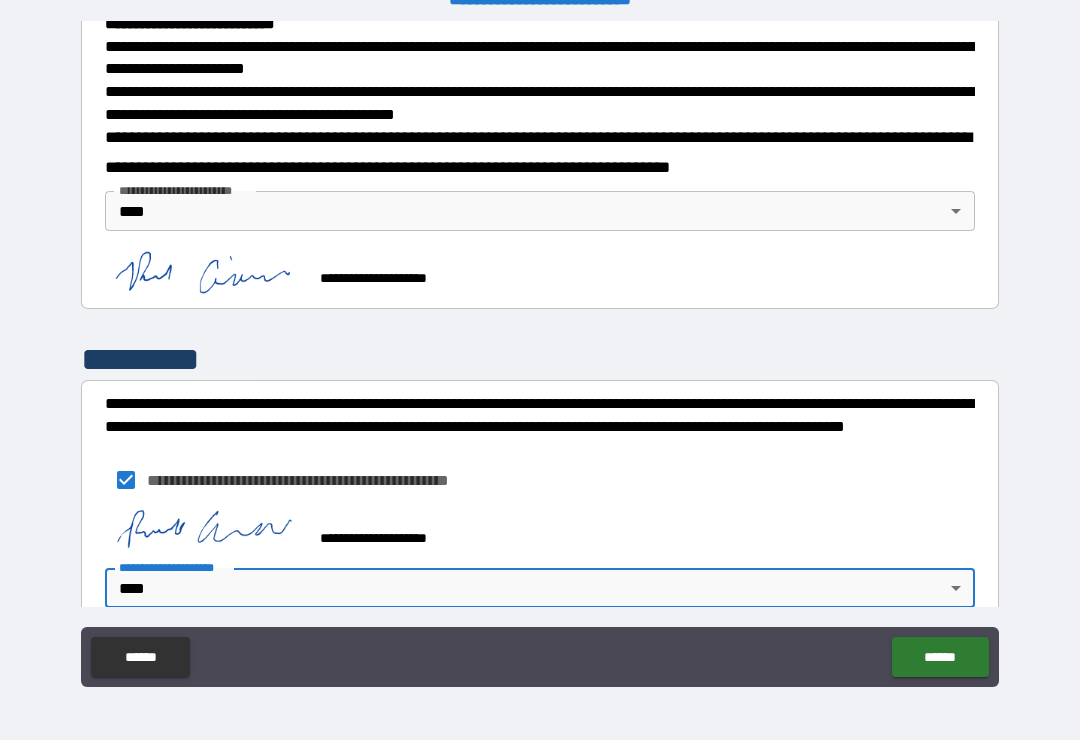 click on "**********" at bounding box center (540, 567) 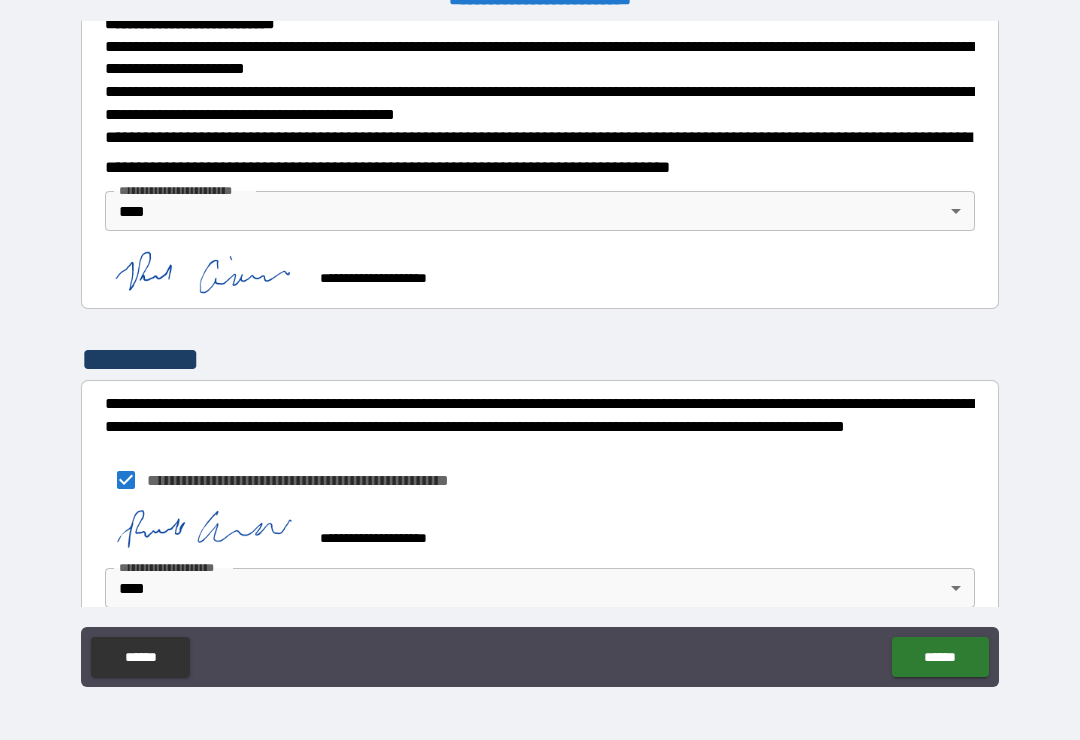 click on "******" at bounding box center [940, 657] 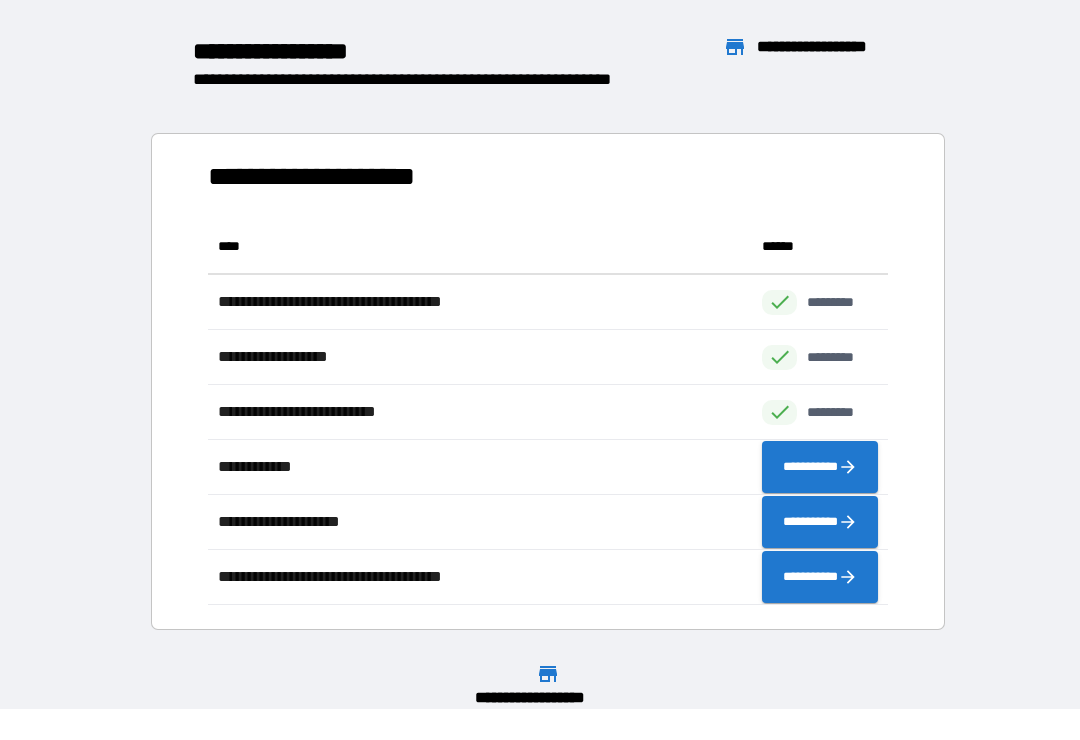 scroll, scrollTop: 386, scrollLeft: 680, axis: both 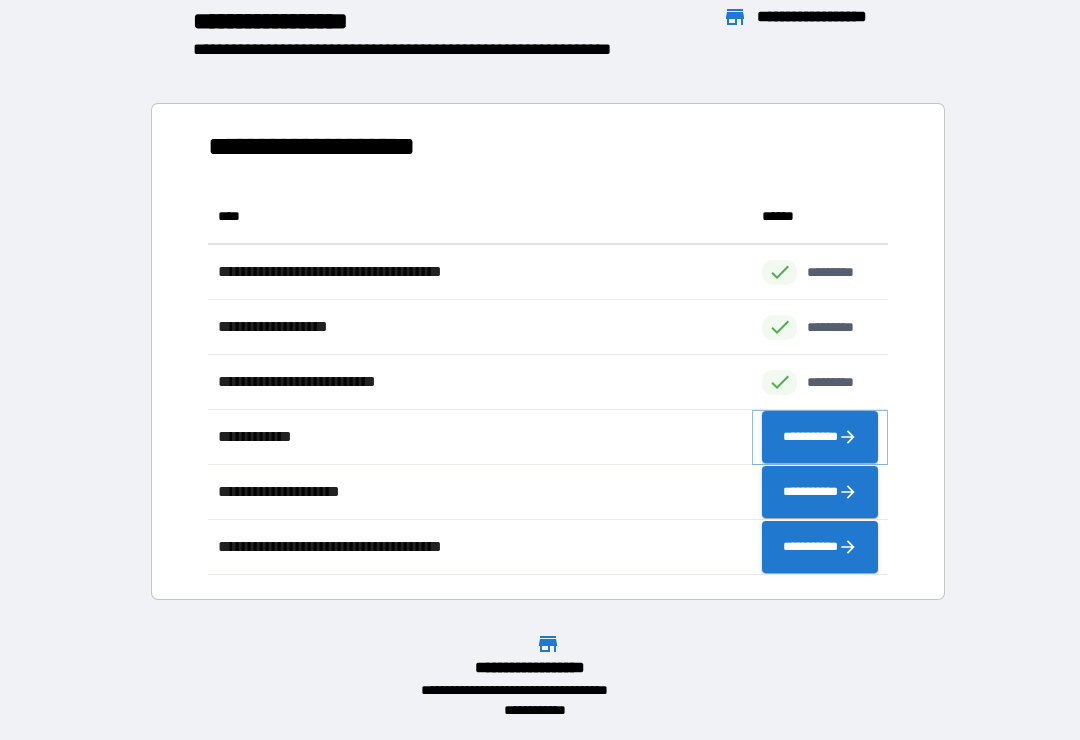 click on "**********" at bounding box center [820, 437] 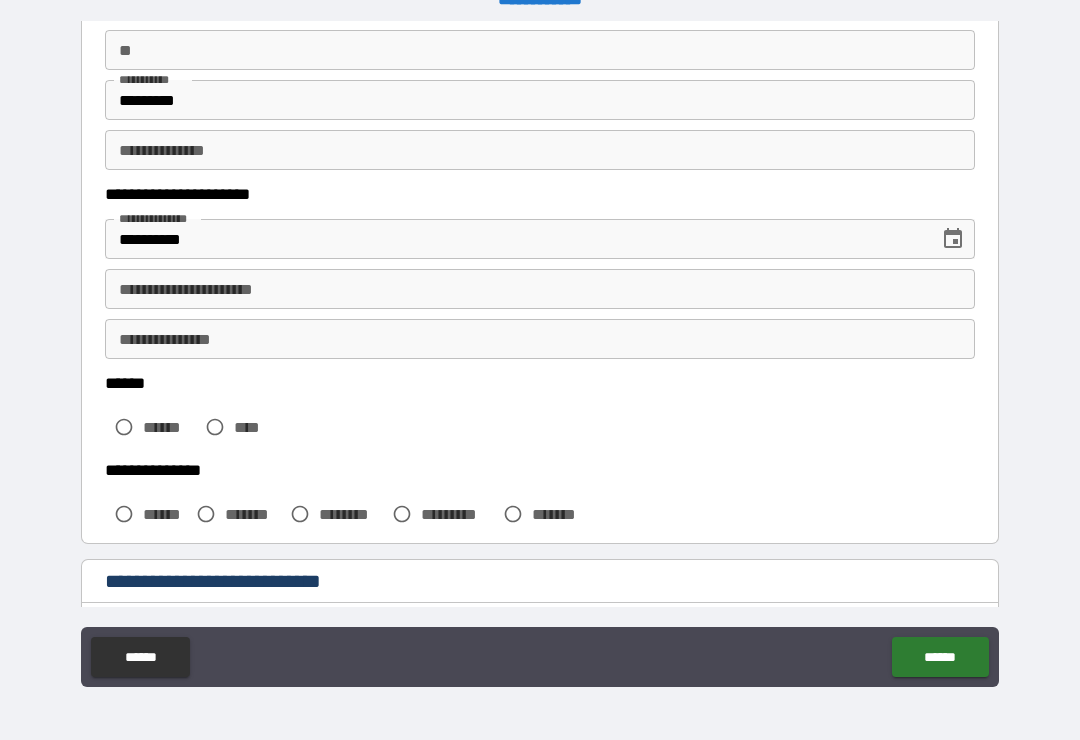 scroll, scrollTop: 194, scrollLeft: 0, axis: vertical 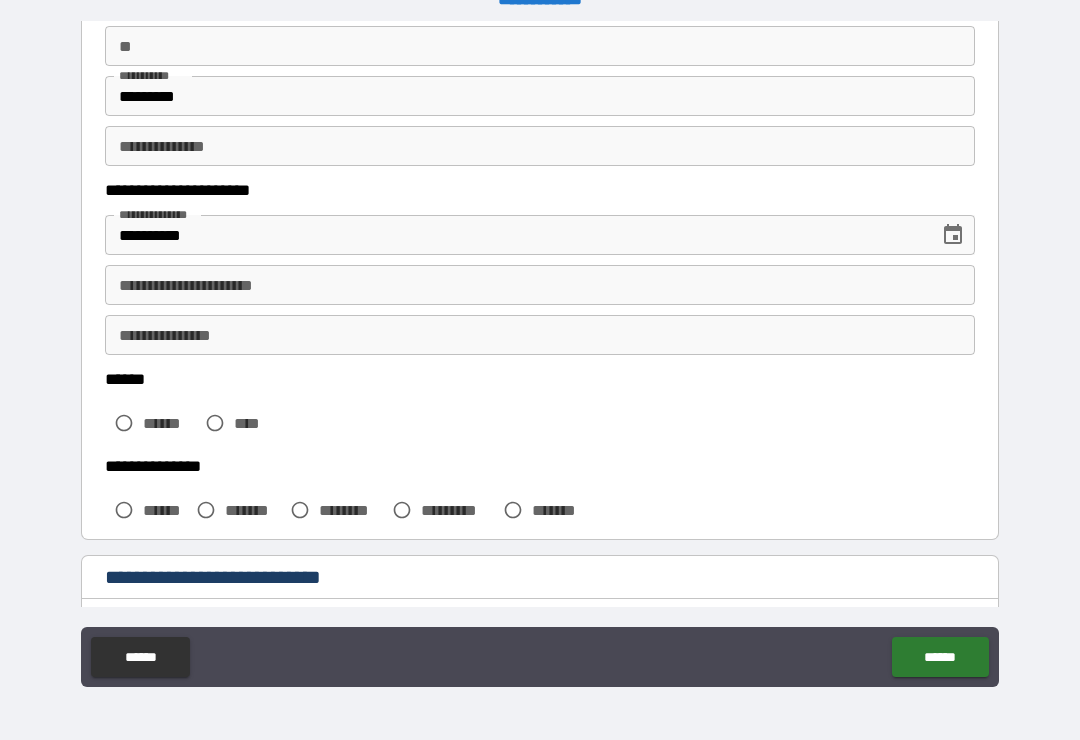 click on "**********" at bounding box center [540, 285] 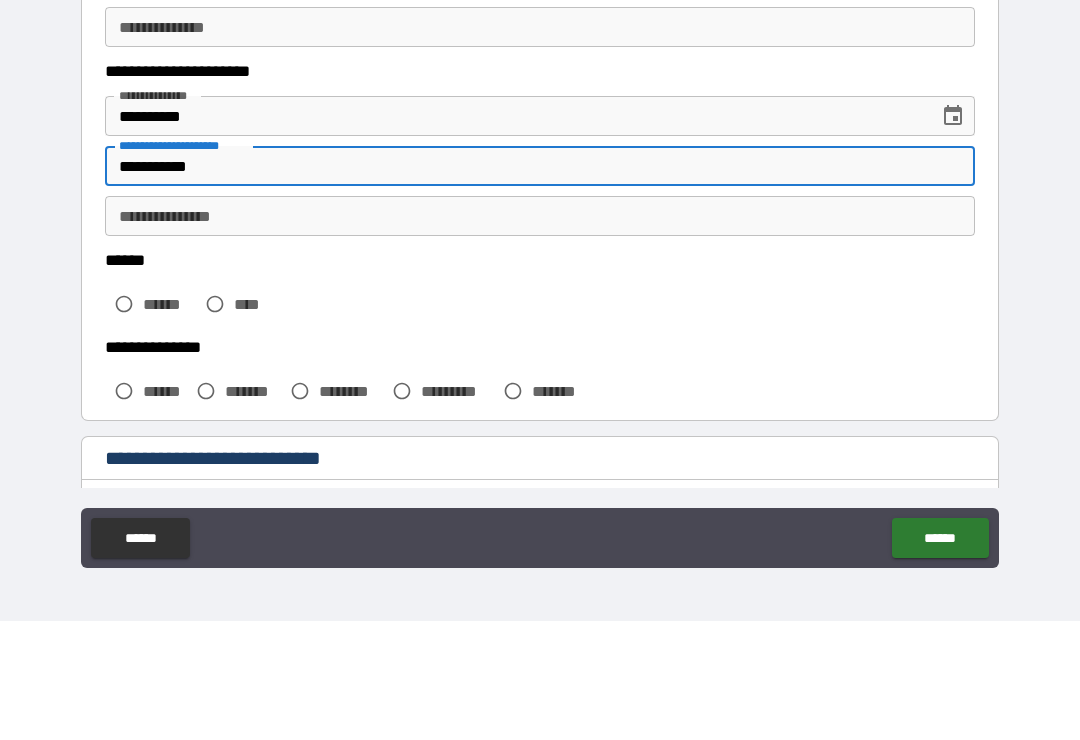 type on "**********" 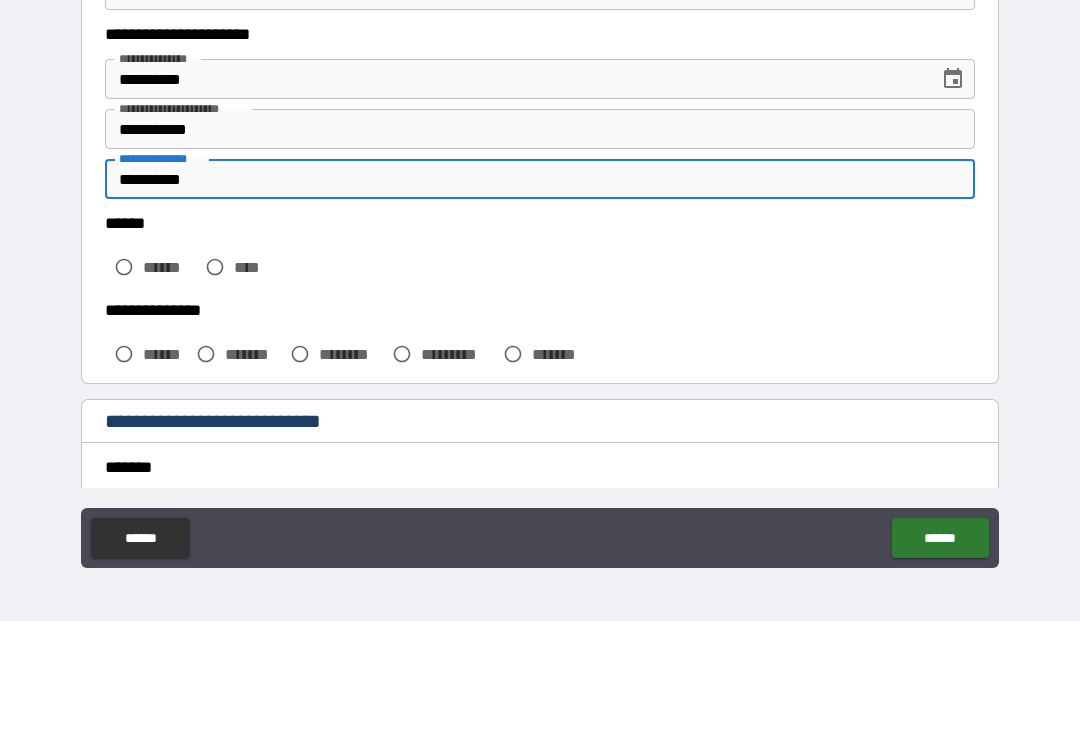 scroll, scrollTop: 233, scrollLeft: 0, axis: vertical 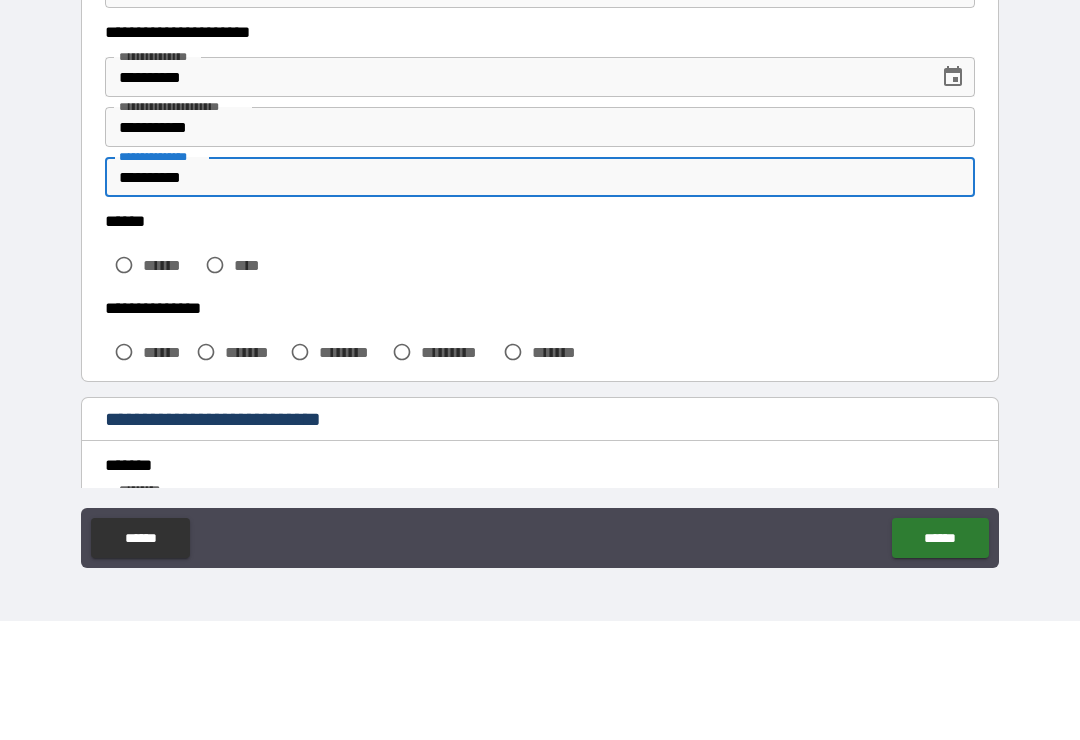 type on "**********" 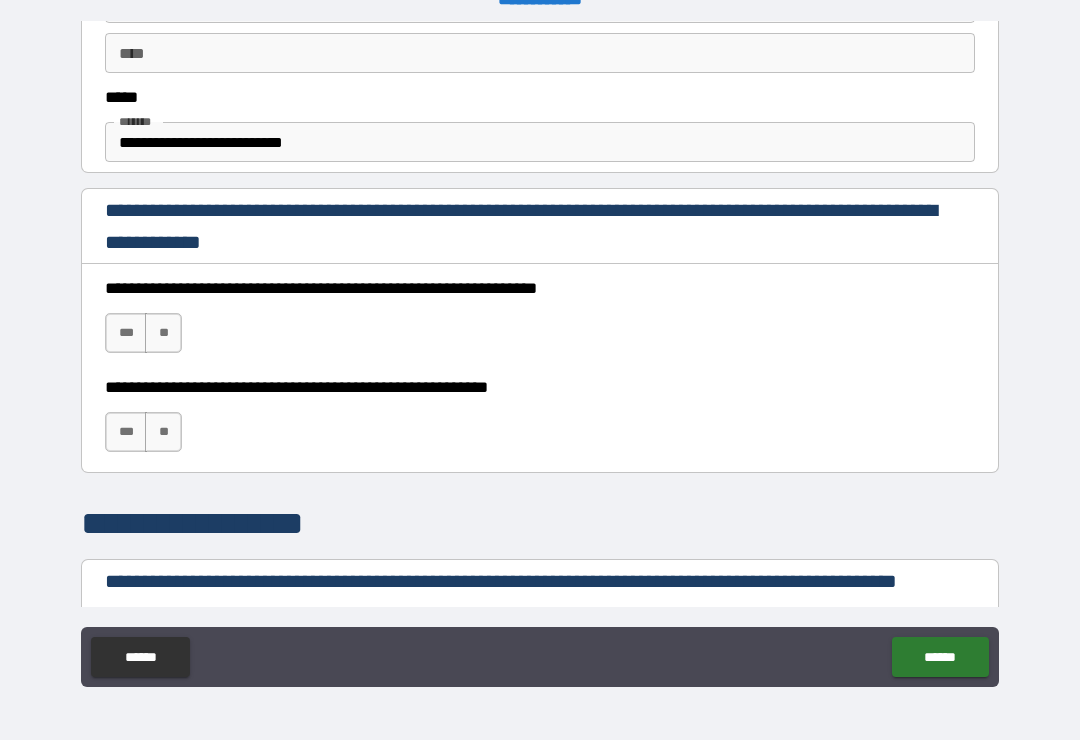 scroll, scrollTop: 1191, scrollLeft: 0, axis: vertical 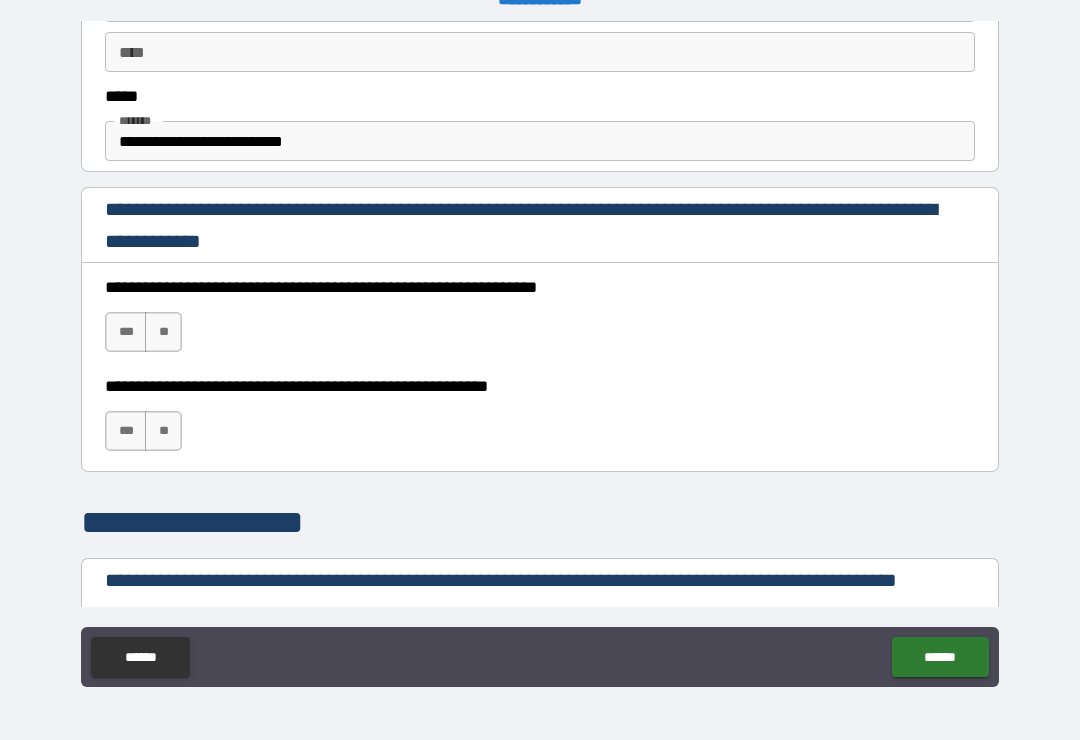 click on "**********" at bounding box center [540, 357] 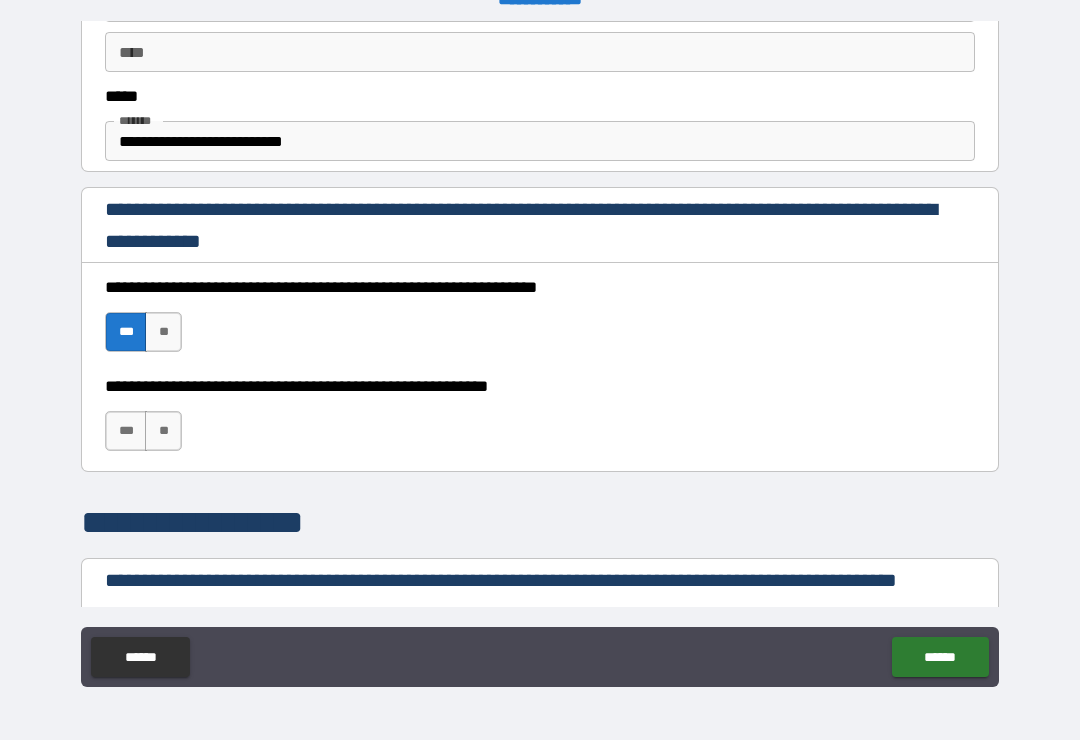 click on "**********" at bounding box center [540, 422] 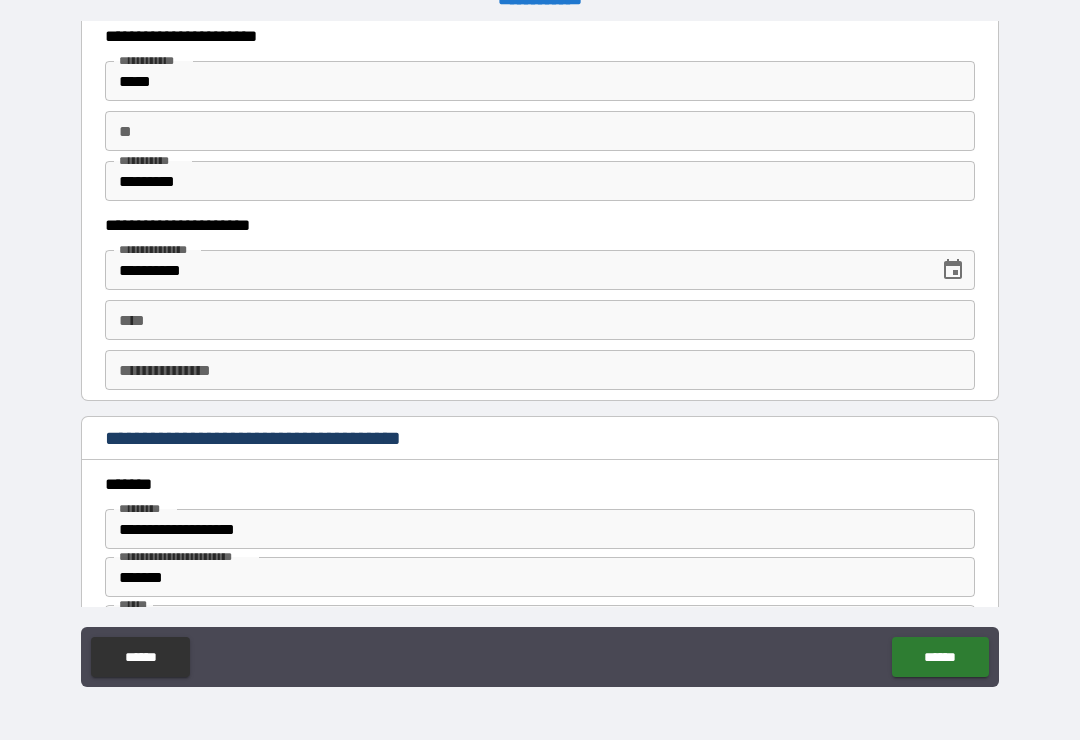 scroll, scrollTop: 1972, scrollLeft: 0, axis: vertical 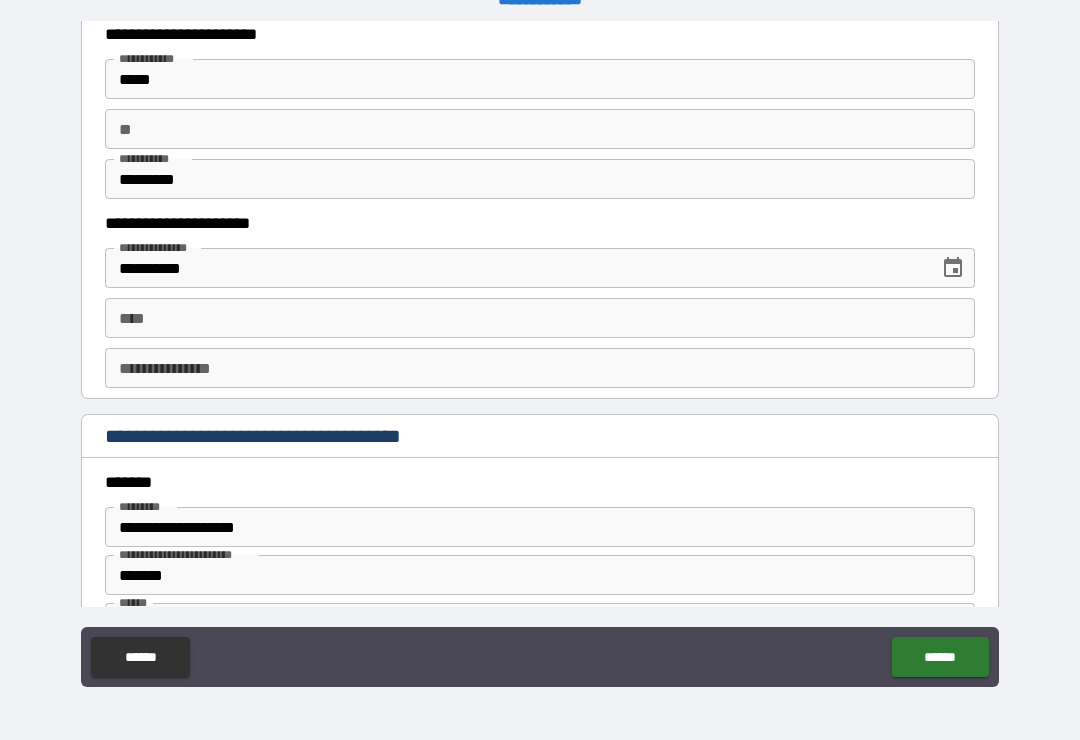 click on "****" at bounding box center (540, 318) 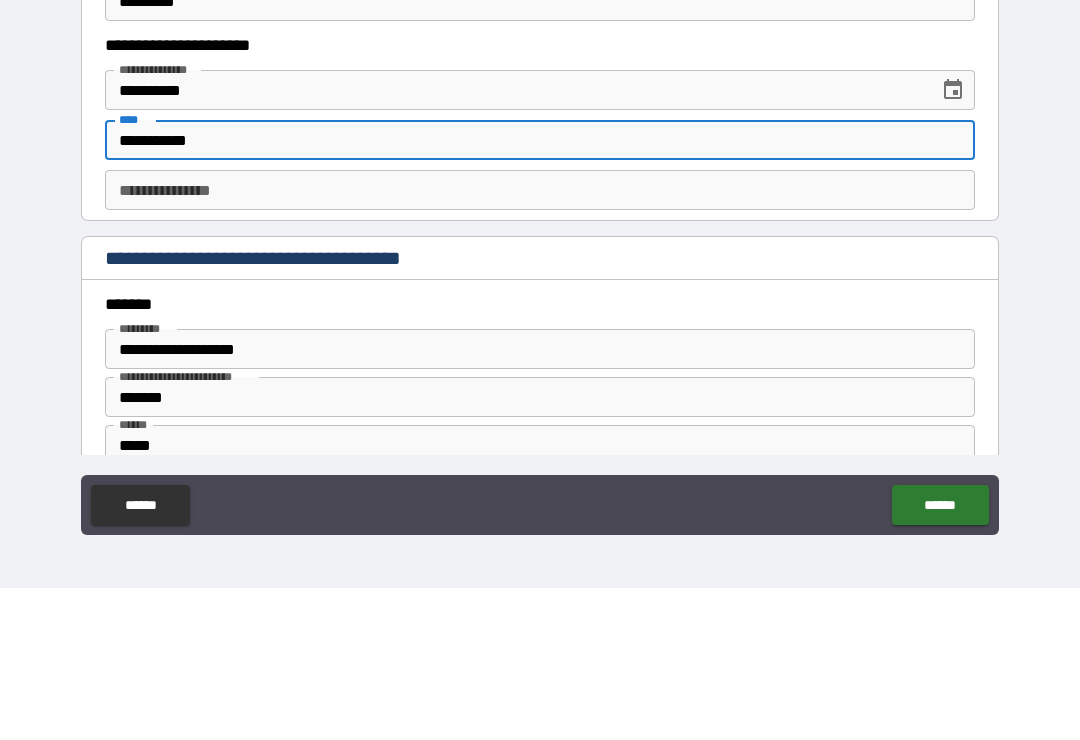 scroll, scrollTop: 2002, scrollLeft: 0, axis: vertical 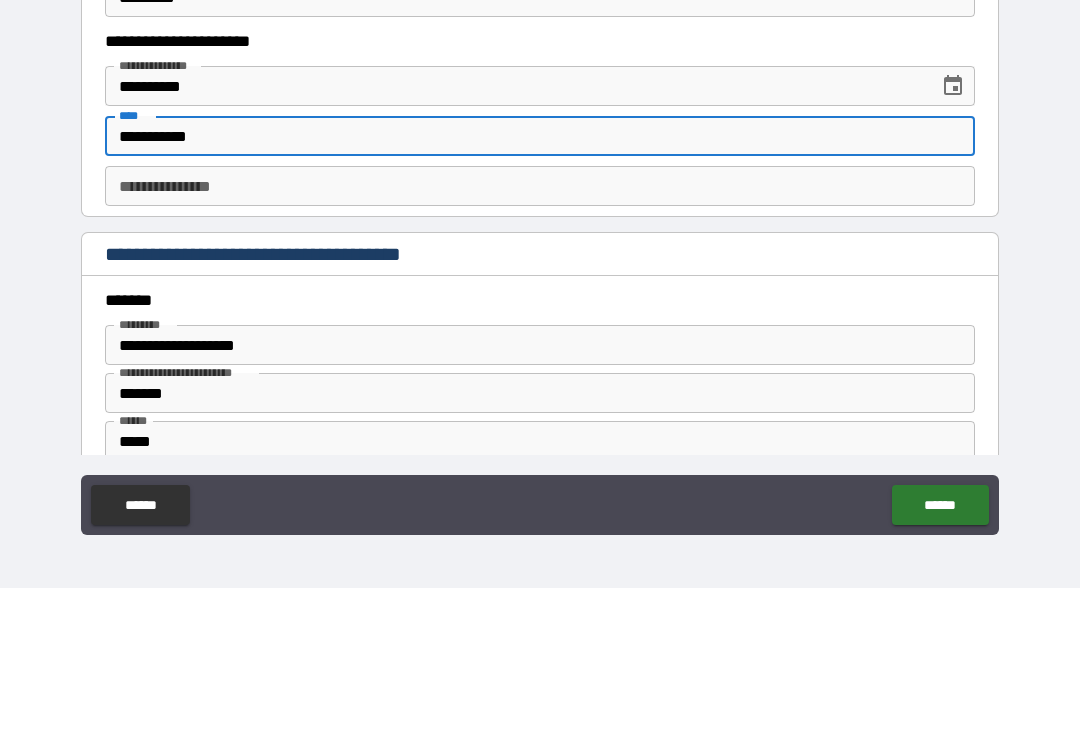 type on "**********" 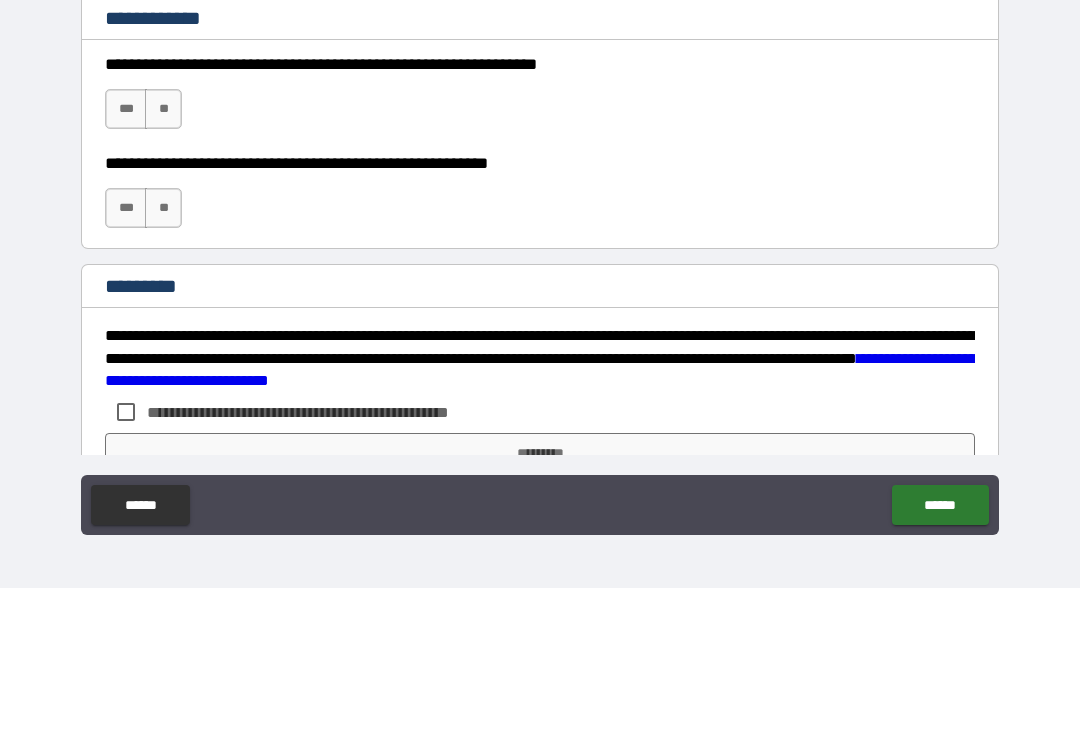scroll, scrollTop: 2900, scrollLeft: 0, axis: vertical 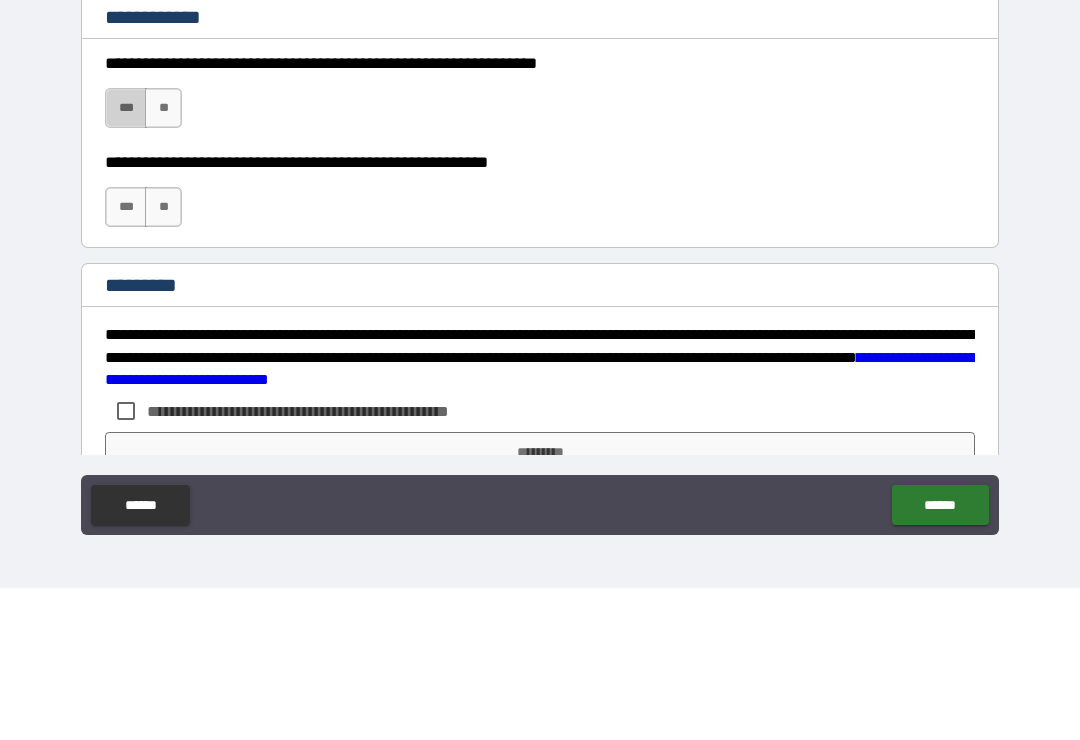 type on "**********" 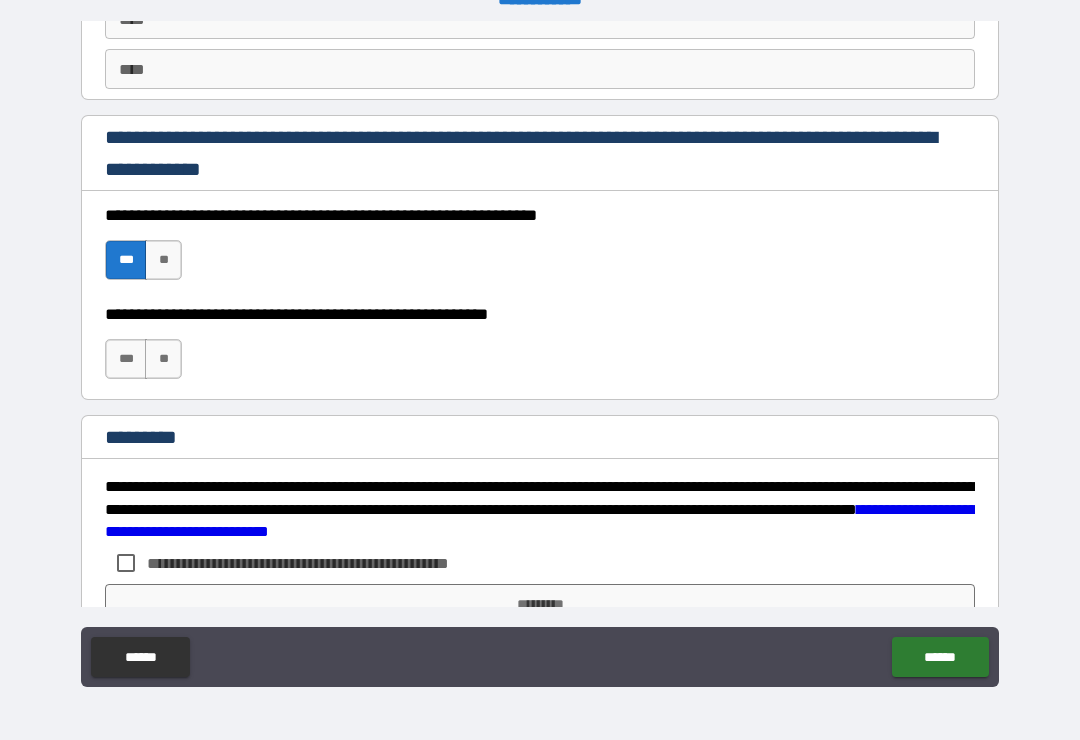click on "***" at bounding box center (126, 359) 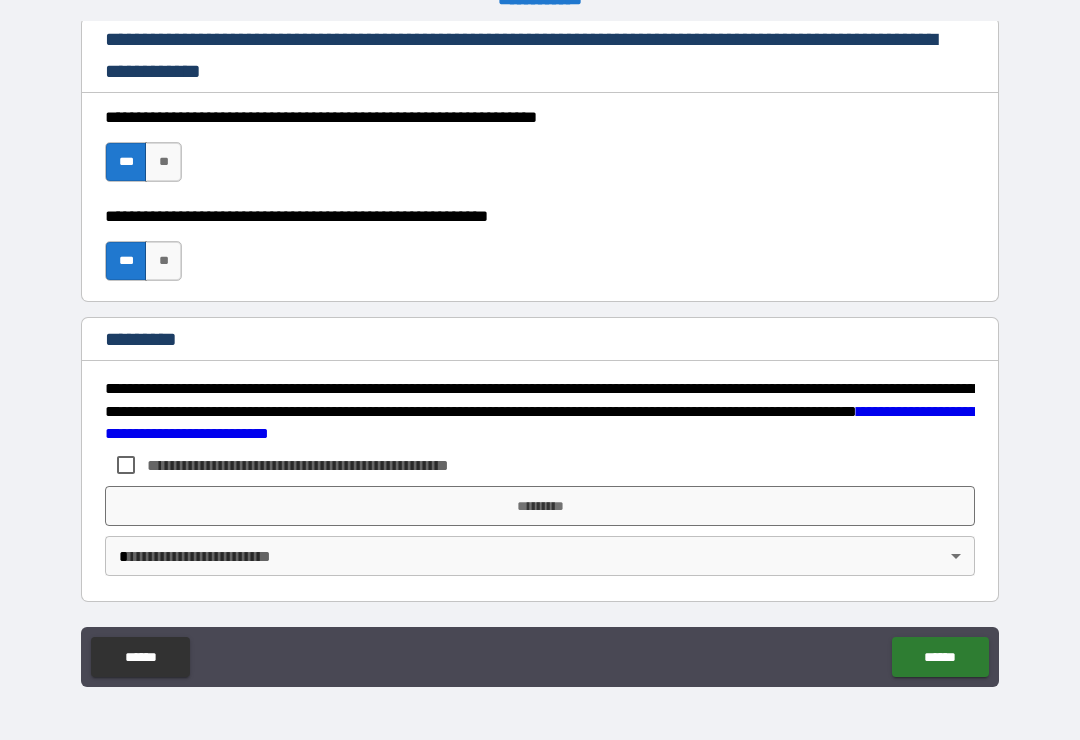 scroll, scrollTop: 2998, scrollLeft: 0, axis: vertical 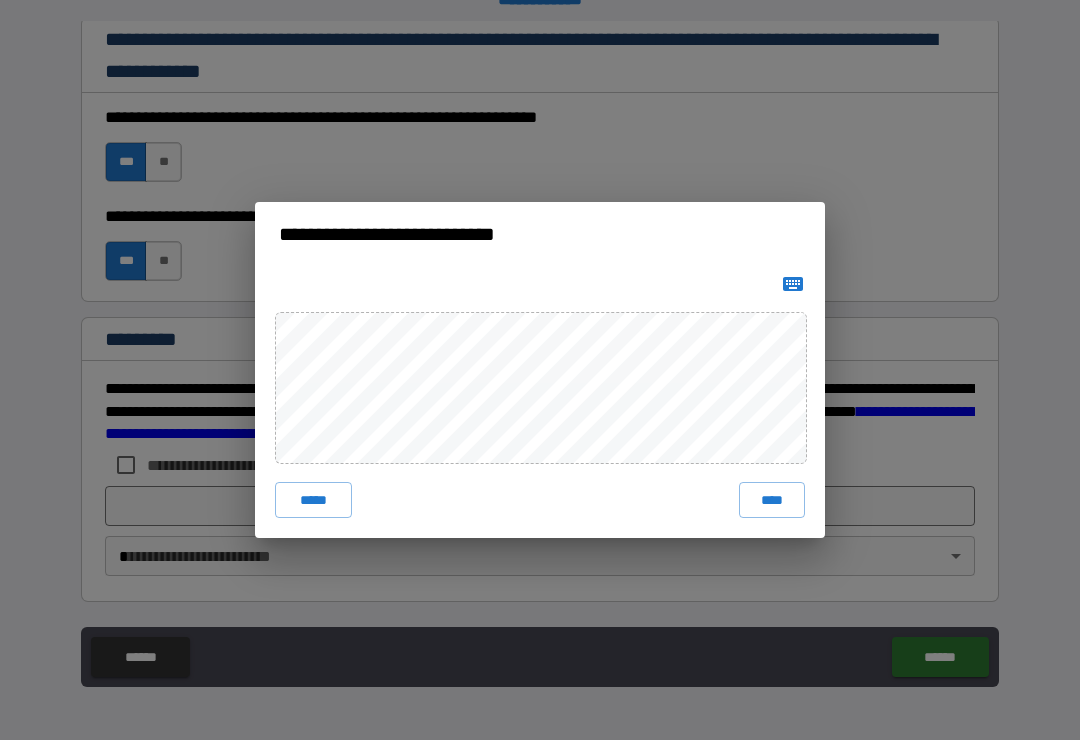 click on "****" at bounding box center (772, 500) 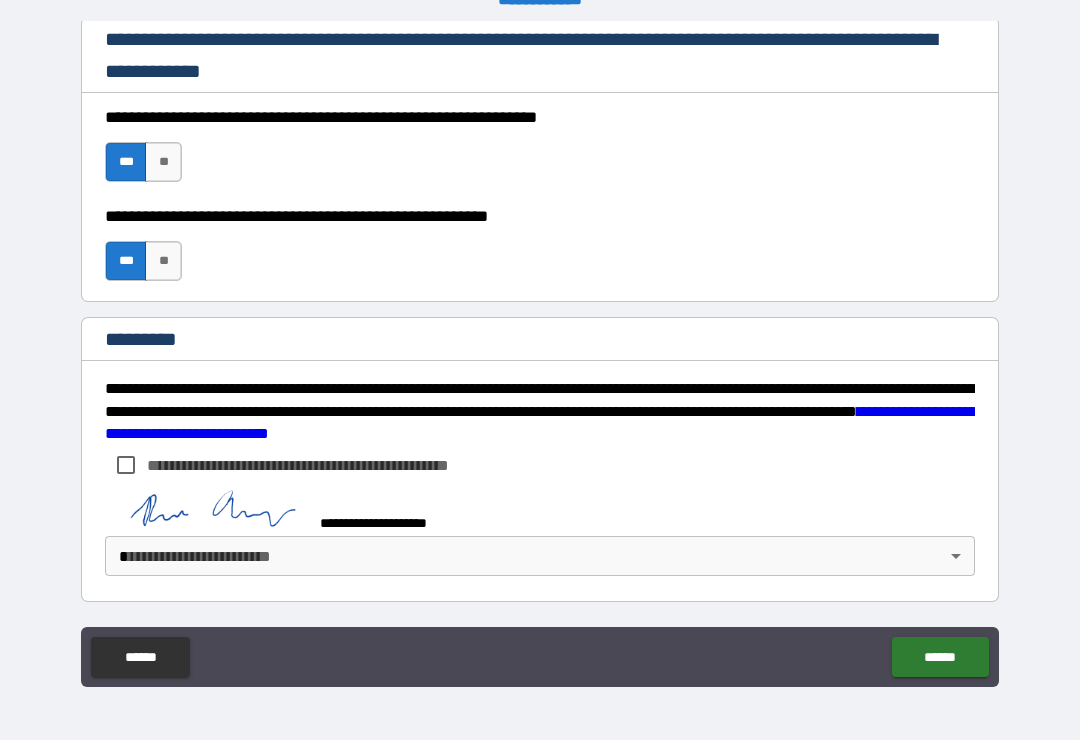 scroll, scrollTop: 2988, scrollLeft: 0, axis: vertical 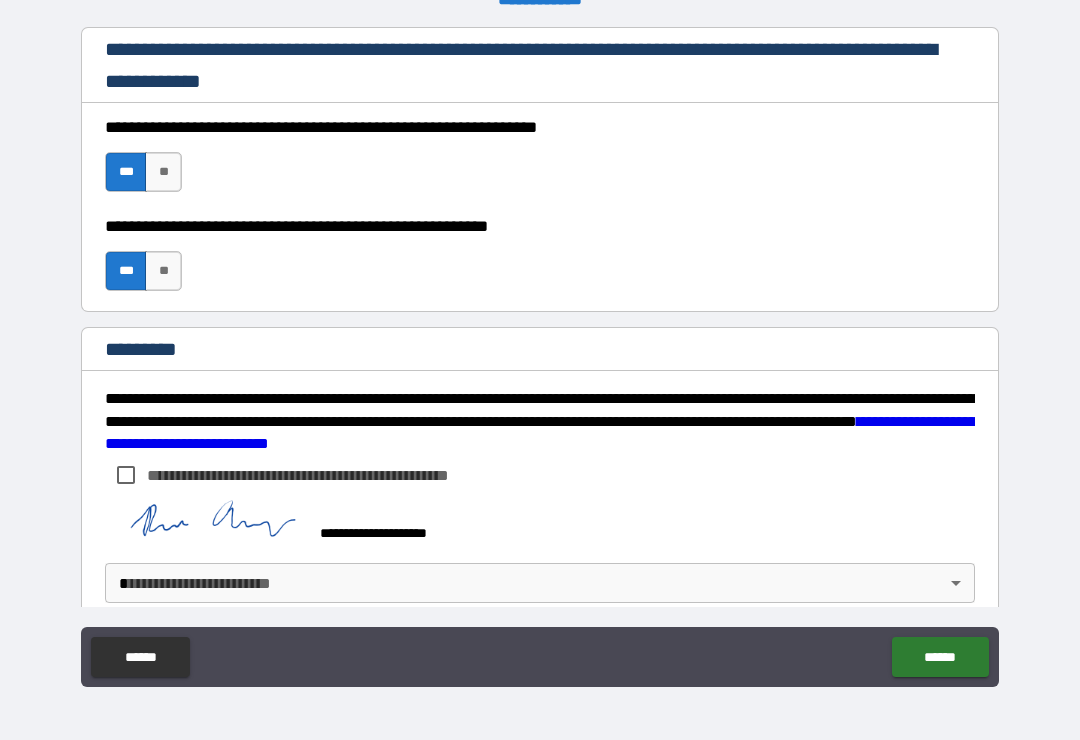 click on "**********" at bounding box center (540, 354) 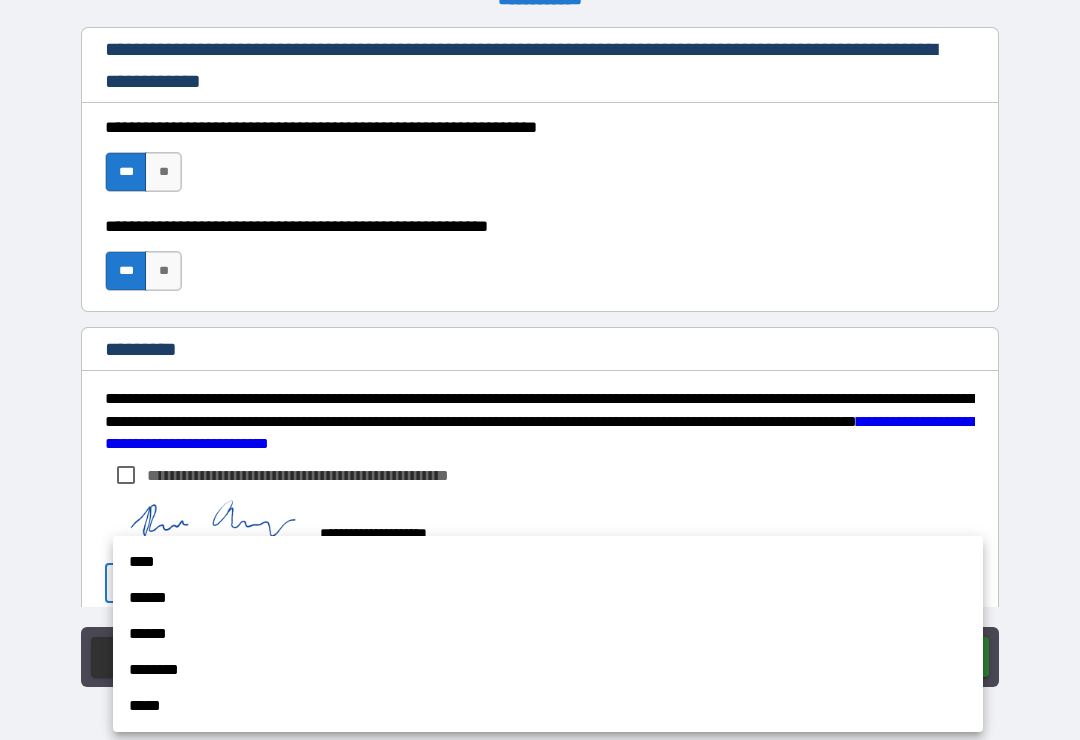 click on "****" at bounding box center [548, 562] 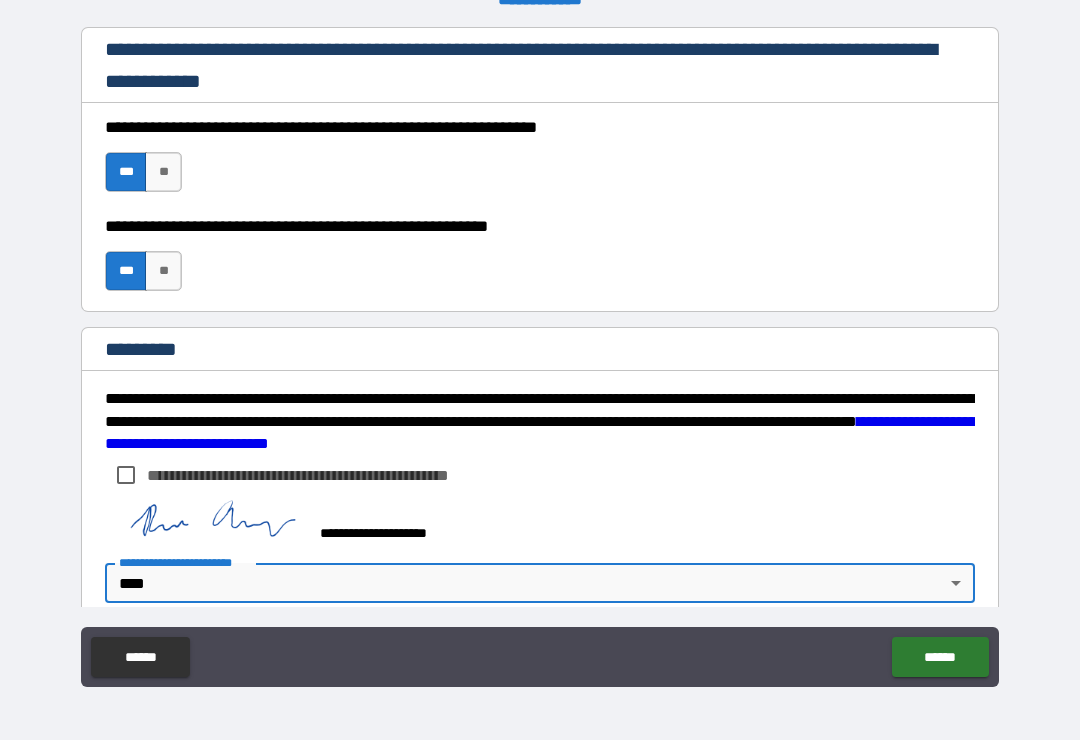 click on "******" at bounding box center (940, 657) 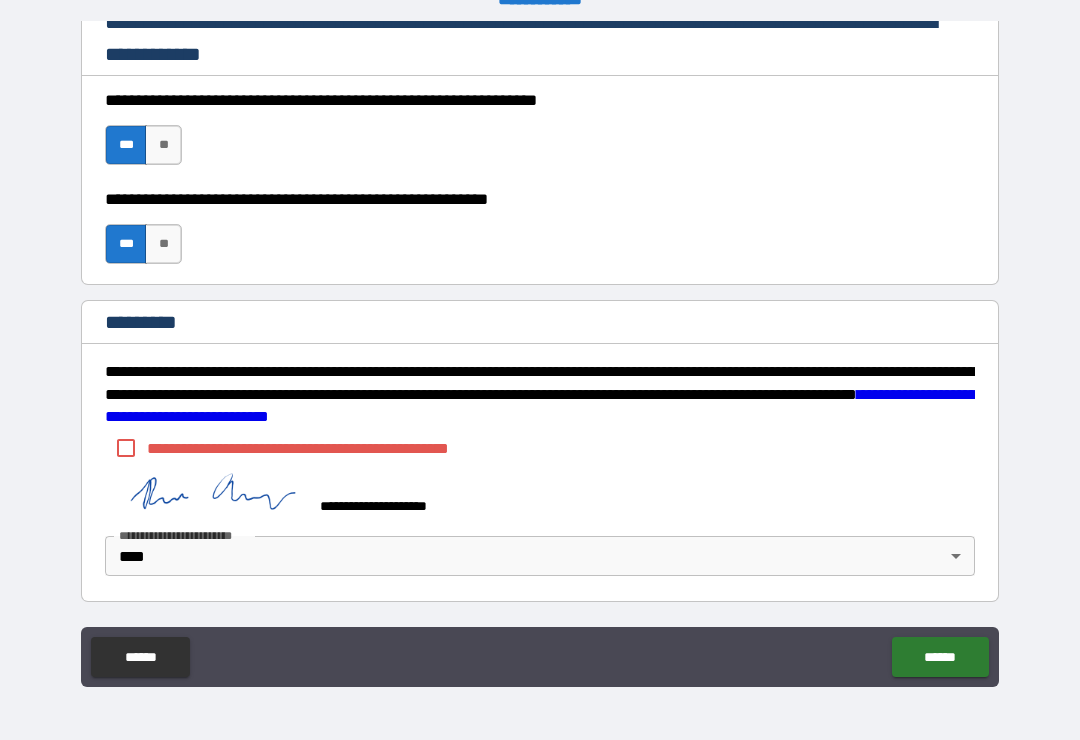 scroll, scrollTop: 3015, scrollLeft: 0, axis: vertical 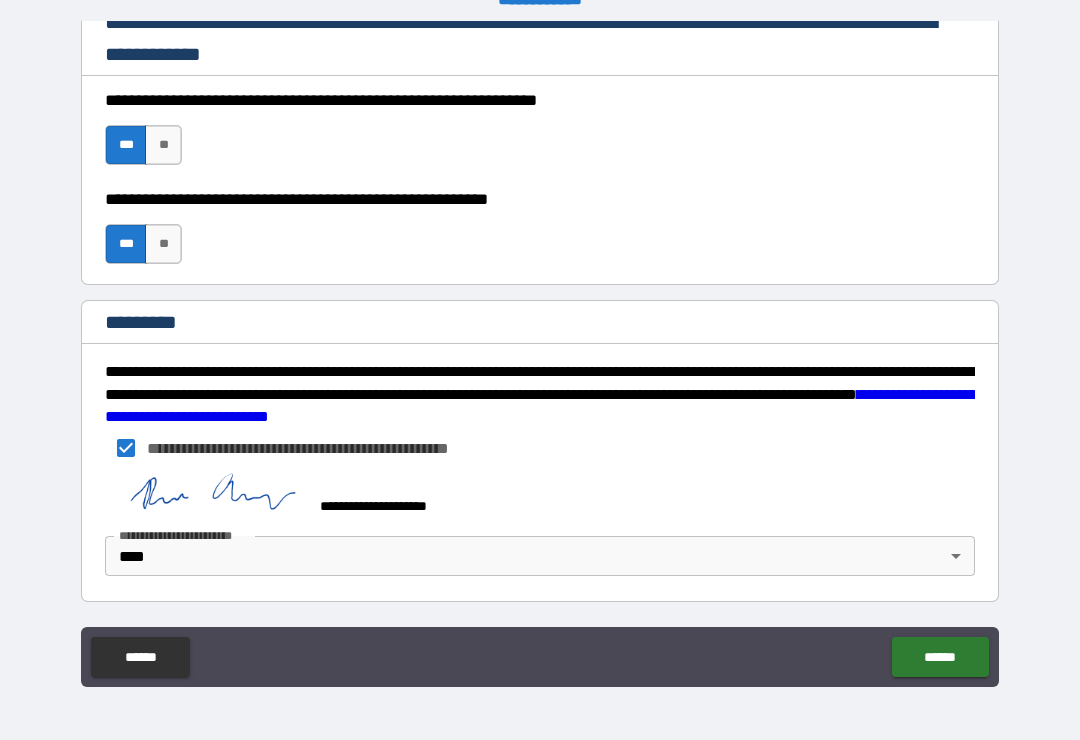 click on "******" at bounding box center [940, 657] 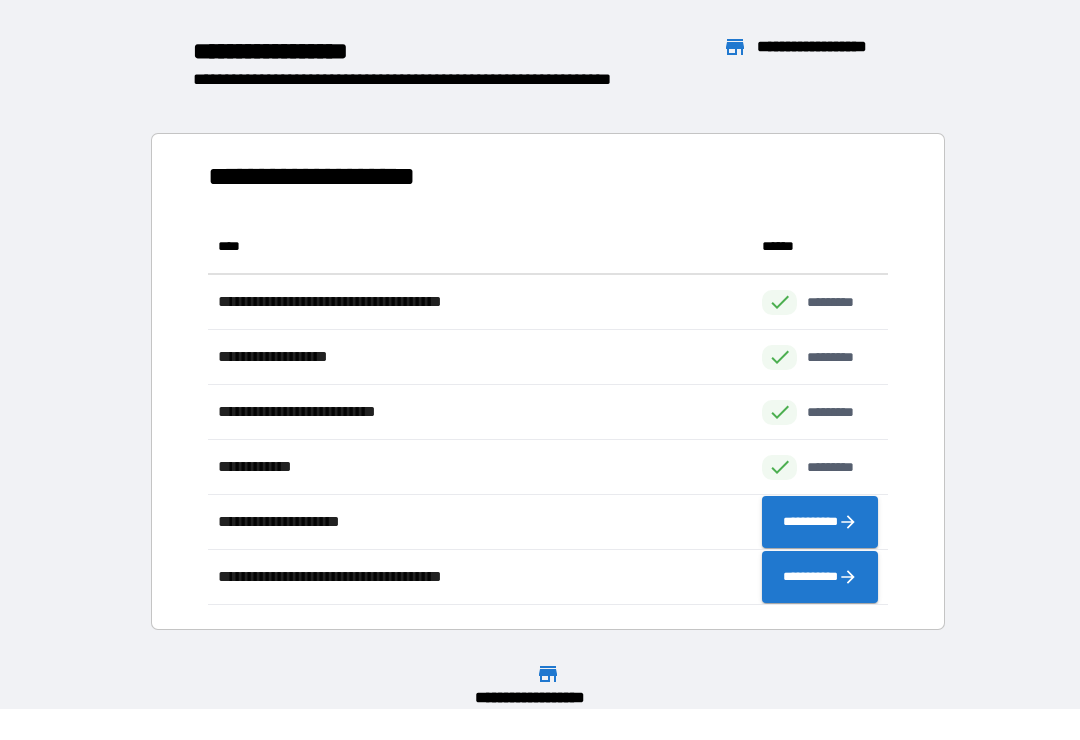 scroll, scrollTop: 386, scrollLeft: 680, axis: both 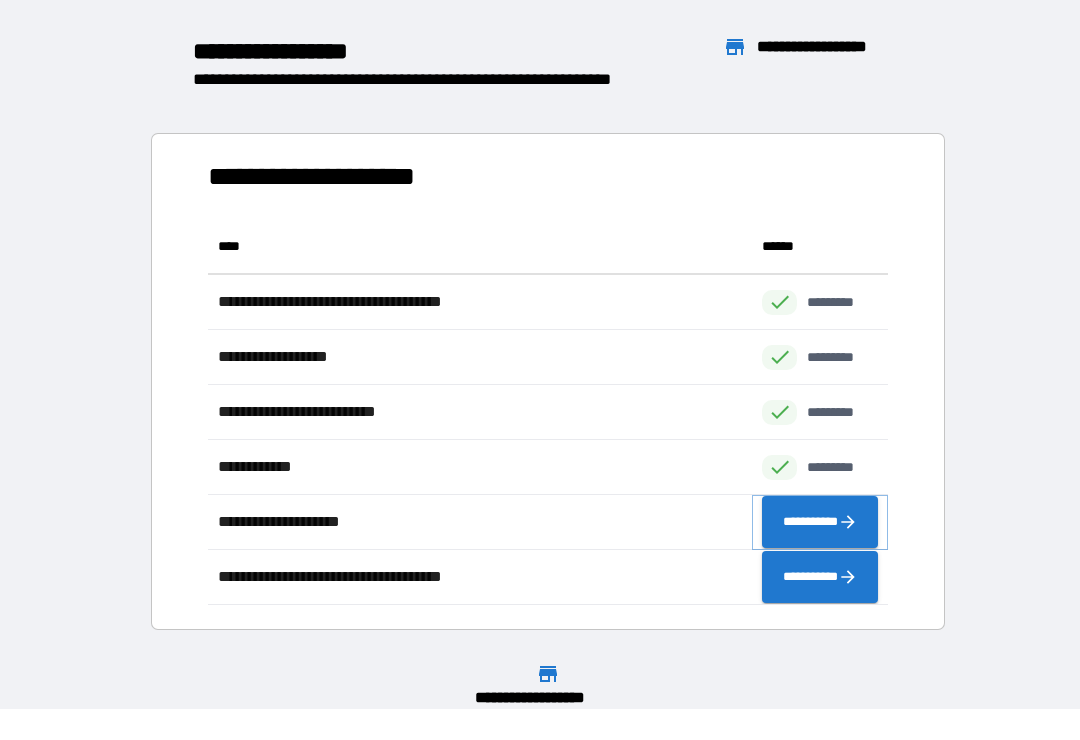 click on "**********" at bounding box center (820, 522) 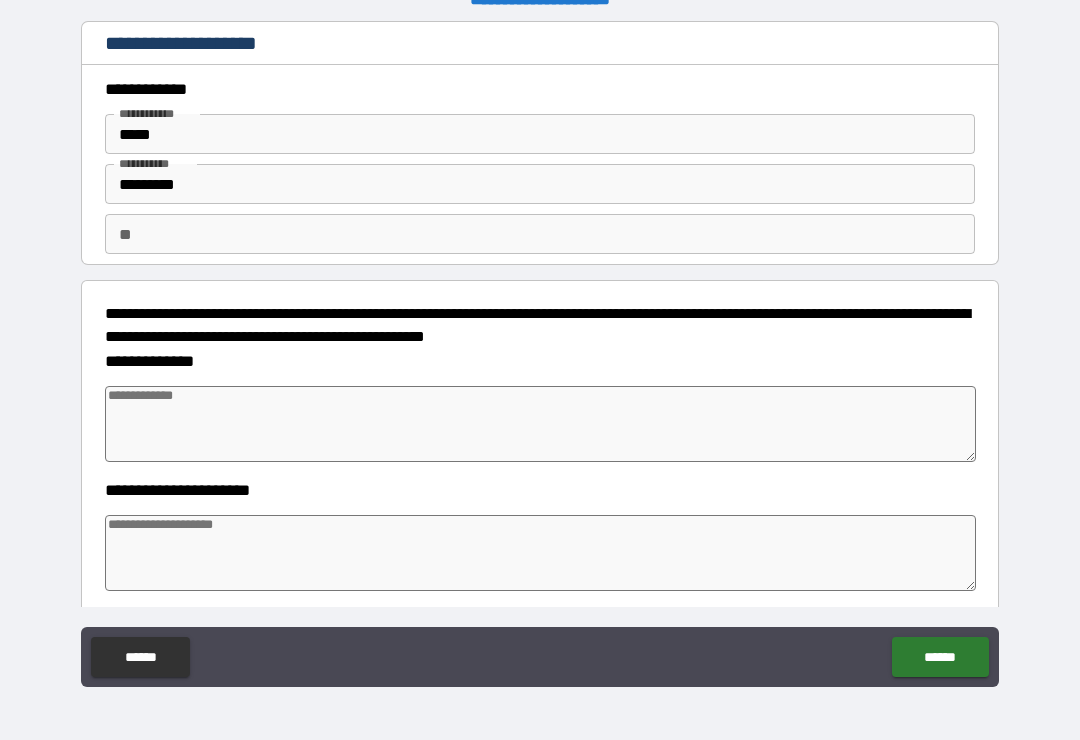 type on "*" 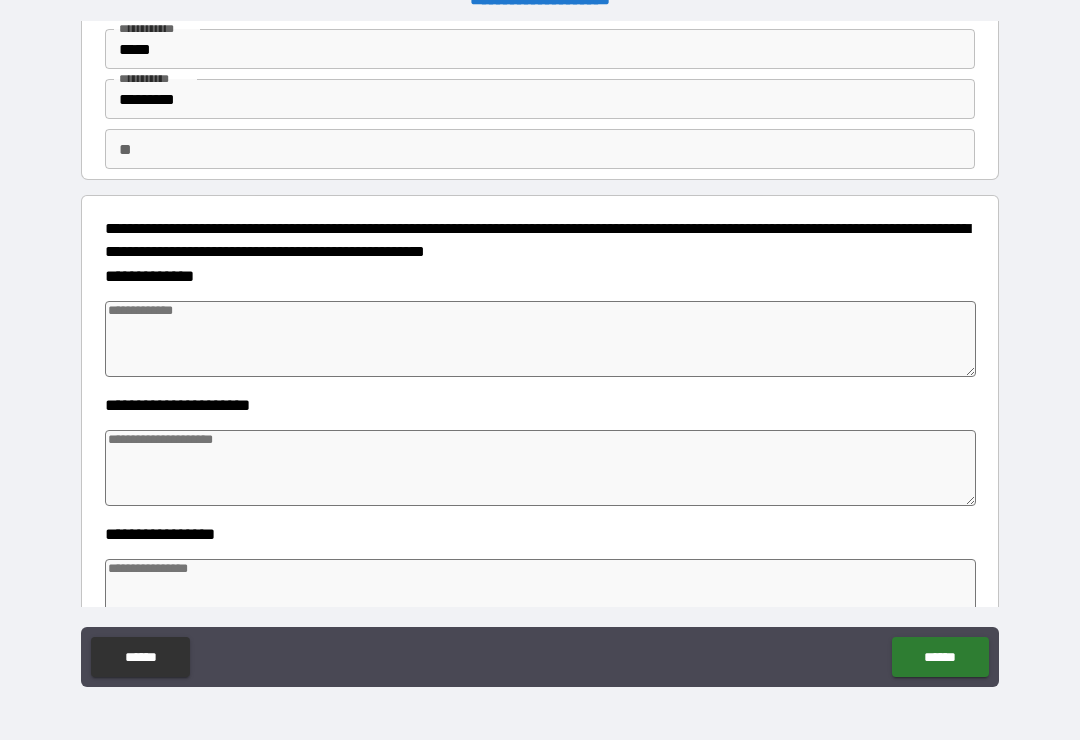 scroll, scrollTop: 88, scrollLeft: 0, axis: vertical 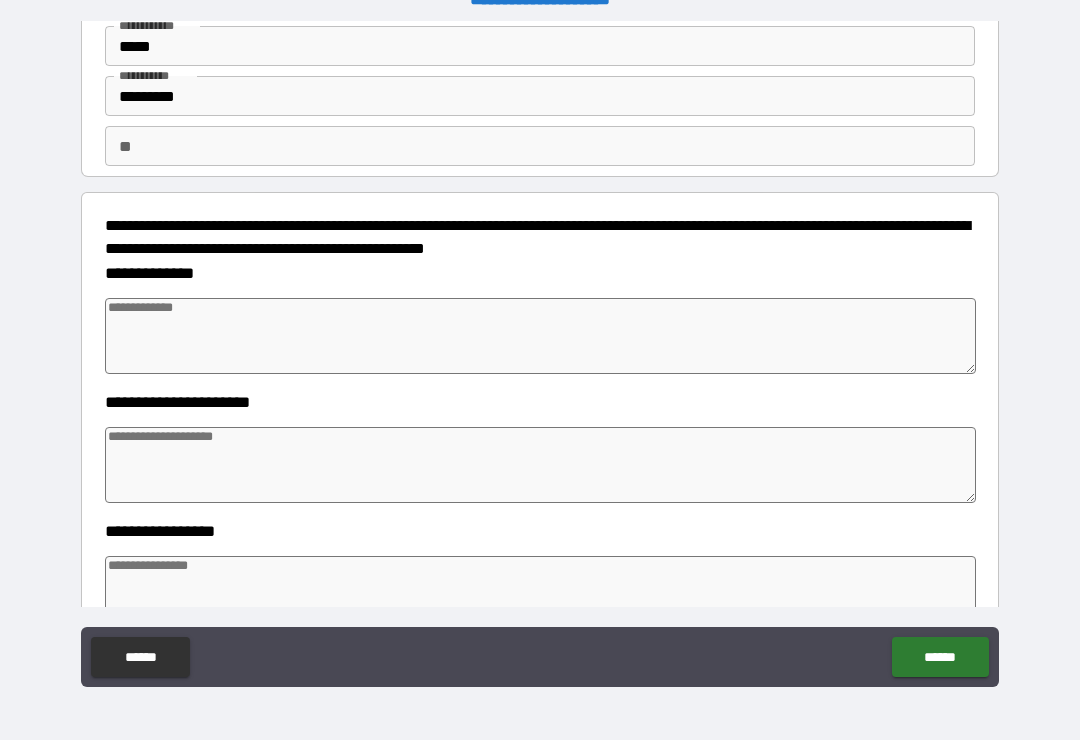 click at bounding box center (540, 336) 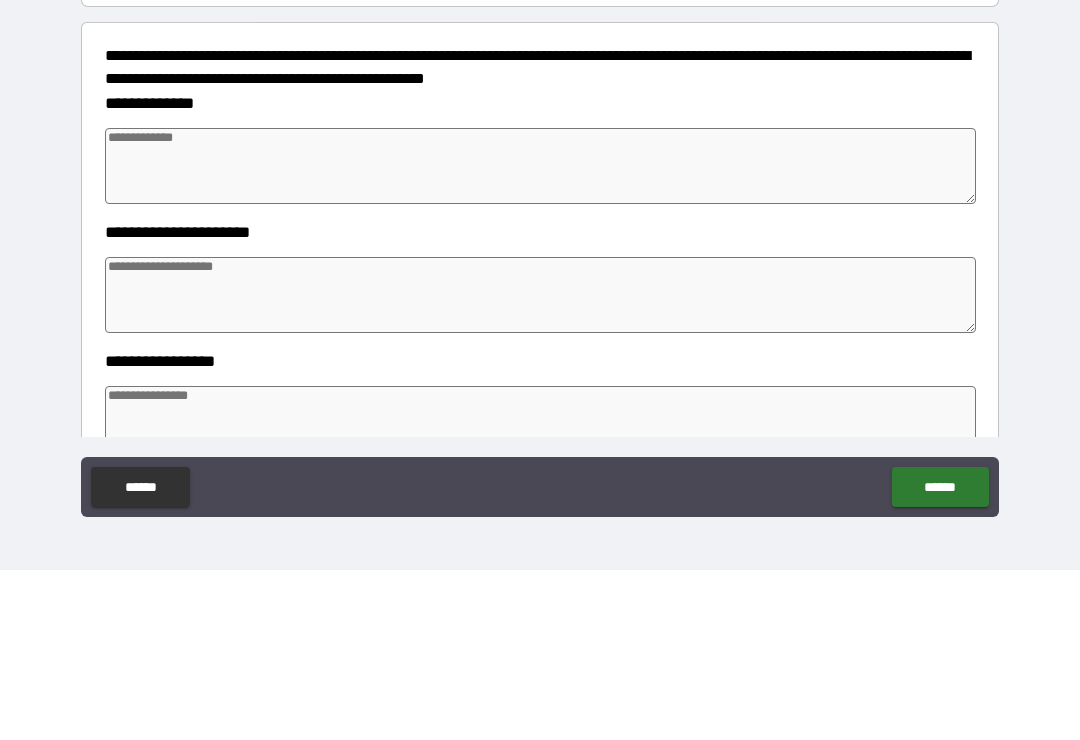 type on "*" 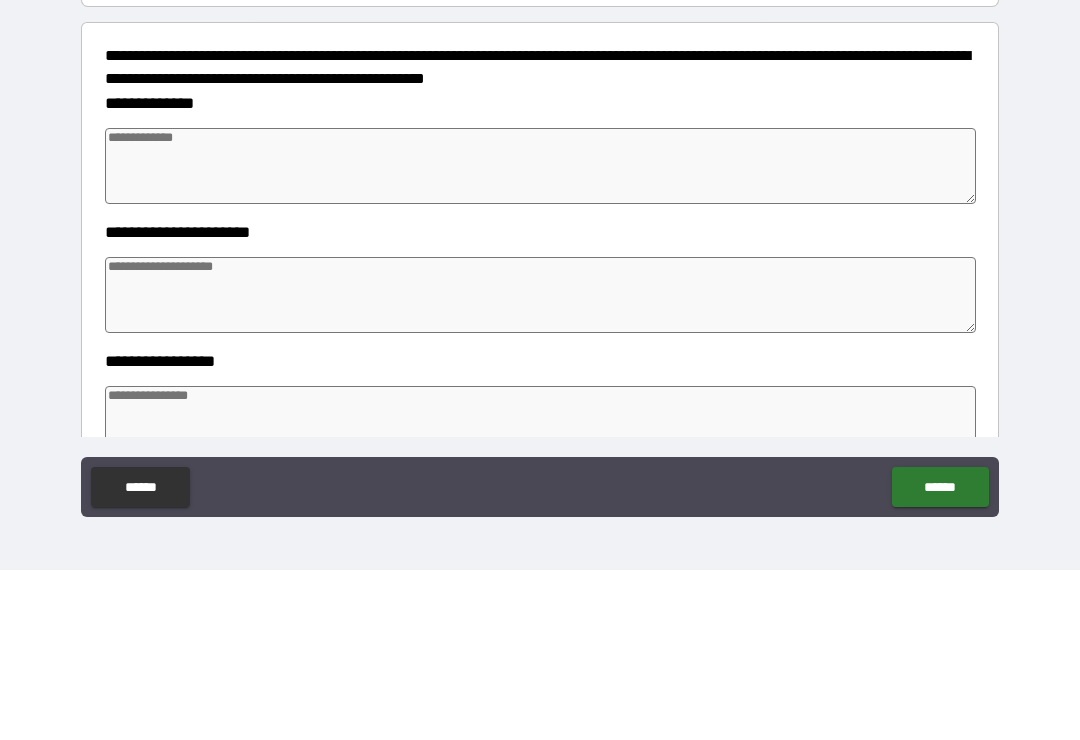 type on "*" 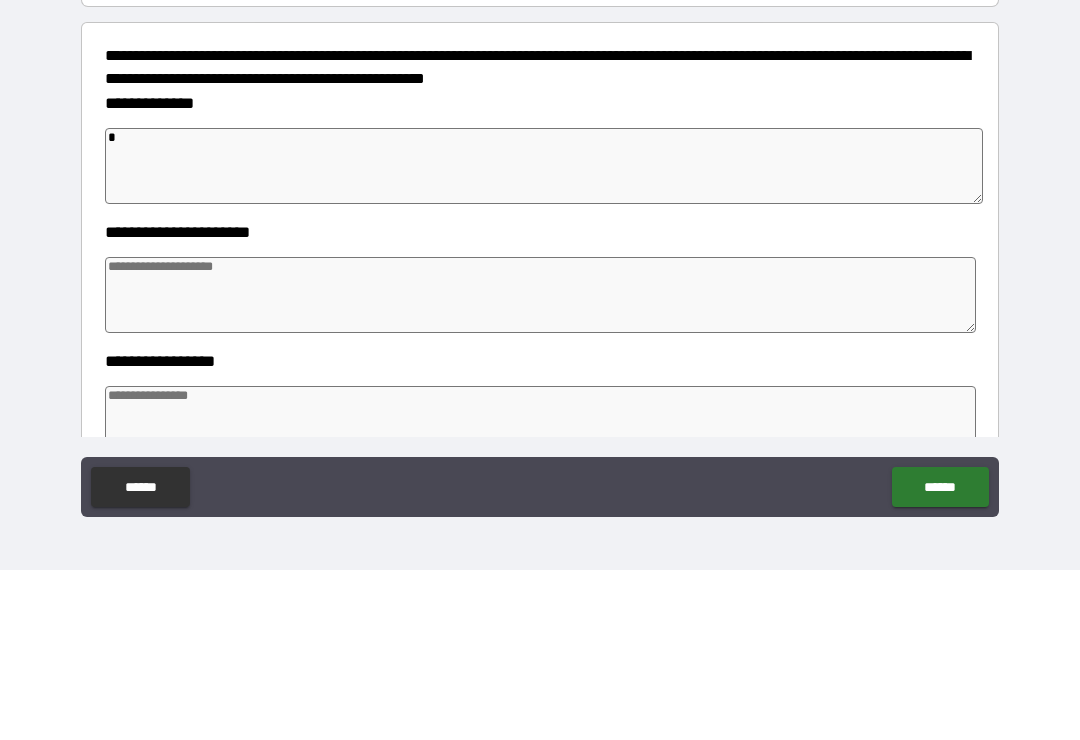 type on "*" 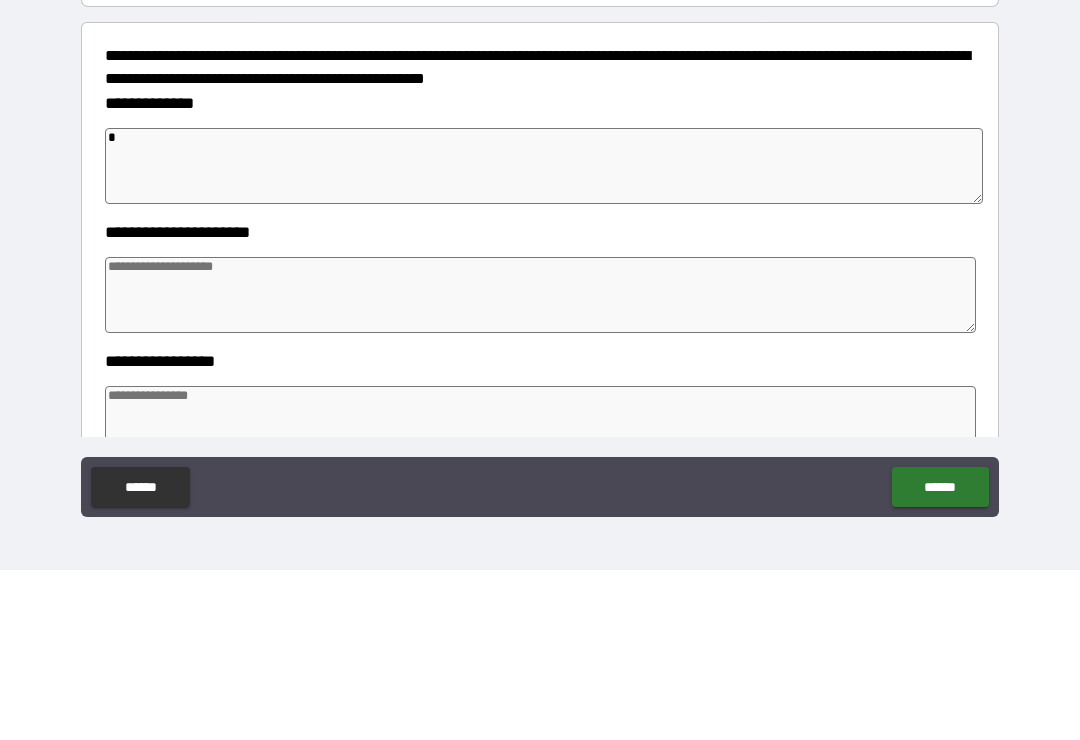 type on "*" 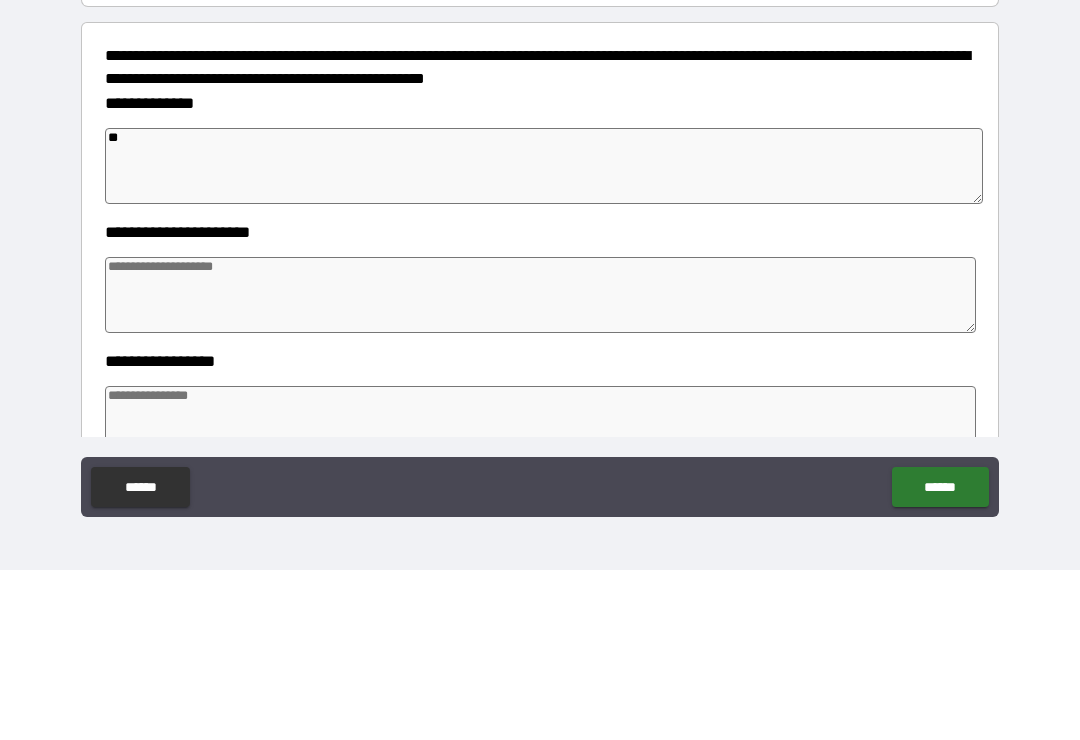 type on "*" 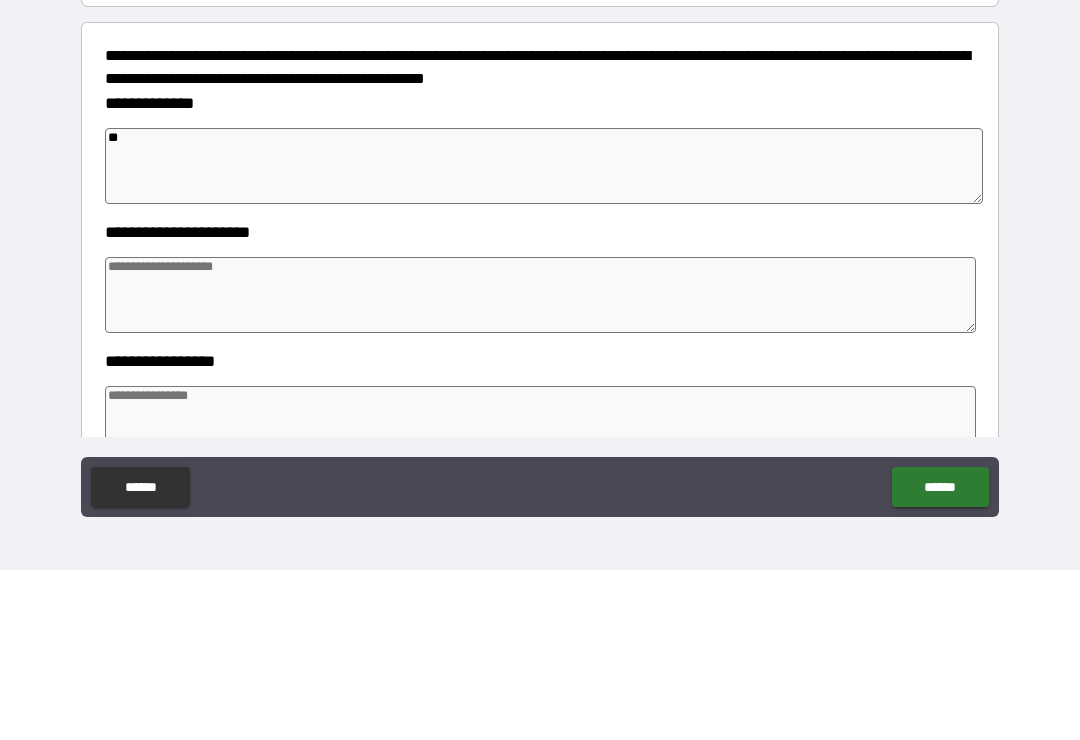 type on "*" 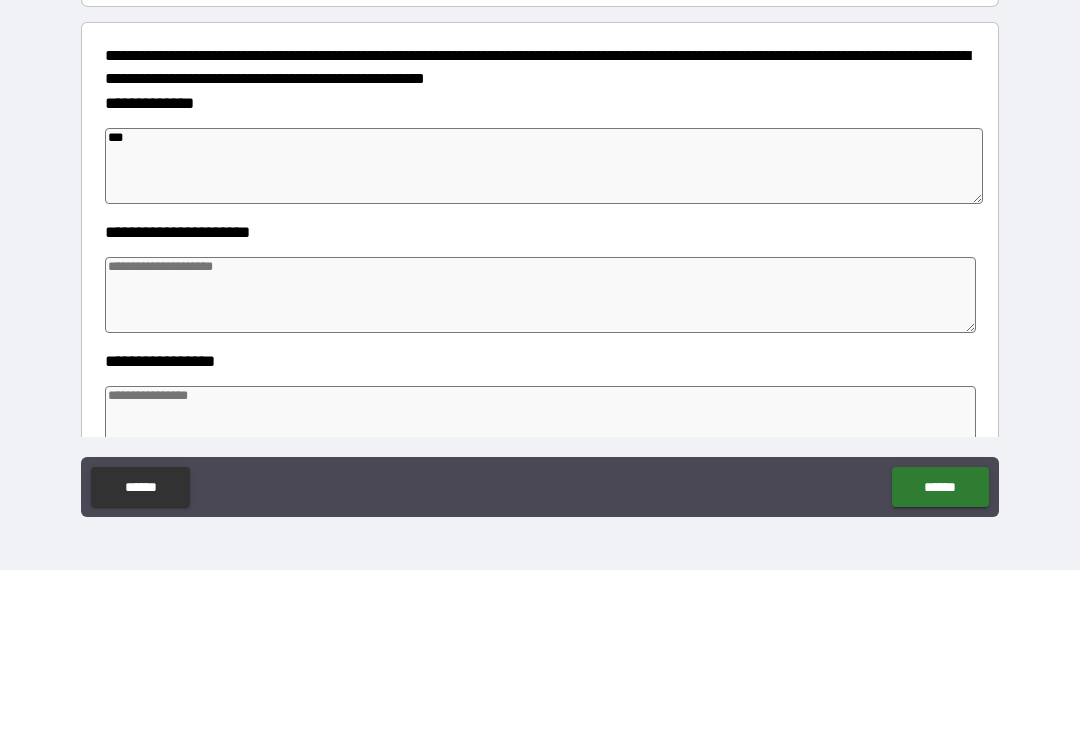 type on "*" 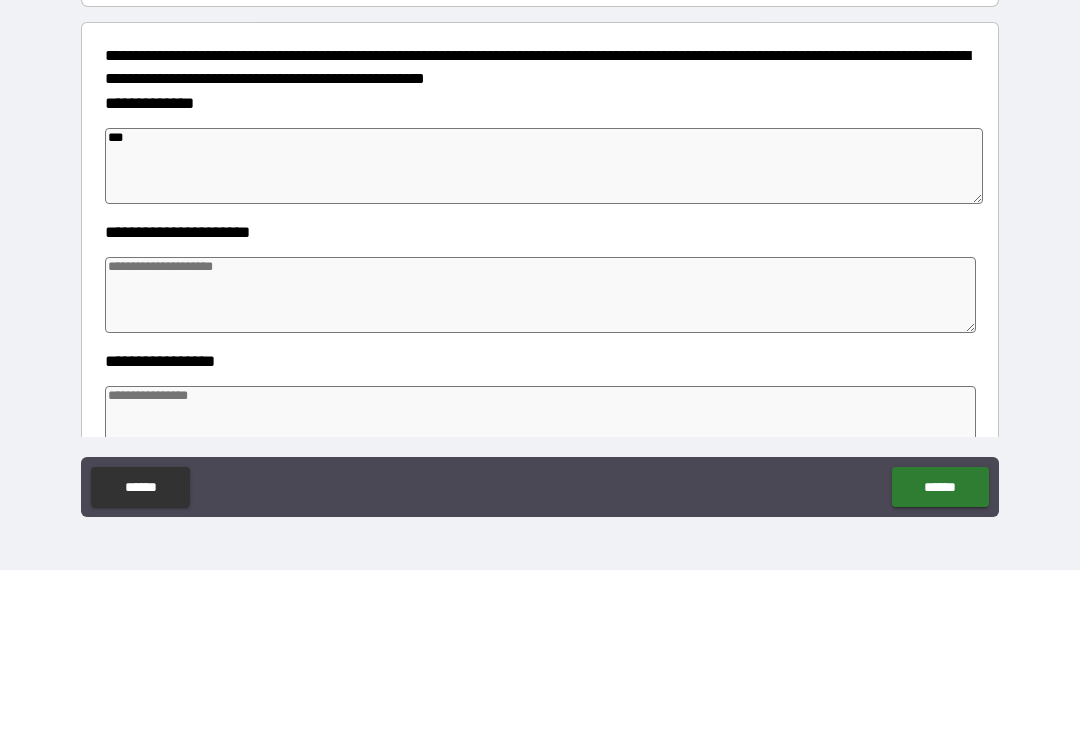 type on "*" 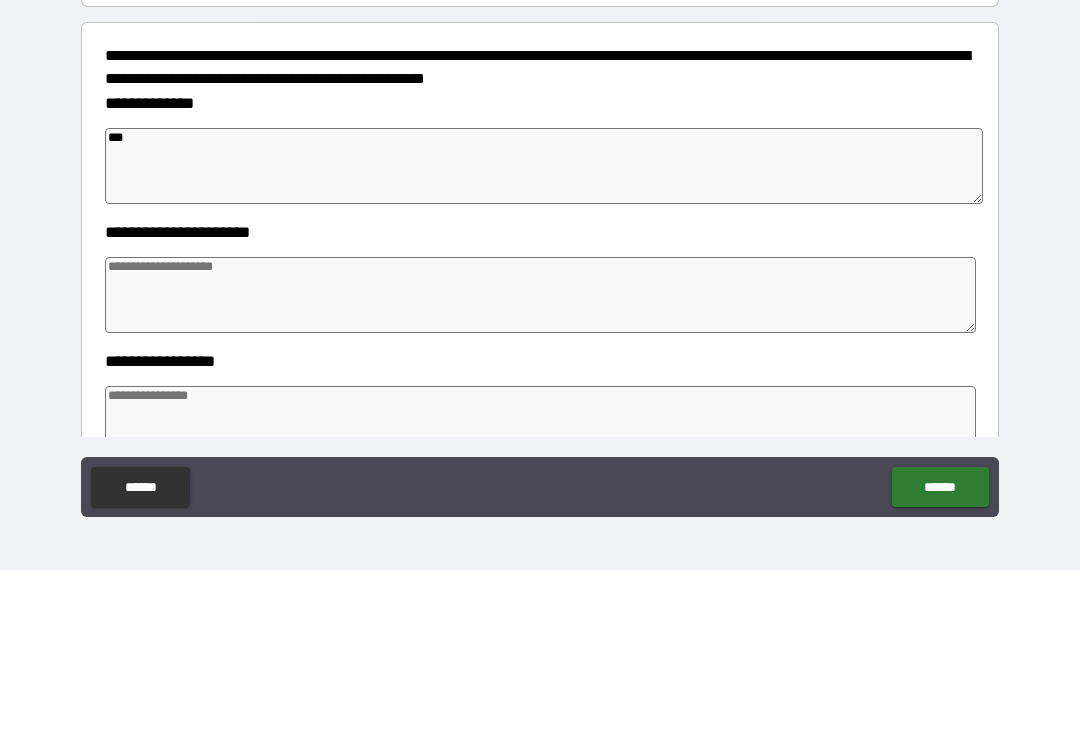type 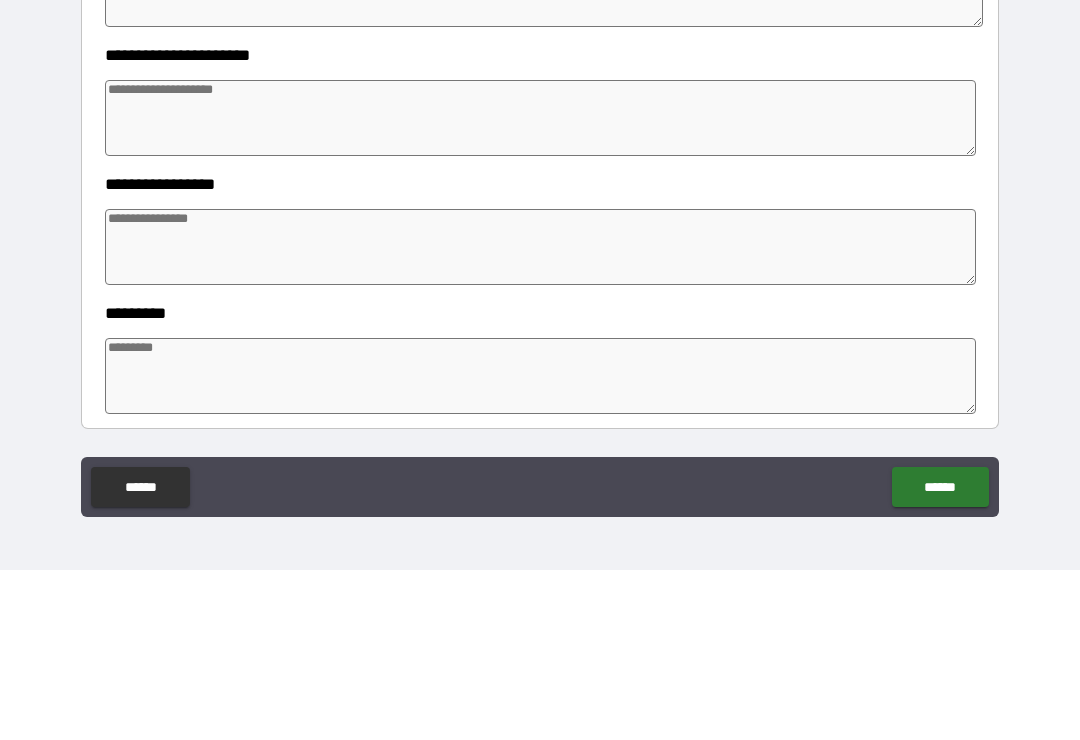 scroll, scrollTop: 281, scrollLeft: 0, axis: vertical 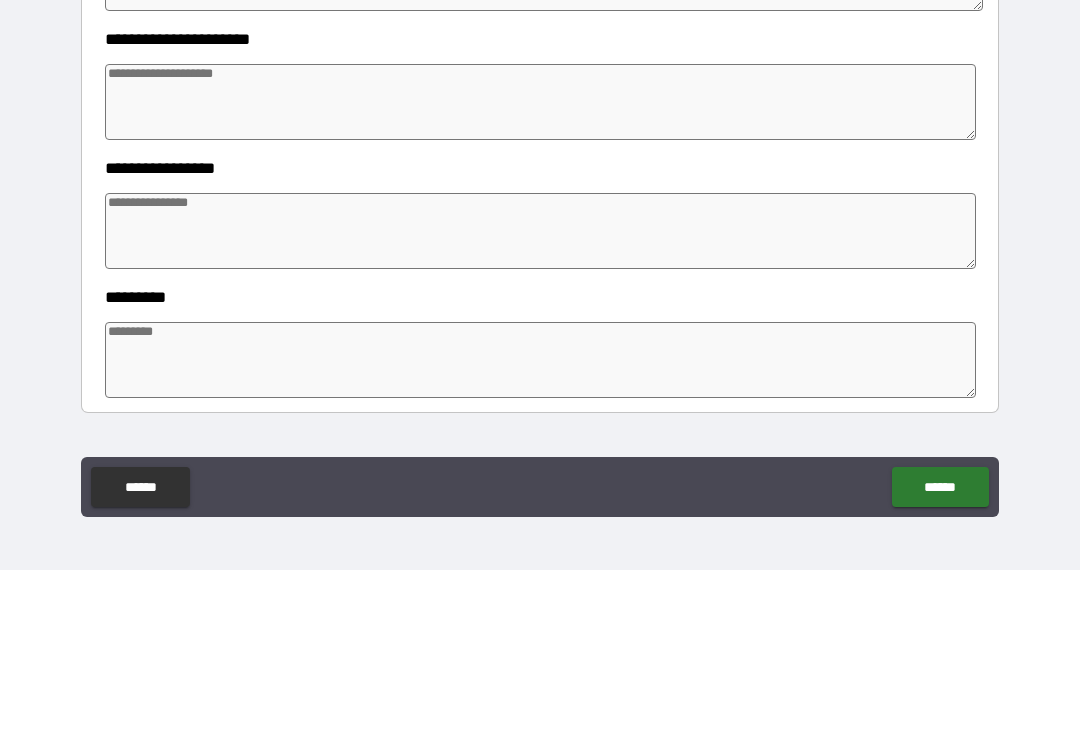 click at bounding box center [540, 272] 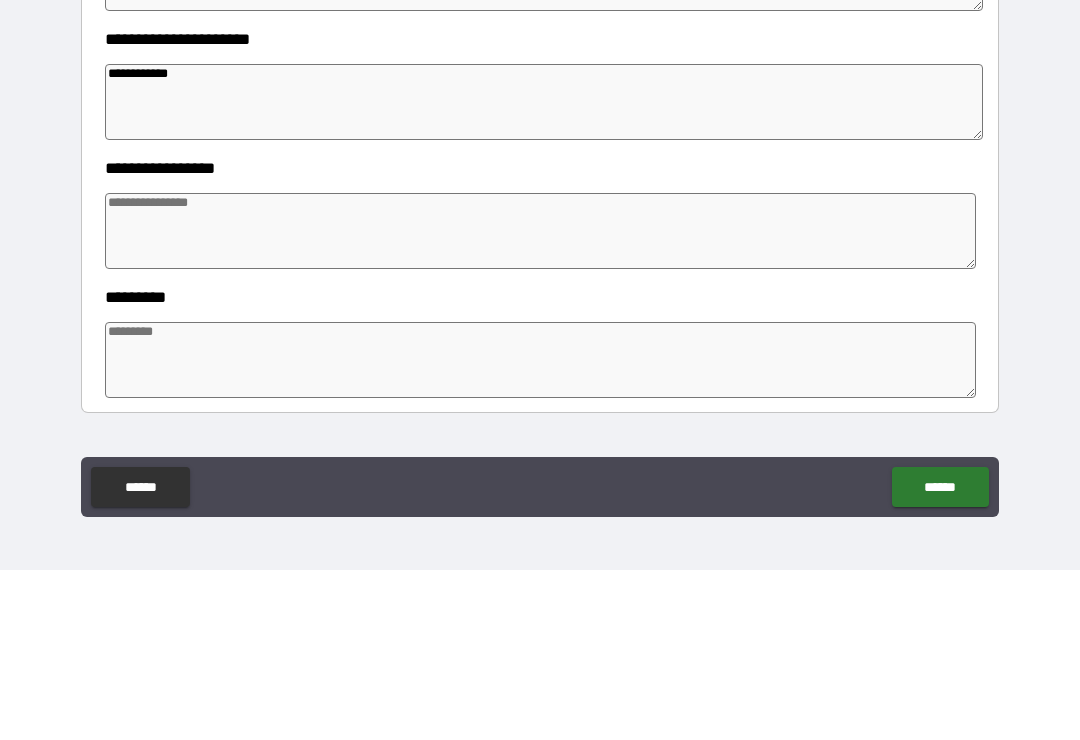 click at bounding box center [540, 401] 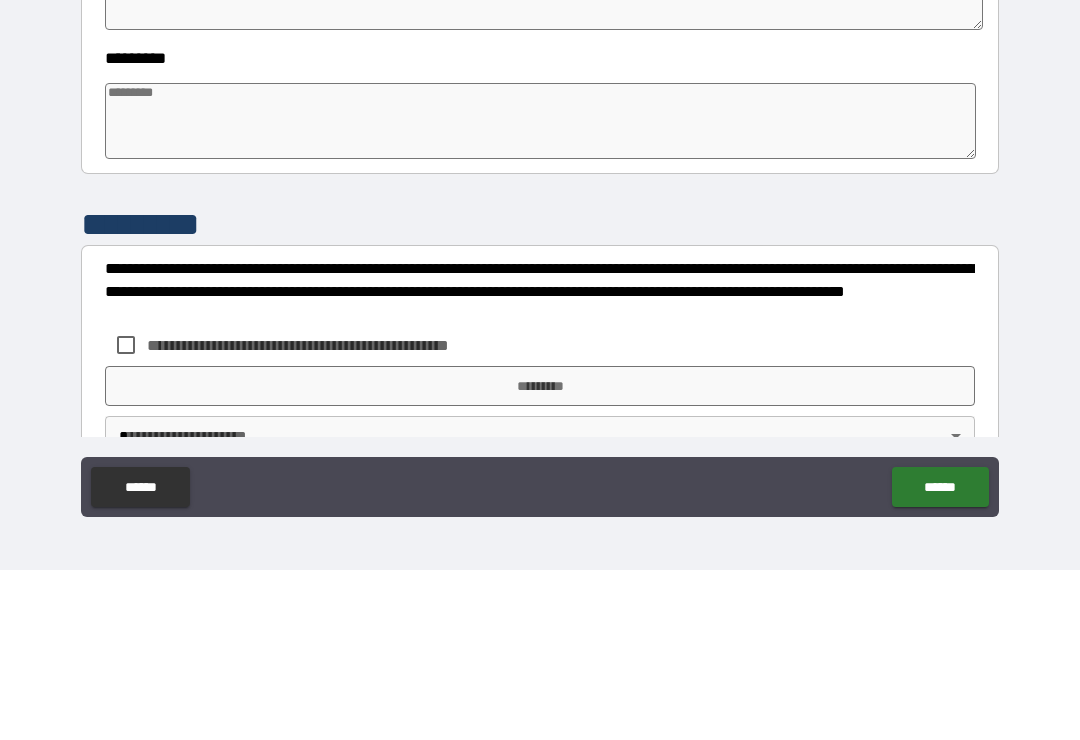 scroll, scrollTop: 534, scrollLeft: 0, axis: vertical 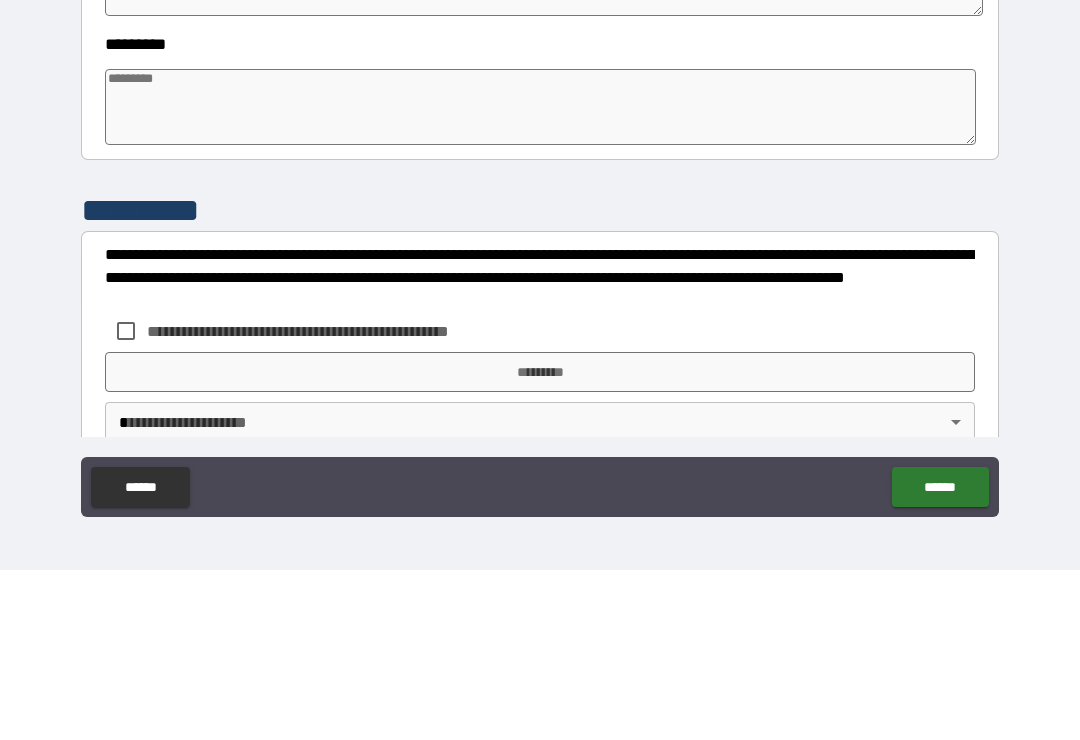 click at bounding box center [540, 277] 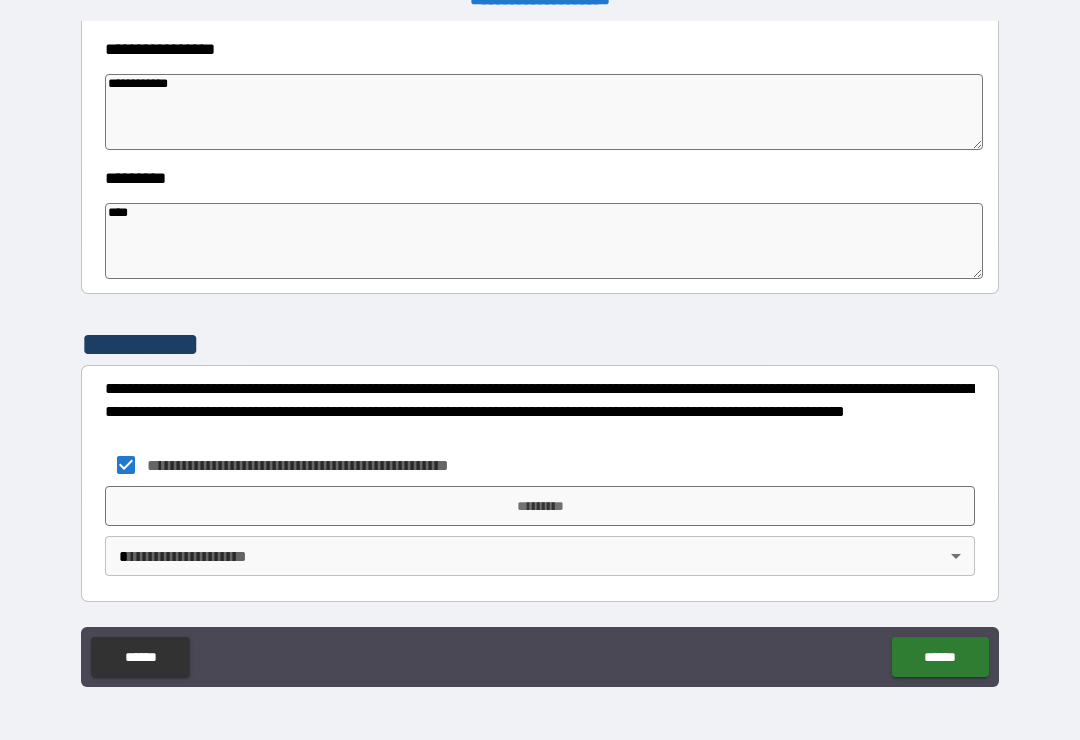 scroll, scrollTop: 570, scrollLeft: 0, axis: vertical 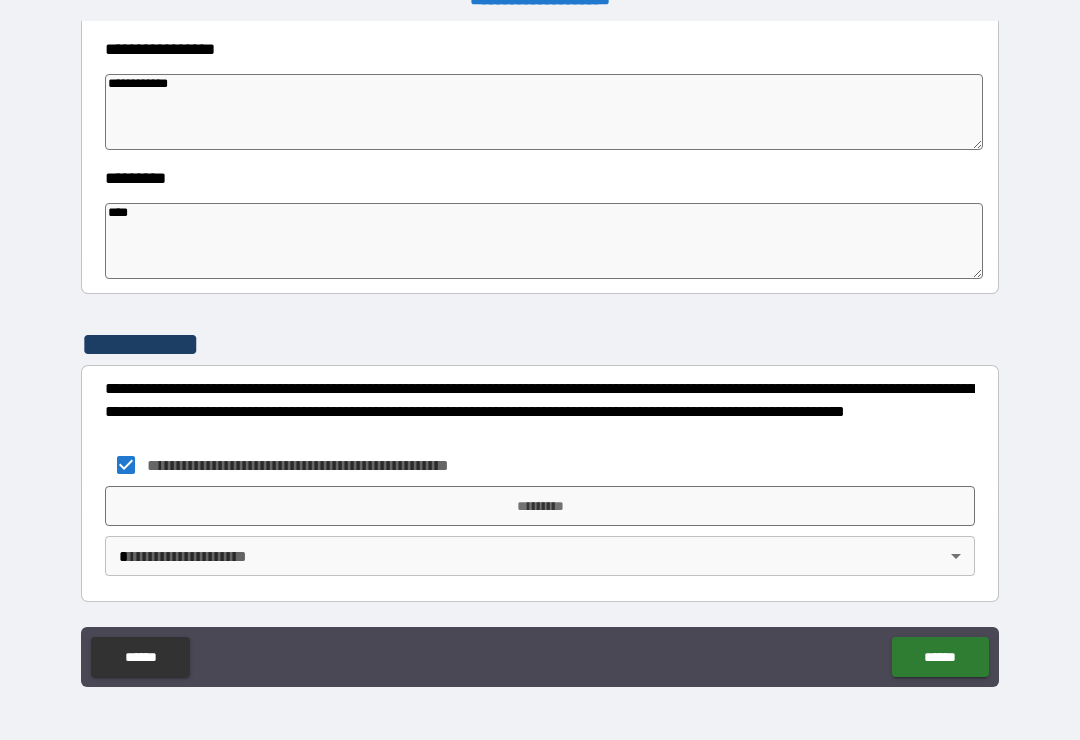 click on "*********" at bounding box center (540, 506) 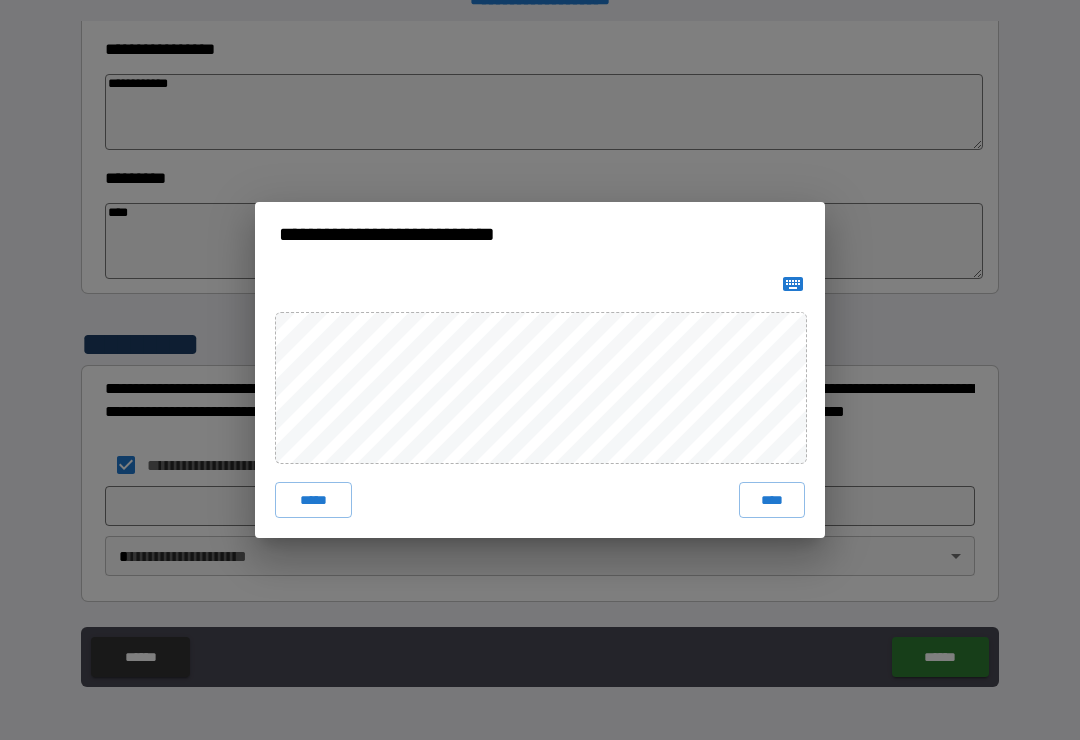 click on "****" at bounding box center [772, 500] 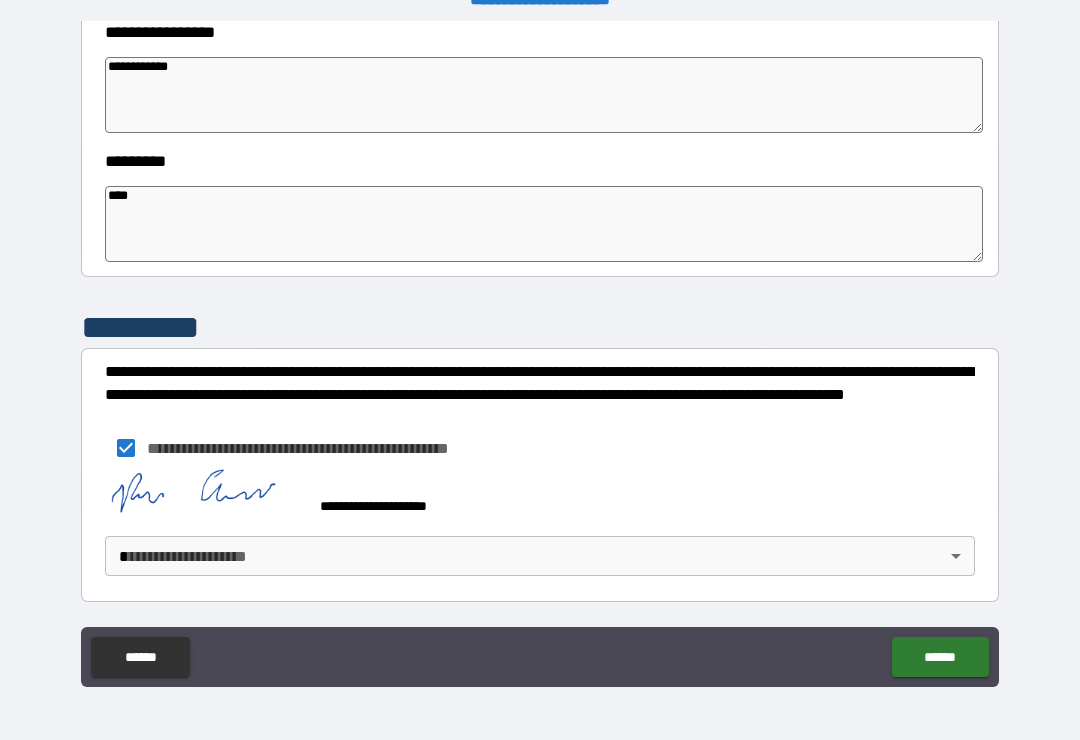 scroll, scrollTop: 587, scrollLeft: 0, axis: vertical 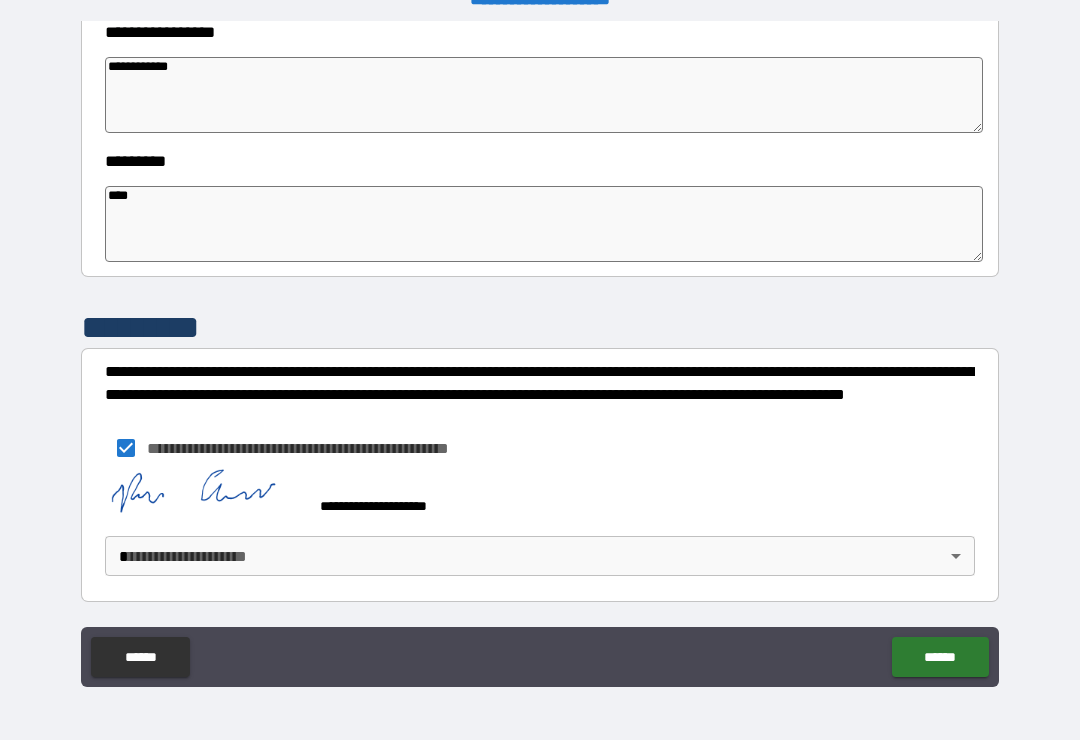 click on "**********" at bounding box center [540, 354] 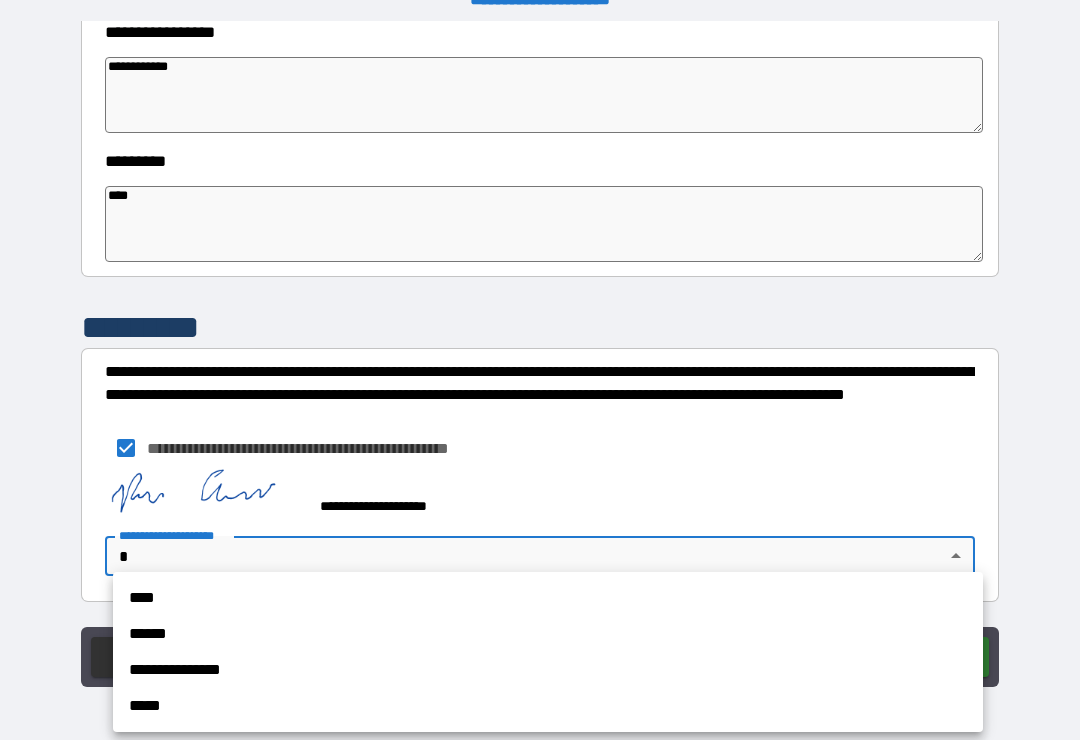 click on "****" at bounding box center [548, 598] 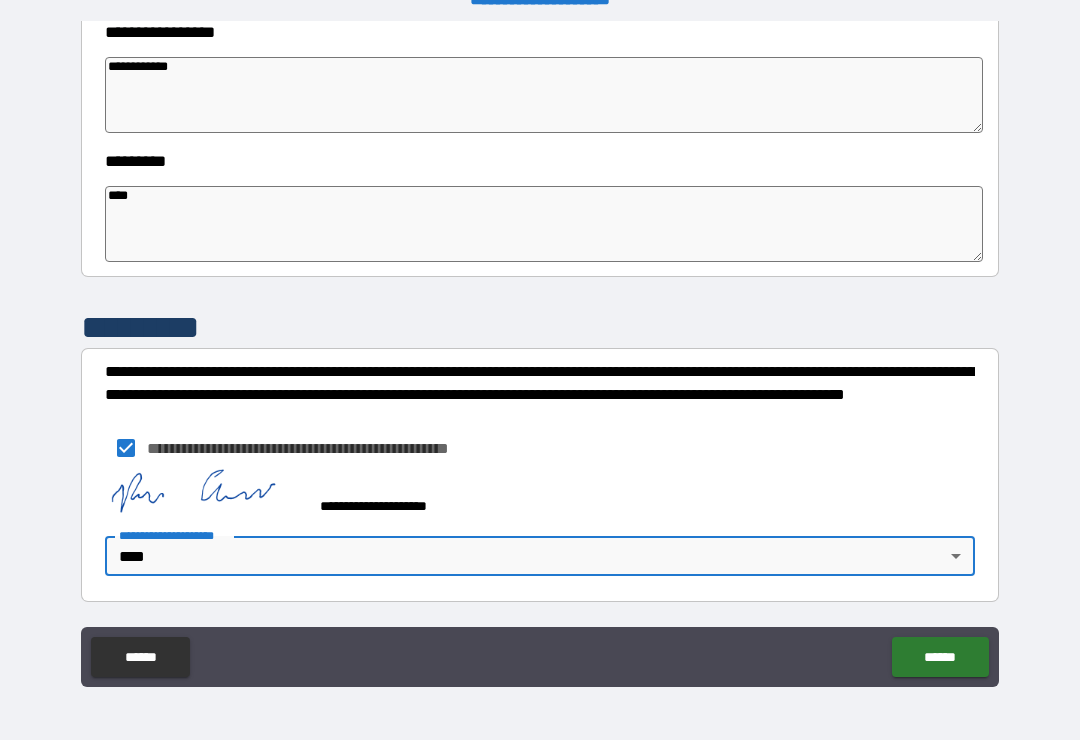 click on "******" at bounding box center (940, 657) 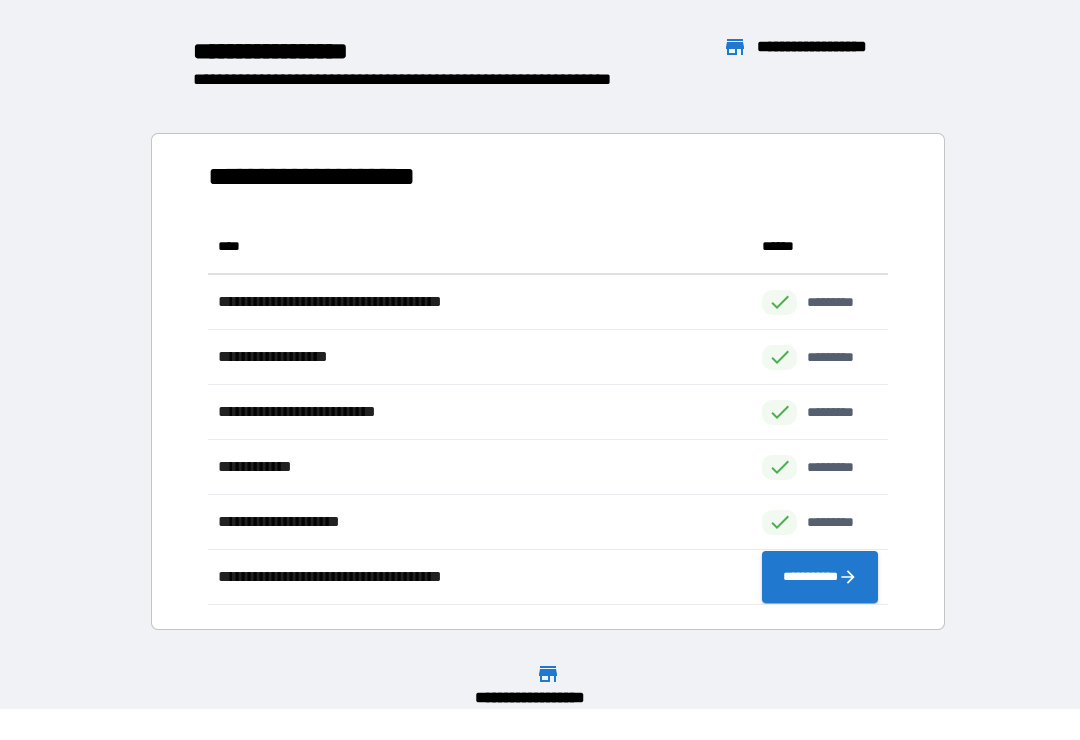 scroll, scrollTop: 1, scrollLeft: 1, axis: both 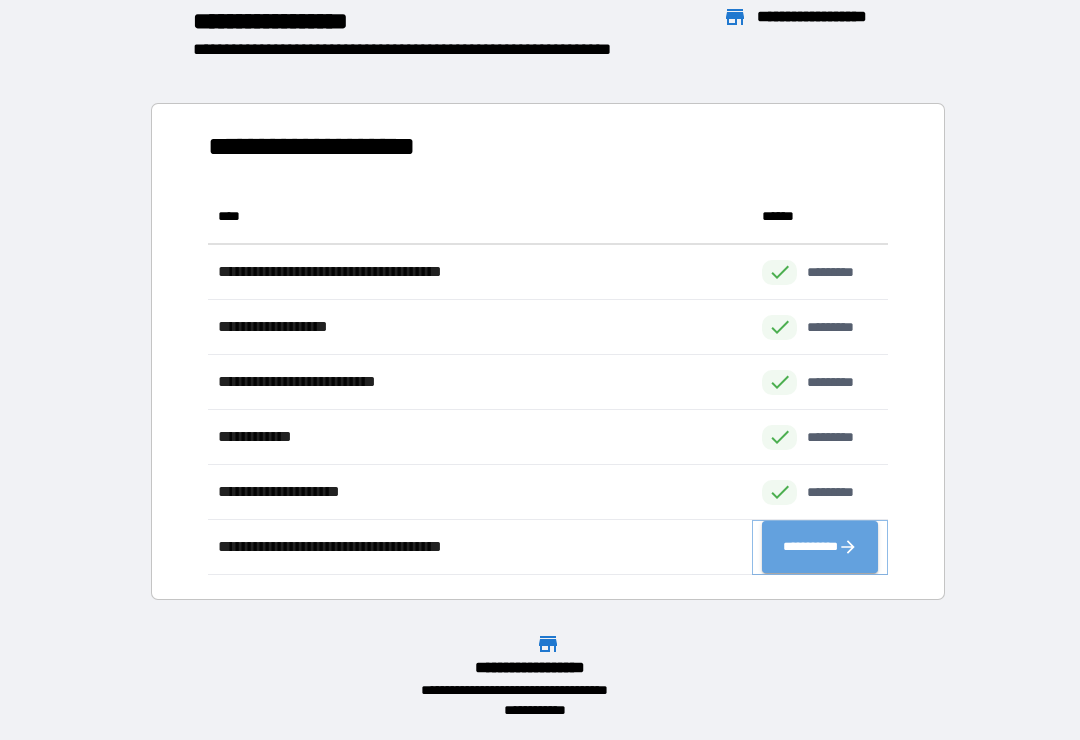 click on "**********" at bounding box center (820, 547) 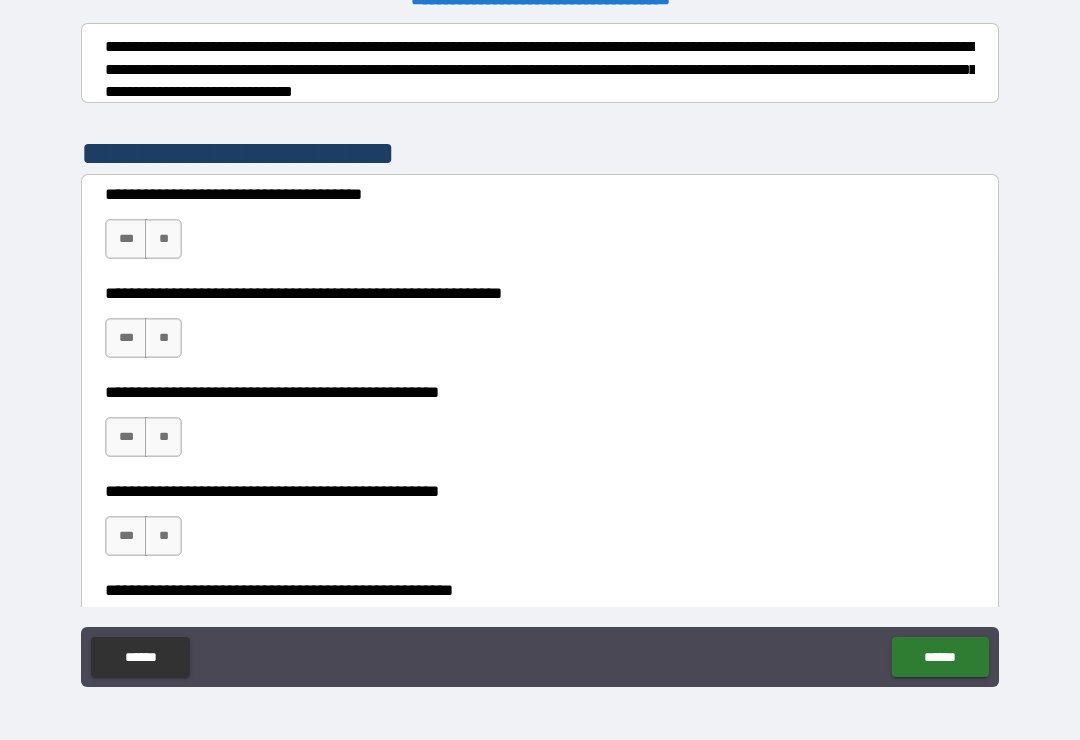scroll, scrollTop: 315, scrollLeft: 0, axis: vertical 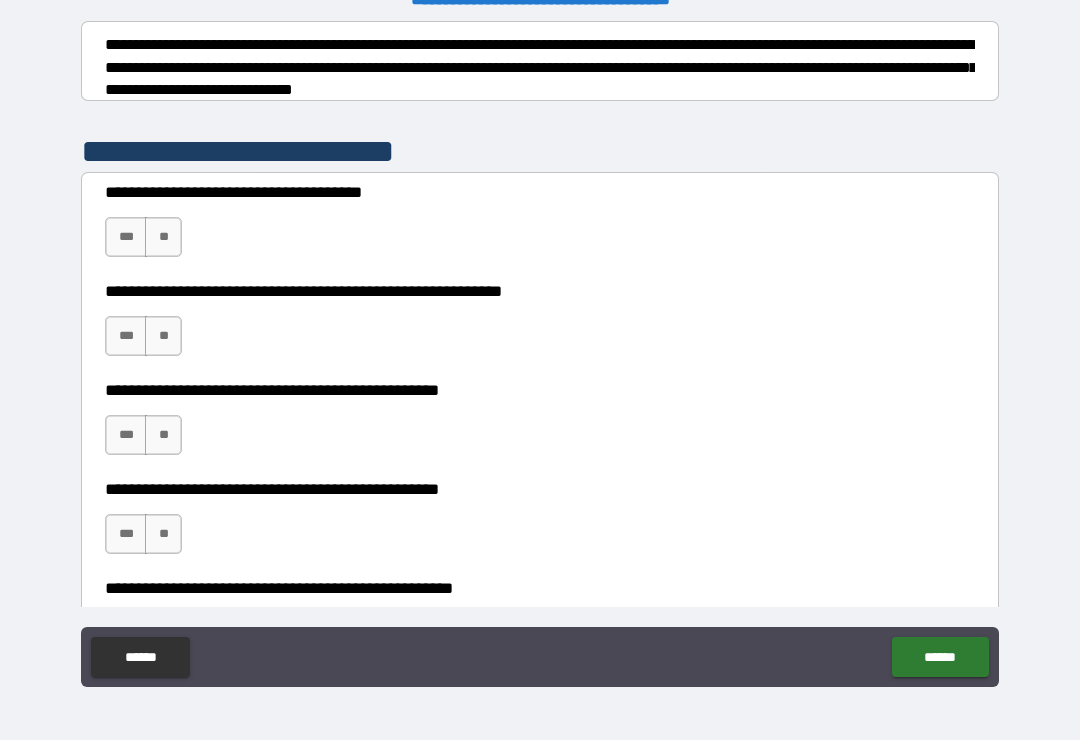 click on "**" at bounding box center (163, 237) 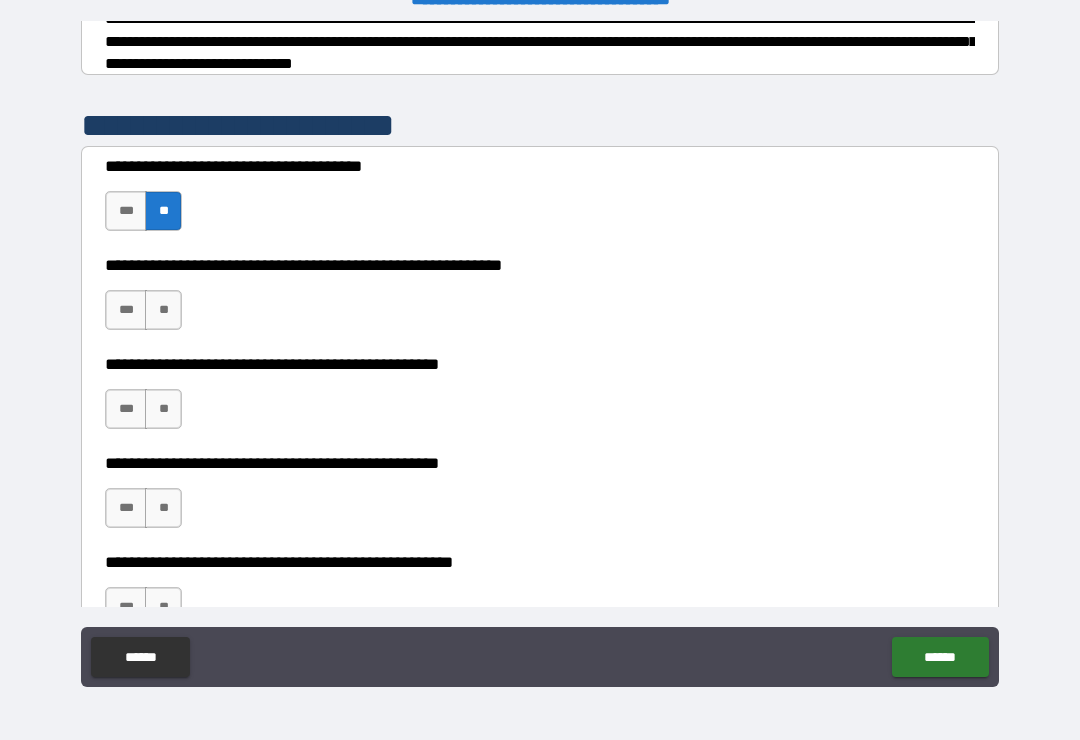 scroll, scrollTop: 351, scrollLeft: 0, axis: vertical 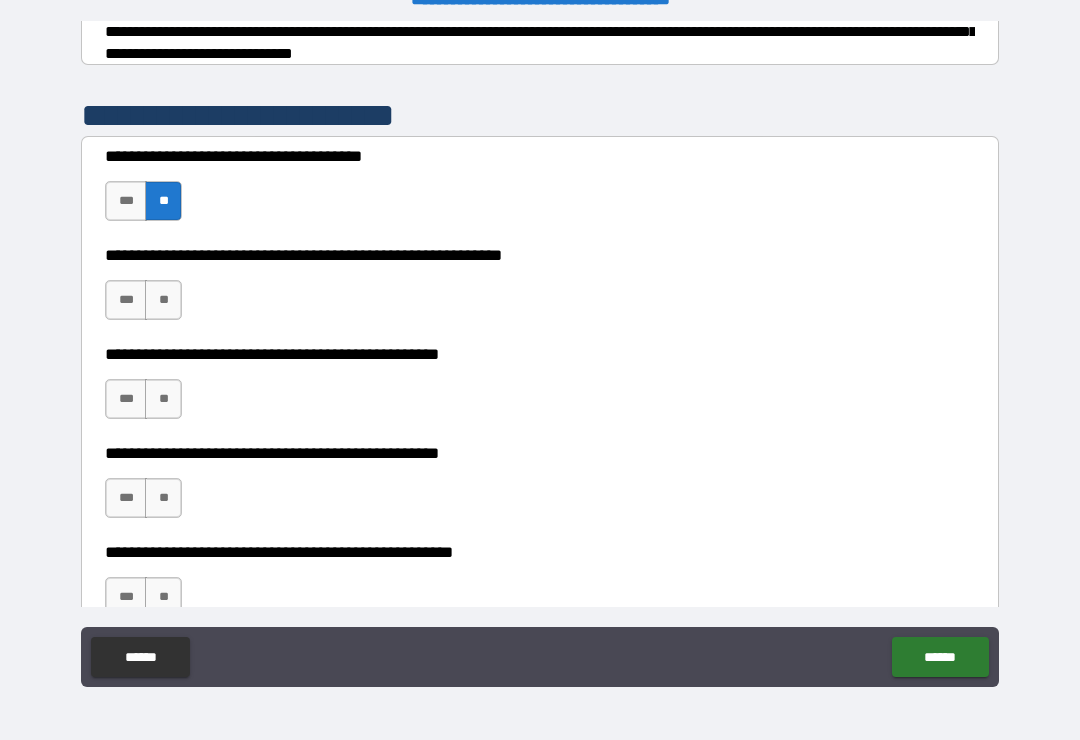 click on "**" at bounding box center (163, 300) 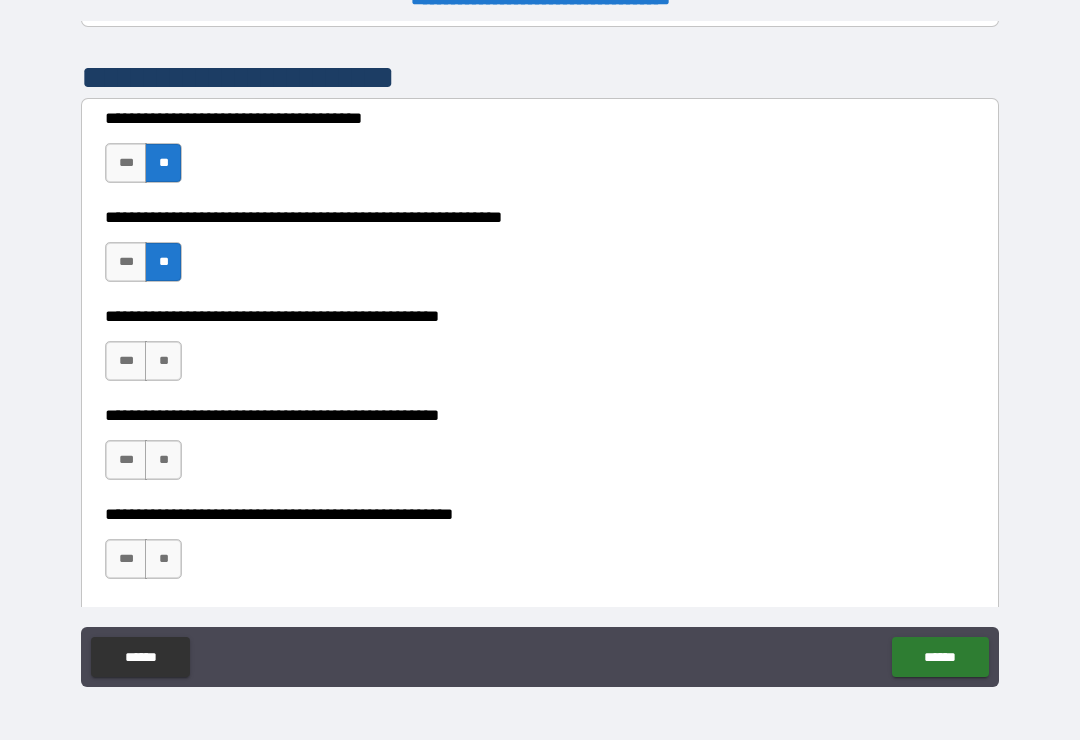 scroll, scrollTop: 394, scrollLeft: 0, axis: vertical 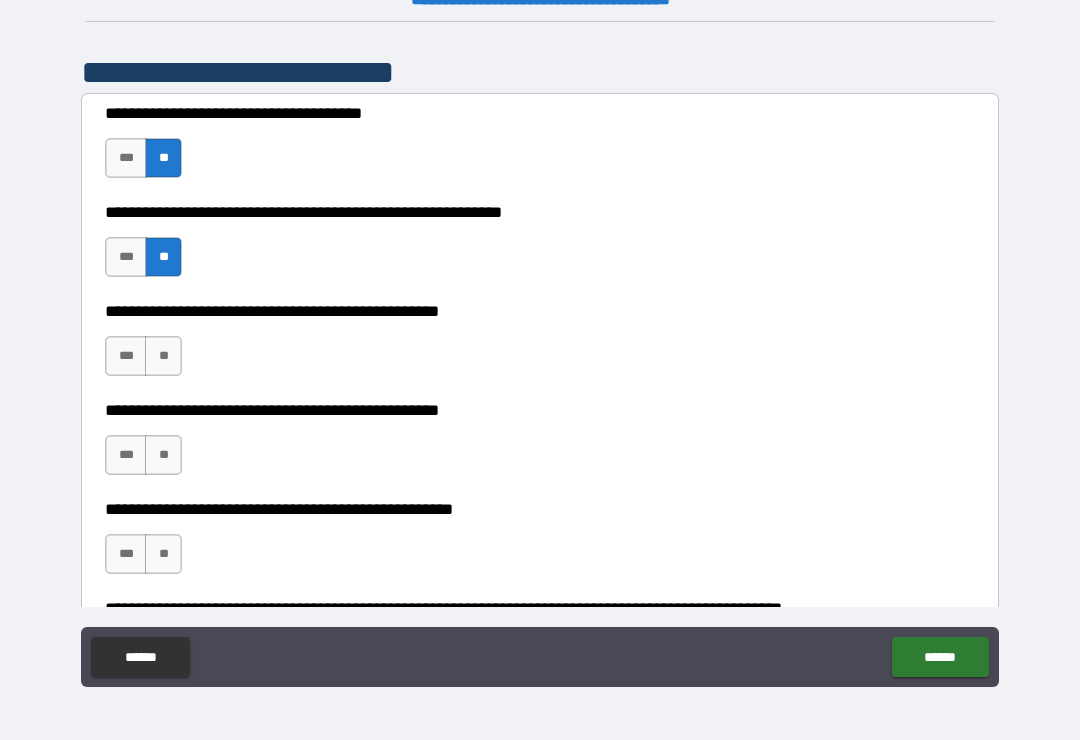 click on "**" at bounding box center [163, 356] 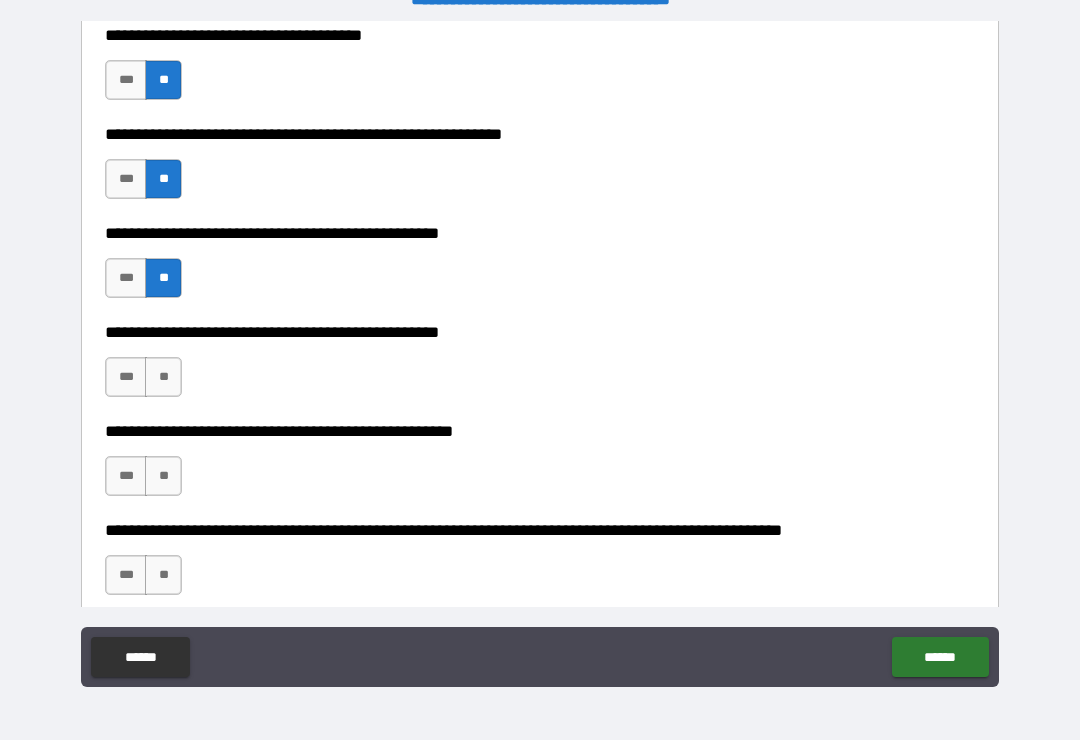 scroll, scrollTop: 495, scrollLeft: 0, axis: vertical 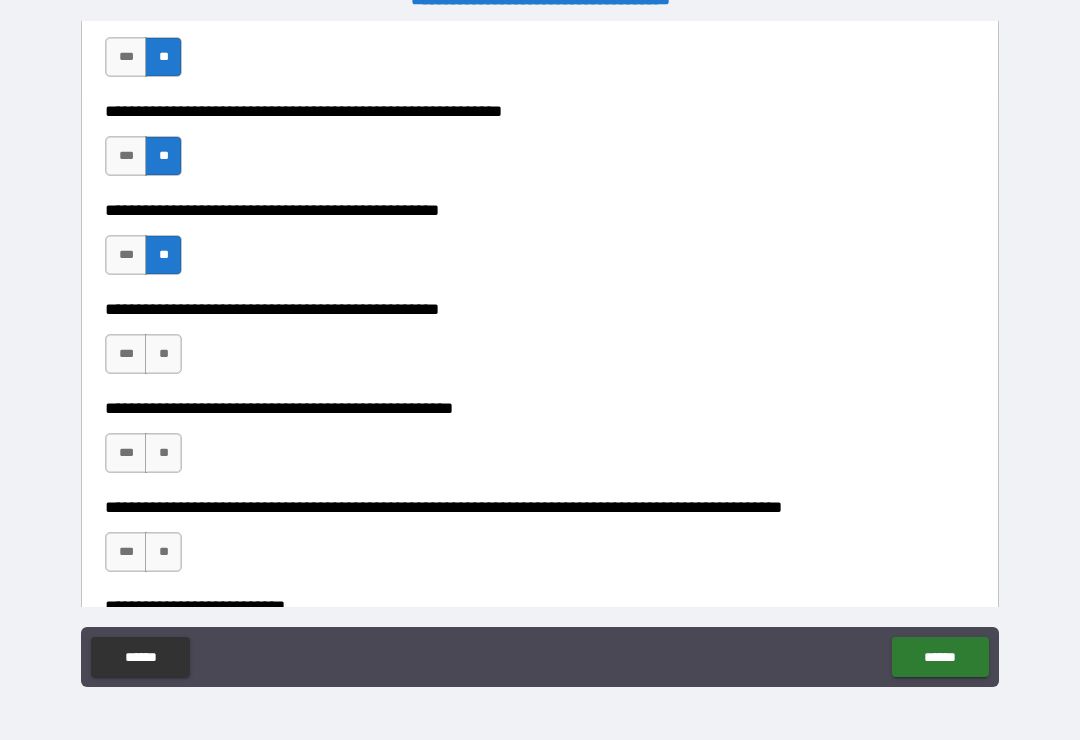 click on "**" at bounding box center (163, 354) 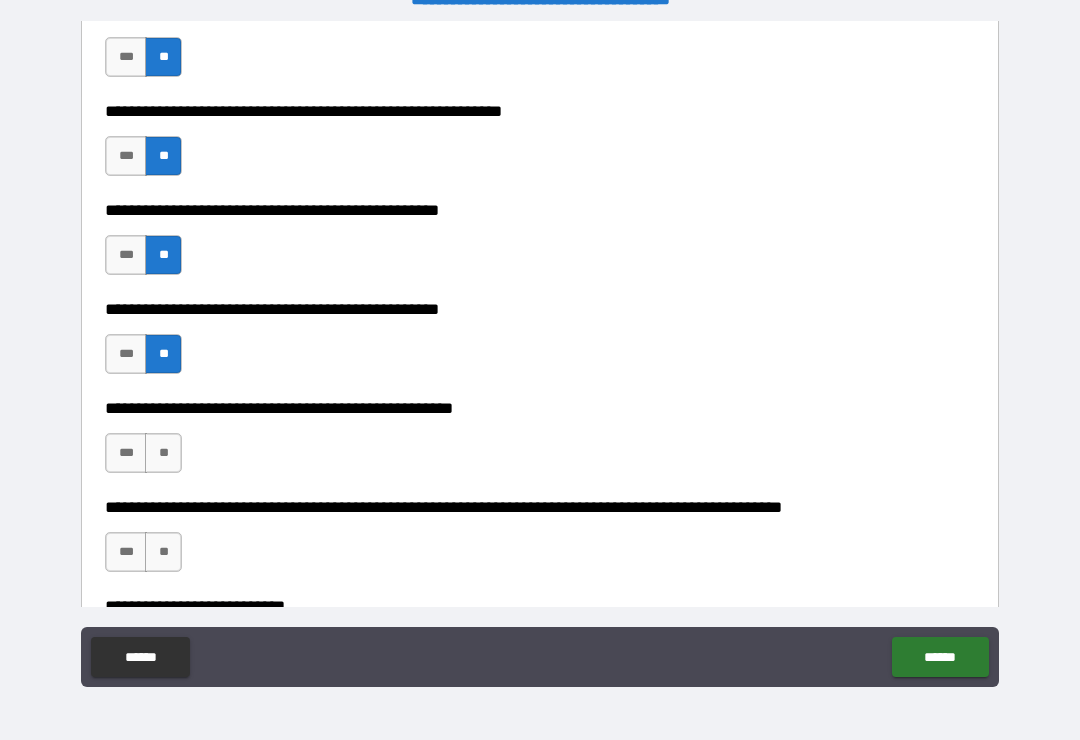 click on "*** **" at bounding box center (146, 359) 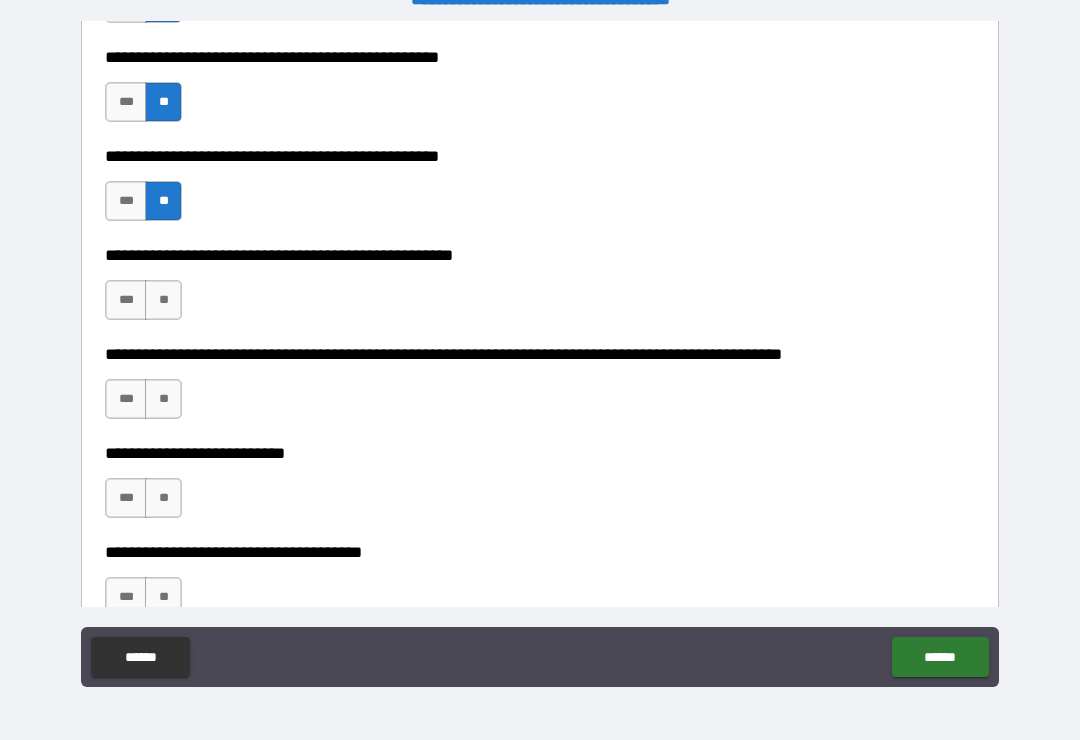 scroll, scrollTop: 655, scrollLeft: 0, axis: vertical 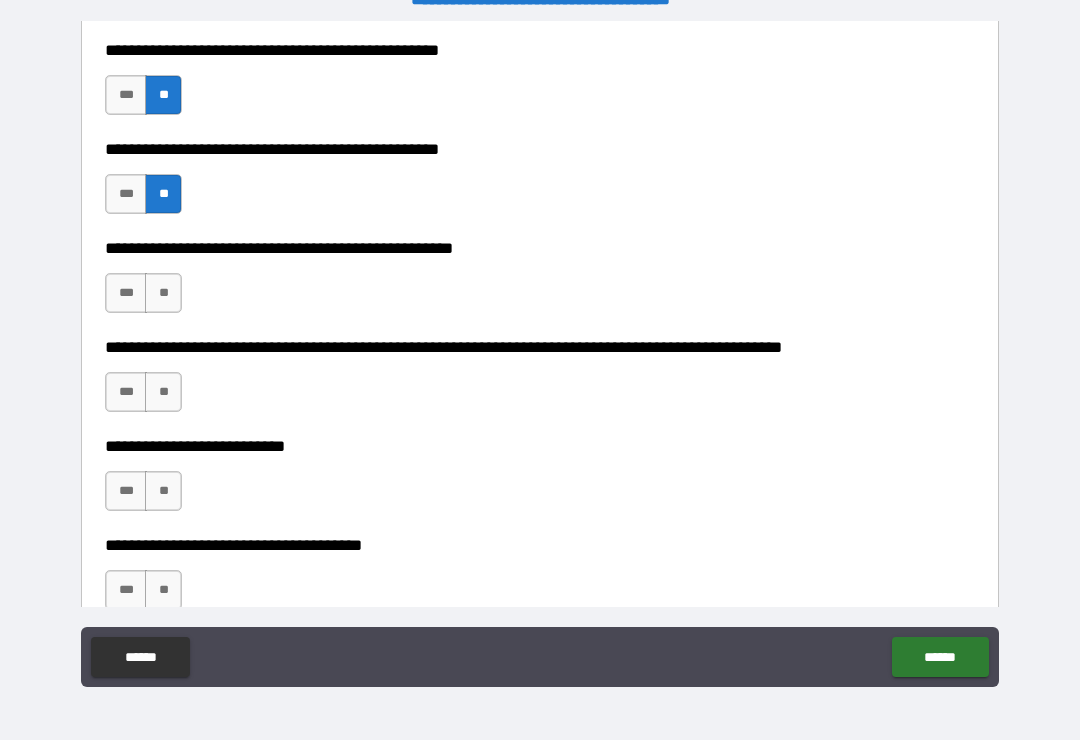 click on "**" at bounding box center (163, 293) 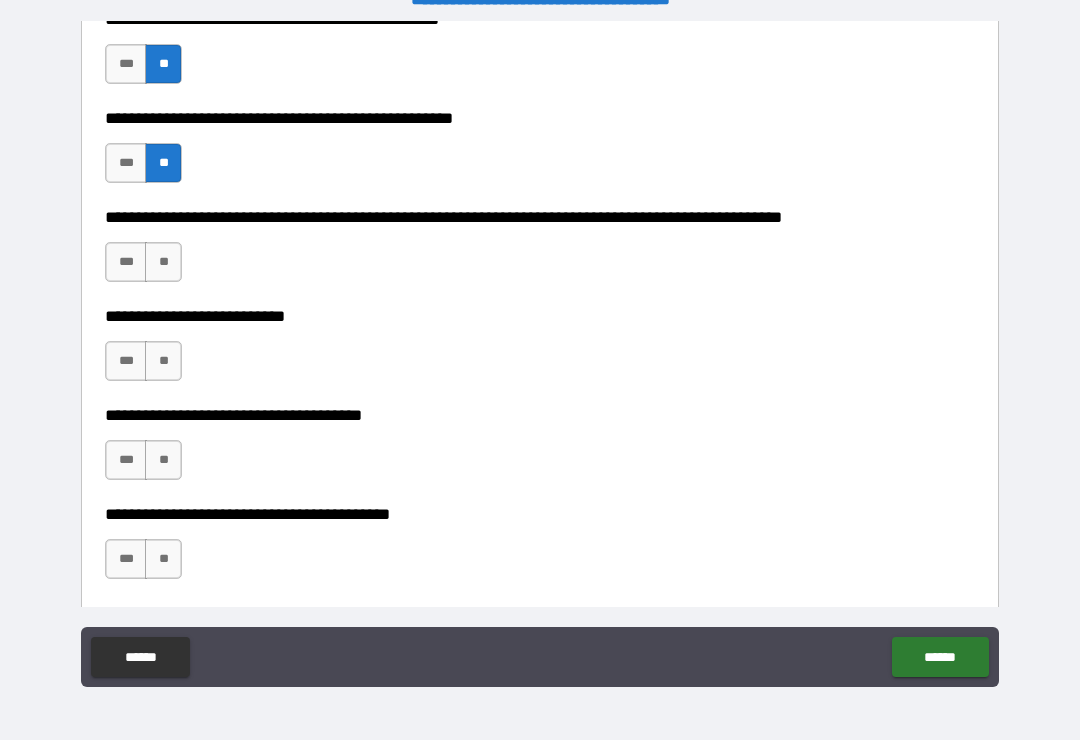 scroll, scrollTop: 791, scrollLeft: 0, axis: vertical 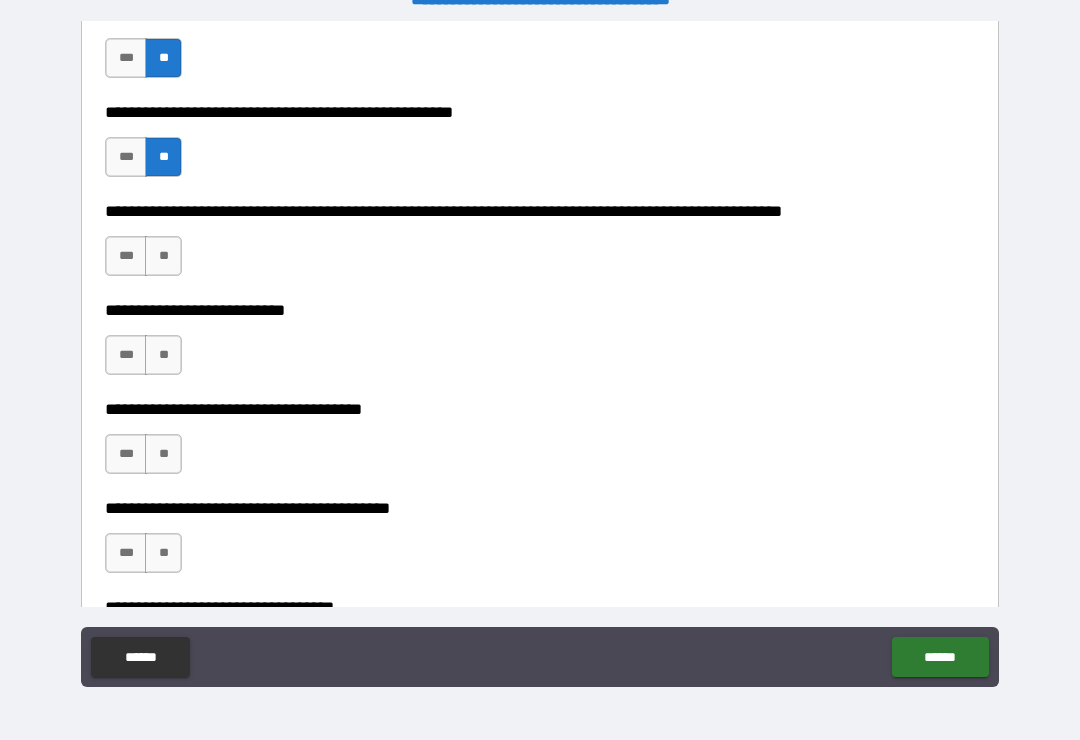 click on "**" at bounding box center [163, 256] 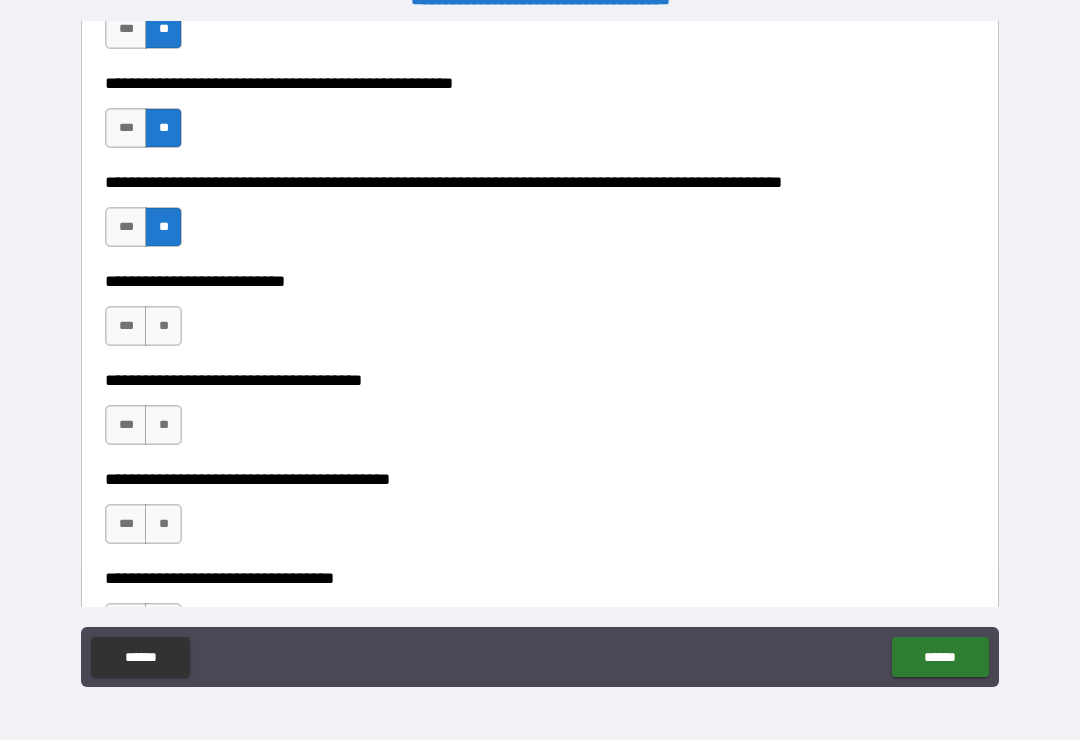 scroll, scrollTop: 825, scrollLeft: 0, axis: vertical 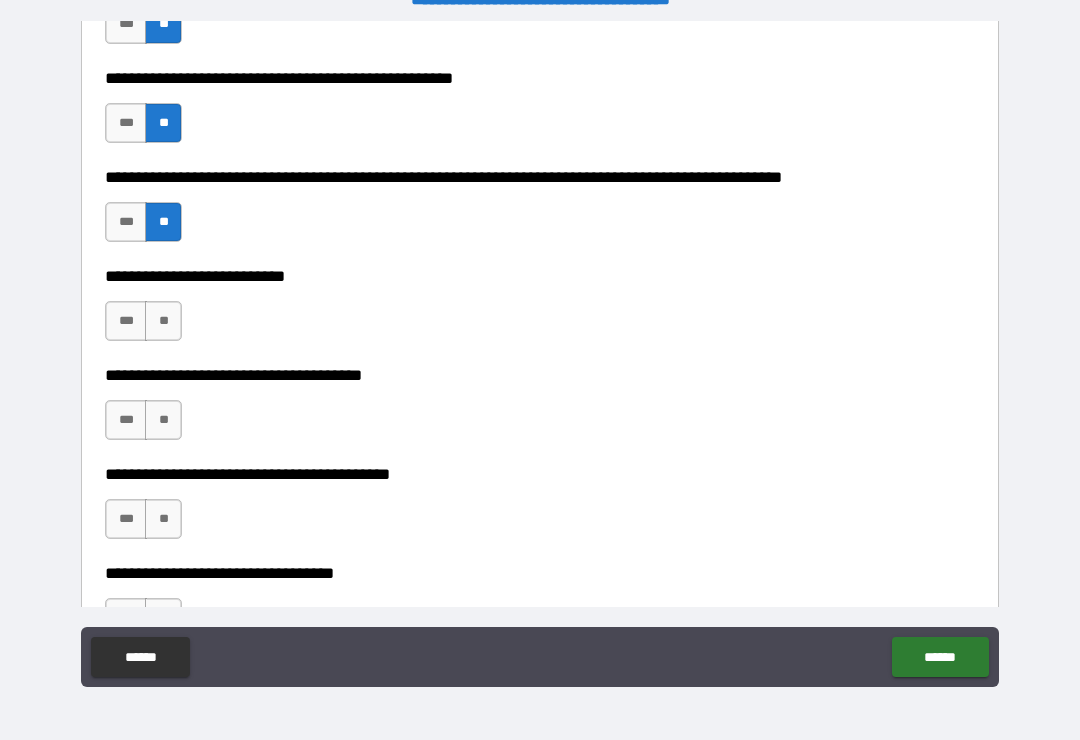 click on "**" at bounding box center [163, 321] 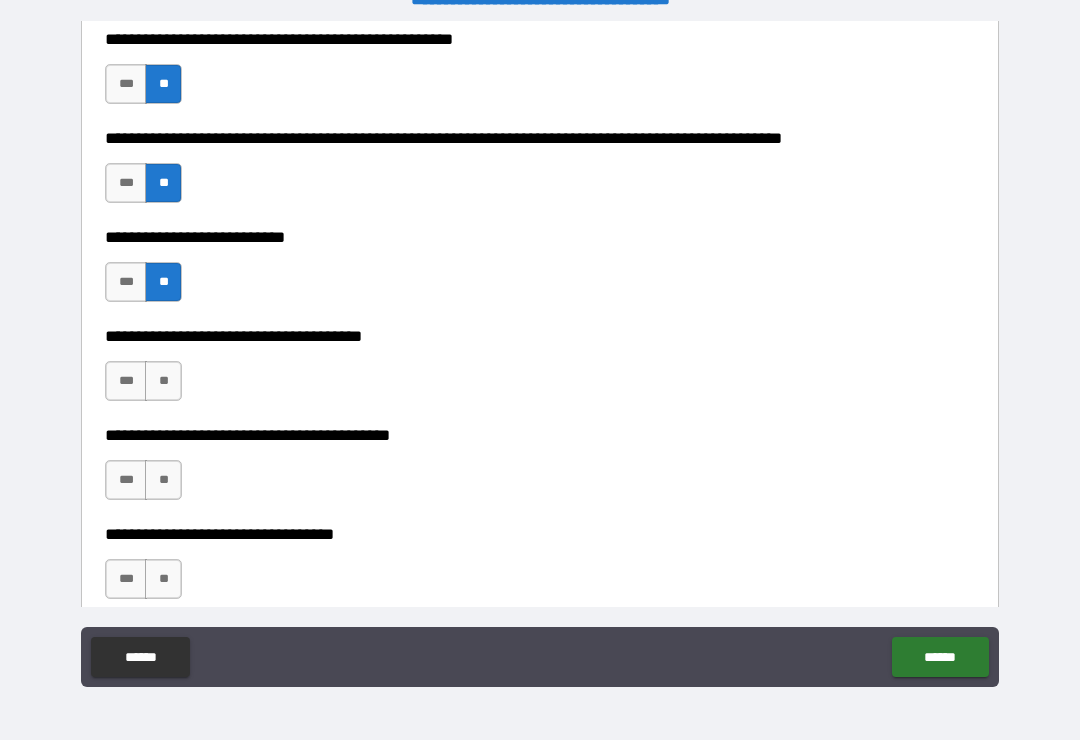 scroll, scrollTop: 875, scrollLeft: 0, axis: vertical 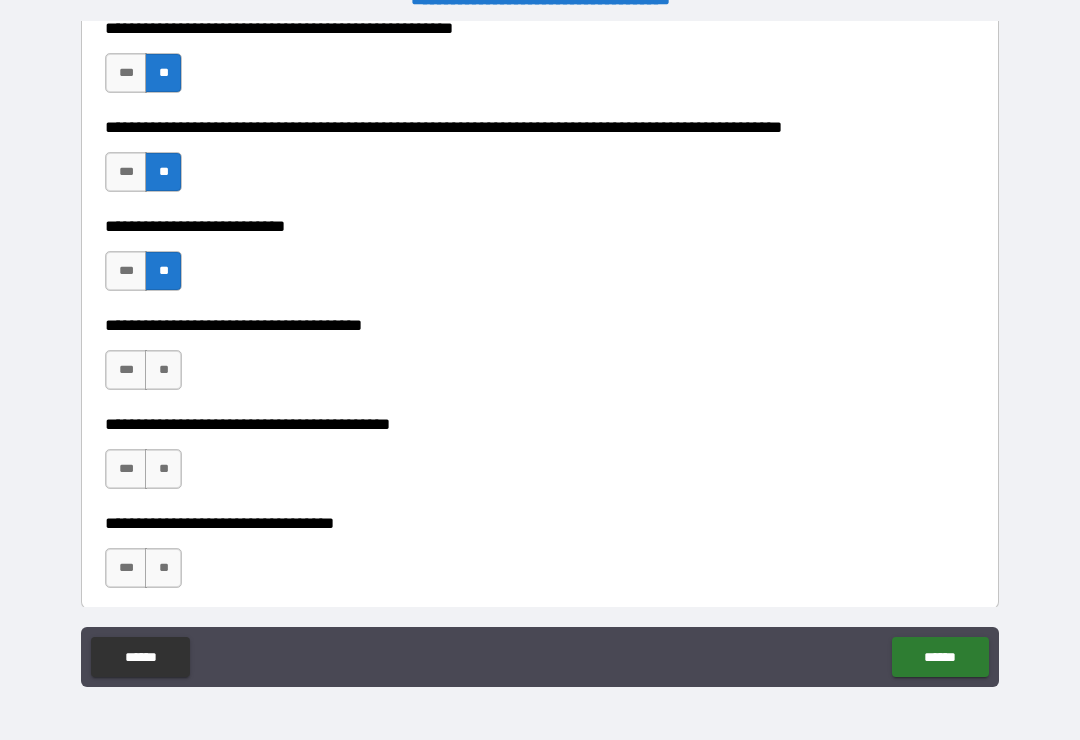 click on "***" at bounding box center [126, 370] 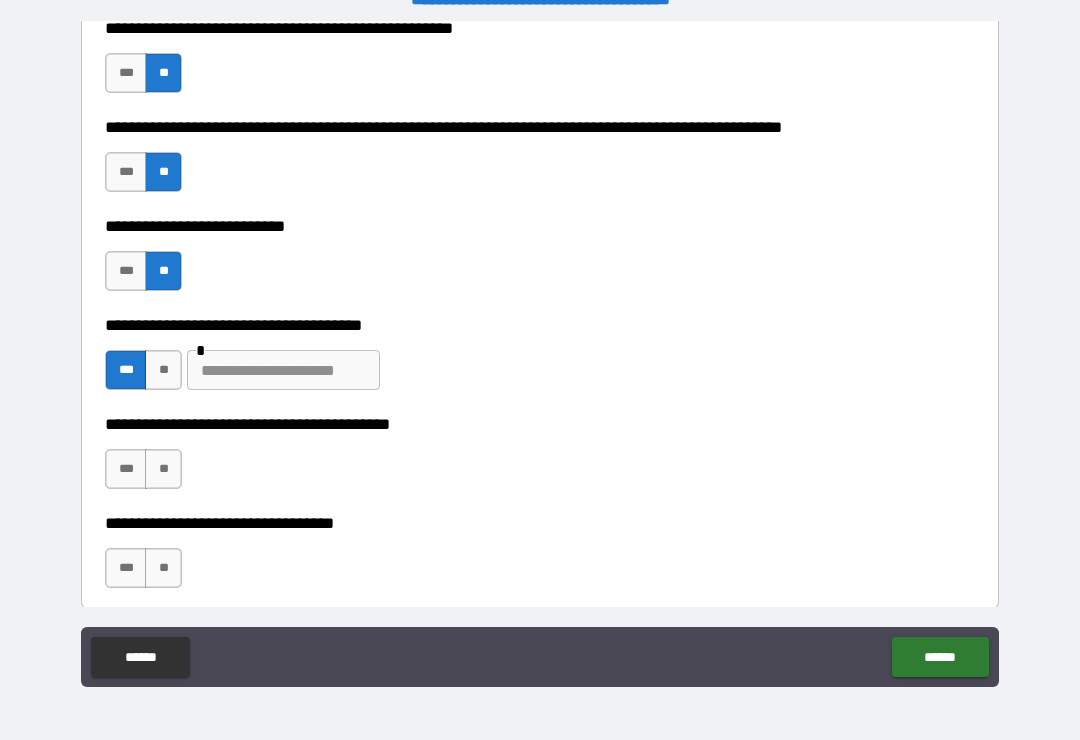 click at bounding box center [283, 370] 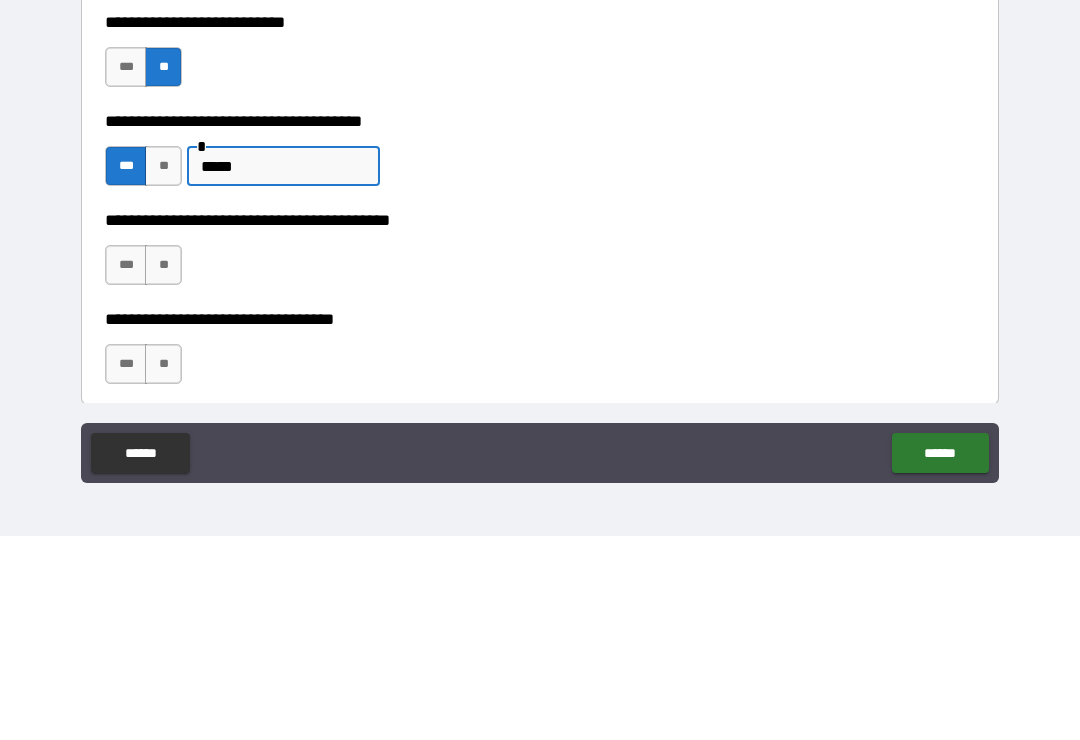 click on "**" at bounding box center [163, 469] 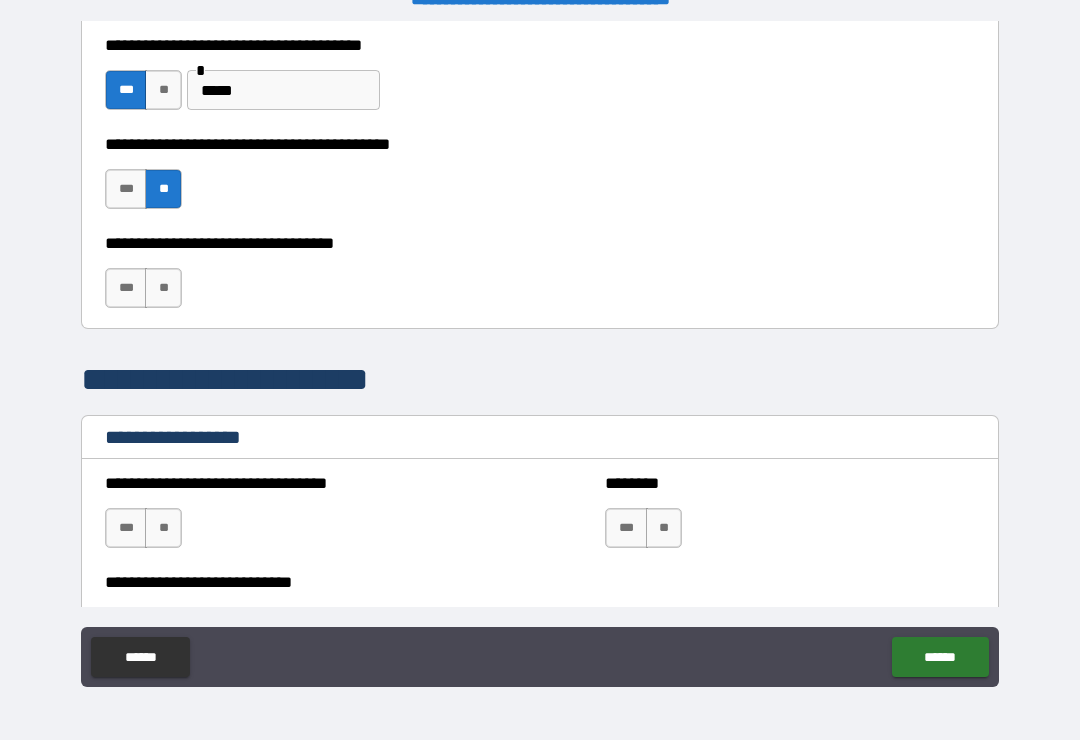 scroll, scrollTop: 1154, scrollLeft: 0, axis: vertical 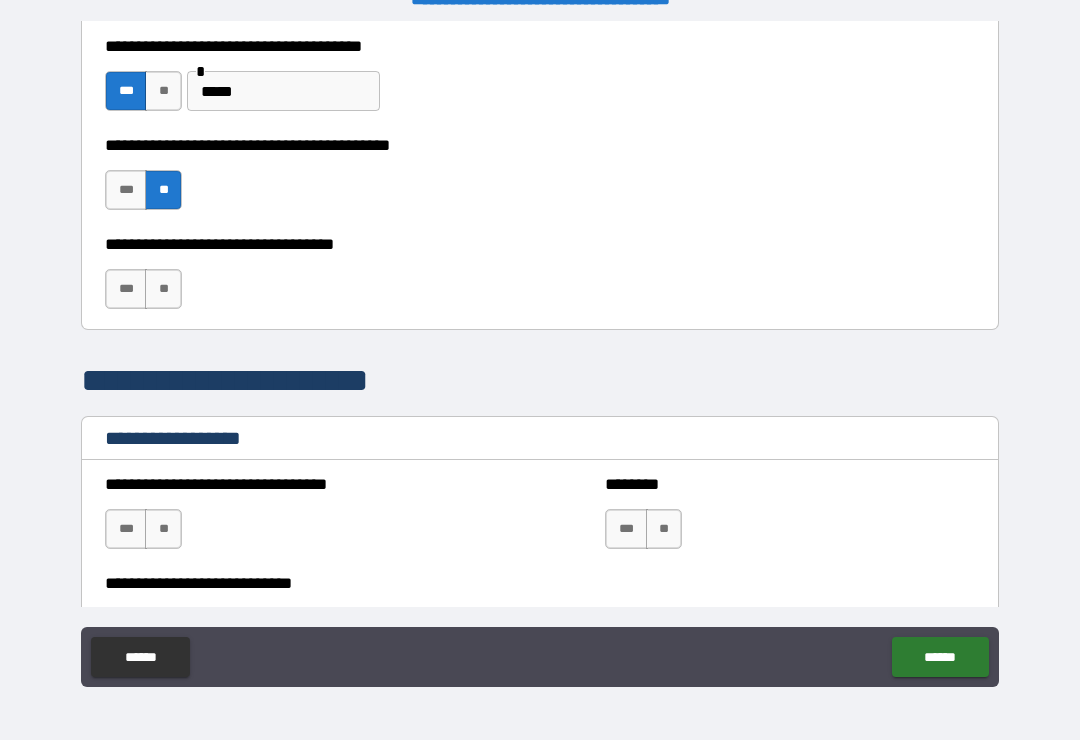 click on "**" at bounding box center [163, 289] 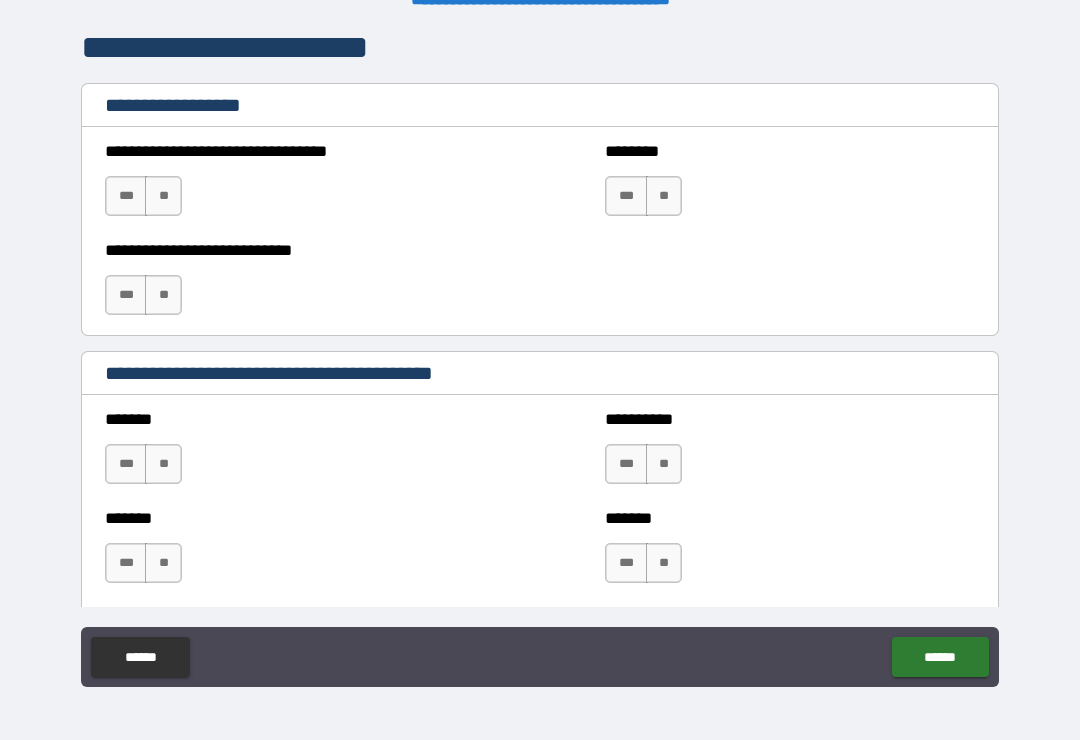 scroll, scrollTop: 1489, scrollLeft: 0, axis: vertical 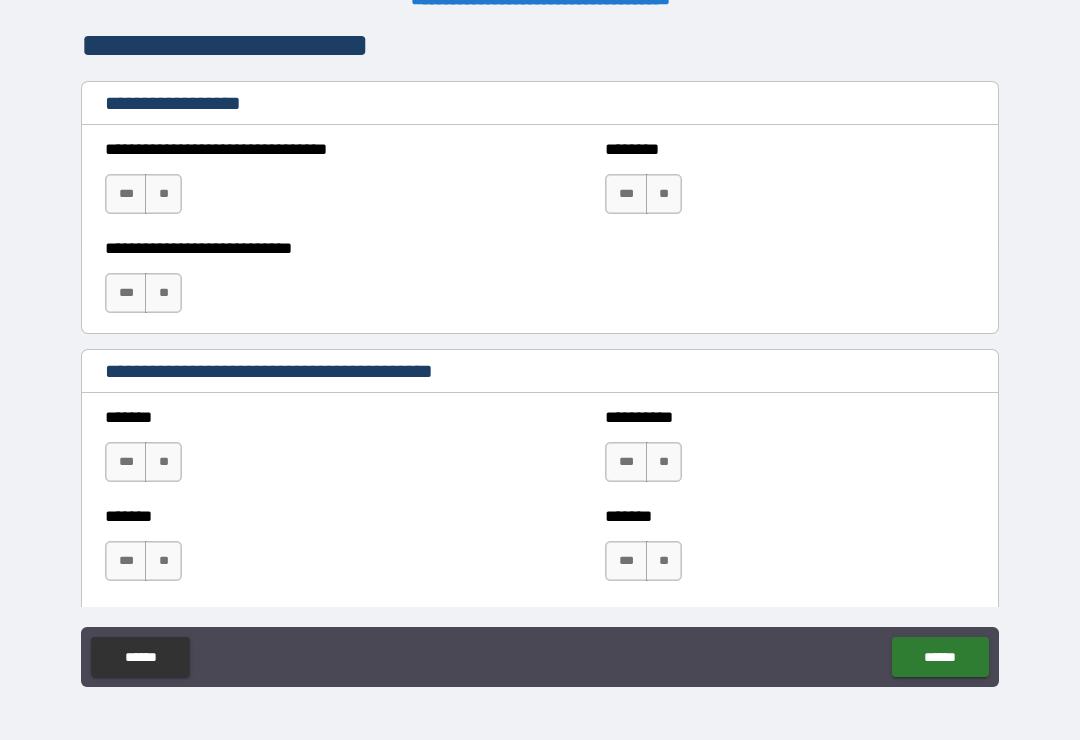 click on "**" at bounding box center [163, 194] 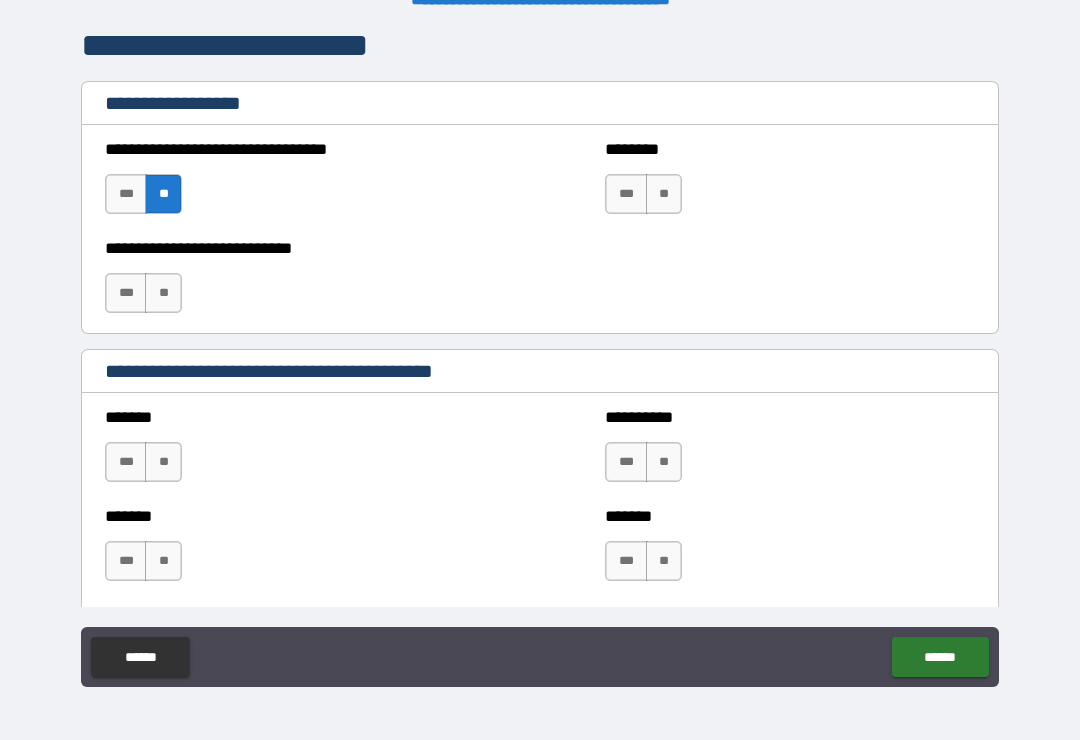 click on "**" at bounding box center [163, 293] 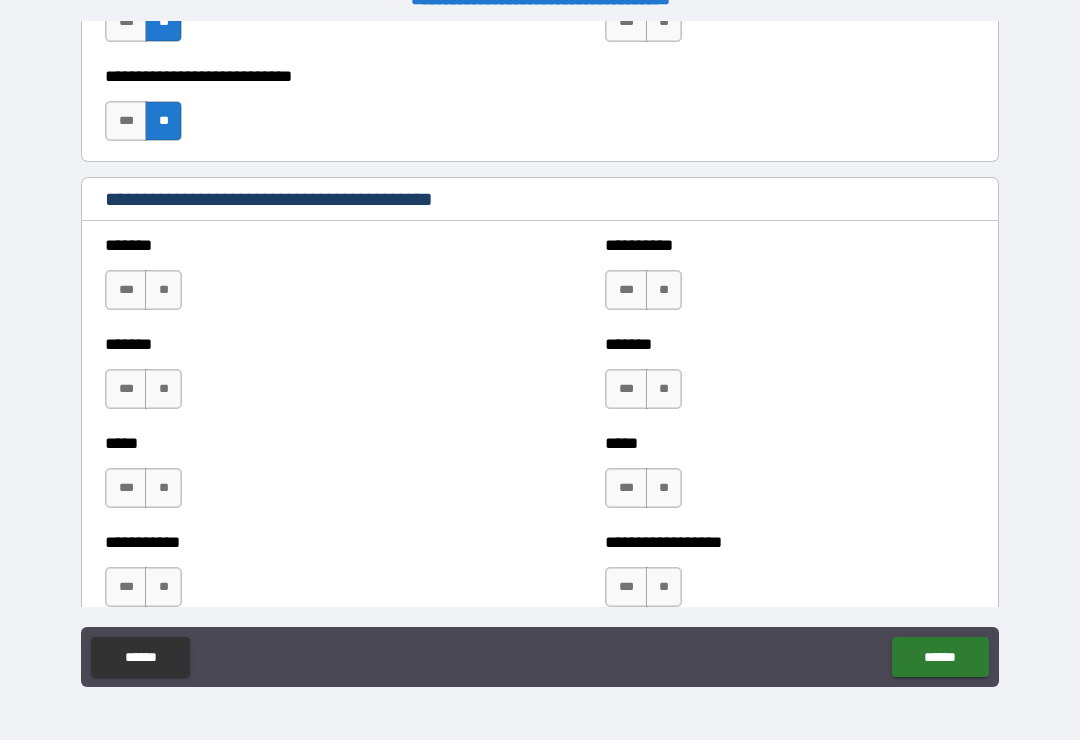 scroll, scrollTop: 1662, scrollLeft: 0, axis: vertical 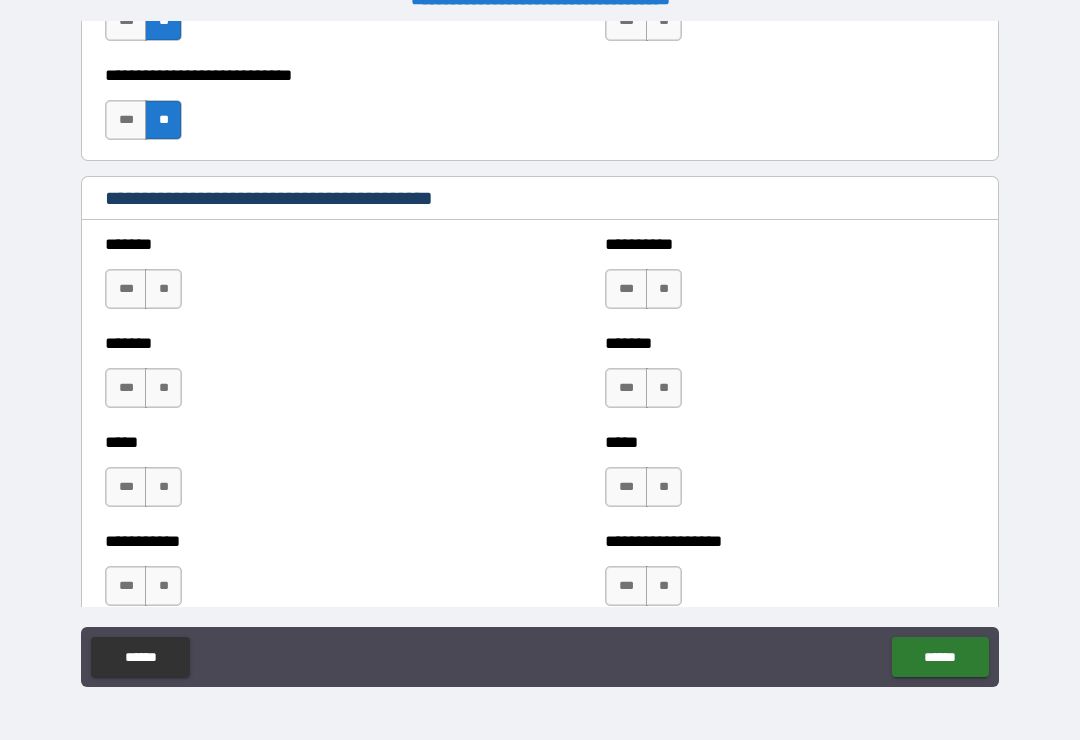 click on "**" at bounding box center [163, 289] 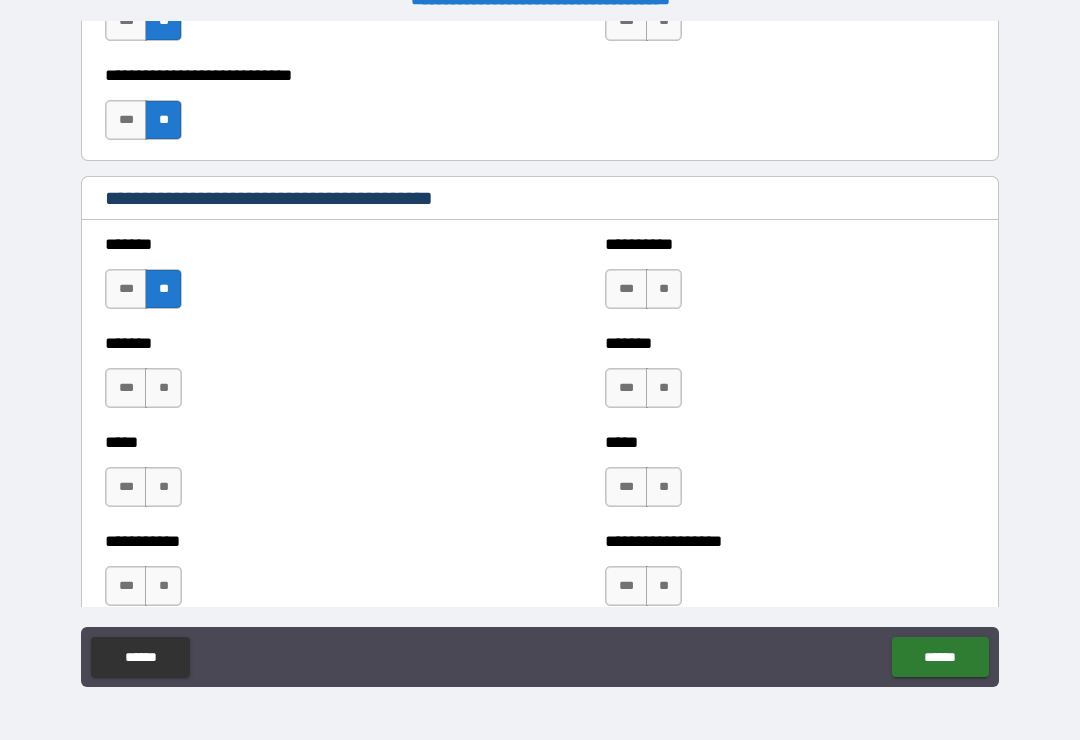 click on "**" at bounding box center (163, 388) 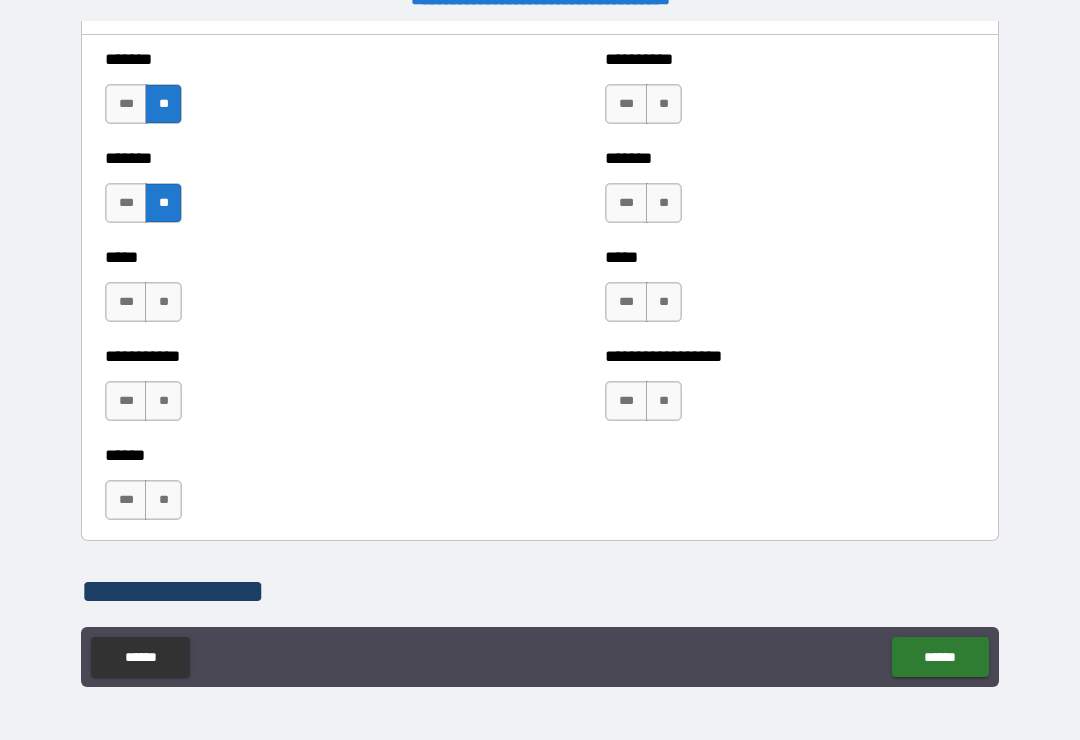 scroll, scrollTop: 1848, scrollLeft: 0, axis: vertical 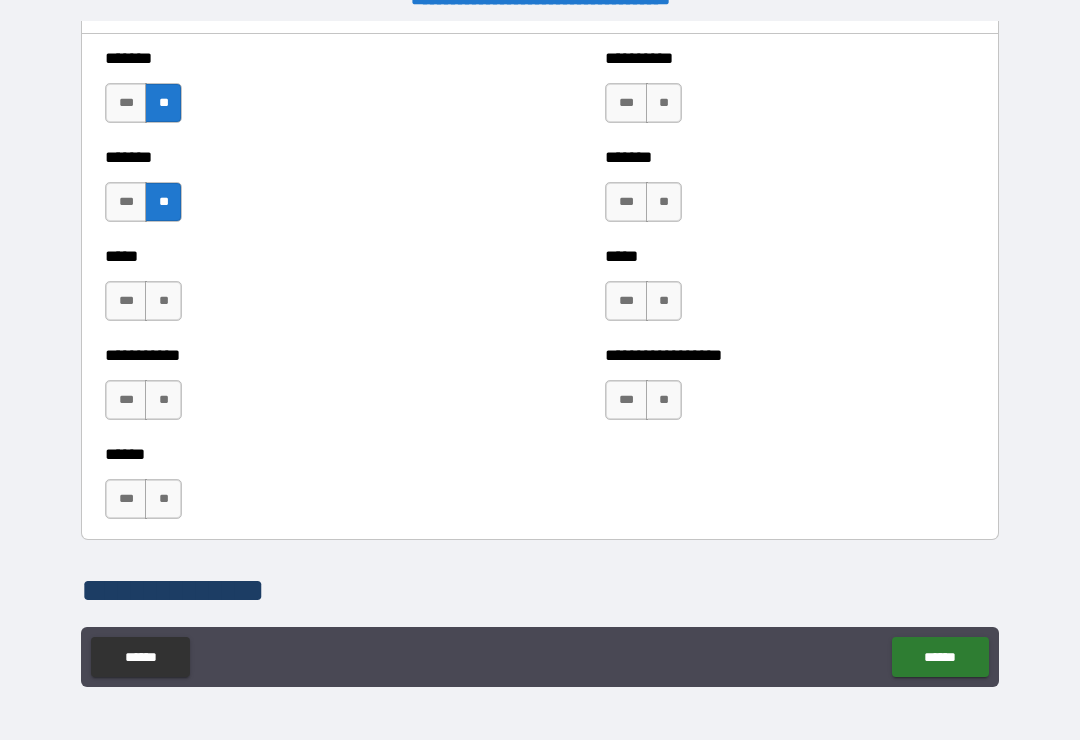click on "**" at bounding box center [163, 301] 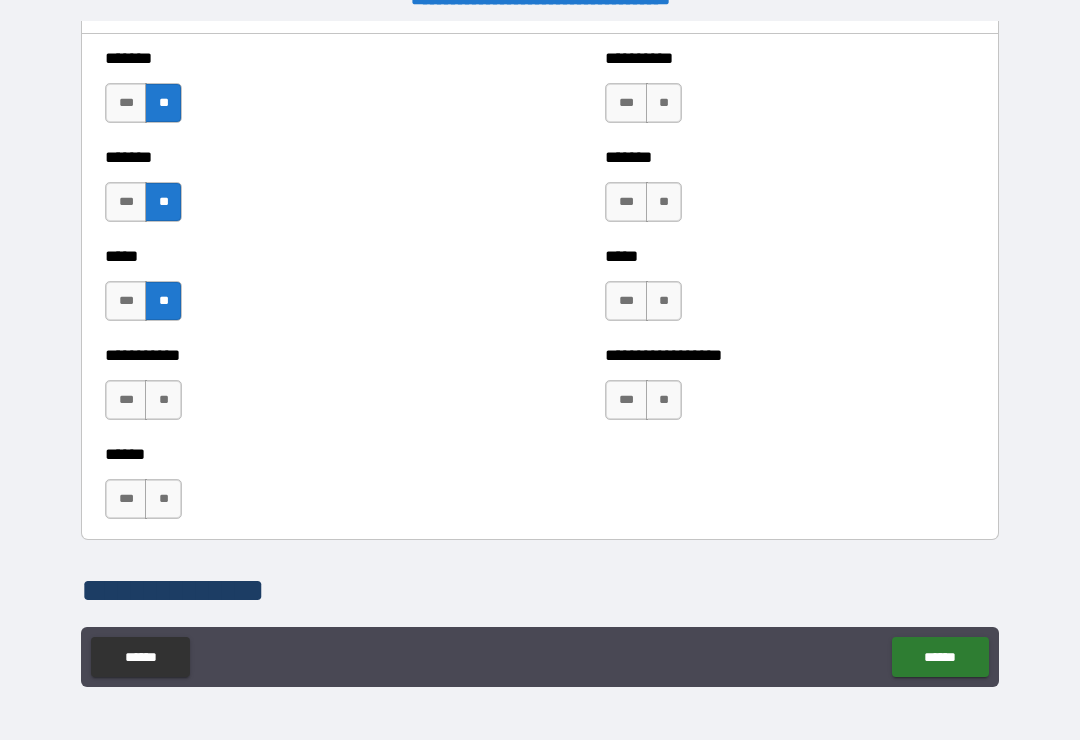 click on "**" at bounding box center (163, 400) 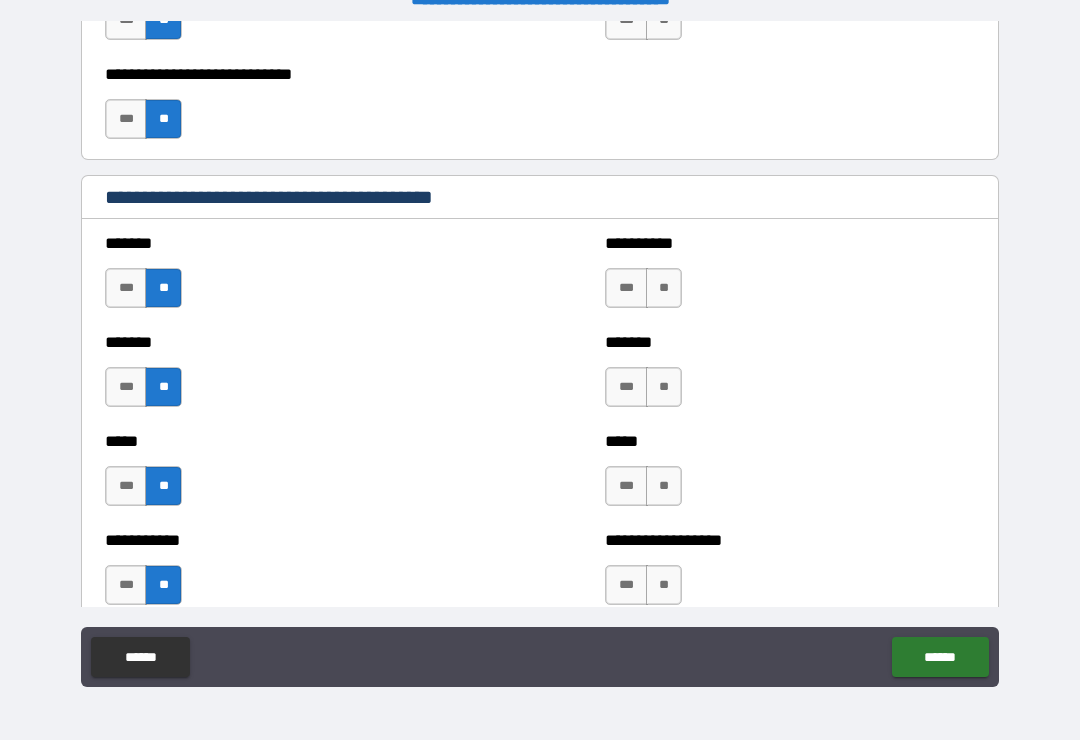scroll, scrollTop: 1662, scrollLeft: 0, axis: vertical 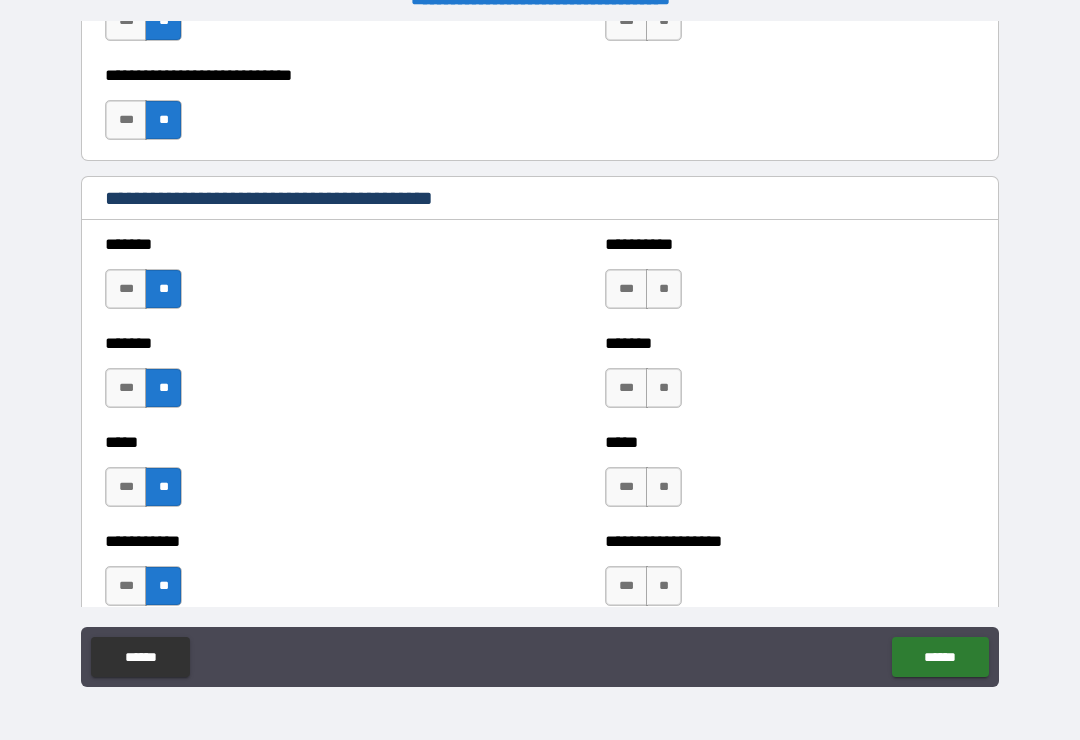 click on "**********" at bounding box center [790, 279] 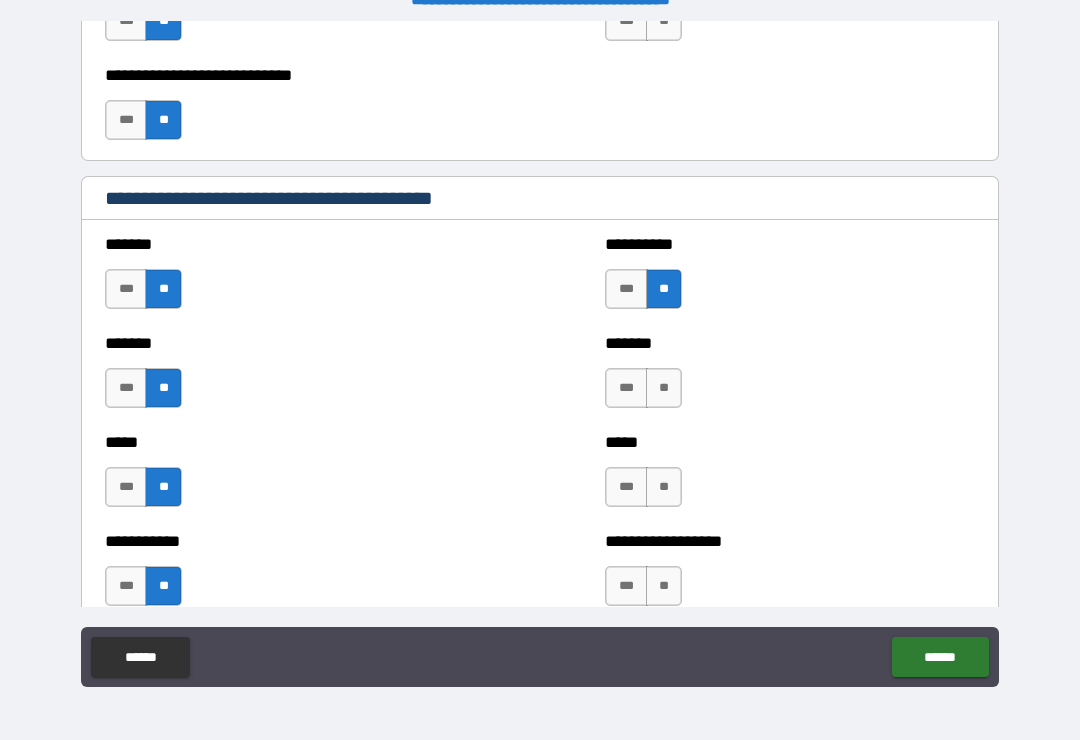 click on "**" at bounding box center (664, 388) 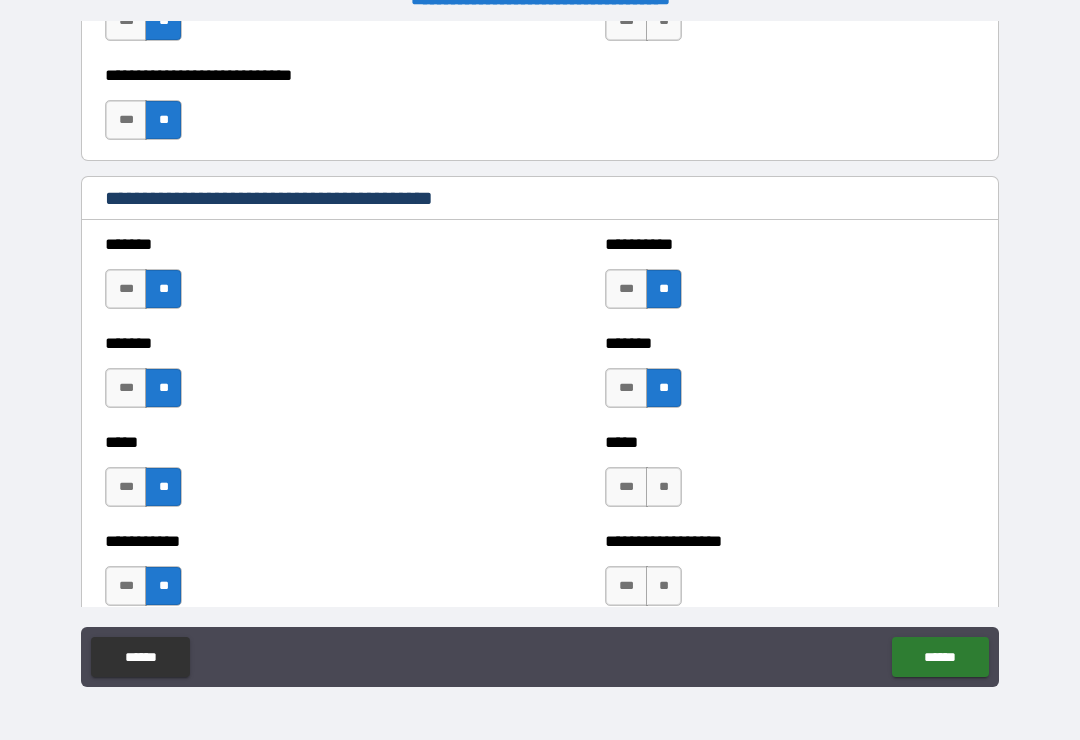 click on "**" at bounding box center (664, 487) 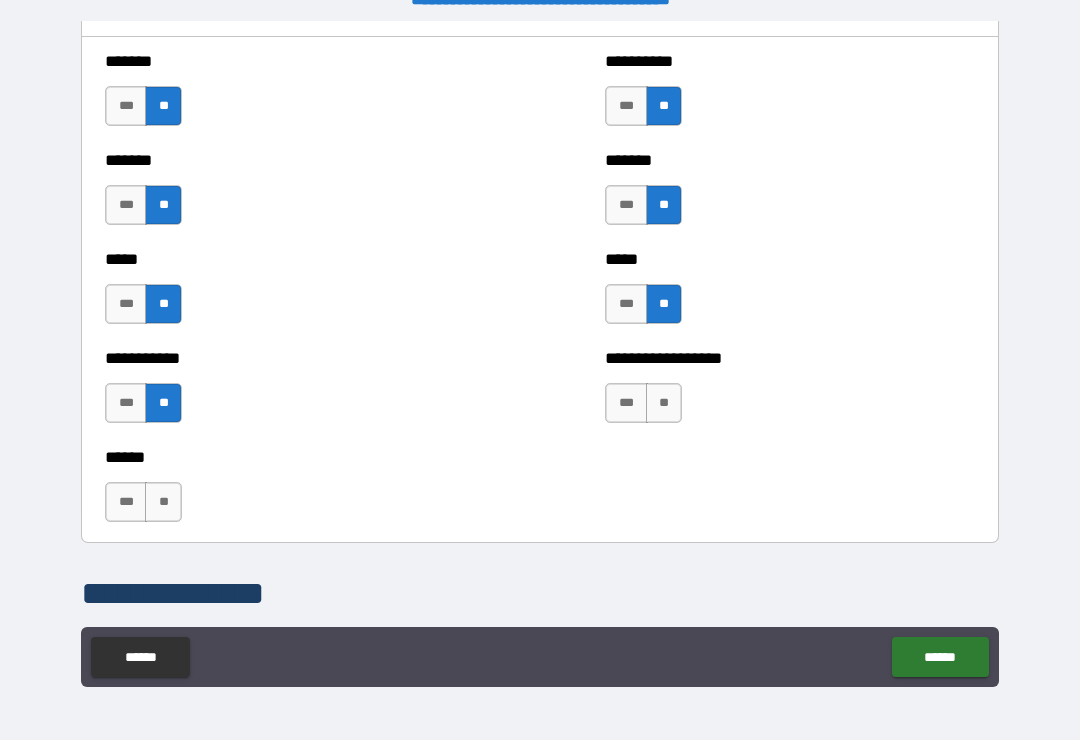 scroll, scrollTop: 1845, scrollLeft: 0, axis: vertical 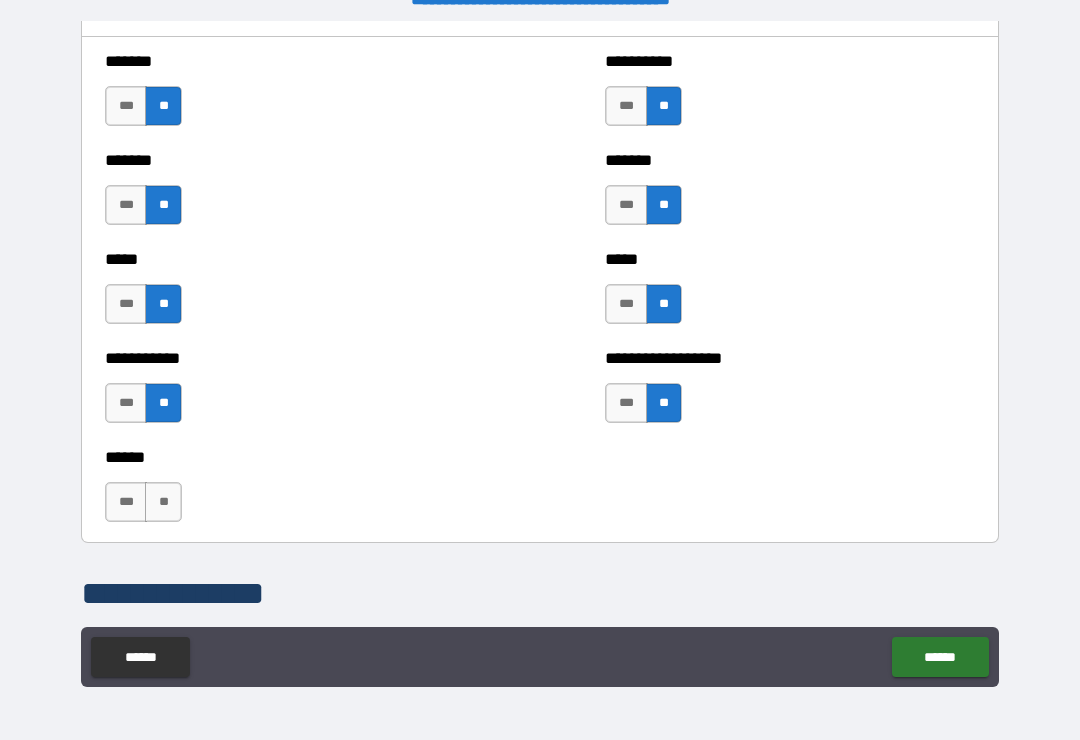 click on "**" at bounding box center [163, 502] 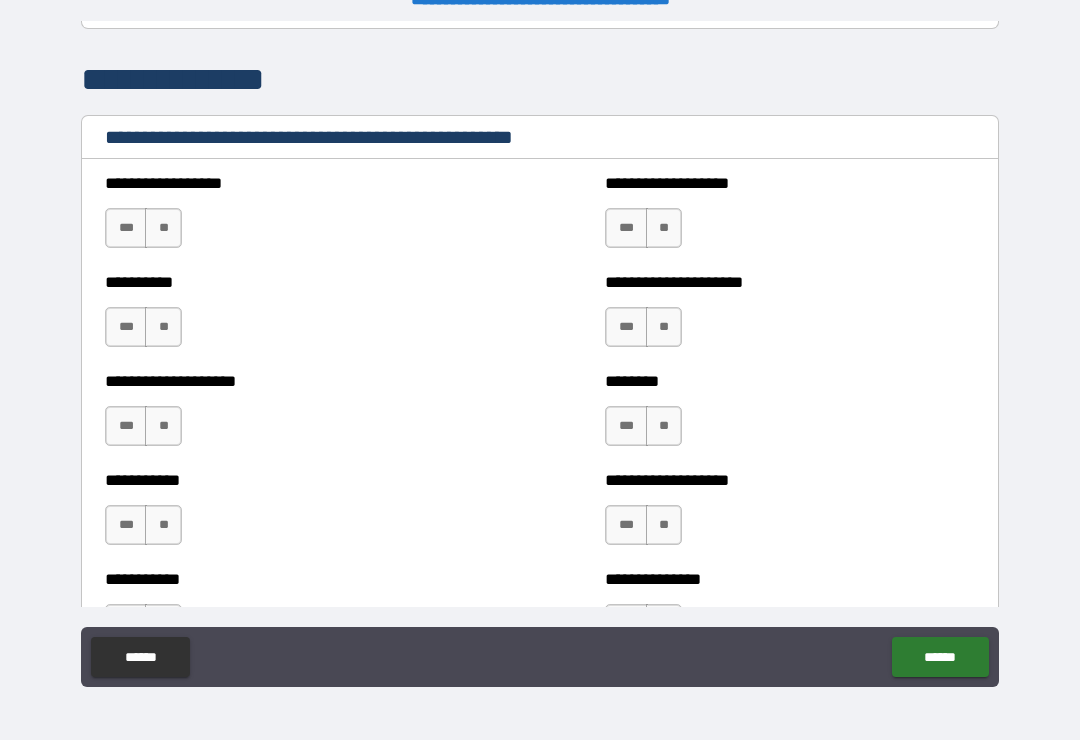 scroll, scrollTop: 2366, scrollLeft: 0, axis: vertical 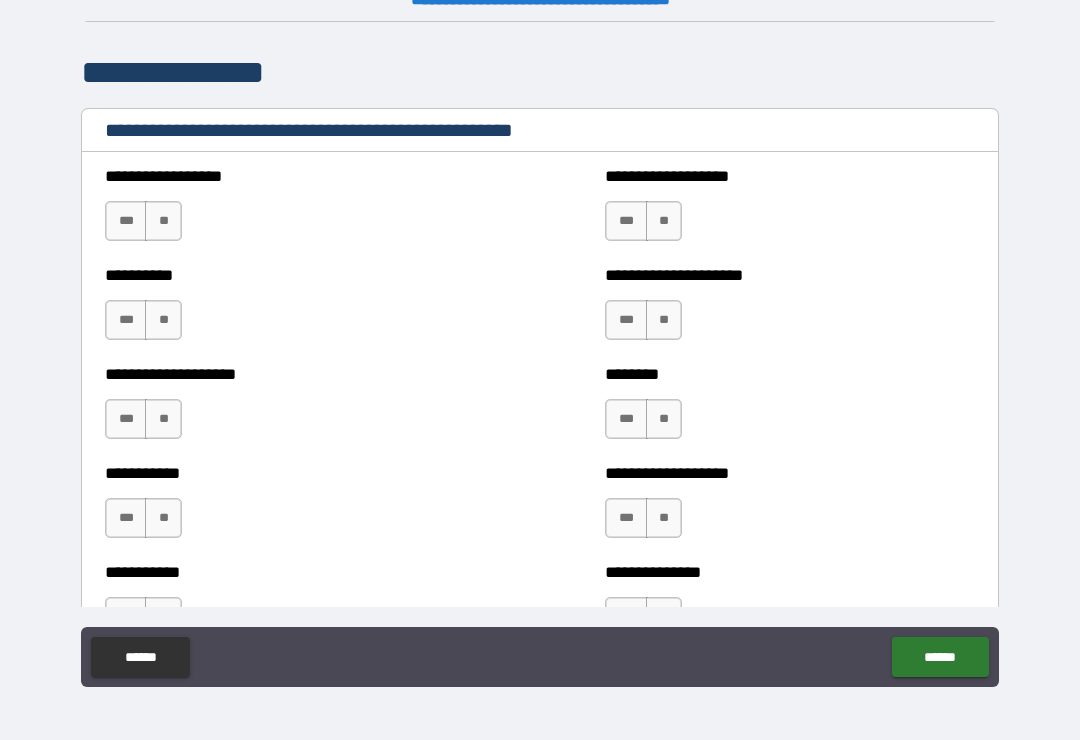 click on "**" at bounding box center [163, 221] 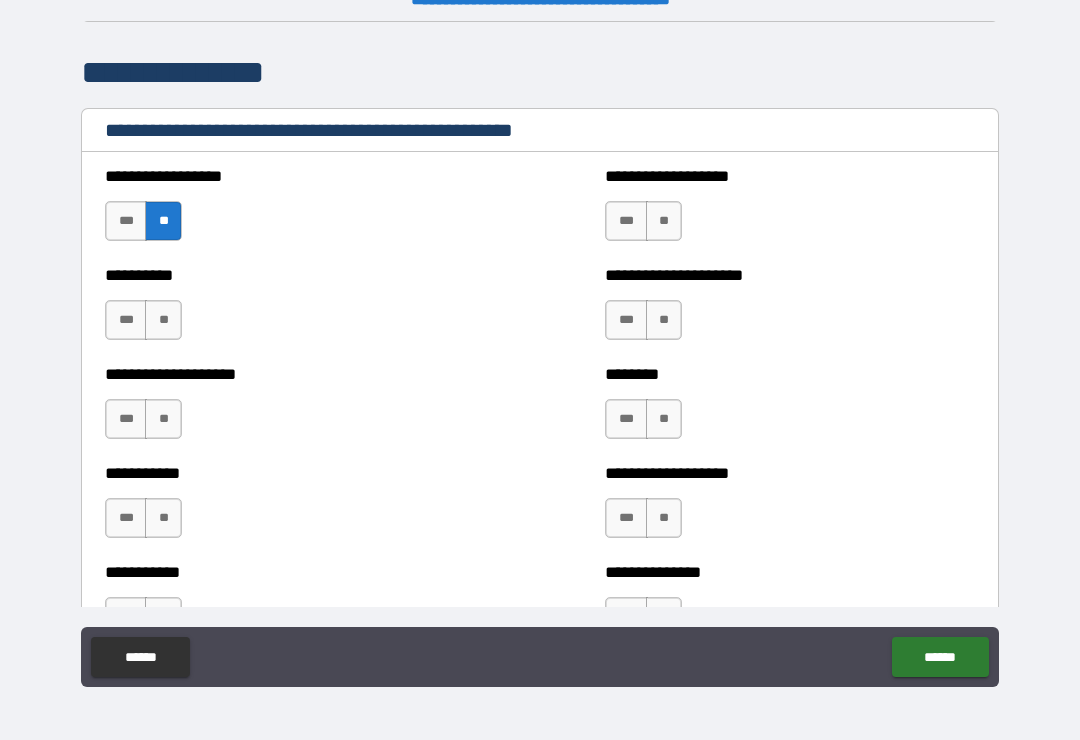 click on "**" at bounding box center (163, 320) 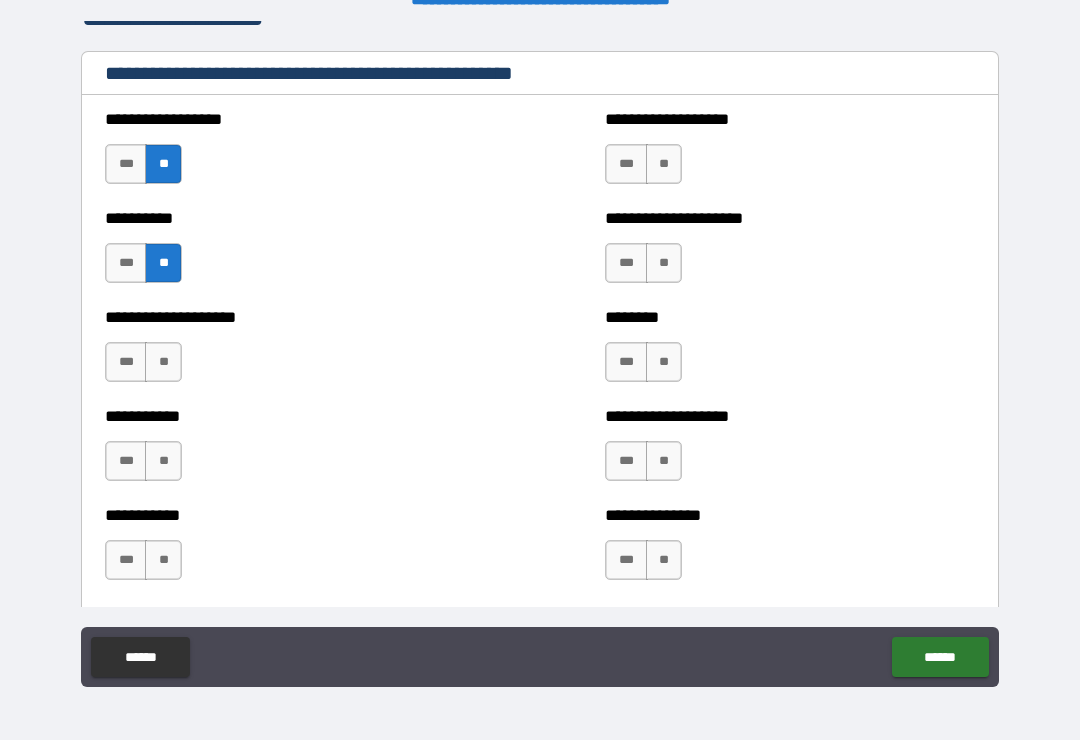 scroll, scrollTop: 2427, scrollLeft: 0, axis: vertical 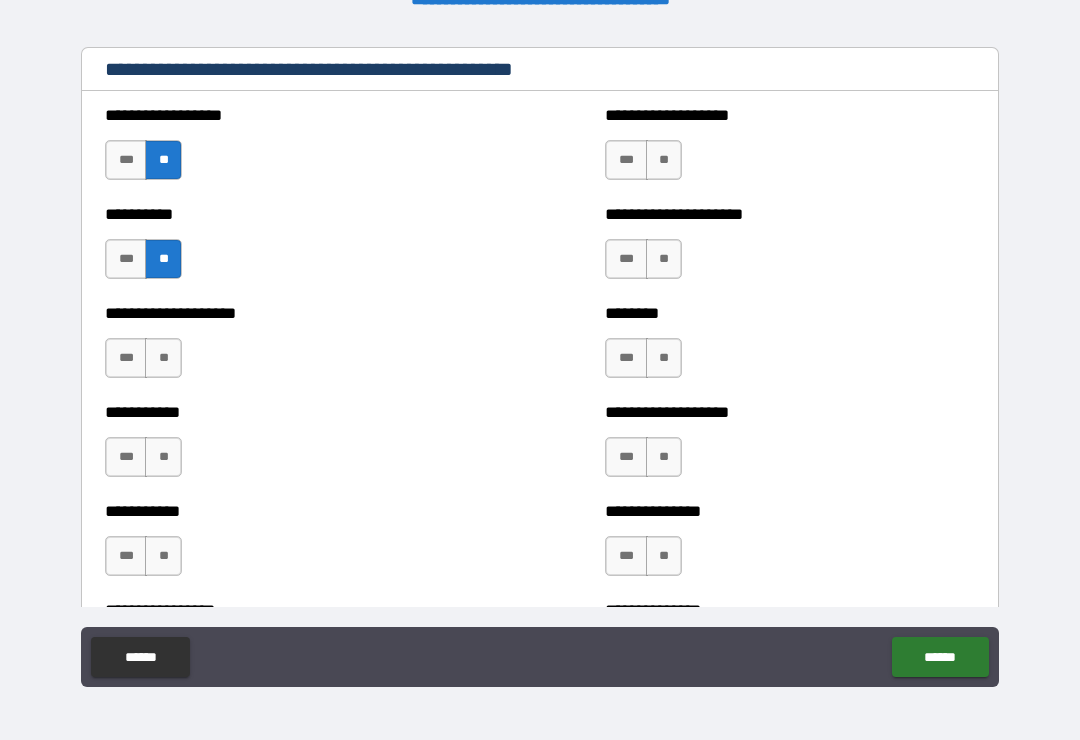 click on "**" at bounding box center (163, 358) 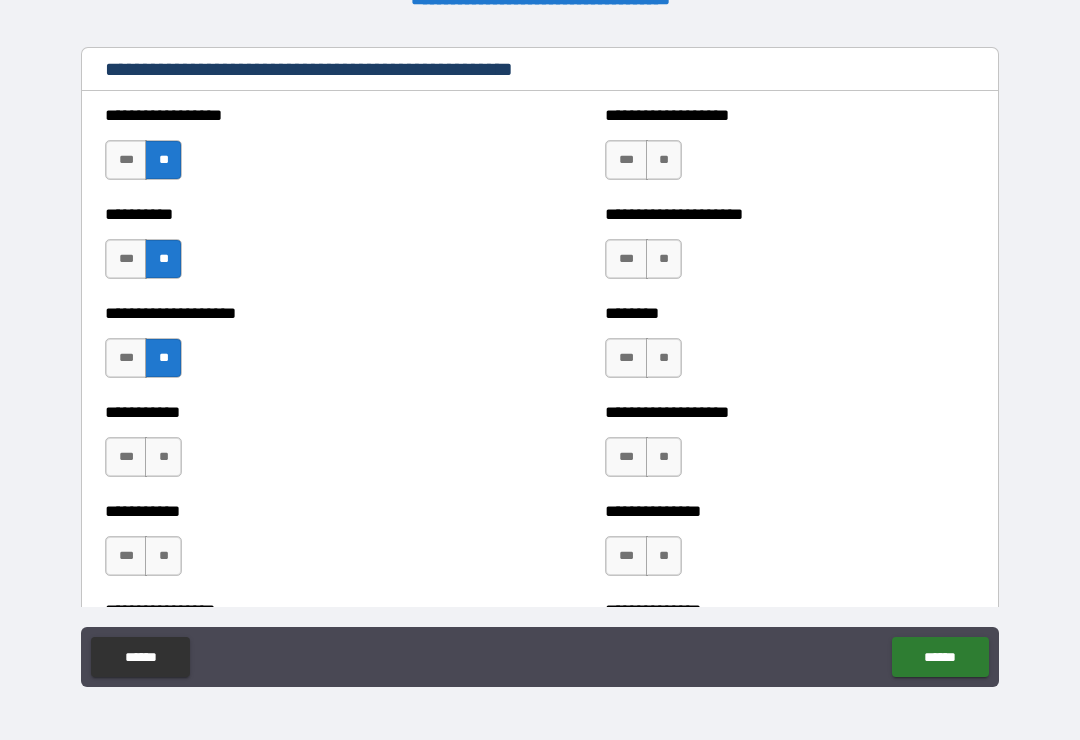 click on "**" at bounding box center [163, 457] 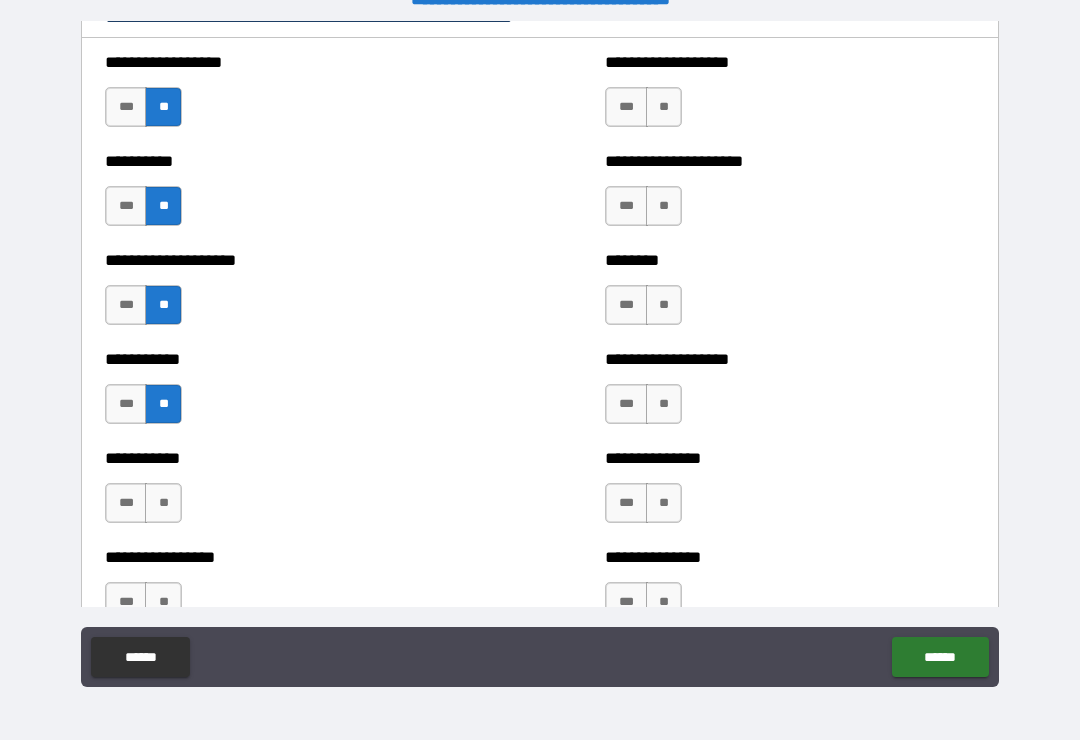 scroll, scrollTop: 2493, scrollLeft: 0, axis: vertical 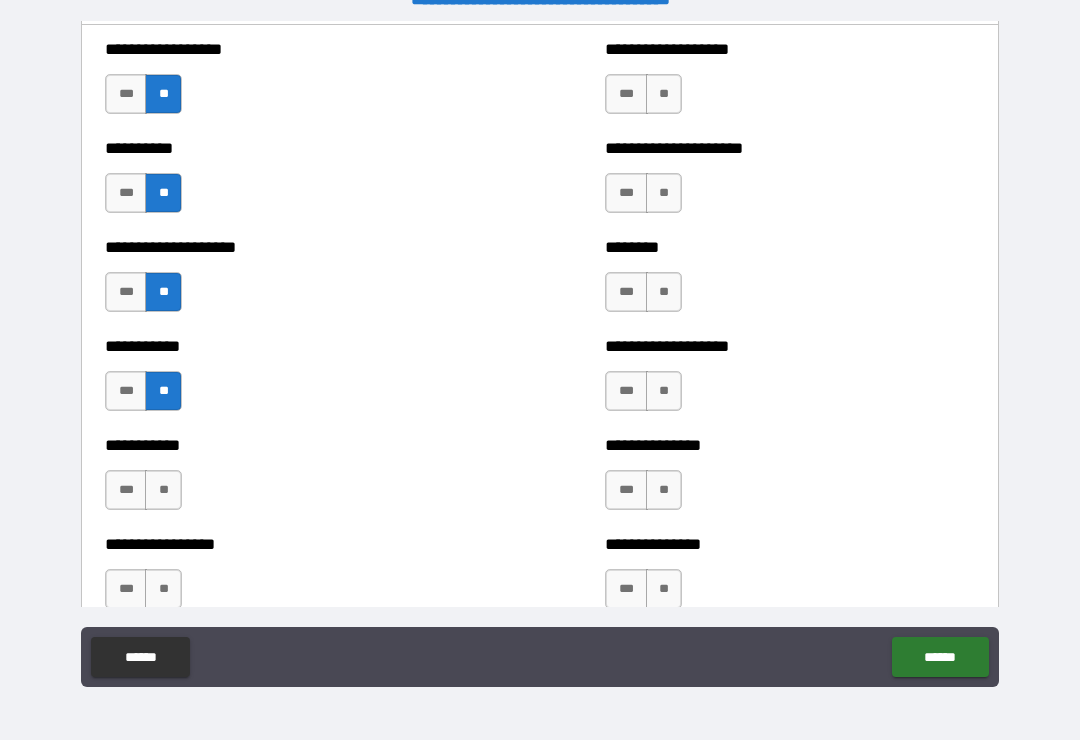click on "**" at bounding box center (163, 490) 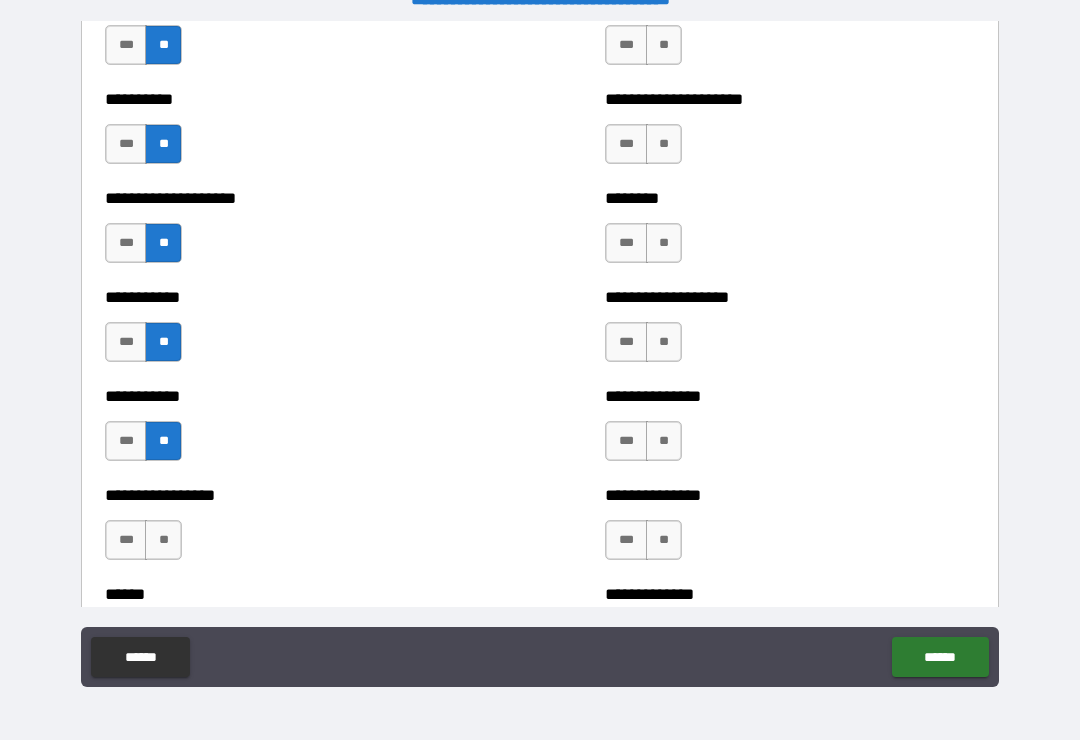scroll, scrollTop: 2546, scrollLeft: 0, axis: vertical 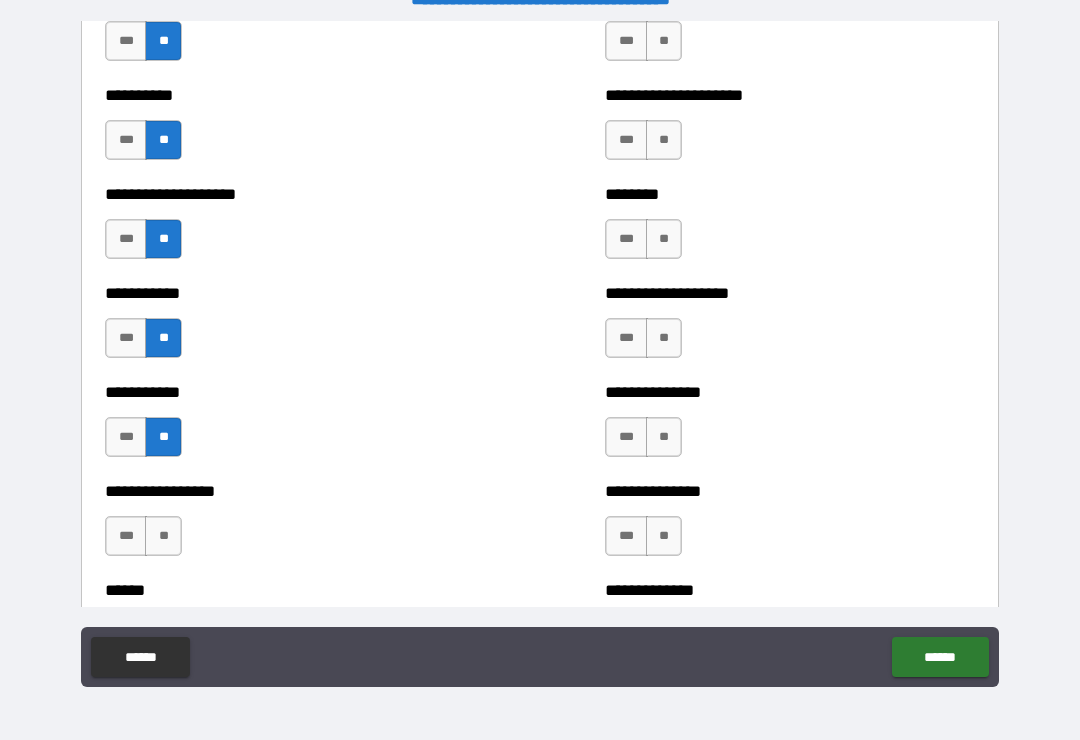 click on "**" at bounding box center (664, 536) 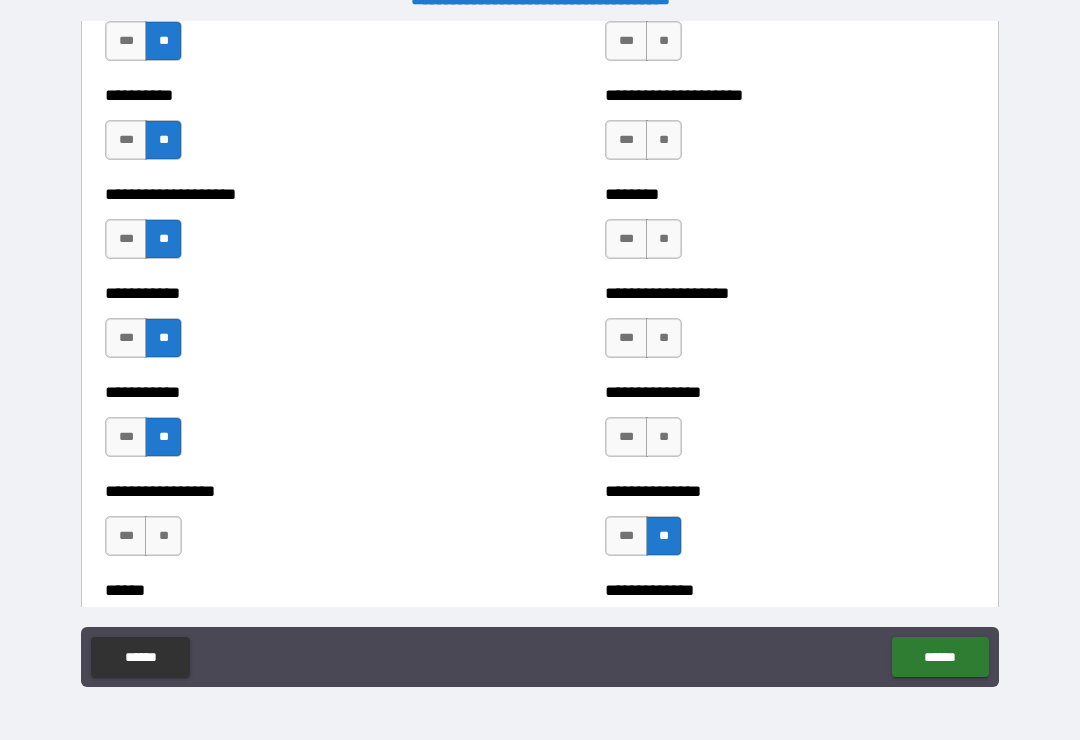 click on "**" at bounding box center (664, 437) 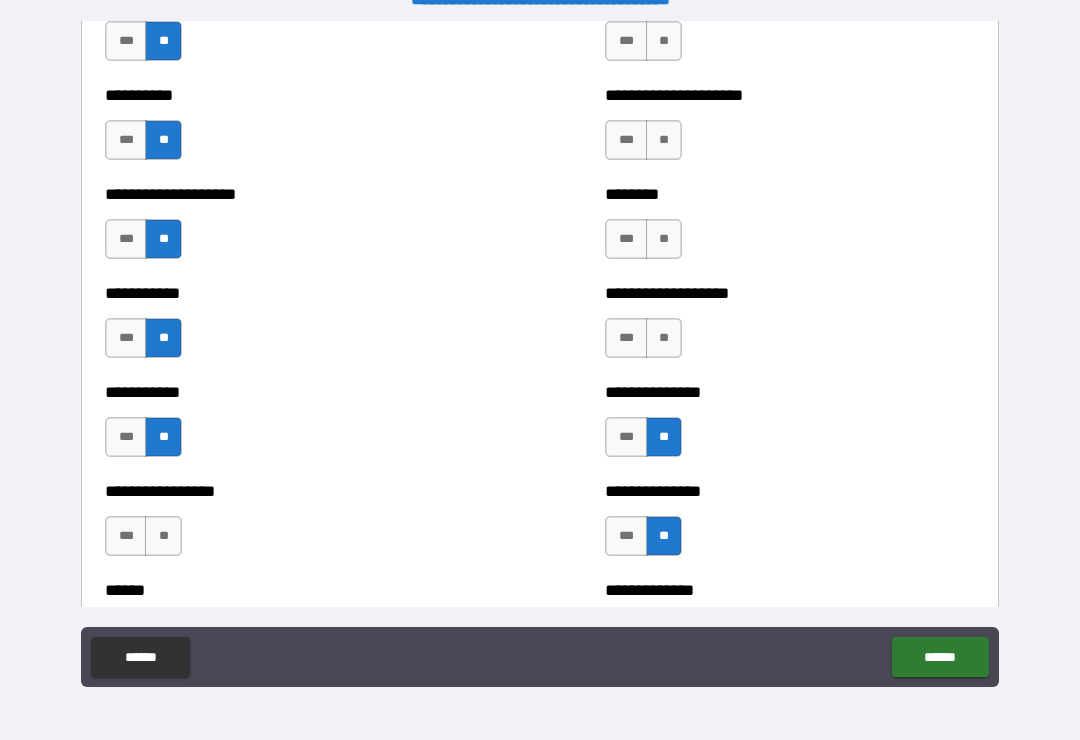 click on "**" at bounding box center (664, 338) 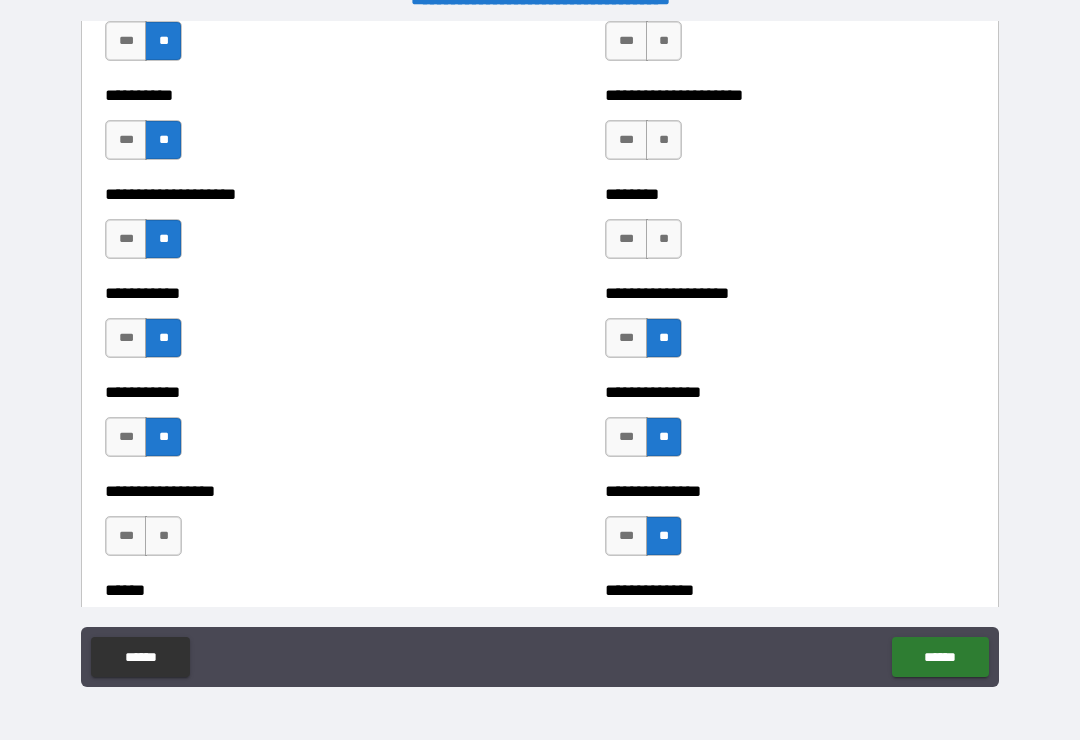 click on "**" at bounding box center (664, 239) 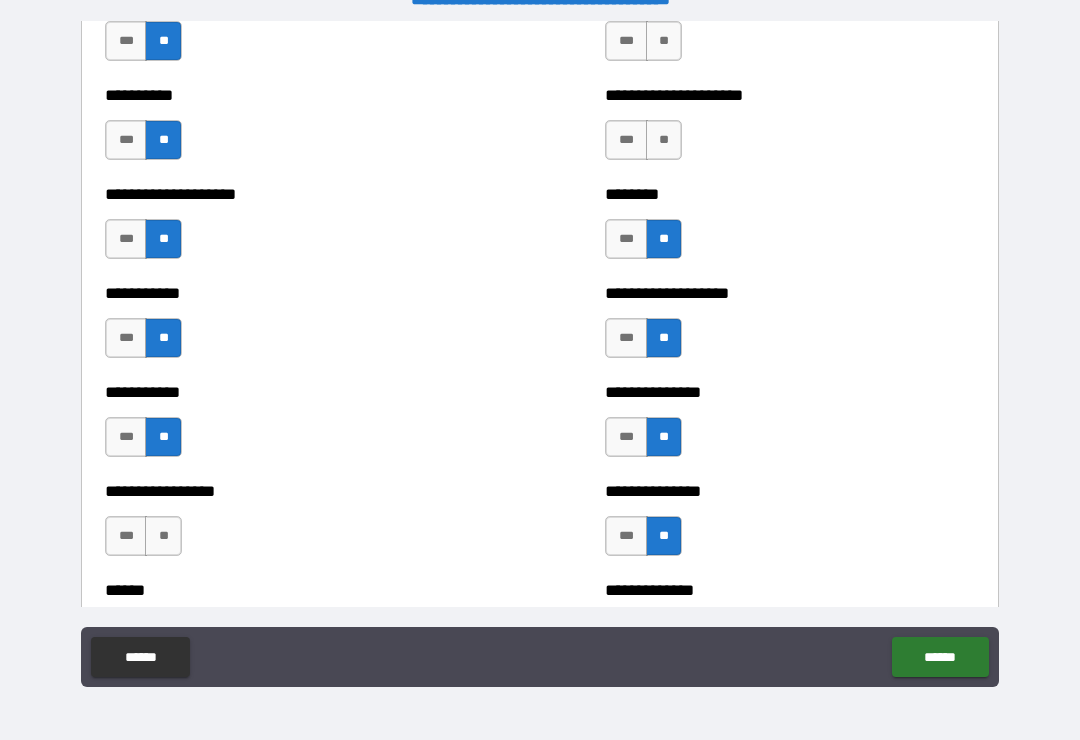 click on "**" at bounding box center (664, 140) 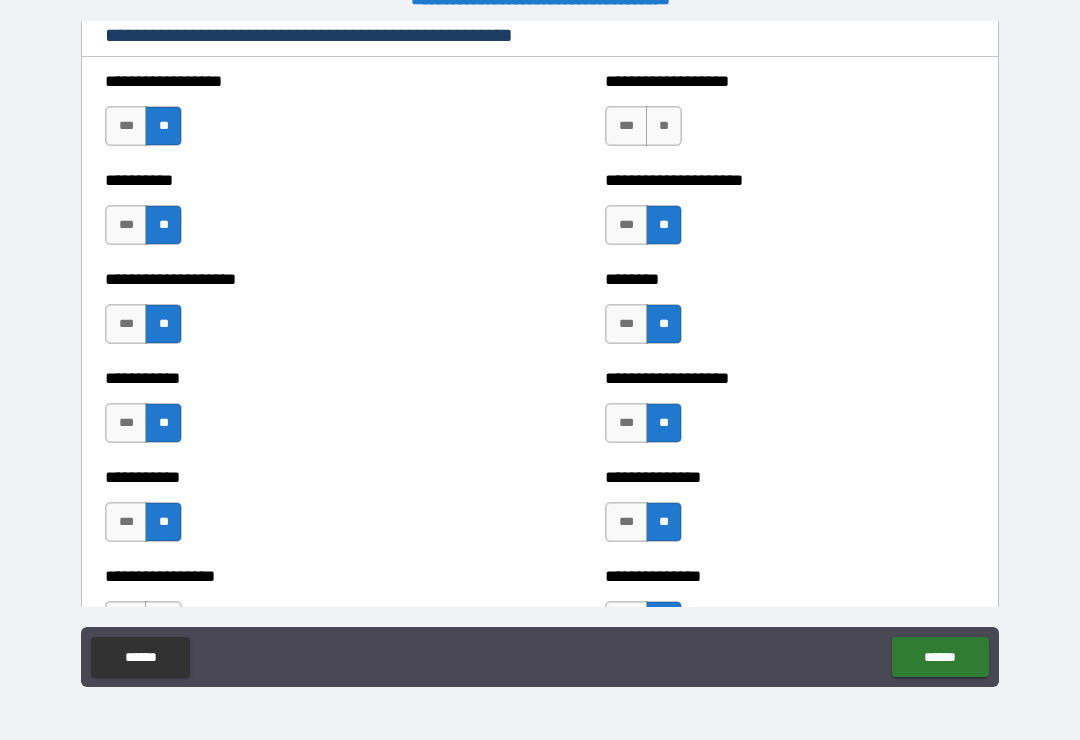scroll, scrollTop: 2442, scrollLeft: 0, axis: vertical 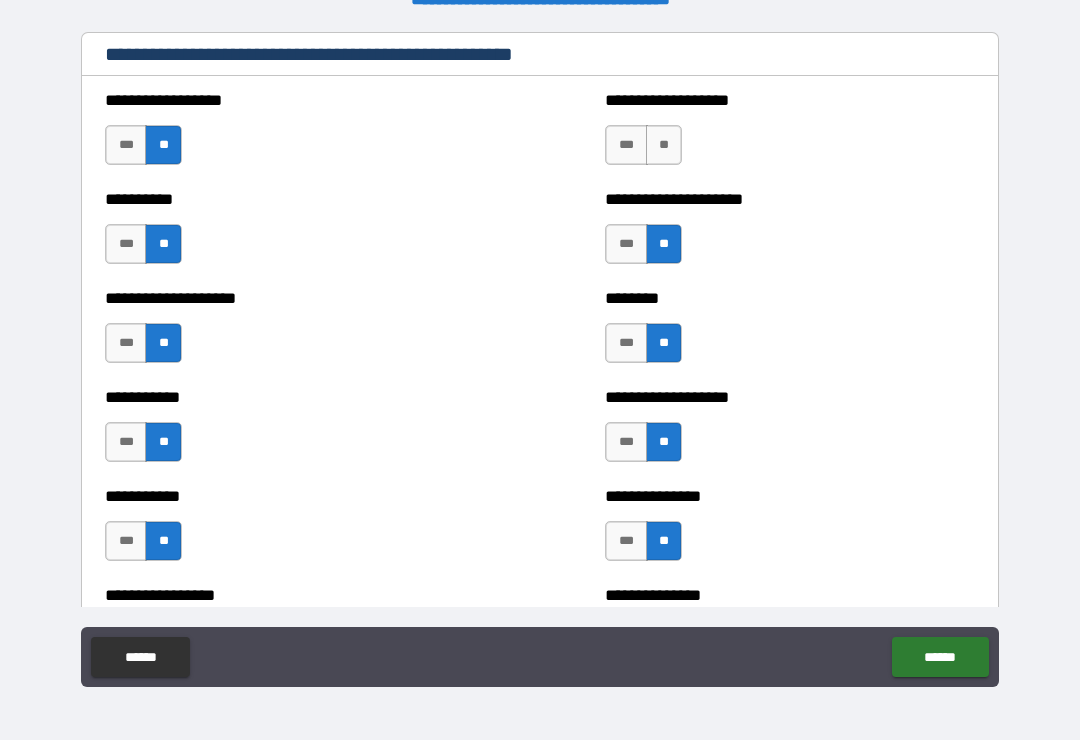 click on "**" at bounding box center [664, 145] 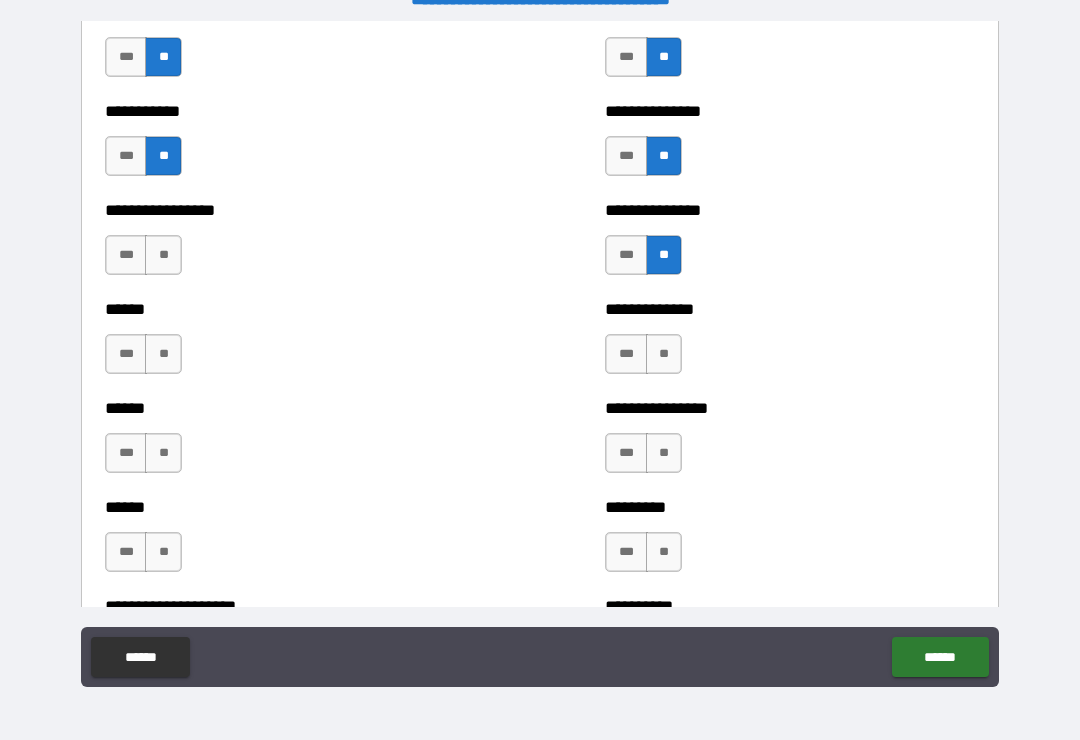scroll, scrollTop: 2828, scrollLeft: 0, axis: vertical 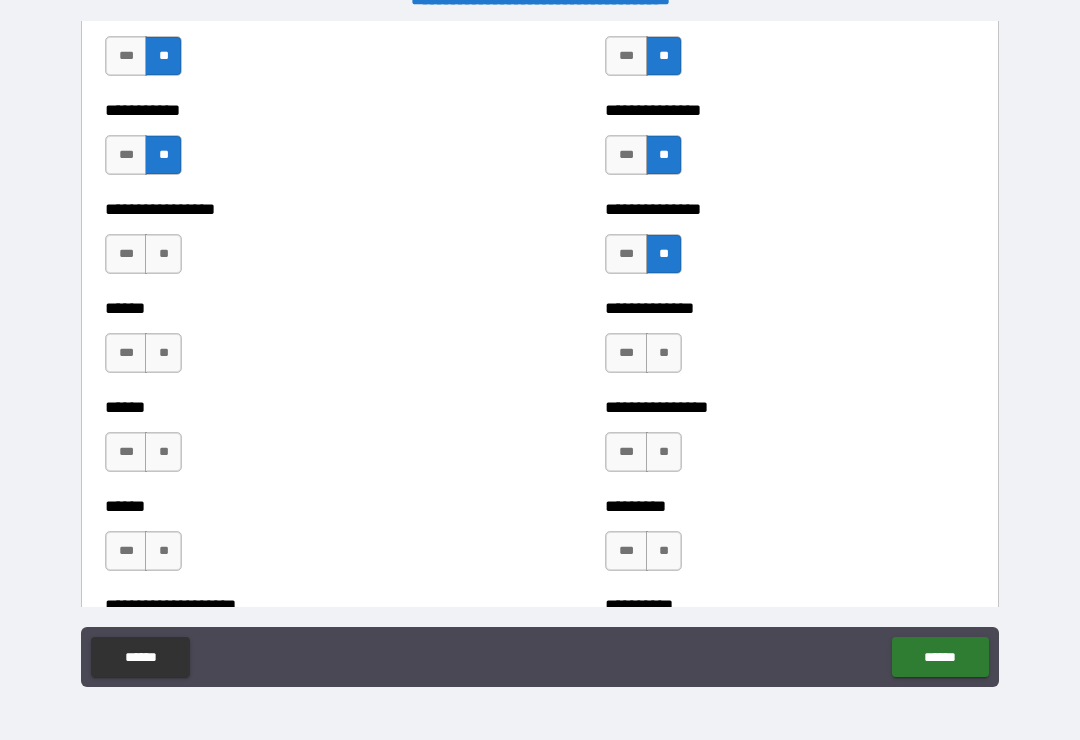 click on "**" at bounding box center (664, 353) 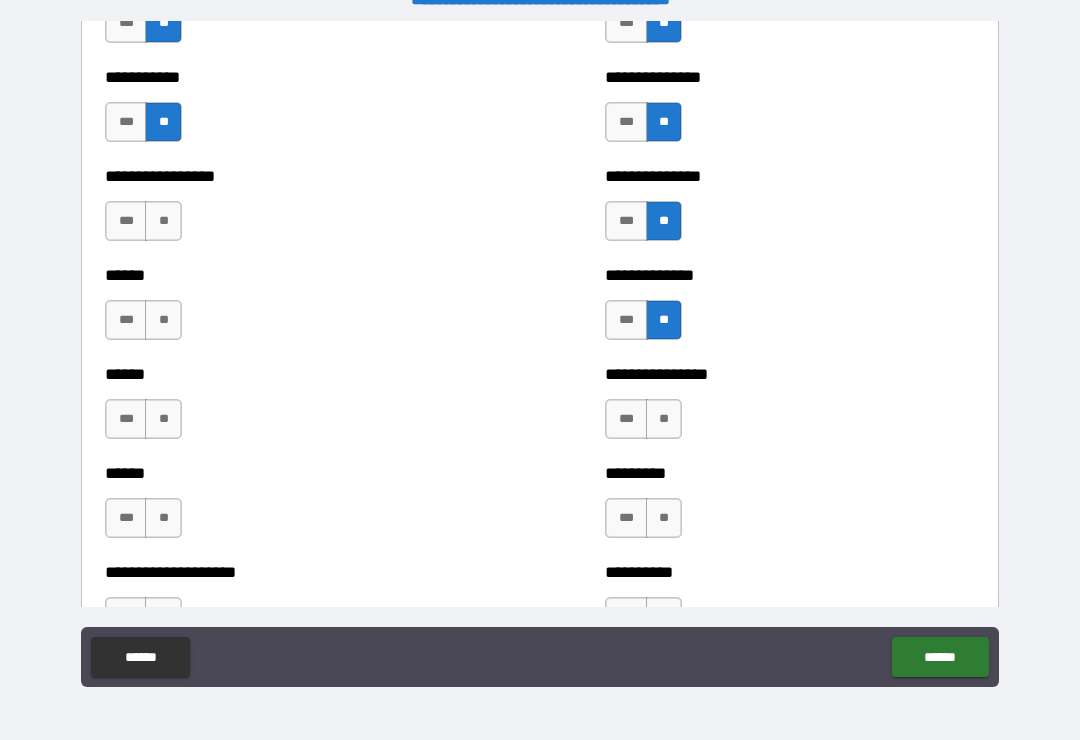 scroll, scrollTop: 2878, scrollLeft: 0, axis: vertical 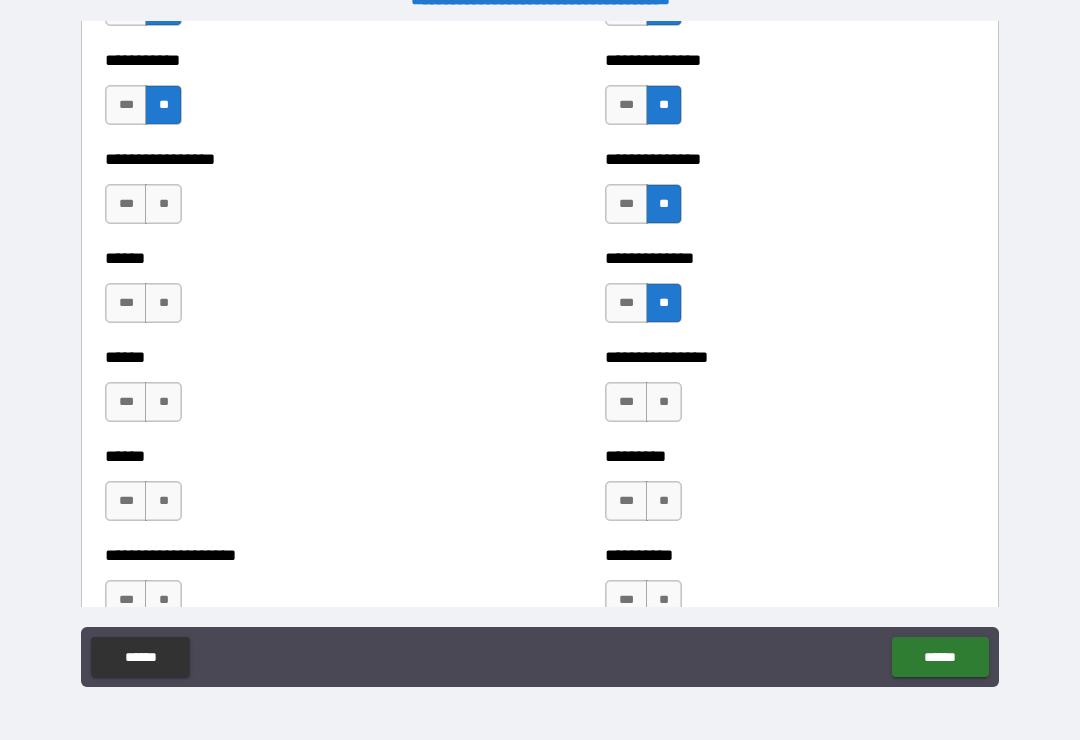 click on "**" at bounding box center (664, 402) 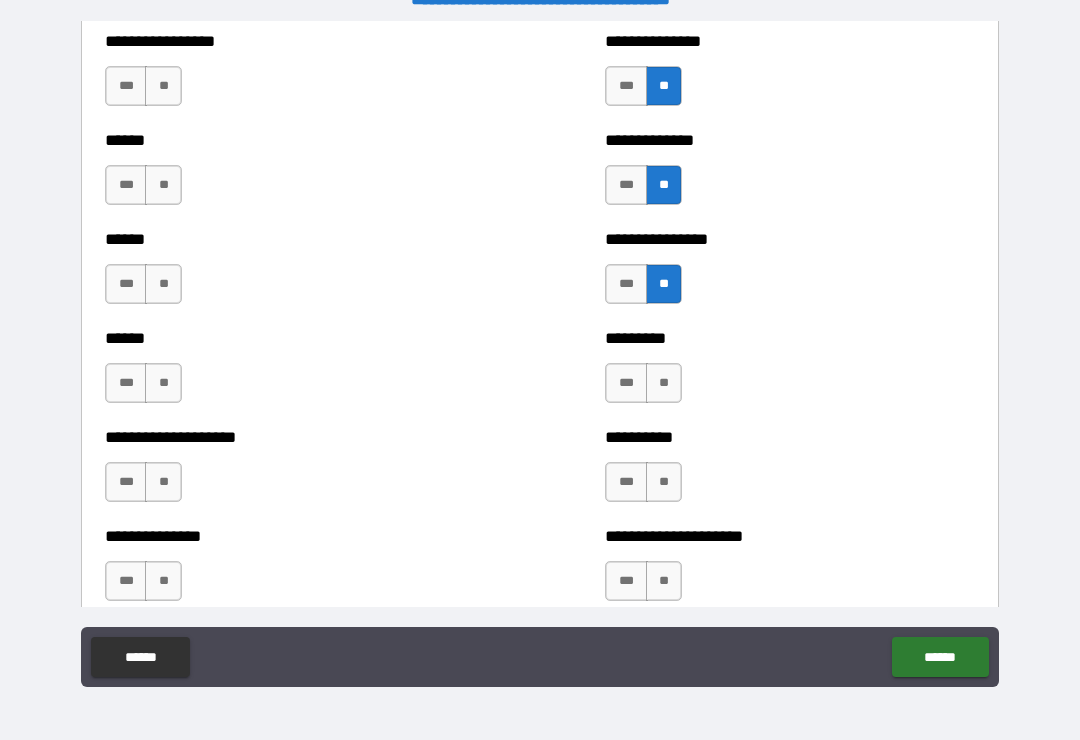 scroll, scrollTop: 3000, scrollLeft: 0, axis: vertical 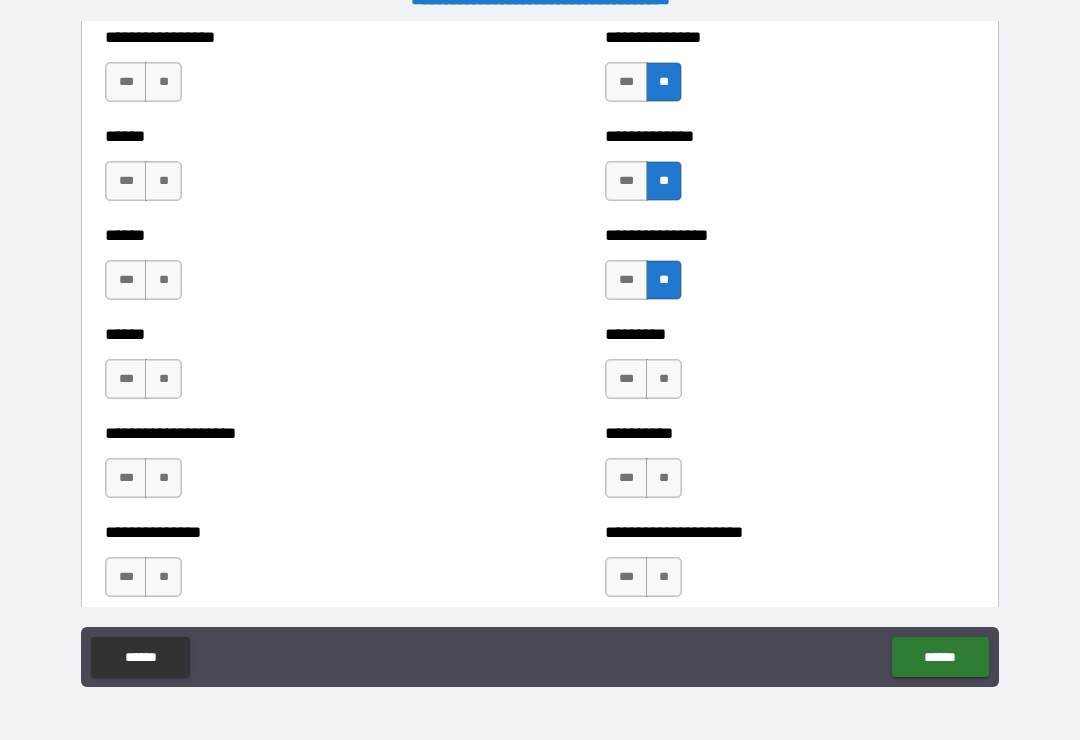 click on "**" at bounding box center (664, 379) 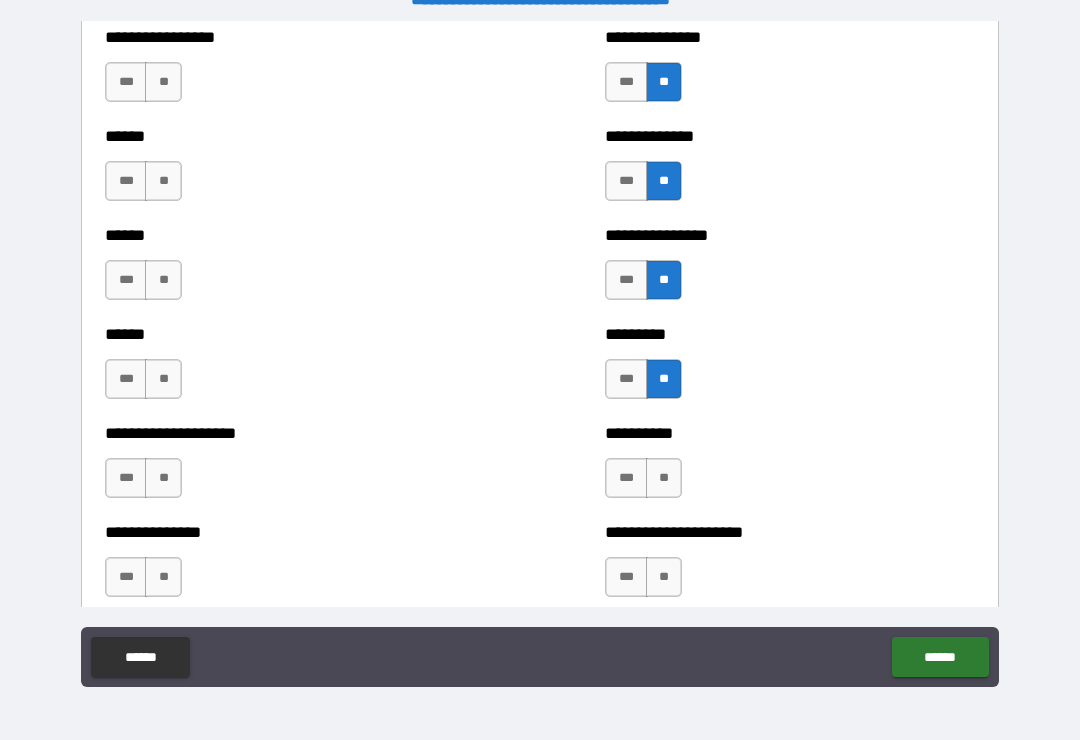 click on "**" at bounding box center (664, 478) 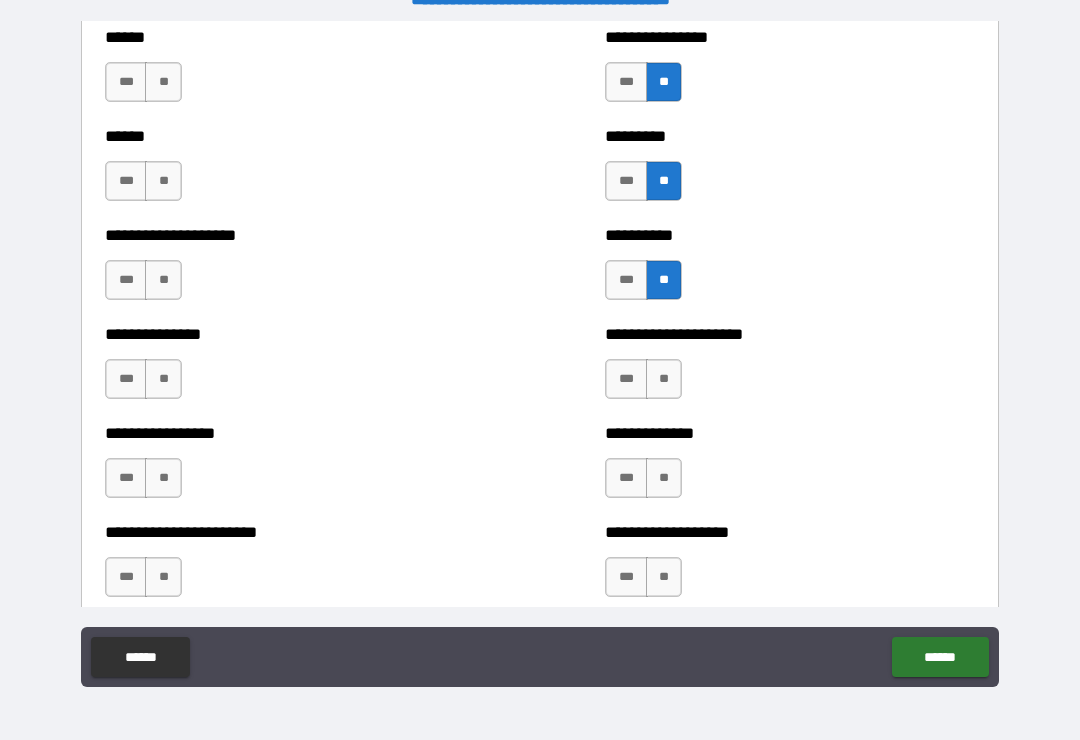 scroll, scrollTop: 3201, scrollLeft: 0, axis: vertical 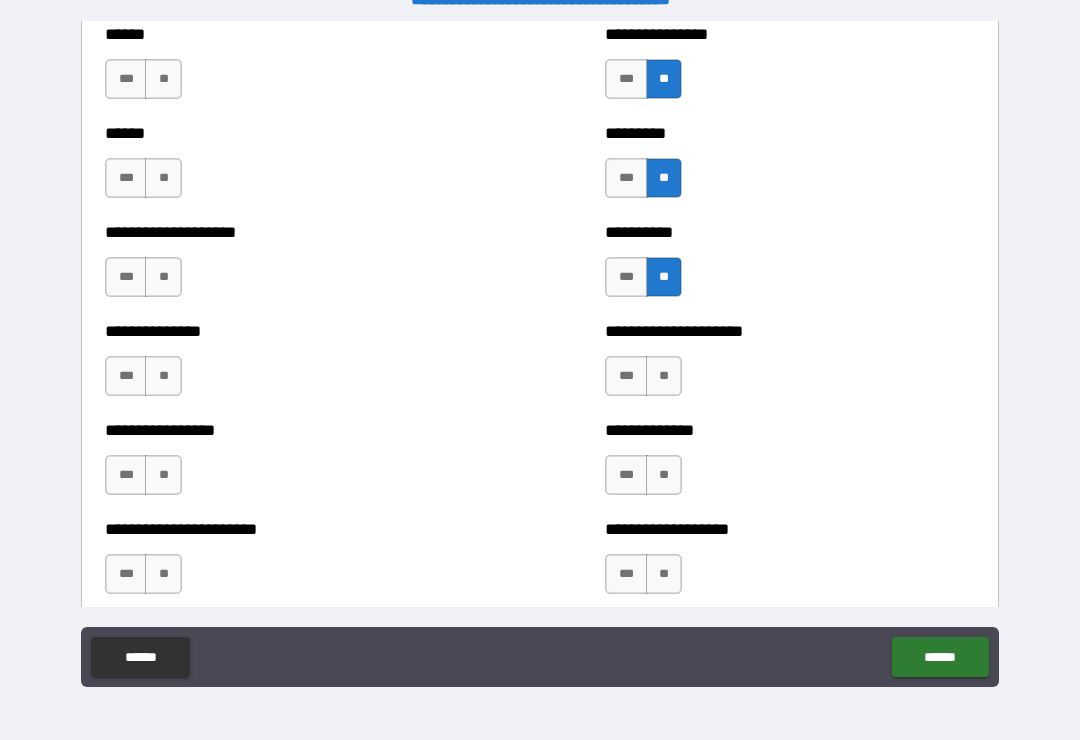 click on "**" at bounding box center [664, 376] 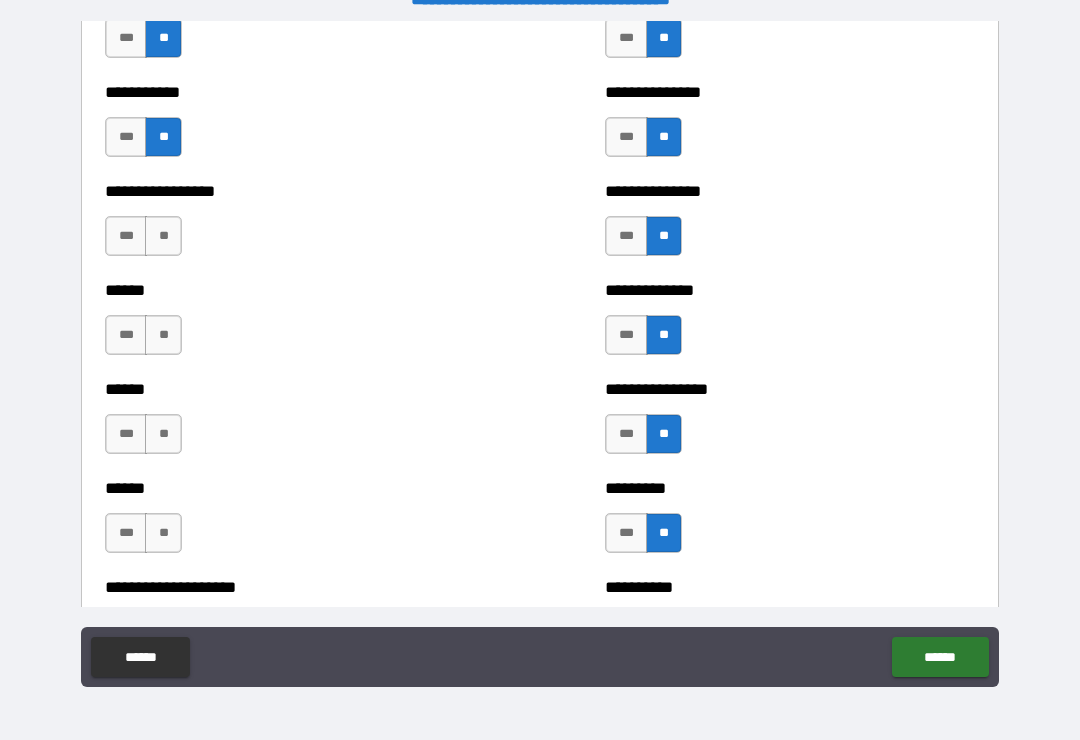 scroll, scrollTop: 2801, scrollLeft: 0, axis: vertical 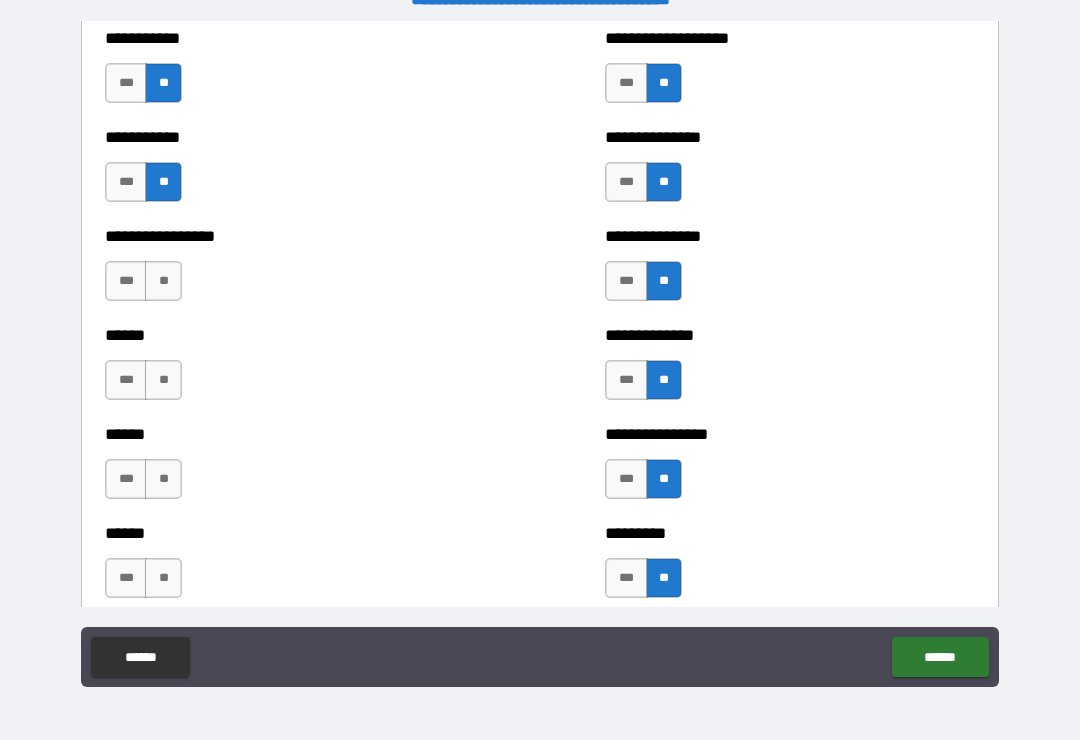 click on "**" at bounding box center (163, 281) 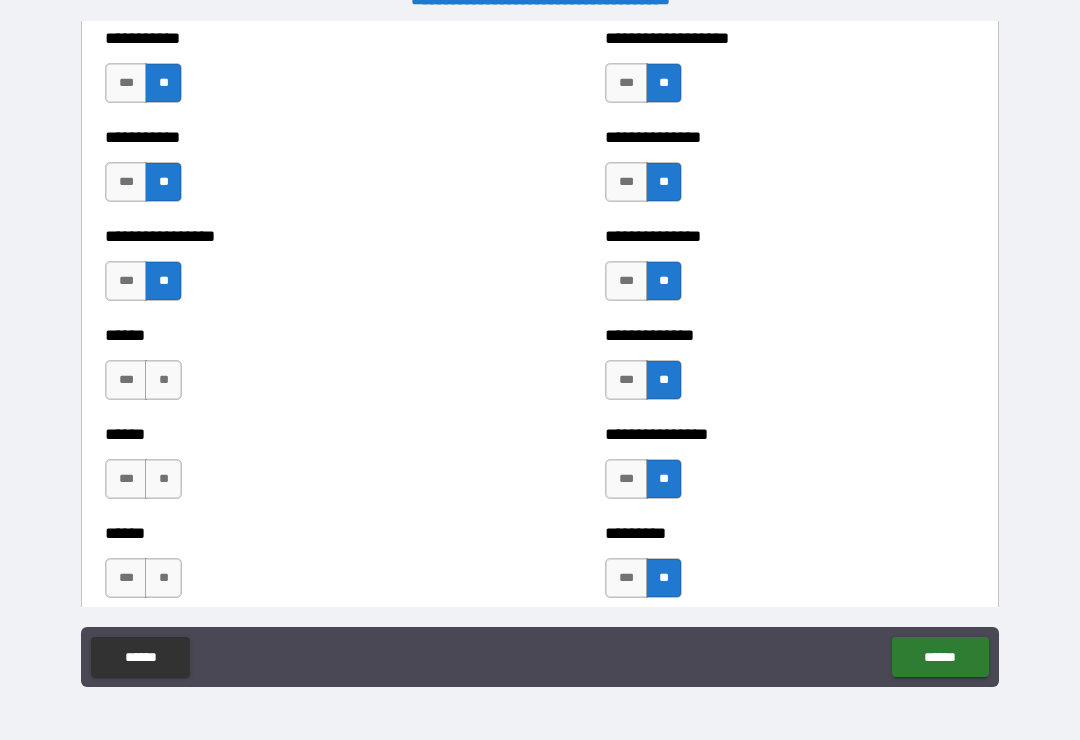 click on "**" at bounding box center [163, 380] 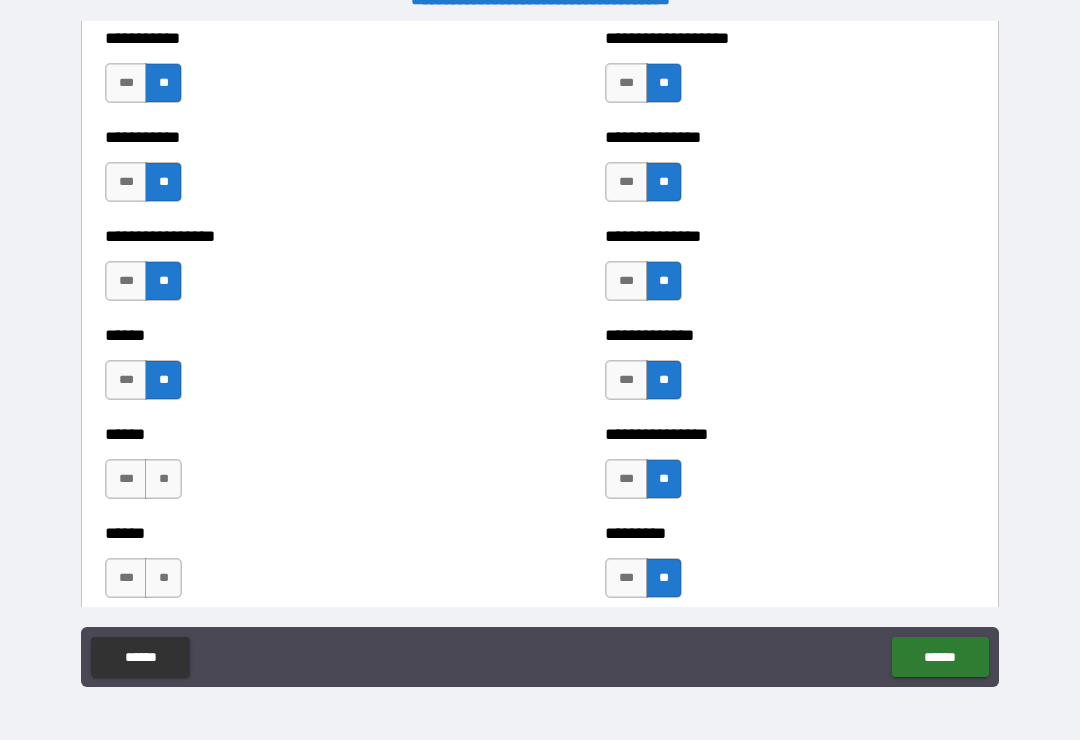 click on "**" at bounding box center [163, 479] 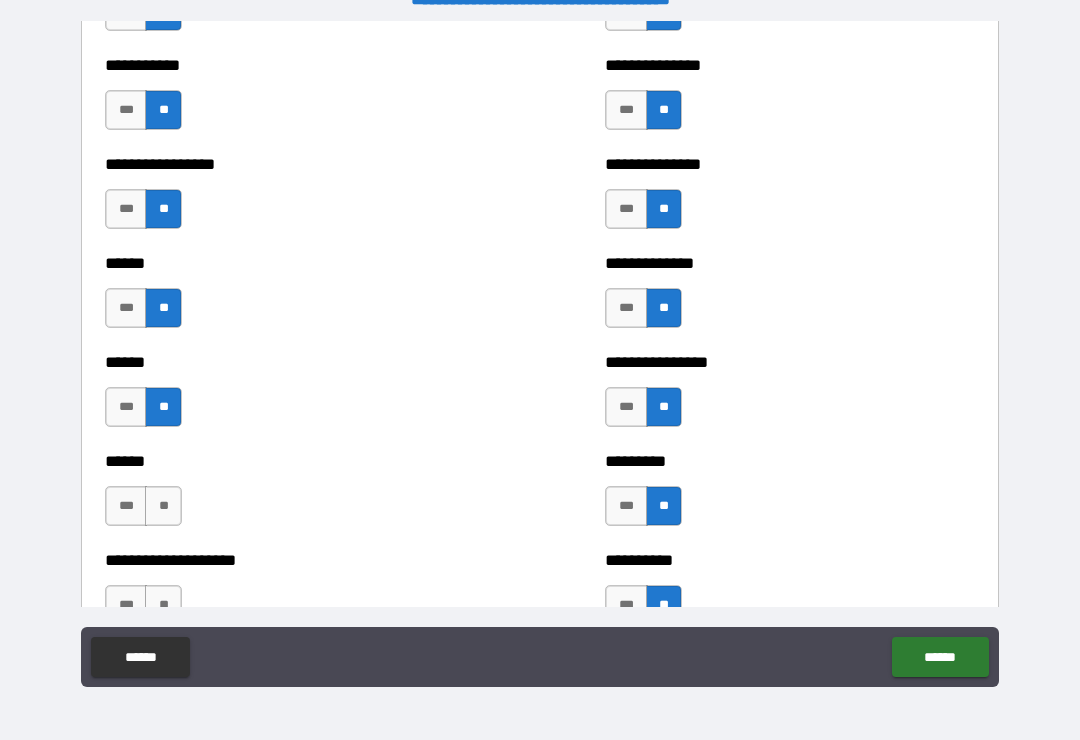 scroll, scrollTop: 2907, scrollLeft: 0, axis: vertical 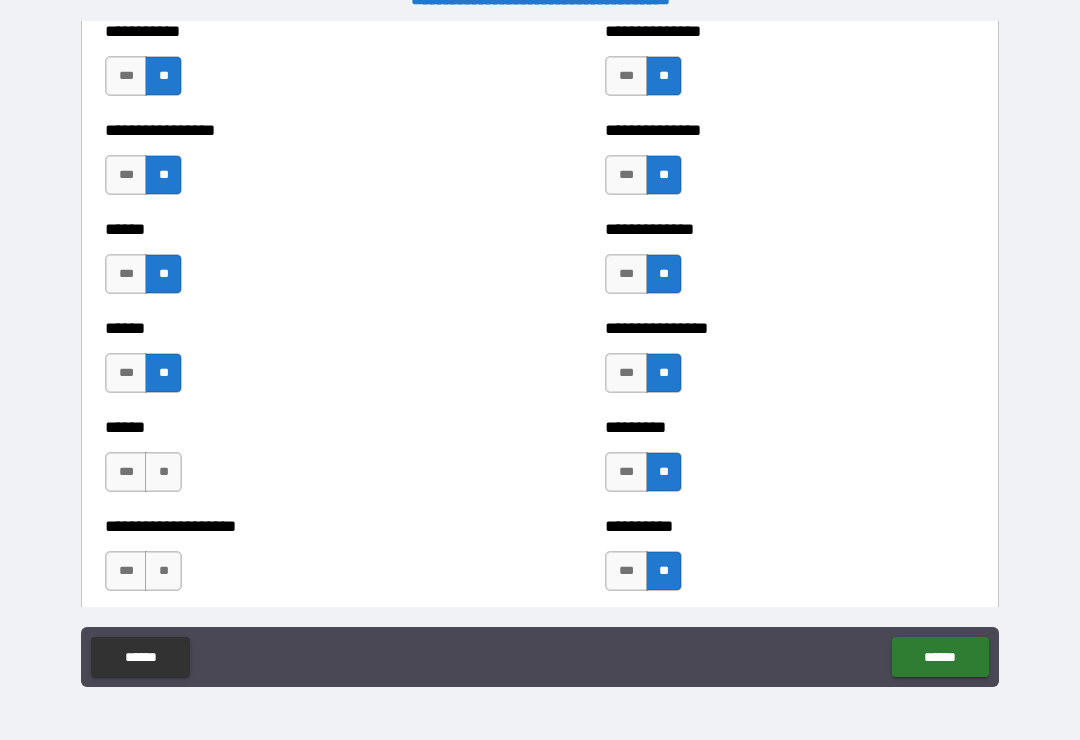 click on "****** *** **" at bounding box center (290, 462) 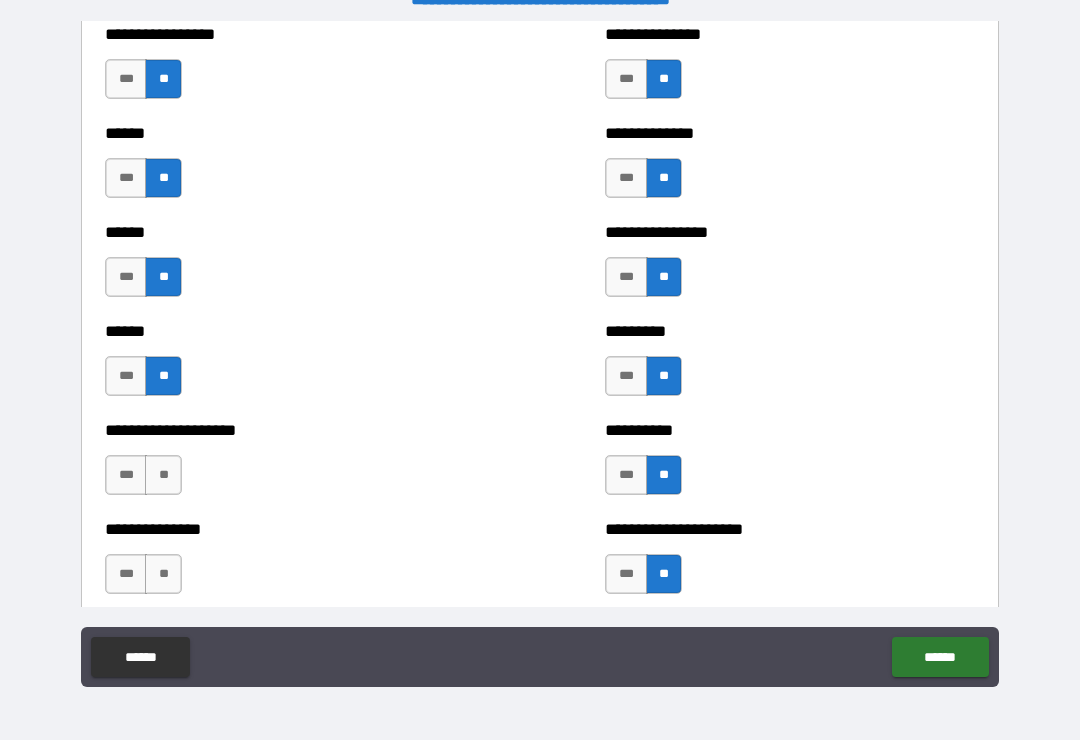 scroll, scrollTop: 3011, scrollLeft: 0, axis: vertical 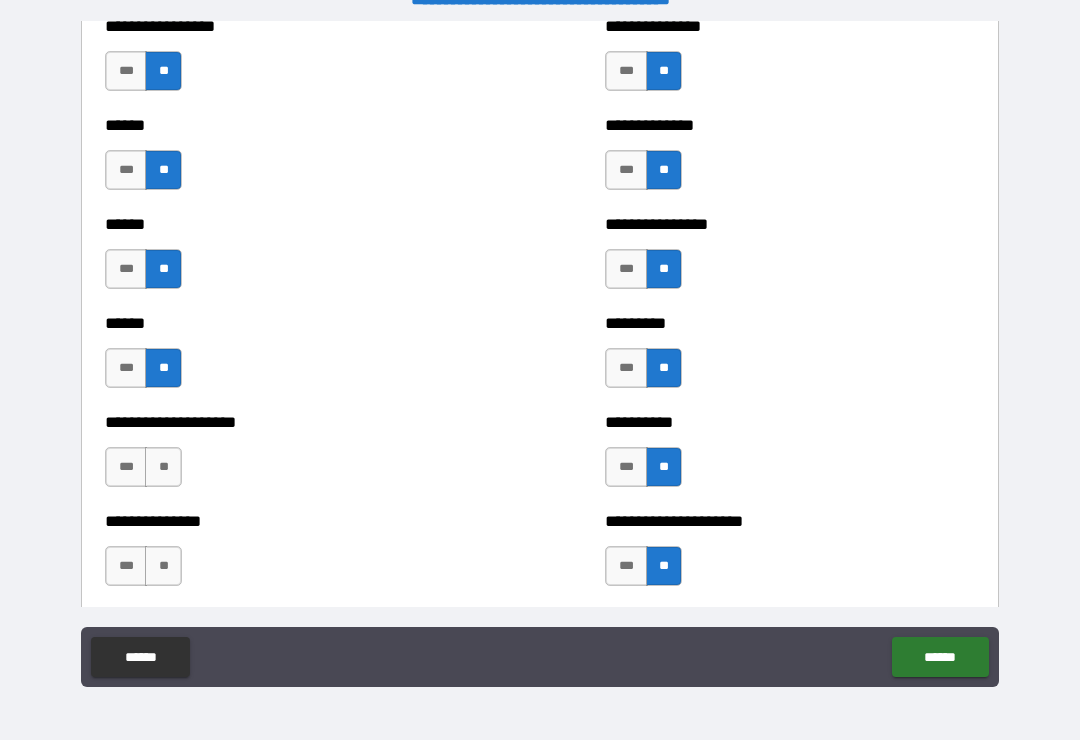 click on "**" at bounding box center (163, 467) 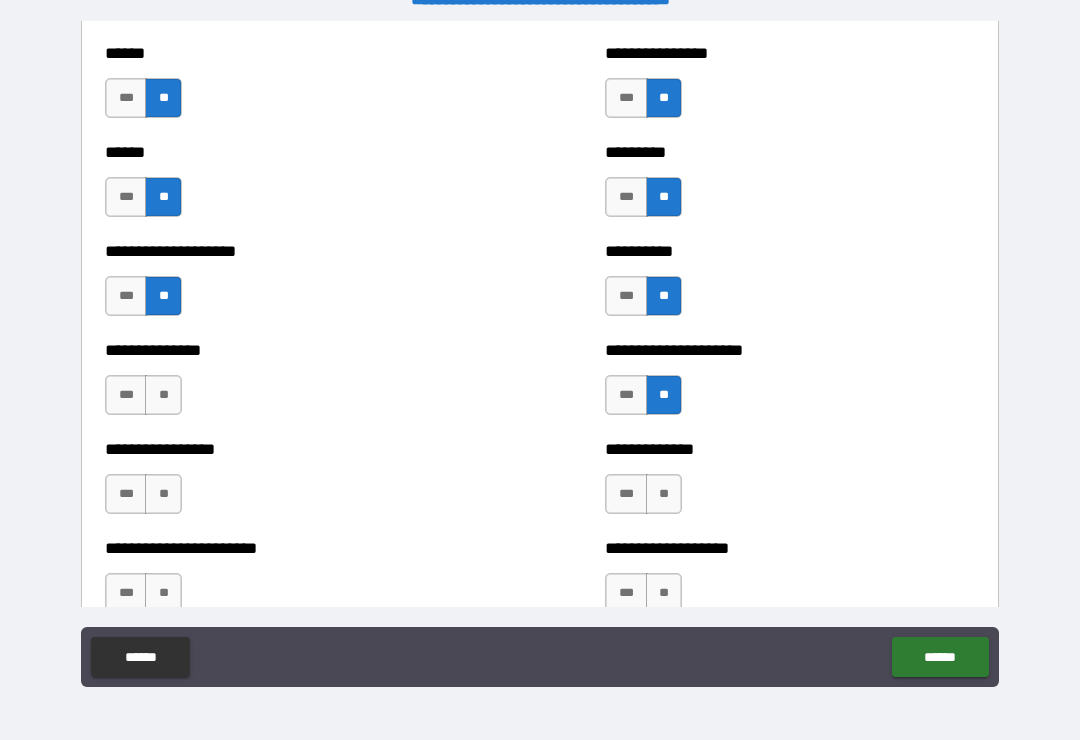 scroll, scrollTop: 3184, scrollLeft: 0, axis: vertical 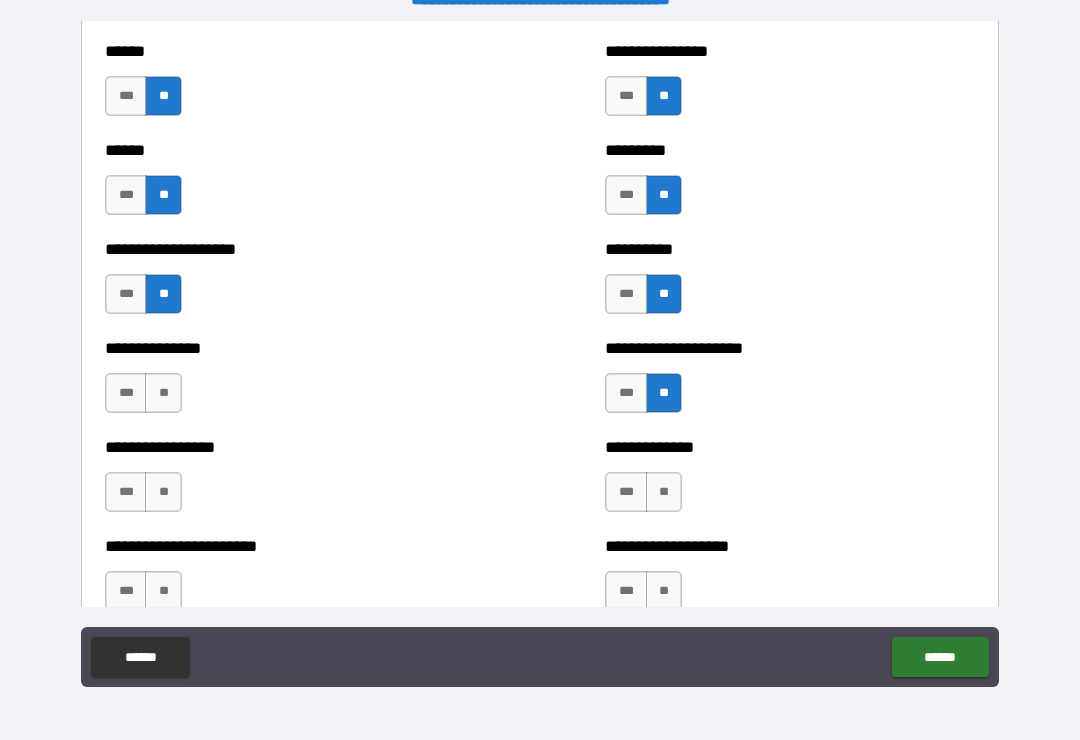 click on "**" at bounding box center [163, 393] 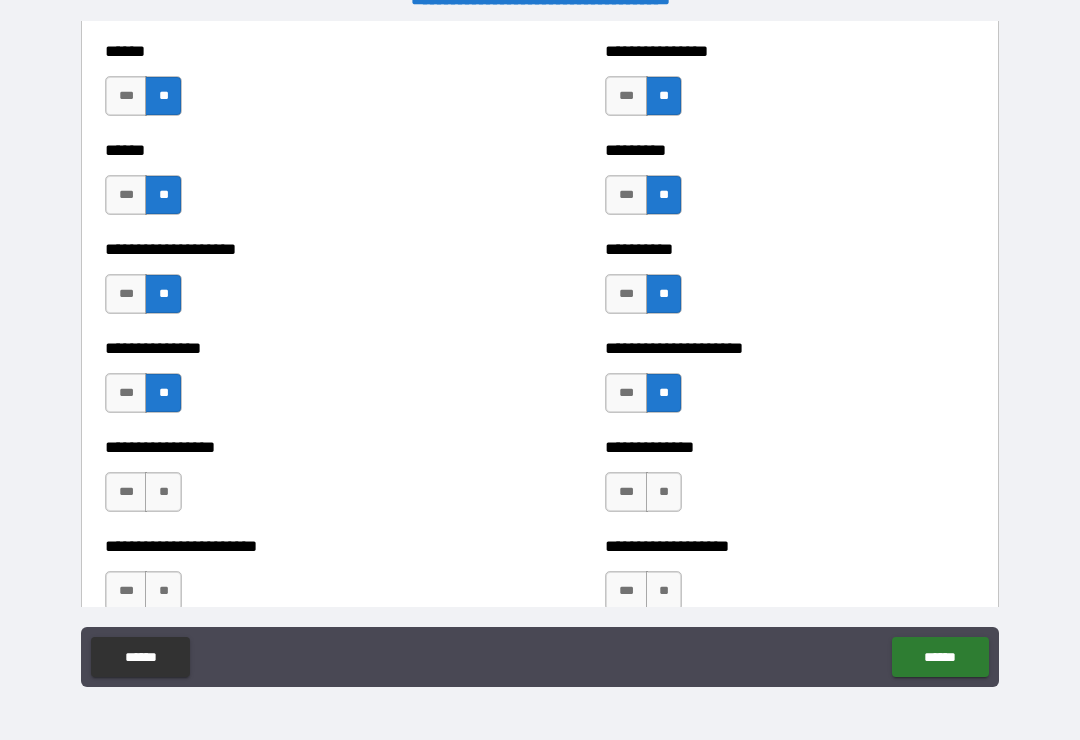 click on "**" at bounding box center [163, 492] 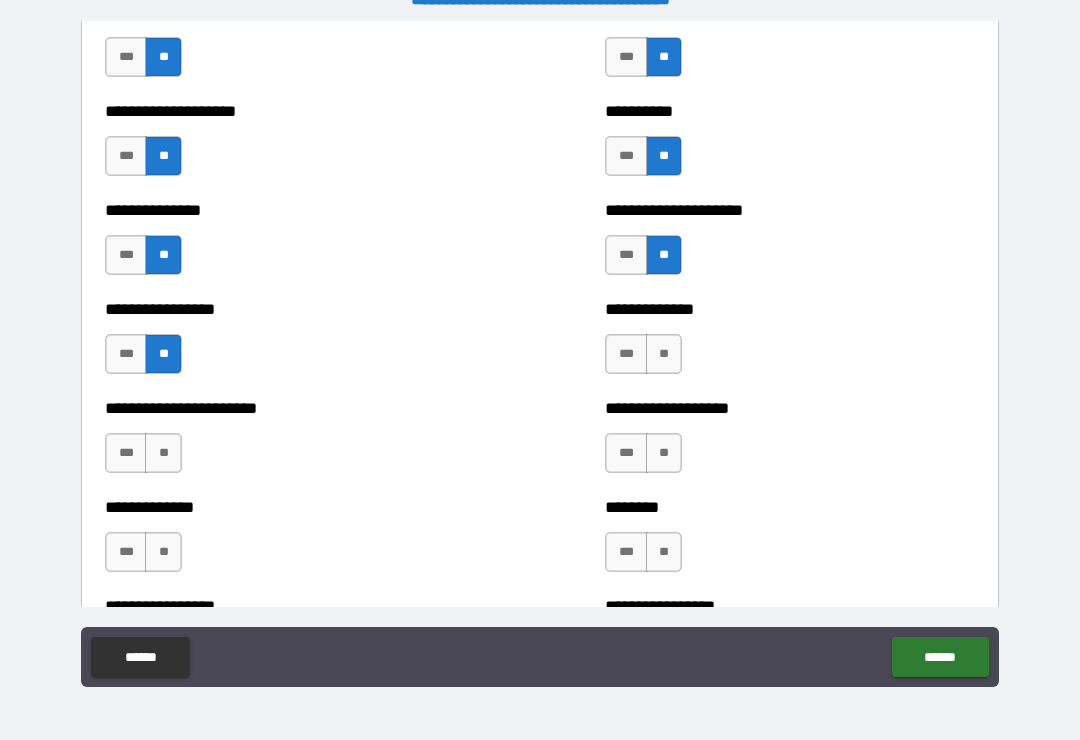 scroll, scrollTop: 3362, scrollLeft: 0, axis: vertical 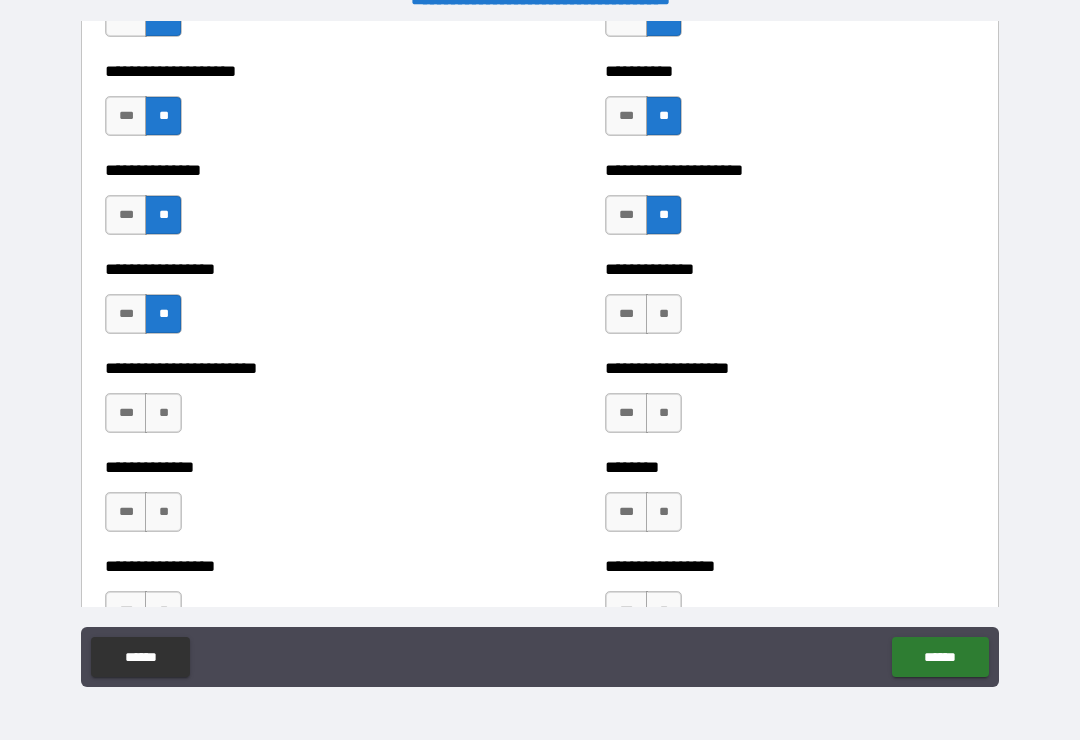 click on "**" at bounding box center [163, 413] 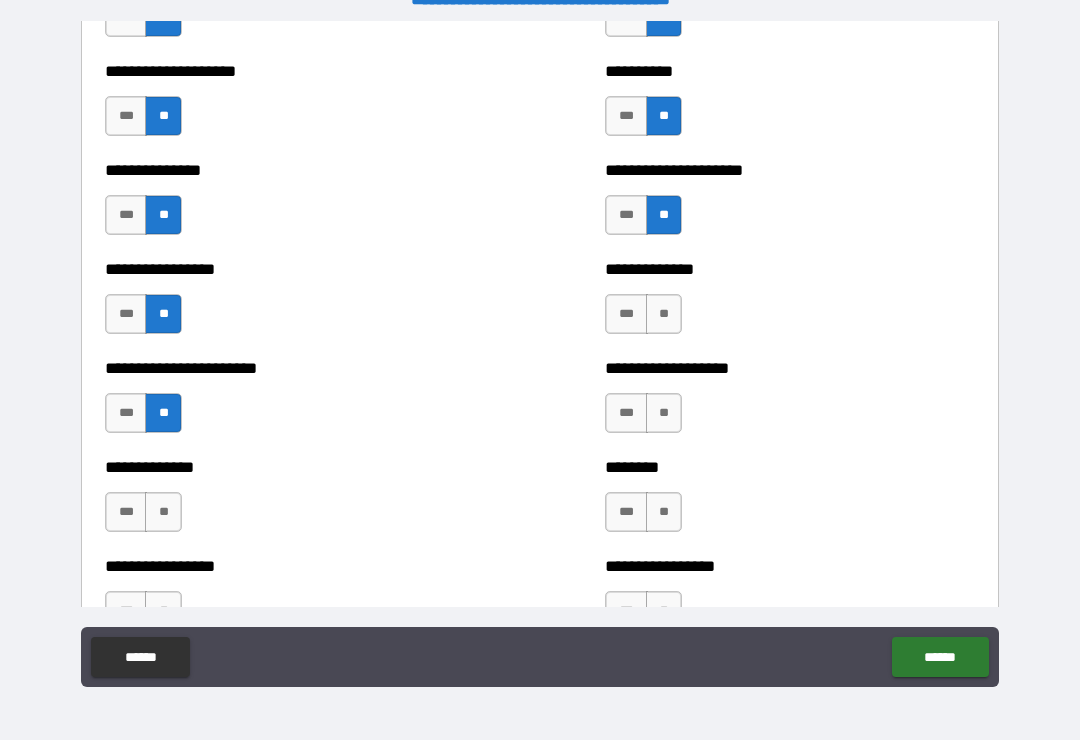 click on "**" at bounding box center (664, 314) 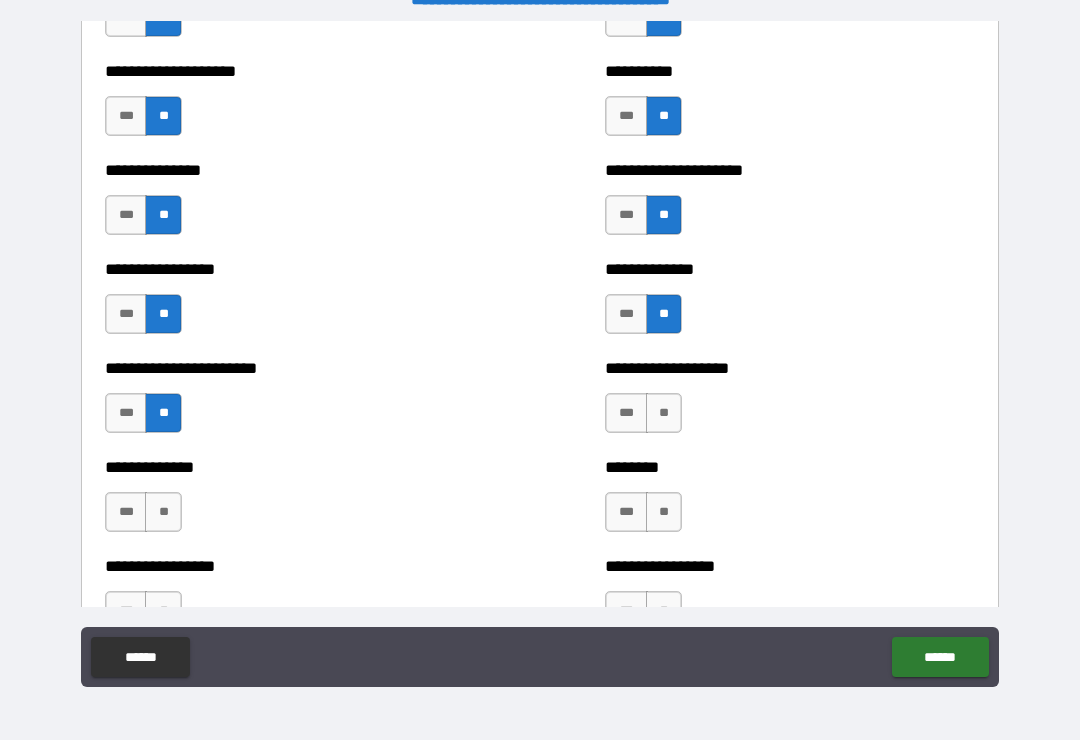 click on "**" at bounding box center (664, 413) 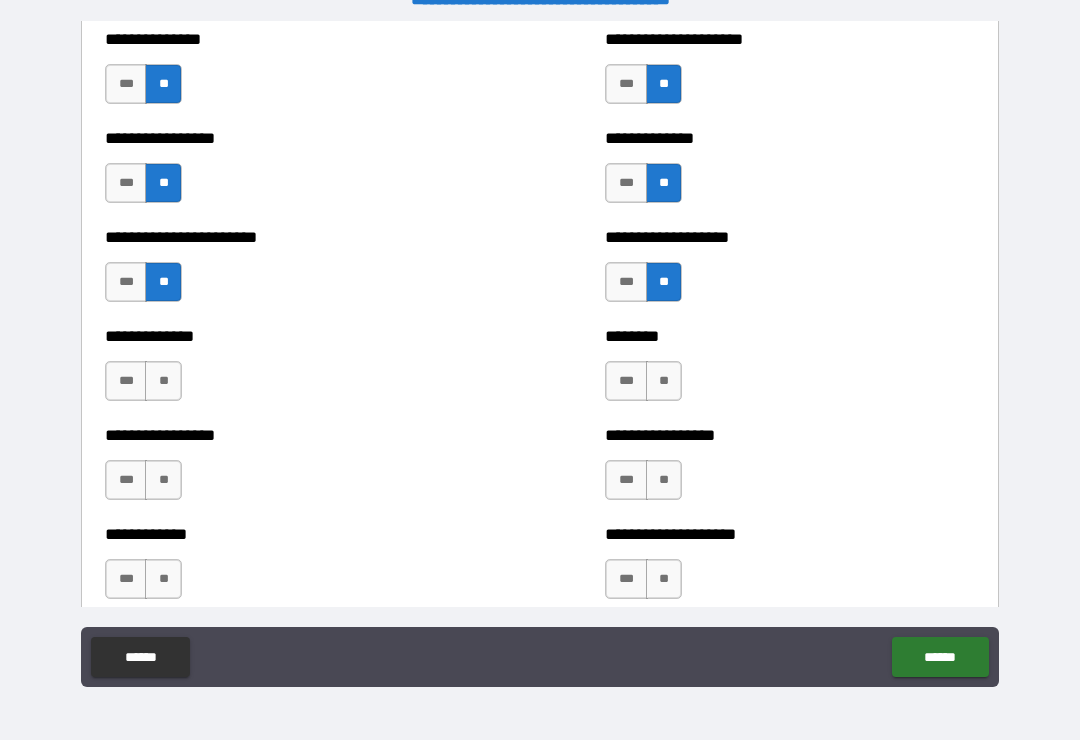 scroll, scrollTop: 3497, scrollLeft: 0, axis: vertical 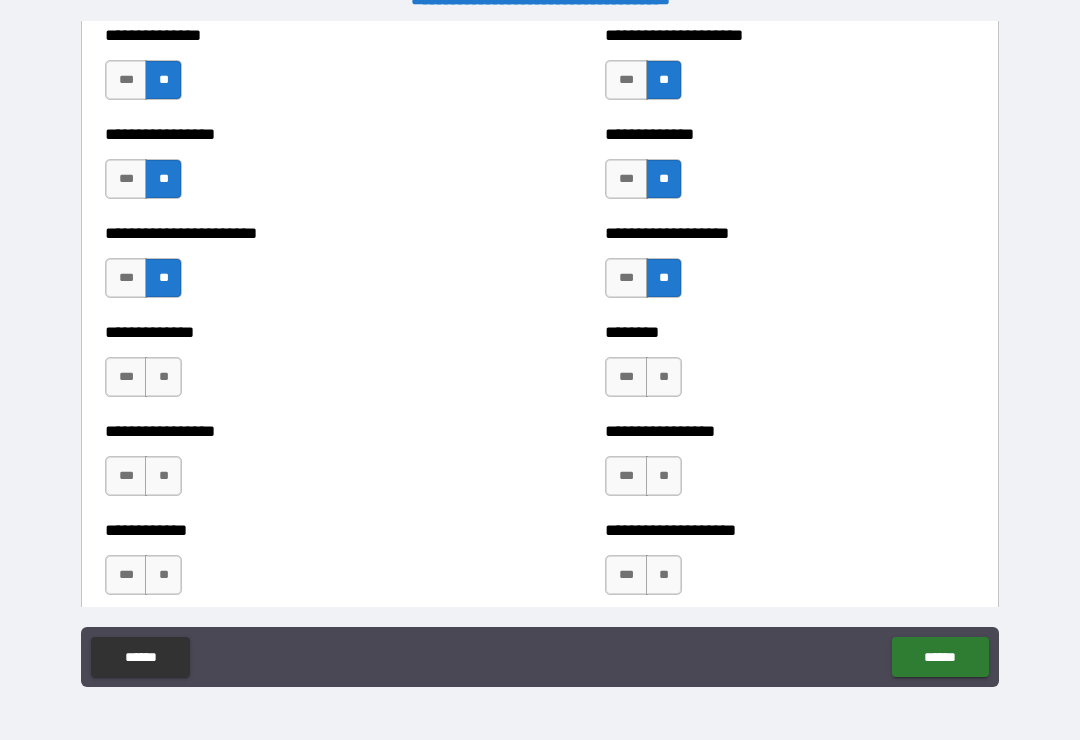 click on "**" at bounding box center (664, 377) 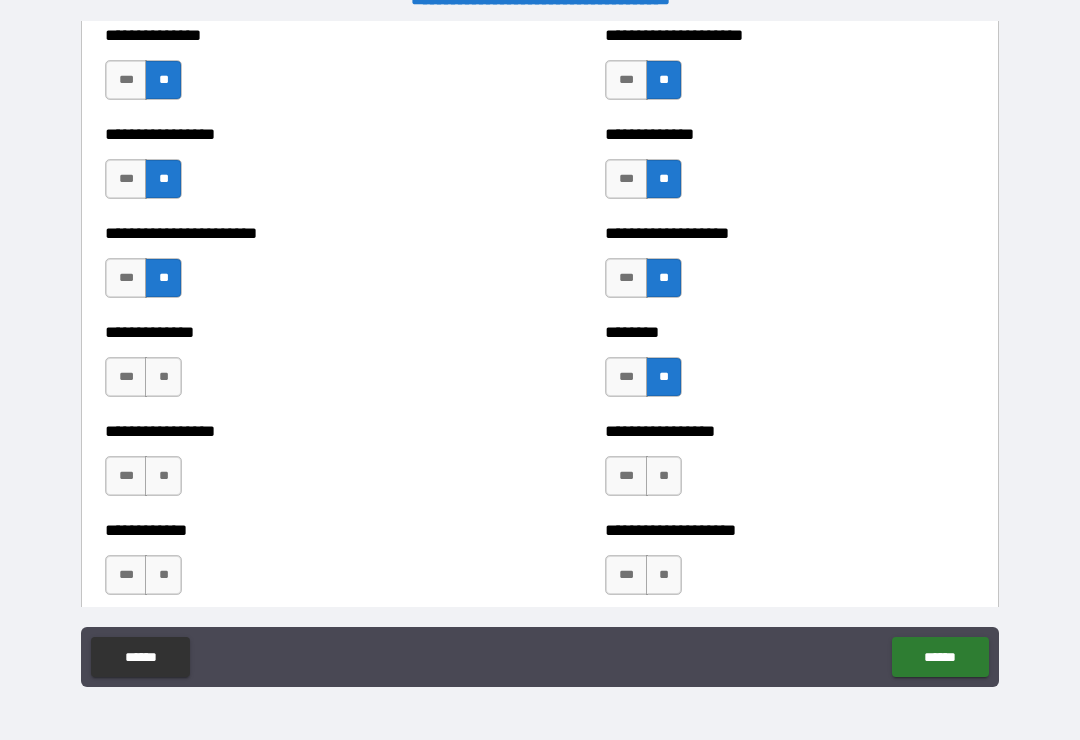click on "**" at bounding box center (163, 377) 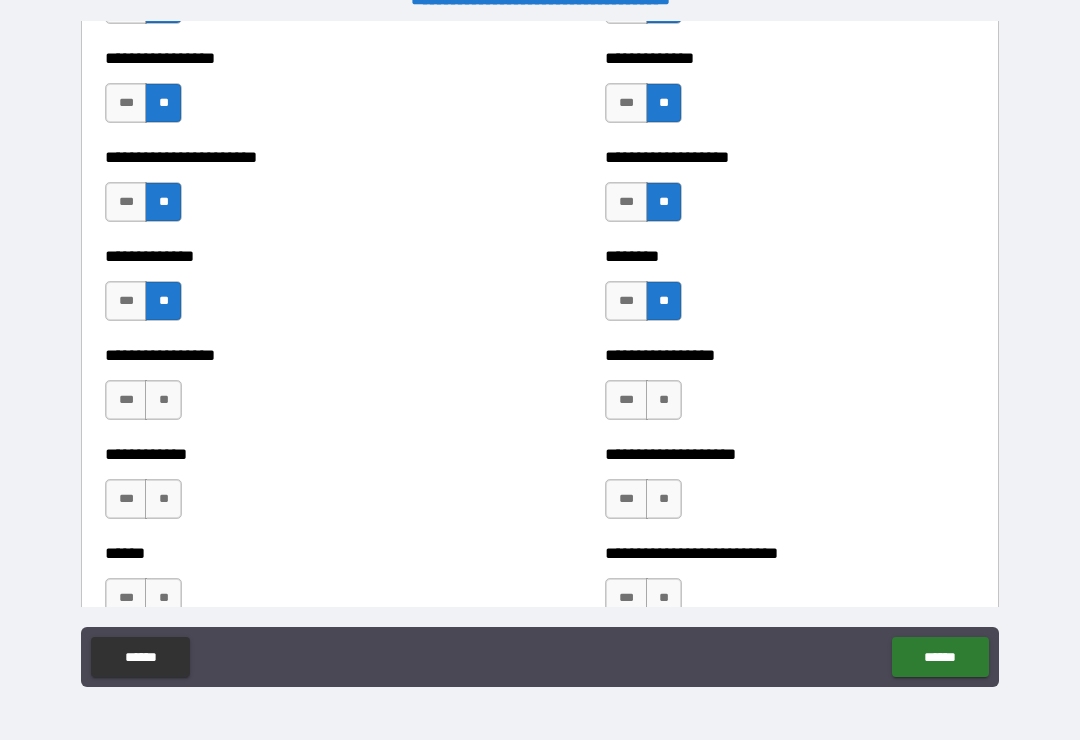 scroll, scrollTop: 3578, scrollLeft: 0, axis: vertical 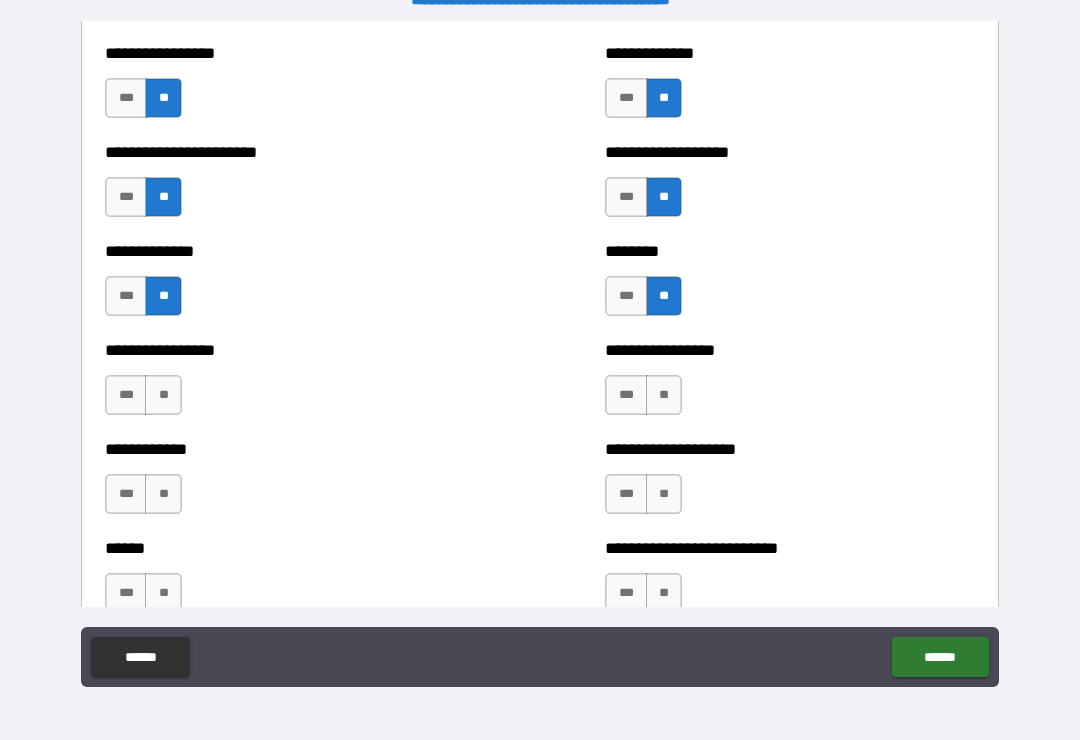 click on "**" at bounding box center (163, 395) 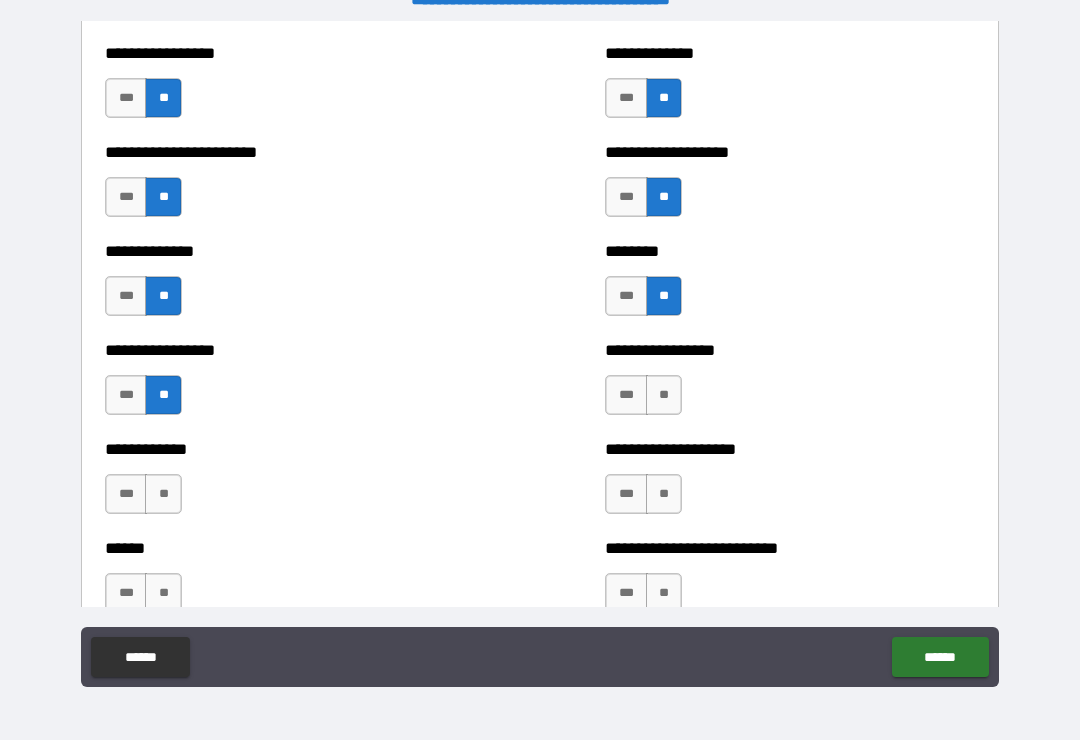 click on "**" at bounding box center (664, 395) 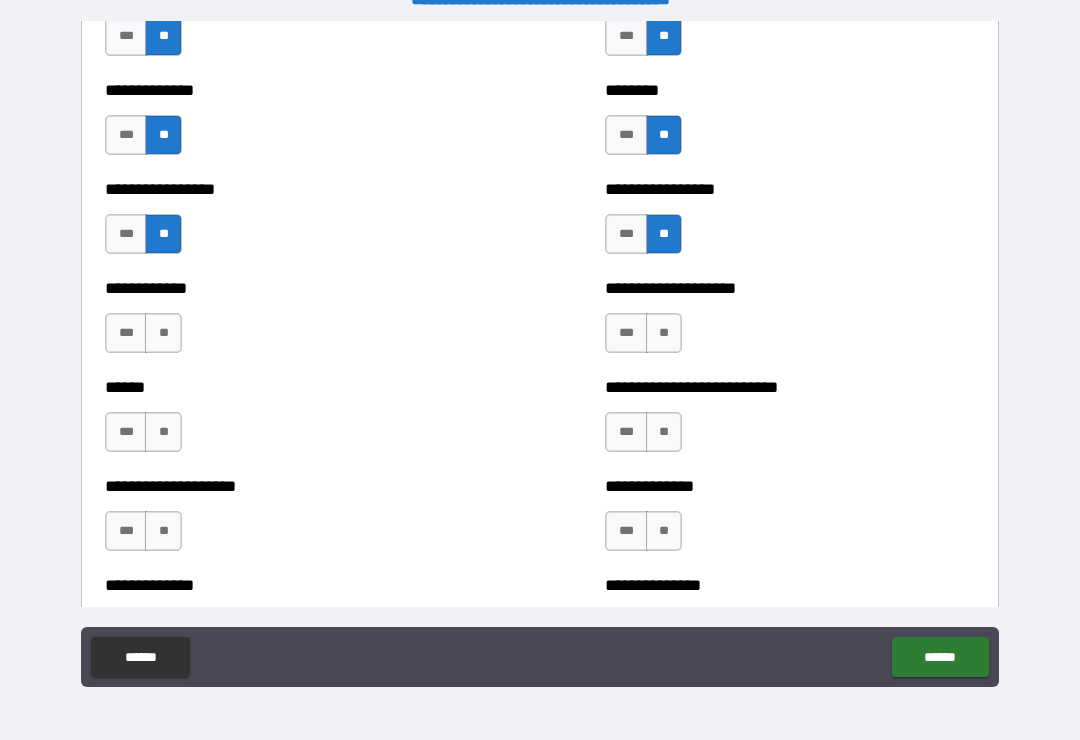 scroll, scrollTop: 3732, scrollLeft: 0, axis: vertical 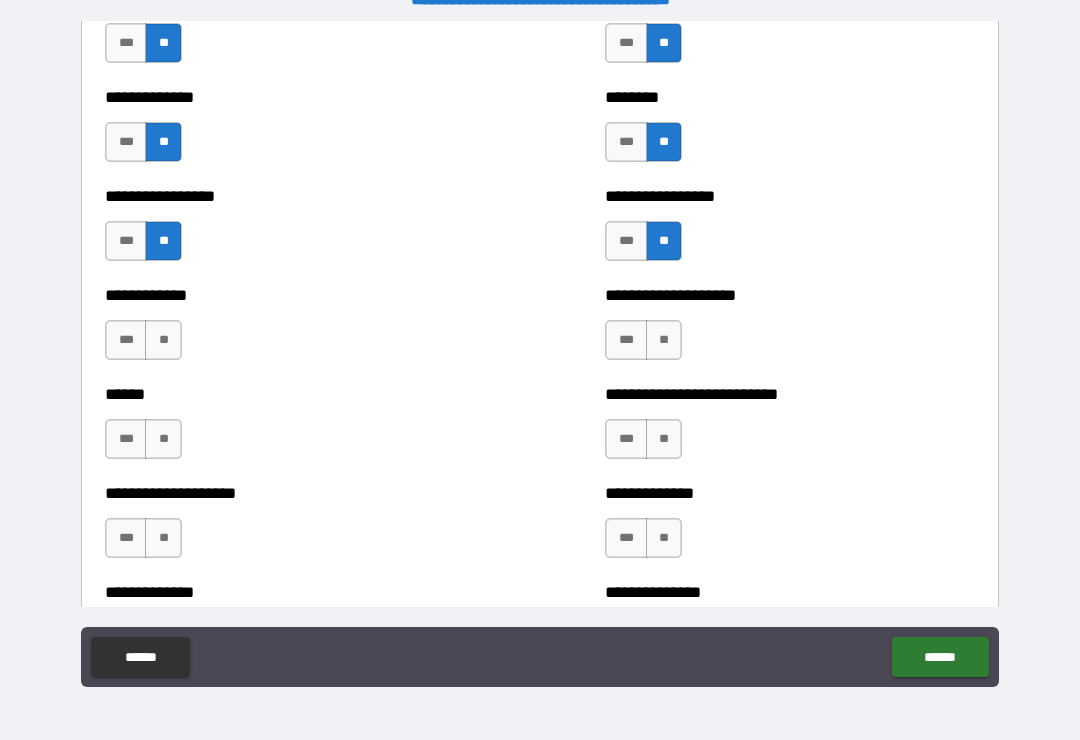 click on "**" at bounding box center [664, 340] 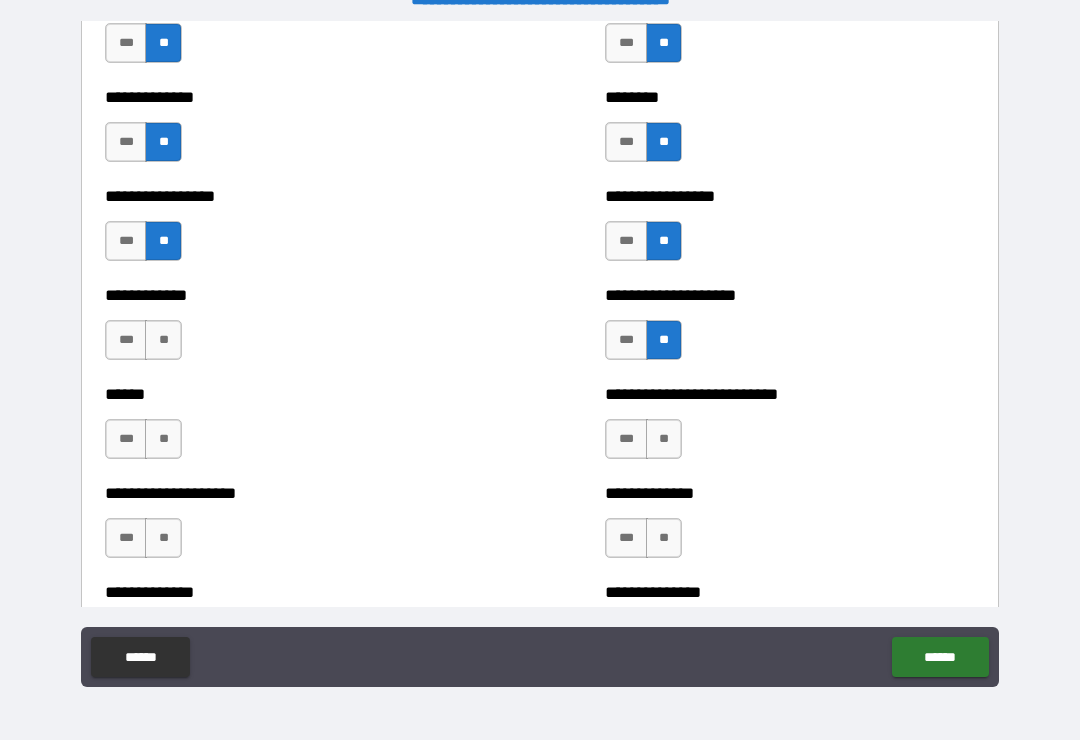 click on "**" at bounding box center (664, 340) 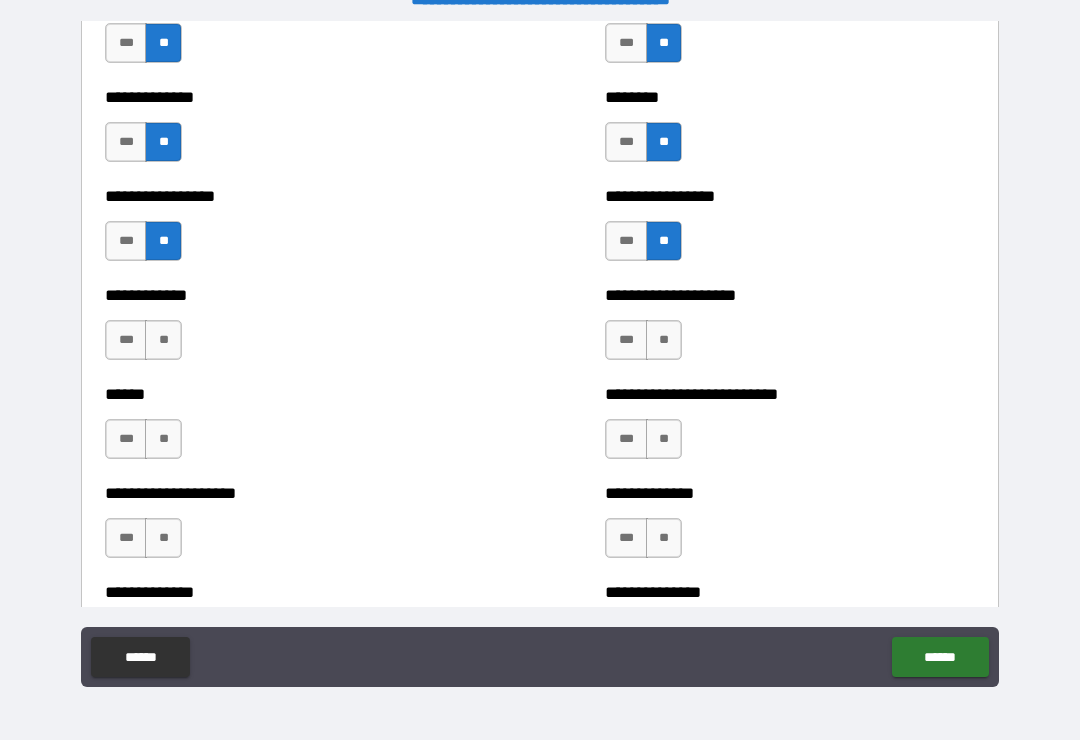 click on "**" at bounding box center [163, 340] 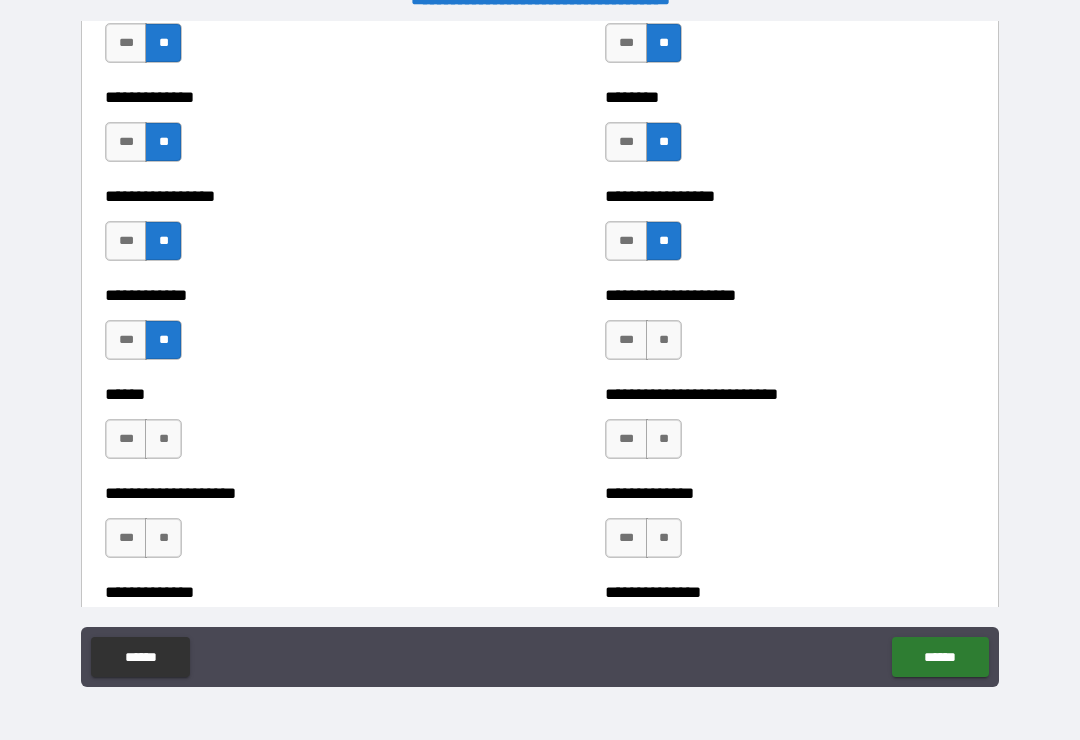 click on "**" at bounding box center (163, 439) 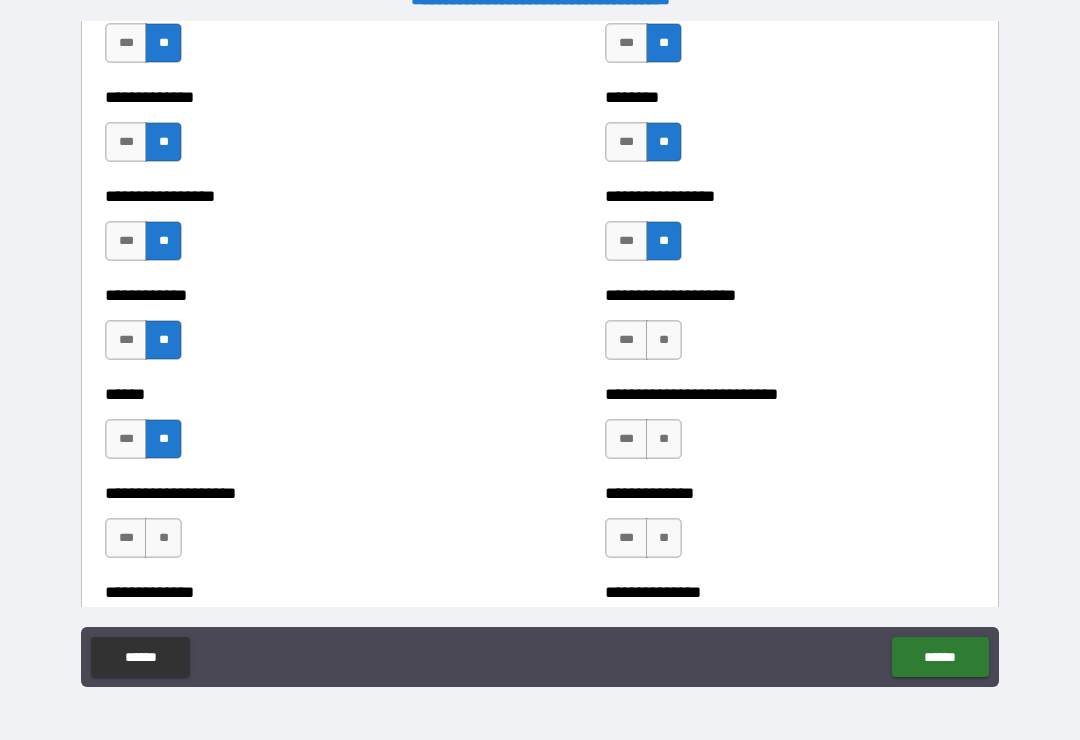 click on "**********" at bounding box center (790, 429) 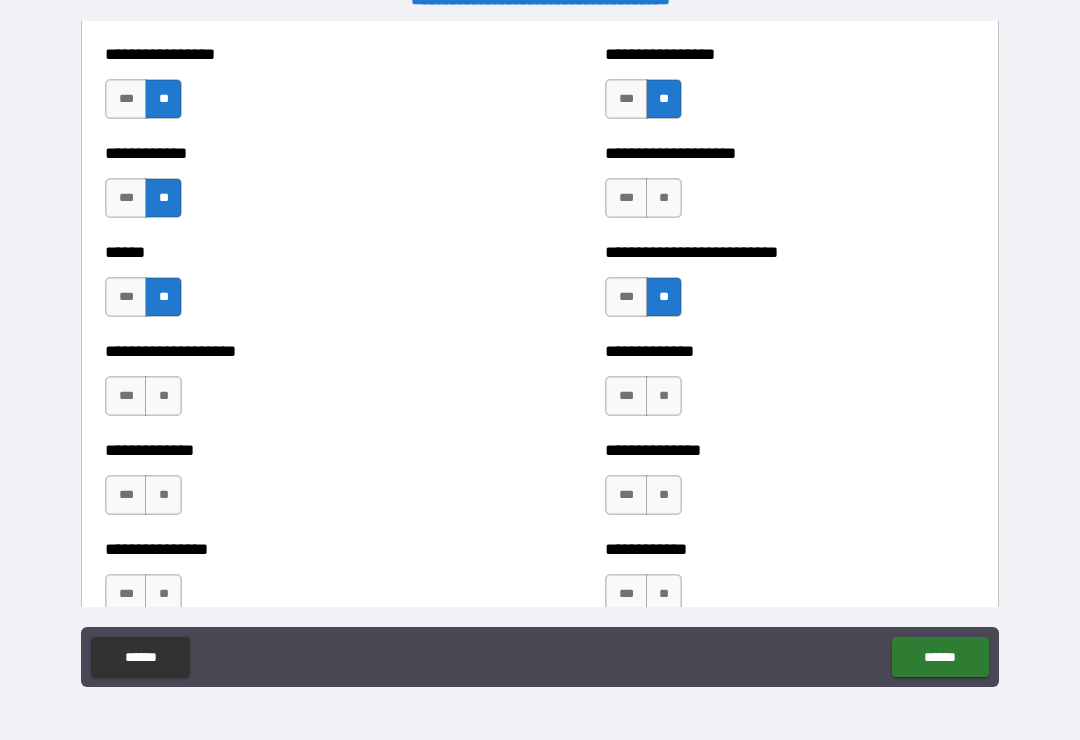 scroll, scrollTop: 3879, scrollLeft: 0, axis: vertical 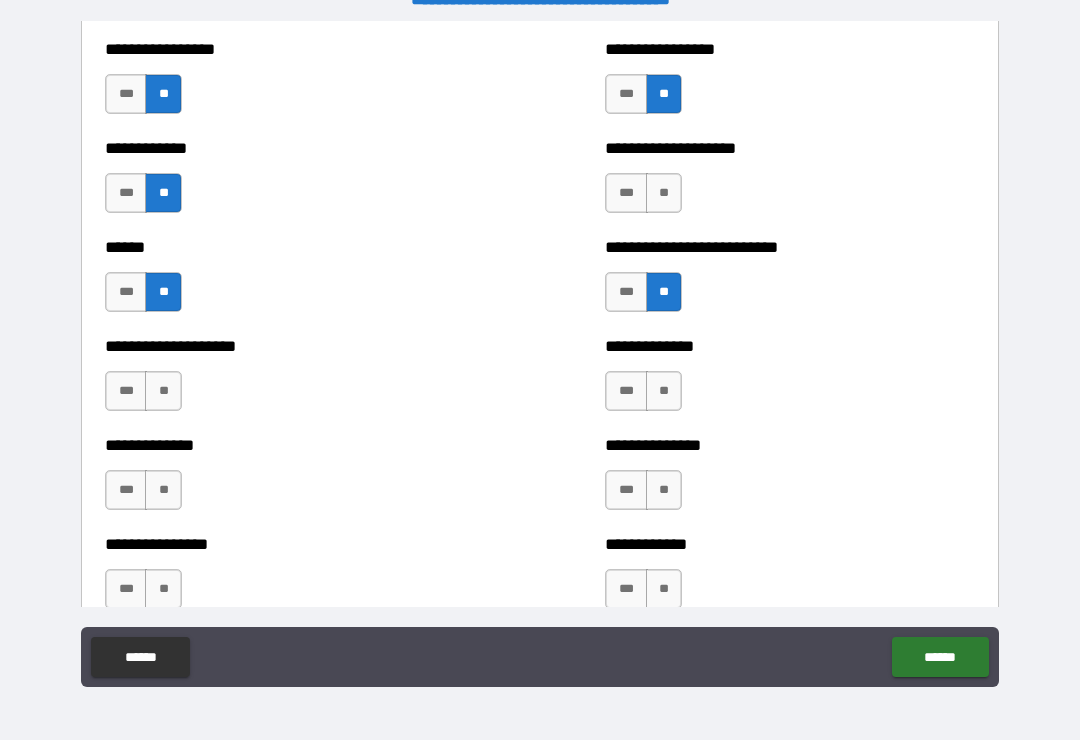 click on "**" at bounding box center [664, 391] 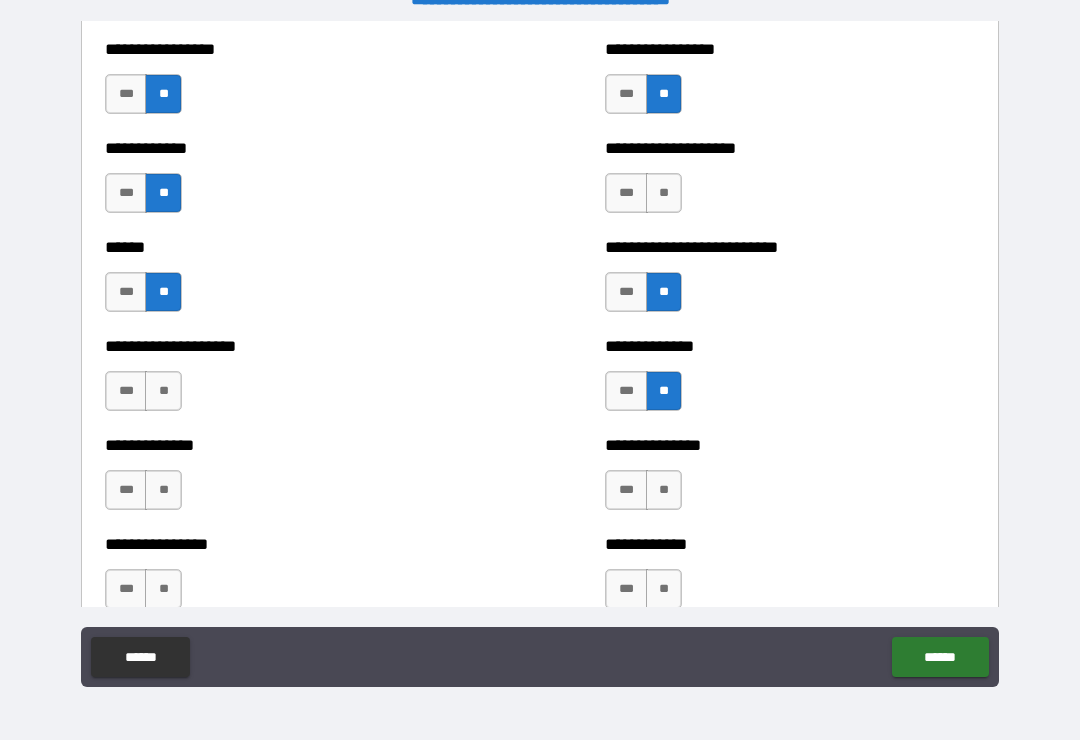 click on "**" at bounding box center (163, 391) 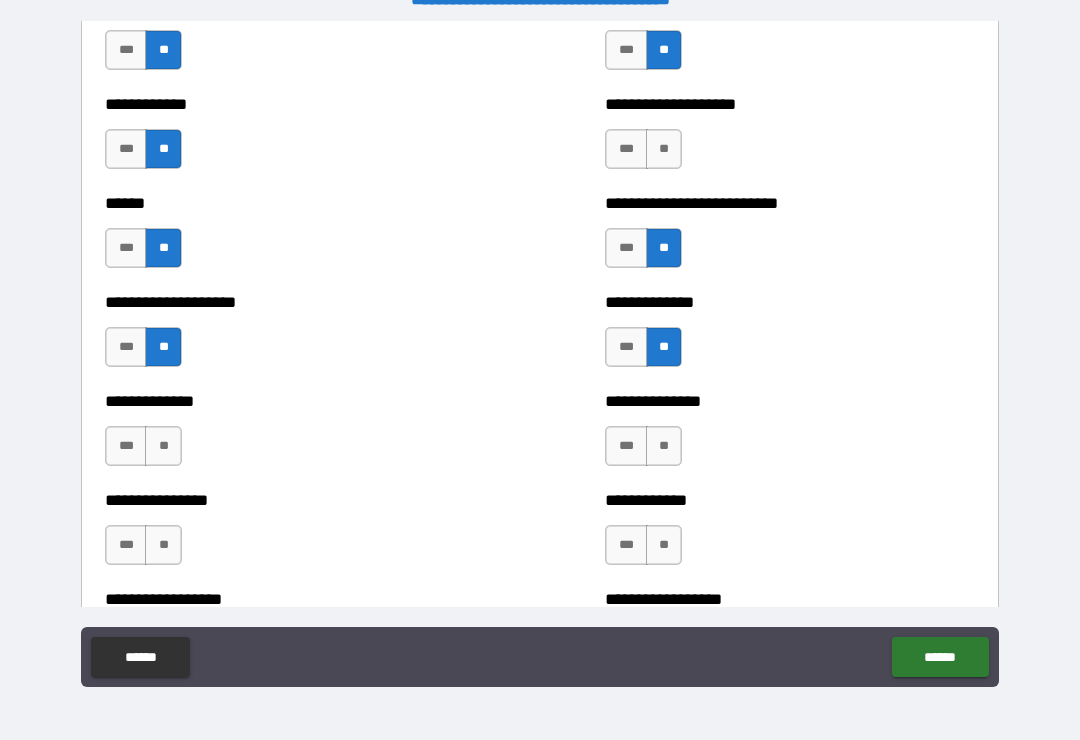 scroll, scrollTop: 3928, scrollLeft: 0, axis: vertical 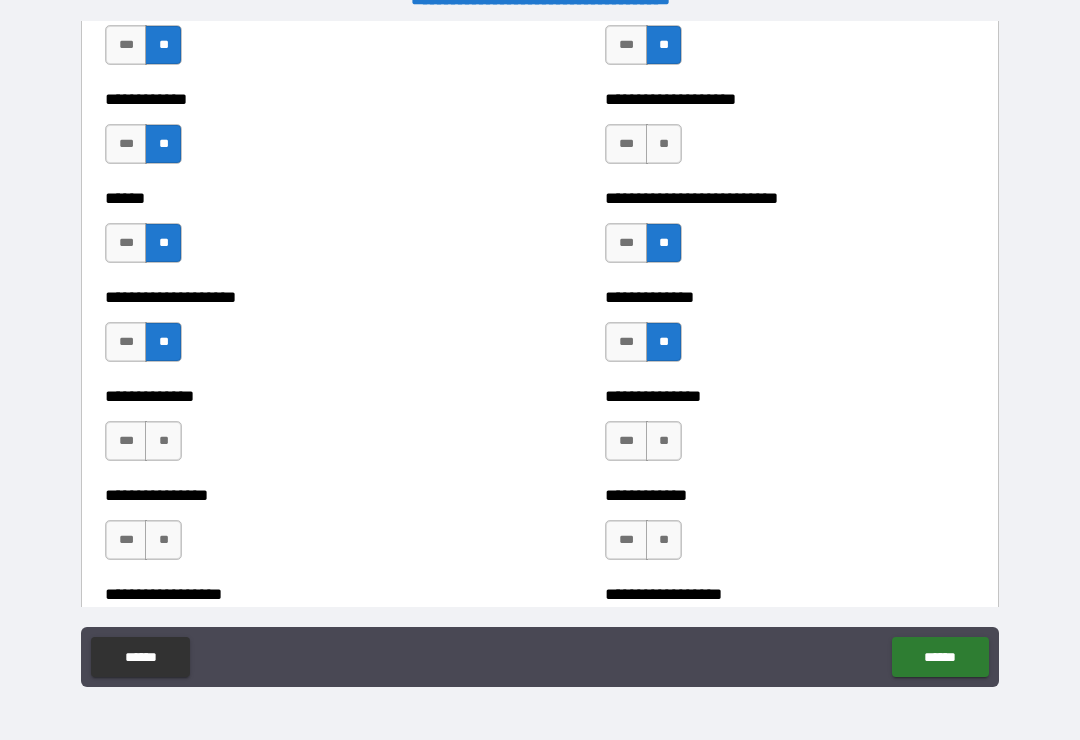 click on "**" at bounding box center [163, 441] 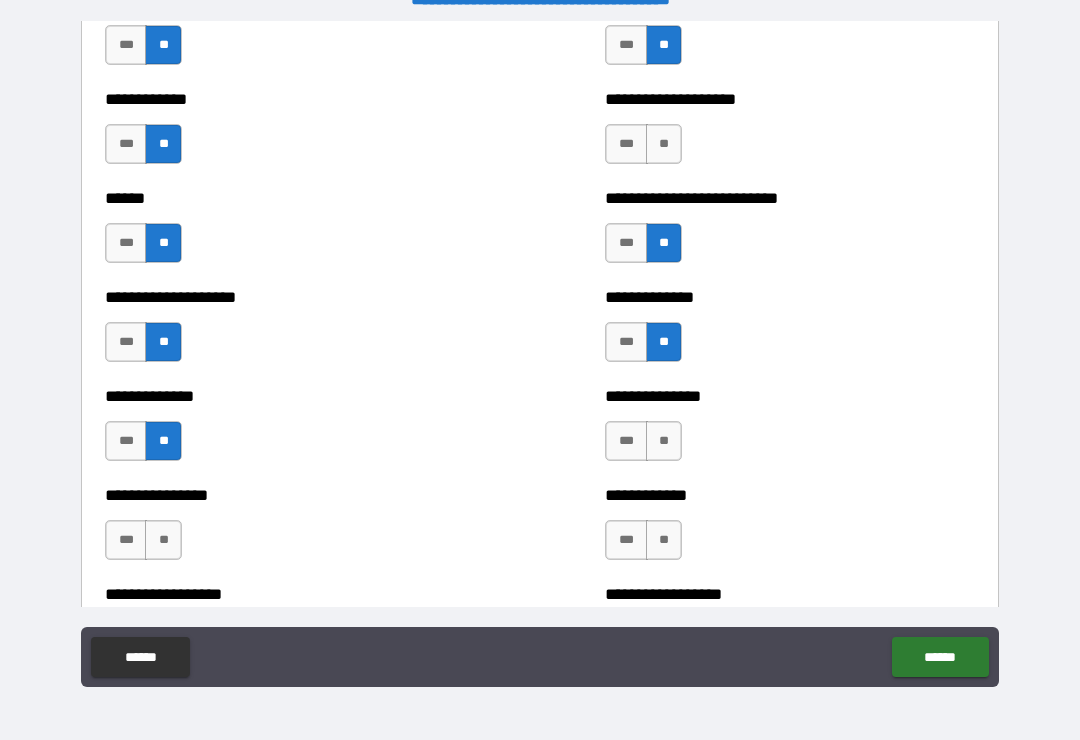 click on "**" at bounding box center (664, 441) 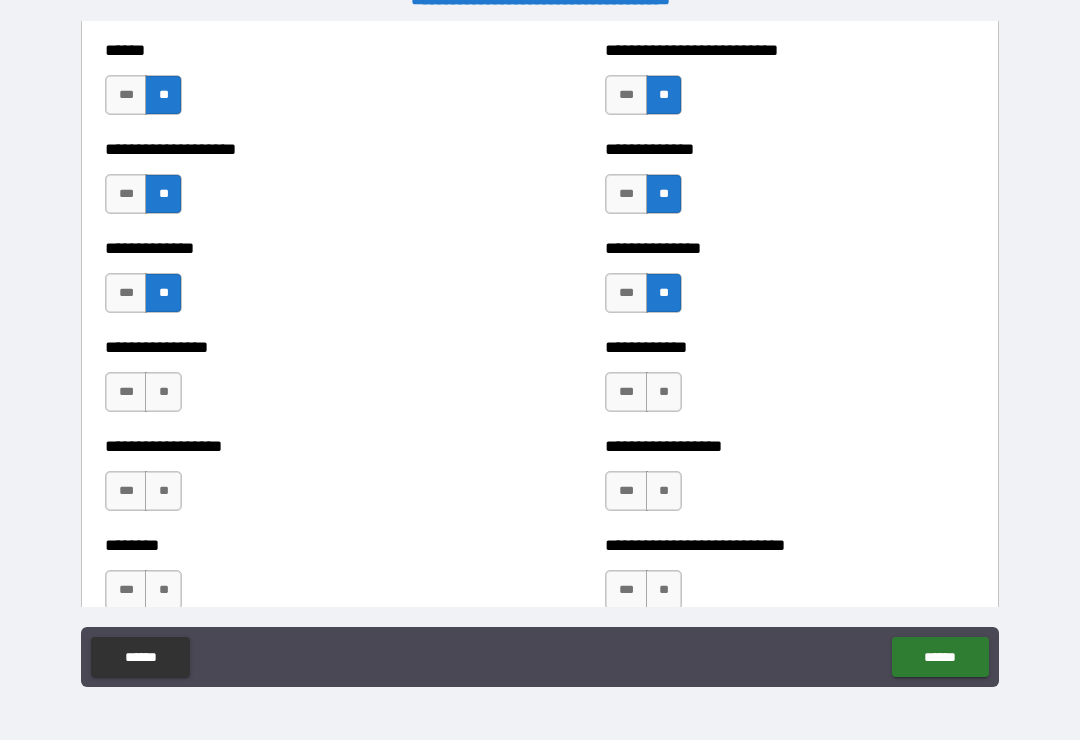 scroll, scrollTop: 4079, scrollLeft: 0, axis: vertical 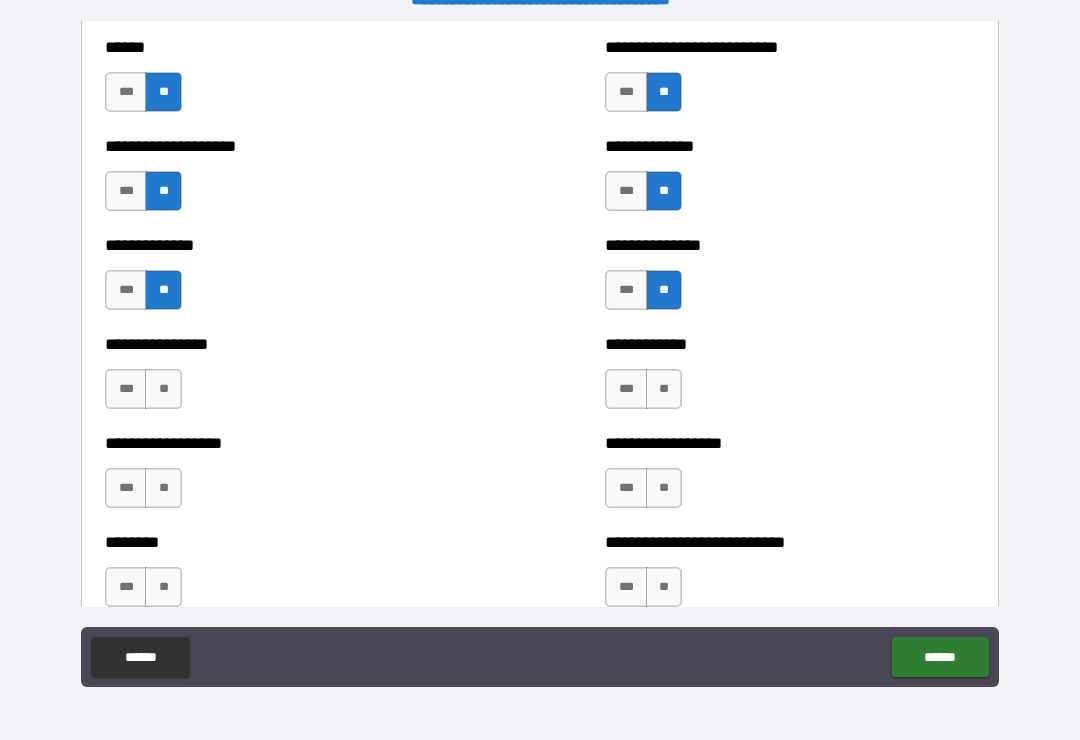 click on "**" at bounding box center [664, 389] 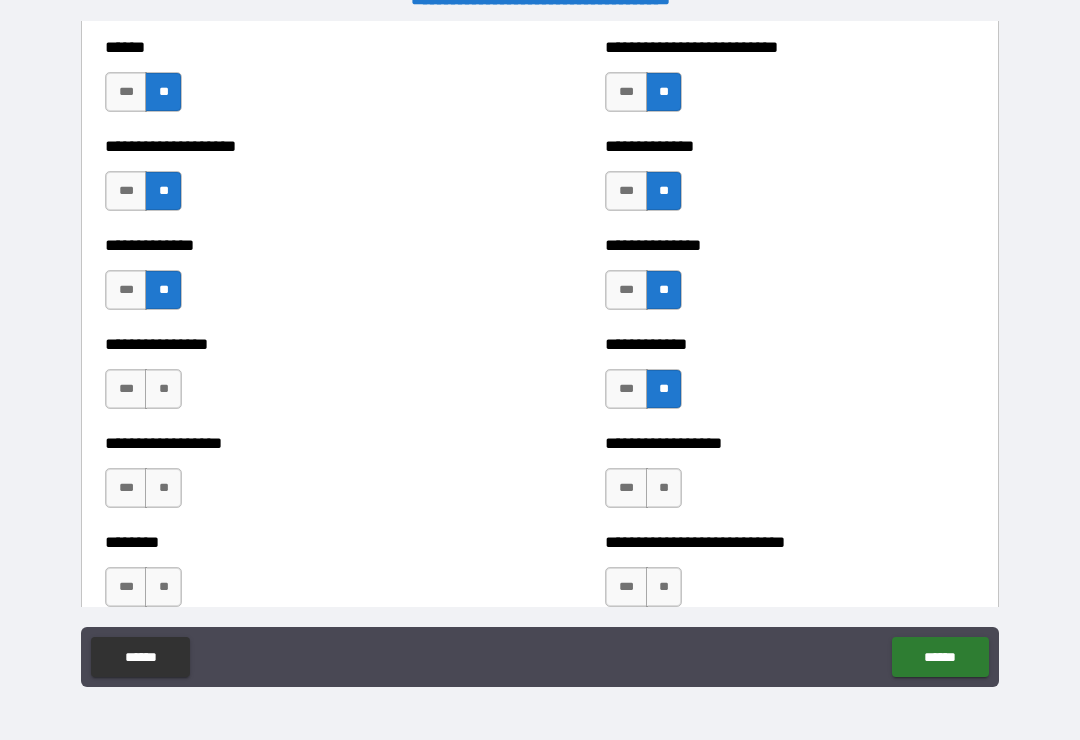 click on "**********" at bounding box center [290, 379] 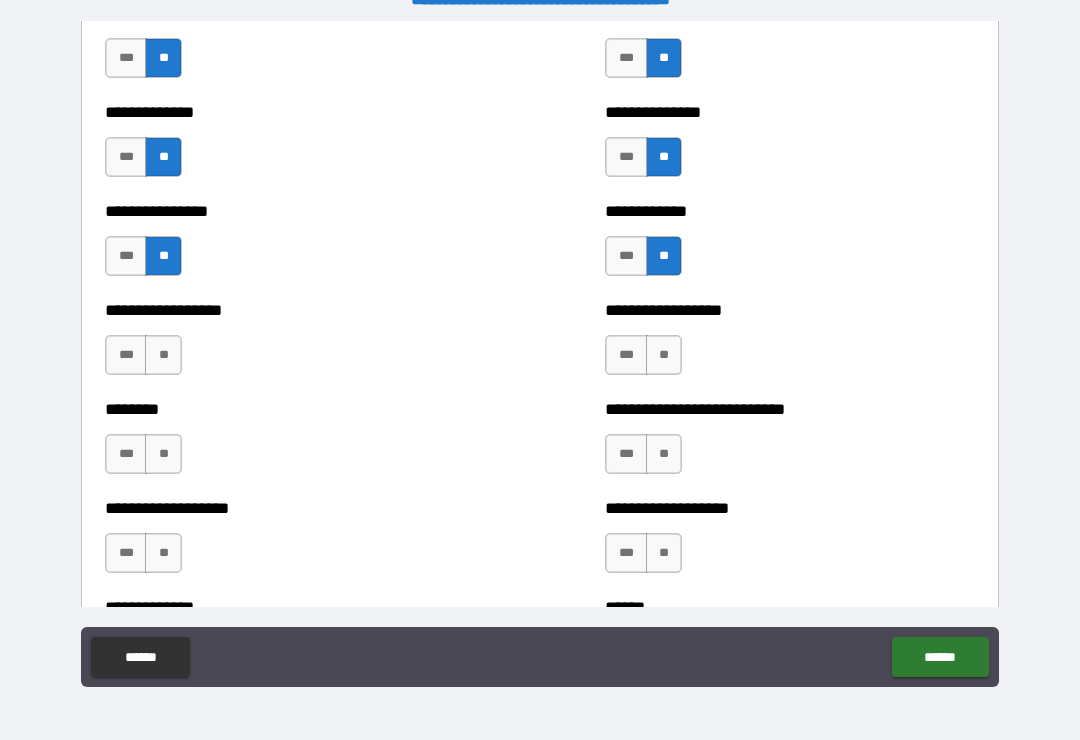 scroll, scrollTop: 4225, scrollLeft: 0, axis: vertical 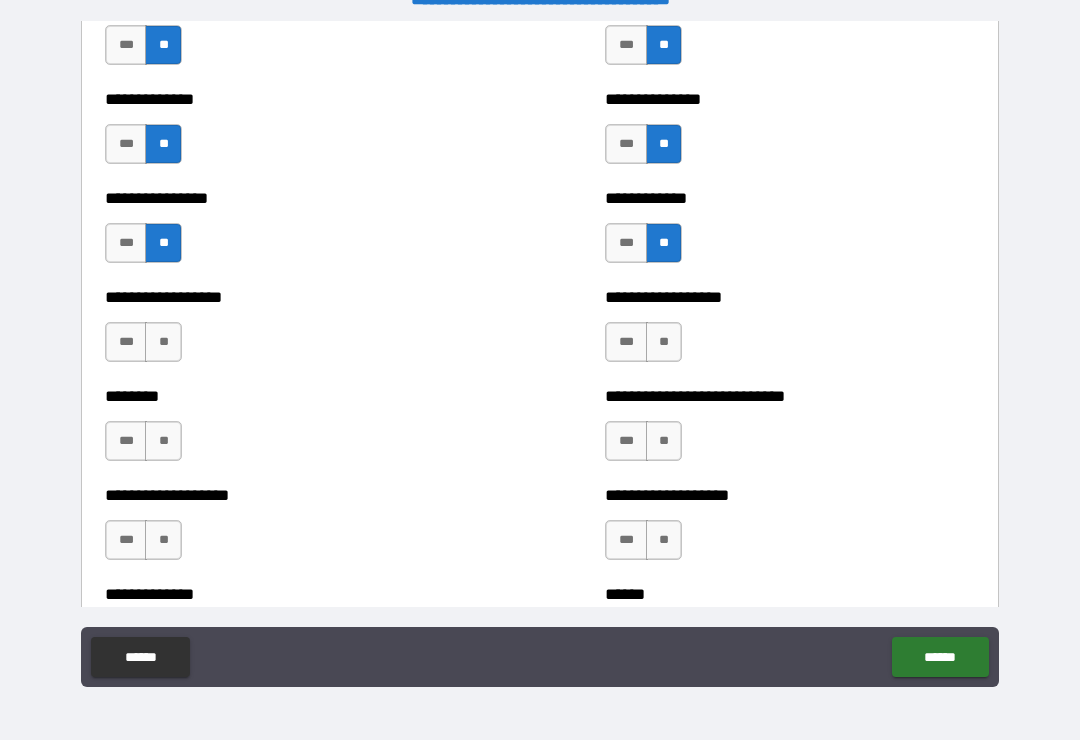 click on "**" at bounding box center [163, 342] 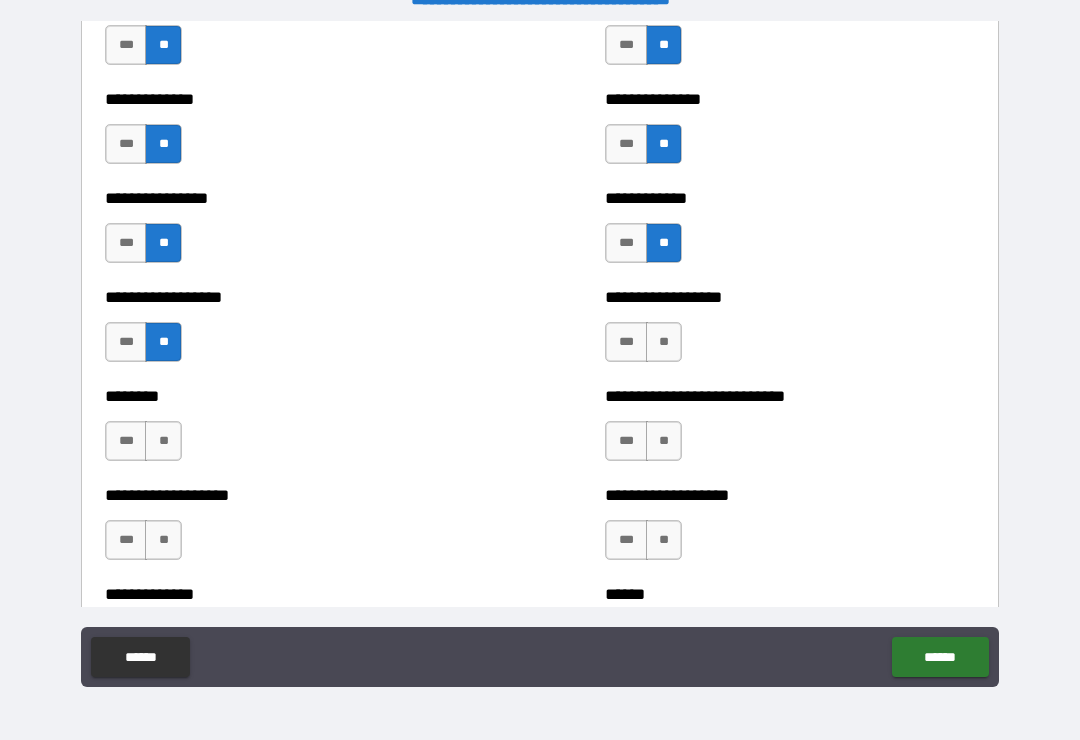 click on "**" at bounding box center [664, 342] 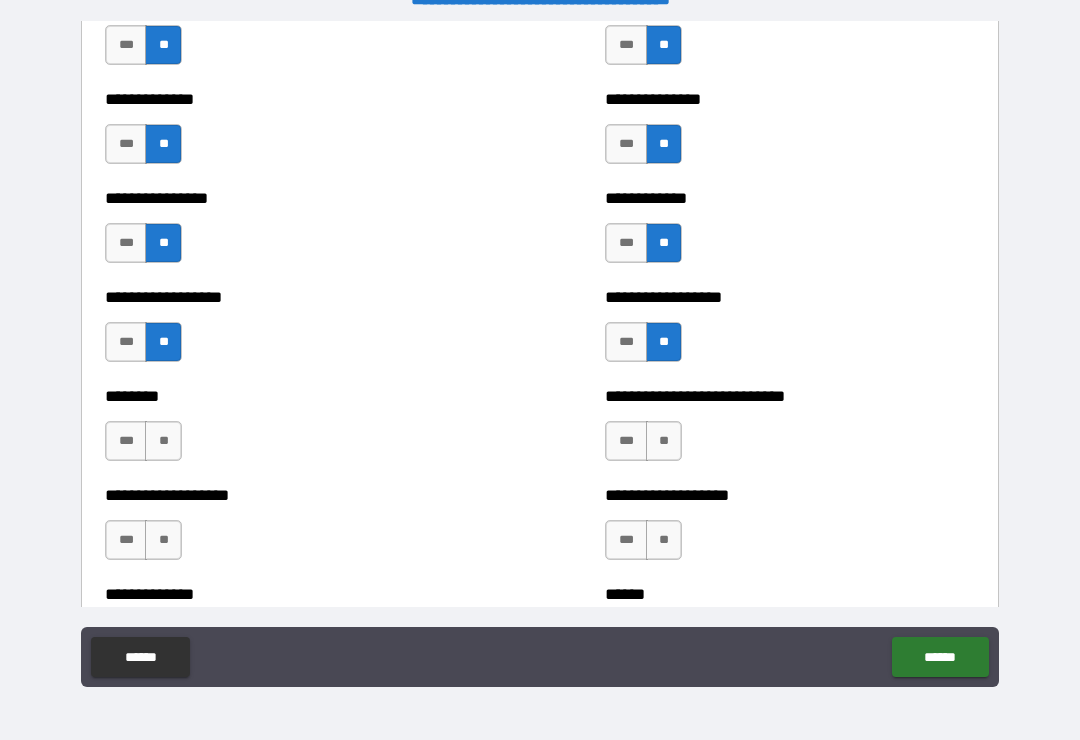 scroll, scrollTop: 4289, scrollLeft: 0, axis: vertical 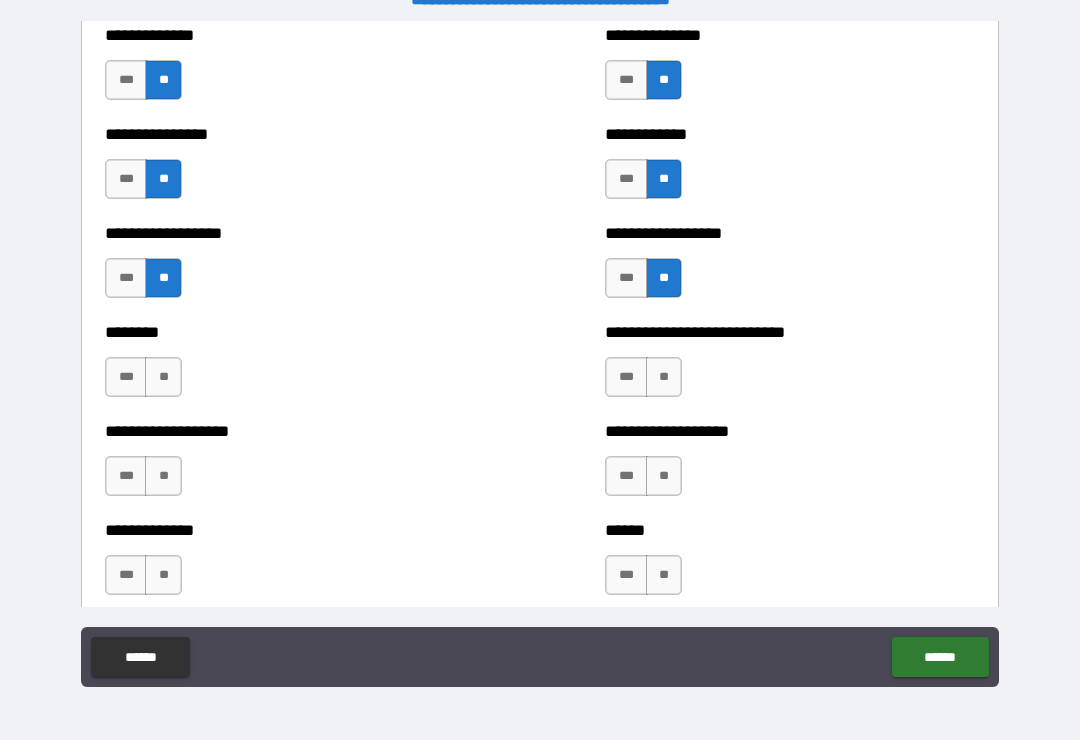 click on "**" at bounding box center (163, 377) 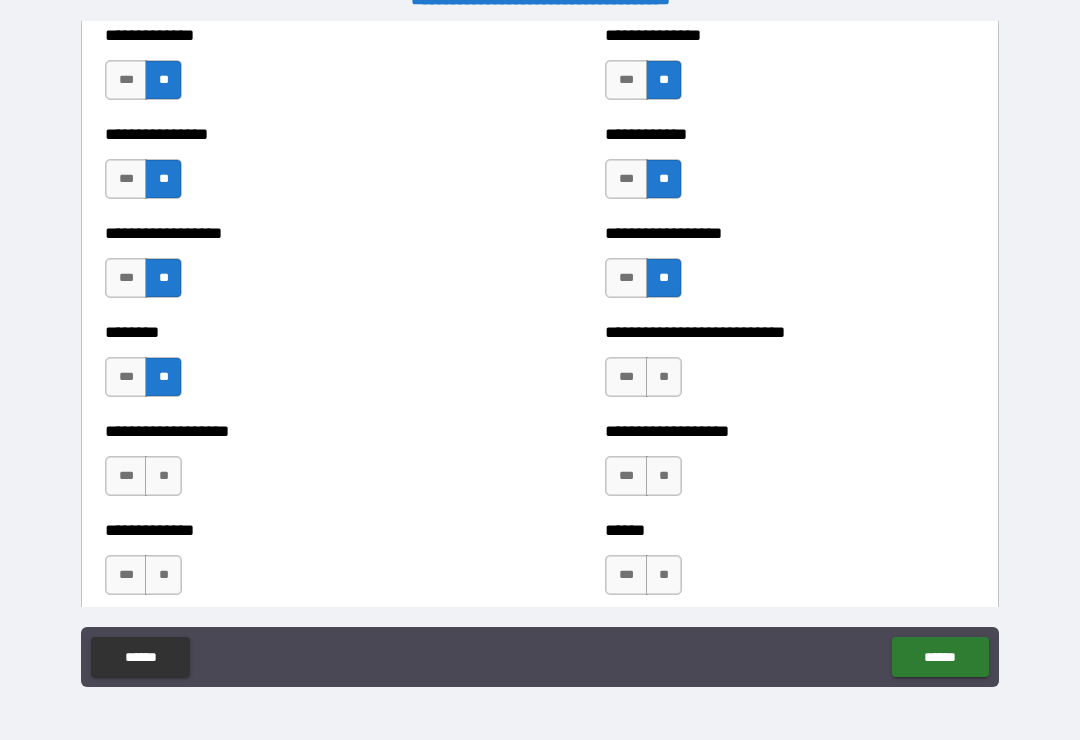 click on "**" at bounding box center (664, 377) 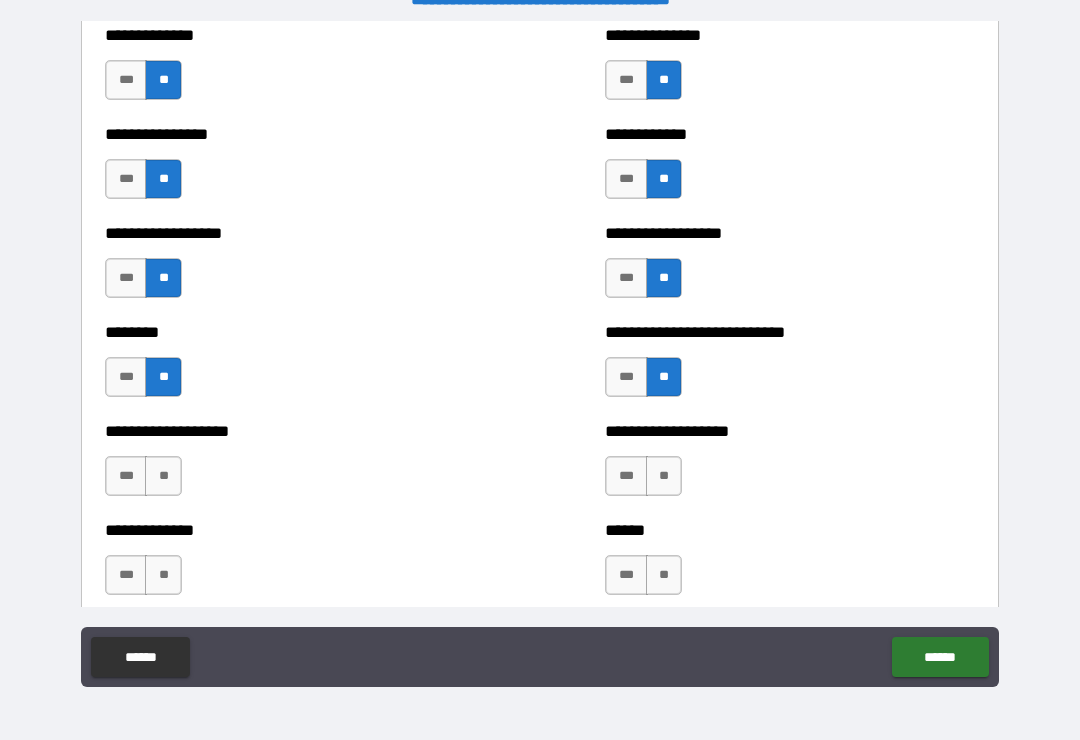 click on "**********" at bounding box center (790, 466) 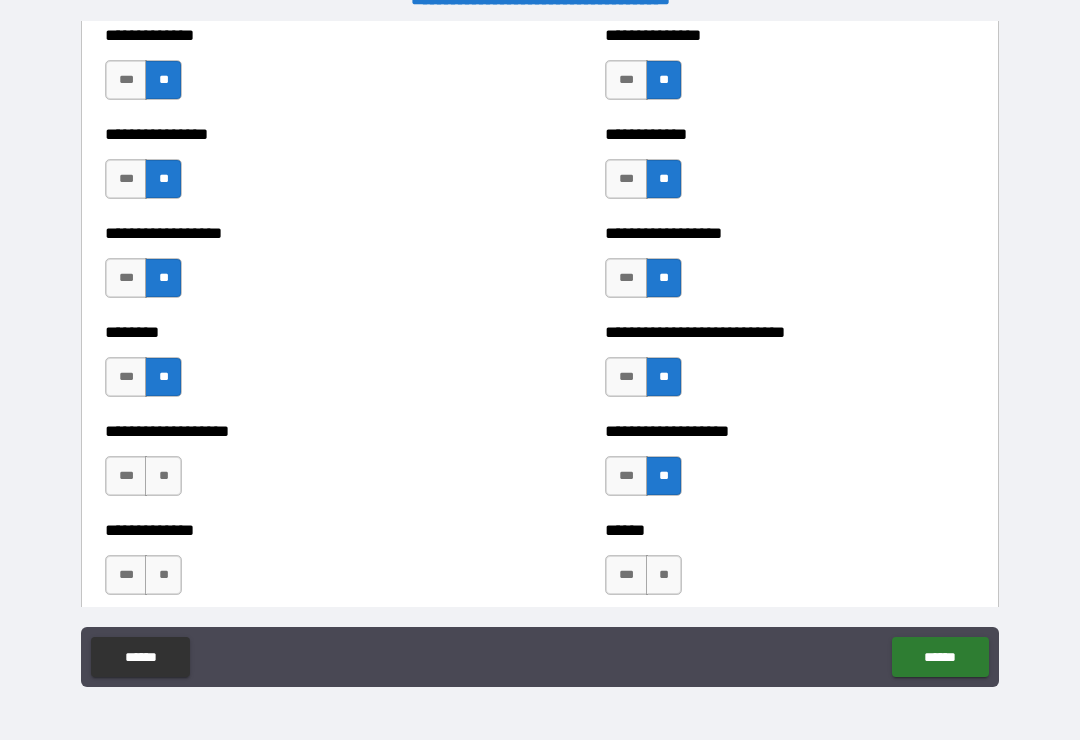 click on "**" at bounding box center [163, 476] 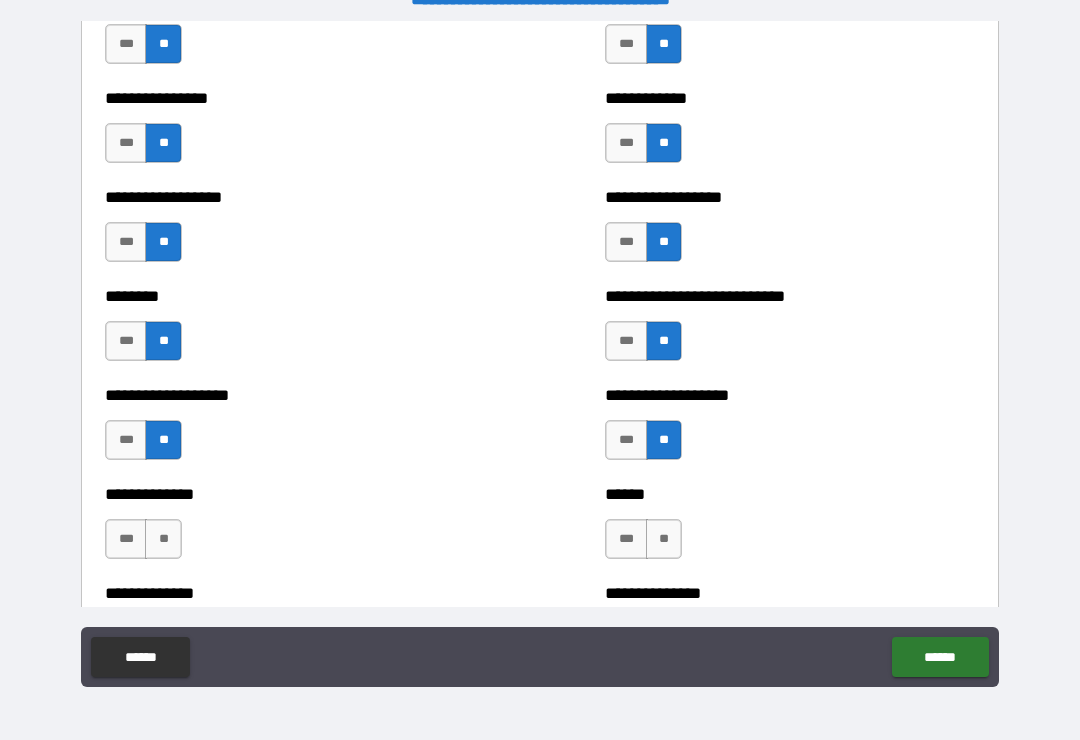 scroll, scrollTop: 4332, scrollLeft: 0, axis: vertical 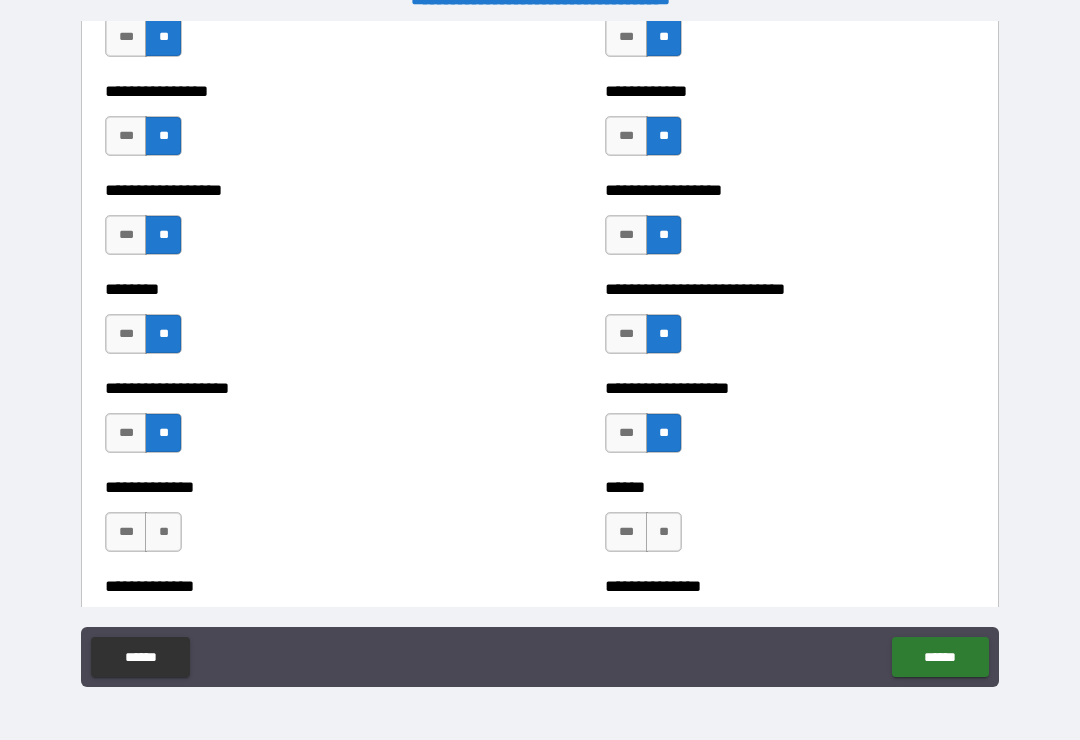 click on "**" at bounding box center [163, 532] 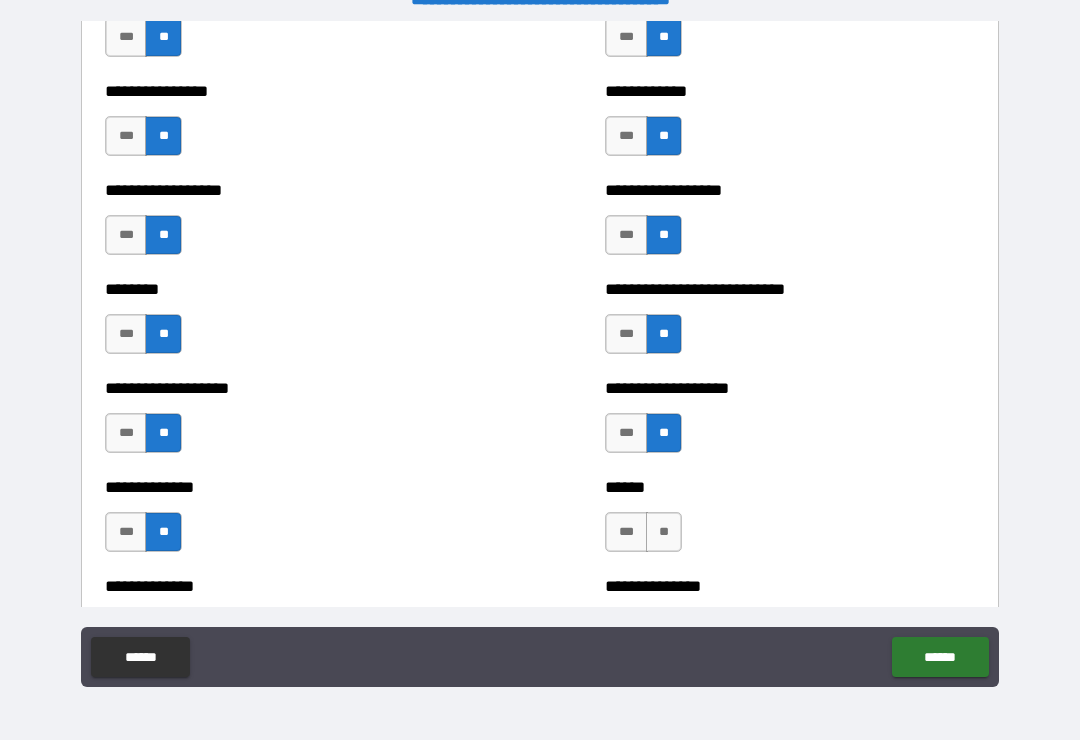 click on "**" at bounding box center [664, 532] 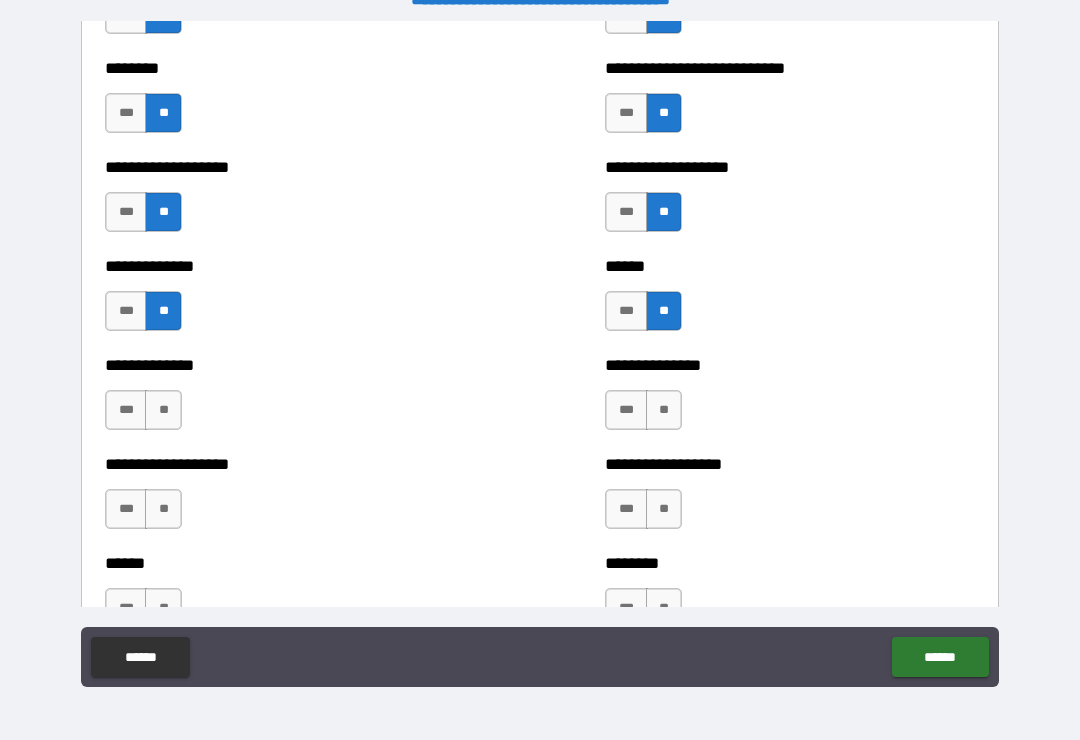 scroll, scrollTop: 4577, scrollLeft: 0, axis: vertical 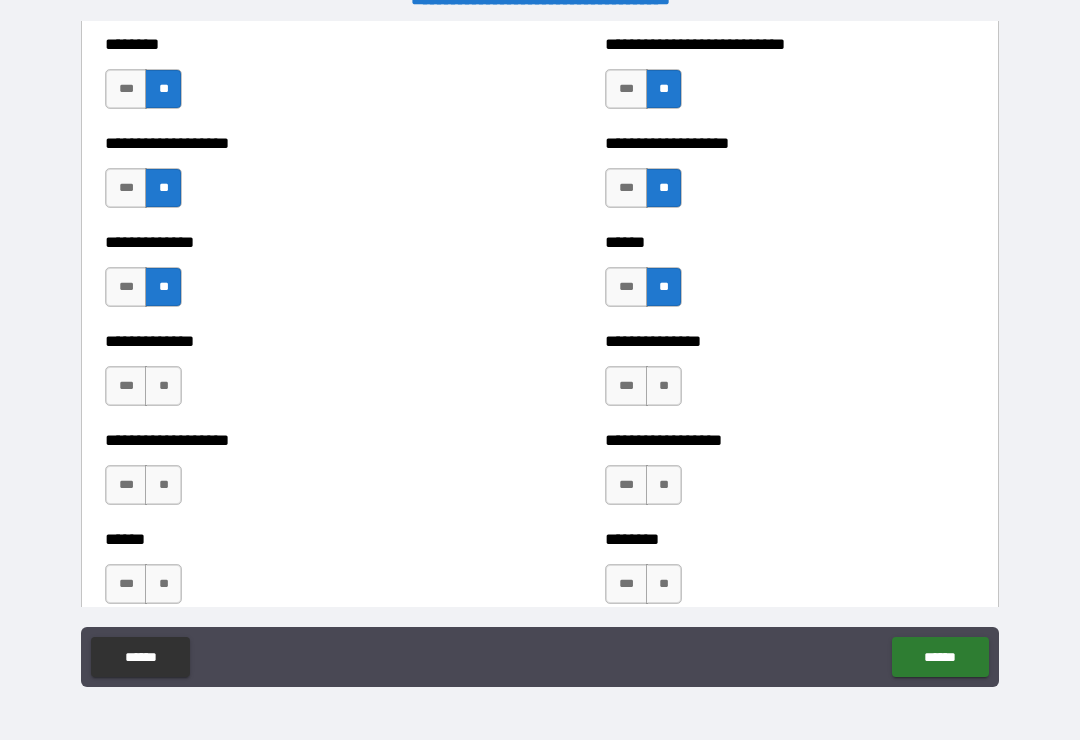click on "**" at bounding box center (664, 386) 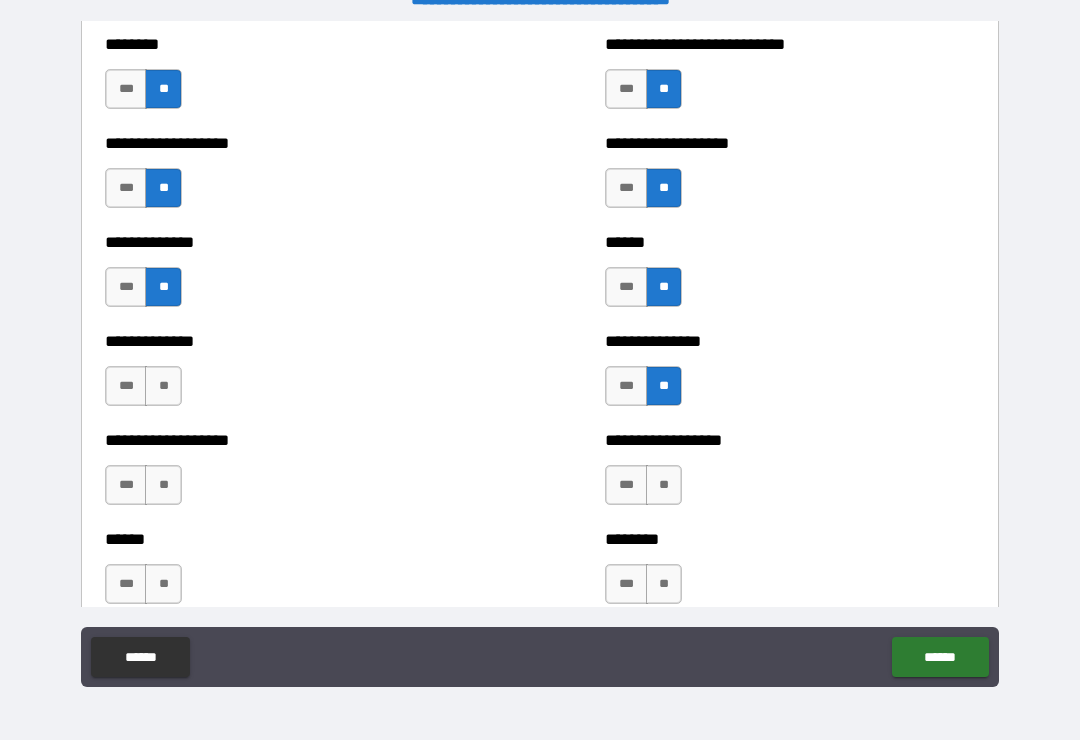 click on "**" at bounding box center (163, 386) 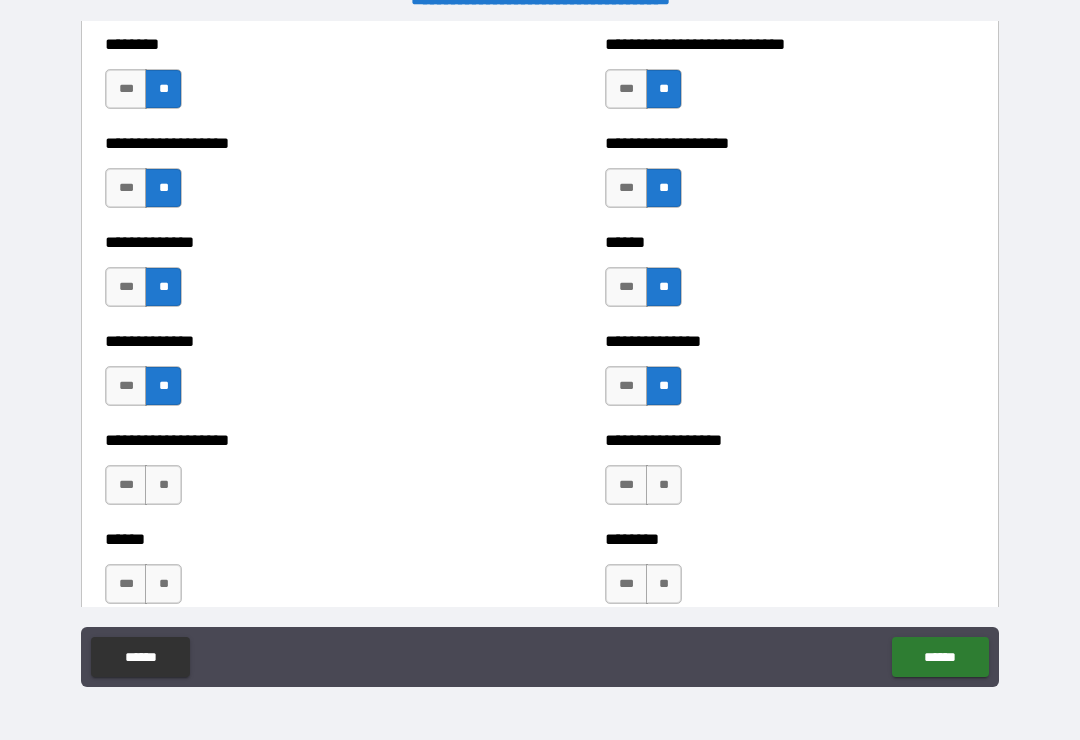 click on "**" at bounding box center [163, 485] 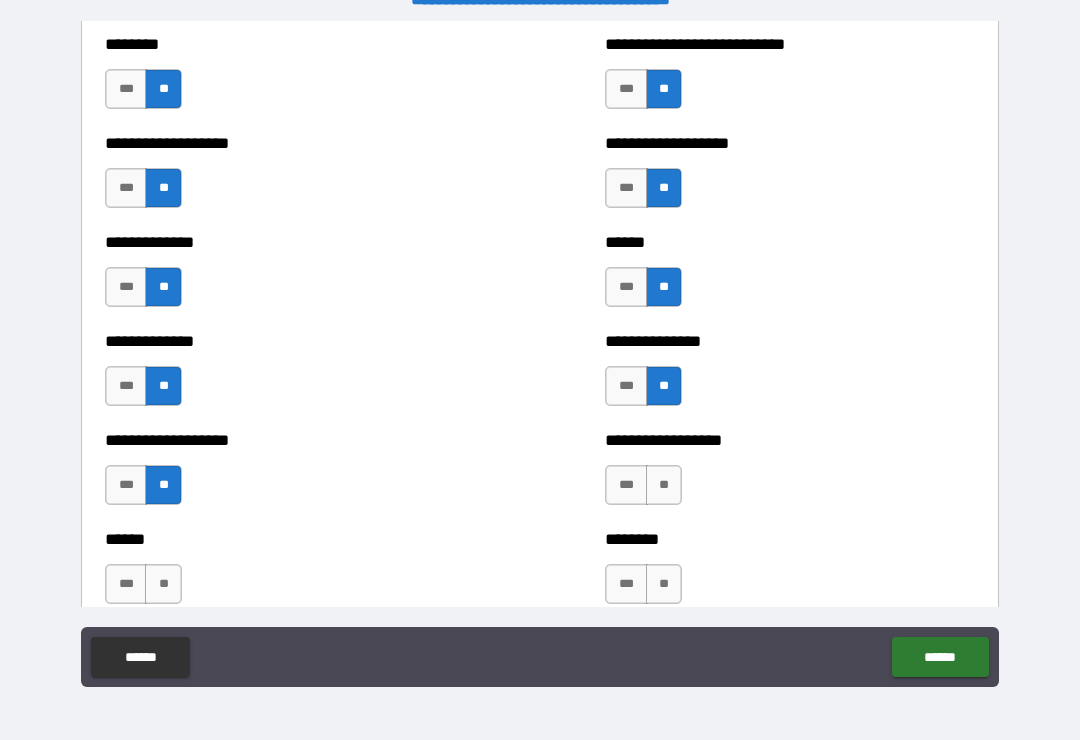 click on "**" at bounding box center [664, 485] 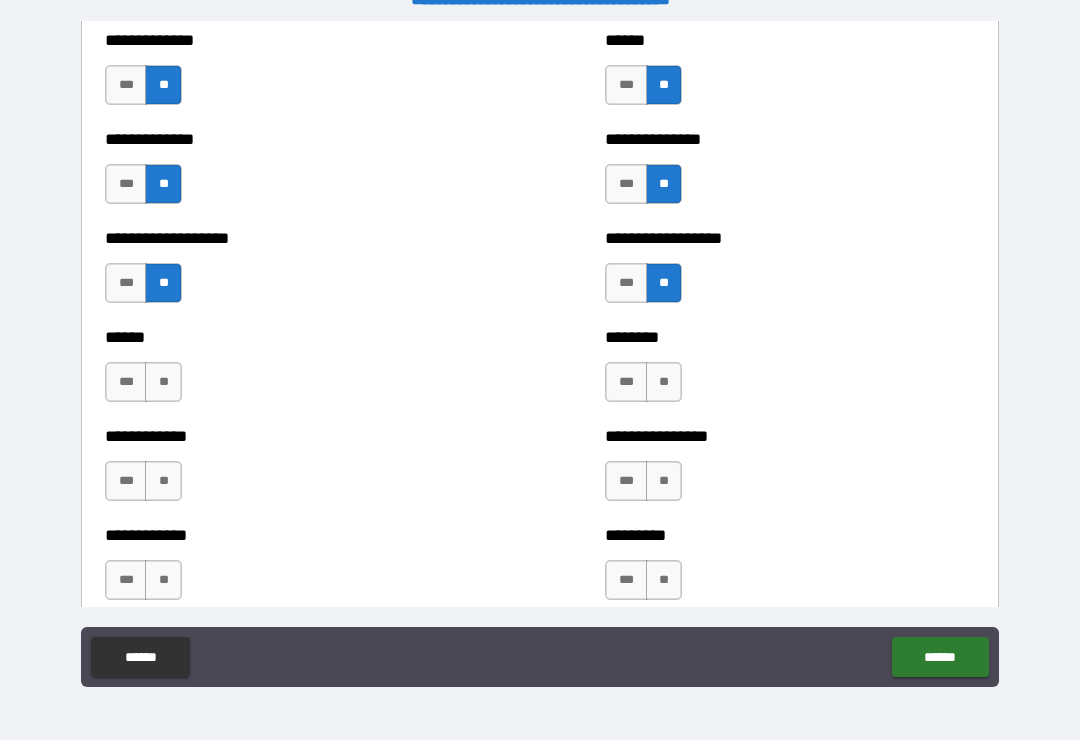 scroll, scrollTop: 4780, scrollLeft: 0, axis: vertical 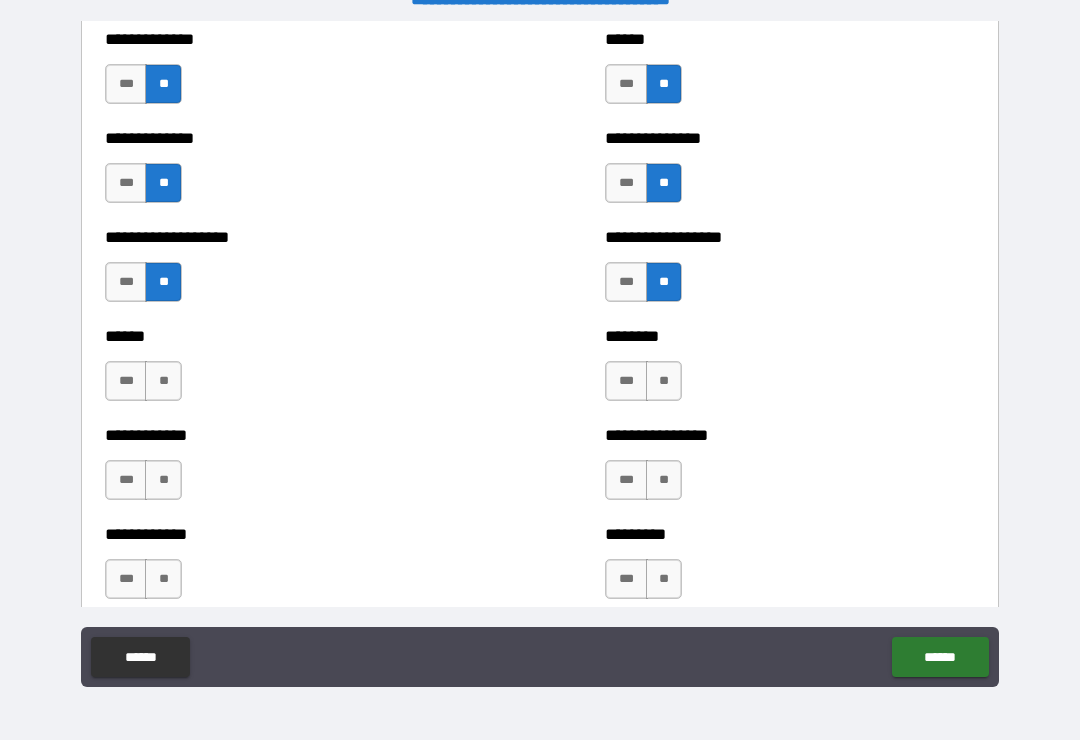click on "**" at bounding box center (664, 381) 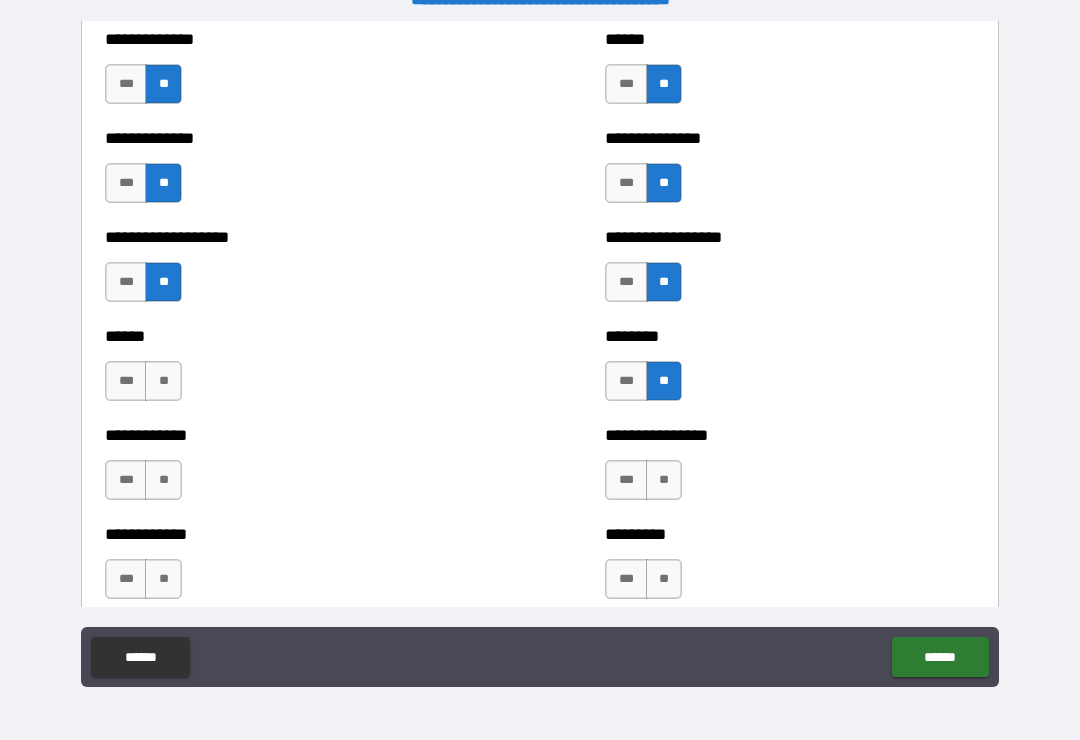click on "**" at bounding box center (163, 381) 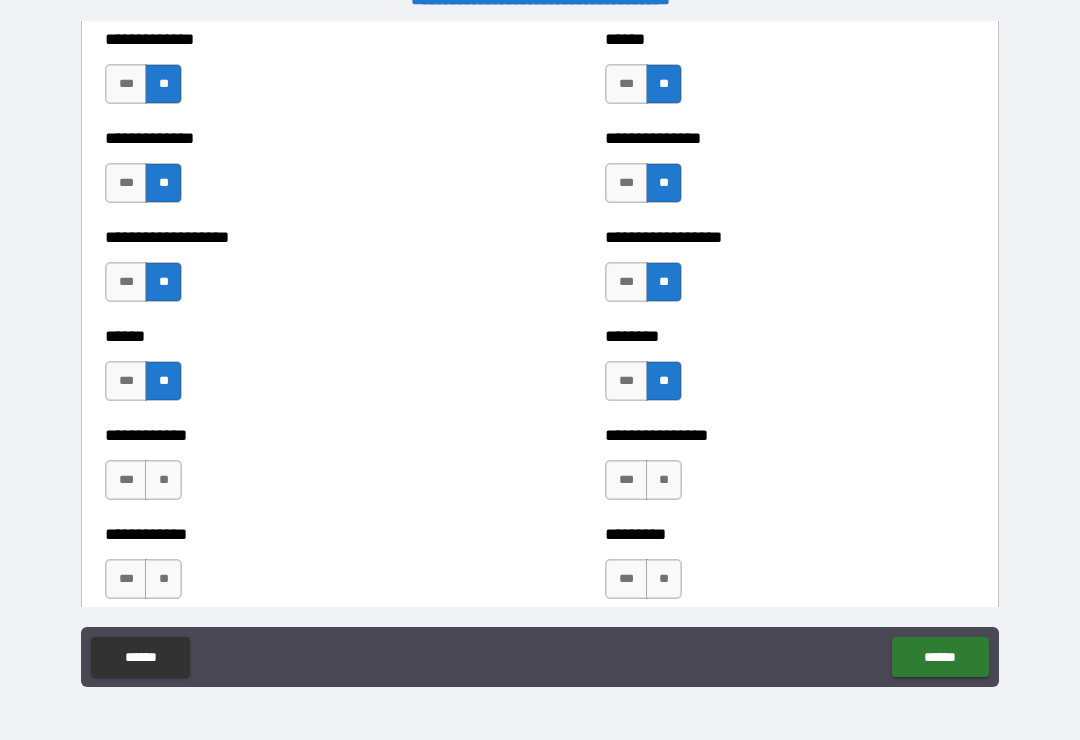 click on "**********" at bounding box center (290, 470) 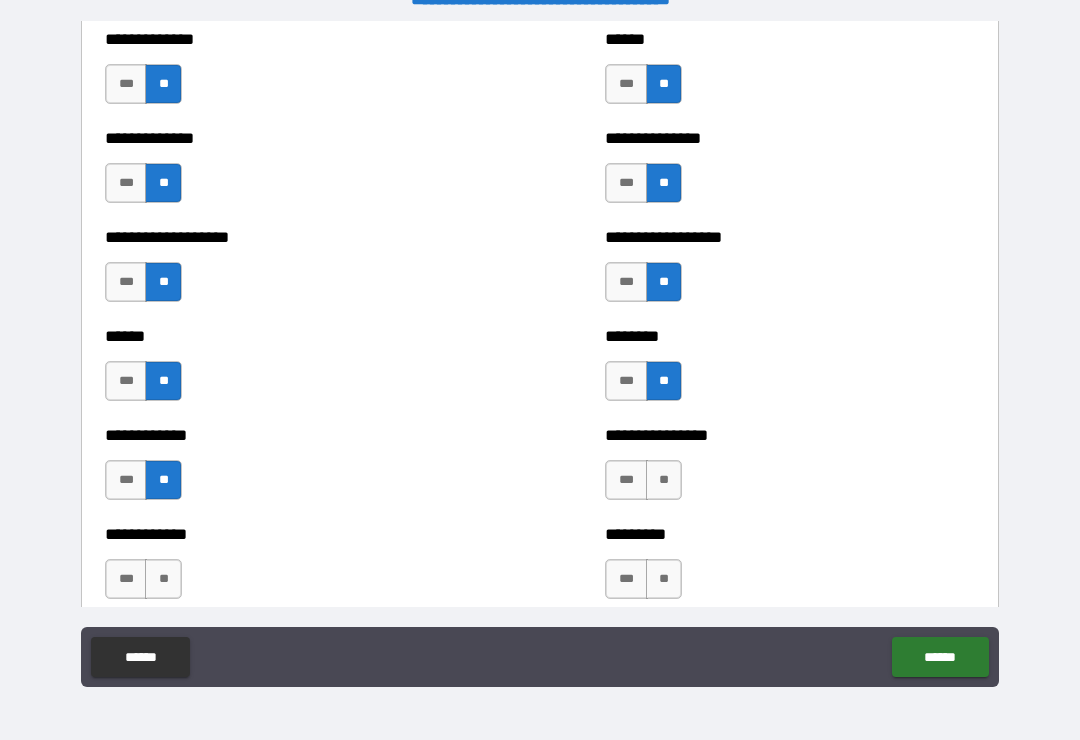 click on "**" at bounding box center (664, 480) 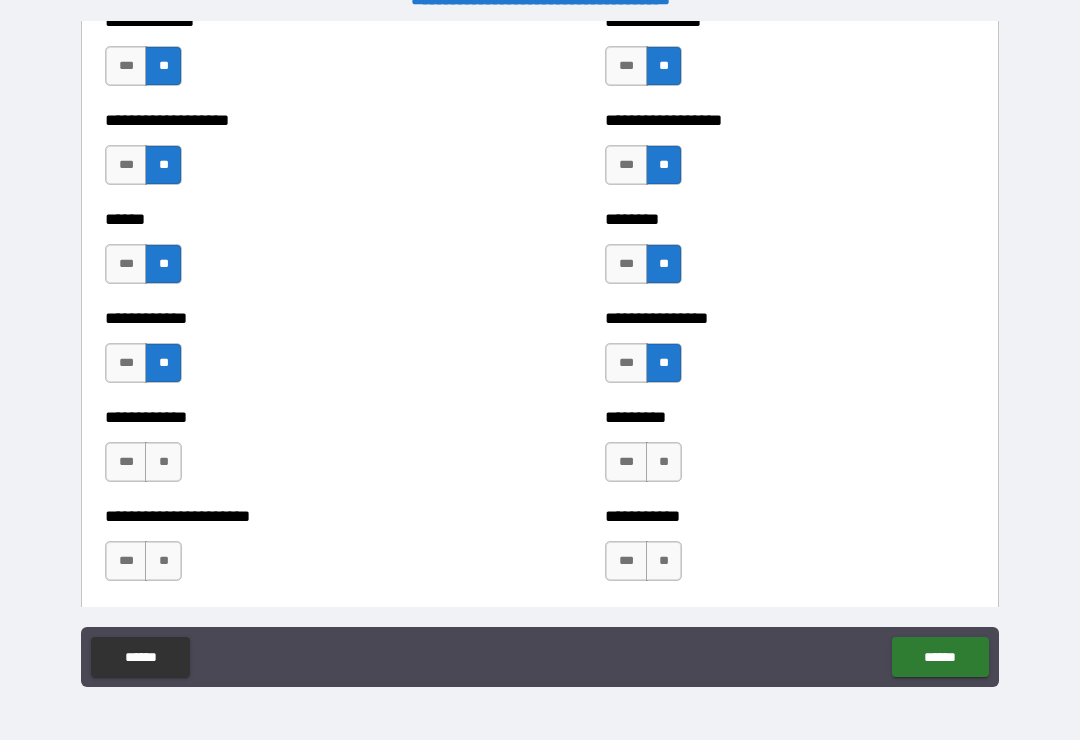 scroll, scrollTop: 4906, scrollLeft: 0, axis: vertical 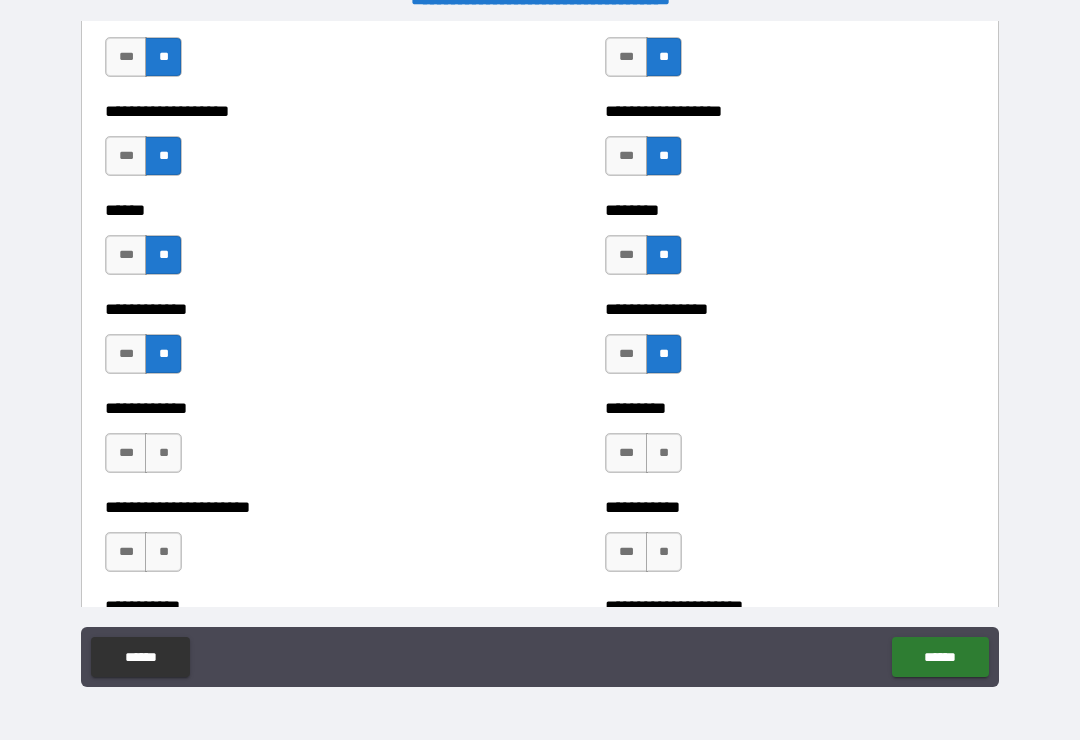 click on "**" at bounding box center [163, 453] 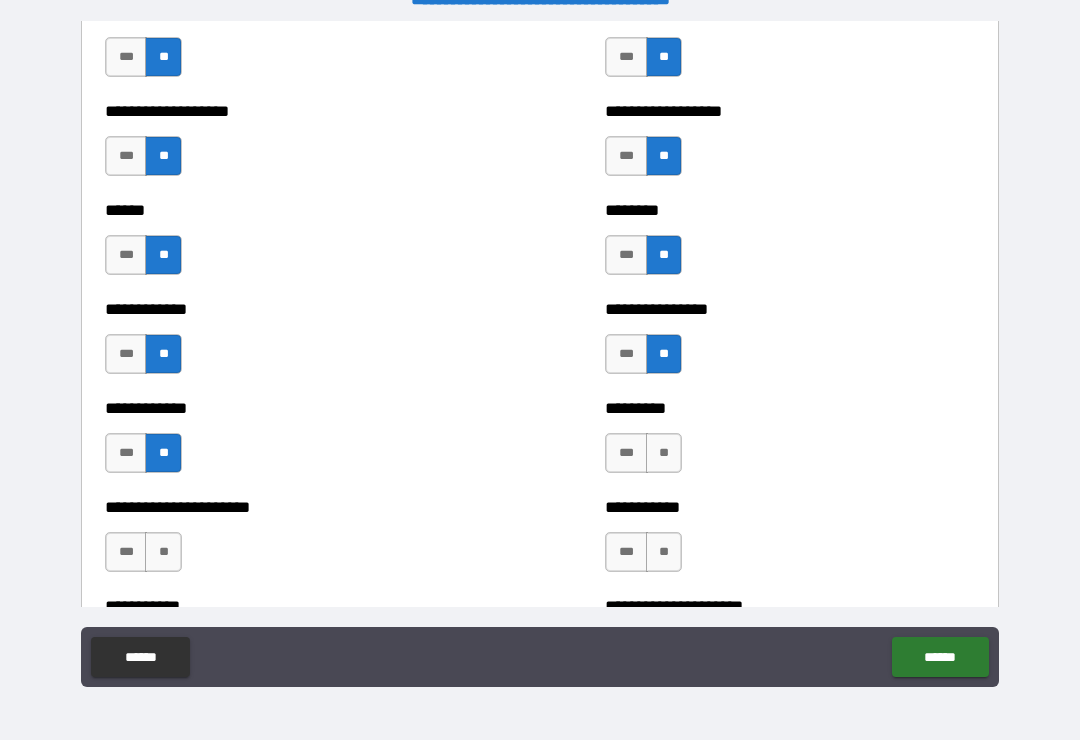 click on "**" at bounding box center [664, 453] 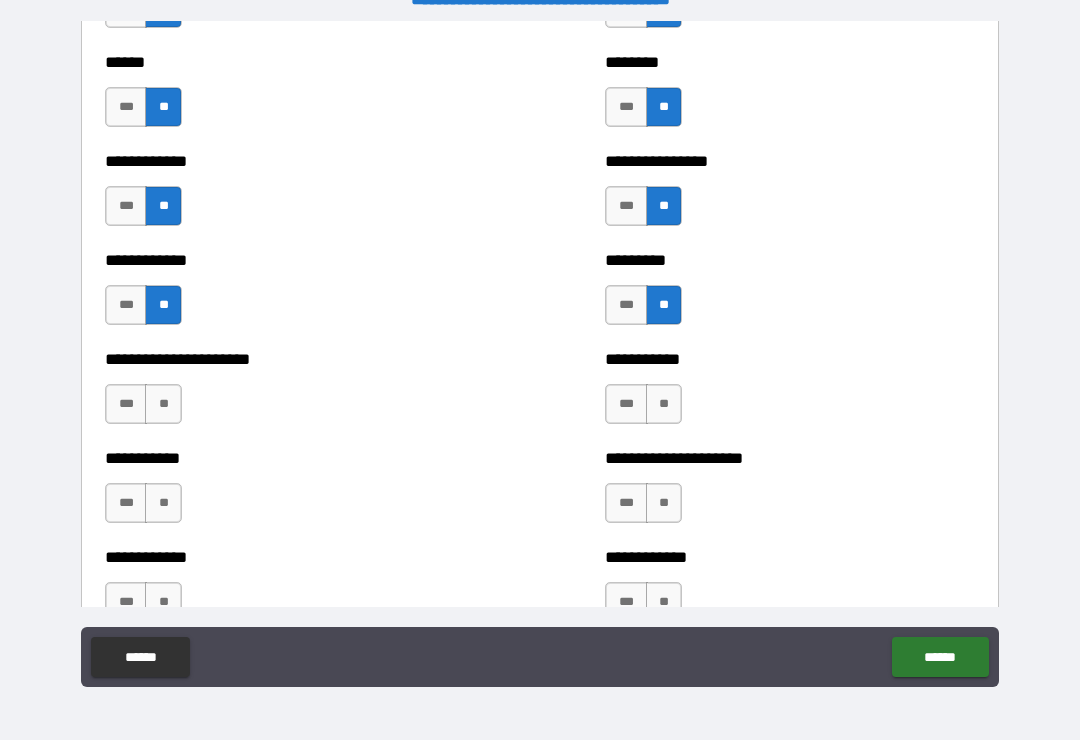 scroll, scrollTop: 5086, scrollLeft: 0, axis: vertical 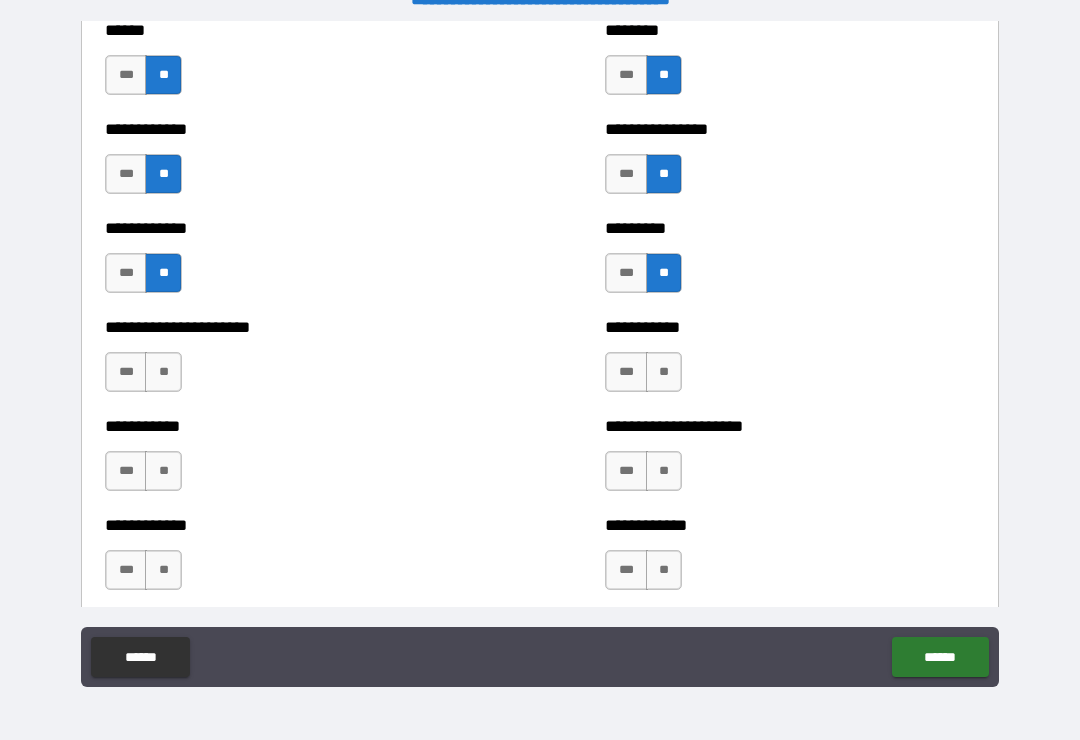click on "**" at bounding box center [163, 372] 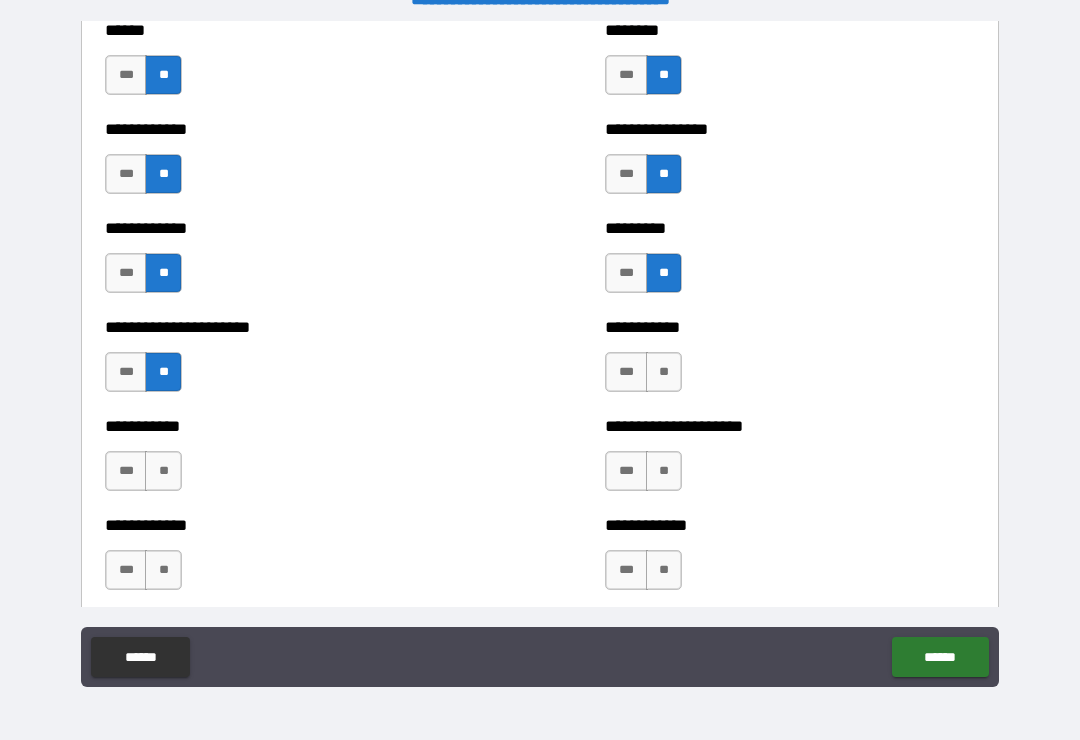 click on "**" at bounding box center (664, 372) 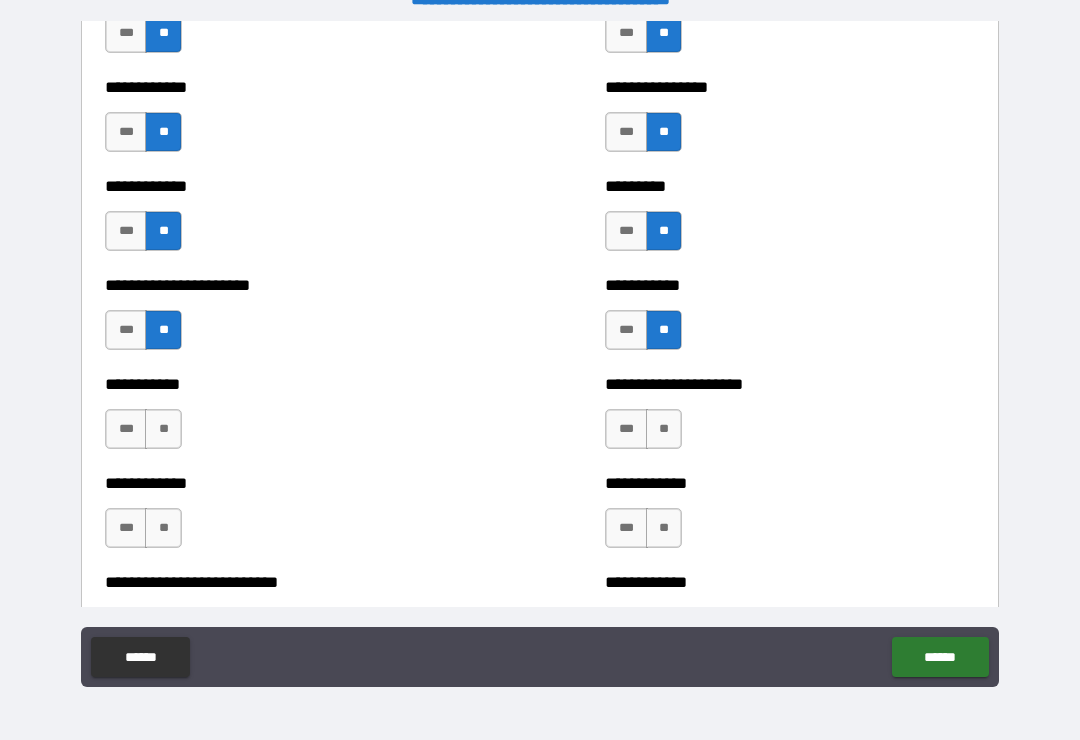 scroll, scrollTop: 5130, scrollLeft: 0, axis: vertical 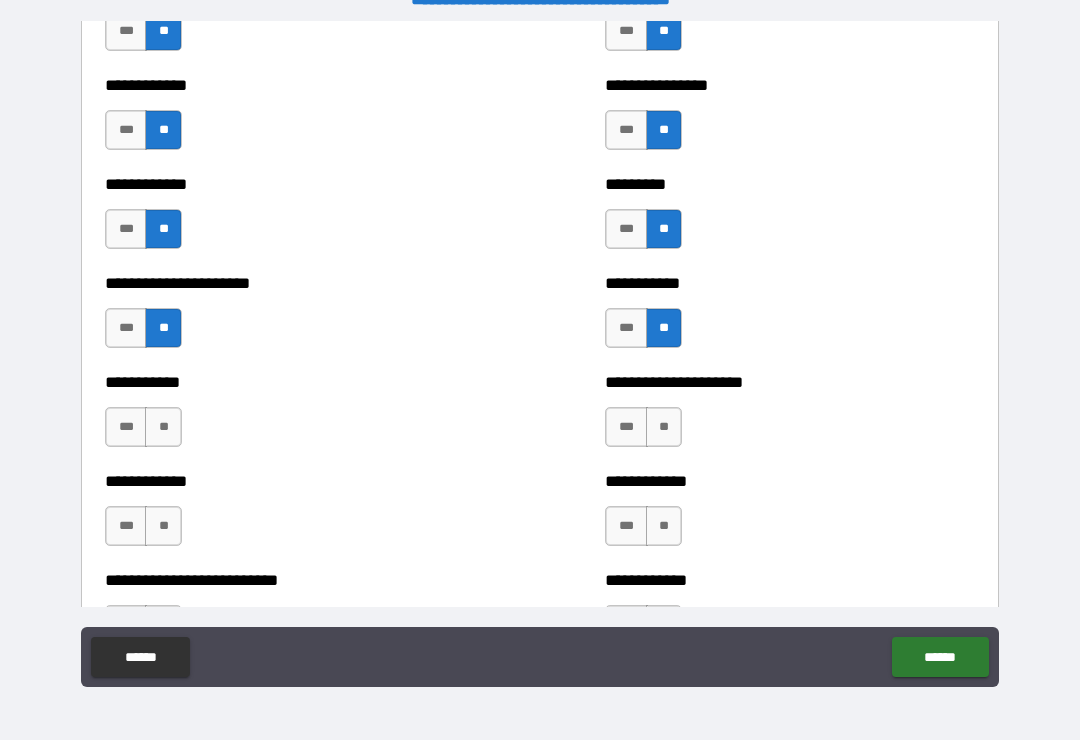 click on "**" at bounding box center (664, 427) 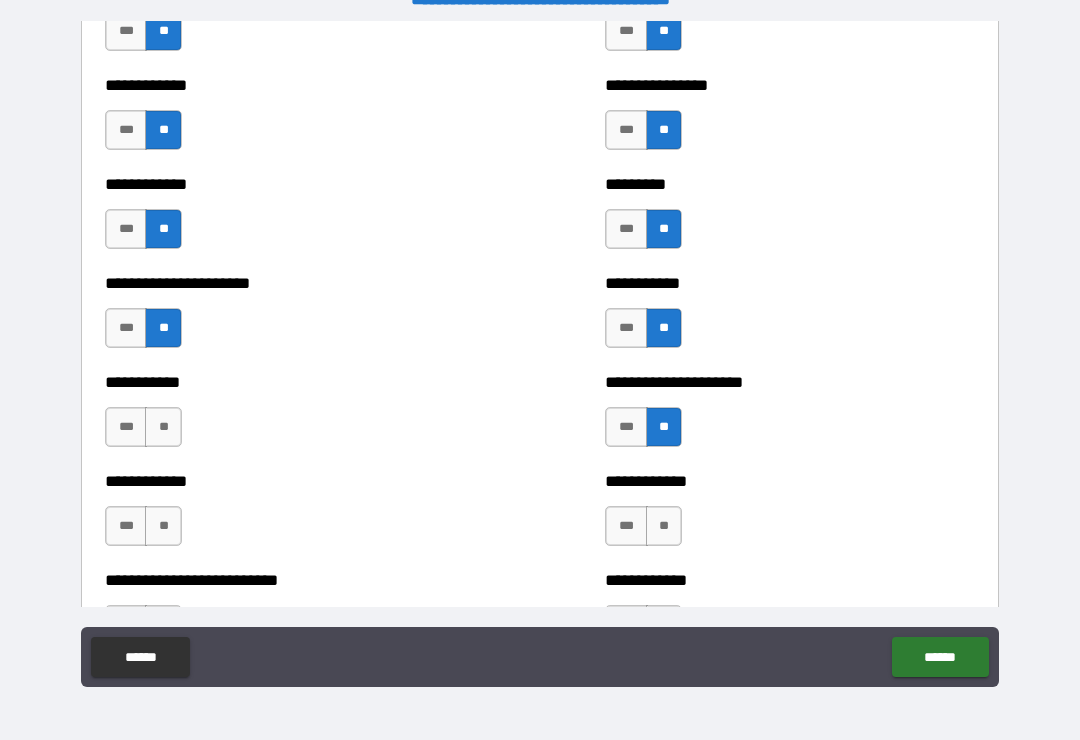 click on "**" at bounding box center (163, 427) 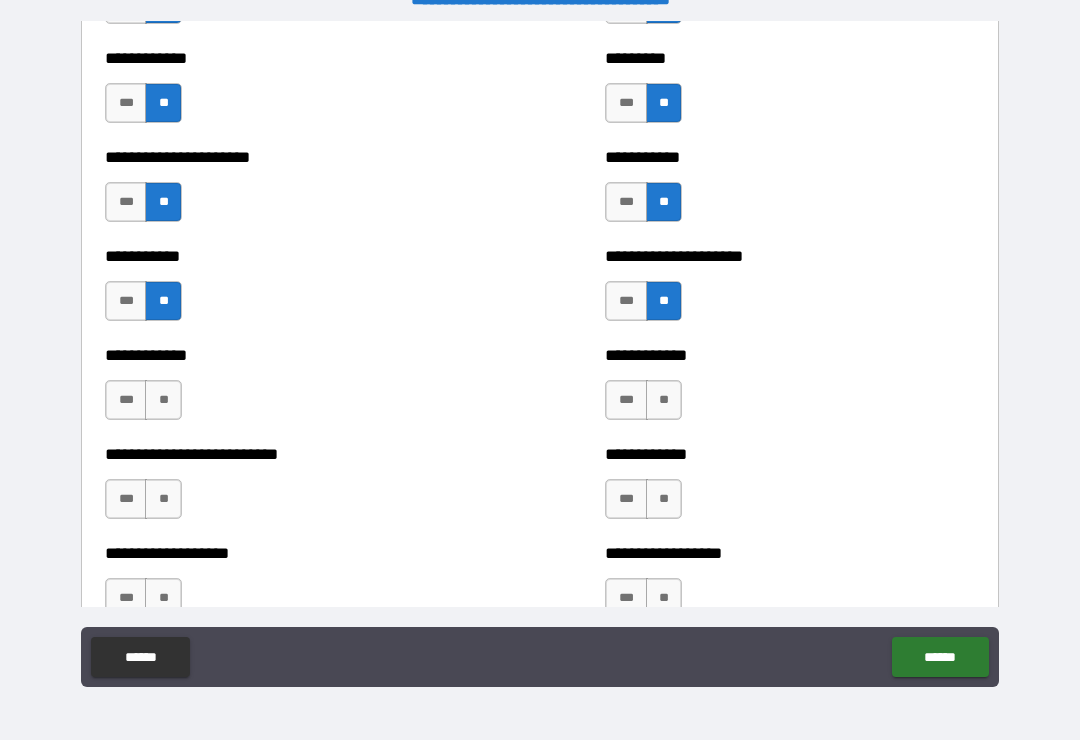 scroll, scrollTop: 5261, scrollLeft: 0, axis: vertical 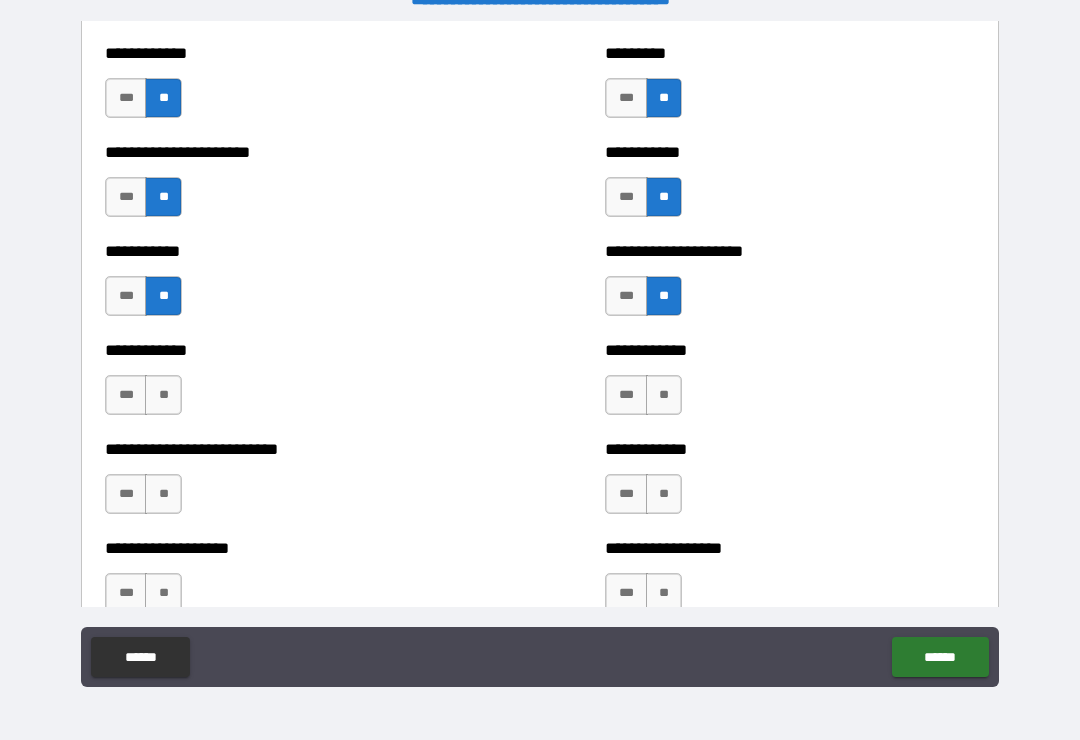 click on "**" at bounding box center [163, 395] 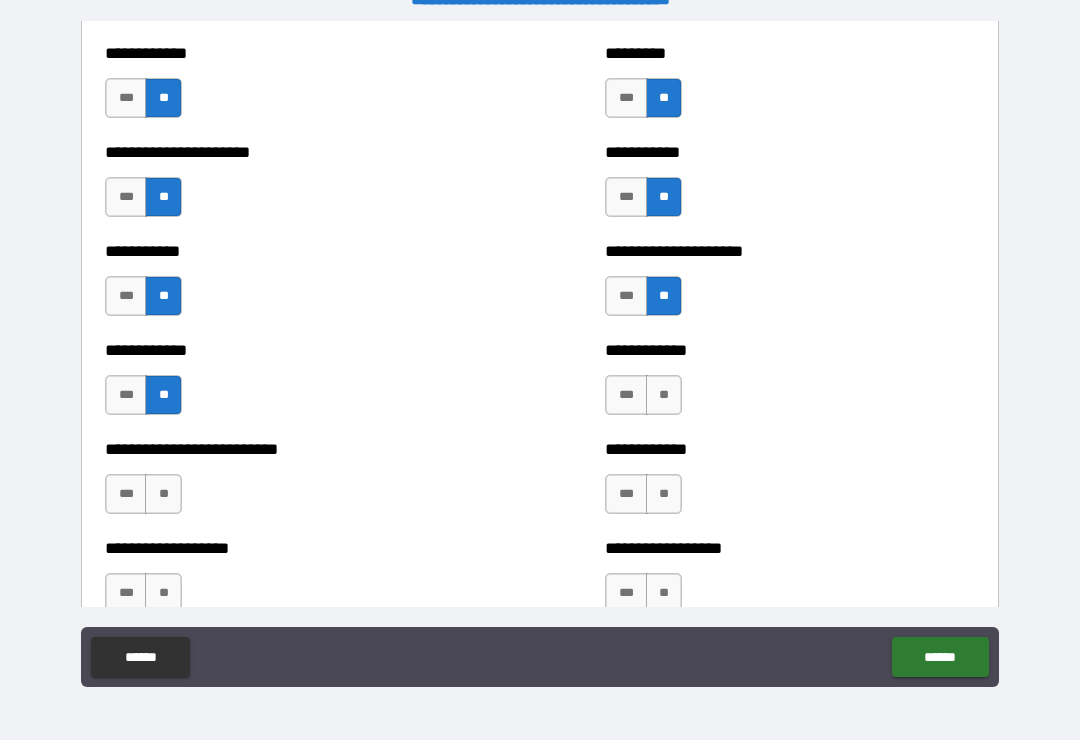 click on "**" at bounding box center (163, 494) 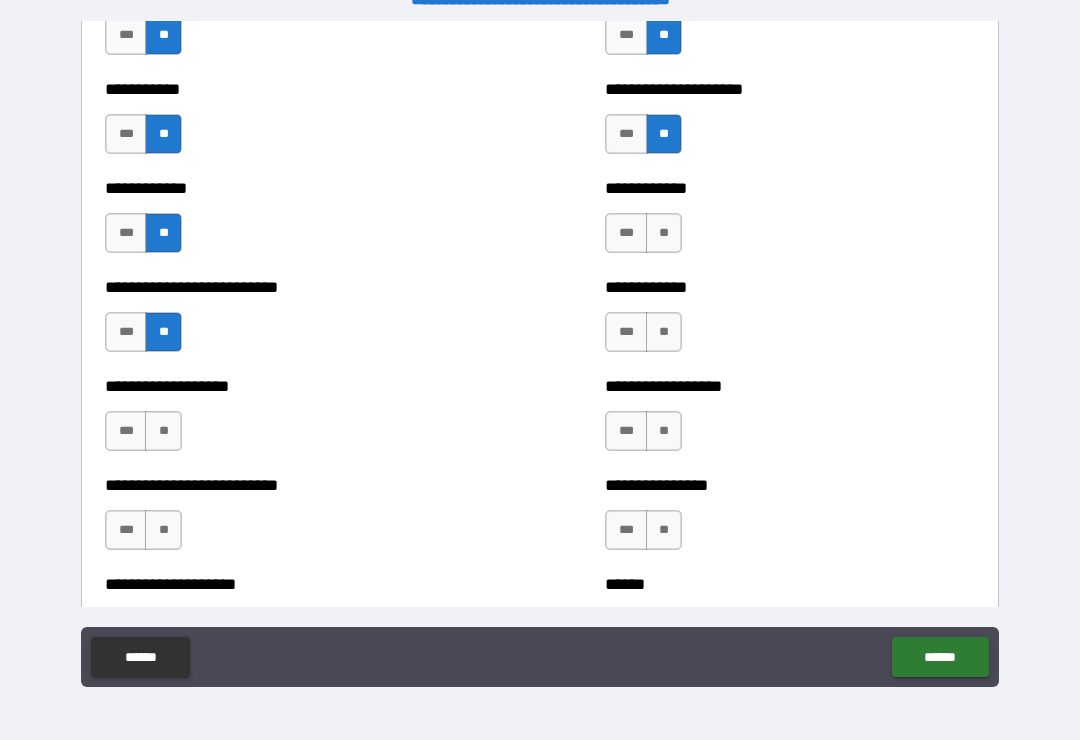 scroll, scrollTop: 5422, scrollLeft: 0, axis: vertical 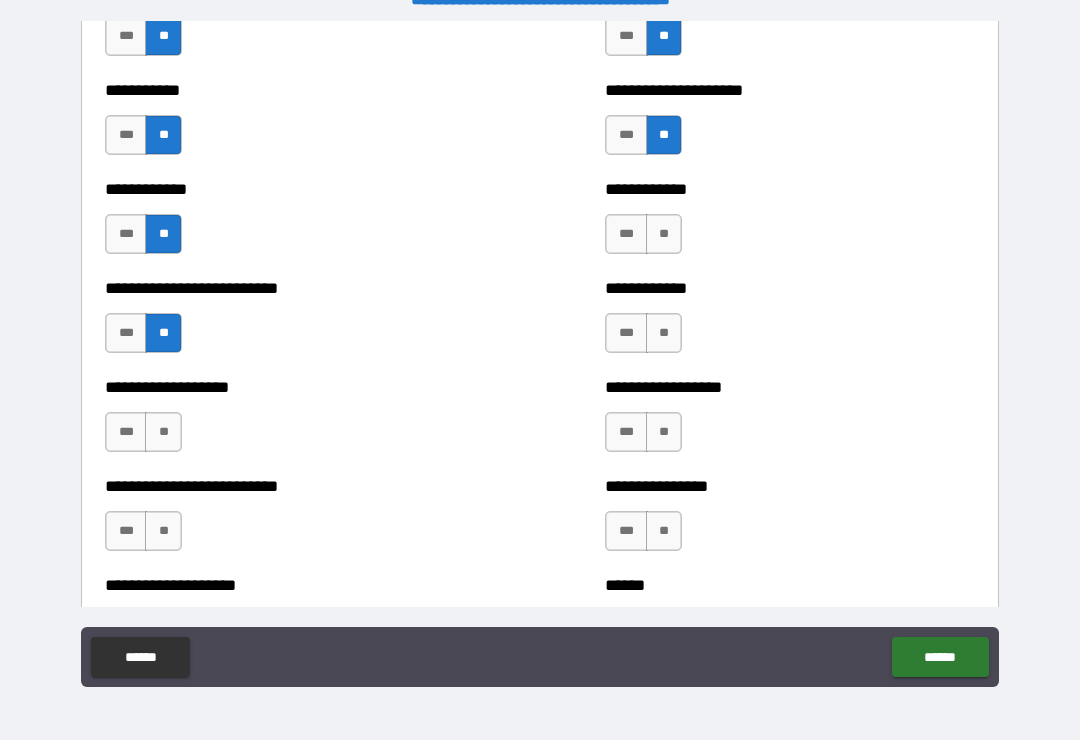 click on "**" at bounding box center (163, 432) 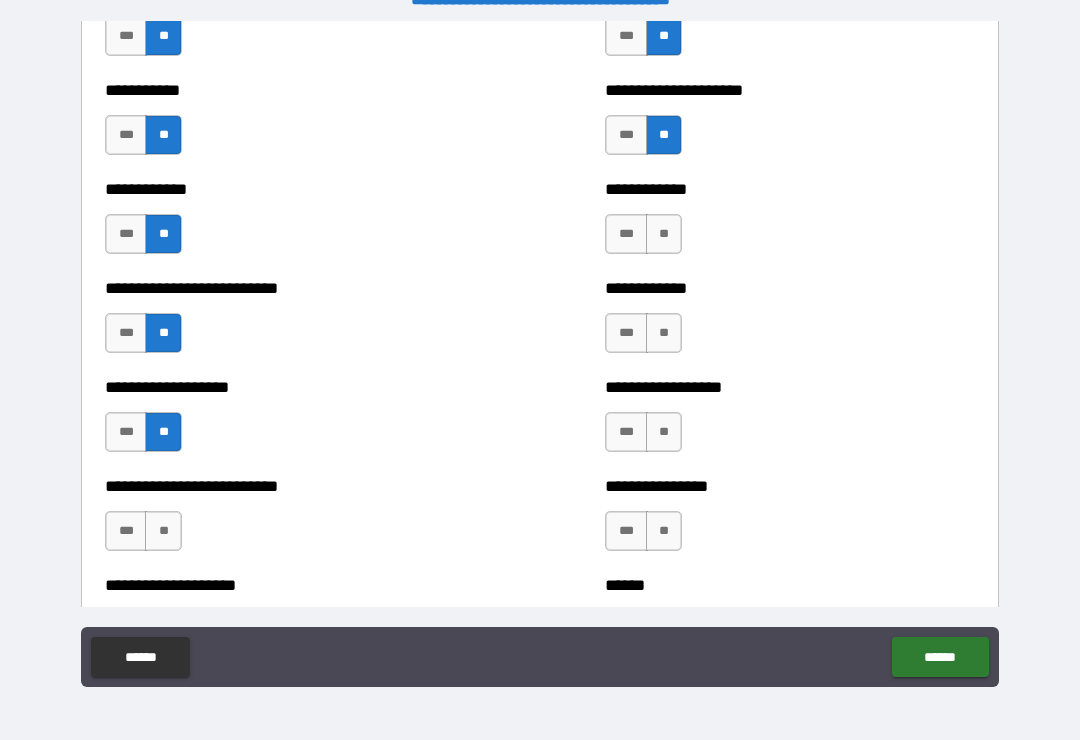 click on "**" at bounding box center [664, 234] 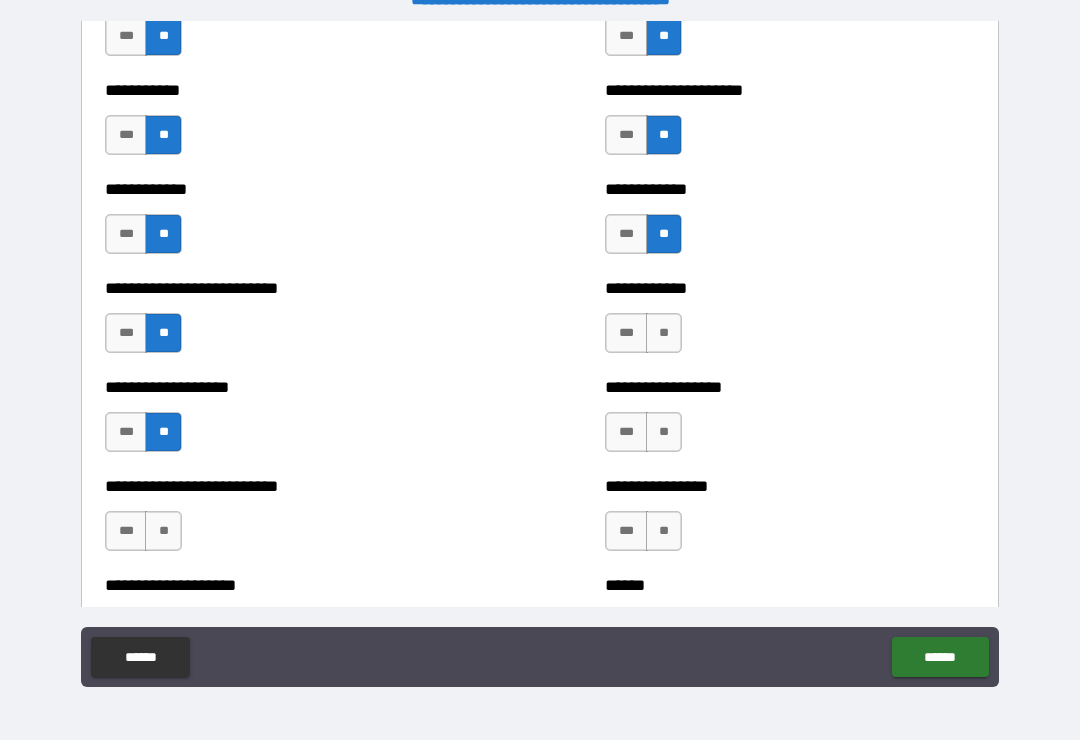 click on "**" at bounding box center (664, 333) 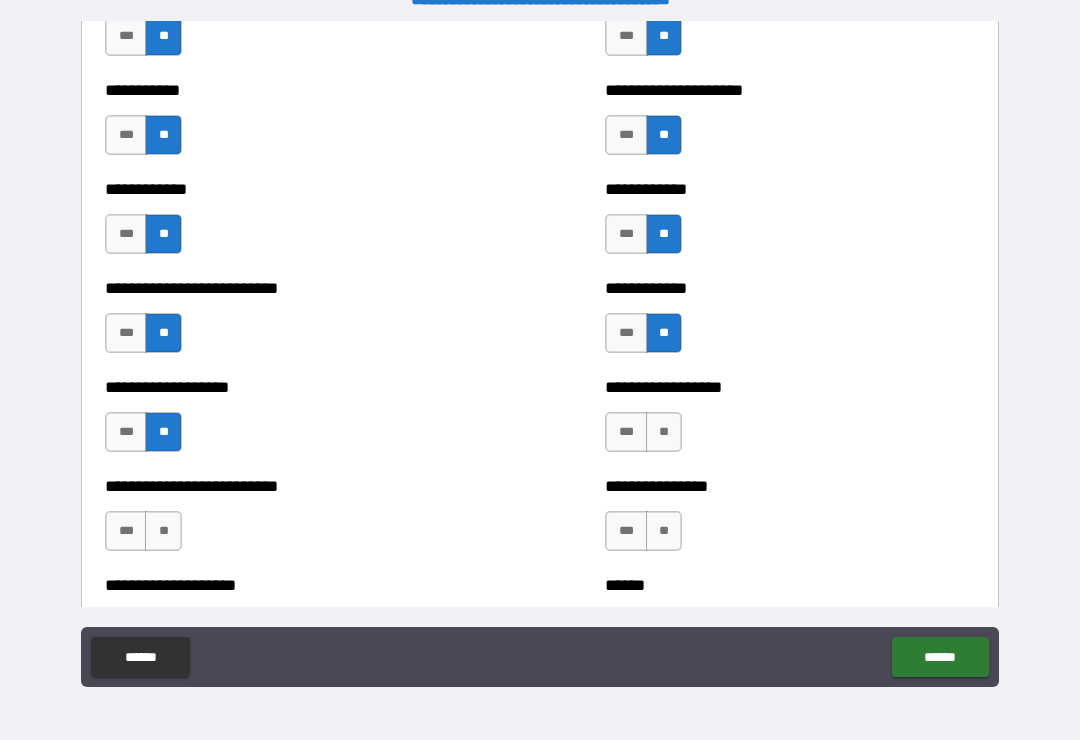 click on "**" at bounding box center [664, 432] 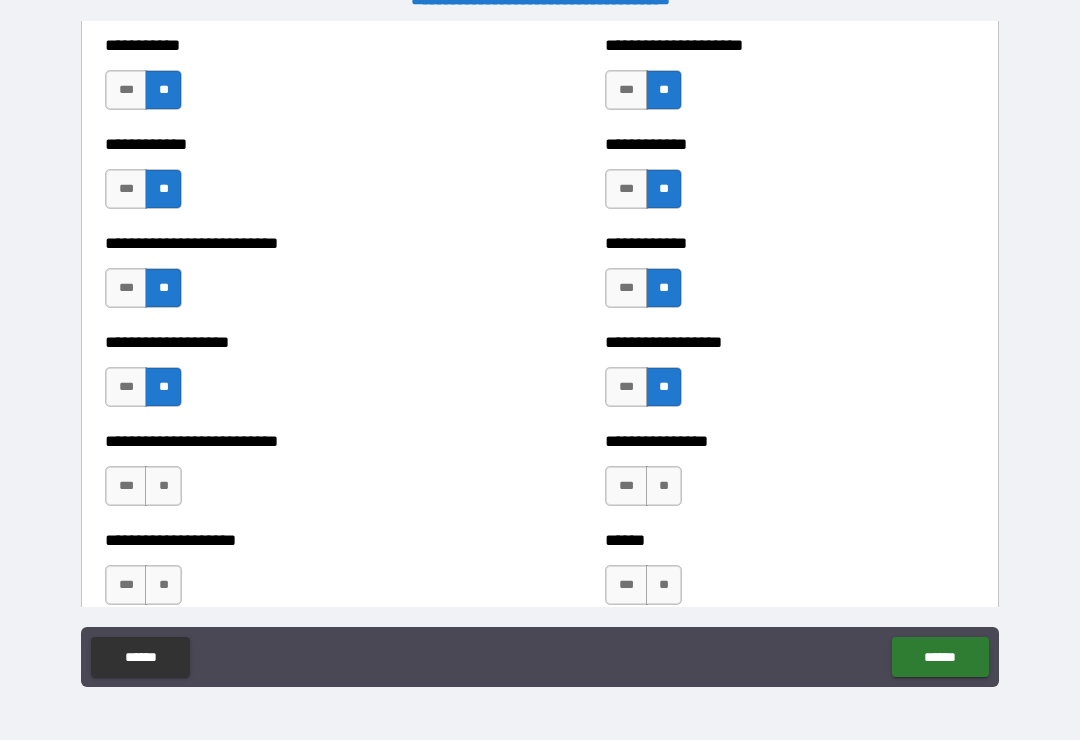scroll, scrollTop: 5480, scrollLeft: 0, axis: vertical 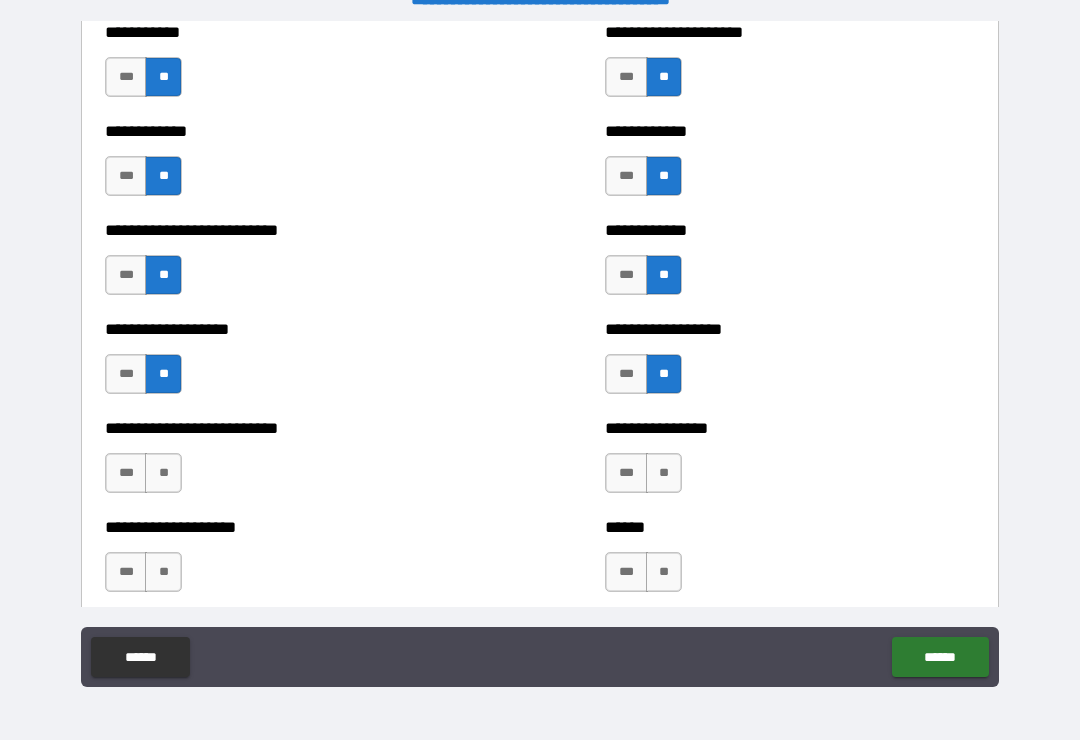 click on "**********" at bounding box center (790, 463) 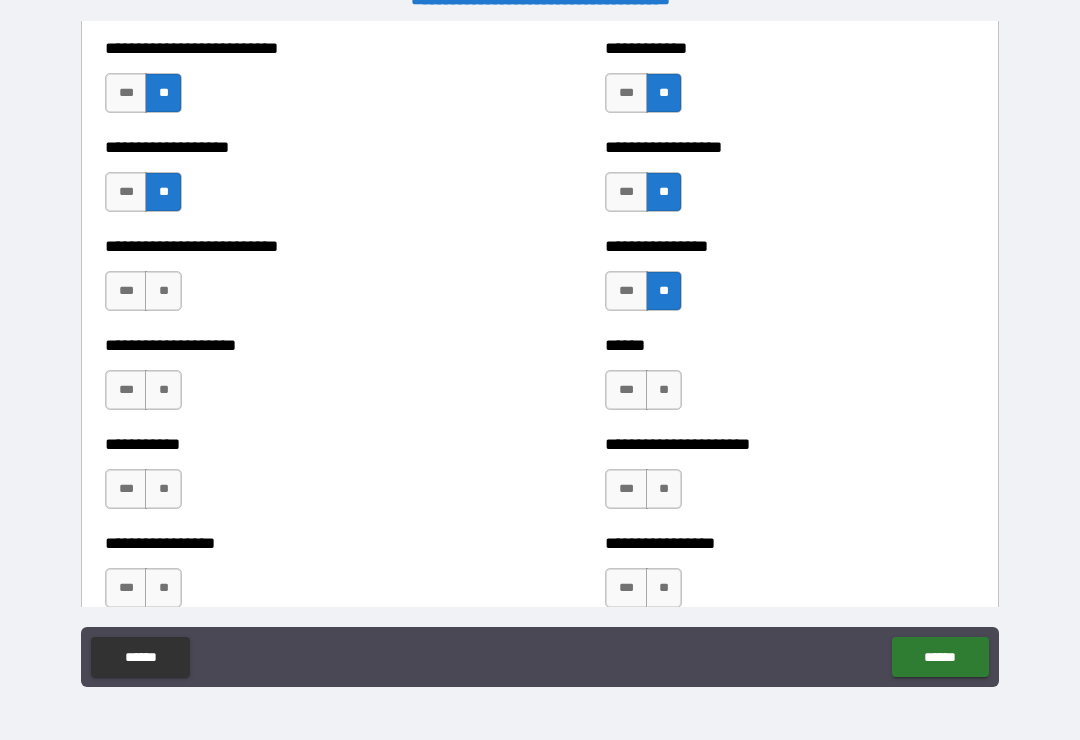 scroll, scrollTop: 5662, scrollLeft: 0, axis: vertical 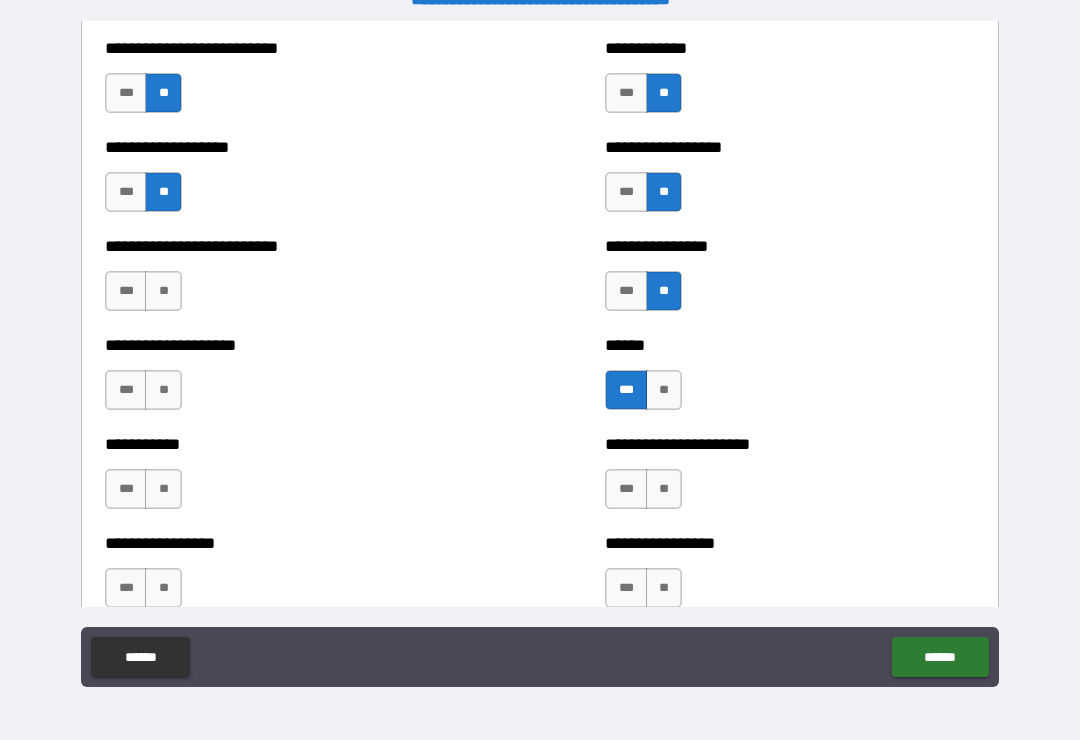 click on "**" at bounding box center (664, 390) 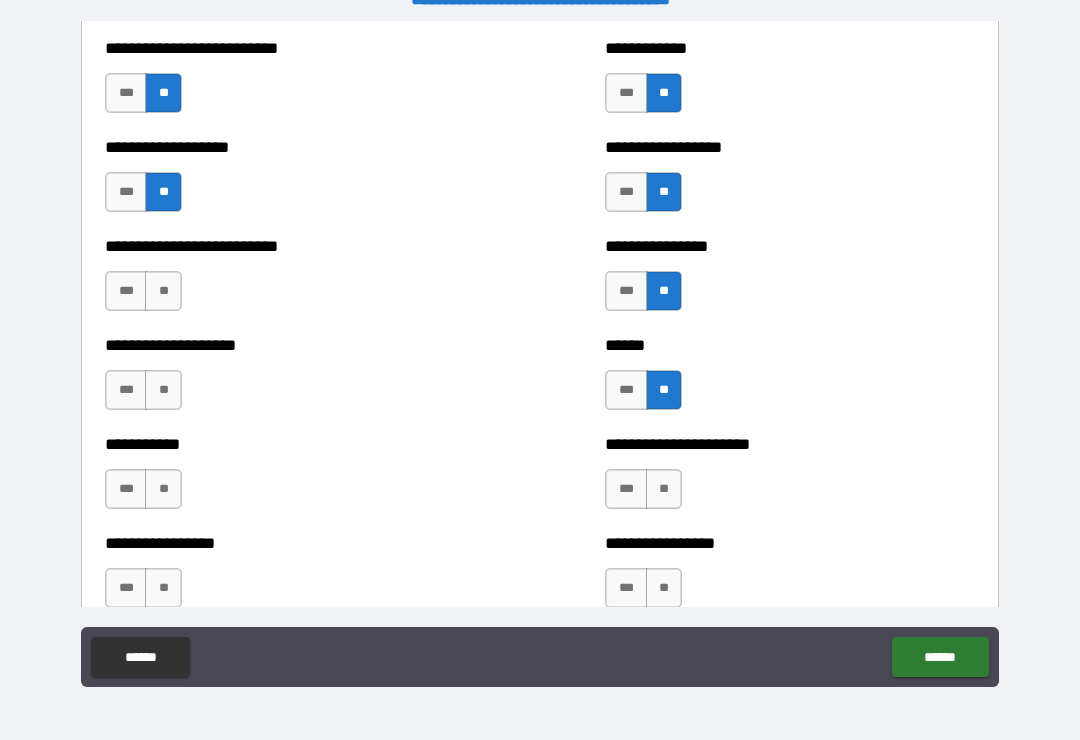 click on "**" at bounding box center [163, 291] 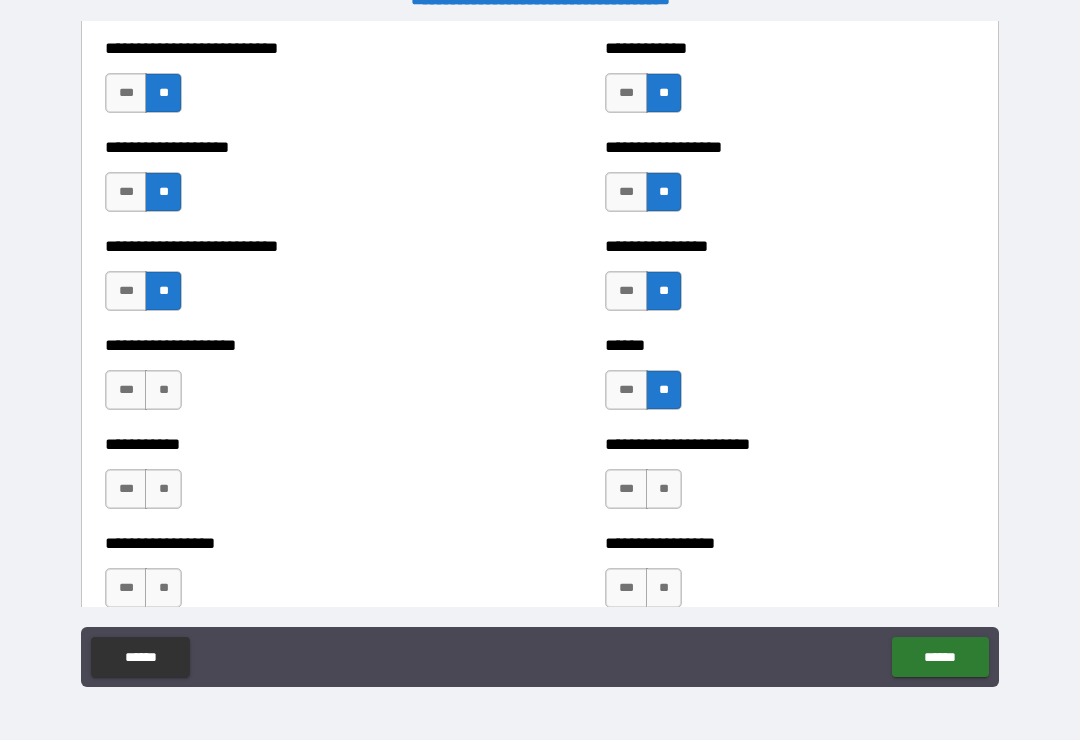 click on "**" at bounding box center [163, 390] 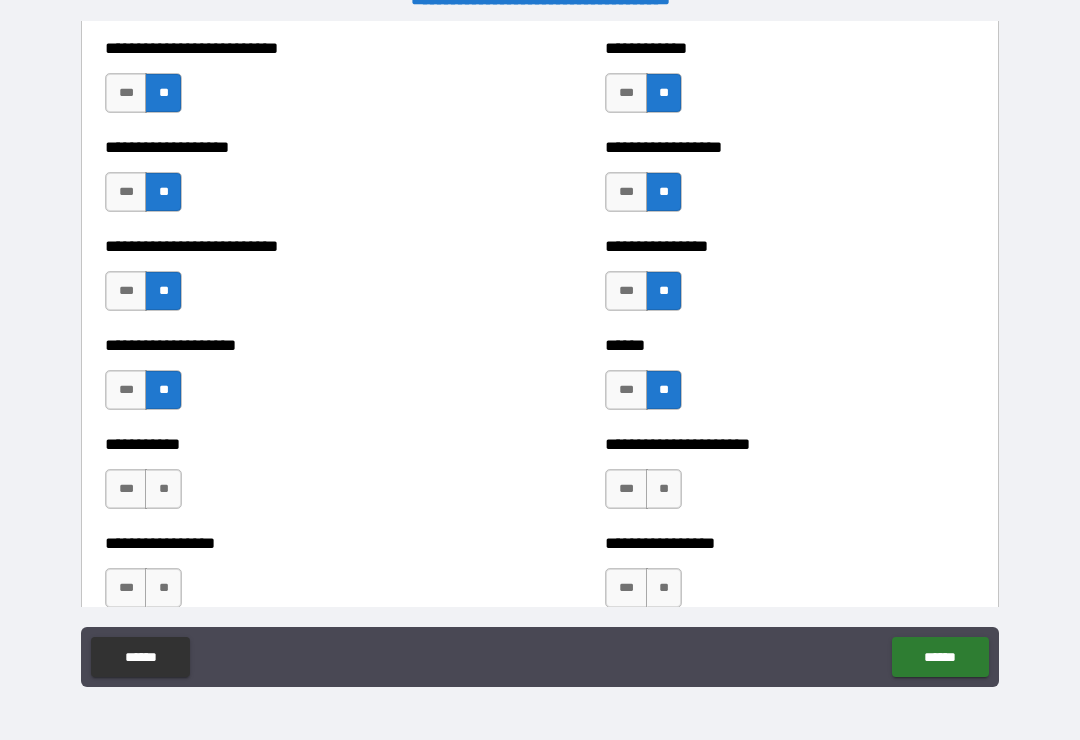 click on "**" at bounding box center [163, 489] 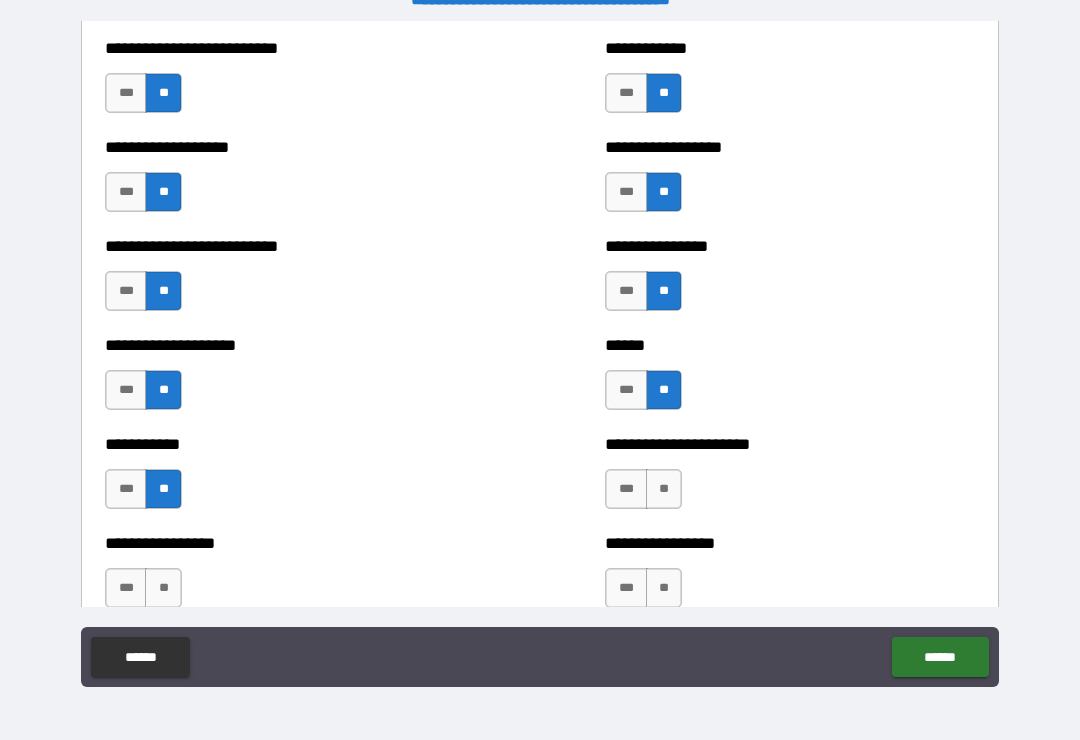 click on "**" at bounding box center (664, 489) 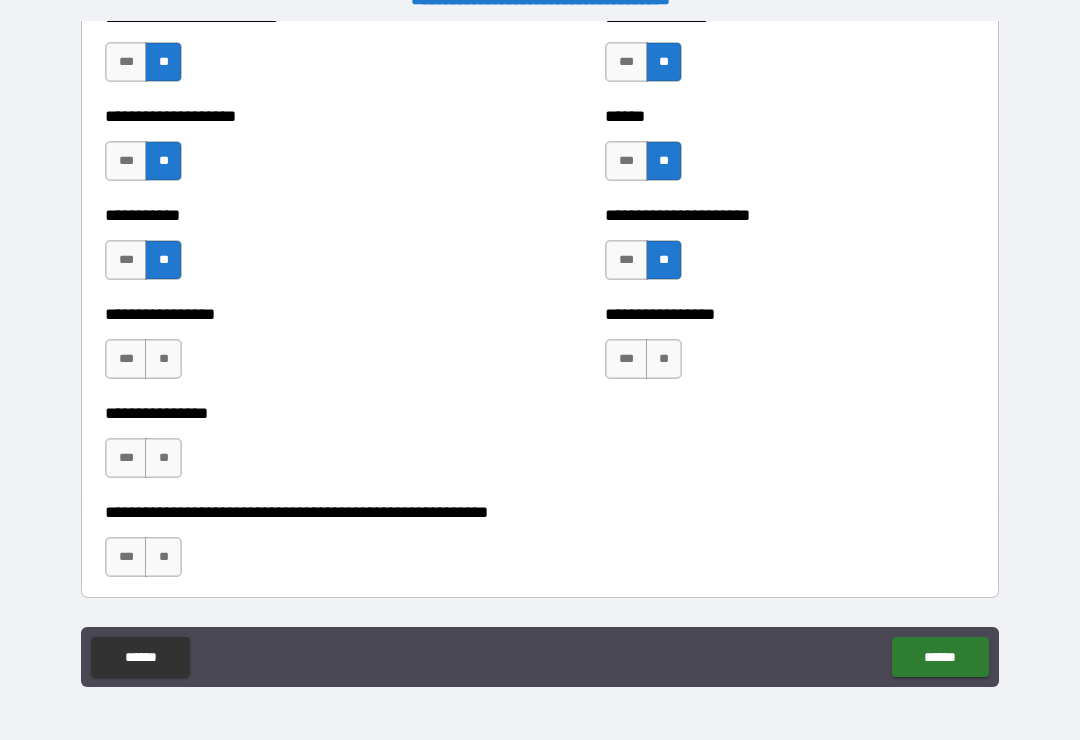 scroll, scrollTop: 5894, scrollLeft: 0, axis: vertical 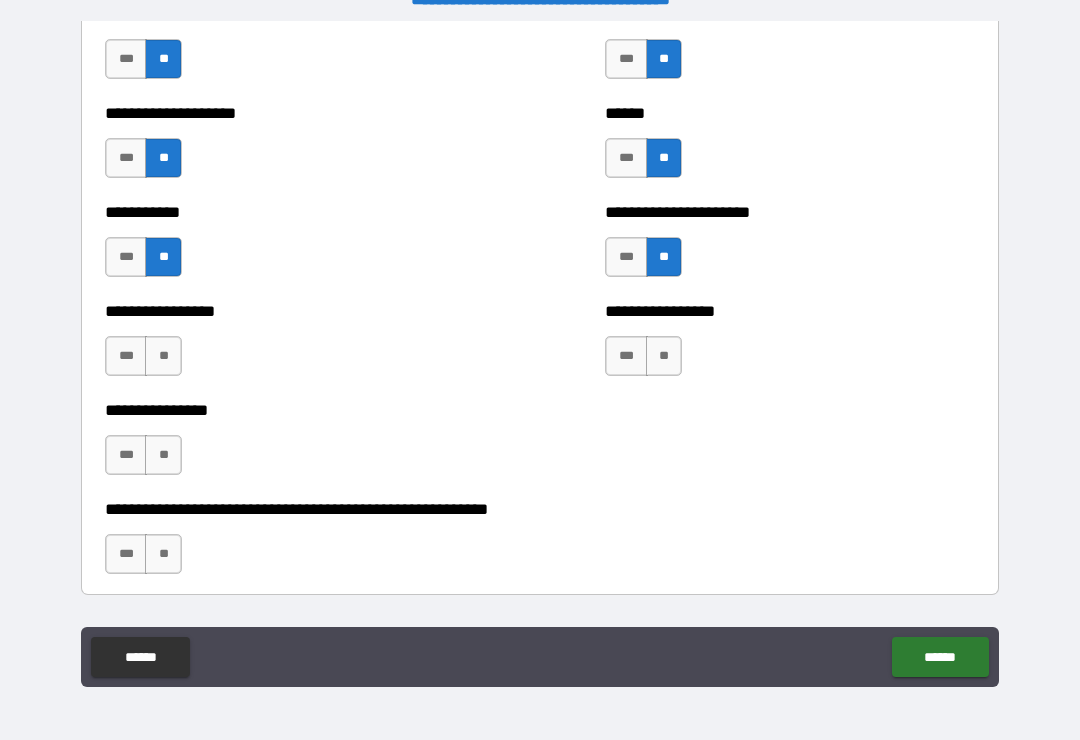 click on "**" at bounding box center (664, 356) 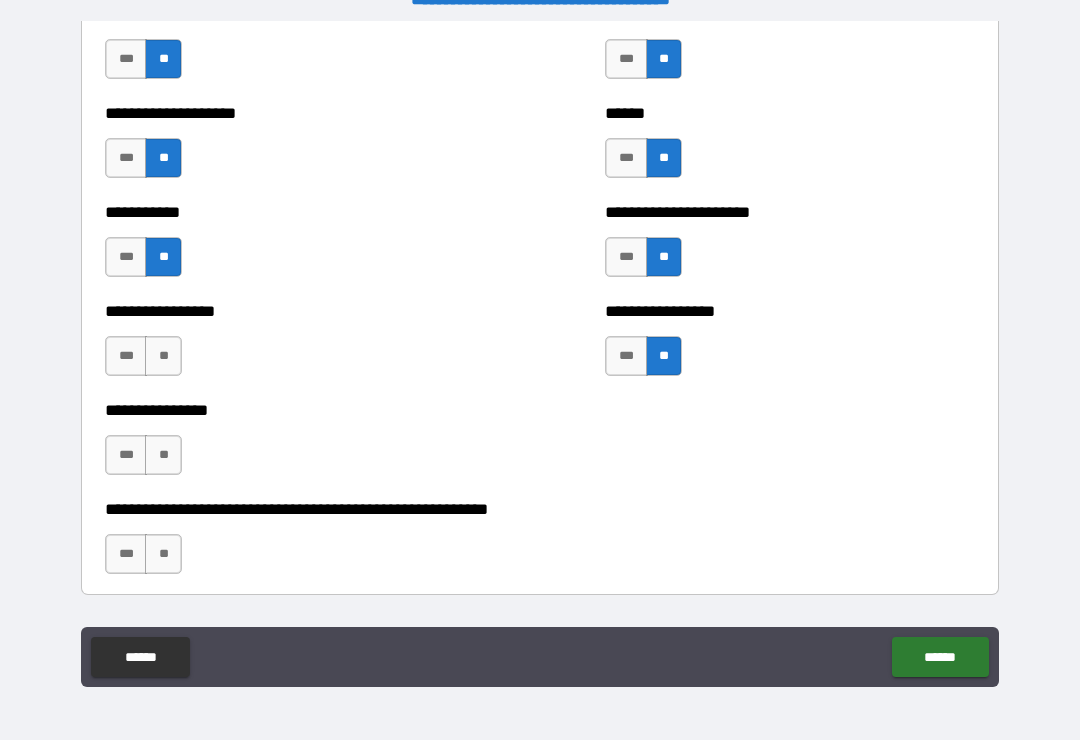 click on "**" at bounding box center (163, 356) 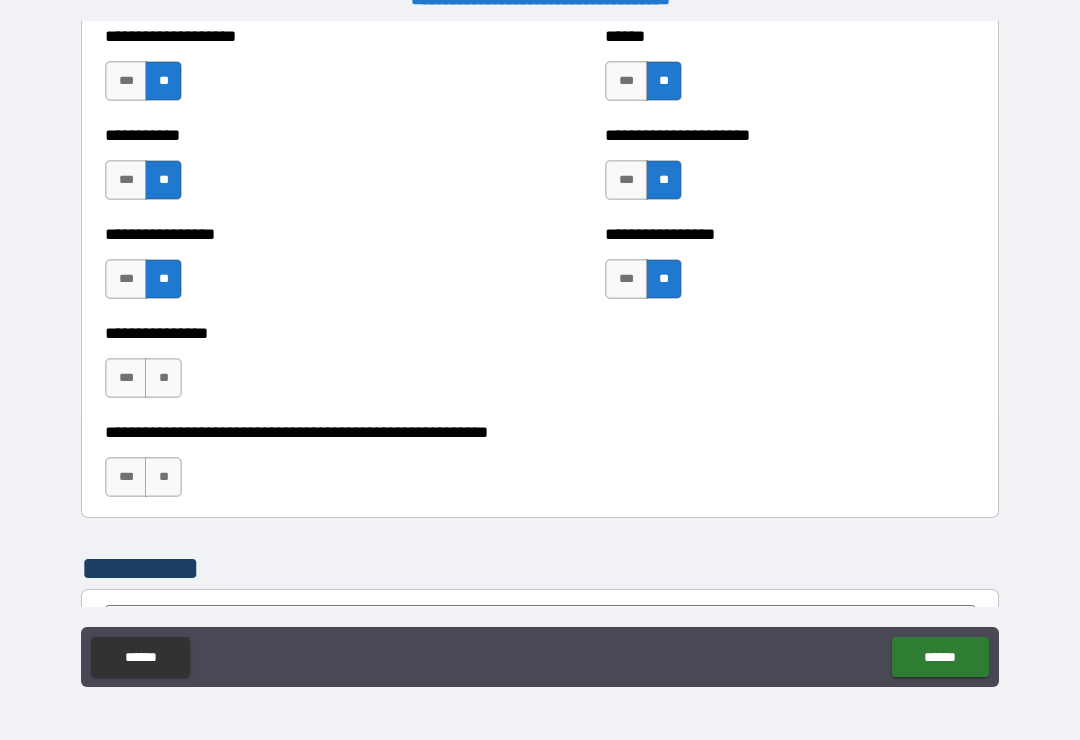 scroll, scrollTop: 5970, scrollLeft: 0, axis: vertical 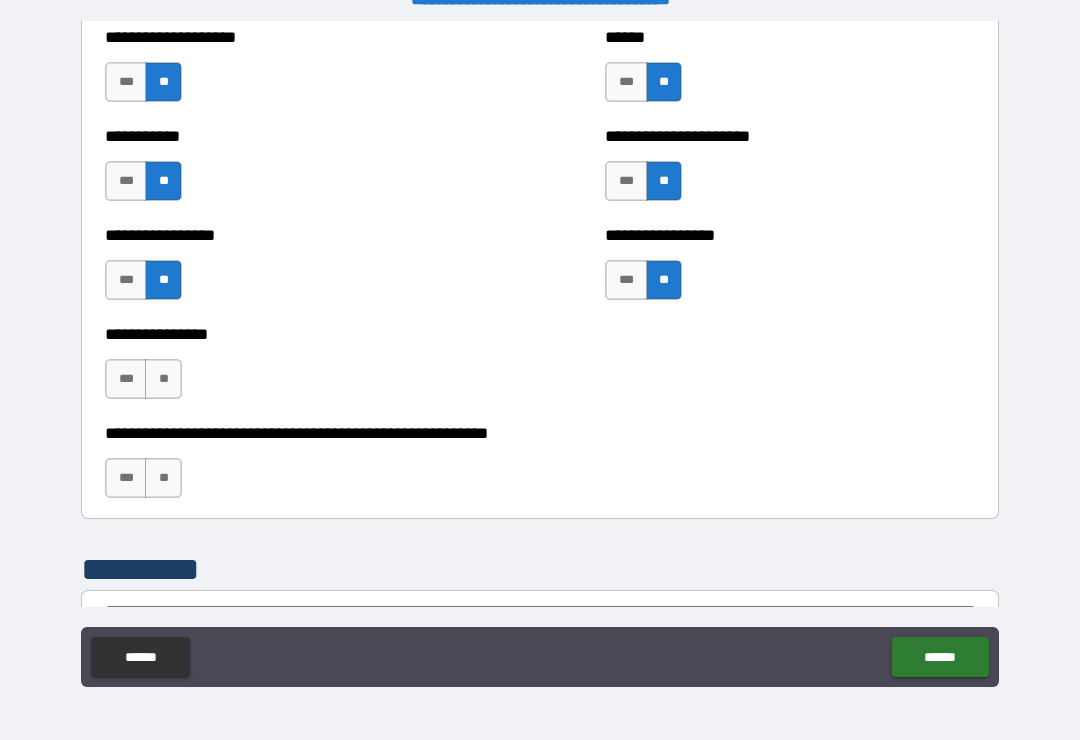 click on "**" at bounding box center [163, 379] 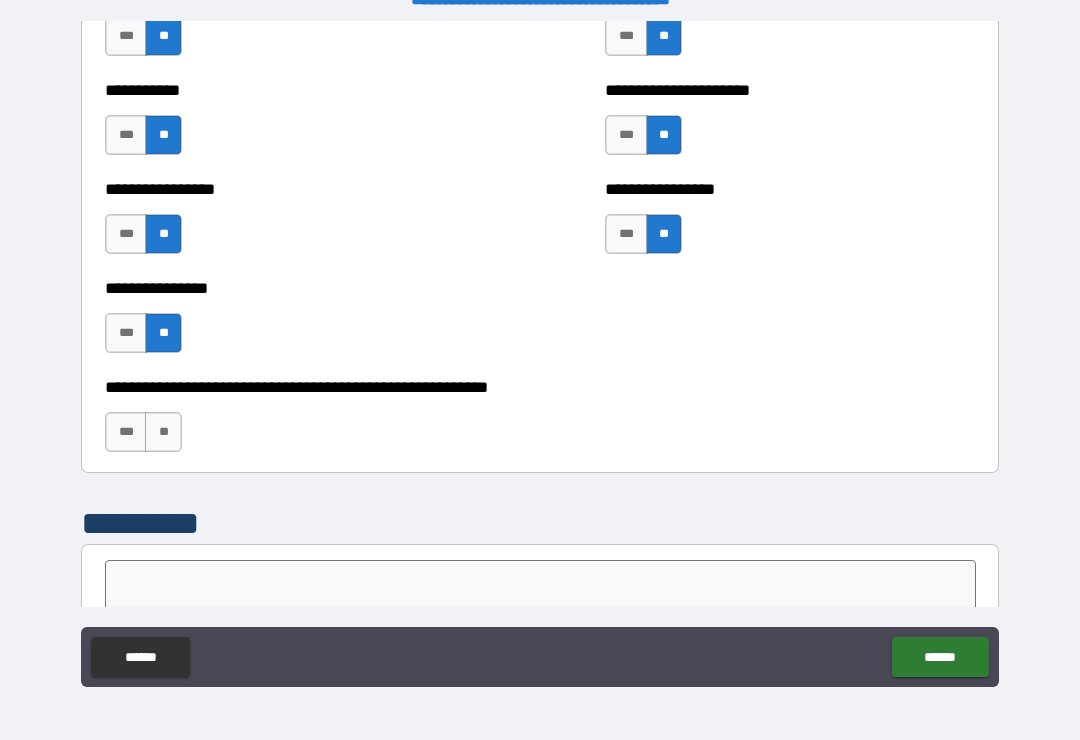 scroll, scrollTop: 6018, scrollLeft: 0, axis: vertical 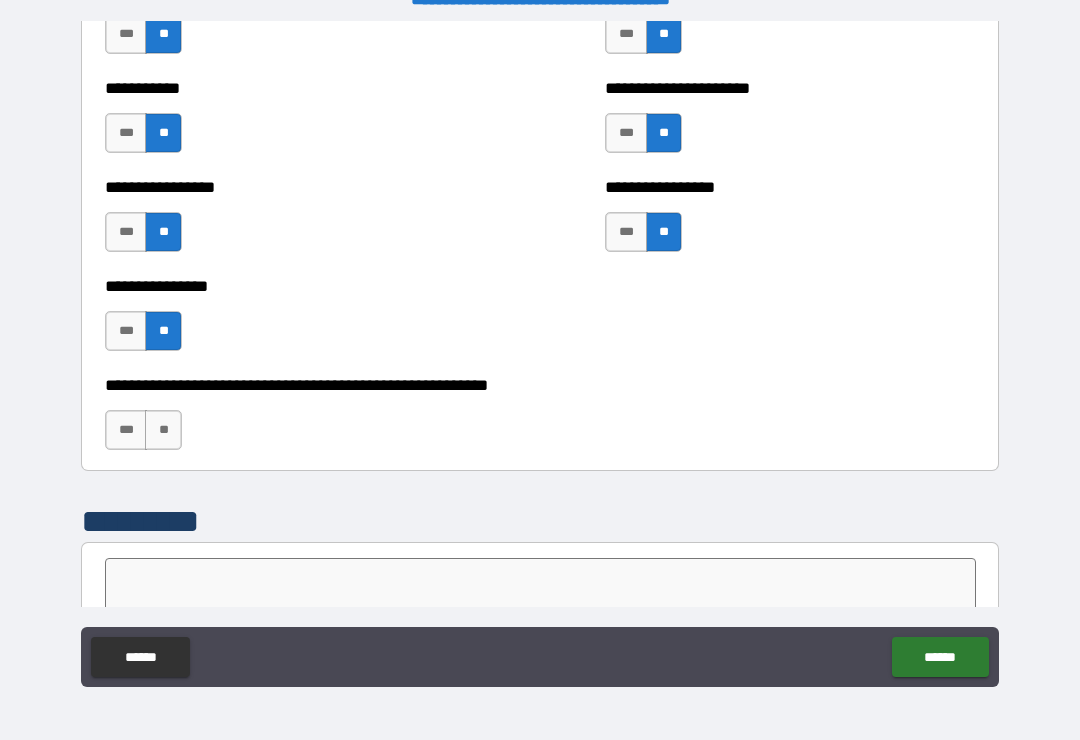 click on "**" at bounding box center [163, 430] 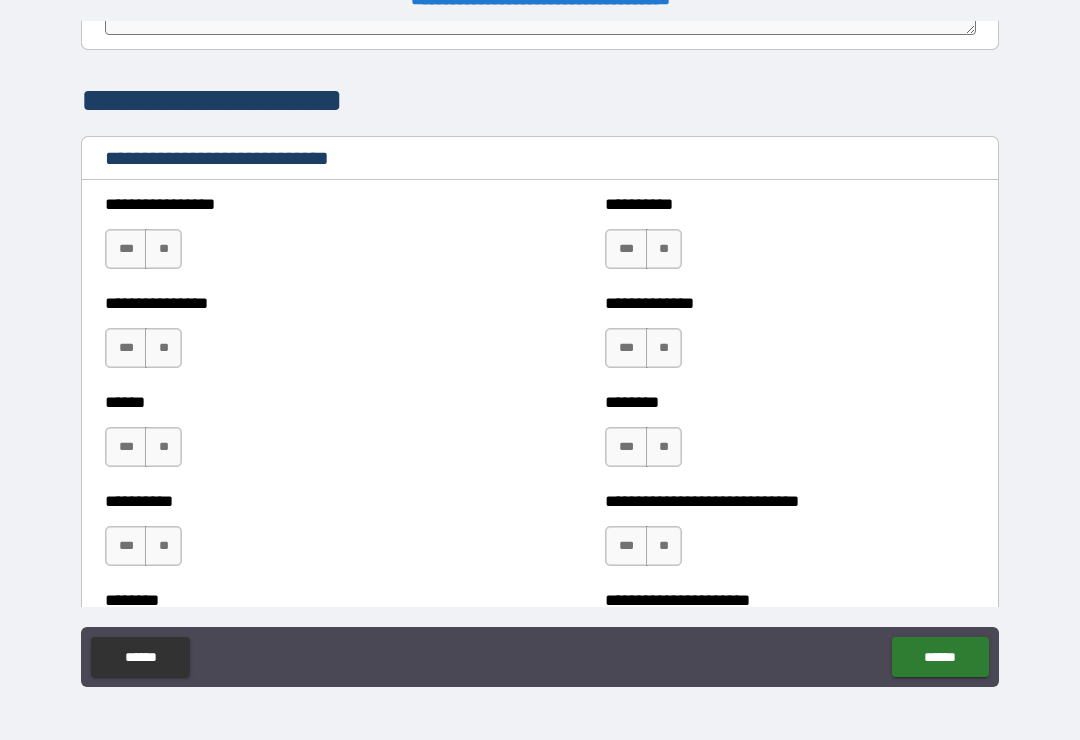 scroll, scrollTop: 6620, scrollLeft: 0, axis: vertical 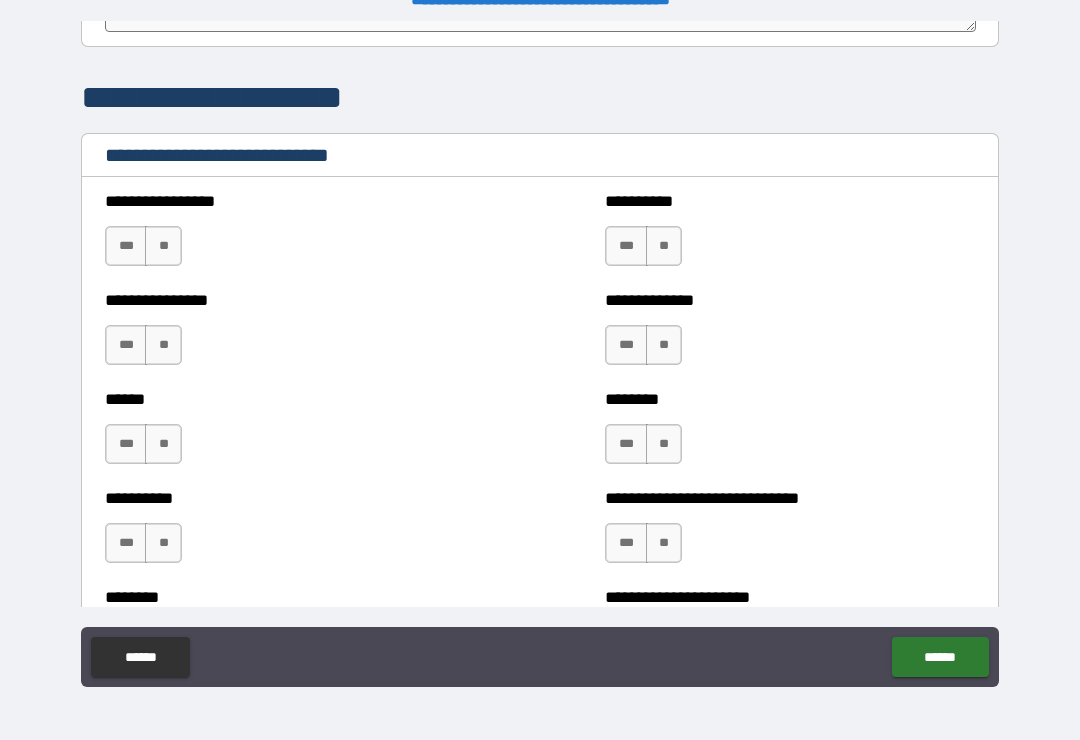 click on "***" at bounding box center (126, 246) 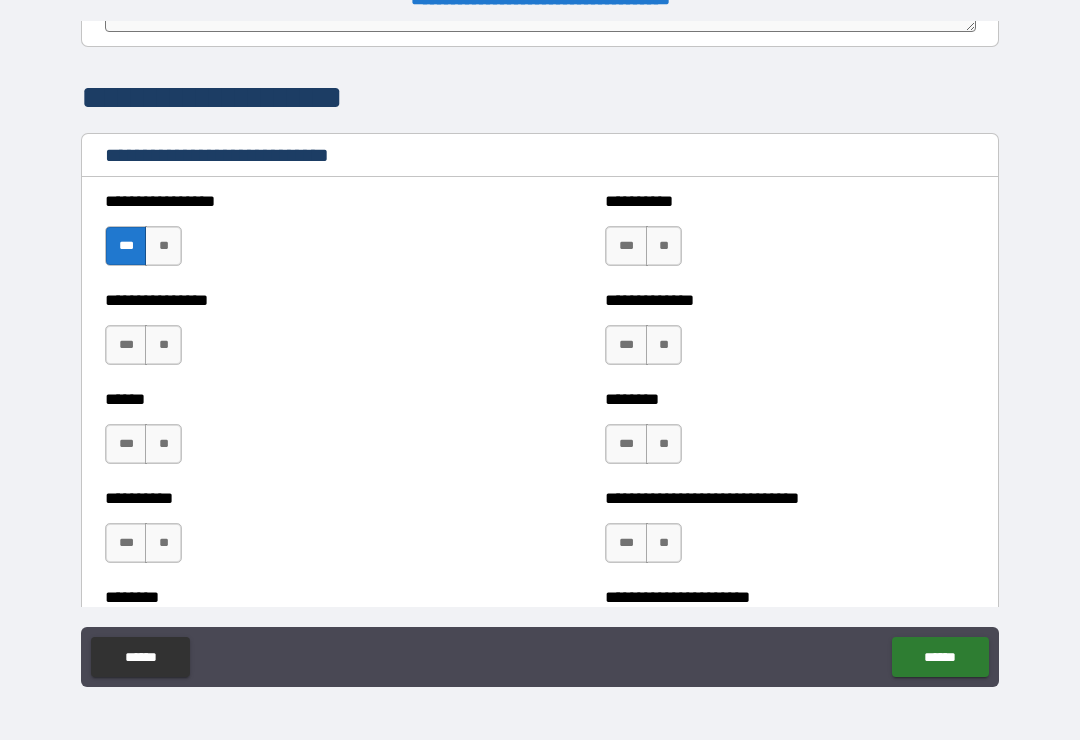 click on "**********" at bounding box center [290, 335] 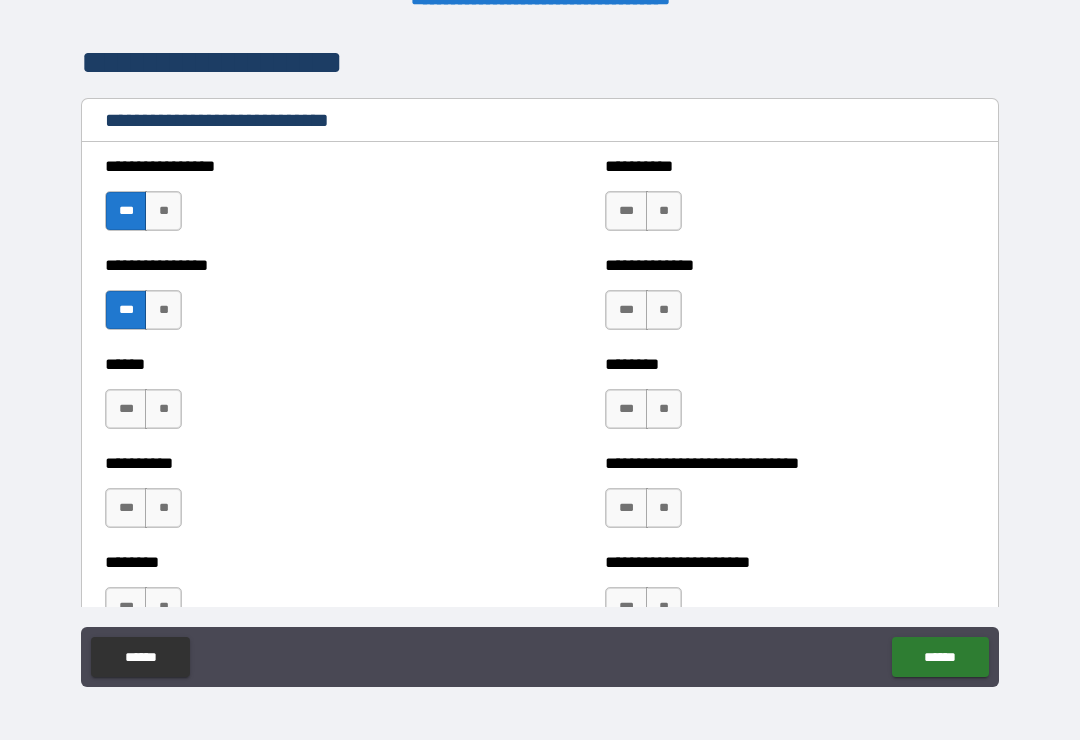scroll, scrollTop: 6660, scrollLeft: 0, axis: vertical 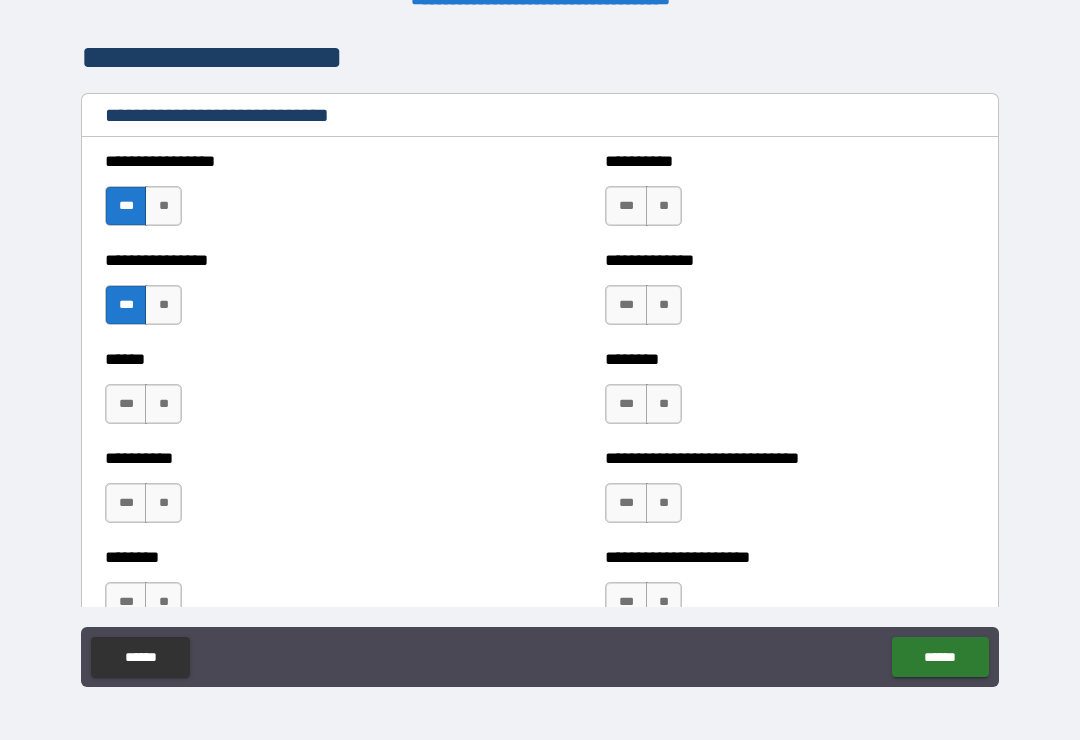 click on "**" at bounding box center [664, 206] 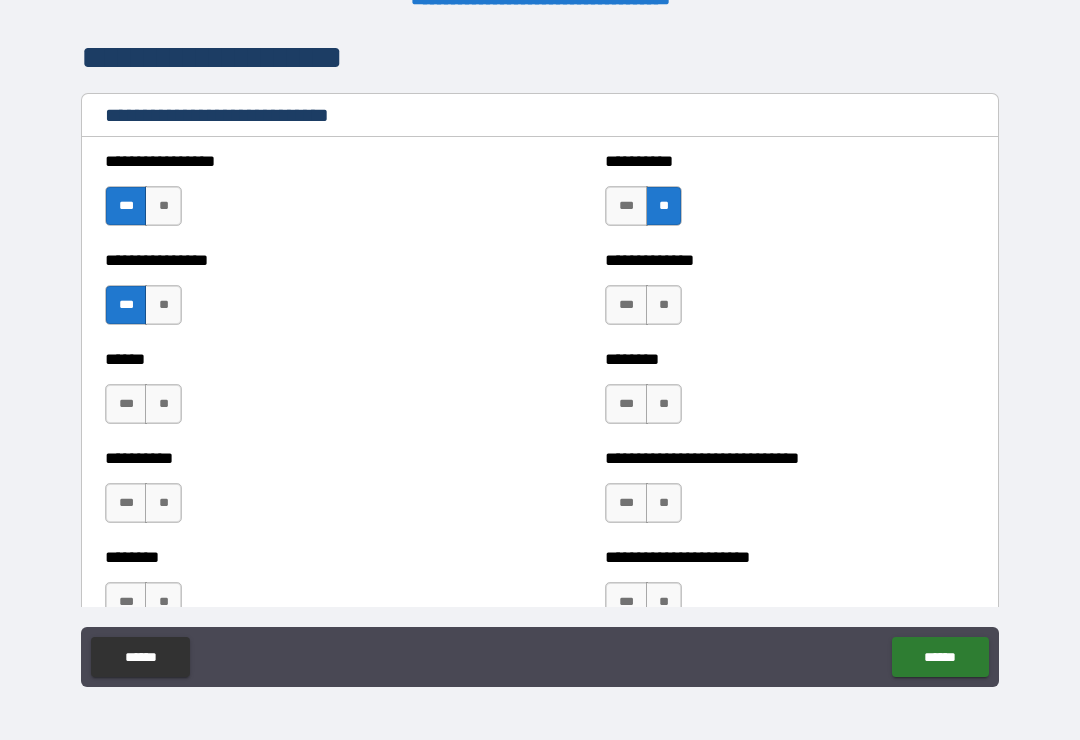 click on "**" at bounding box center (664, 305) 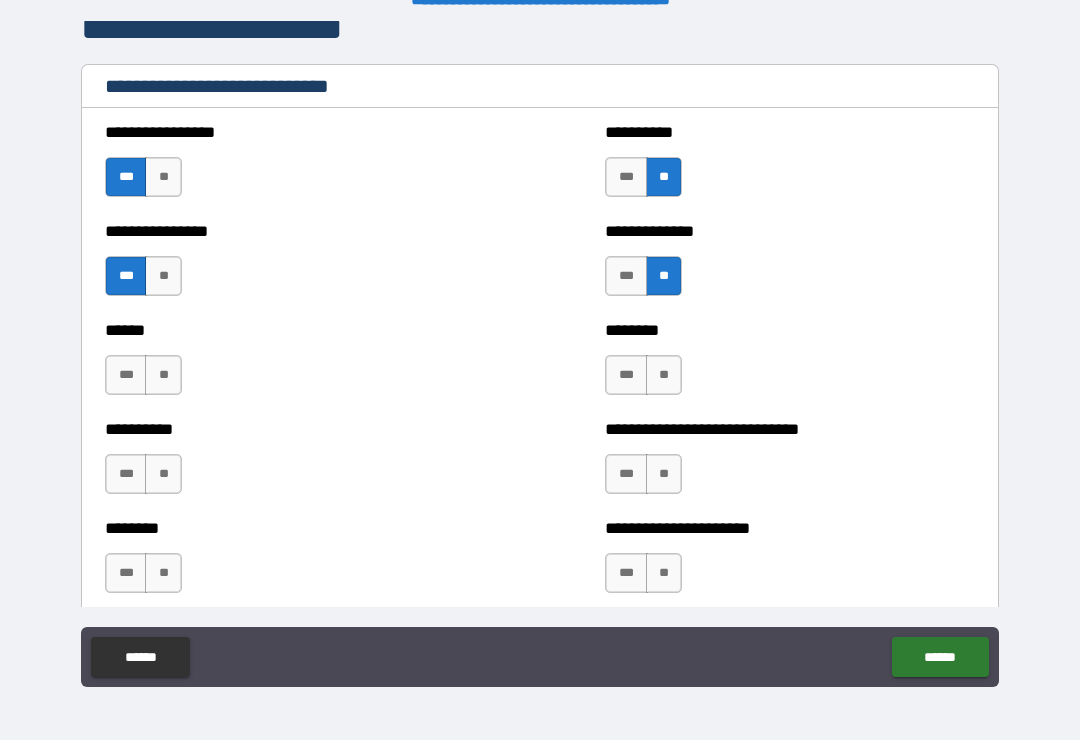 scroll, scrollTop: 6692, scrollLeft: 0, axis: vertical 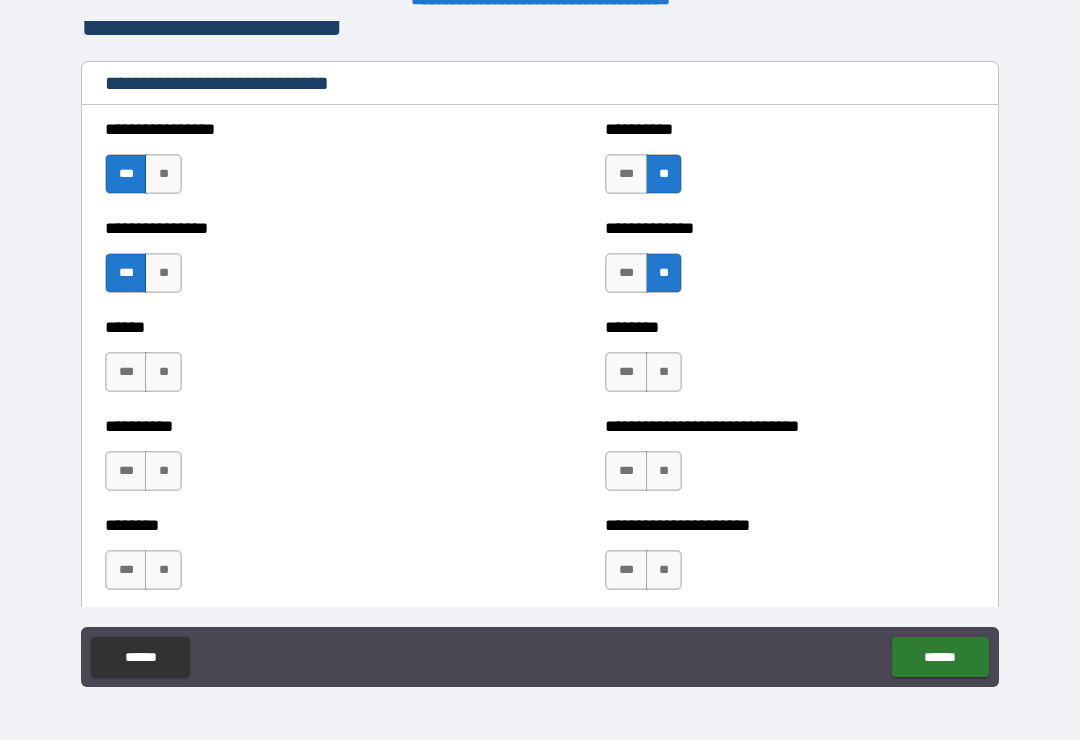 click on "**" at bounding box center (664, 372) 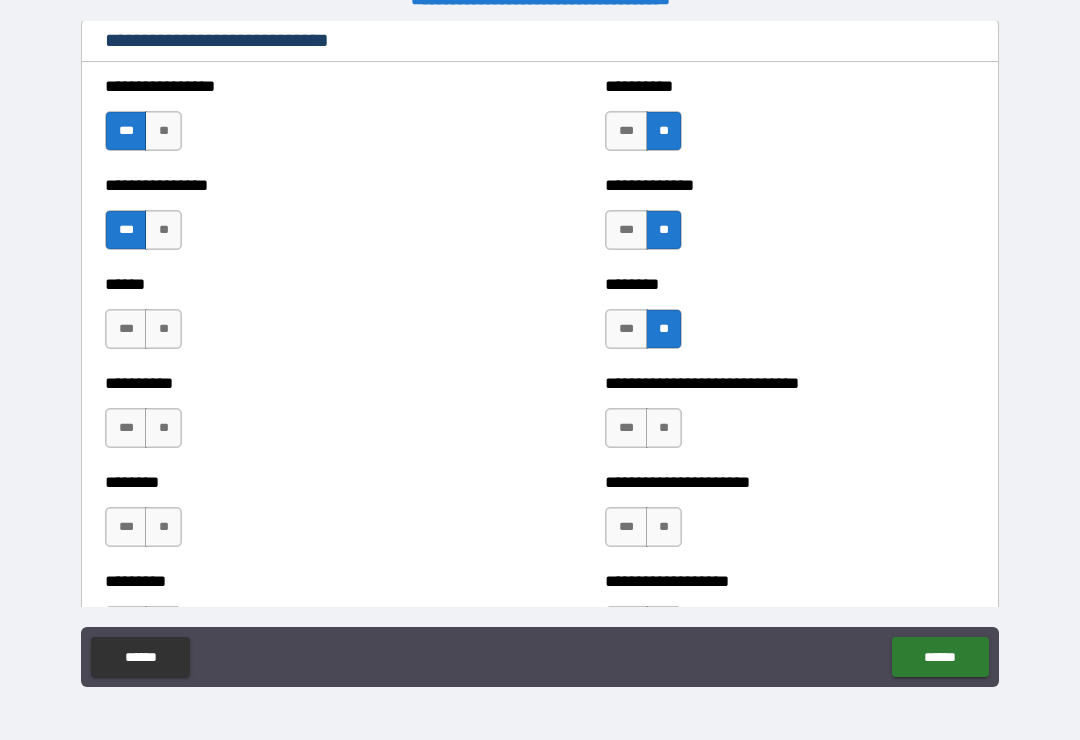 scroll, scrollTop: 6737, scrollLeft: 0, axis: vertical 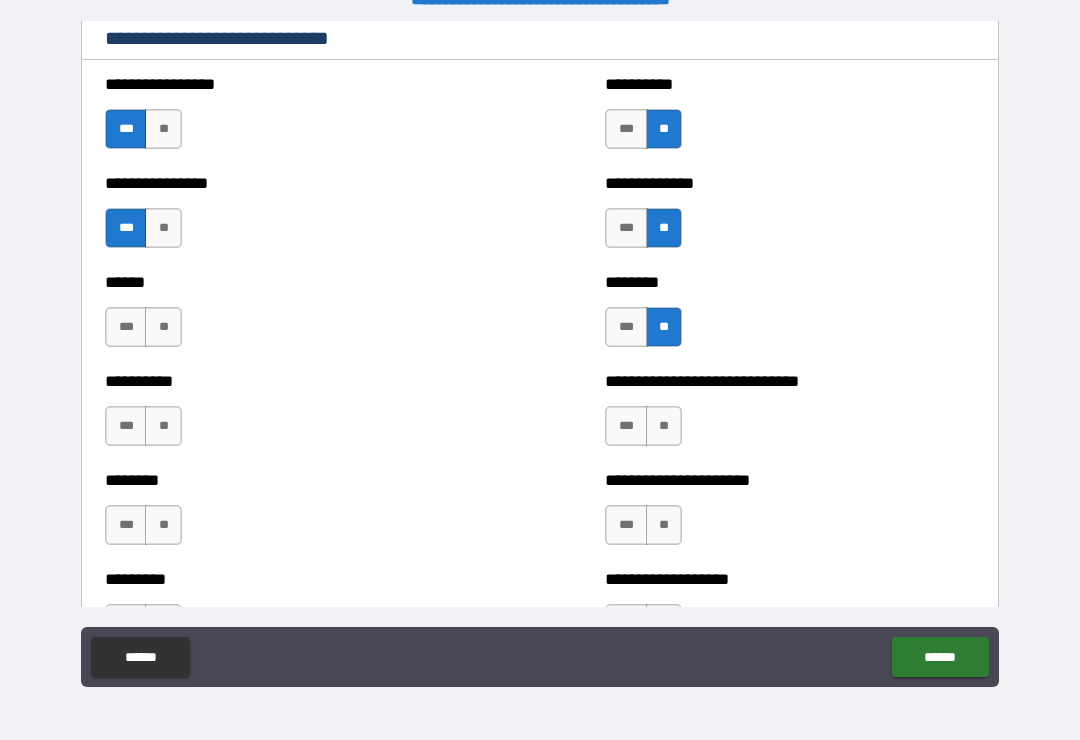 click on "**" at bounding box center (664, 426) 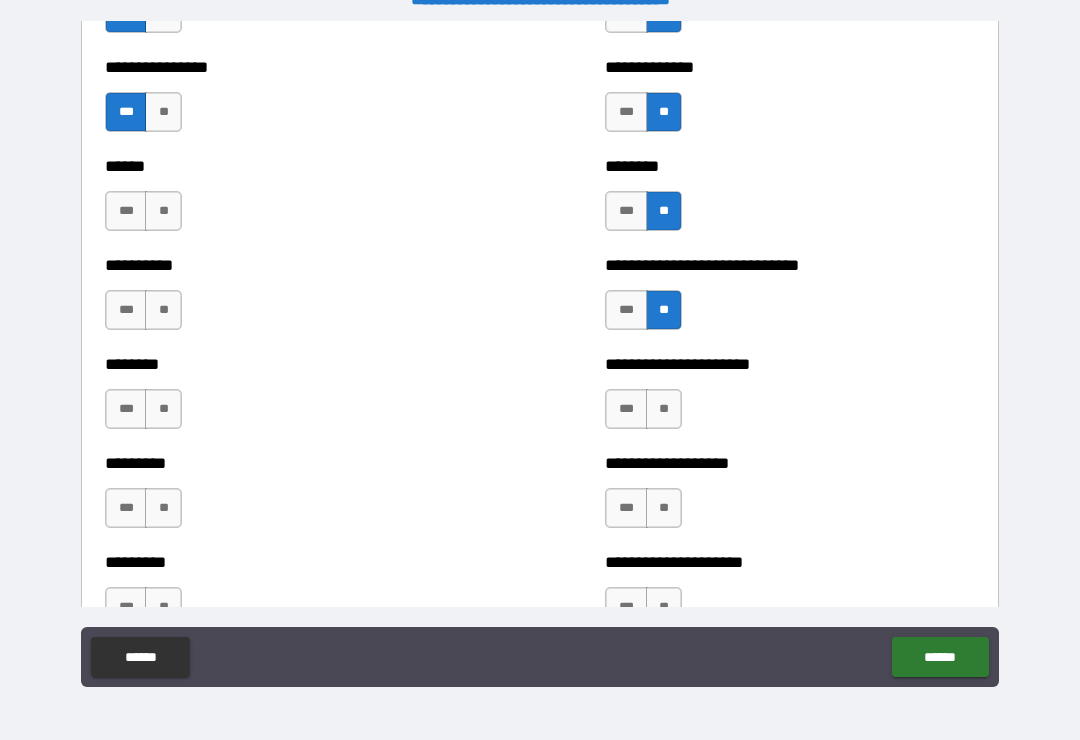 scroll, scrollTop: 6867, scrollLeft: 0, axis: vertical 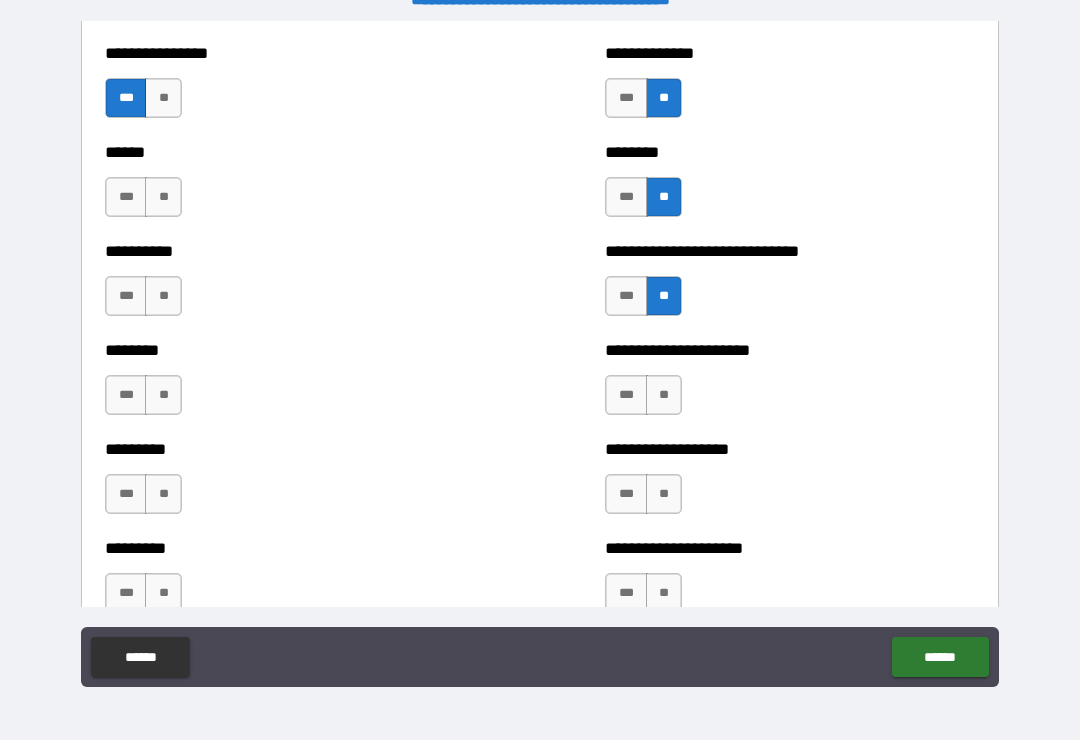 click on "***" at bounding box center [626, 395] 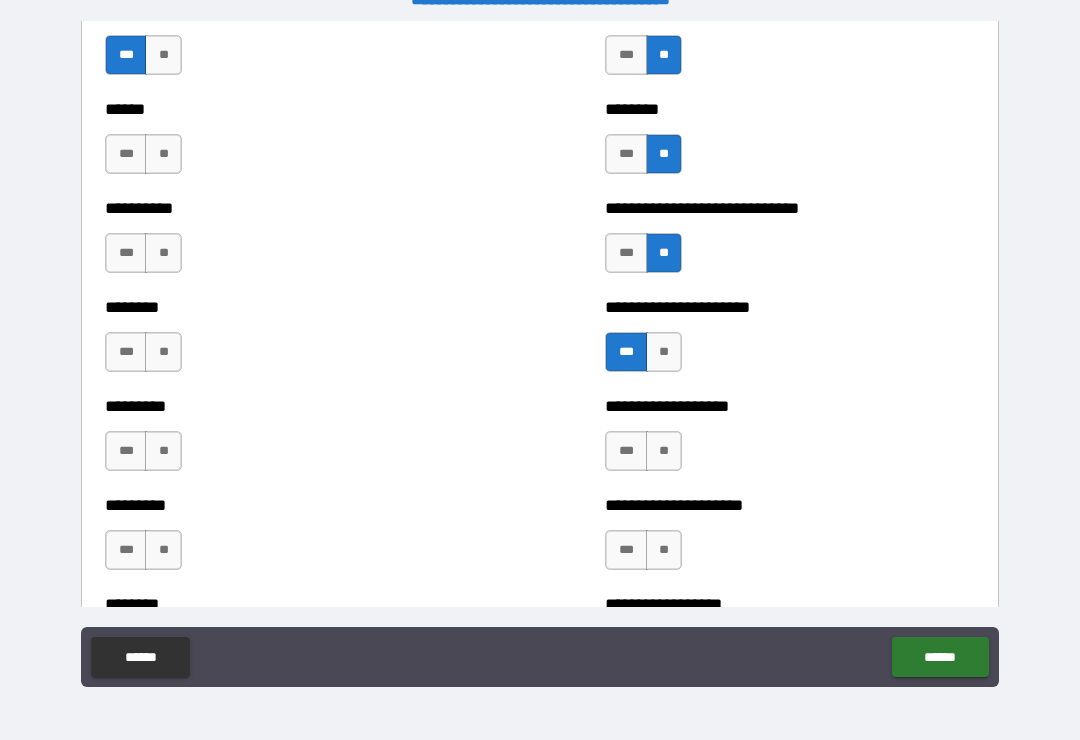 scroll, scrollTop: 6914, scrollLeft: 0, axis: vertical 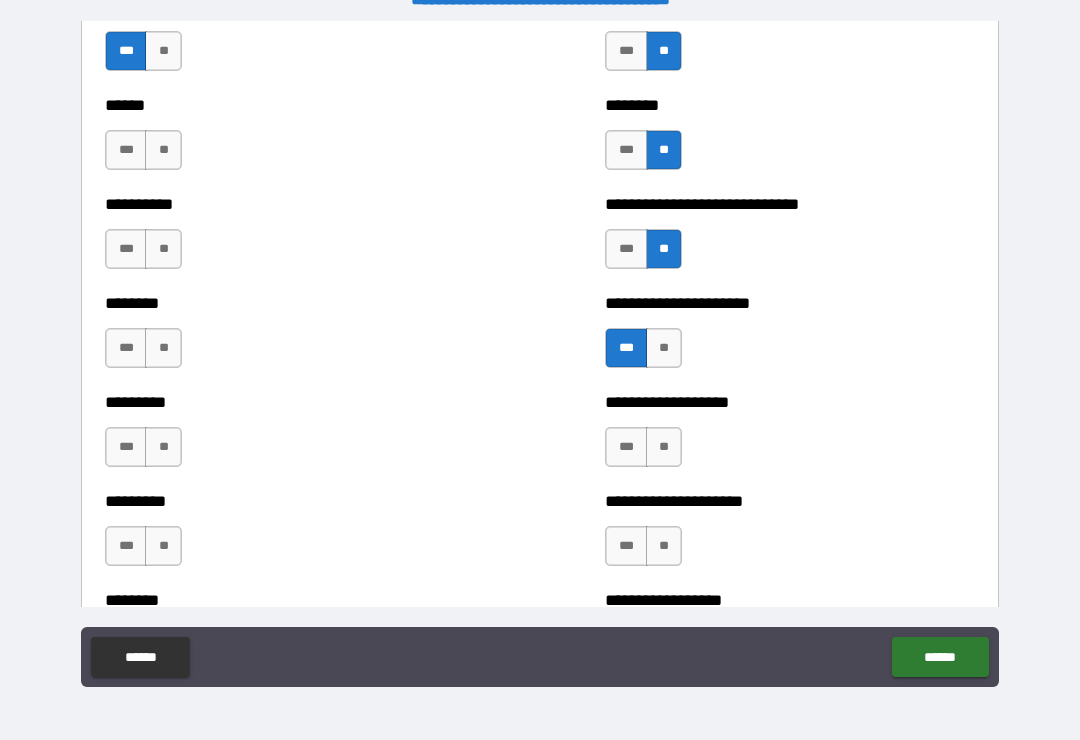 click on "**" at bounding box center [664, 447] 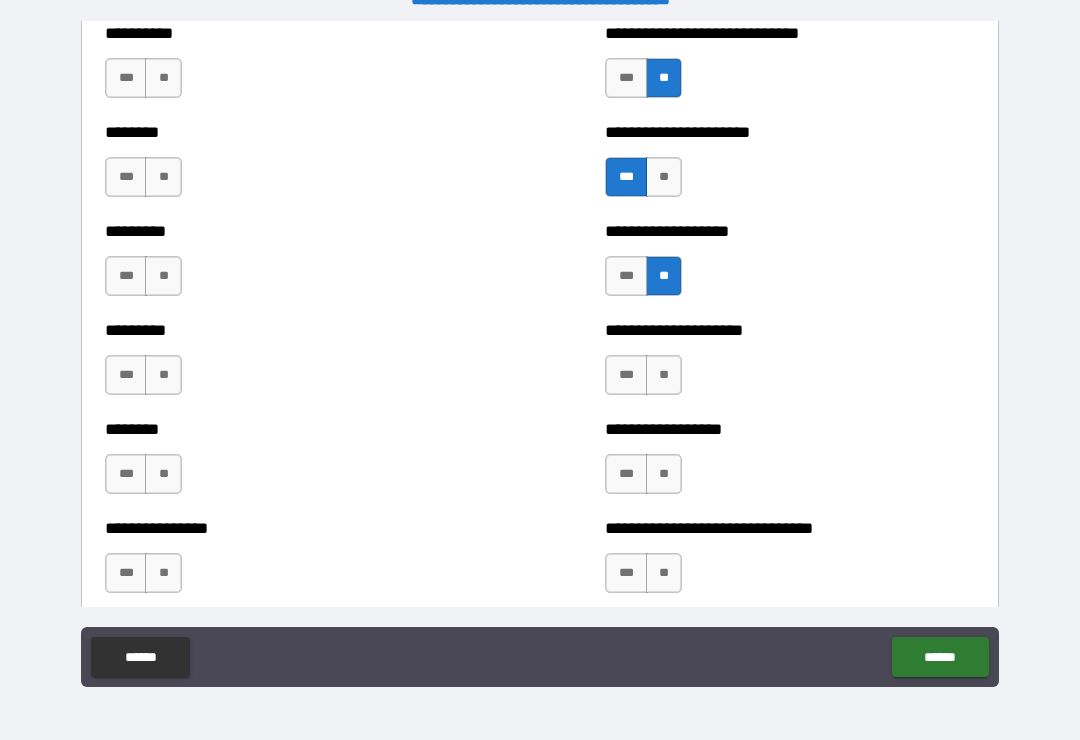 scroll, scrollTop: 7088, scrollLeft: 0, axis: vertical 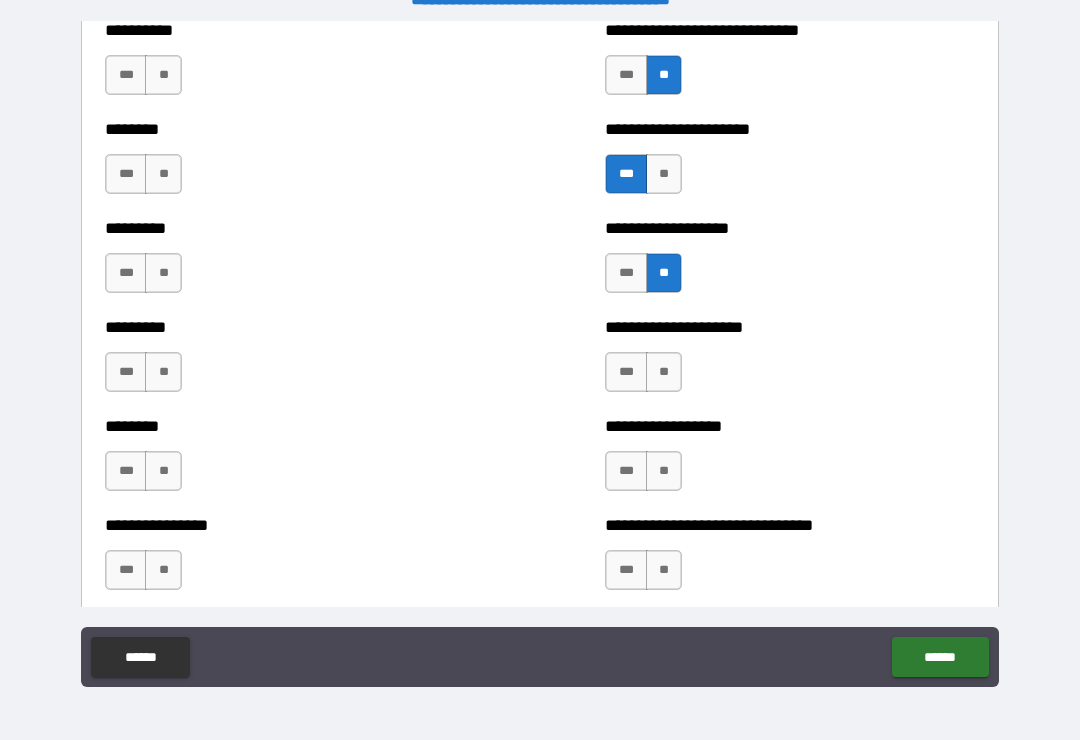 click on "**" at bounding box center [664, 372] 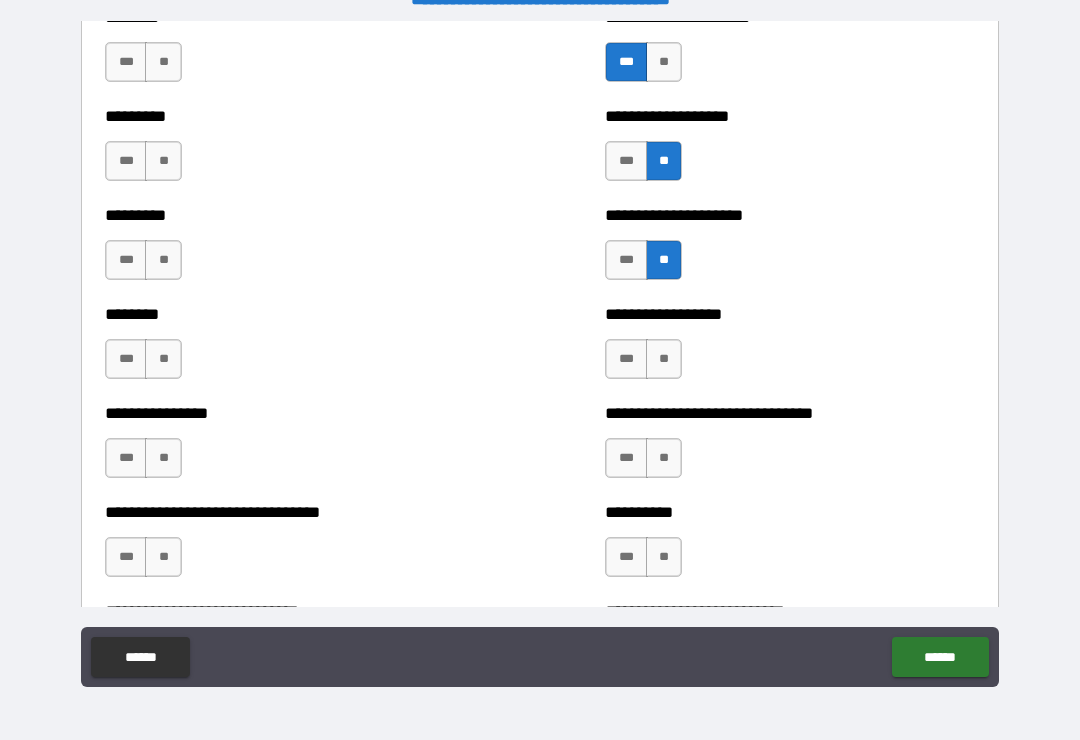 scroll, scrollTop: 7207, scrollLeft: 0, axis: vertical 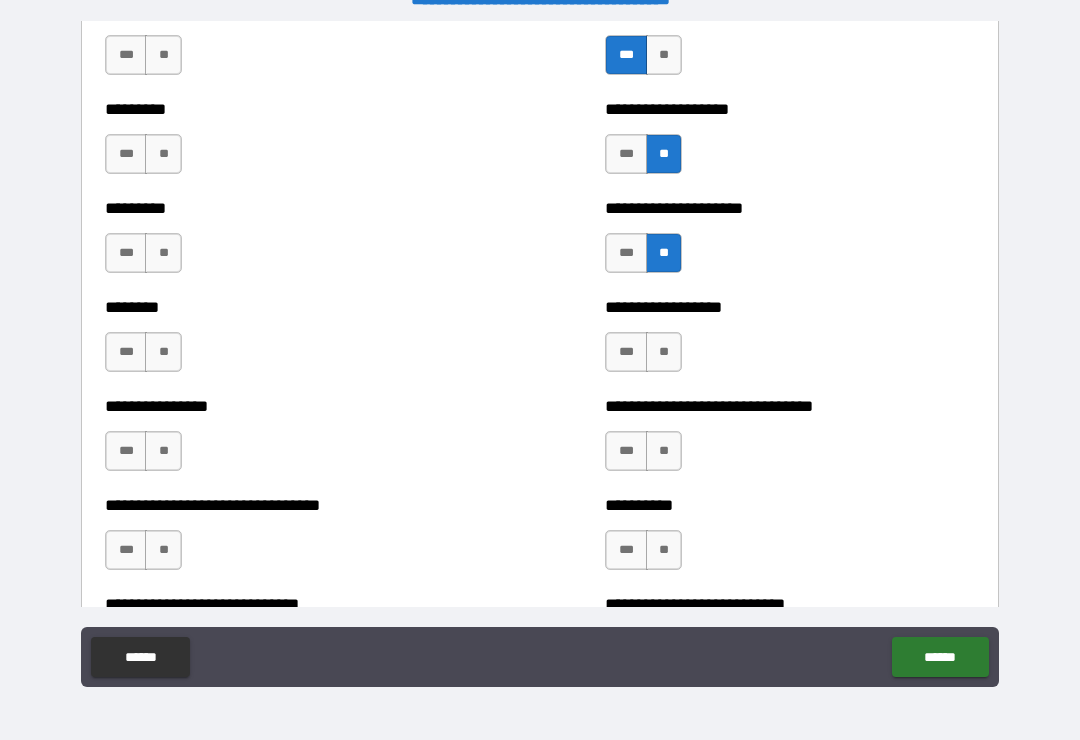 click on "**" at bounding box center (664, 352) 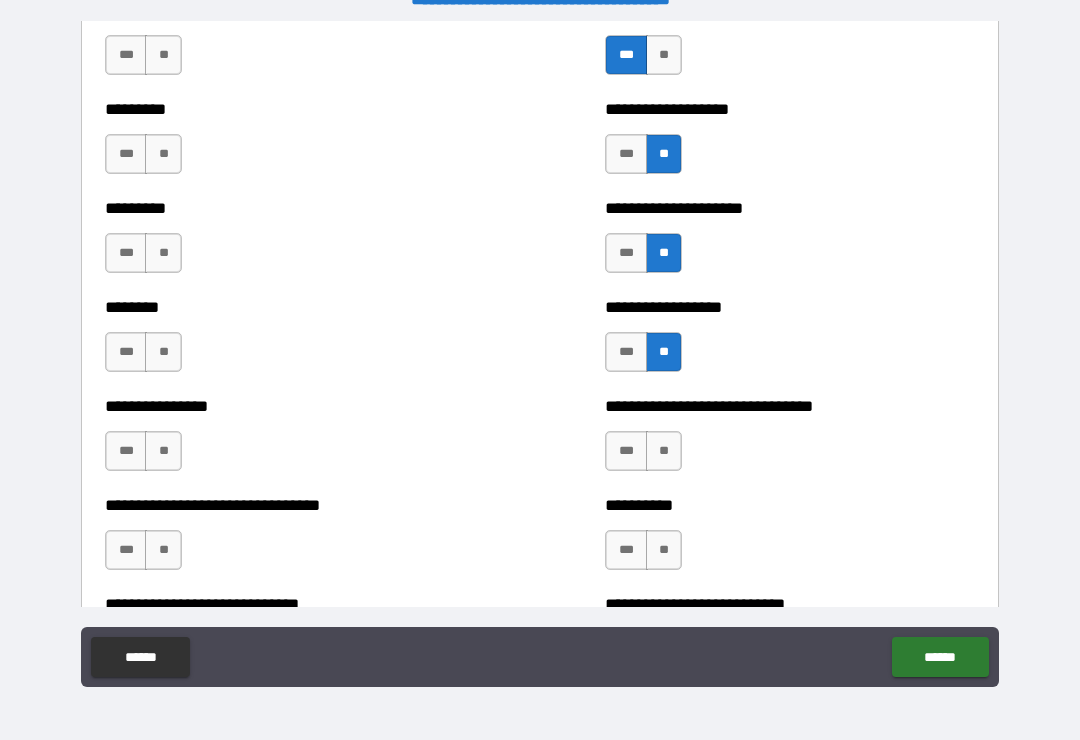 click on "**" at bounding box center [664, 451] 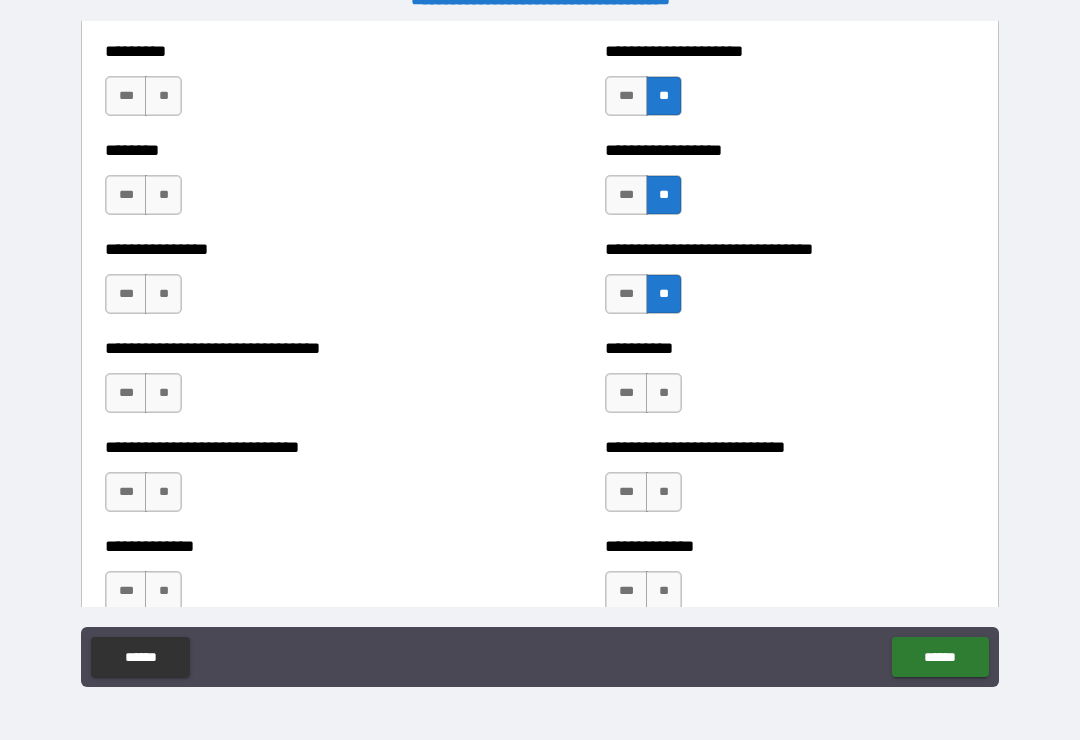 click on "**" at bounding box center (664, 393) 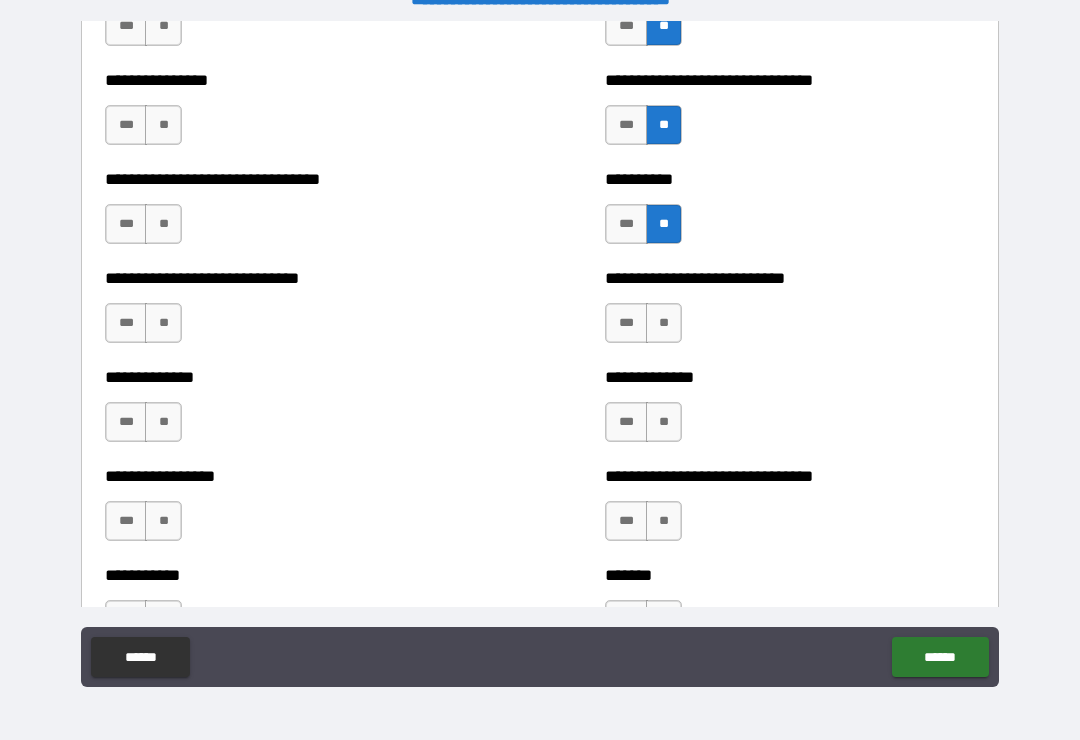 scroll, scrollTop: 7549, scrollLeft: 0, axis: vertical 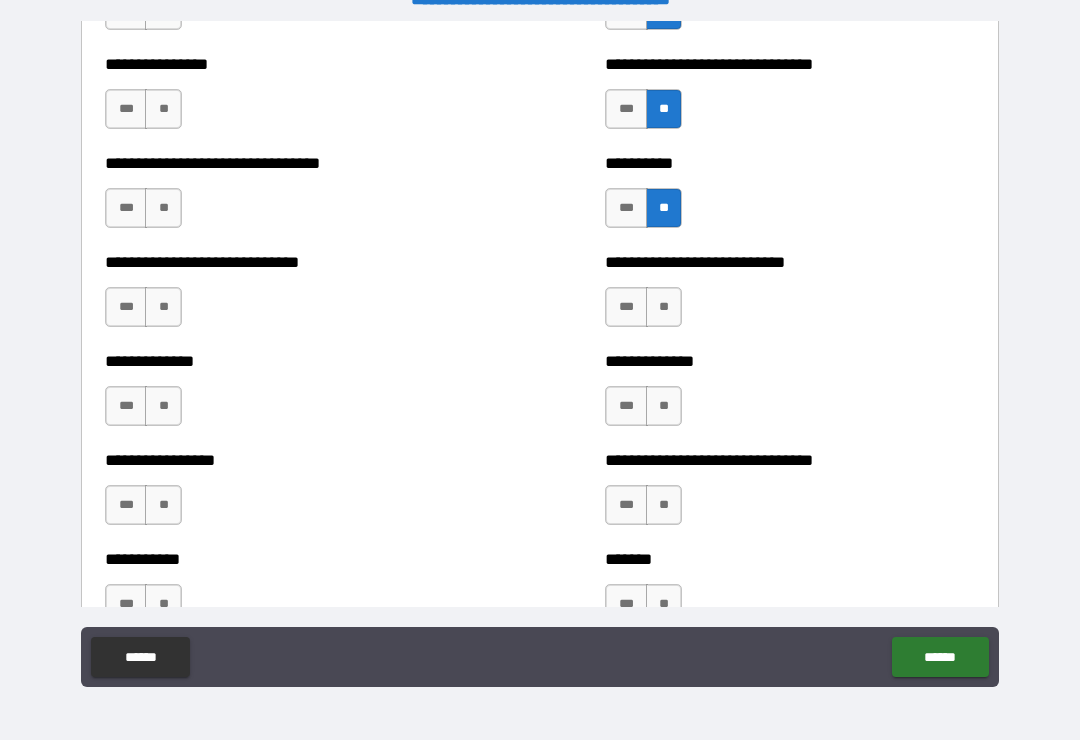 click on "**" at bounding box center [664, 307] 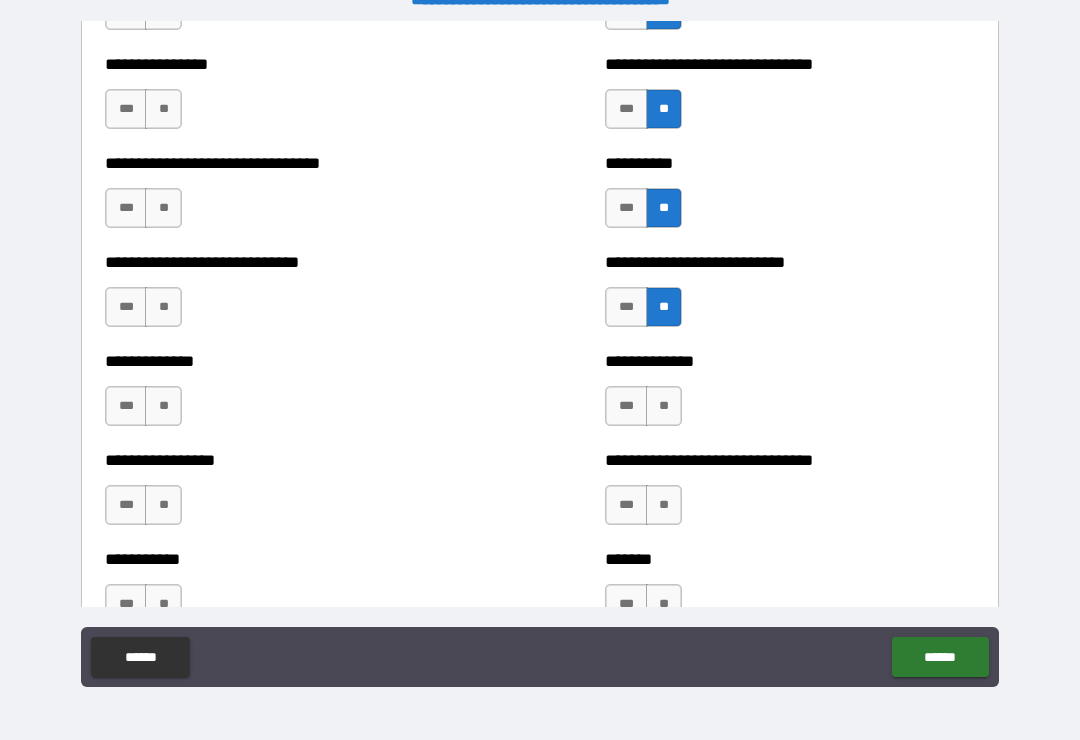 click on "**" at bounding box center (664, 406) 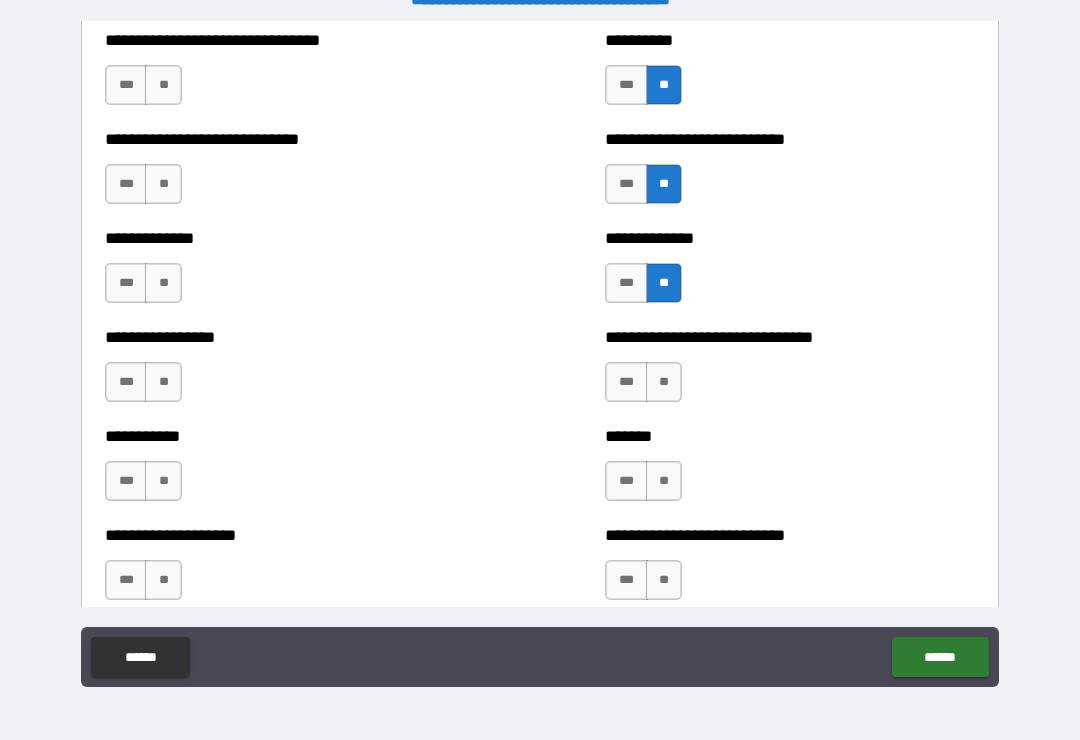 scroll, scrollTop: 7676, scrollLeft: 0, axis: vertical 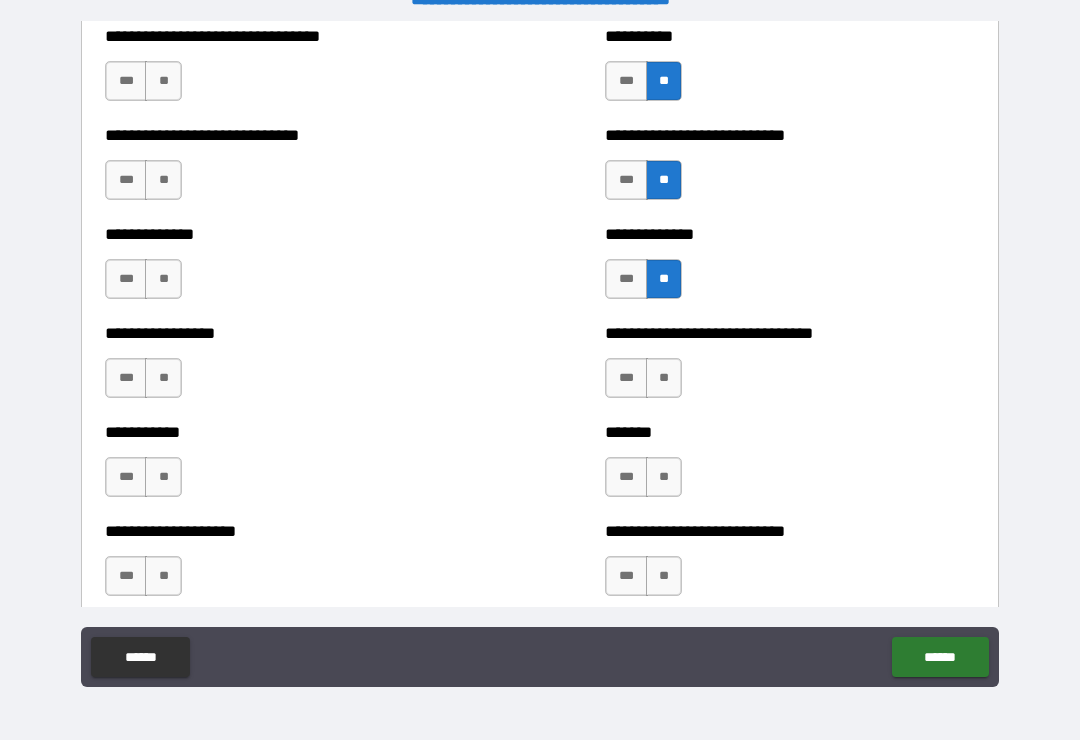 click on "**" at bounding box center [664, 378] 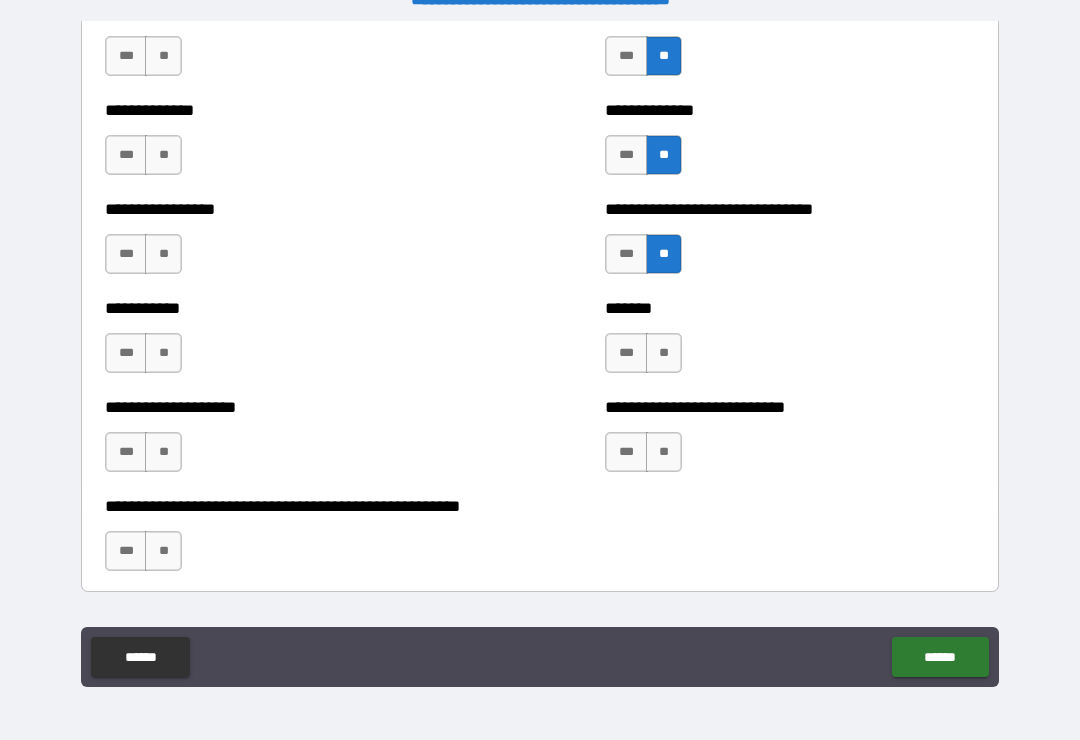 scroll, scrollTop: 7804, scrollLeft: 0, axis: vertical 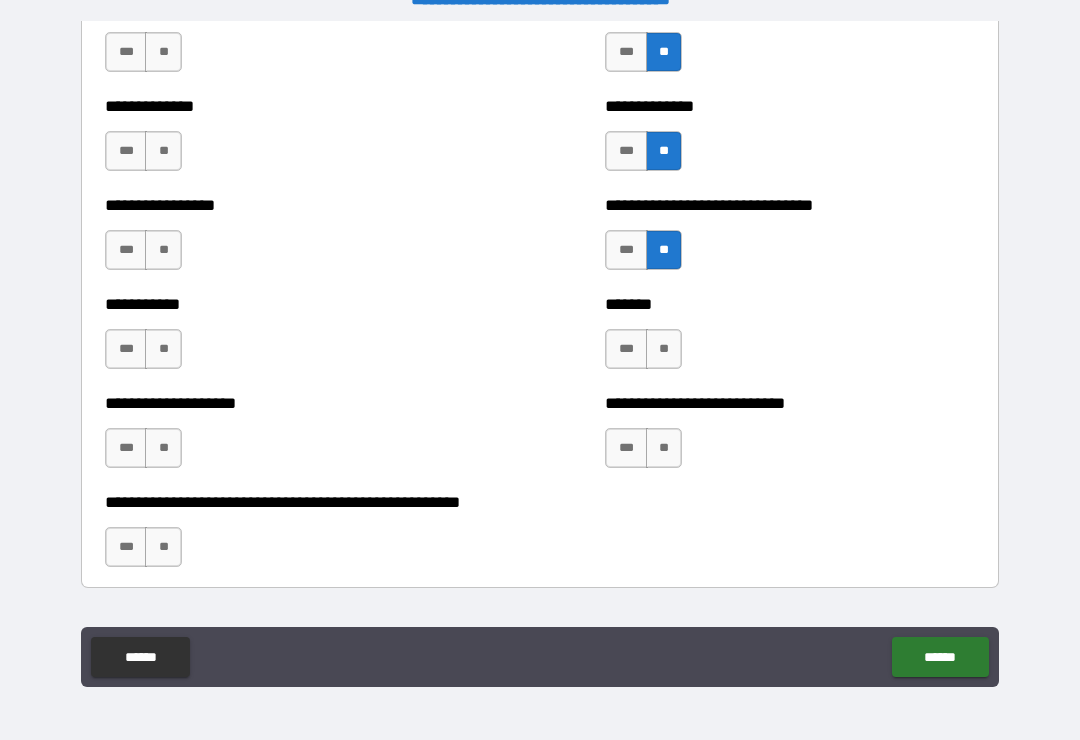 click on "**" at bounding box center (664, 349) 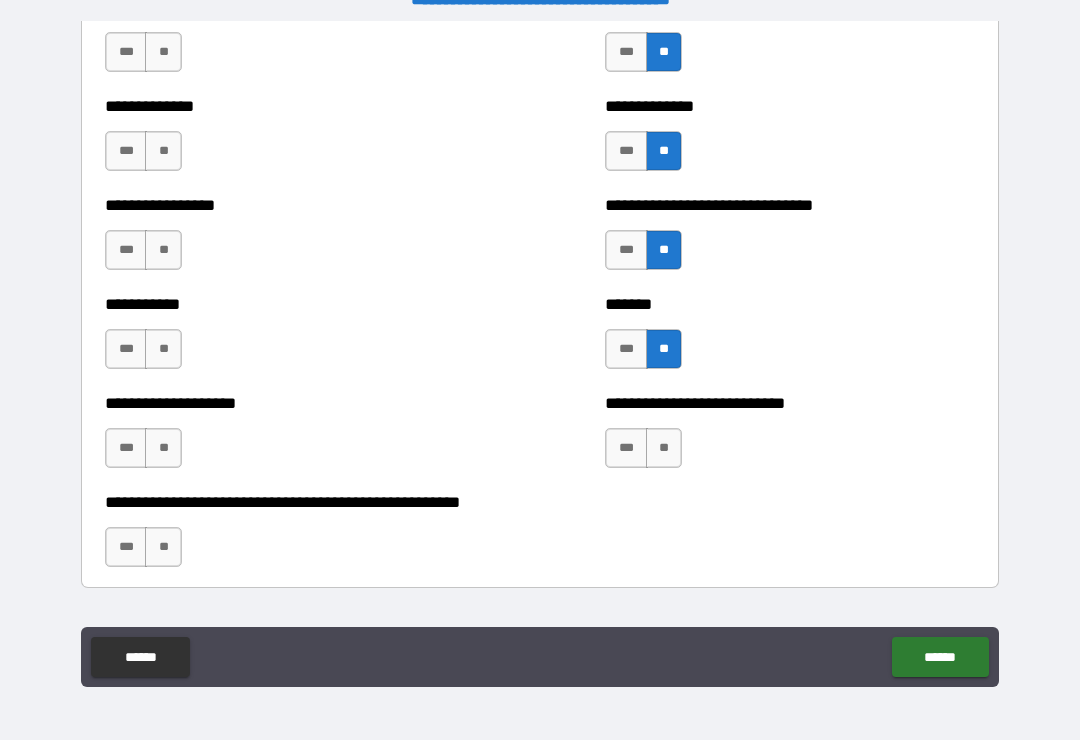 click on "**" at bounding box center [664, 448] 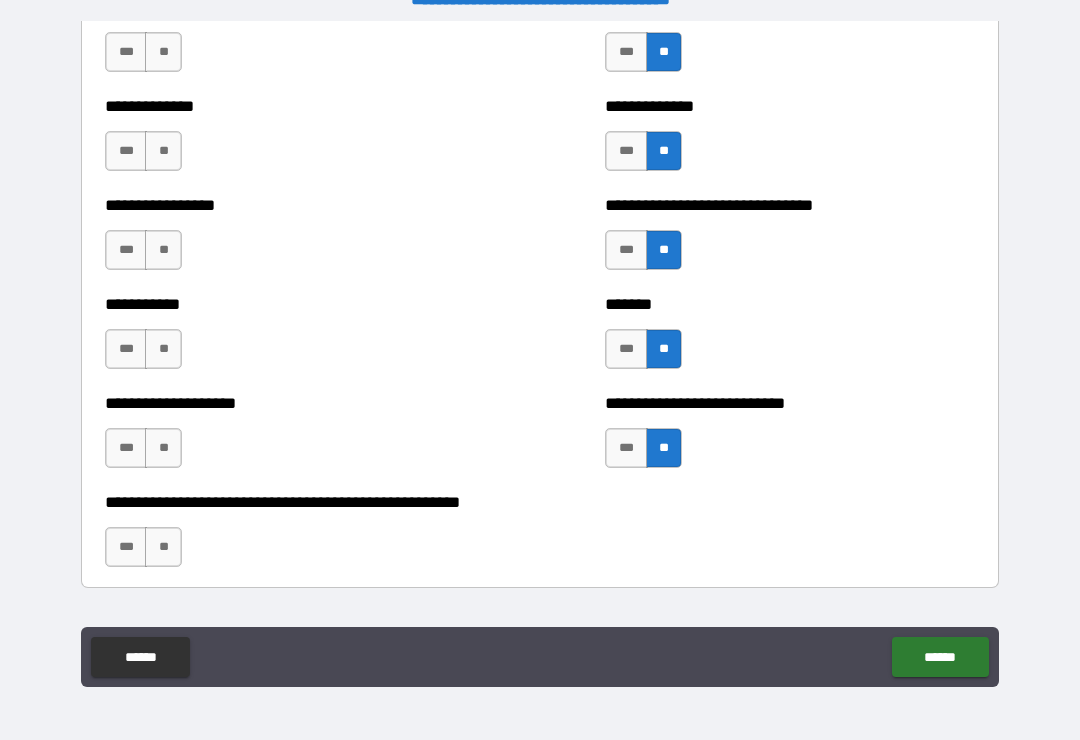 click on "**" at bounding box center (163, 547) 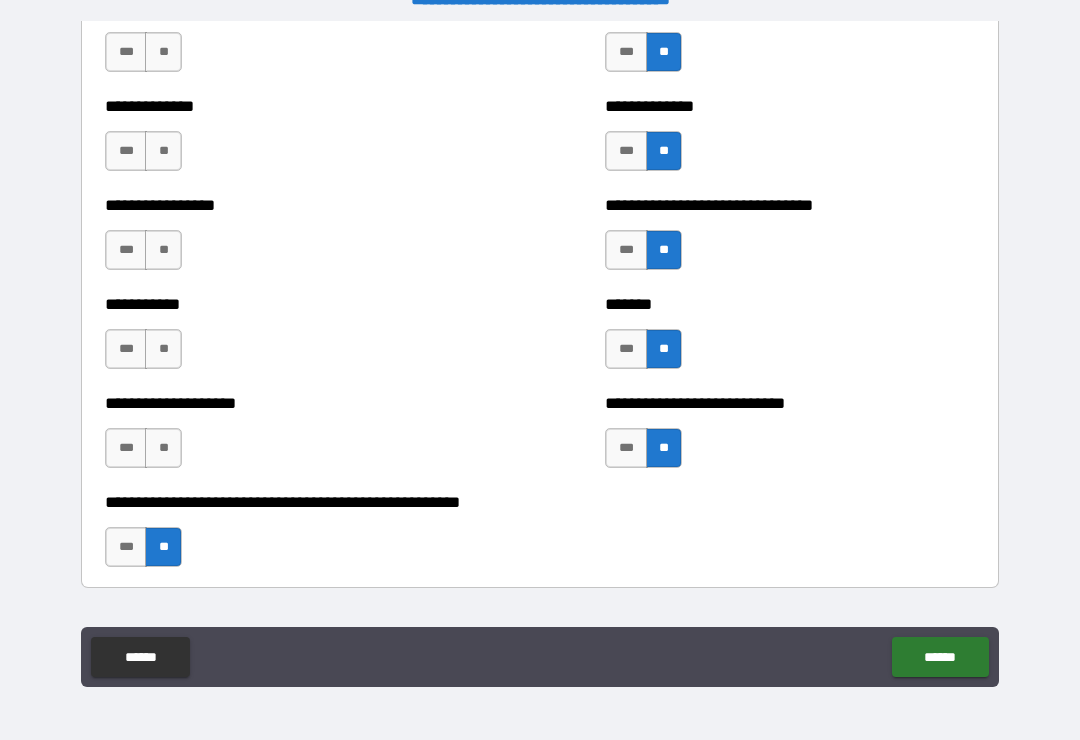 click on "**" at bounding box center [163, 448] 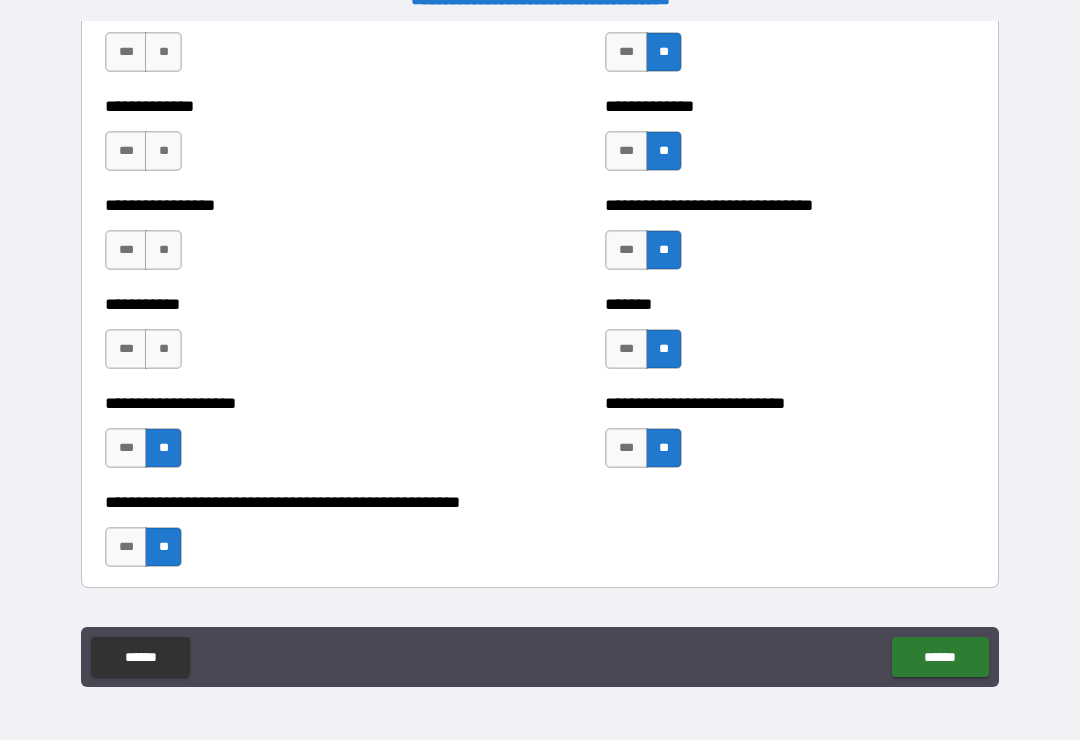 click on "**" at bounding box center [163, 349] 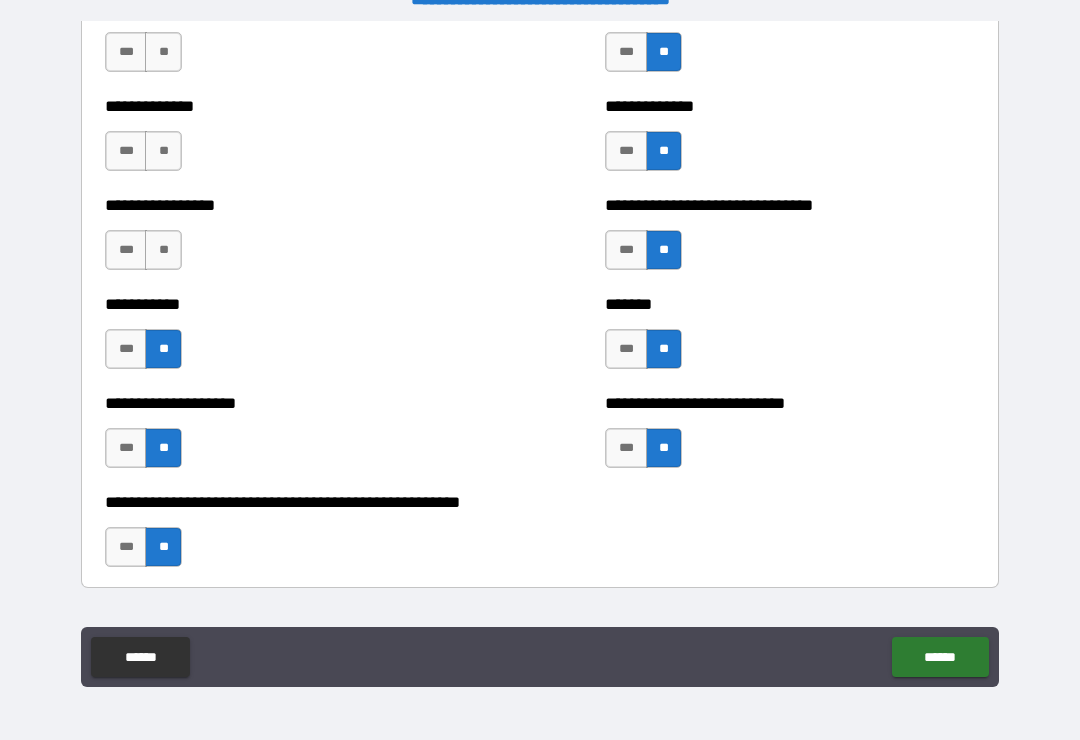 click on "**" at bounding box center (163, 250) 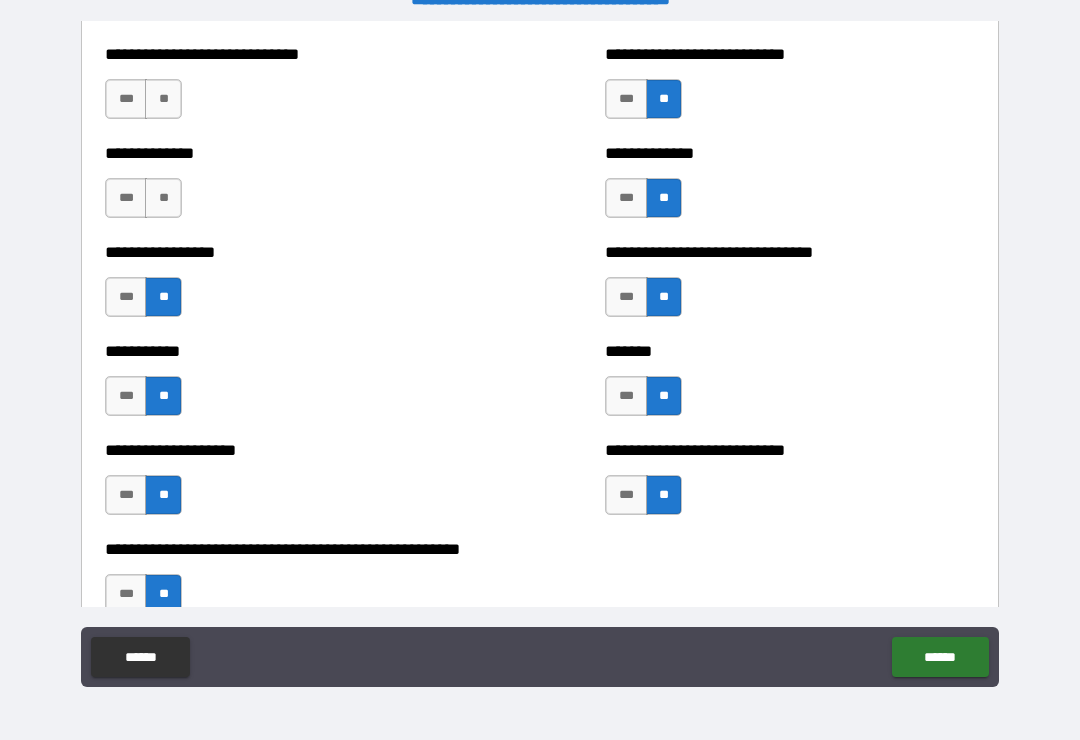 scroll, scrollTop: 7753, scrollLeft: 0, axis: vertical 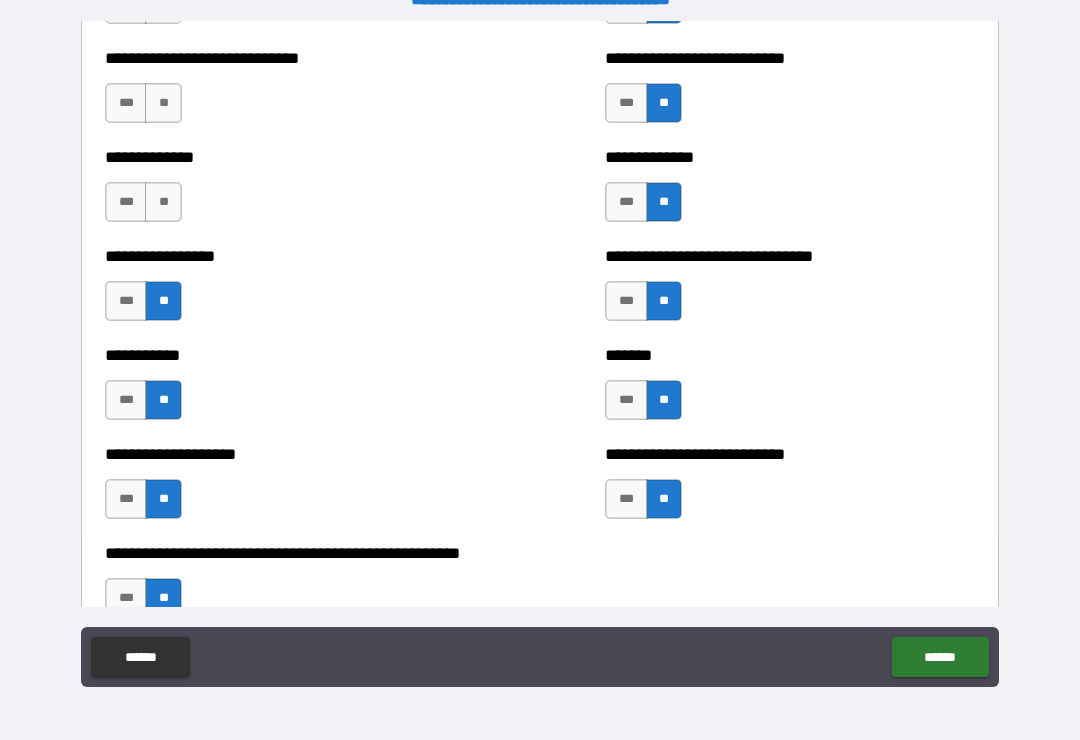 click on "**" at bounding box center (163, 202) 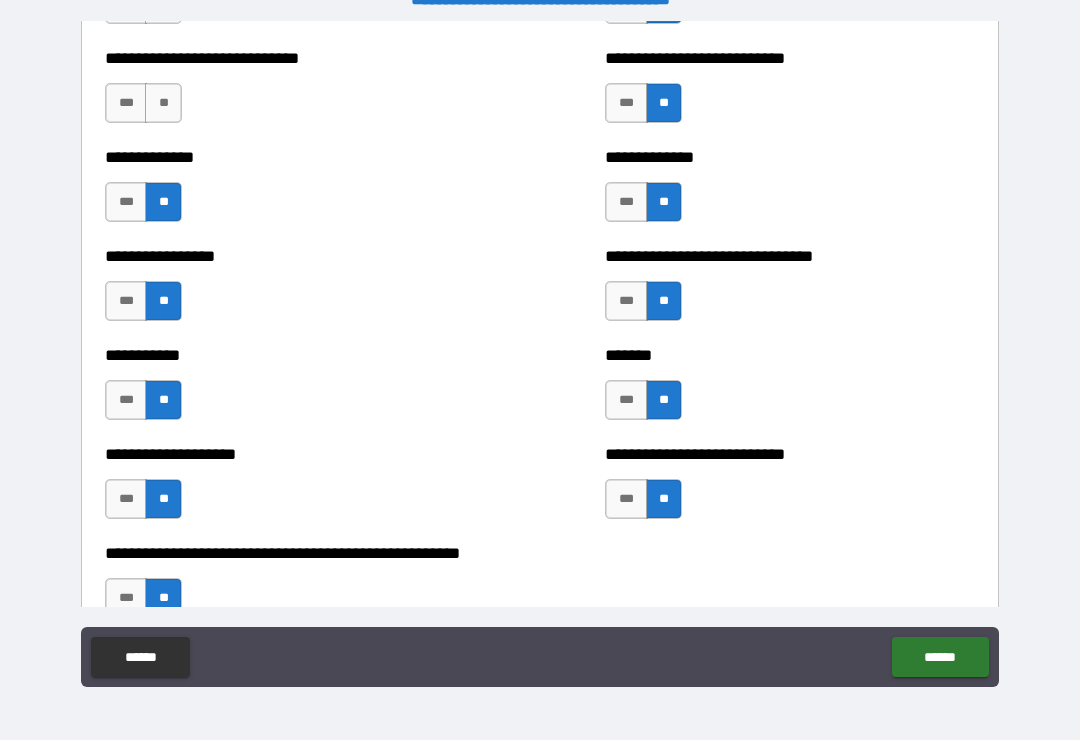 click on "***" at bounding box center (126, 103) 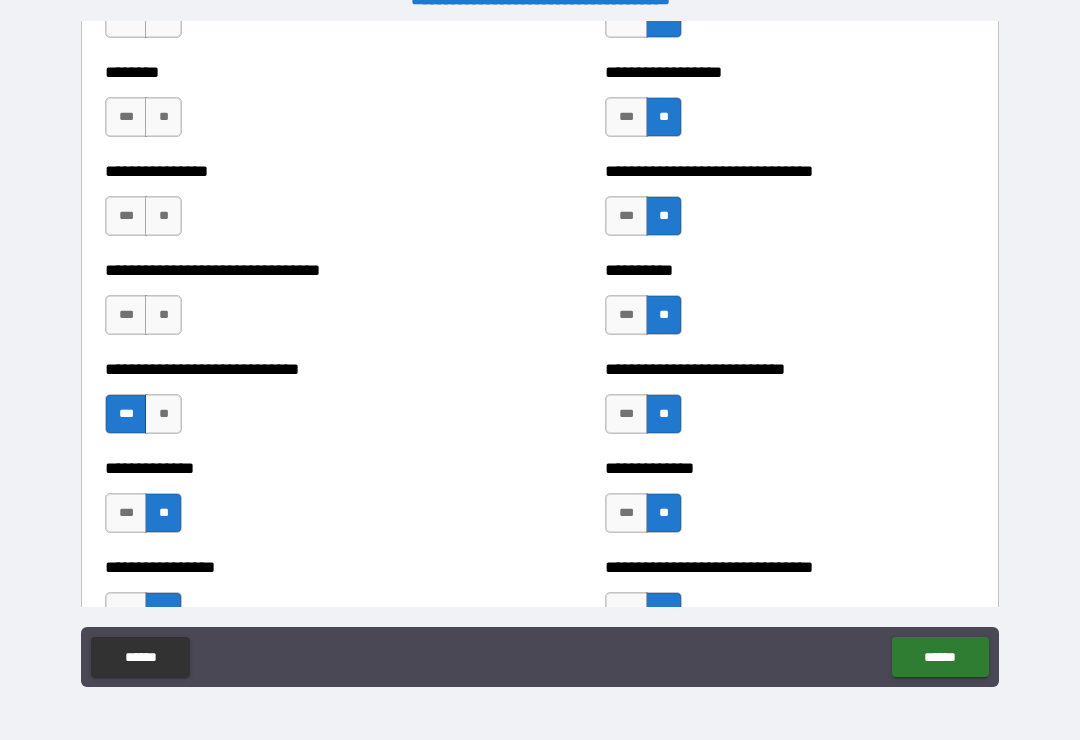 click on "**********" at bounding box center (540, 357) 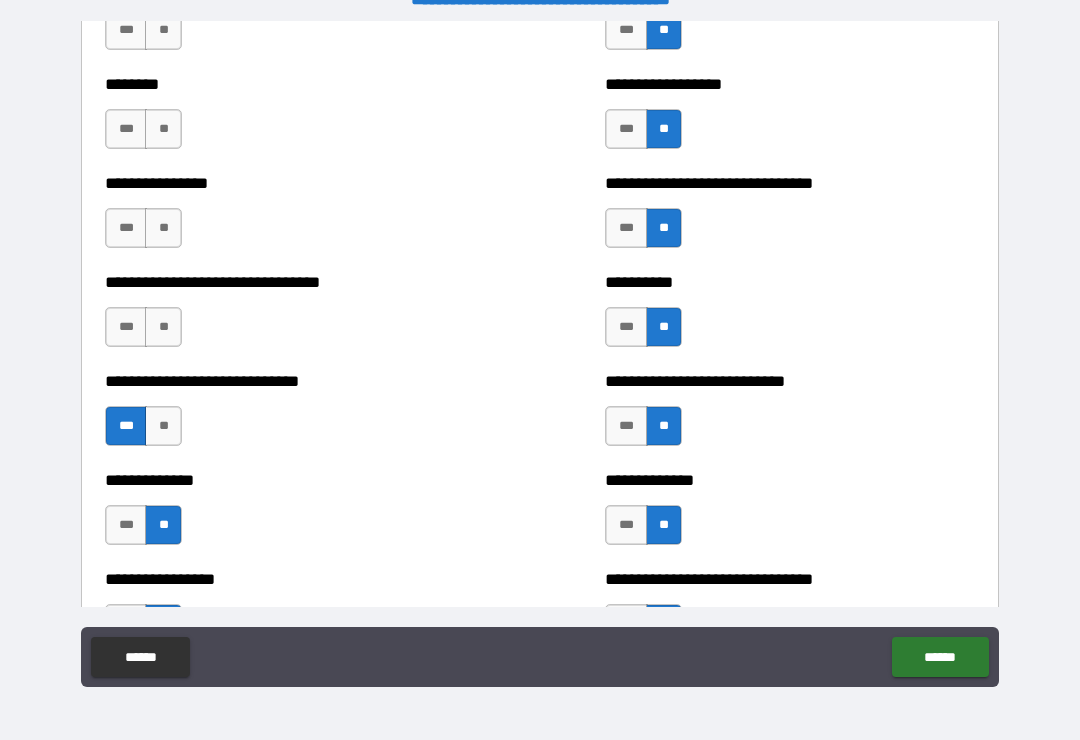 scroll, scrollTop: 7432, scrollLeft: 0, axis: vertical 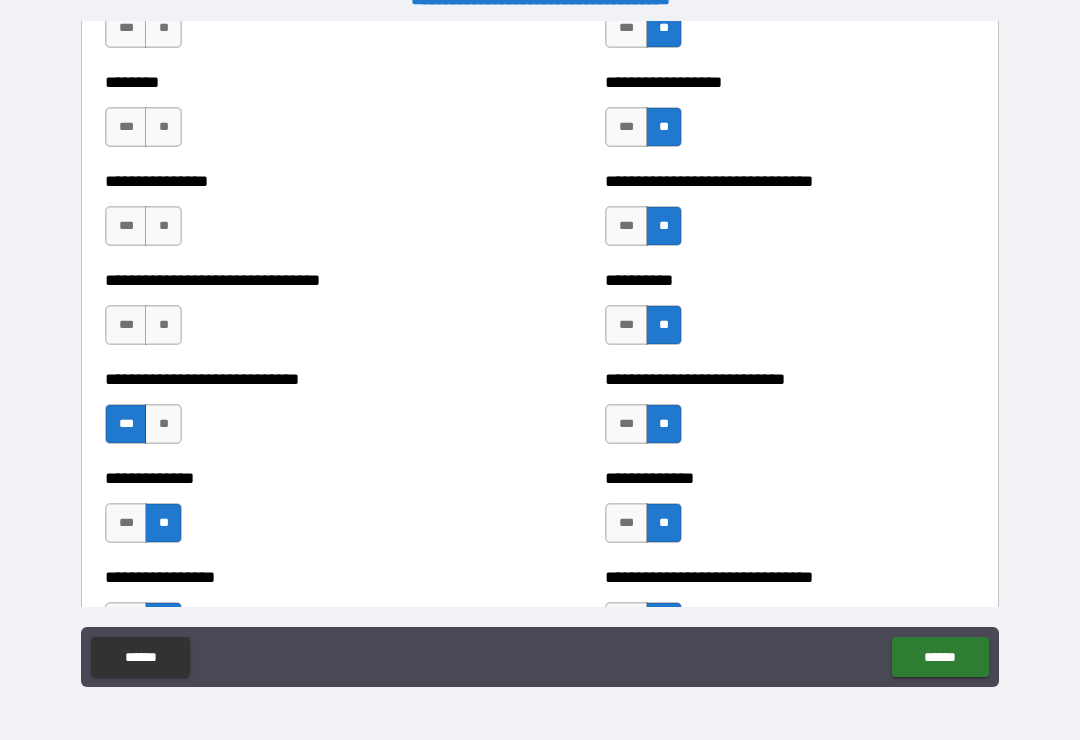 click on "**" at bounding box center (163, 424) 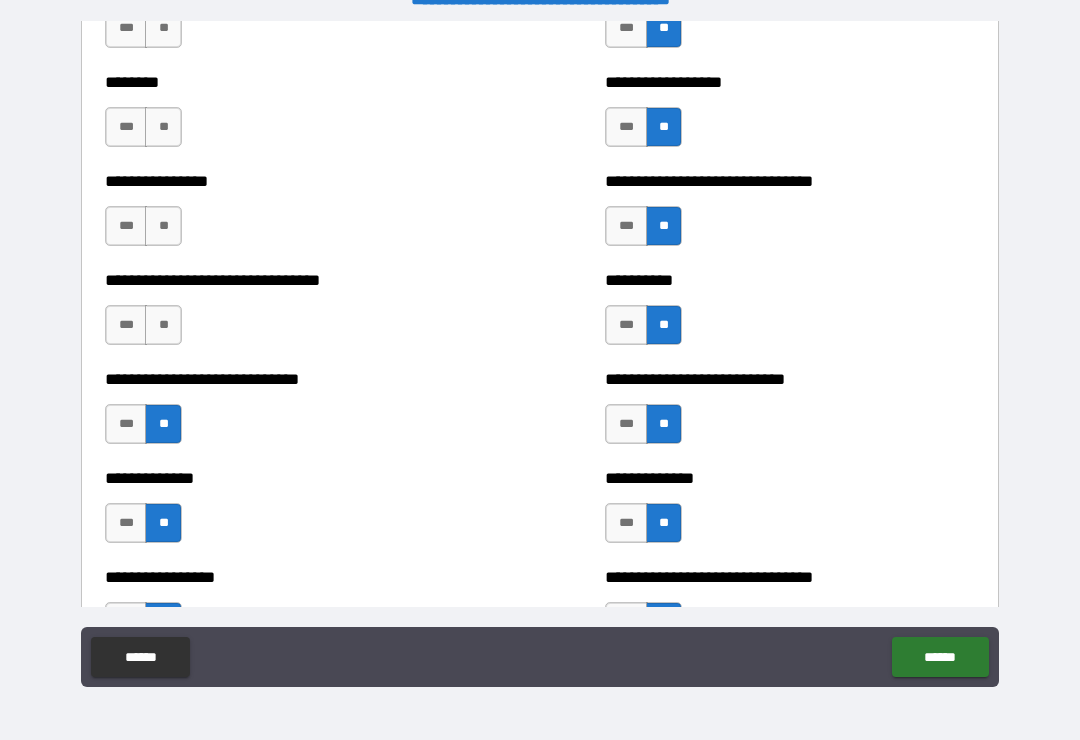 click on "**" at bounding box center (163, 325) 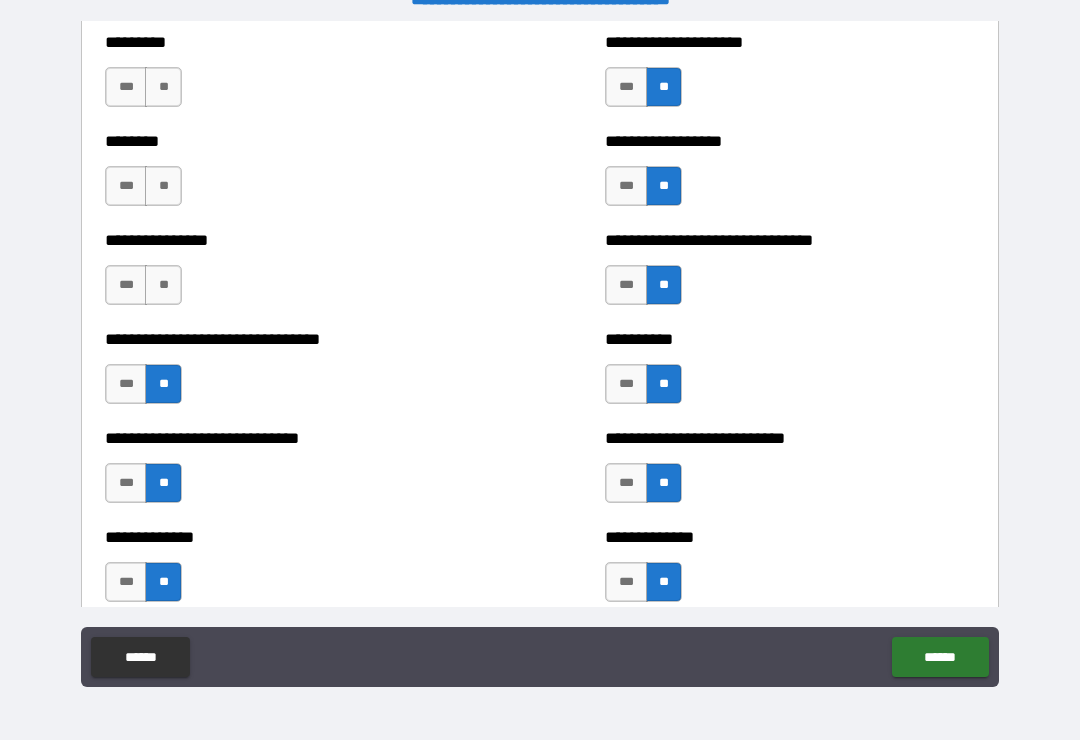scroll, scrollTop: 7369, scrollLeft: 0, axis: vertical 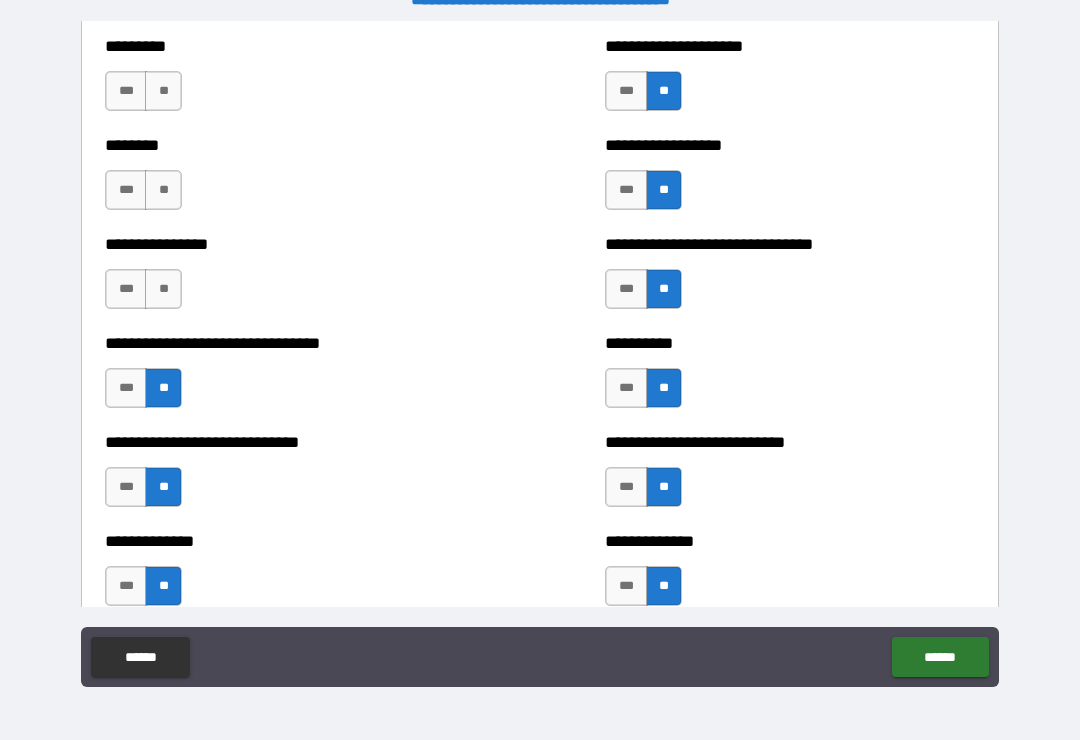 click on "**" at bounding box center (163, 289) 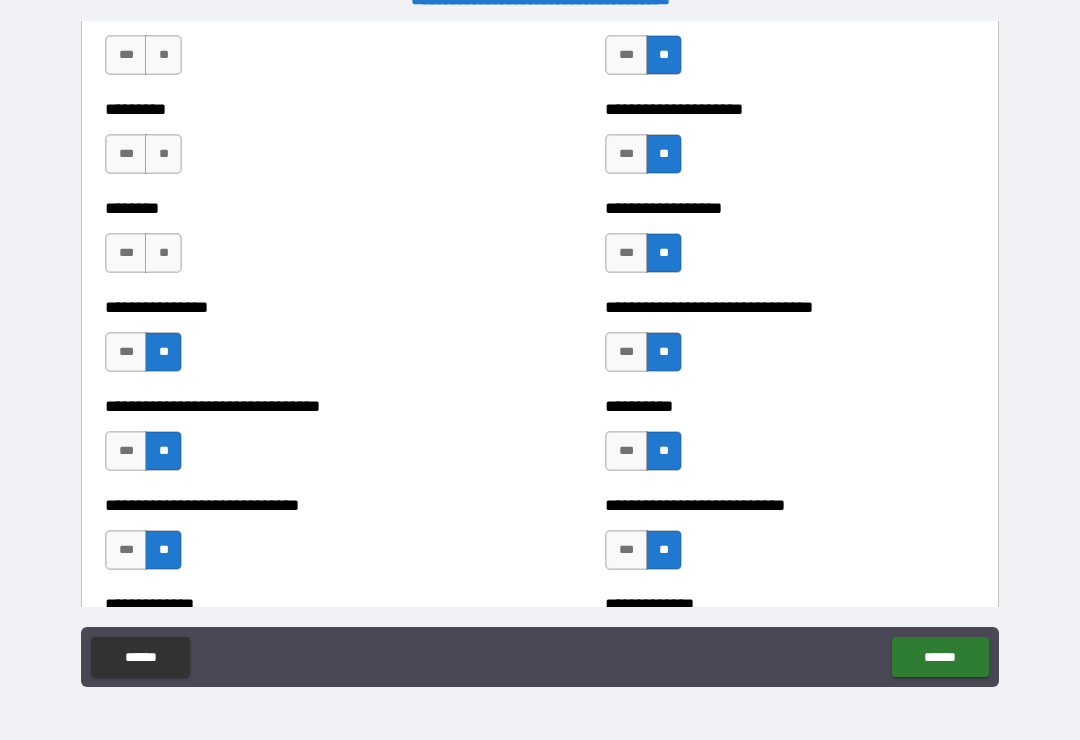 scroll, scrollTop: 7282, scrollLeft: 0, axis: vertical 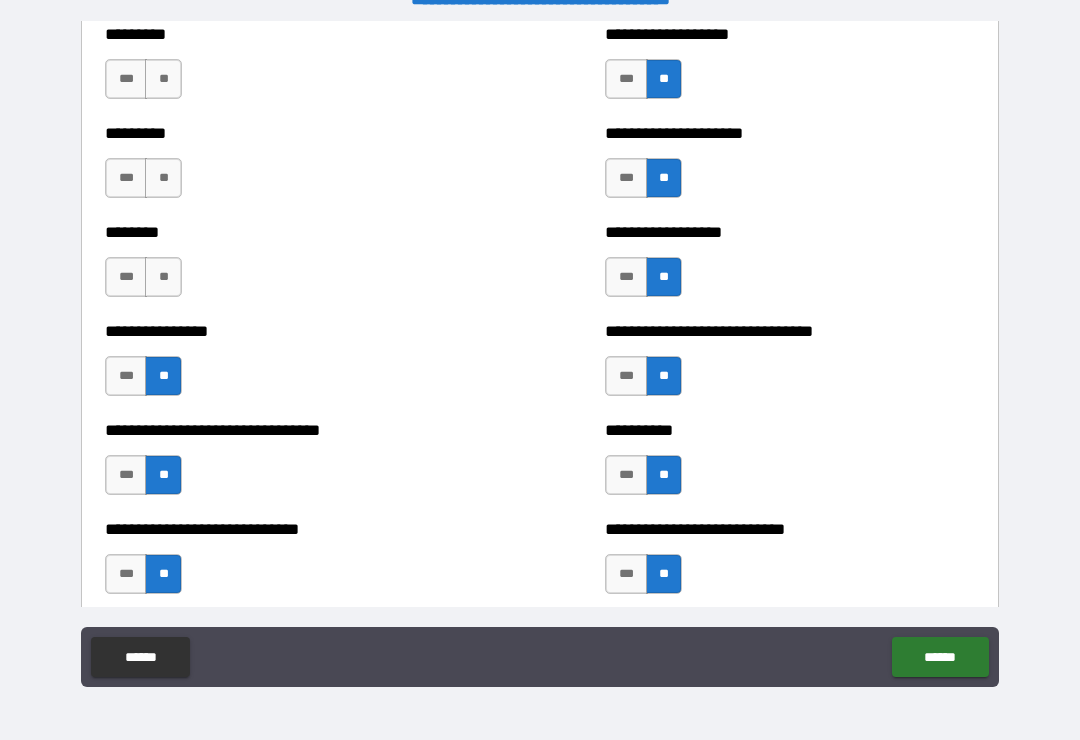 click on "**" at bounding box center (163, 277) 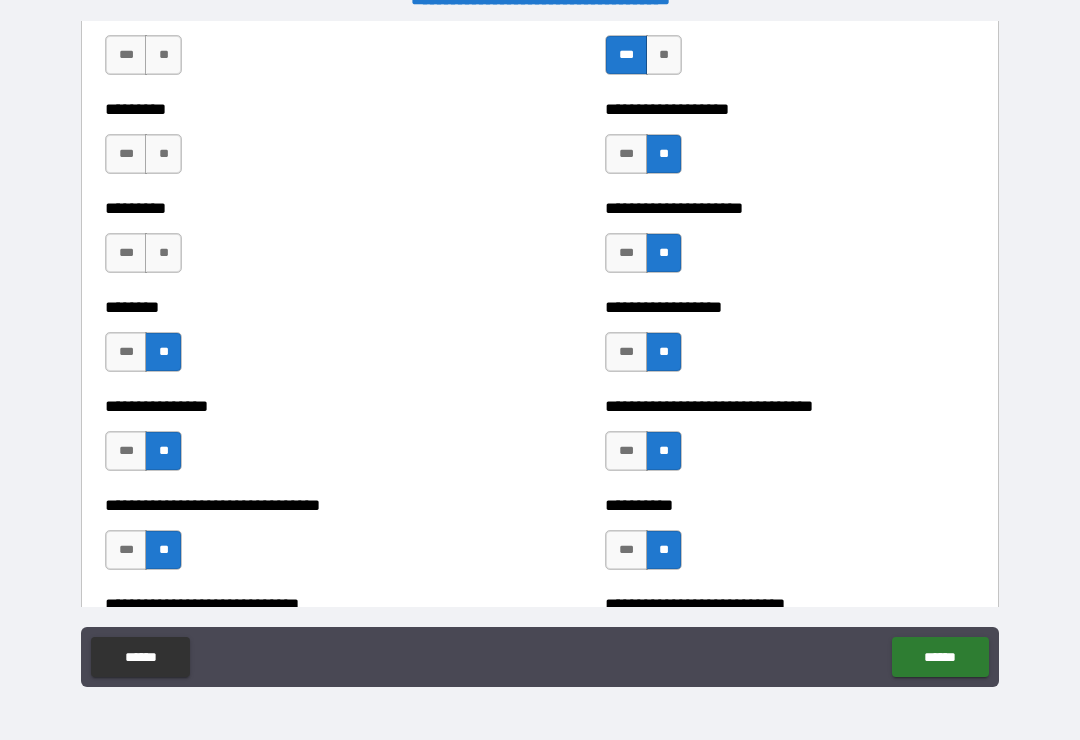 scroll, scrollTop: 7205, scrollLeft: 0, axis: vertical 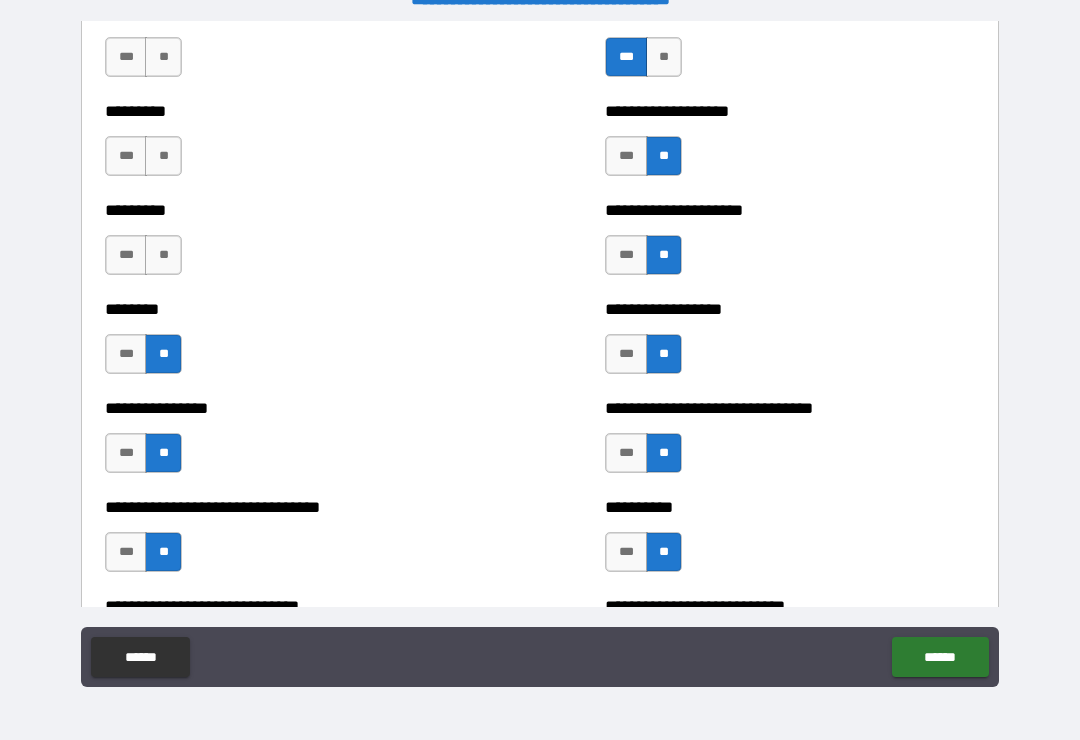 click on "**" at bounding box center (163, 255) 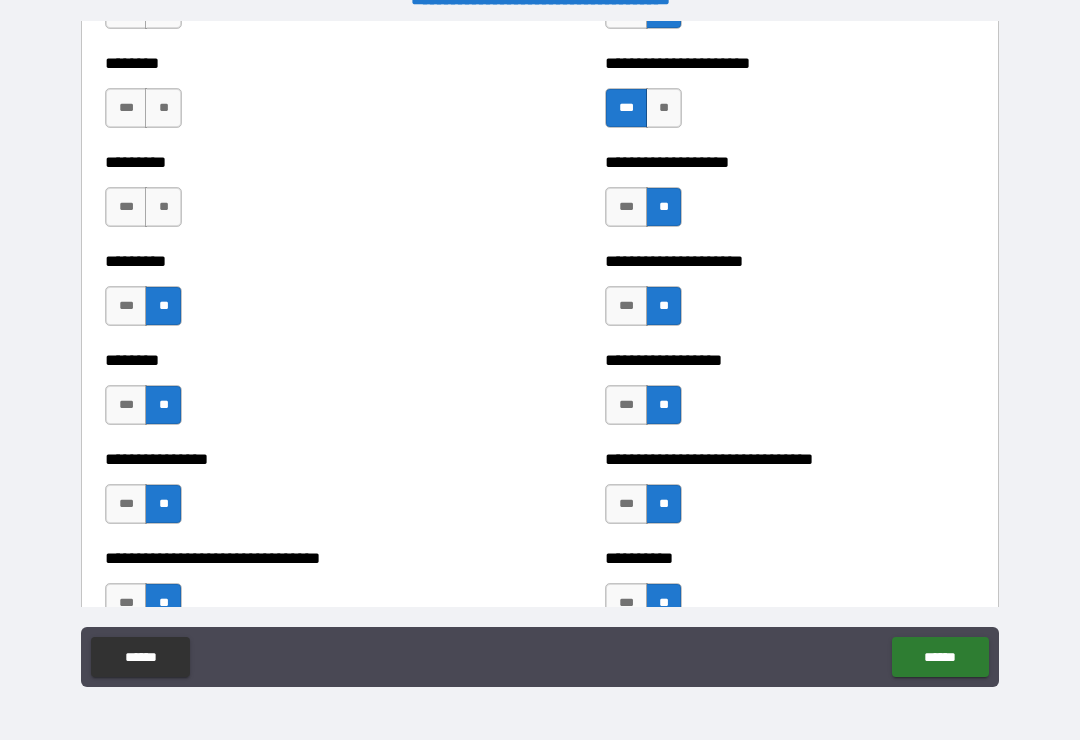 scroll, scrollTop: 7131, scrollLeft: 0, axis: vertical 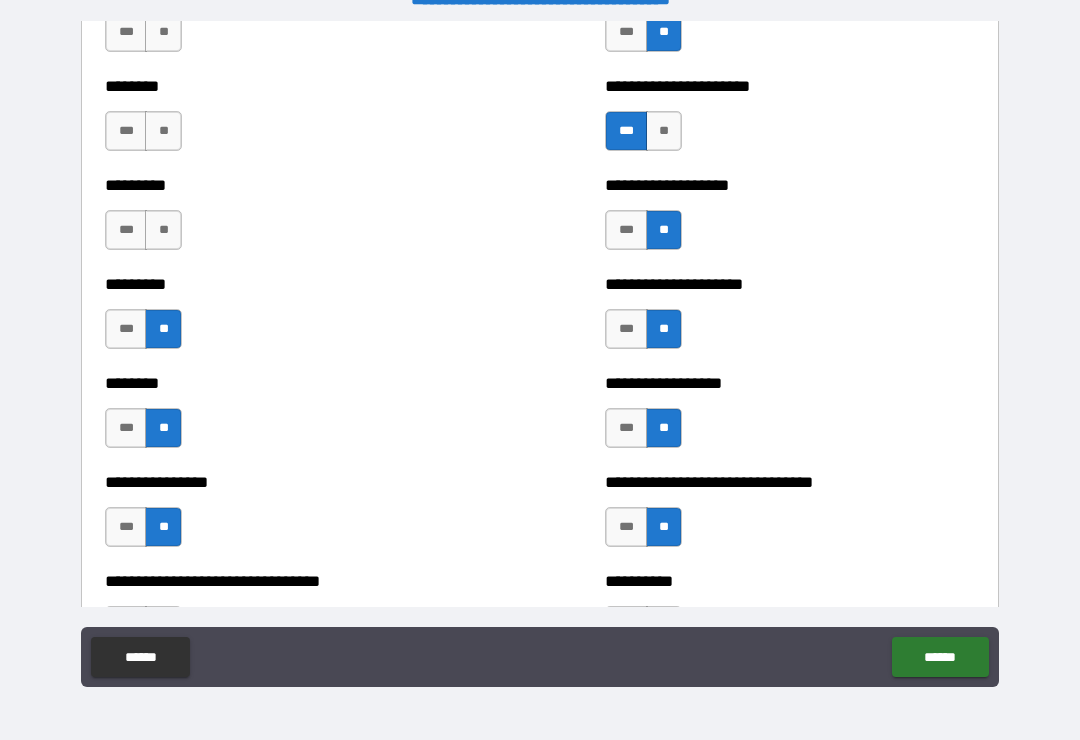 click on "**" at bounding box center (163, 230) 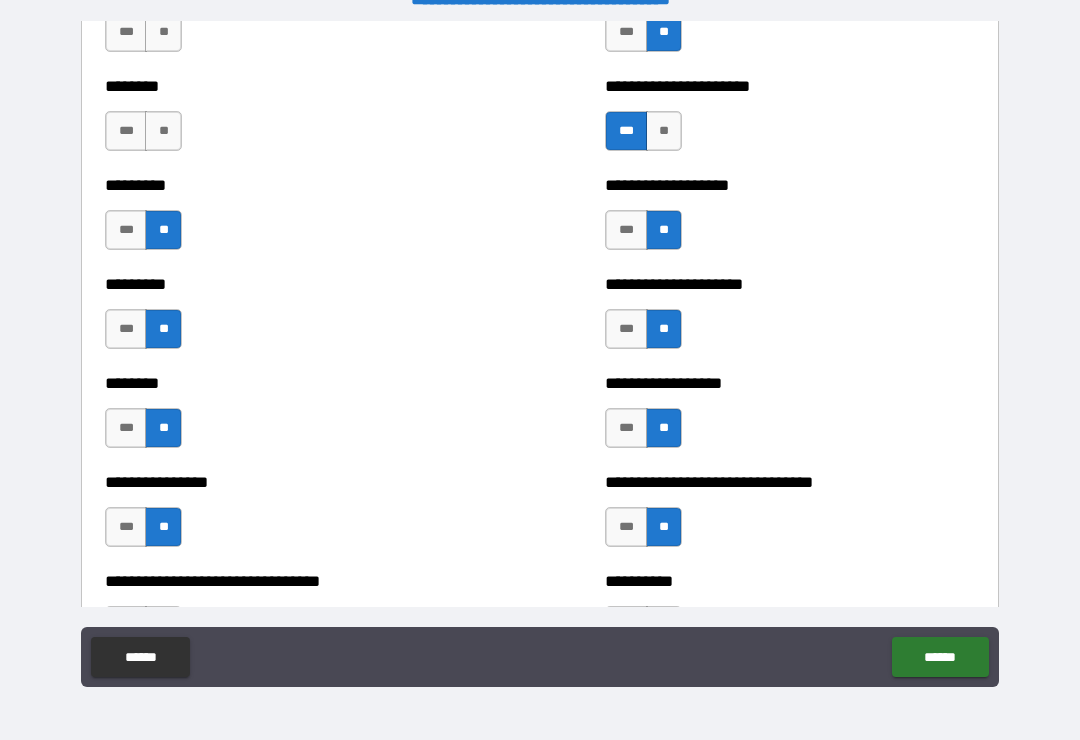 click on "**" at bounding box center [163, 131] 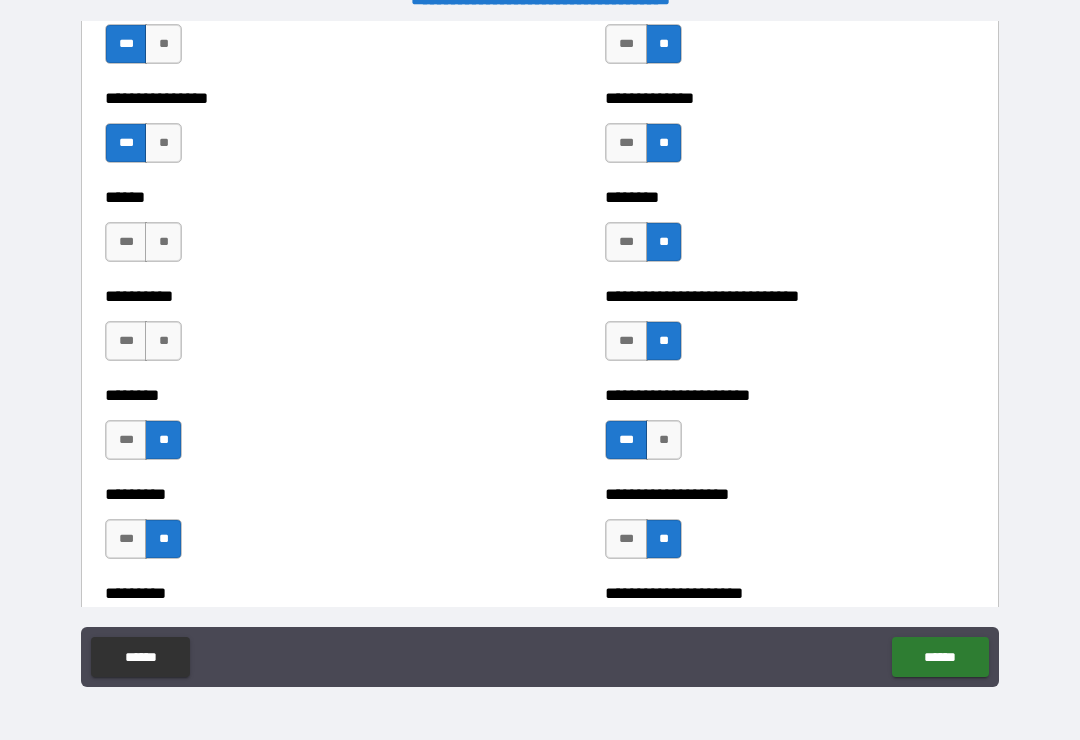 scroll, scrollTop: 6819, scrollLeft: 0, axis: vertical 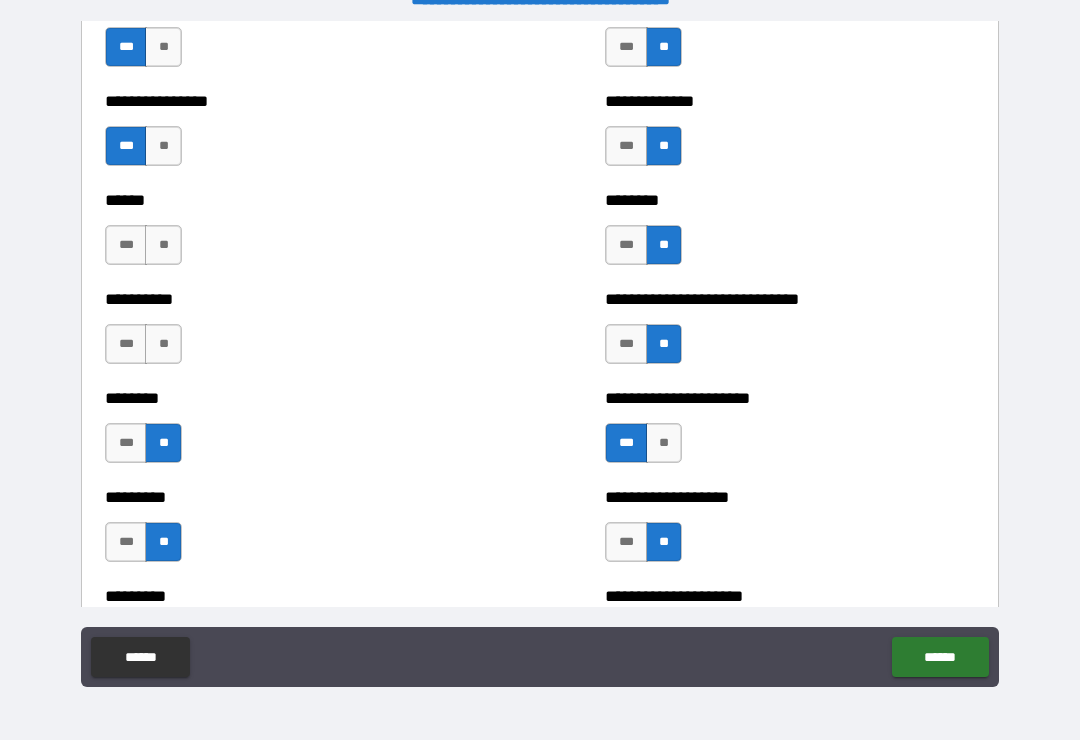 click on "**" at bounding box center [163, 245] 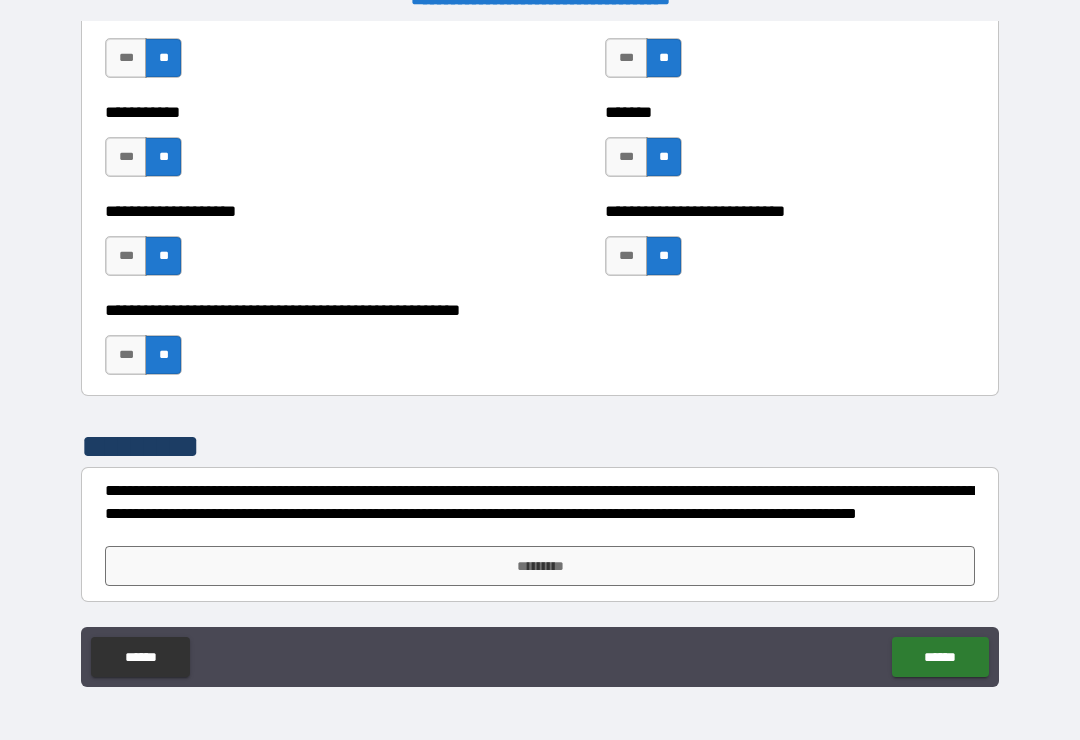 scroll, scrollTop: 7996, scrollLeft: 0, axis: vertical 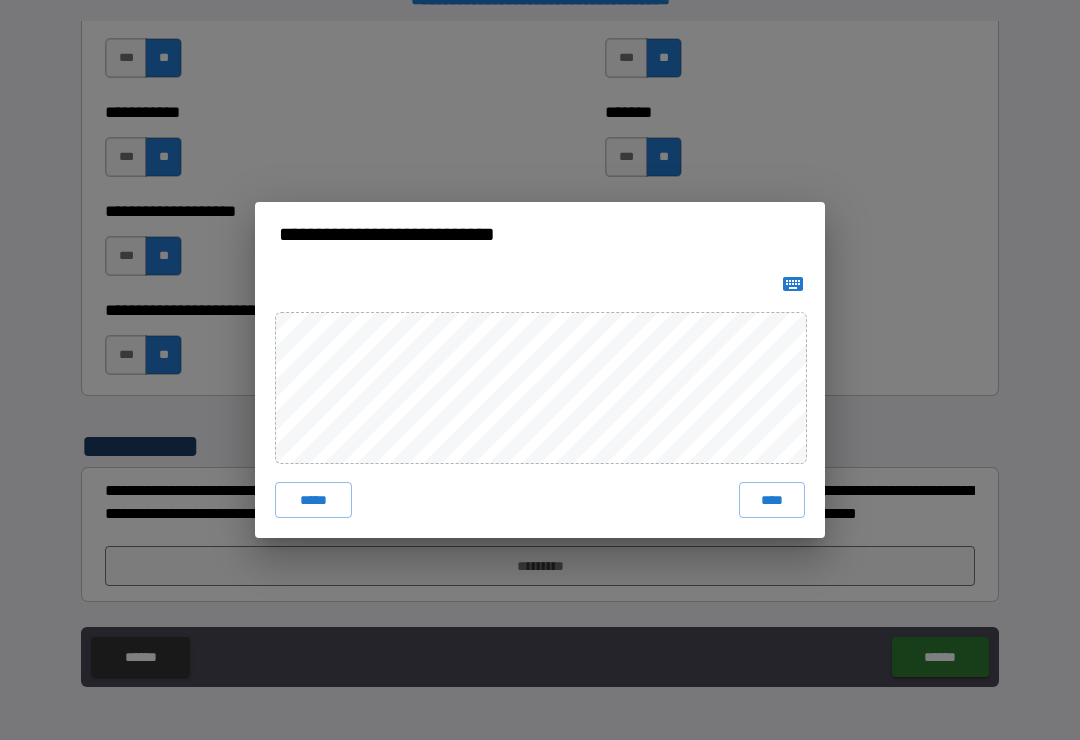 click on "****" at bounding box center (772, 500) 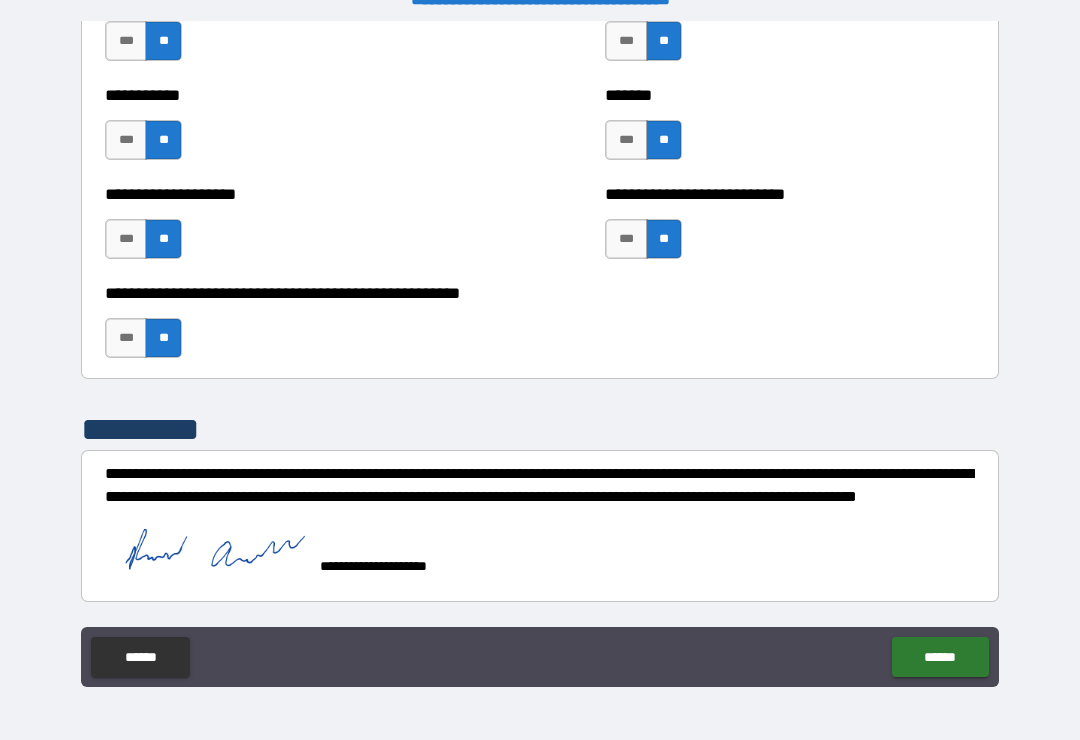scroll, scrollTop: 8013, scrollLeft: 0, axis: vertical 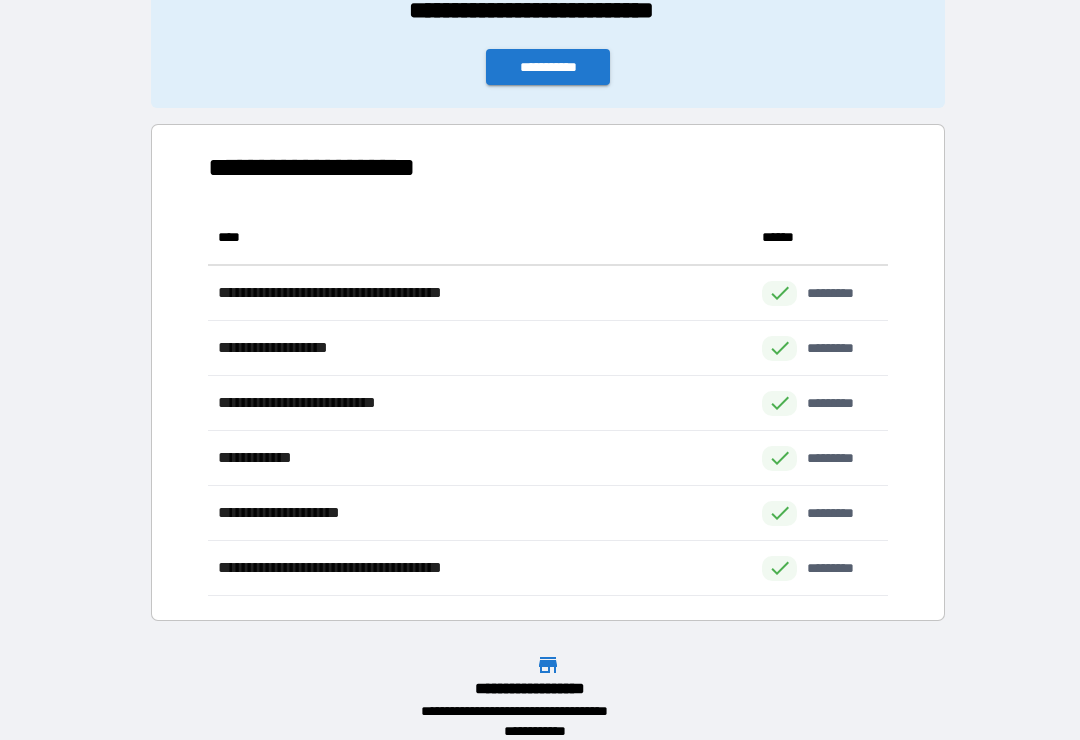 click on "**********" at bounding box center [548, 67] 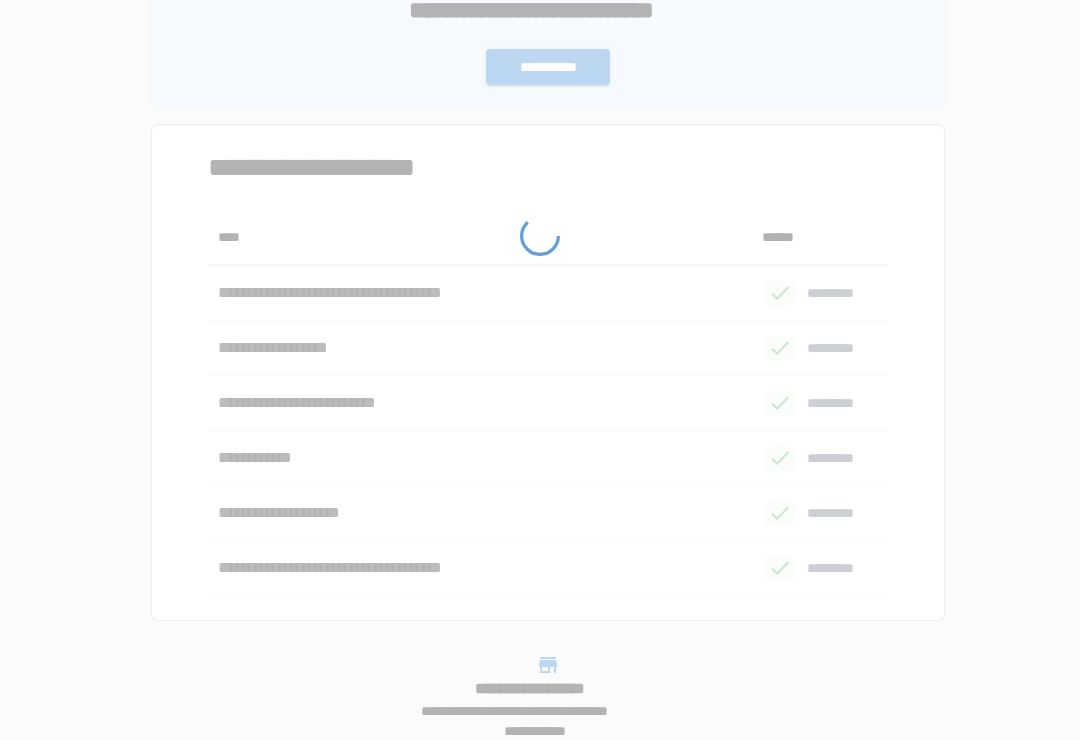 scroll, scrollTop: 0, scrollLeft: 0, axis: both 